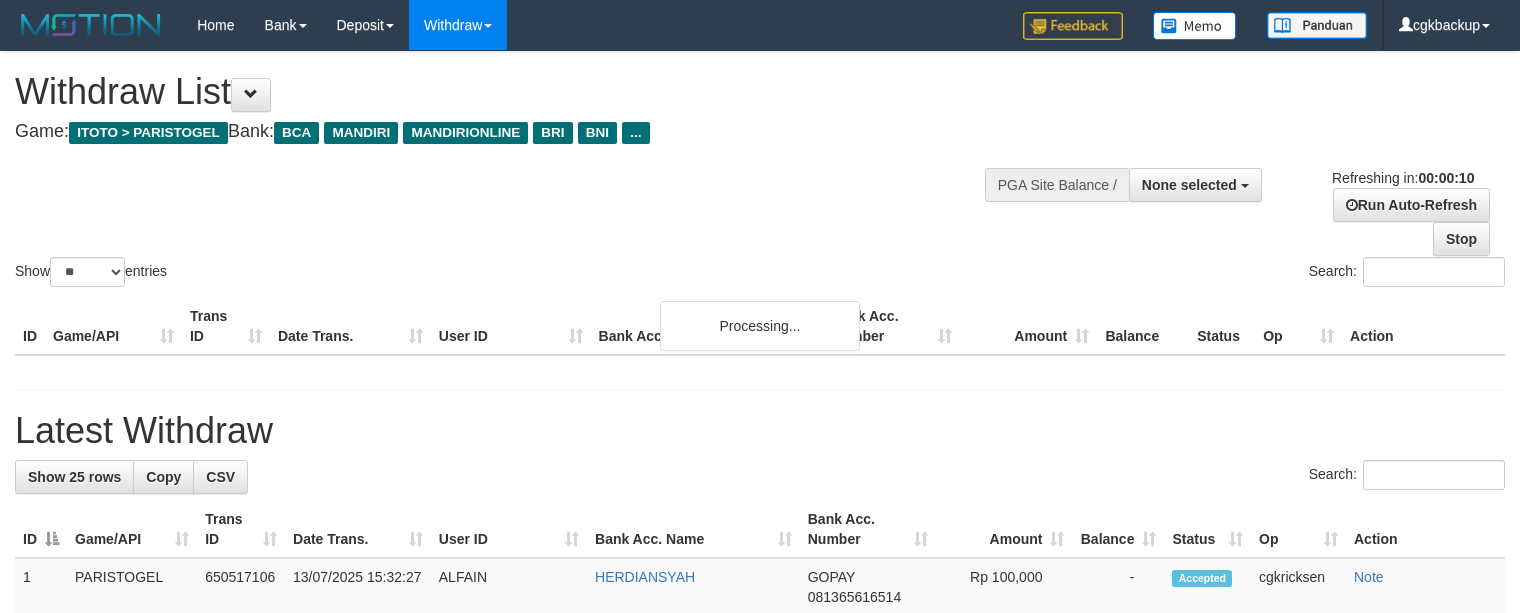 select 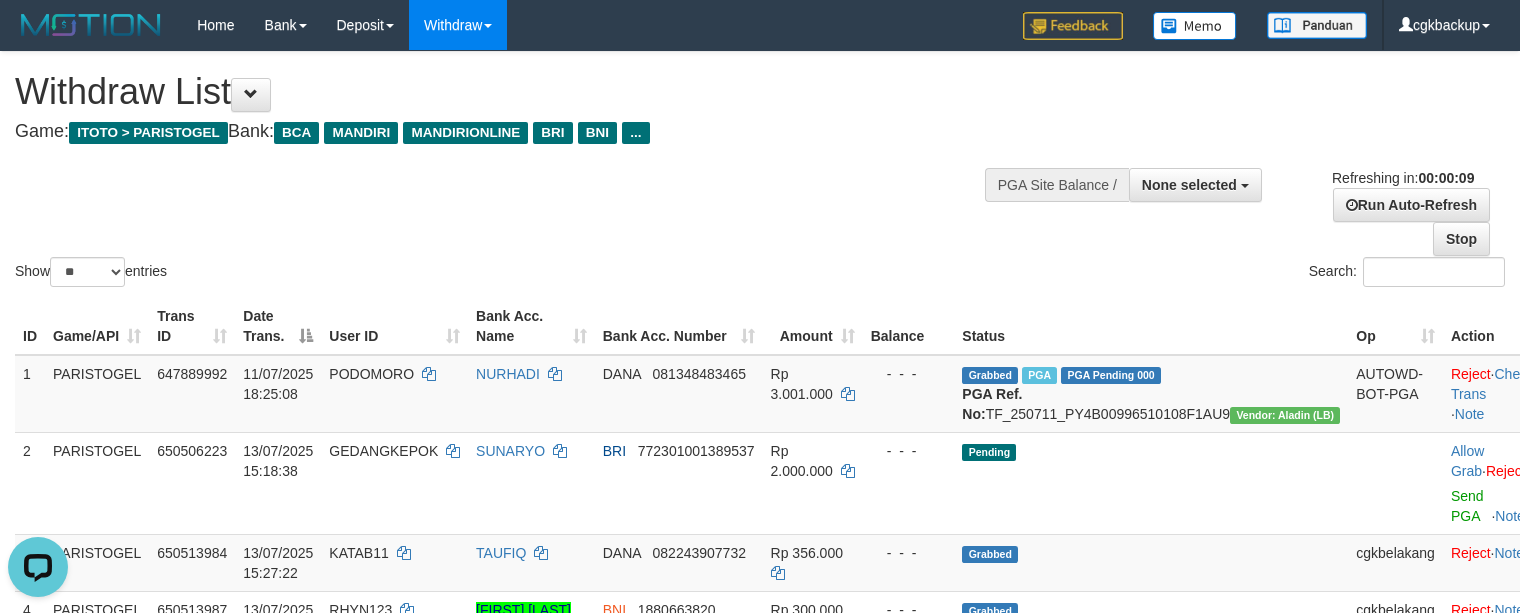 scroll, scrollTop: 0, scrollLeft: 0, axis: both 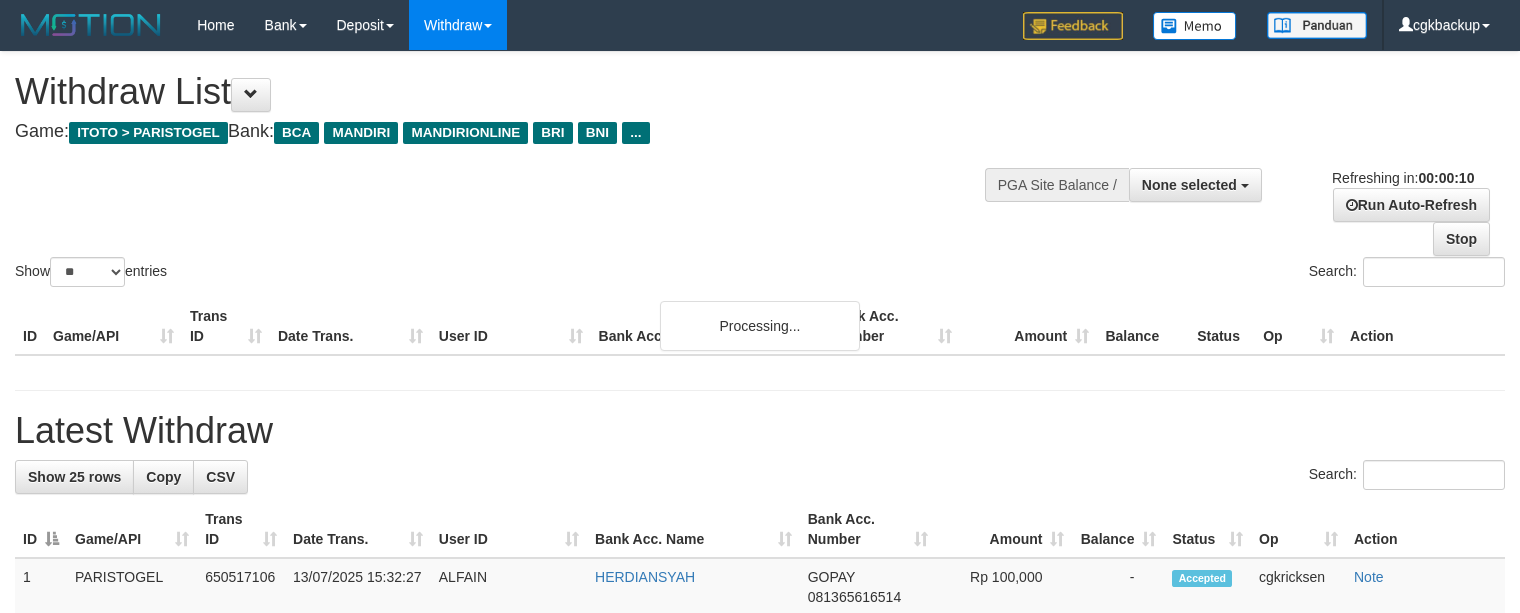 select 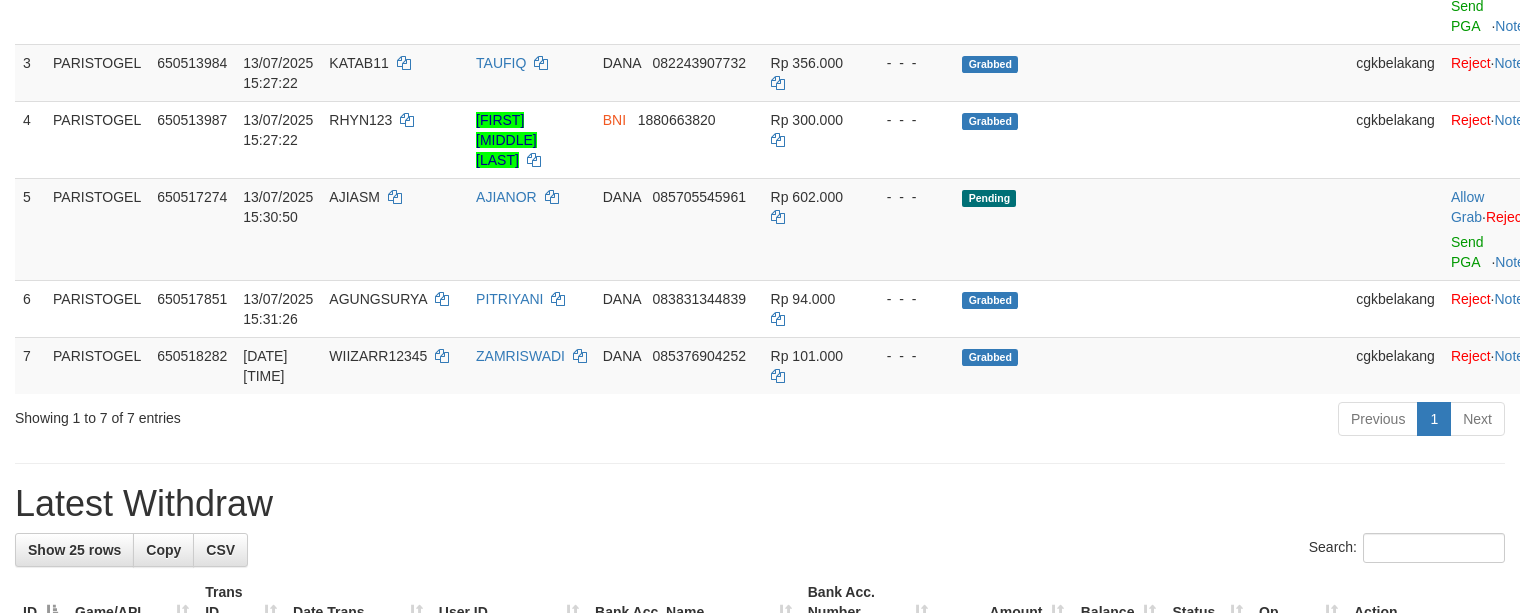 scroll, scrollTop: 533, scrollLeft: 0, axis: vertical 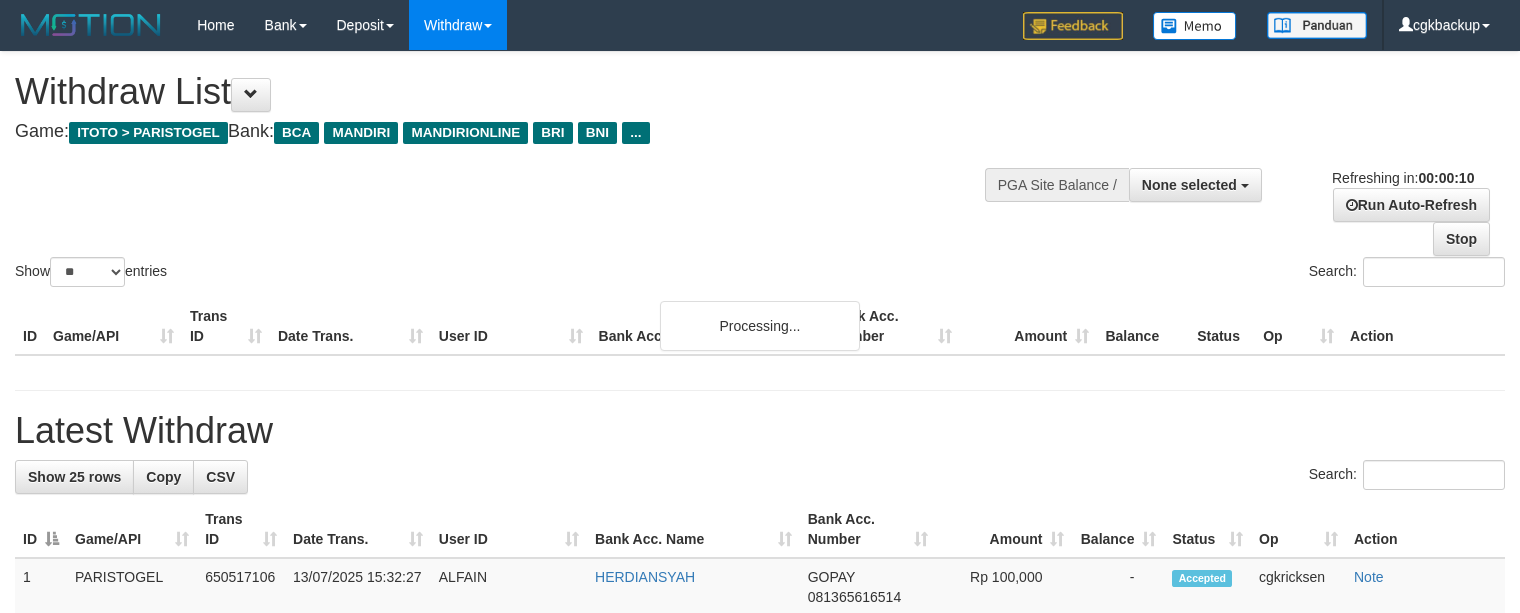 select 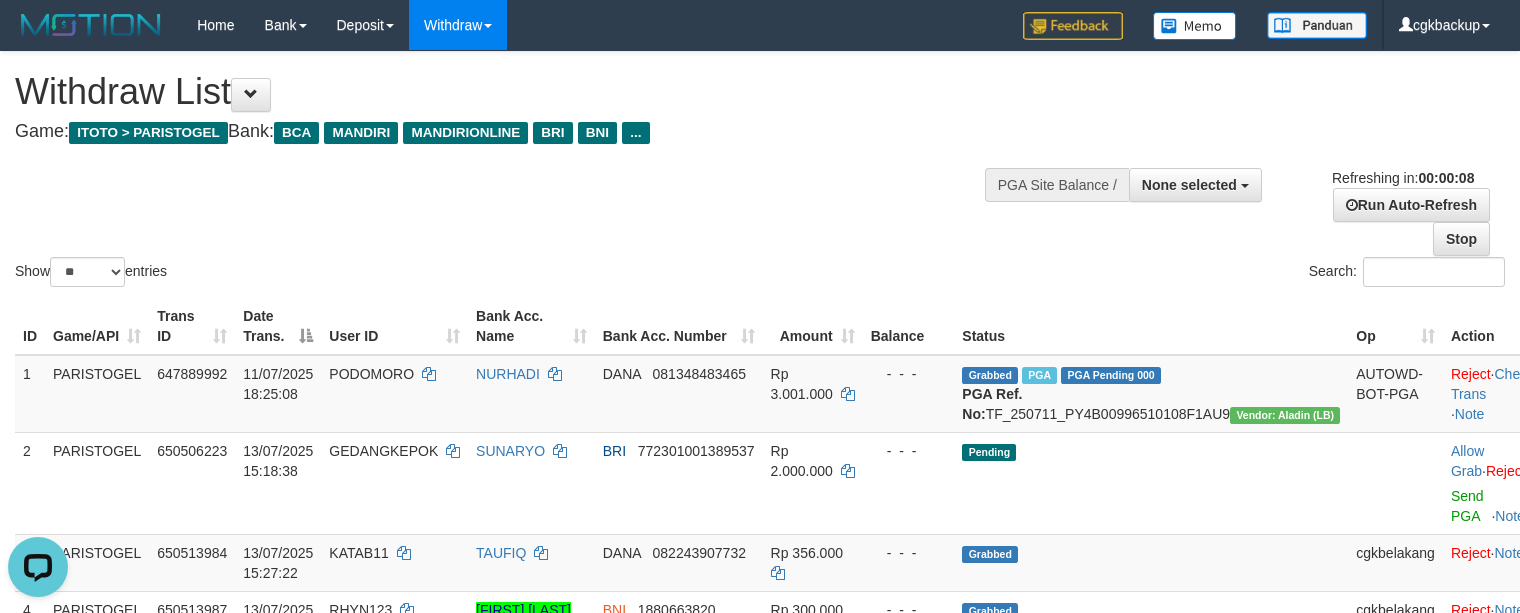 scroll, scrollTop: 0, scrollLeft: 0, axis: both 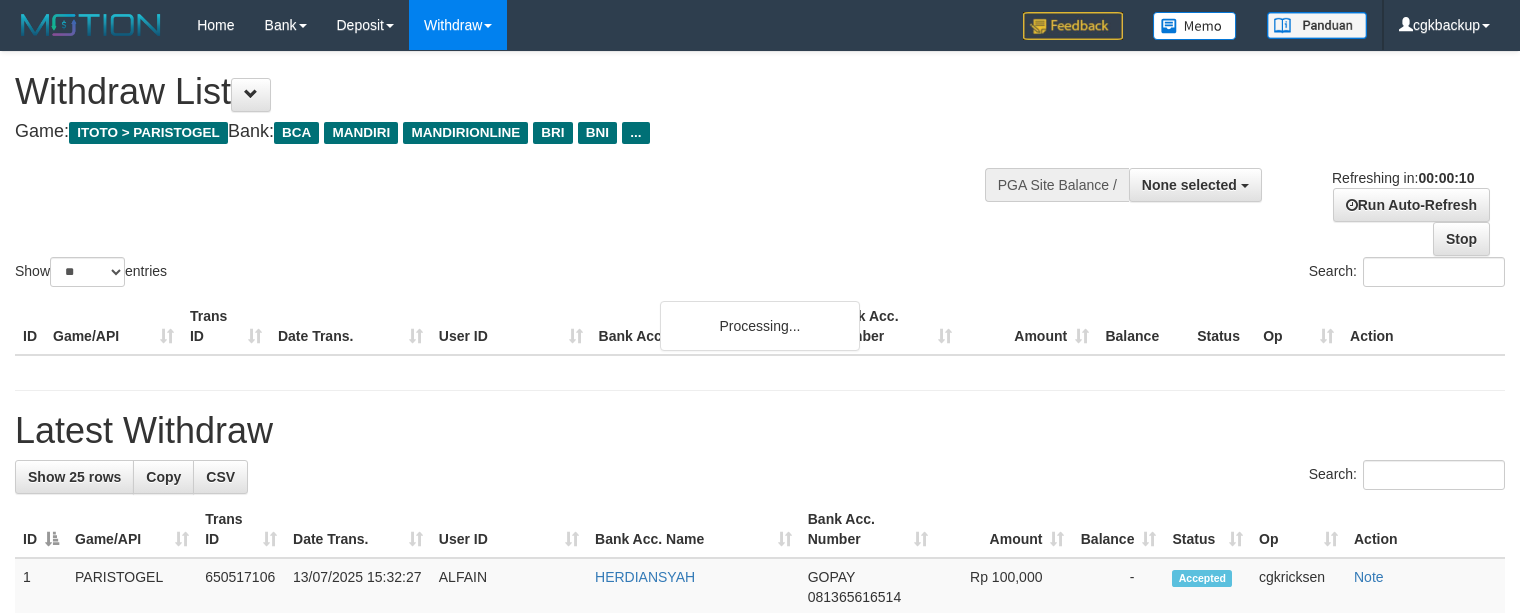 select 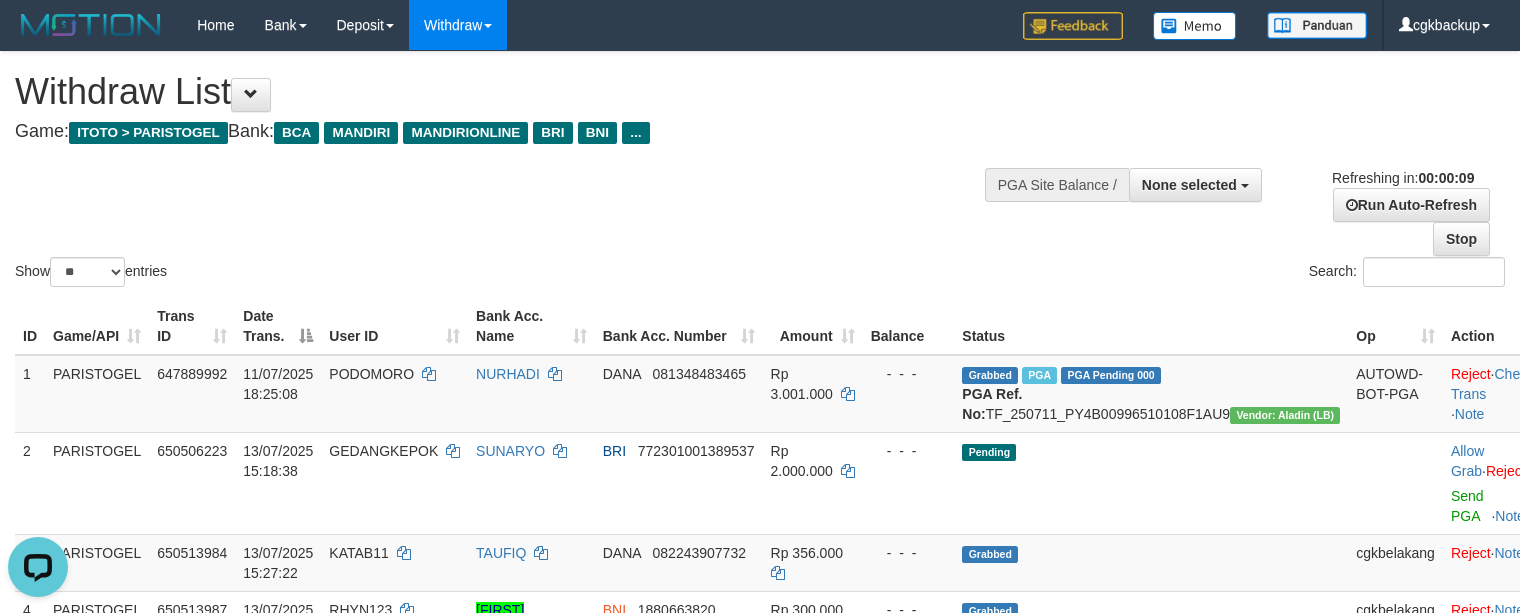 scroll, scrollTop: 0, scrollLeft: 0, axis: both 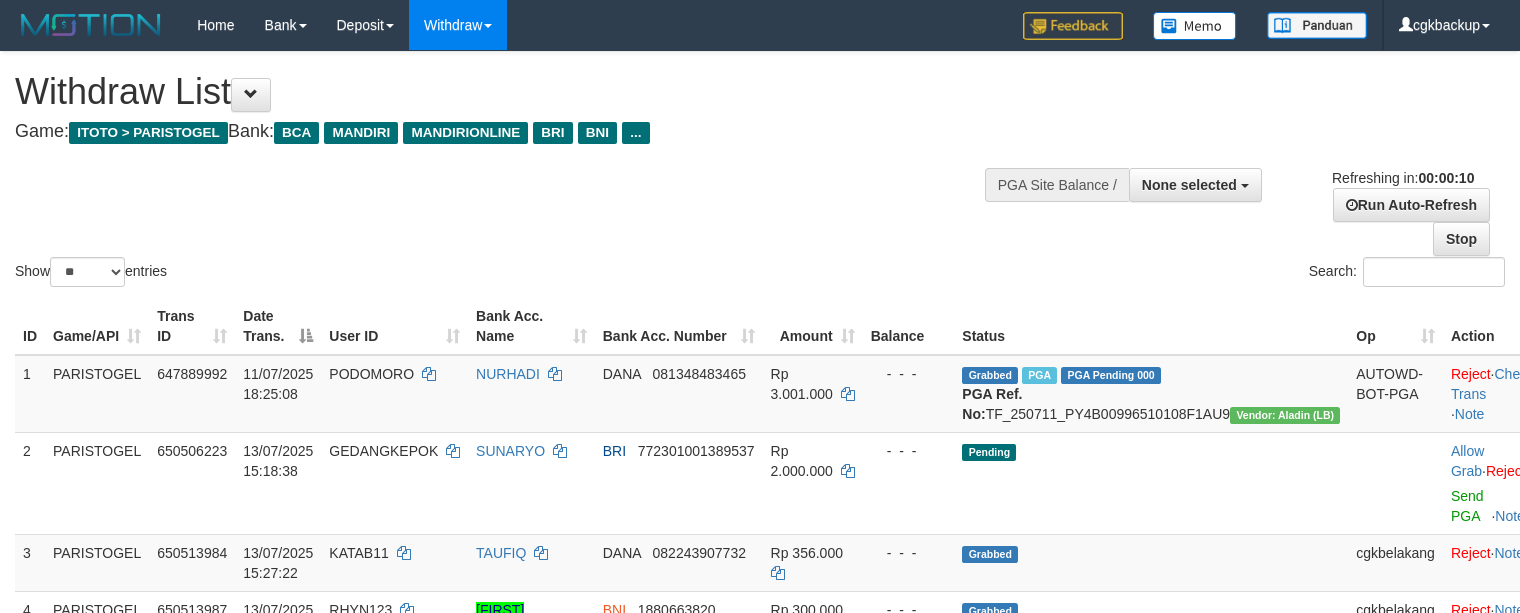 select 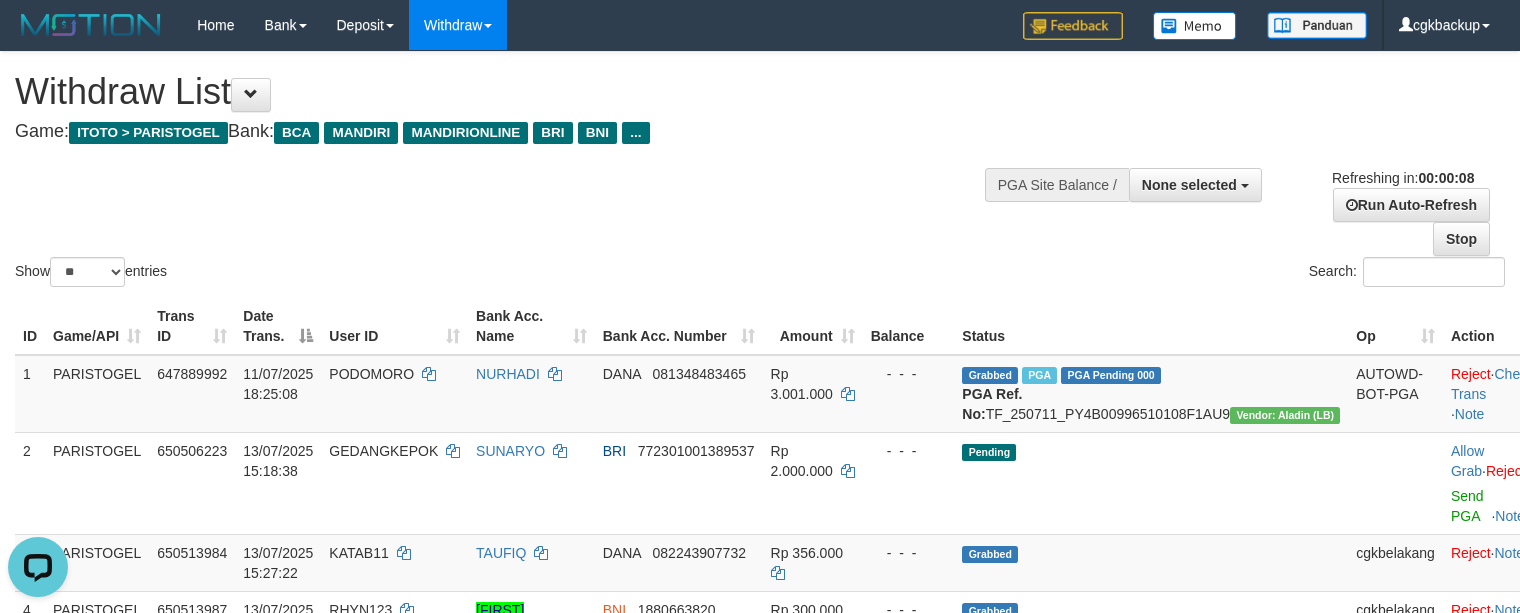 scroll, scrollTop: 0, scrollLeft: 0, axis: both 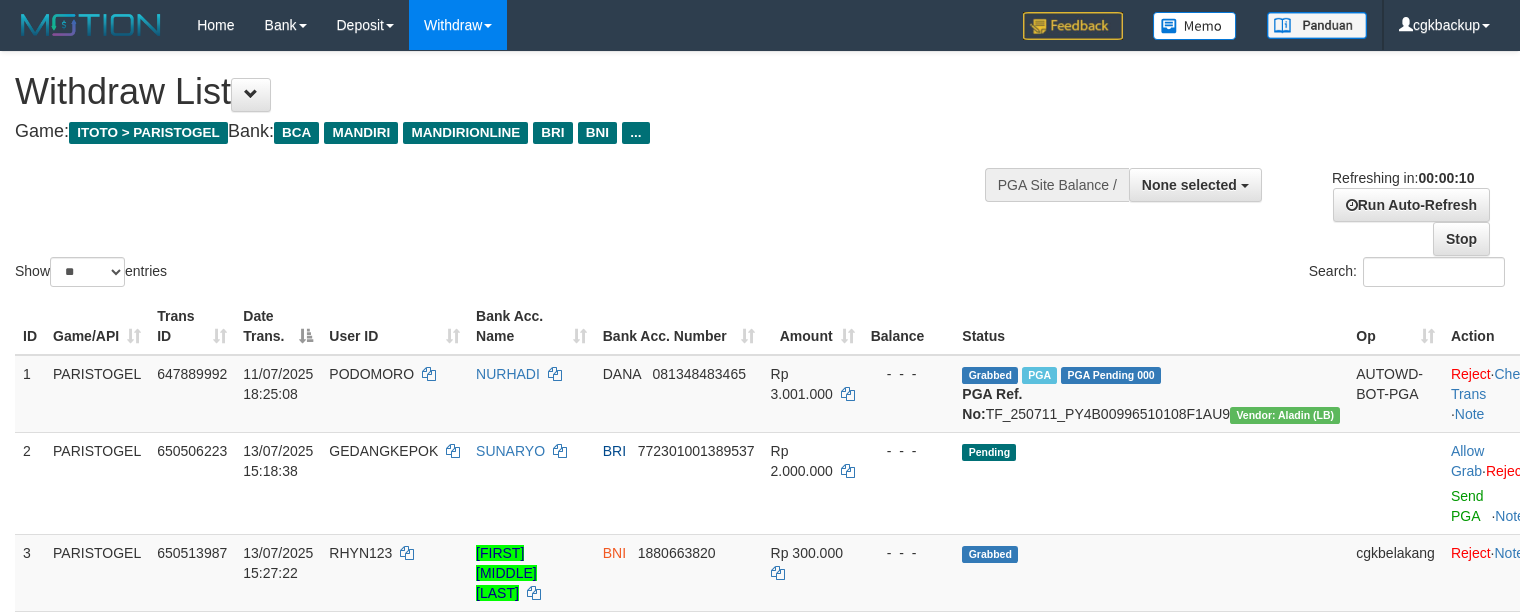 select 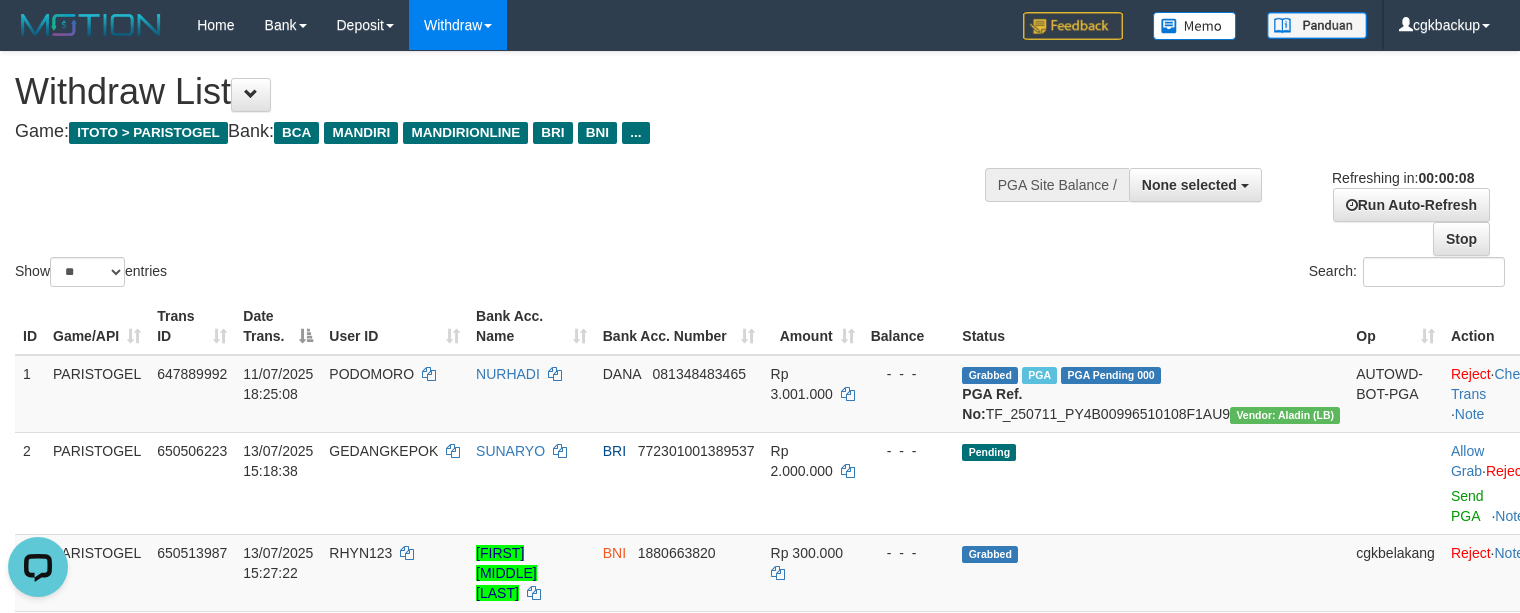 scroll, scrollTop: 0, scrollLeft: 0, axis: both 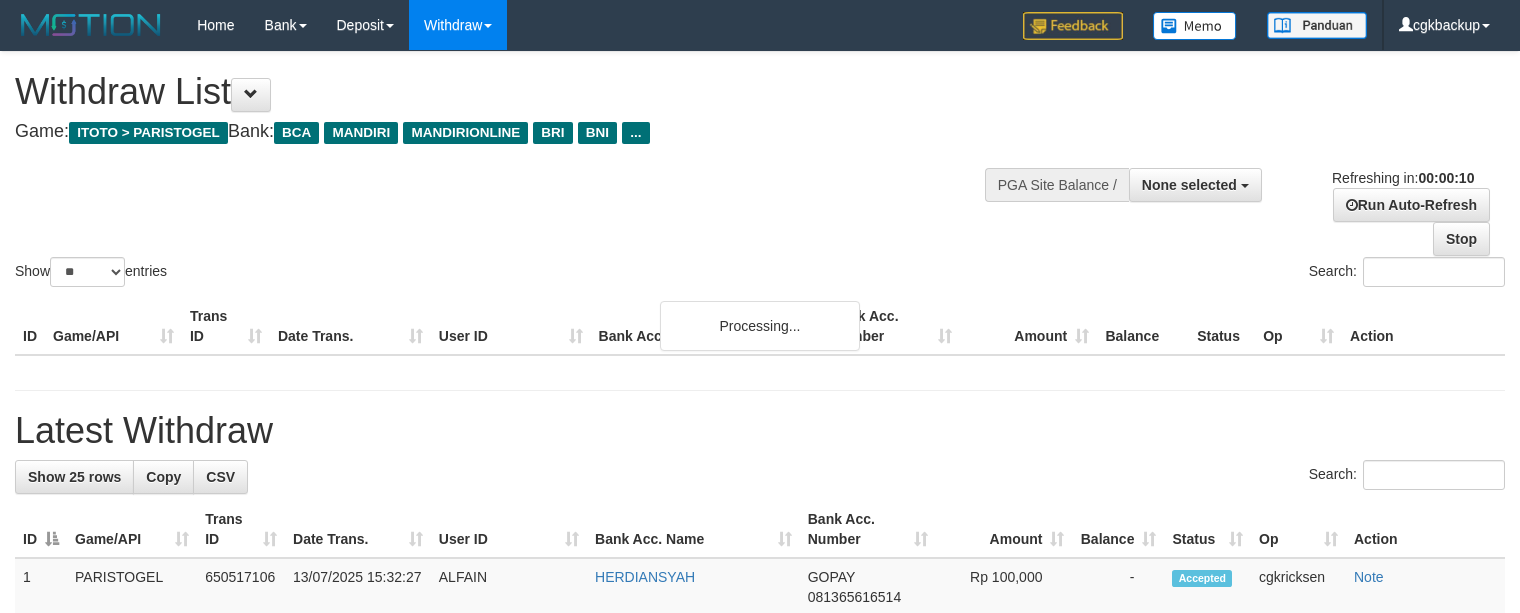 select 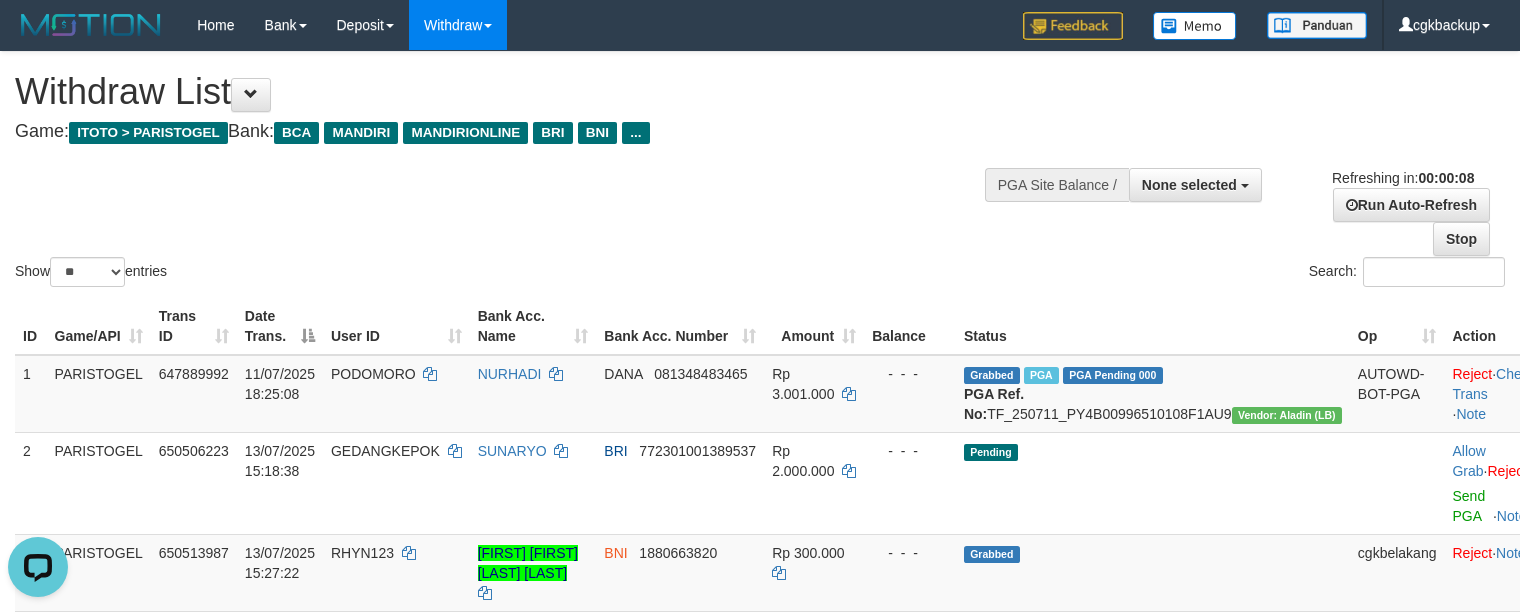 scroll, scrollTop: 0, scrollLeft: 0, axis: both 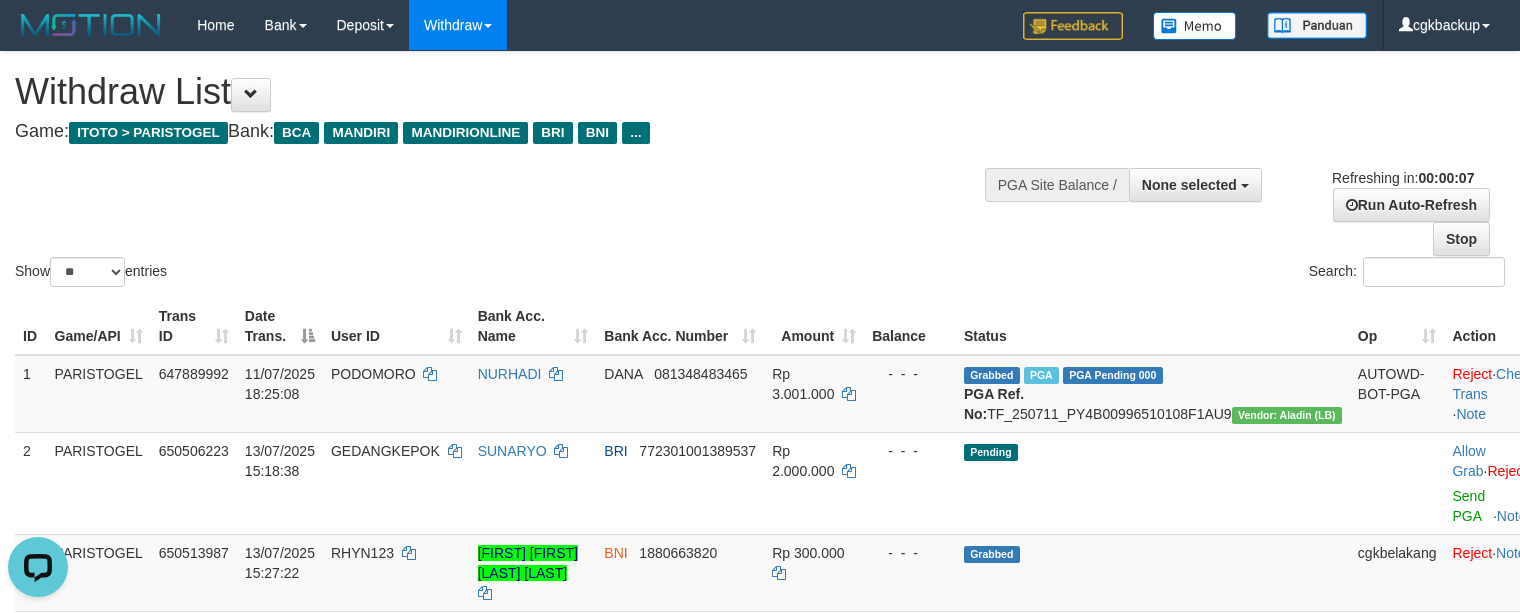 click on "Bank Acc. Number" at bounding box center [680, 326] 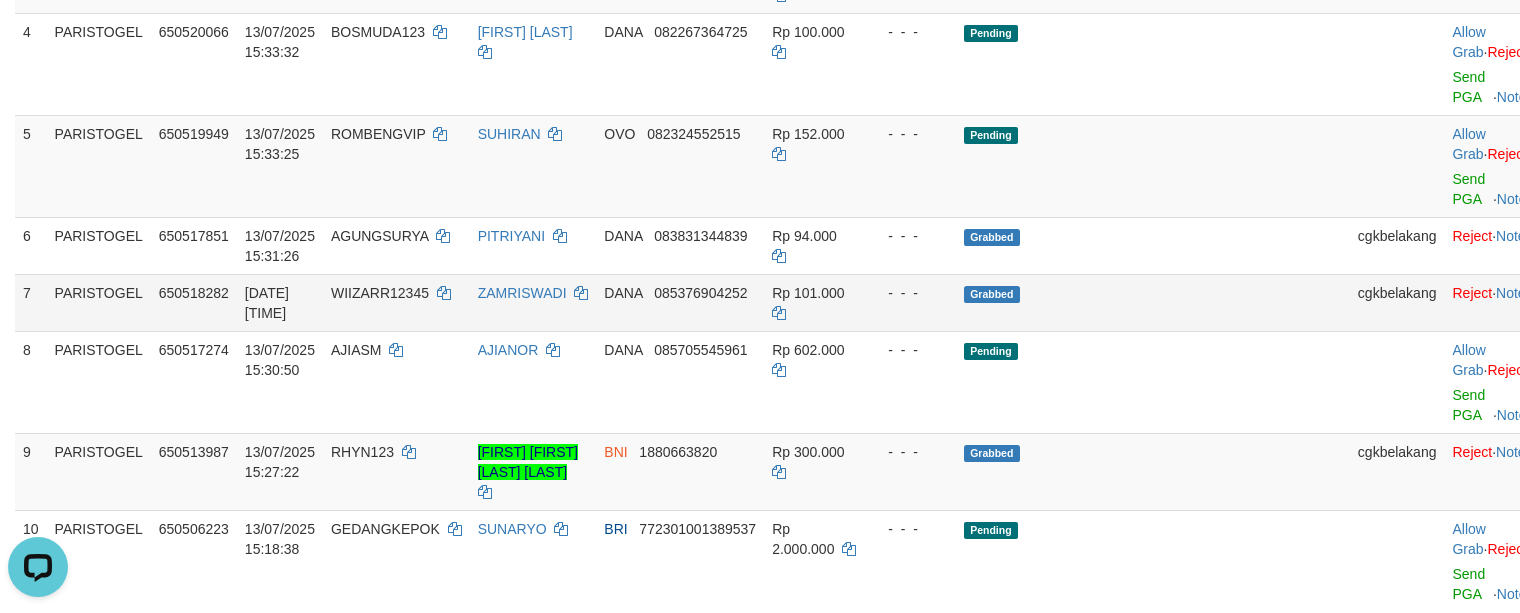 scroll, scrollTop: 666, scrollLeft: 0, axis: vertical 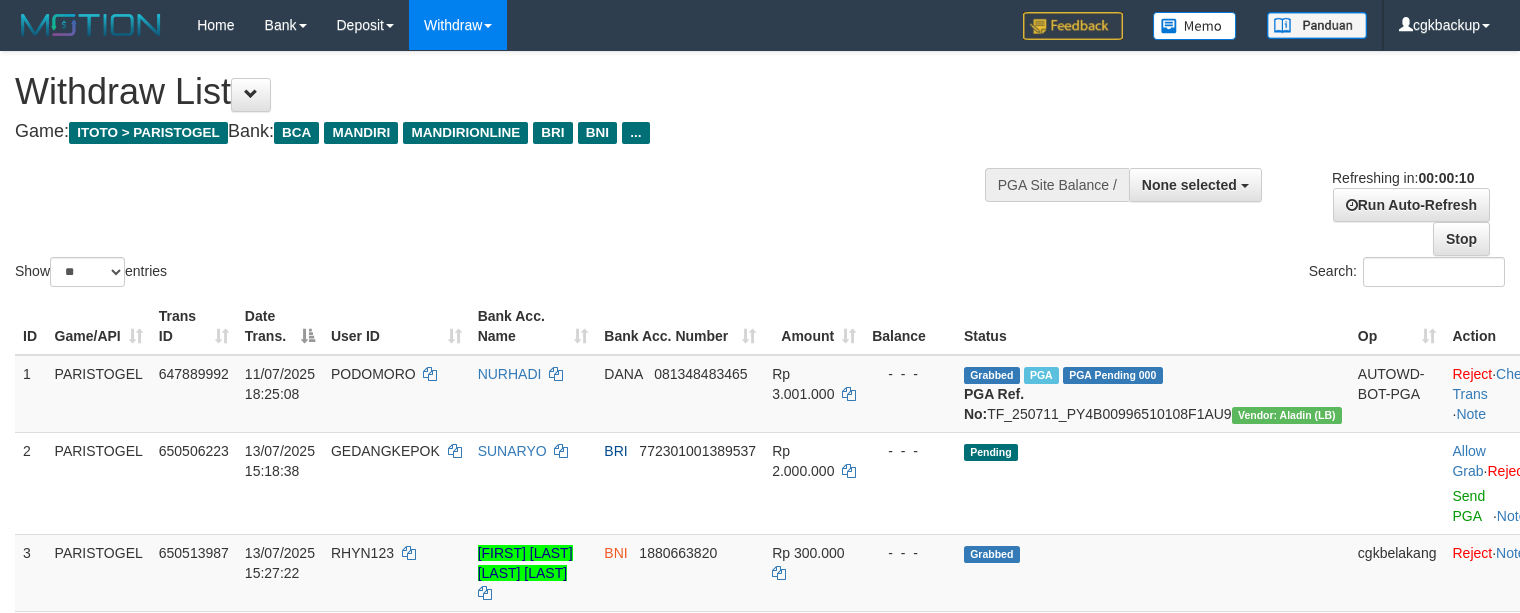 select 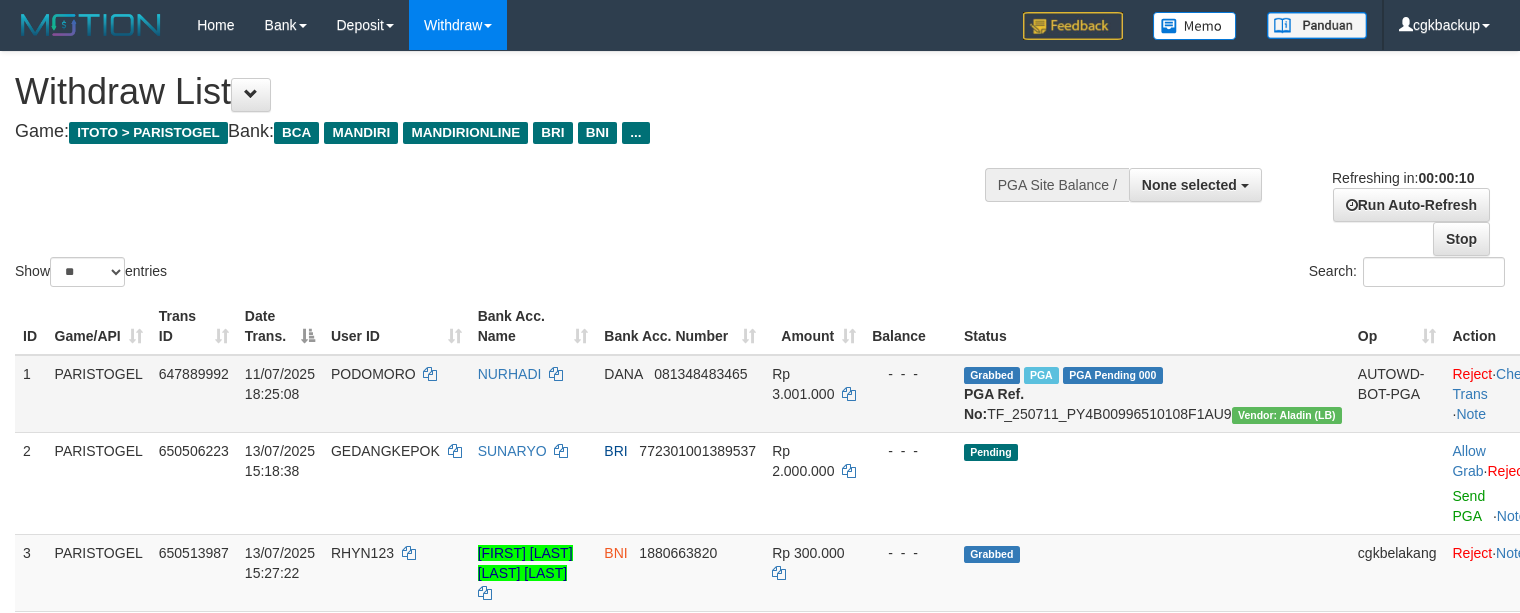 scroll, scrollTop: 0, scrollLeft: 0, axis: both 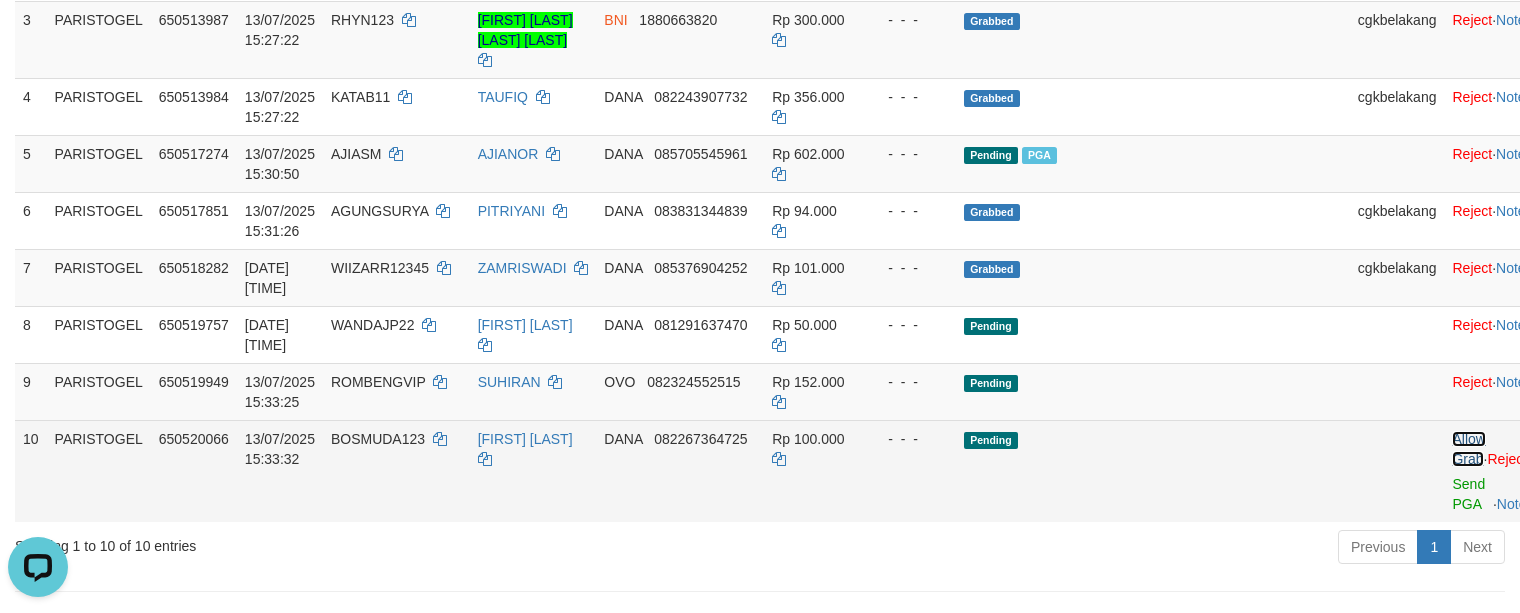 click on "Allow Grab" at bounding box center (1468, 449) 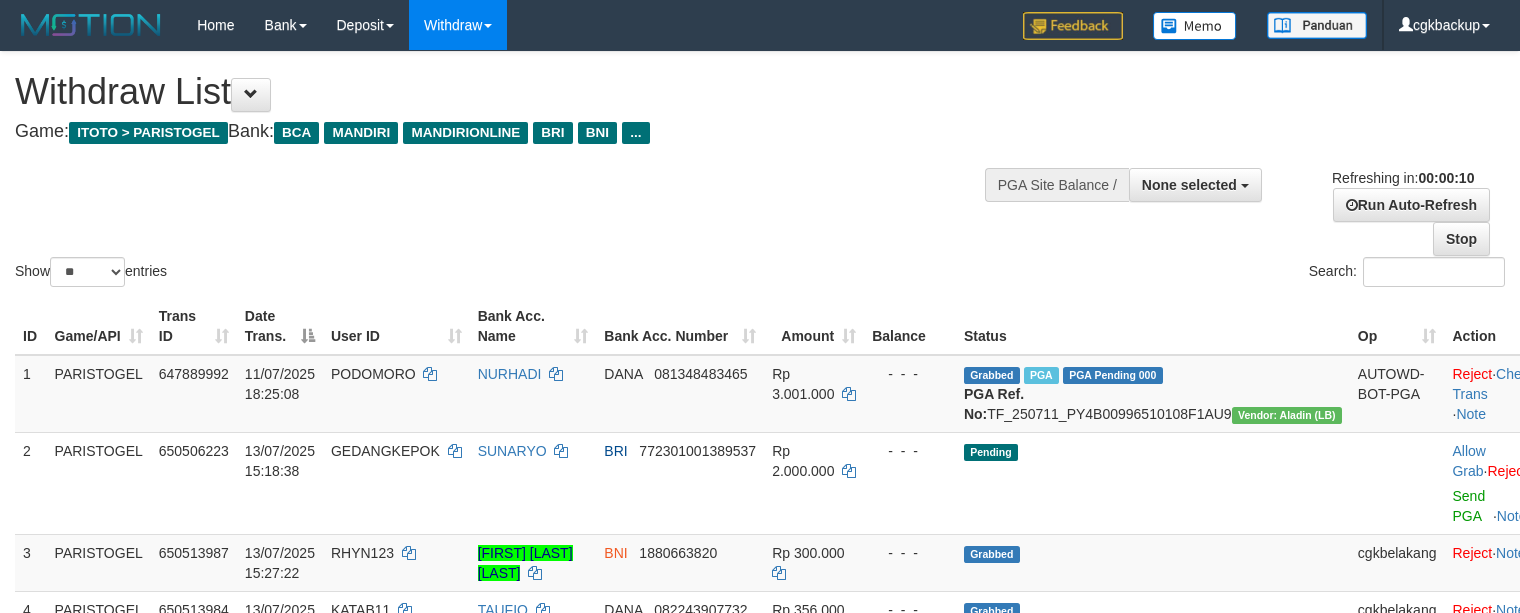 select 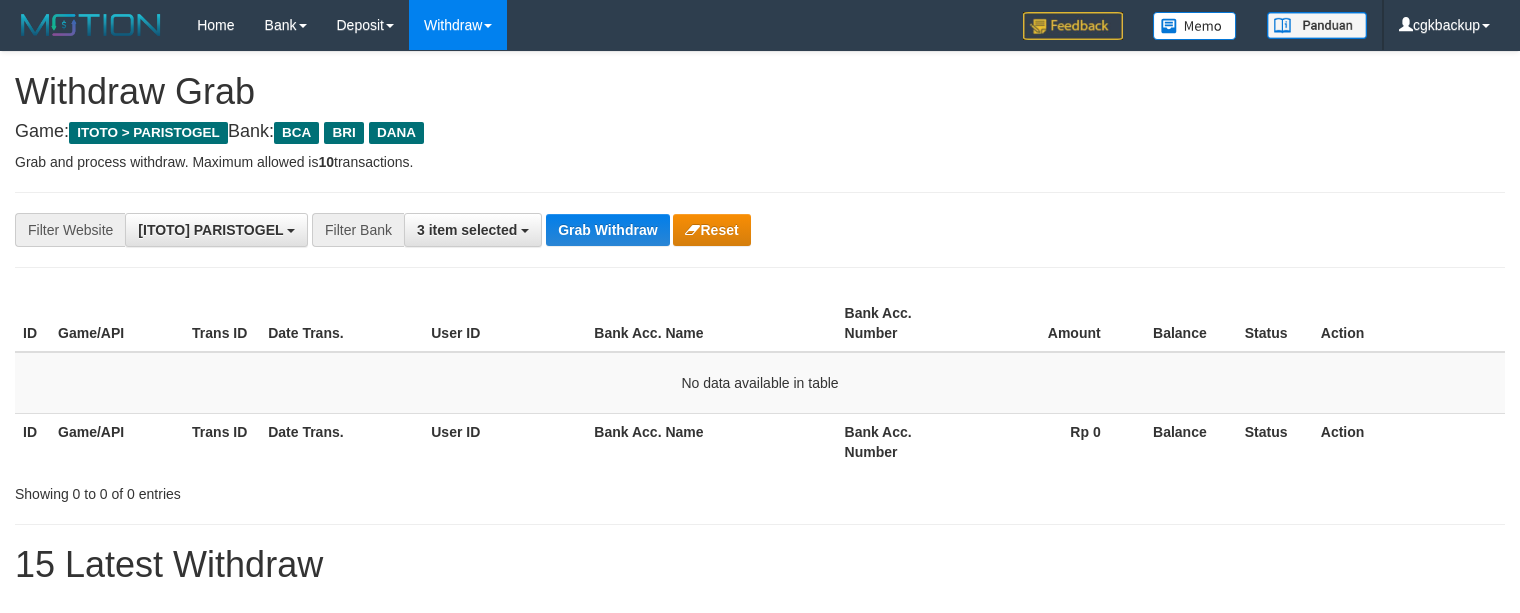 scroll, scrollTop: 0, scrollLeft: 0, axis: both 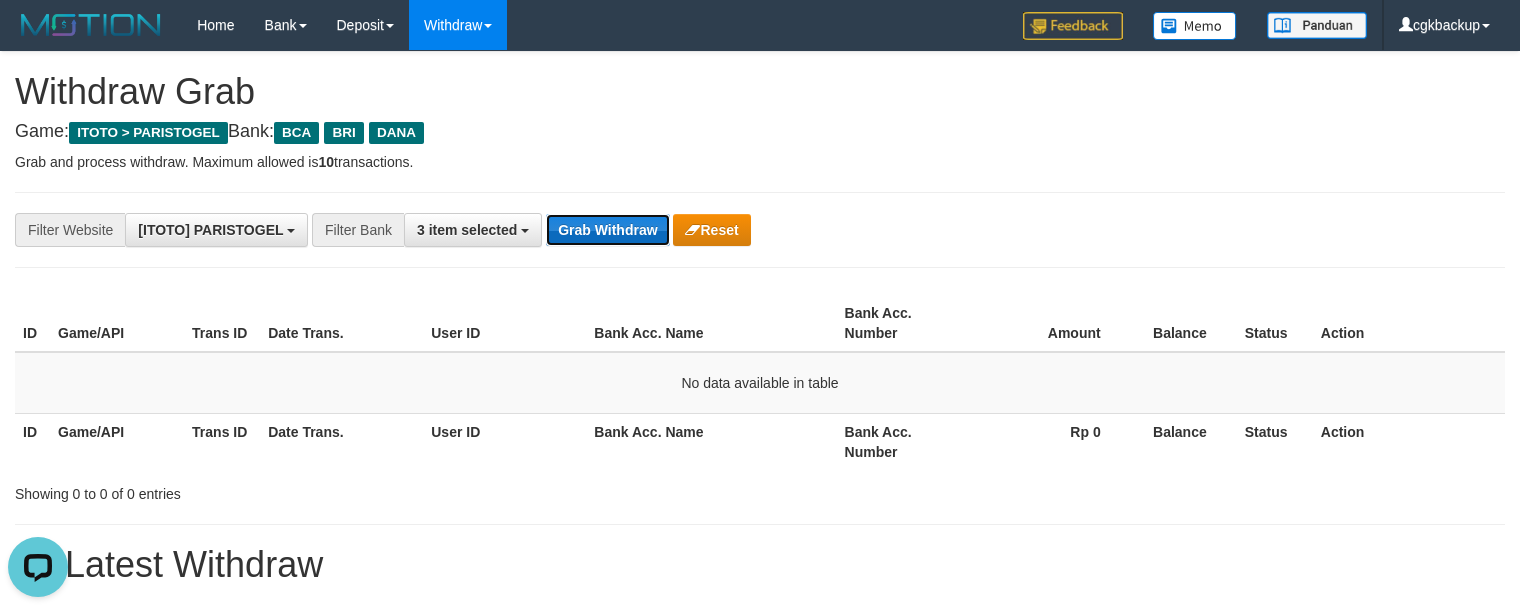 click on "Grab Withdraw" at bounding box center [607, 230] 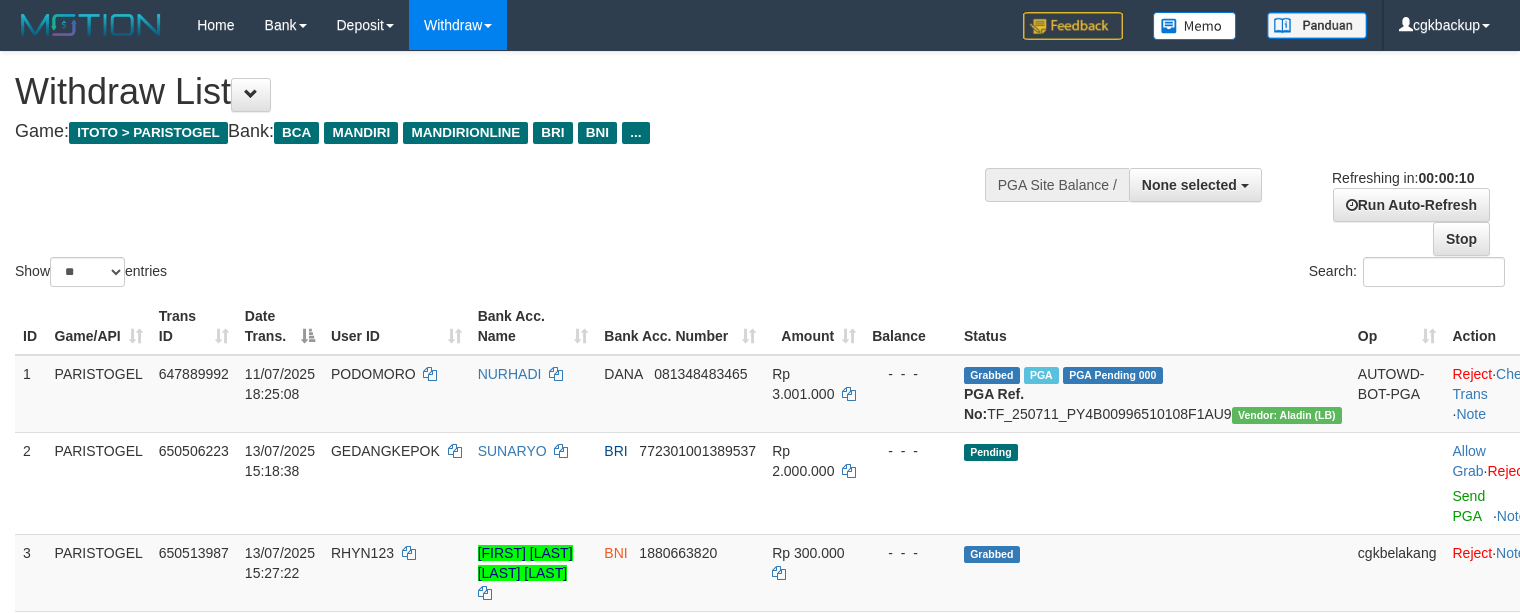 select 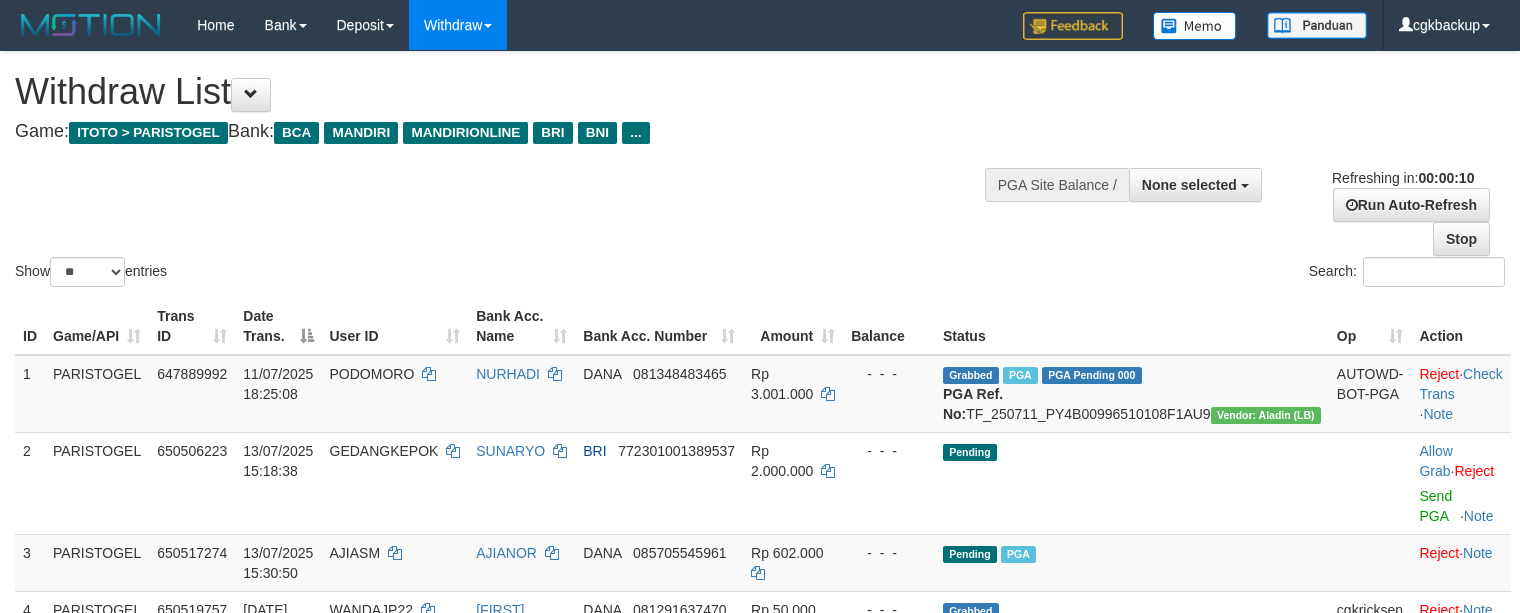 select 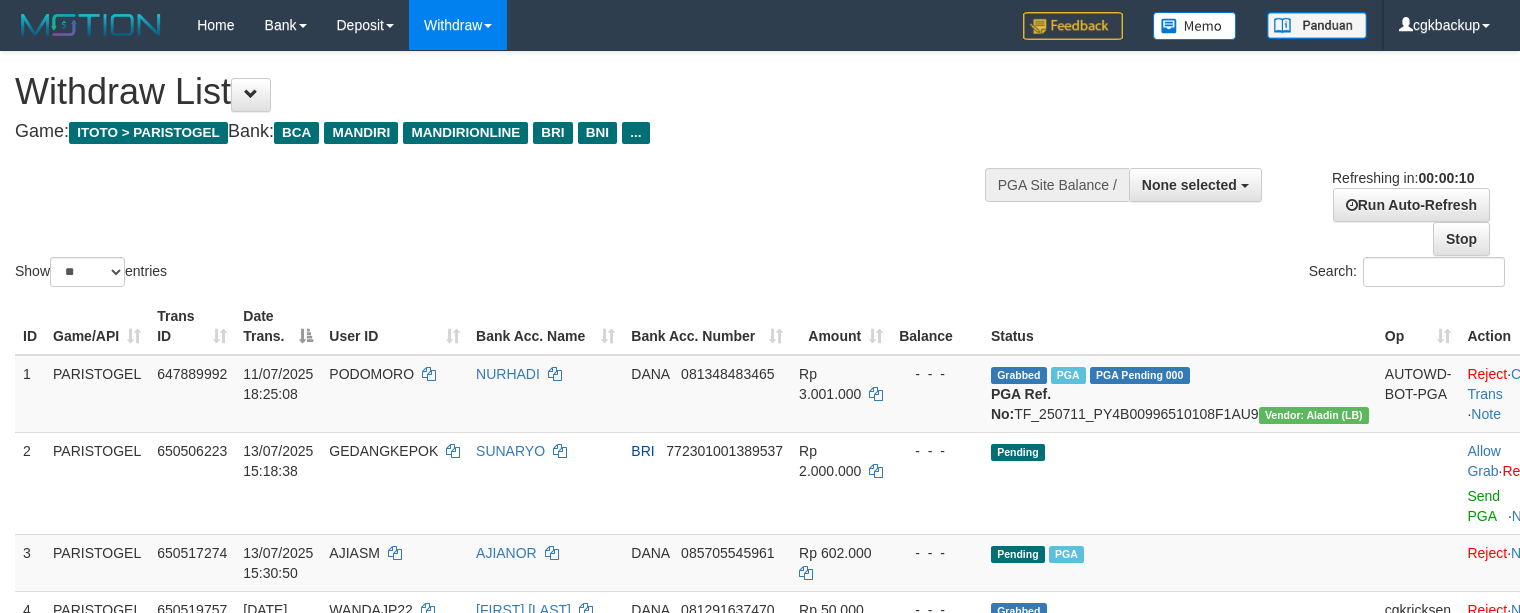select 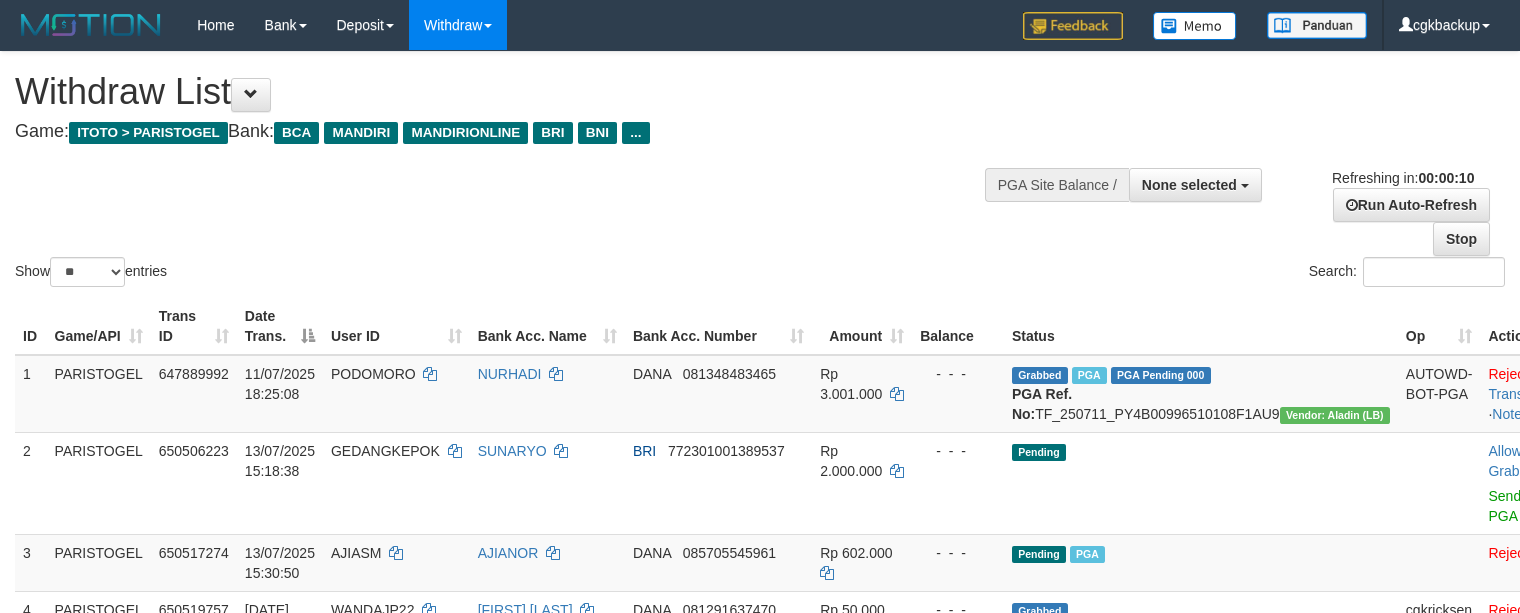select 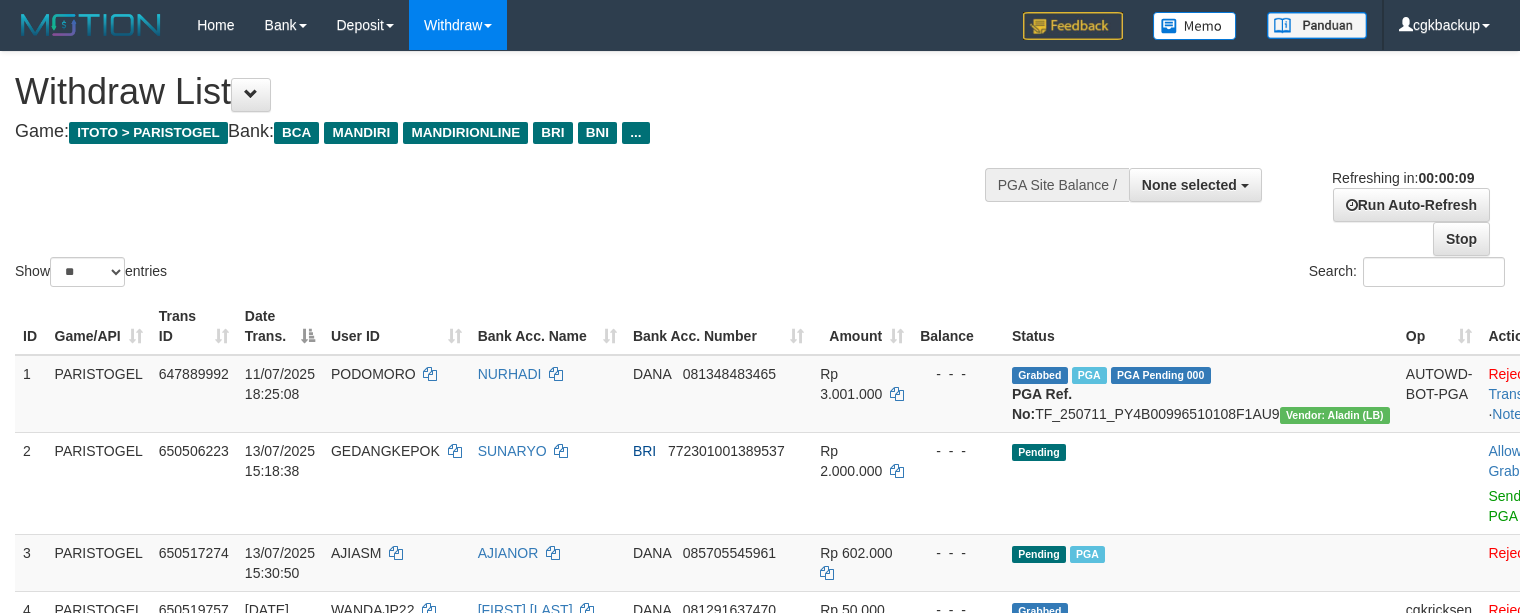 select 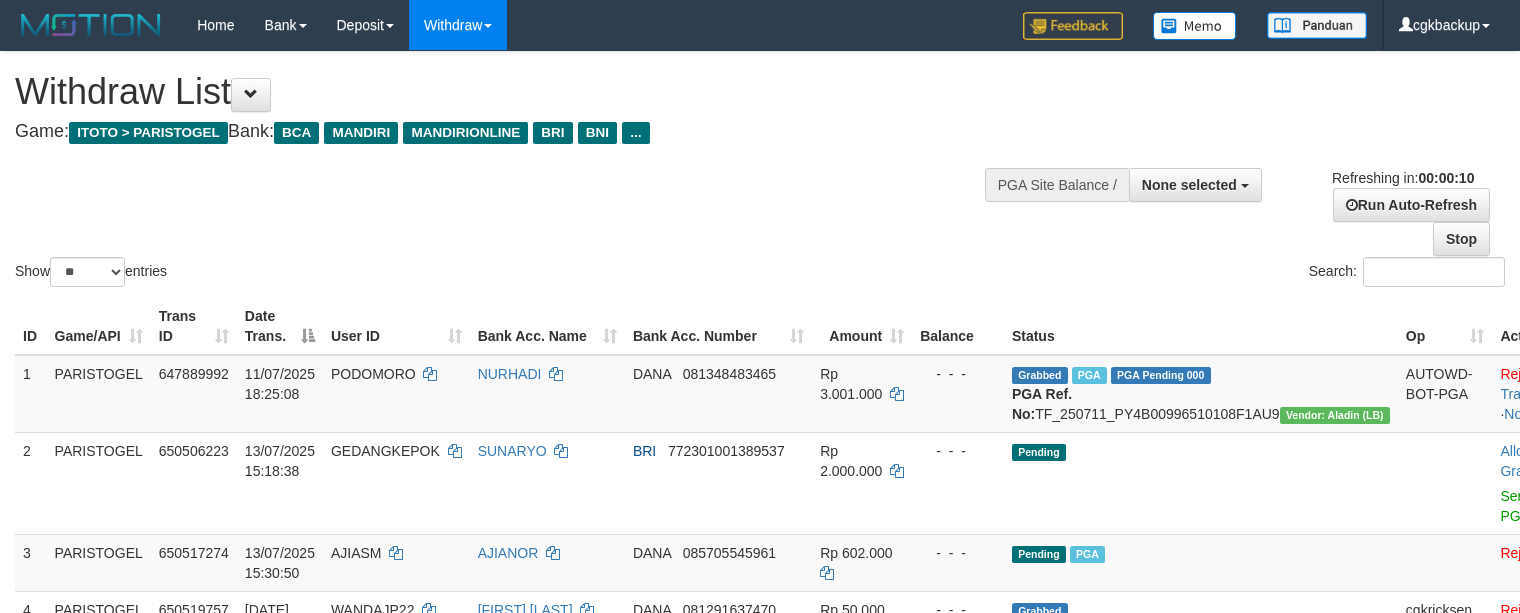 select 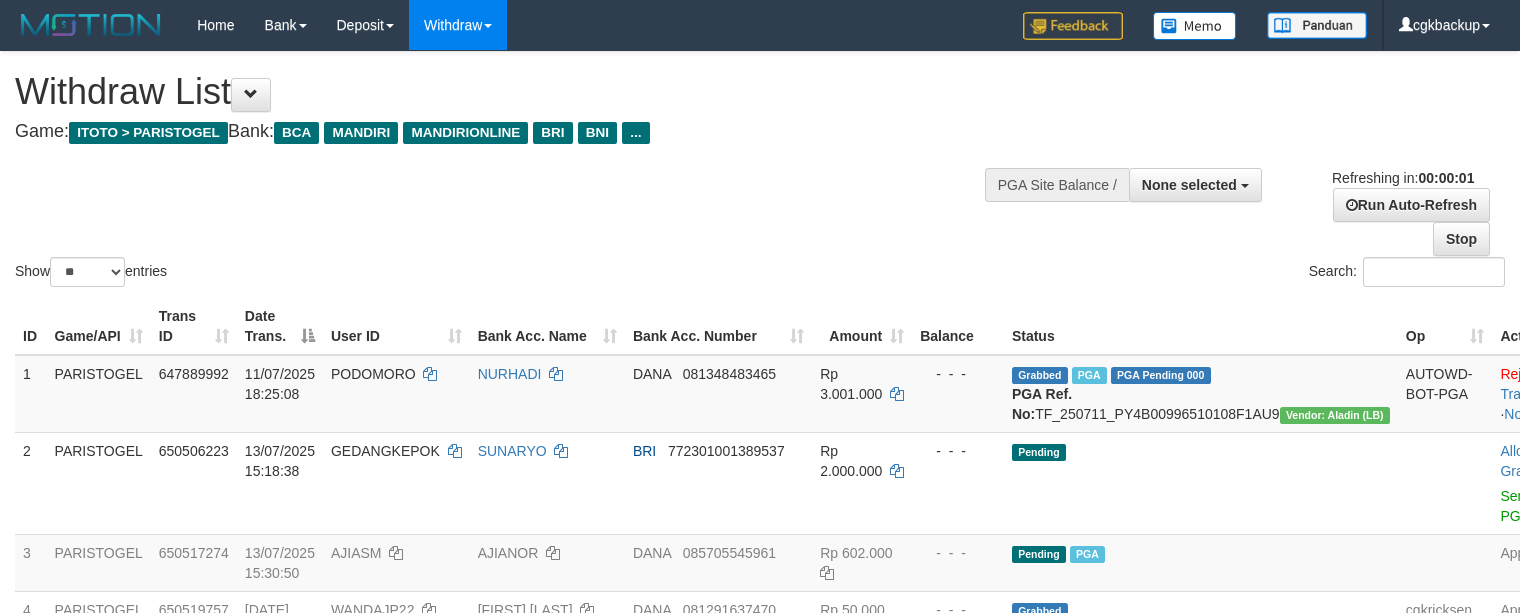 scroll, scrollTop: 0, scrollLeft: 0, axis: both 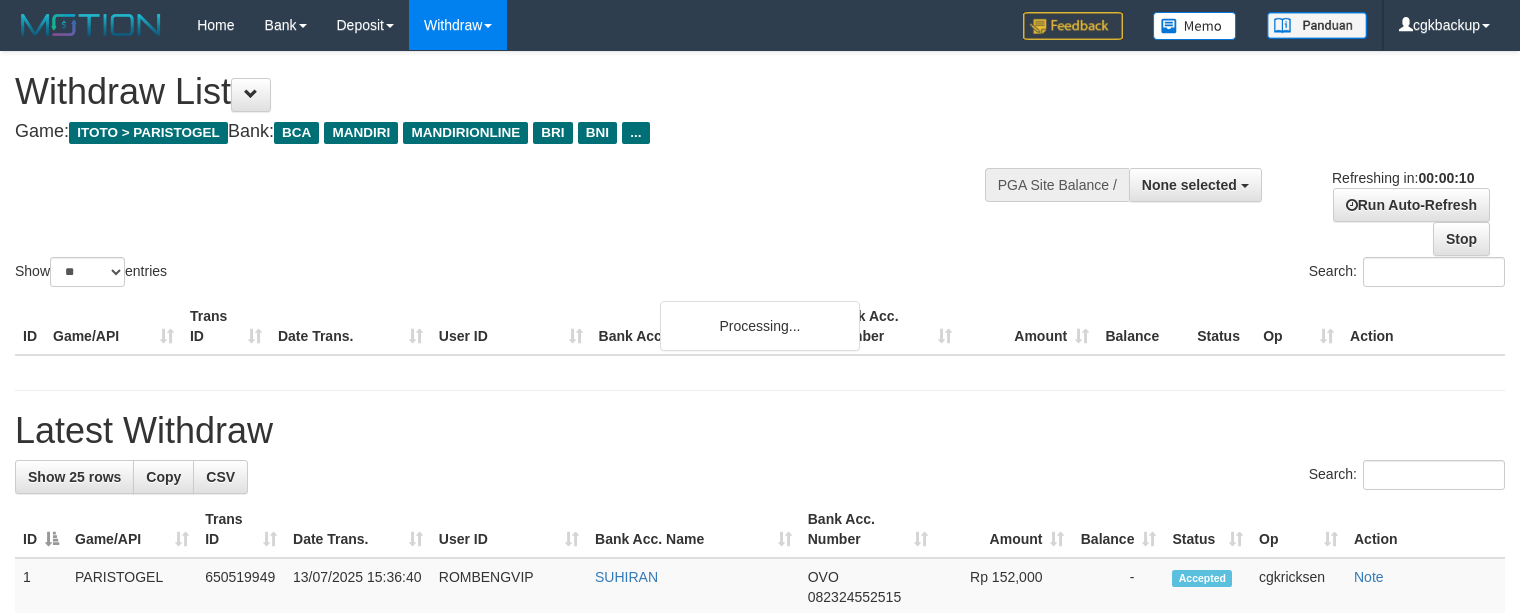 select 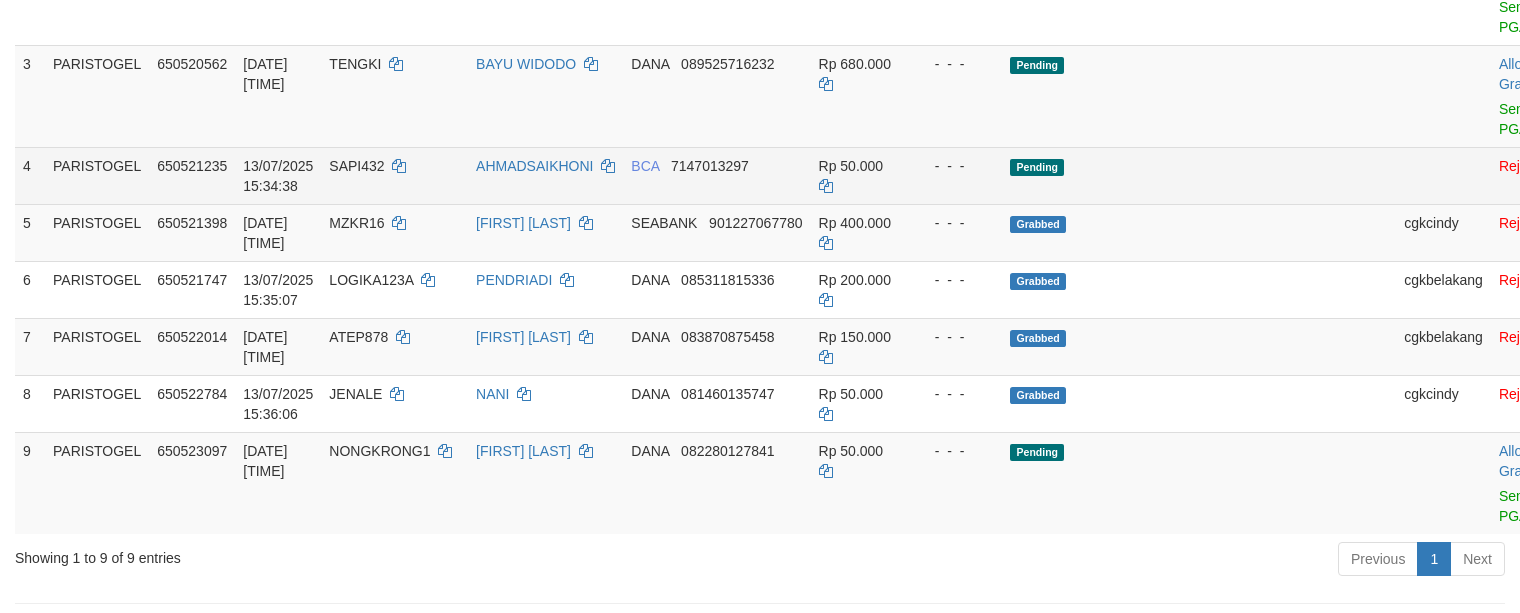 scroll, scrollTop: 533, scrollLeft: 0, axis: vertical 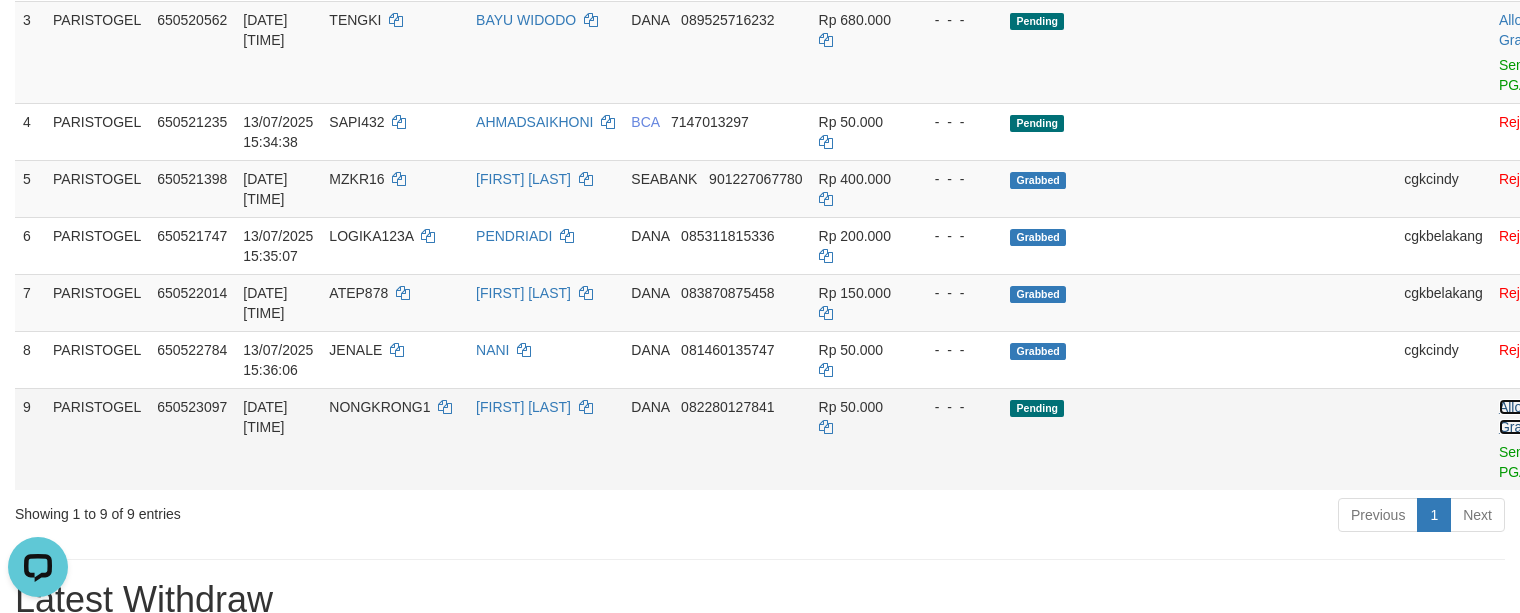 click on "Allow Grab" at bounding box center (1515, 417) 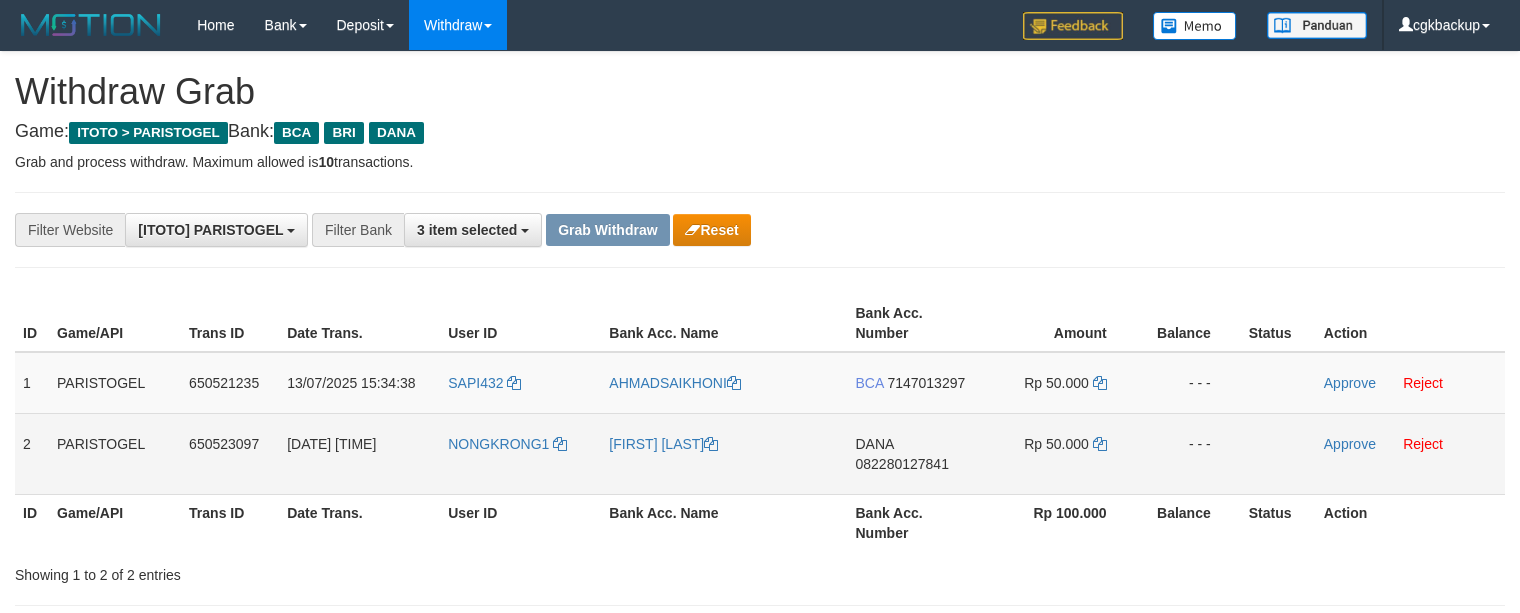 scroll, scrollTop: 0, scrollLeft: 0, axis: both 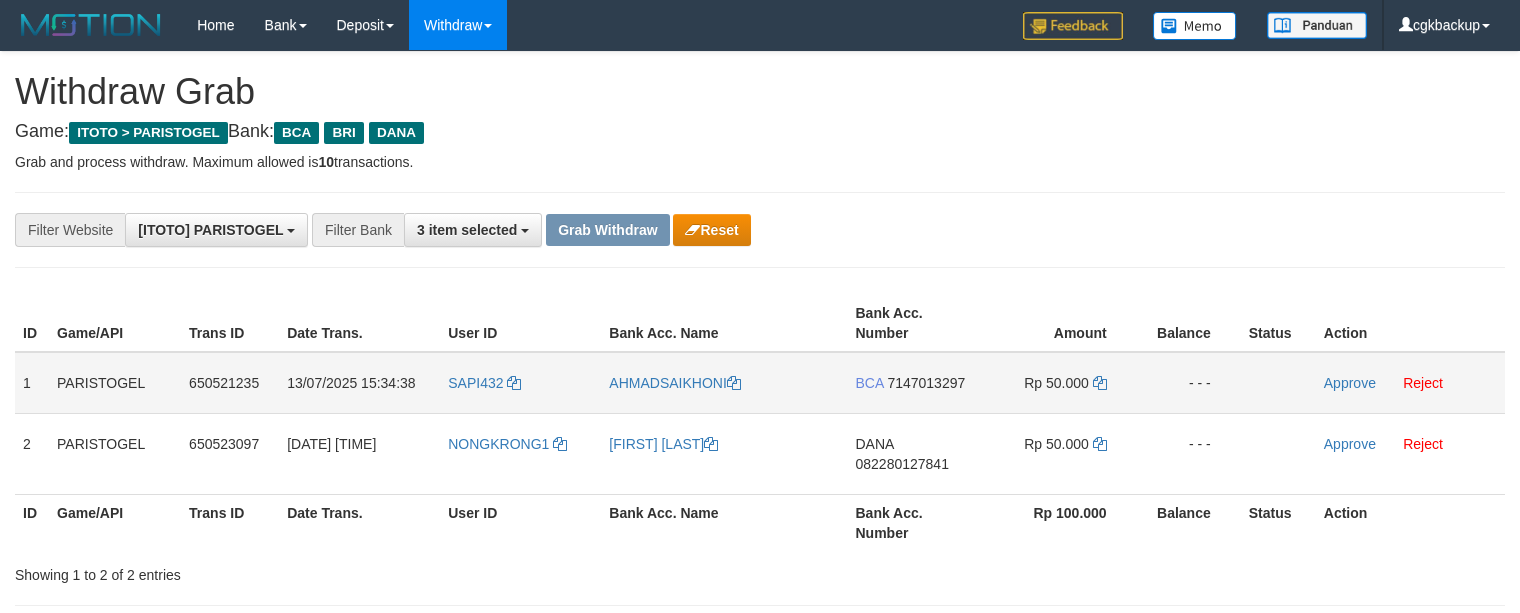 click on "SAPI432" at bounding box center (520, 383) 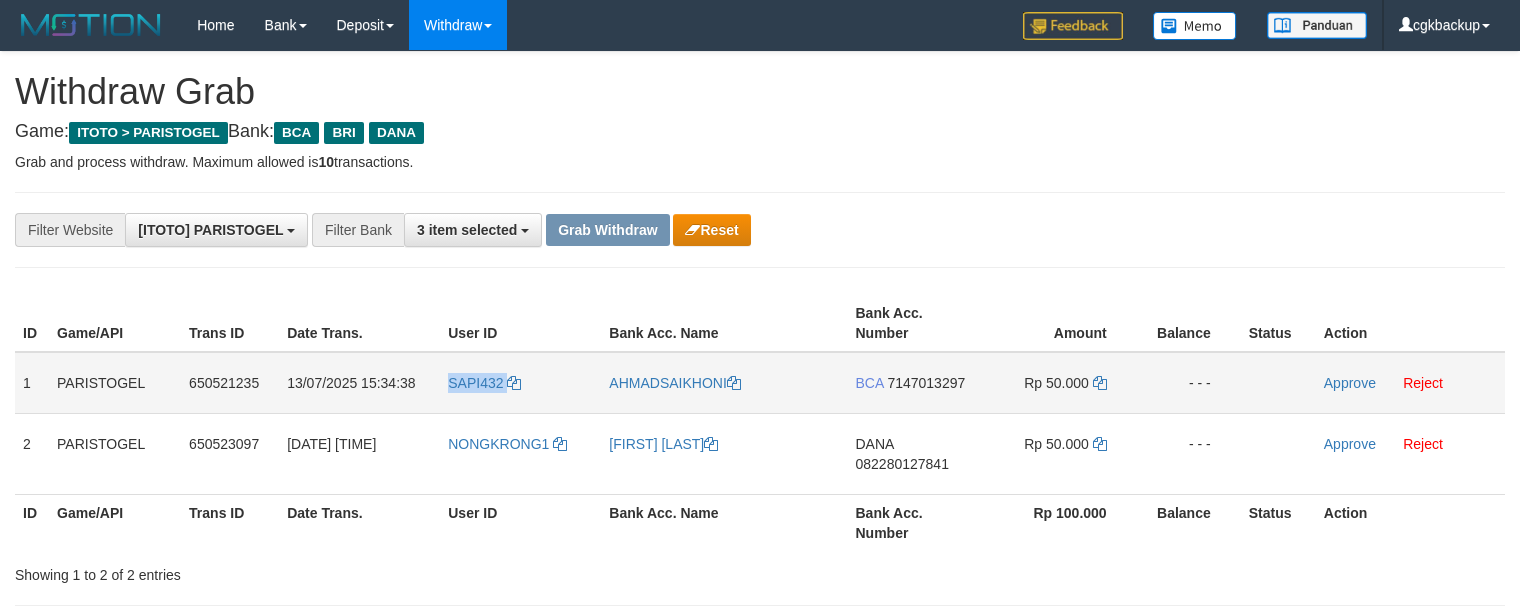 click on "SAPI432" at bounding box center (520, 383) 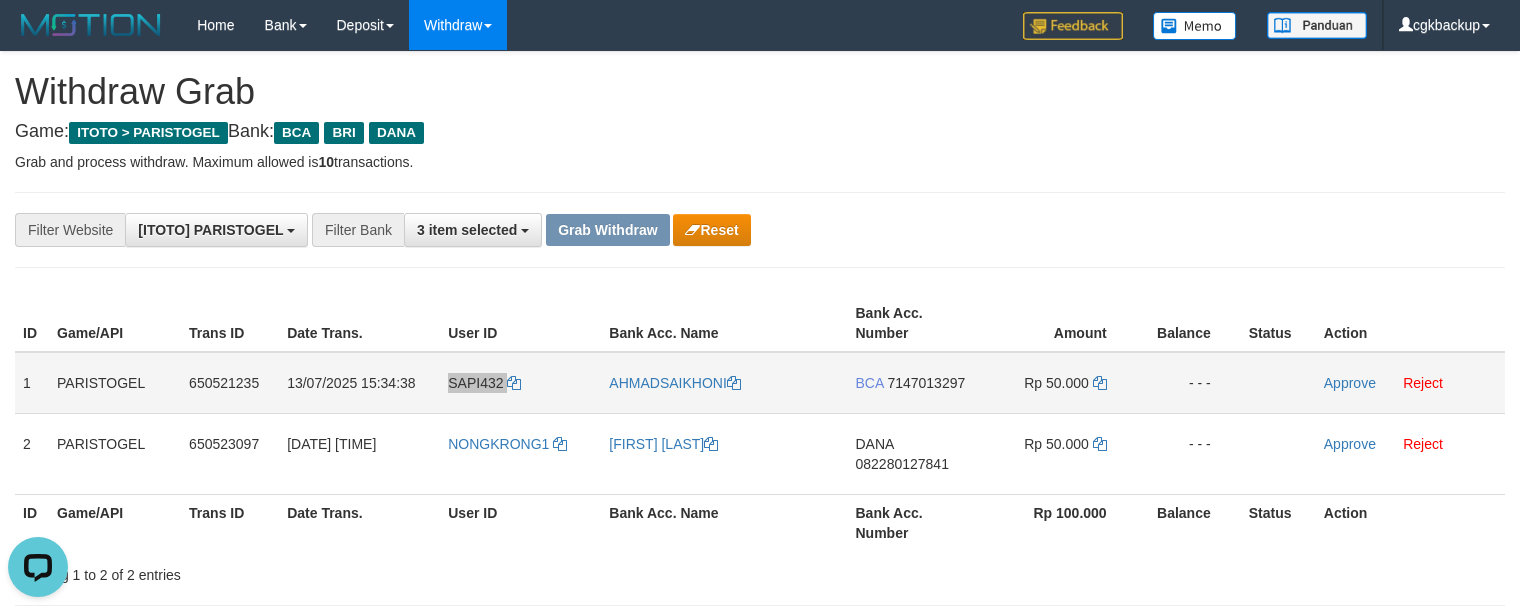 scroll, scrollTop: 0, scrollLeft: 0, axis: both 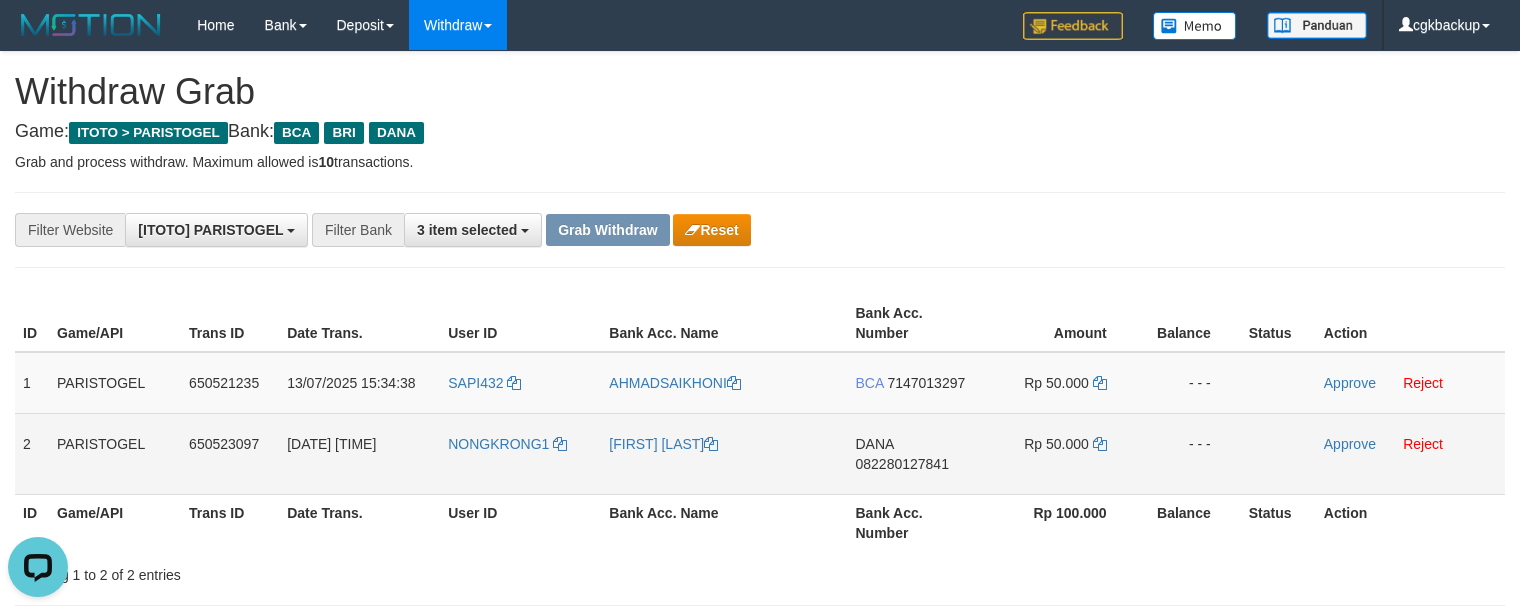 click on "NONGKRONG1" at bounding box center [520, 453] 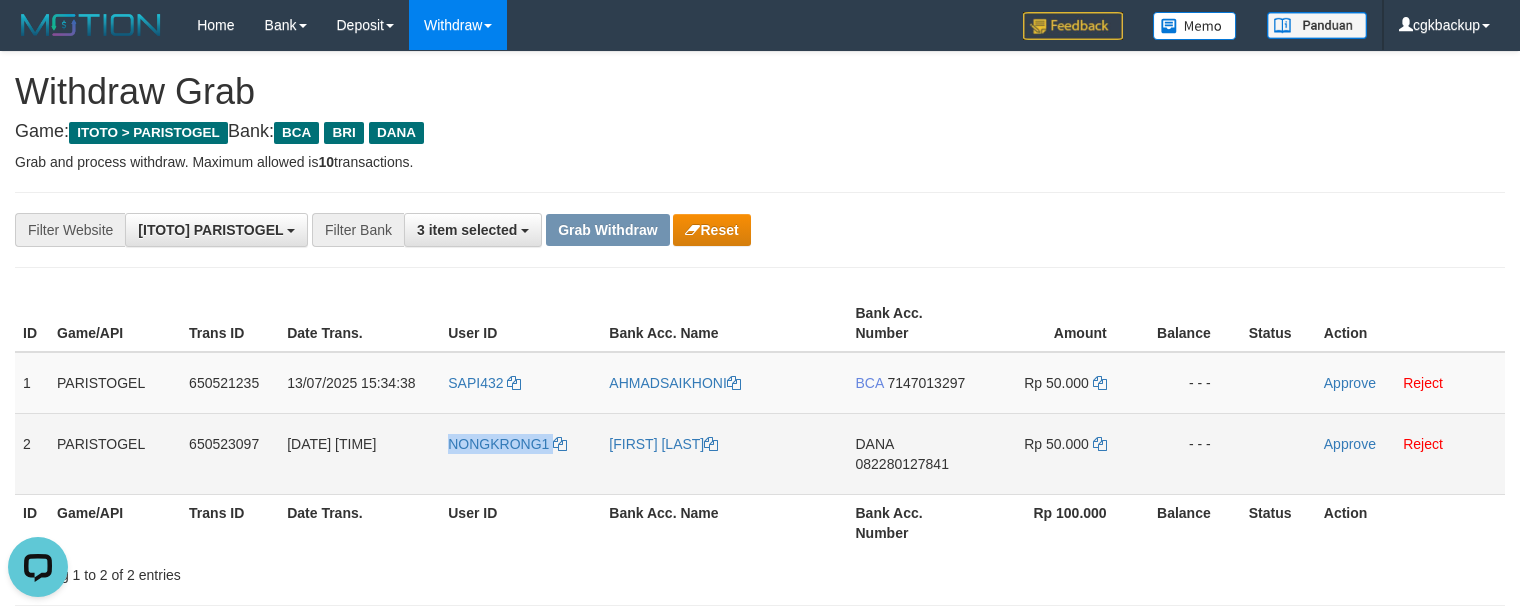 click on "NONGKRONG1" at bounding box center (520, 453) 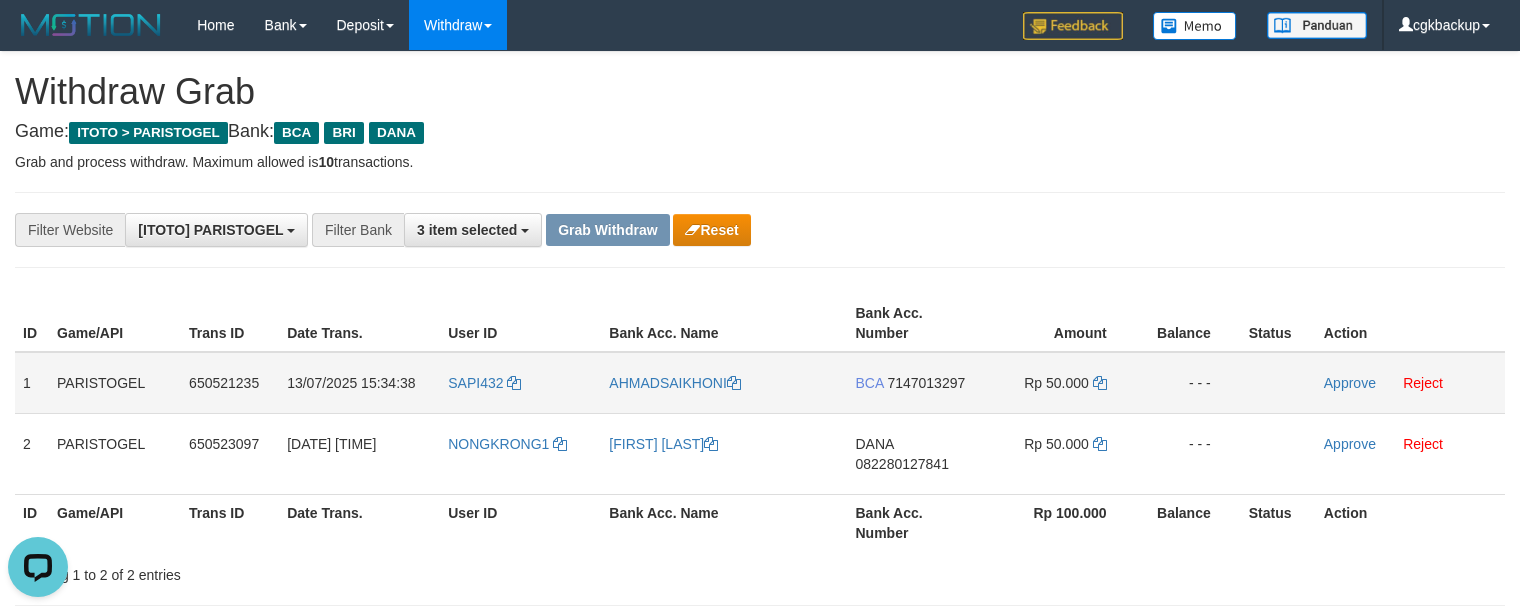click on "AHMADSAIKHONI" at bounding box center [724, 383] 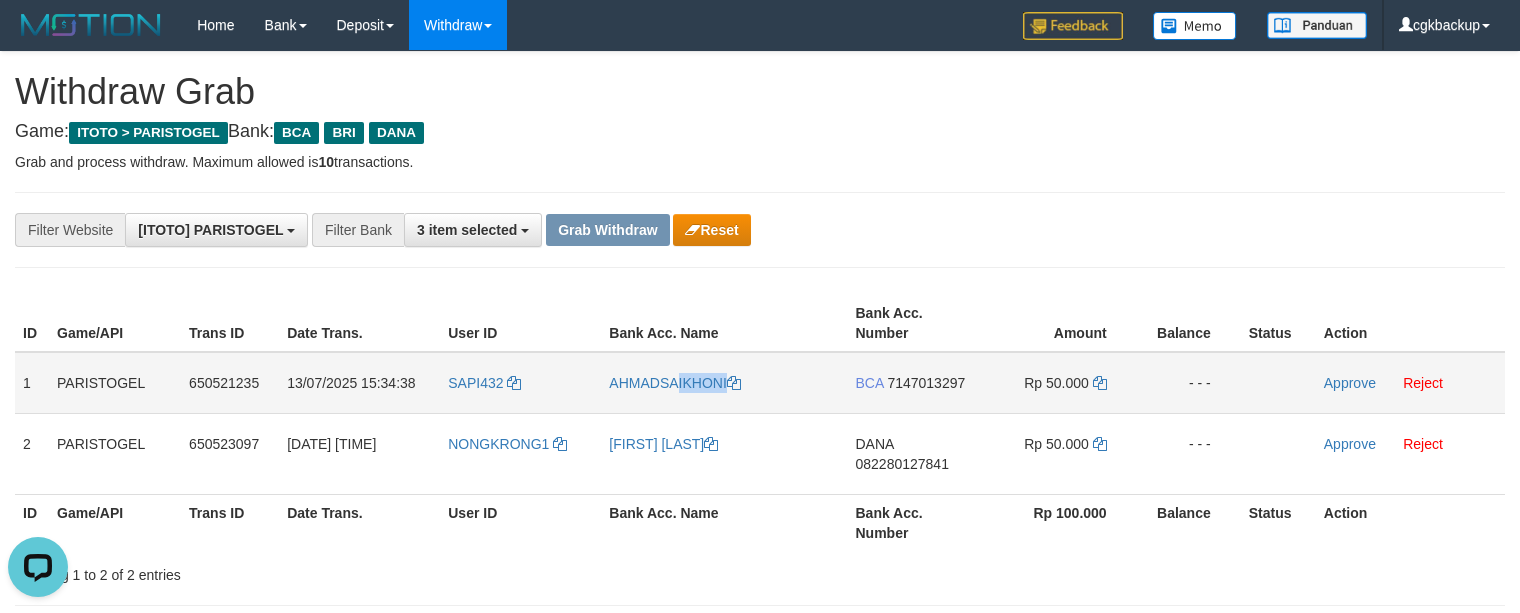 click on "AHMADSAIKHONI" at bounding box center [724, 383] 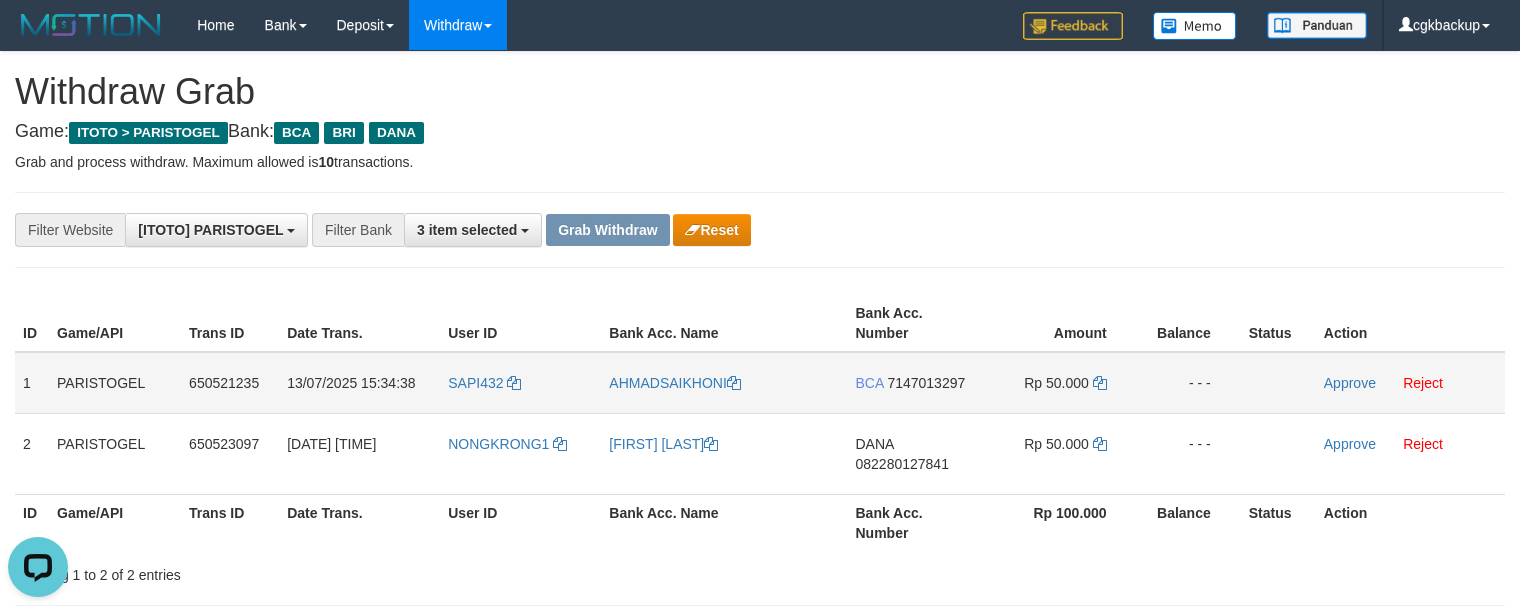 click on "SAPI432" at bounding box center (520, 383) 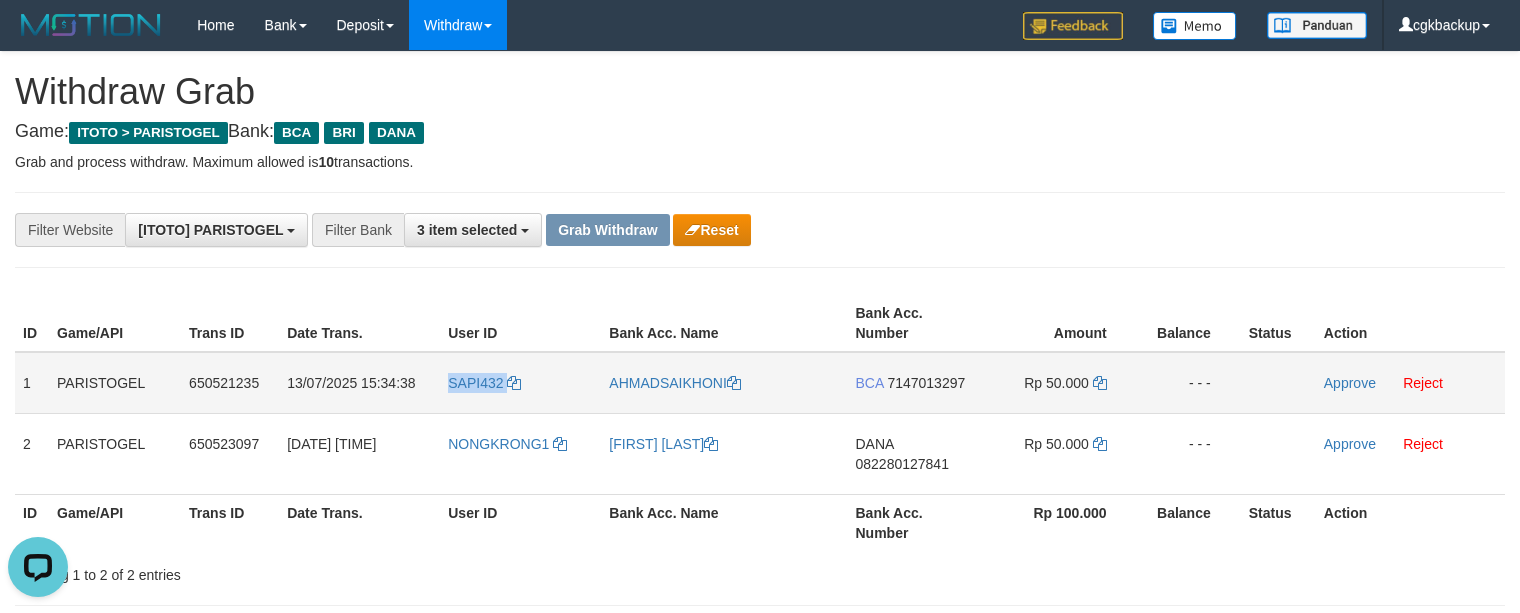 click on "SAPI432" at bounding box center (520, 383) 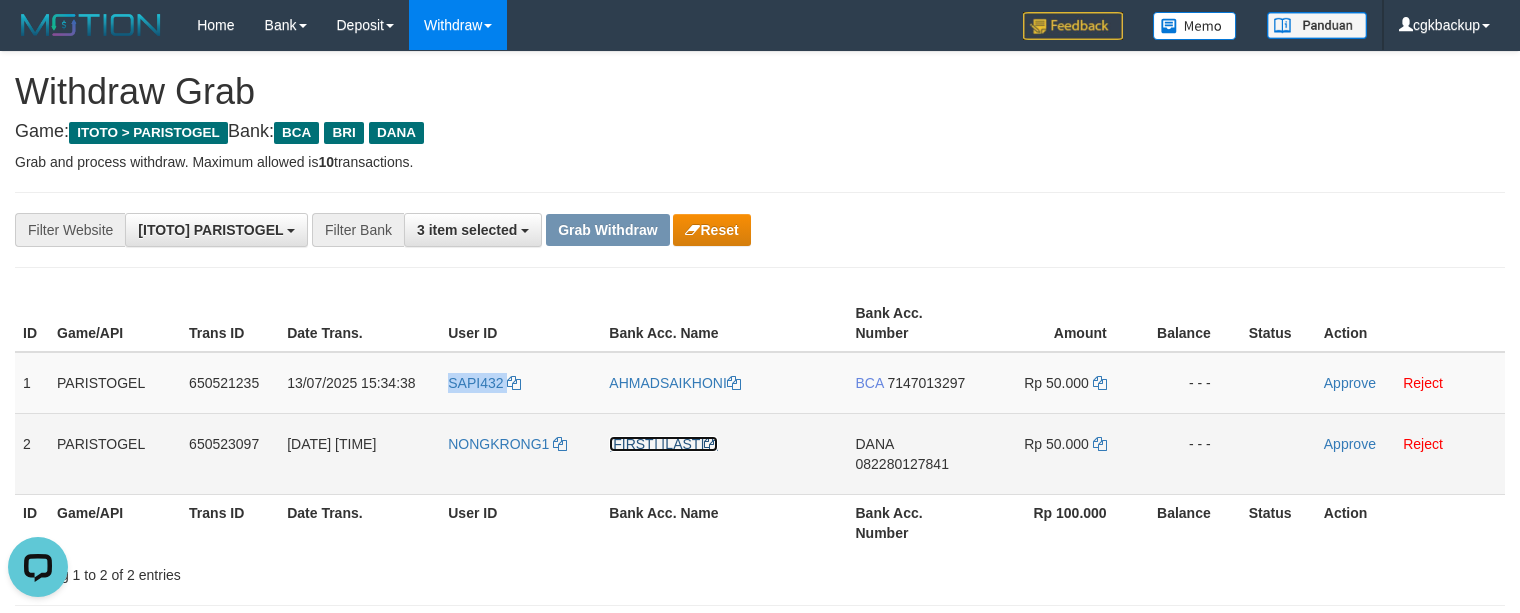 click on "[FIRST] [LAST]" at bounding box center [663, 444] 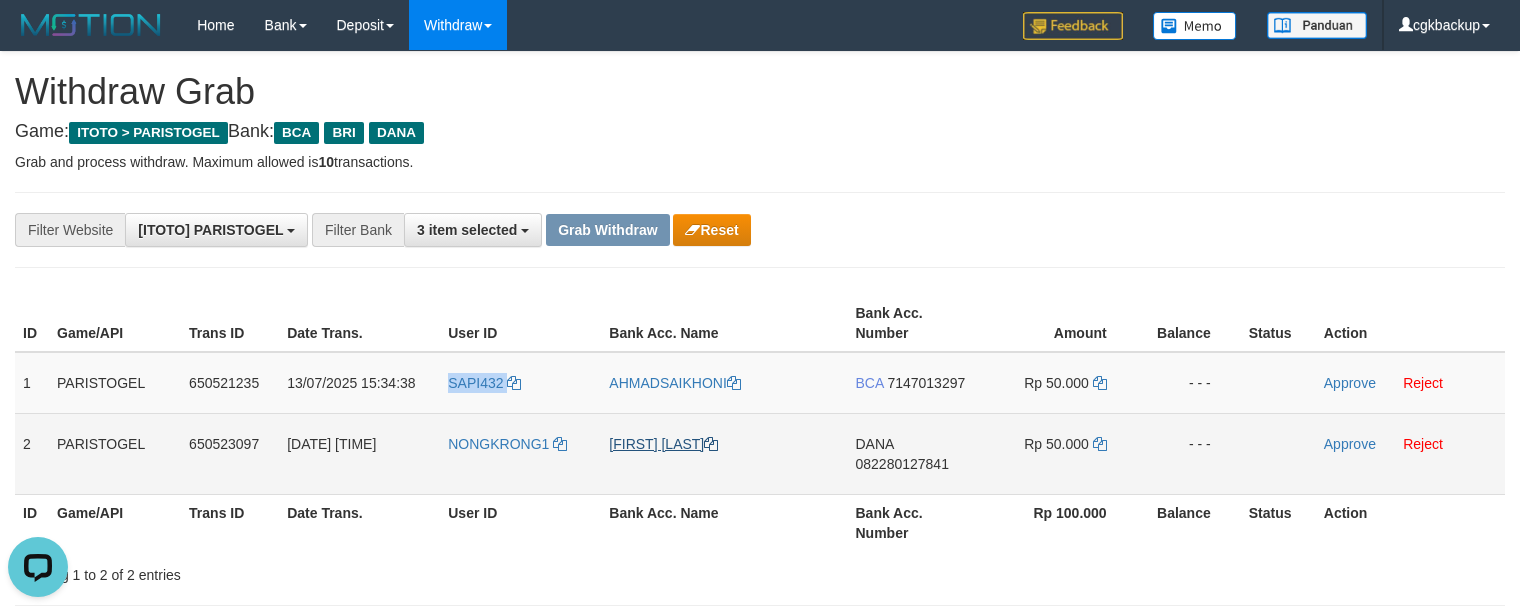 copy on "SAPI432" 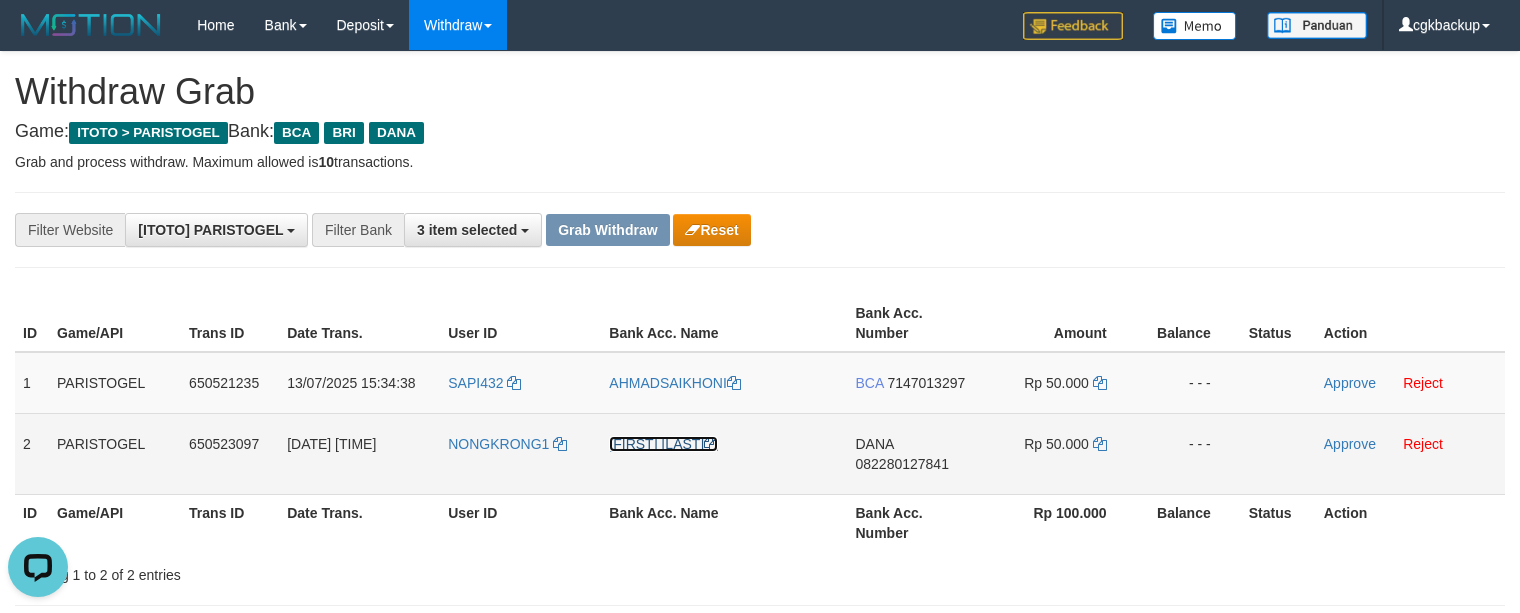 click on "[FIRST] [LAST]" at bounding box center [663, 444] 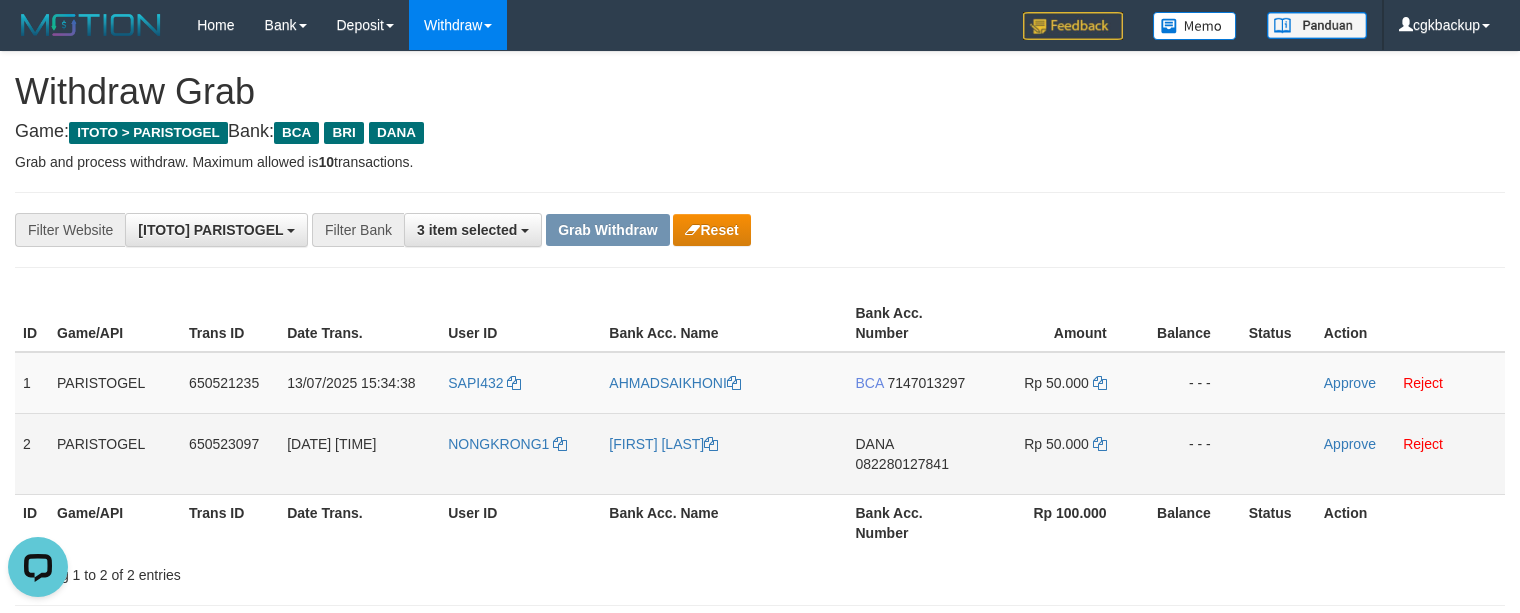 click on "[FIRST] [LAST]" at bounding box center [724, 453] 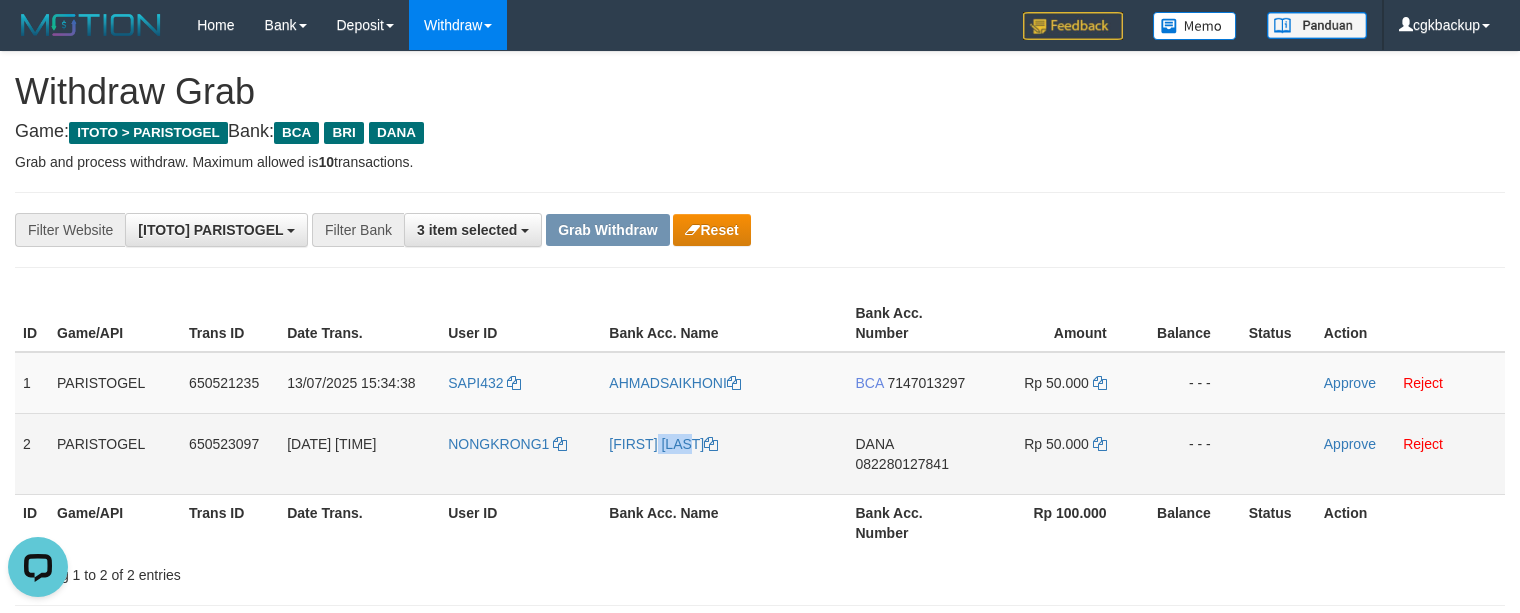click on "[FIRST] [LAST]" at bounding box center [724, 453] 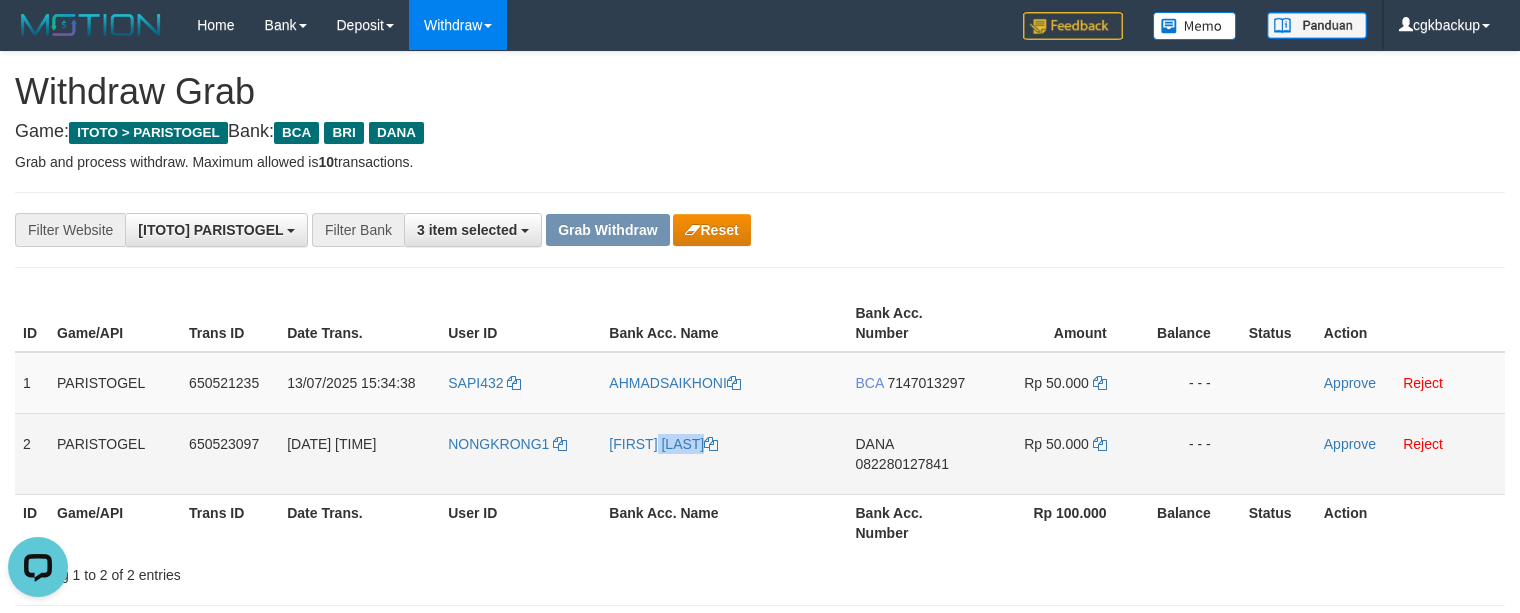 click on "[FIRST] [LAST]" at bounding box center [724, 453] 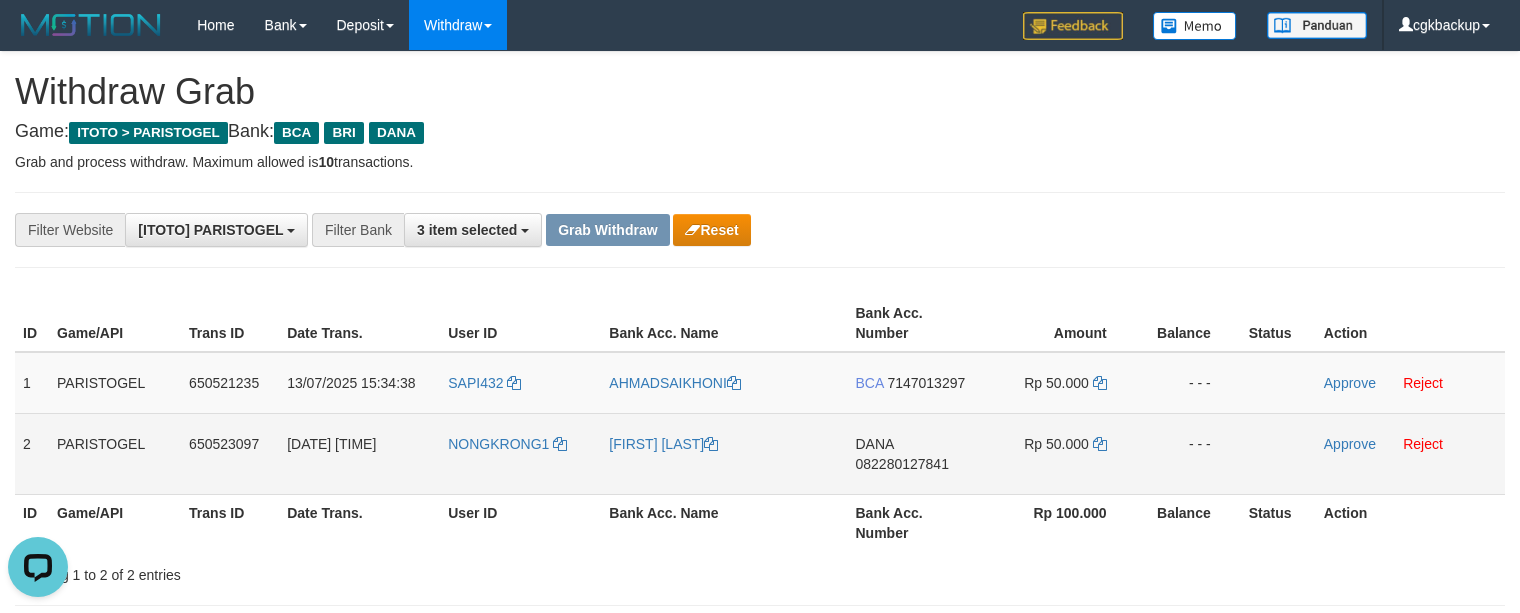 click on "NONGKRONG1" at bounding box center (520, 453) 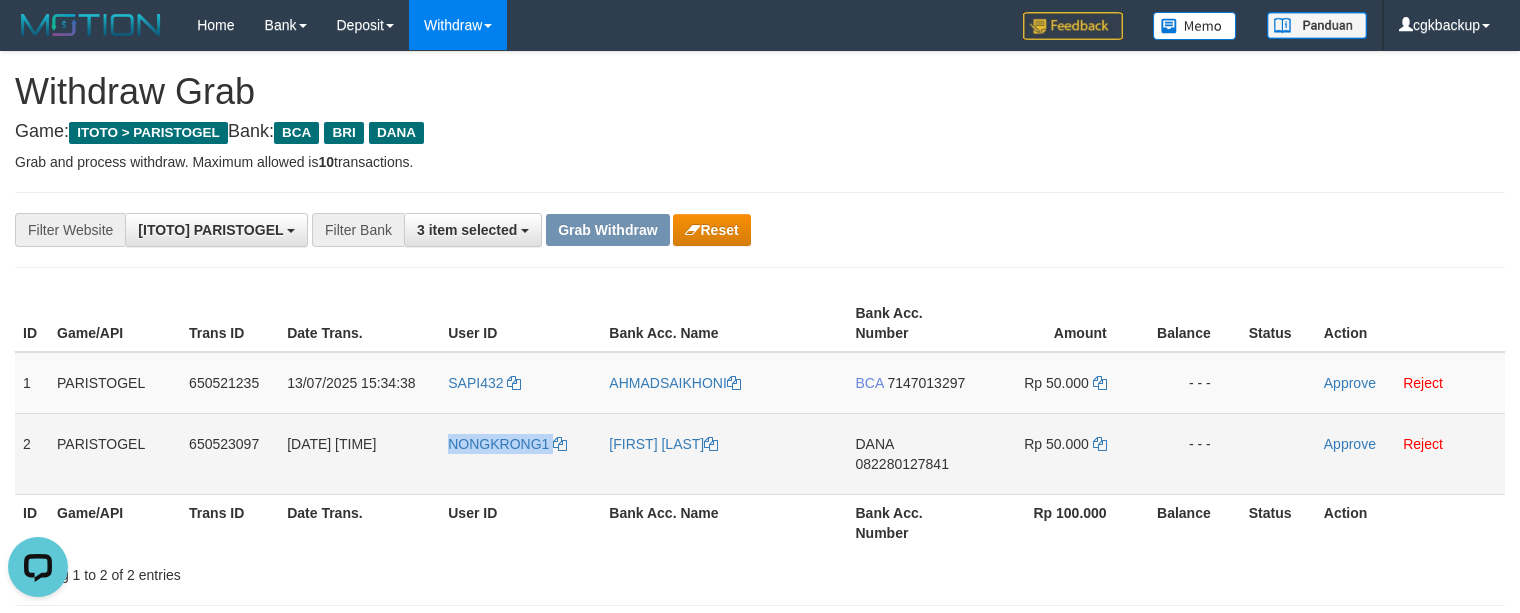 click on "NONGKRONG1" at bounding box center [520, 453] 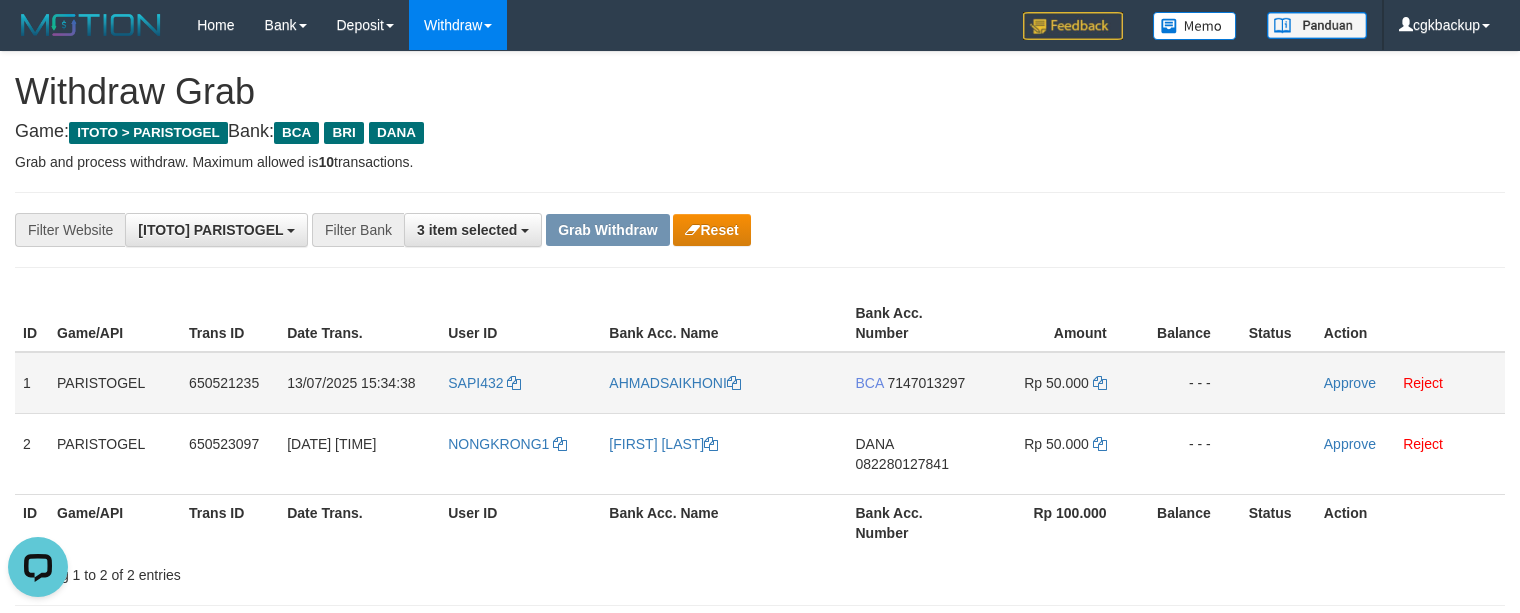 click on "BCA
7147013297" at bounding box center [914, 383] 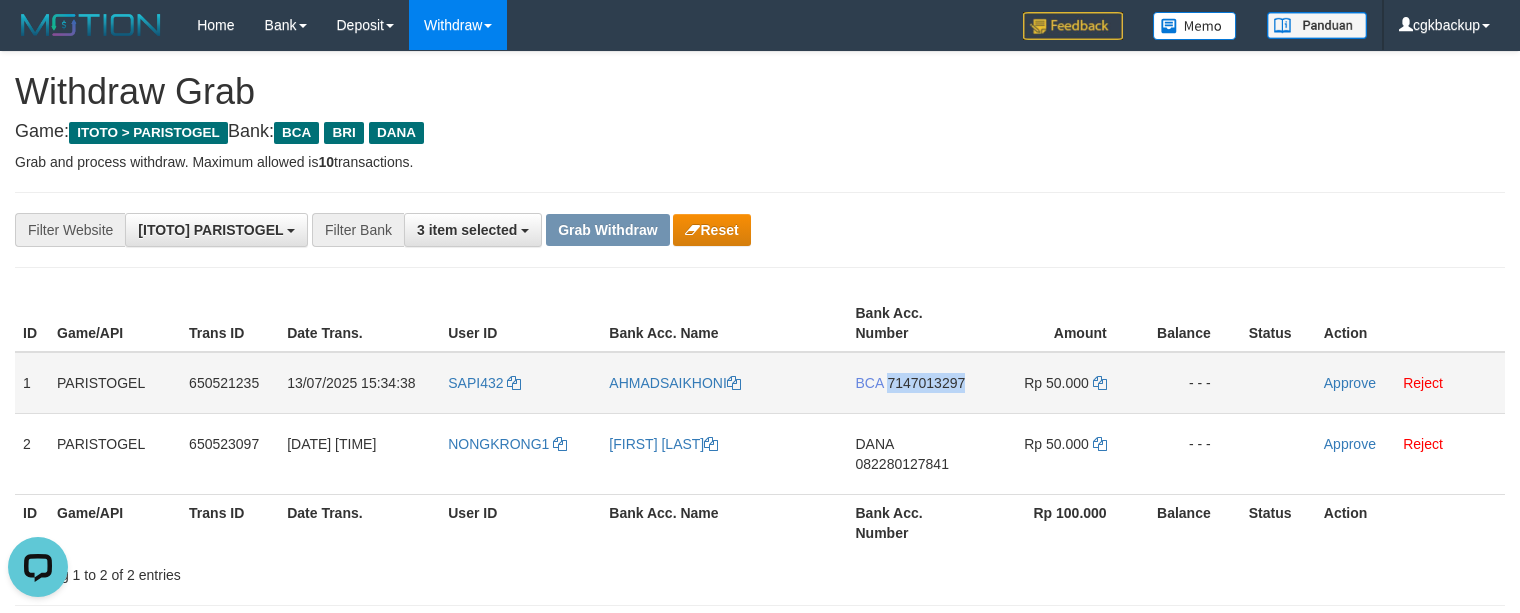 click on "BCA
7147013297" at bounding box center (914, 383) 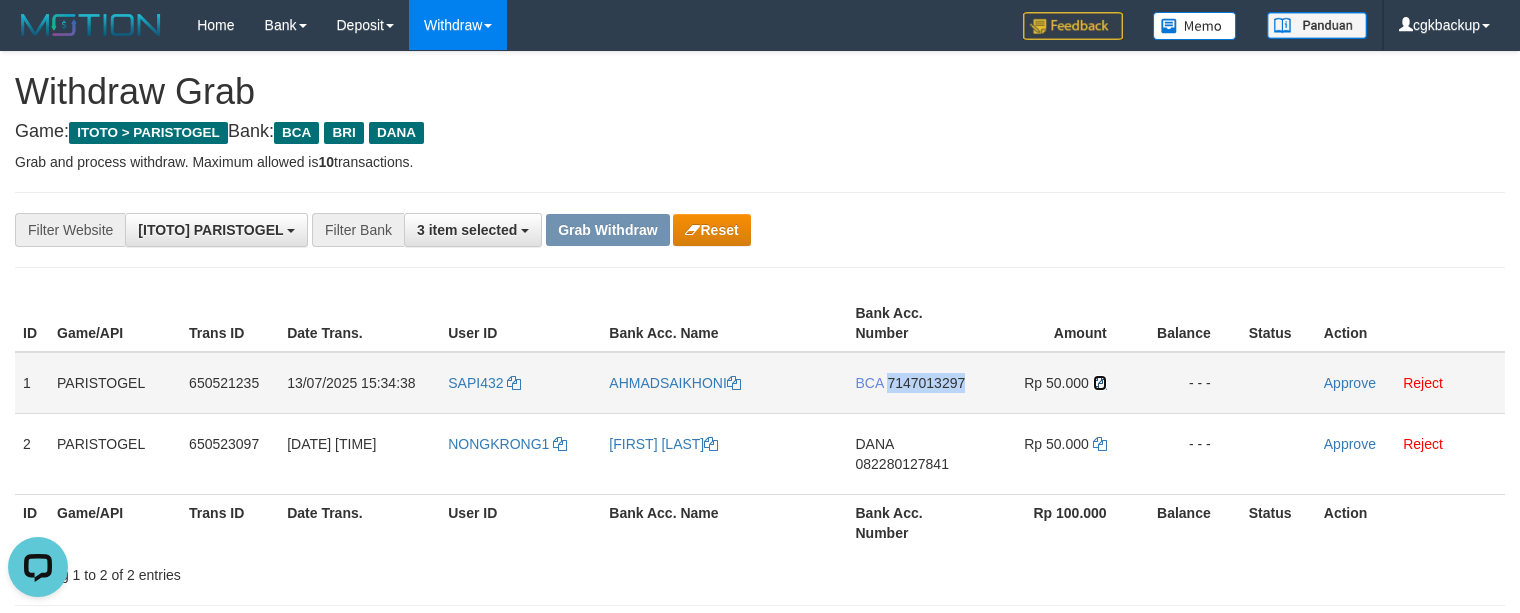 drag, startPoint x: 1101, startPoint y: 386, endPoint x: 1140, endPoint y: 372, distance: 41.4367 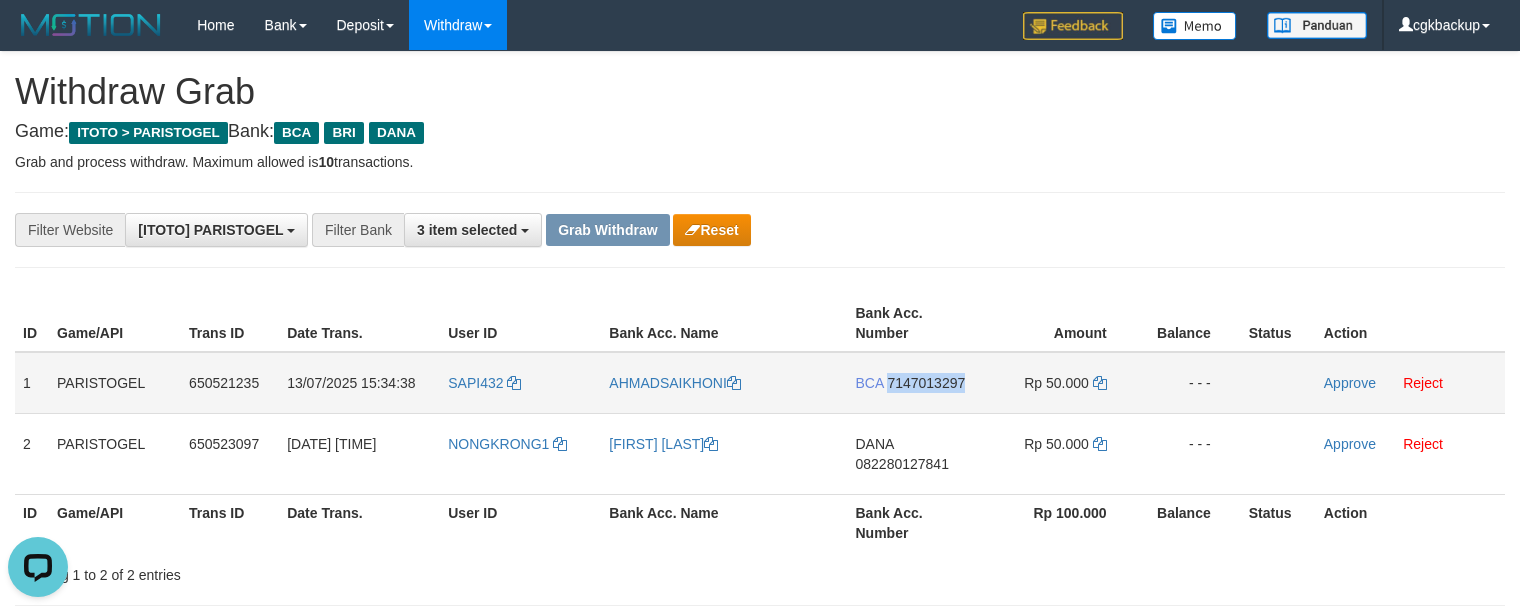 copy on "7147013297" 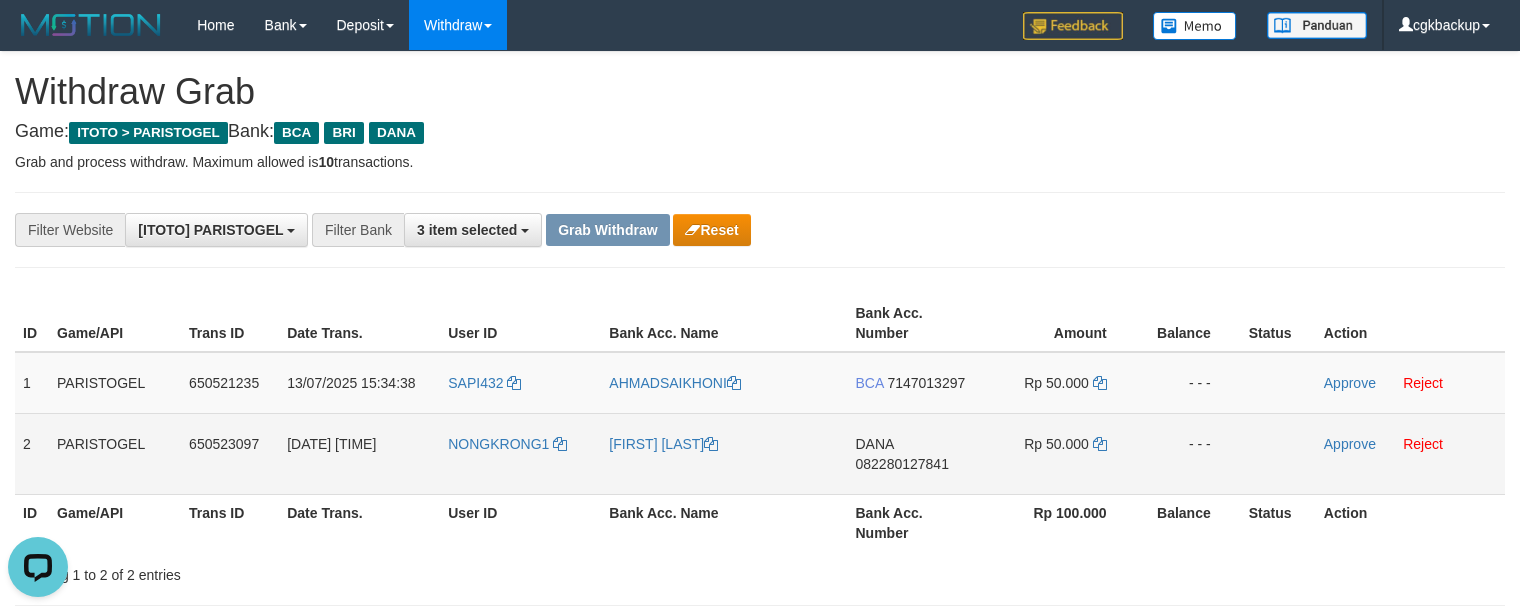 click on "082280127841" at bounding box center (902, 464) 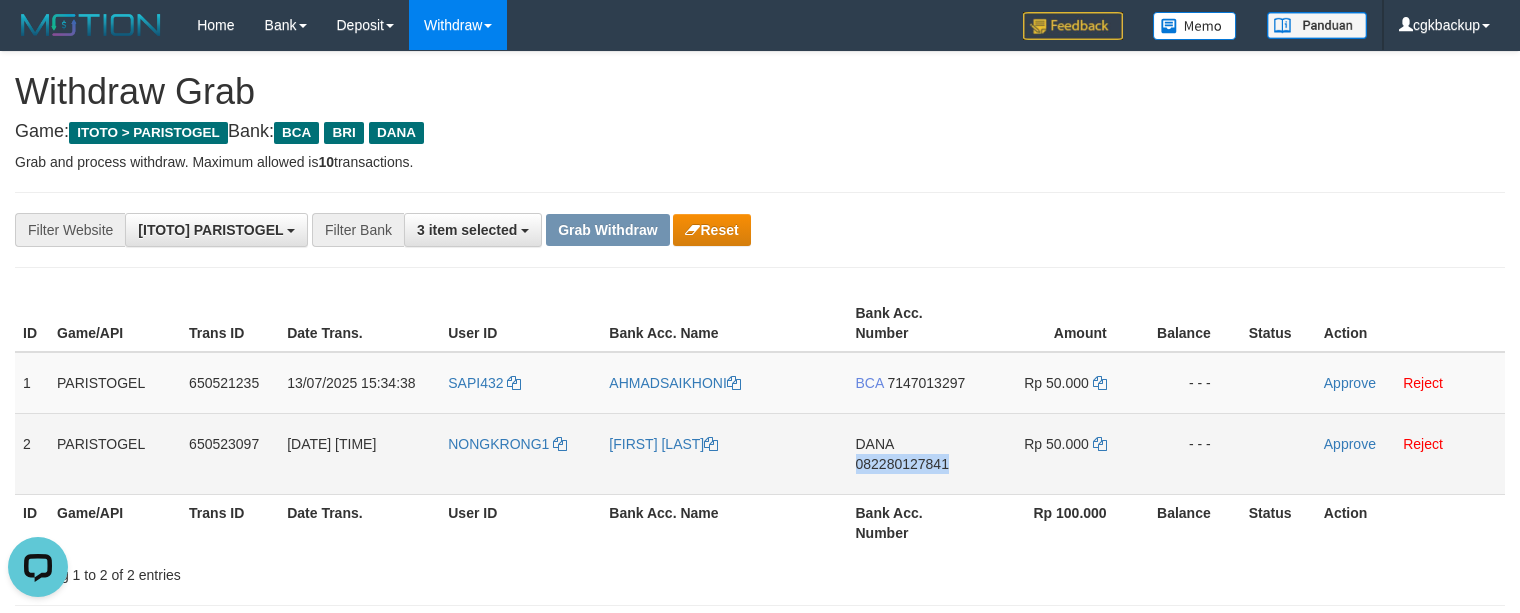click on "DANA
082280127841" at bounding box center [914, 453] 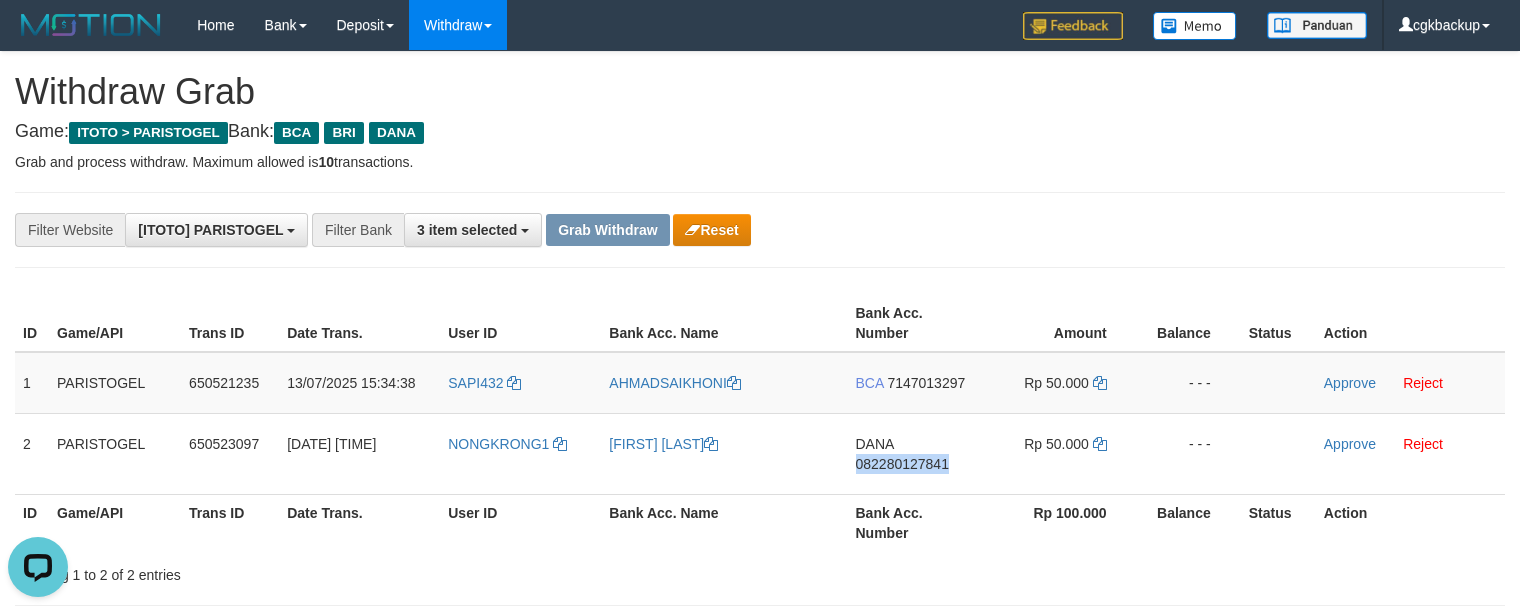 copy on "082280127841" 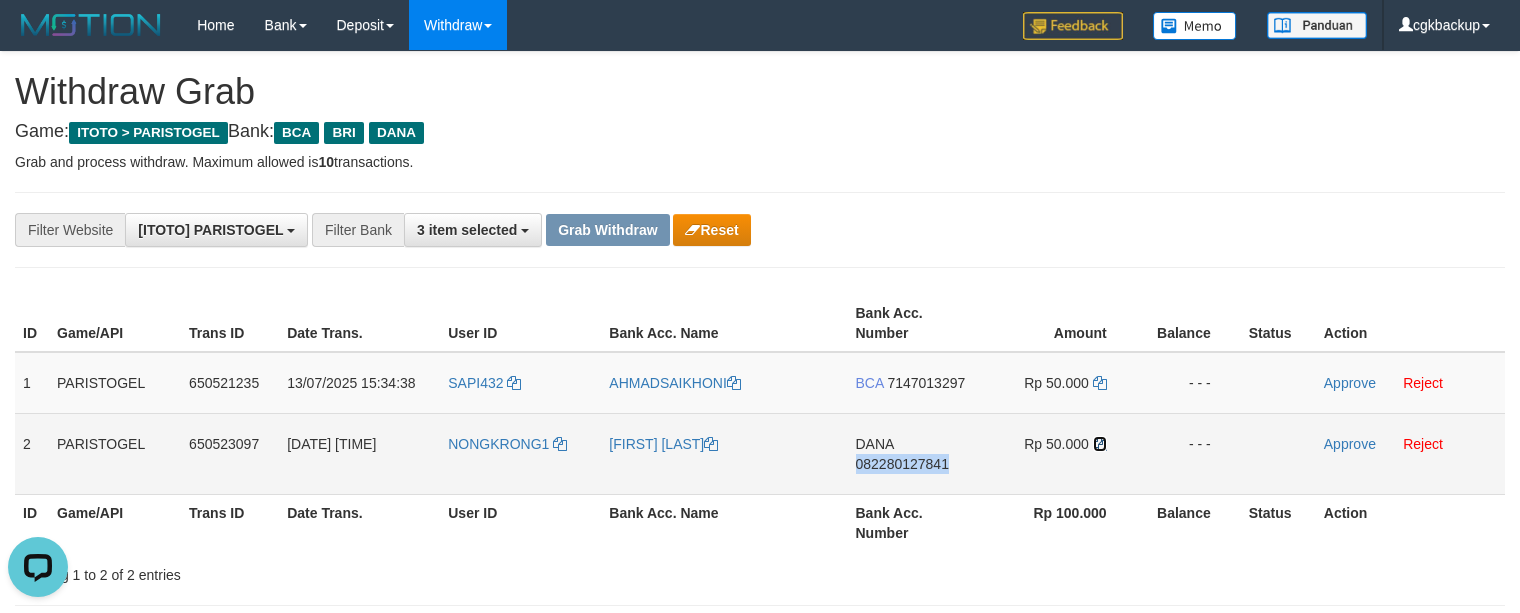 click at bounding box center [1100, 444] 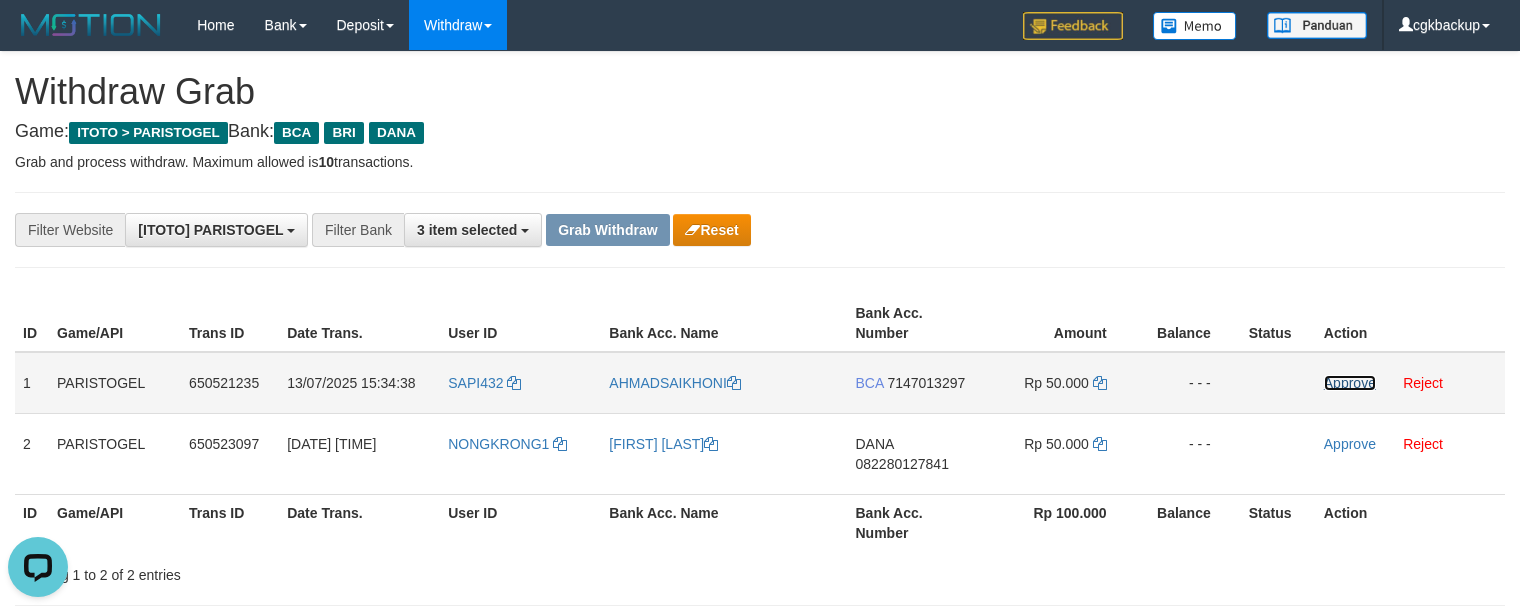 click on "Approve" at bounding box center [1350, 383] 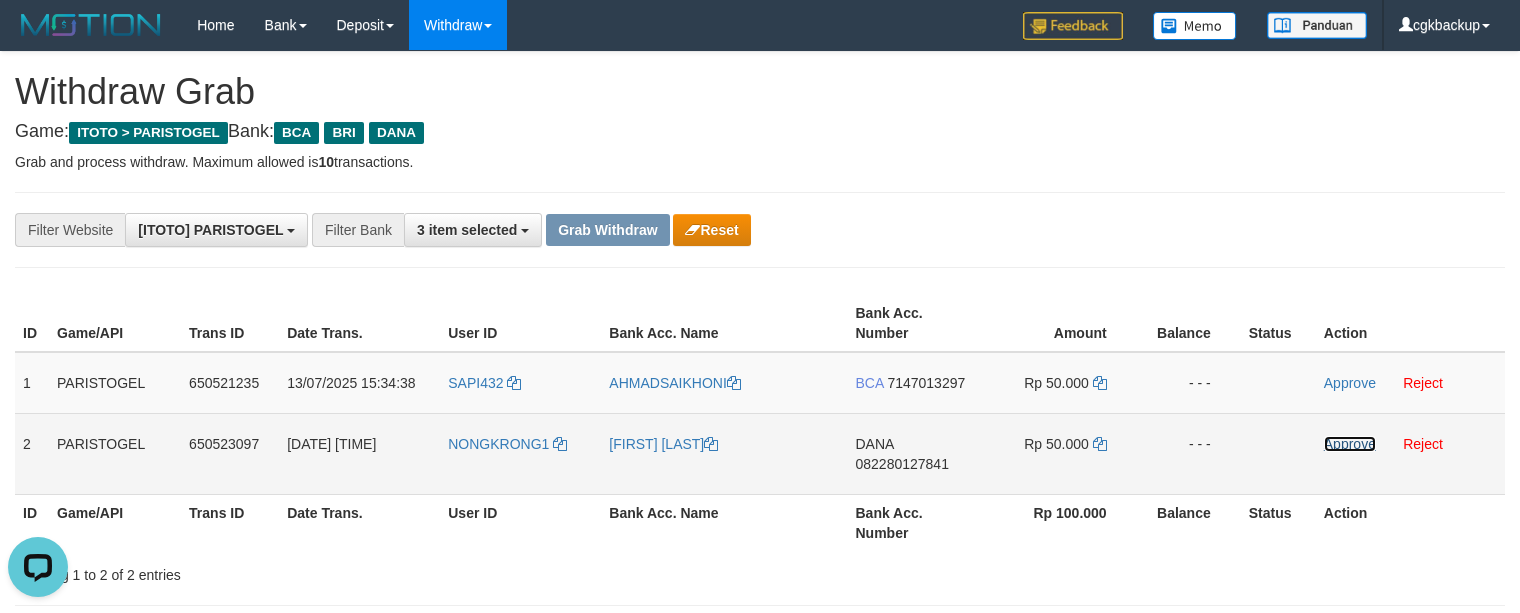 click on "Approve" at bounding box center [1350, 444] 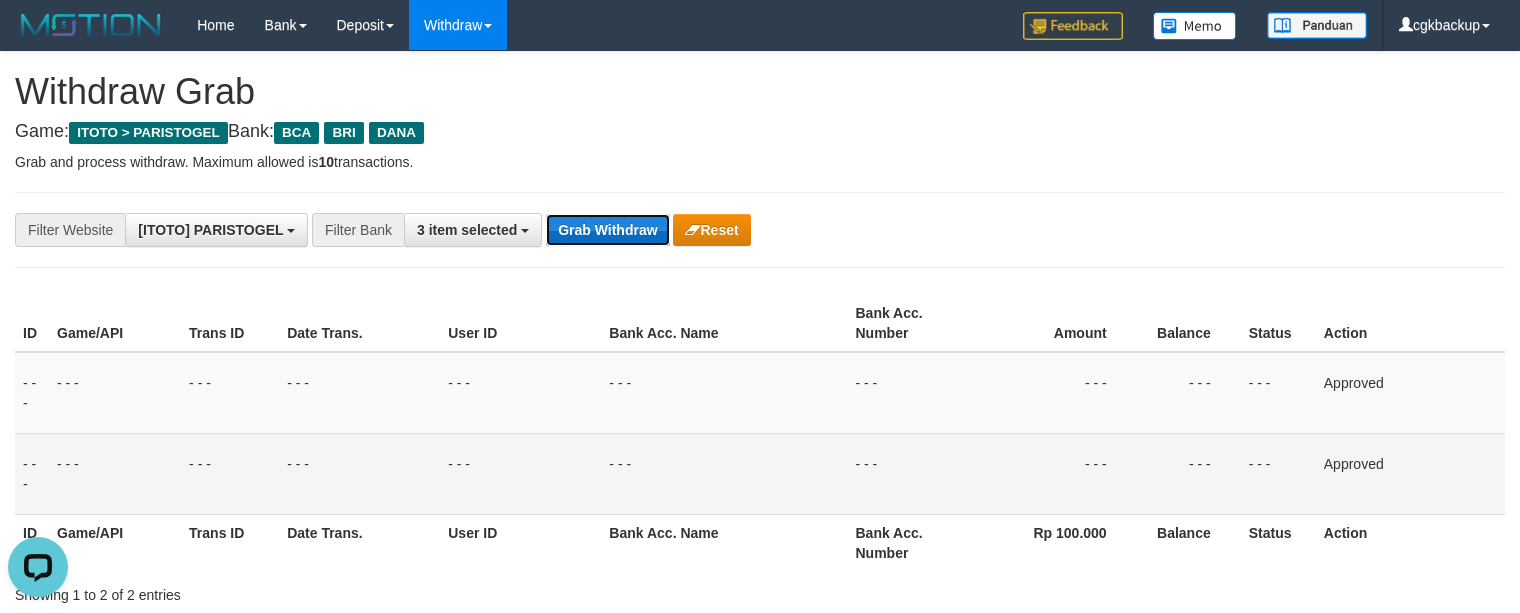 click on "Grab Withdraw" at bounding box center [607, 230] 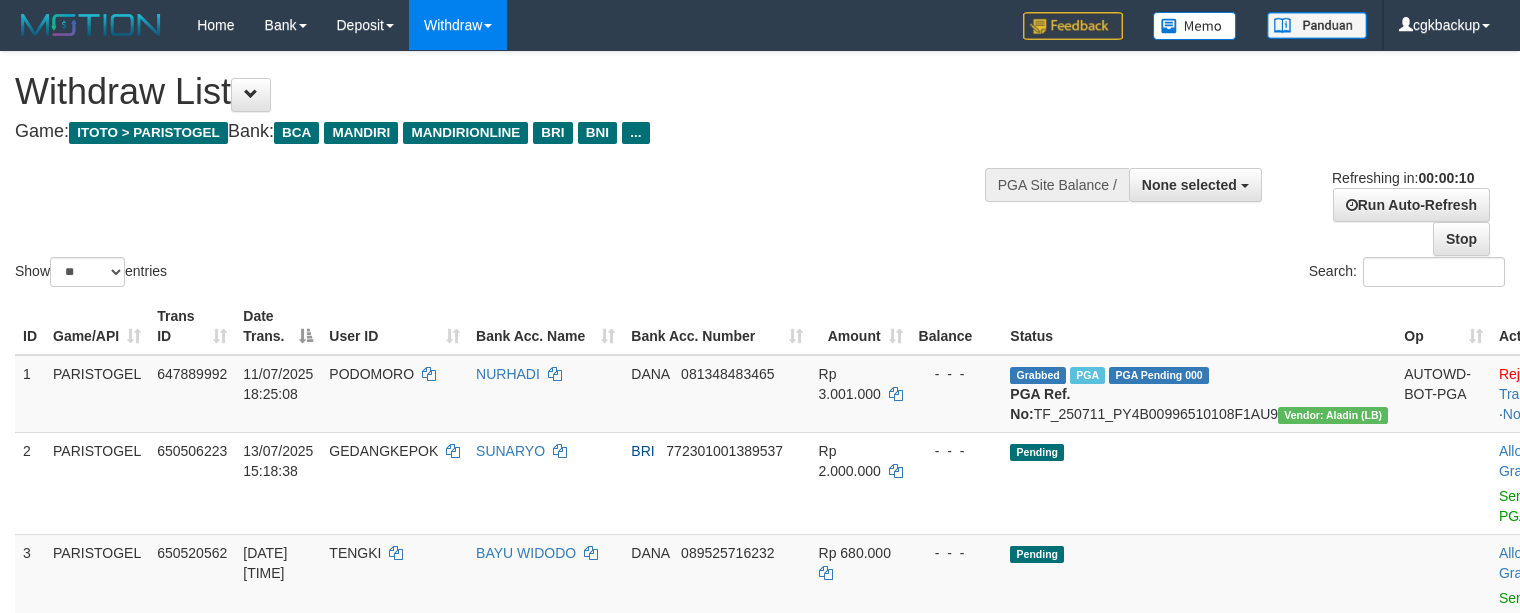 select 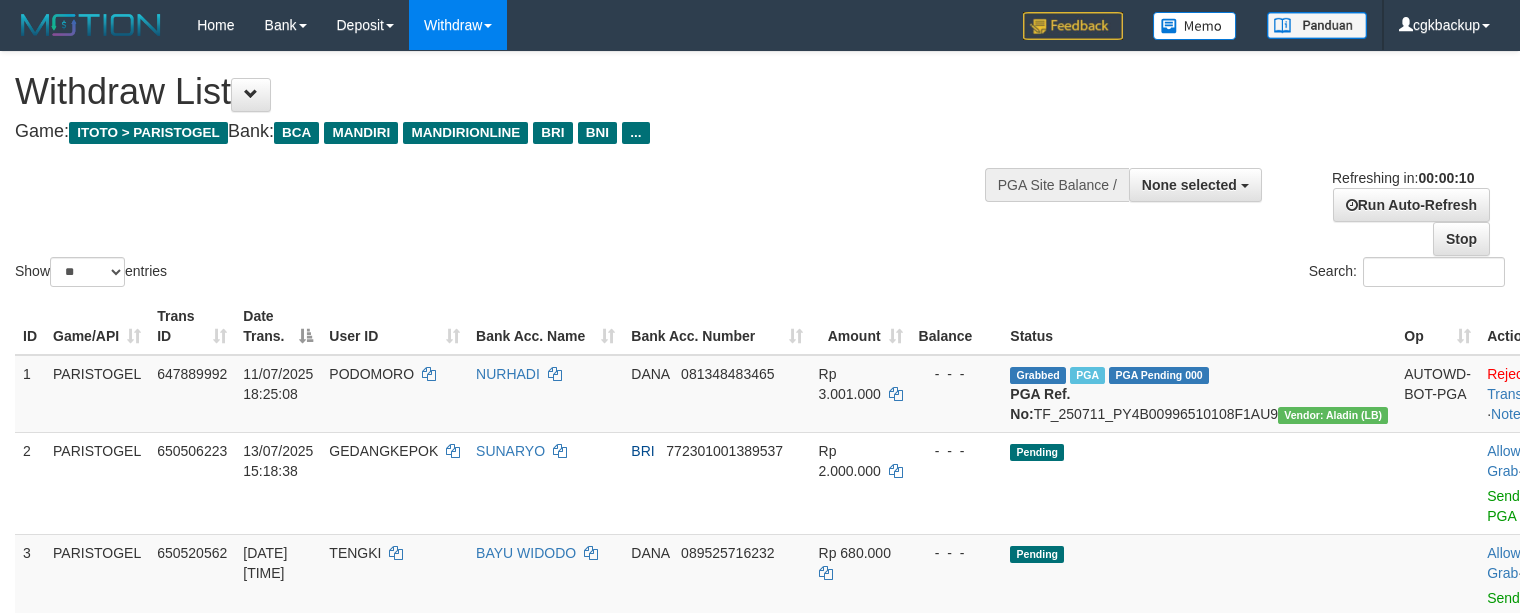 select 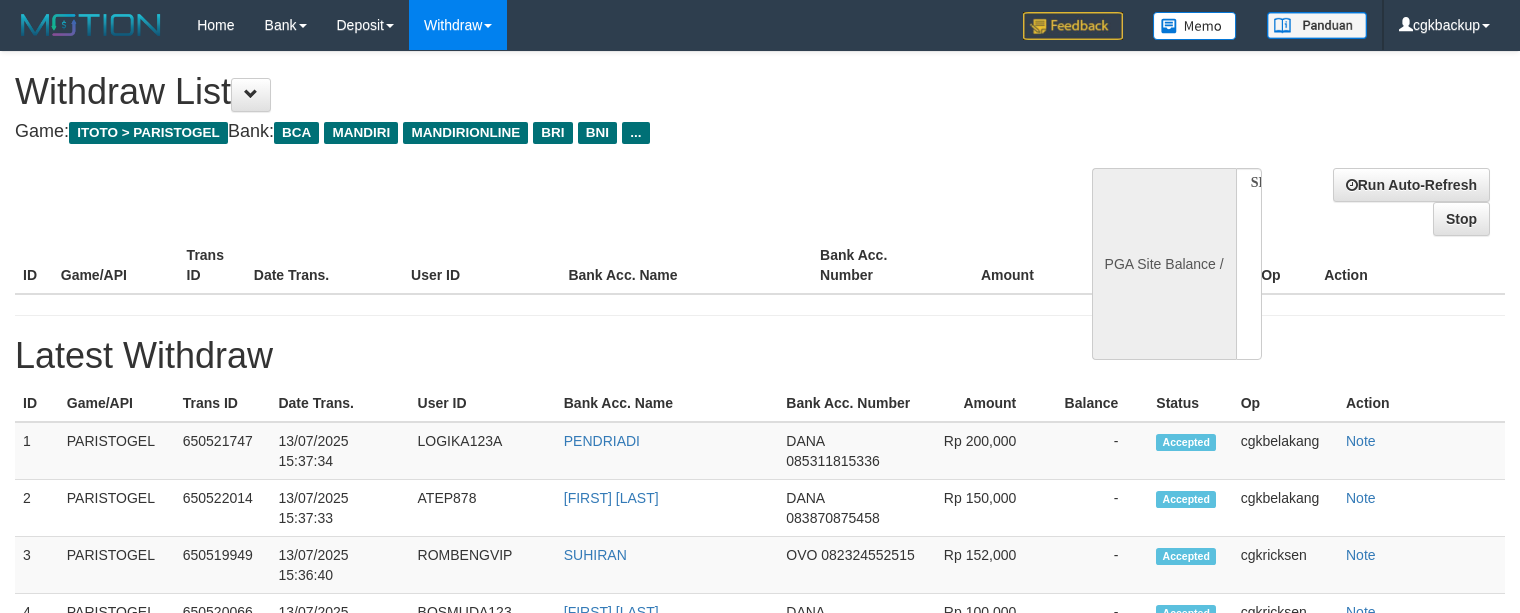 select 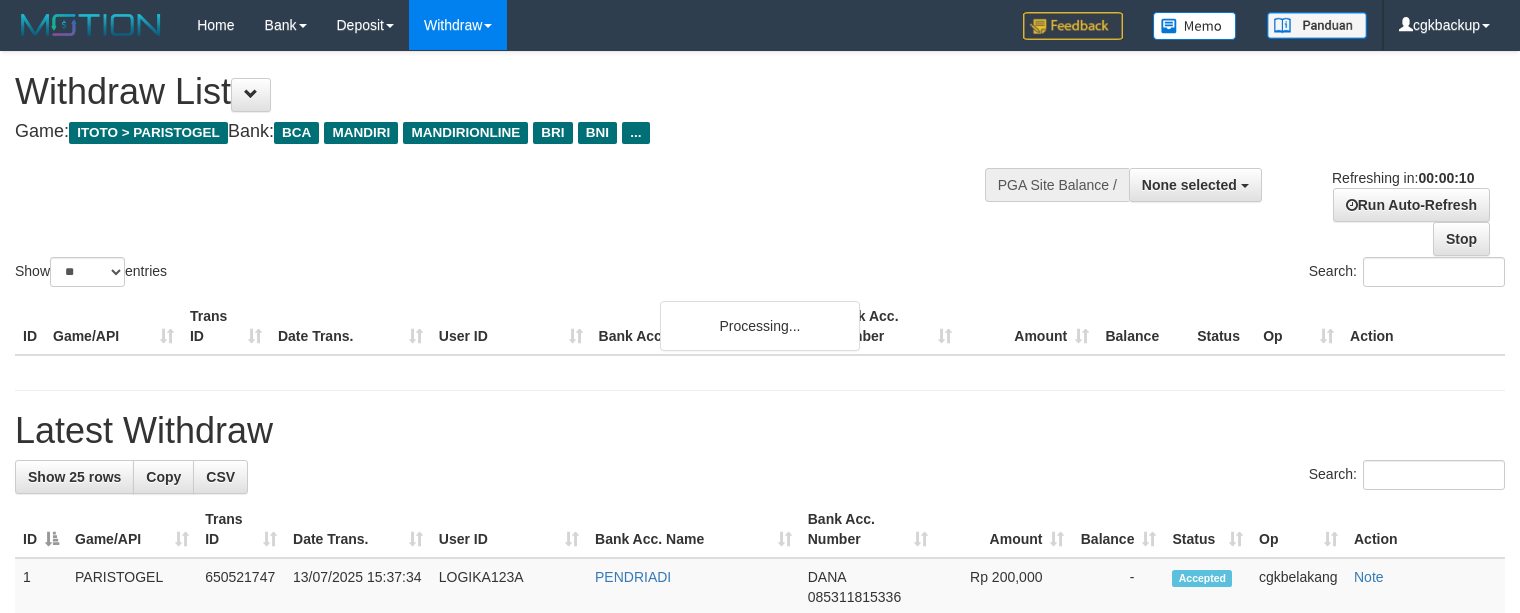 select 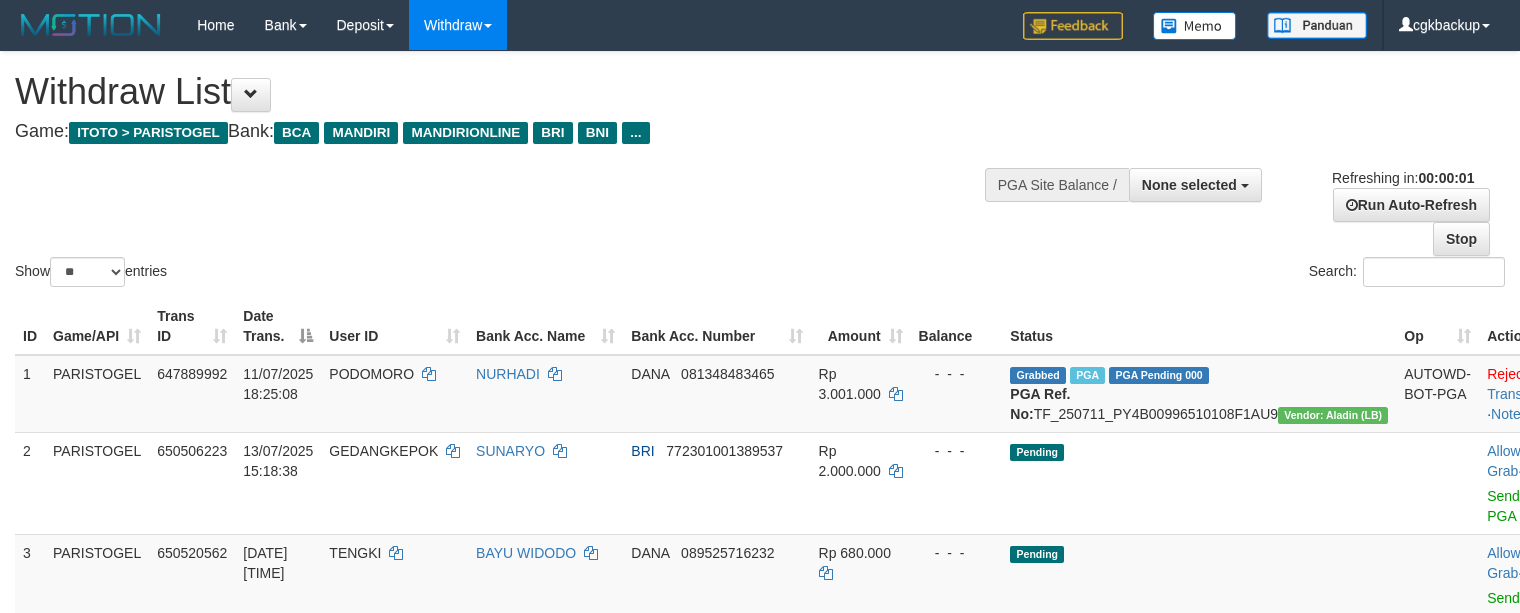 scroll, scrollTop: 0, scrollLeft: 0, axis: both 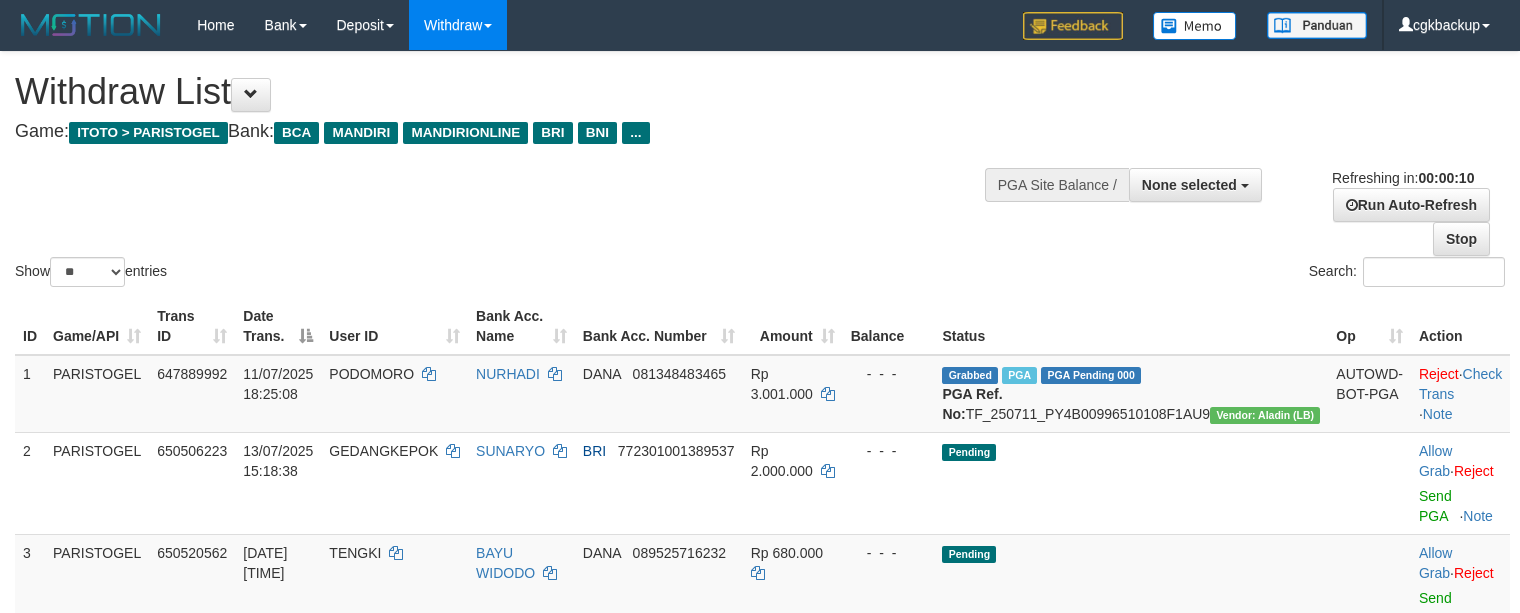 select 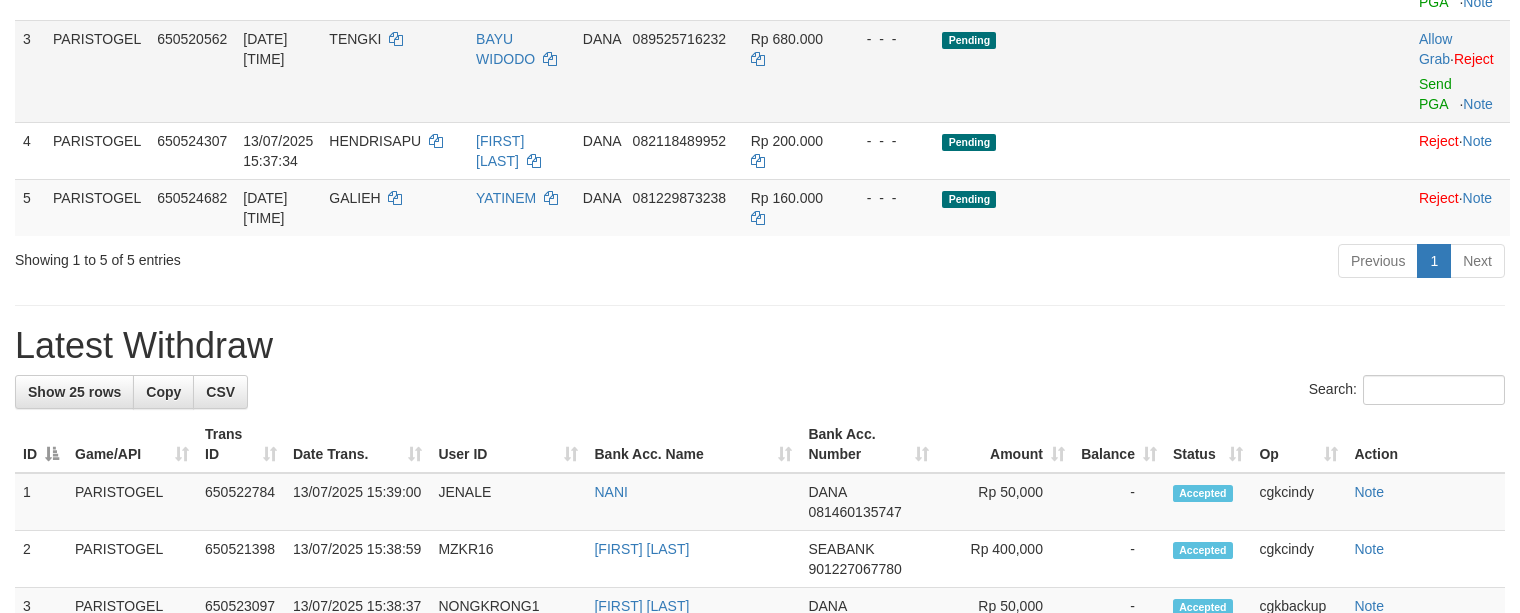 scroll, scrollTop: 266, scrollLeft: 0, axis: vertical 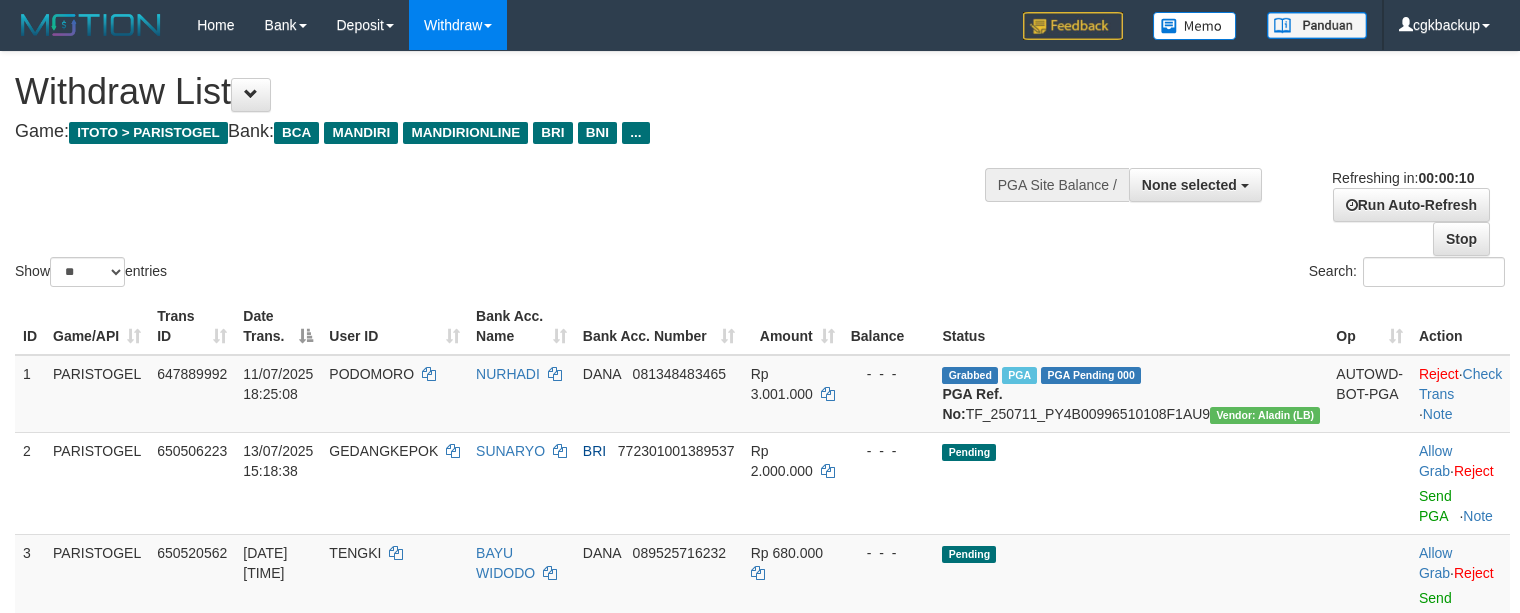 select 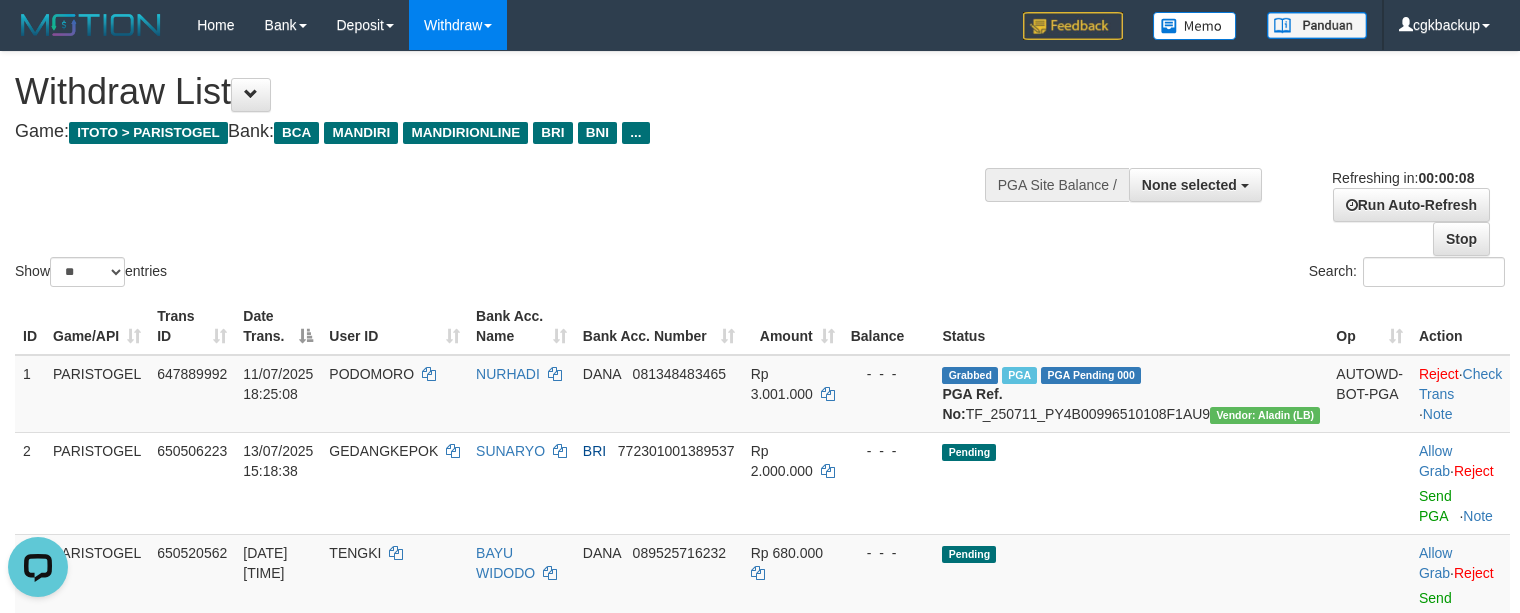 scroll, scrollTop: 0, scrollLeft: 0, axis: both 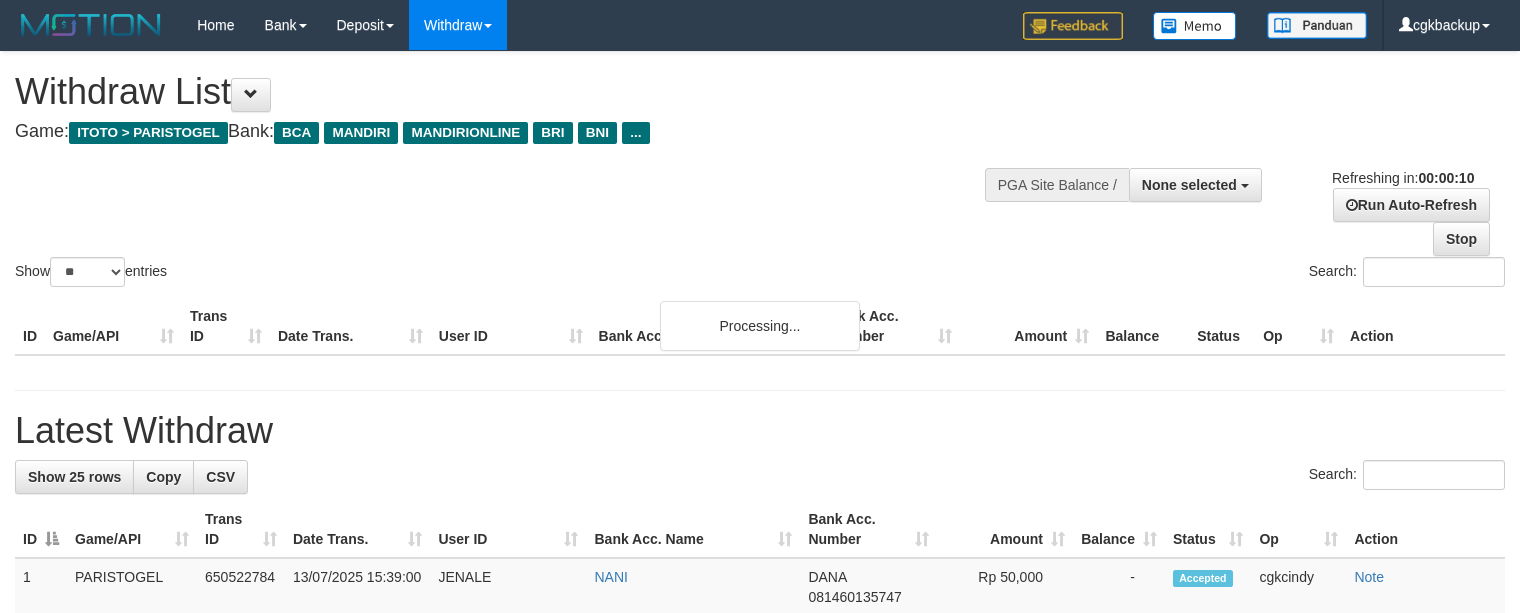 select 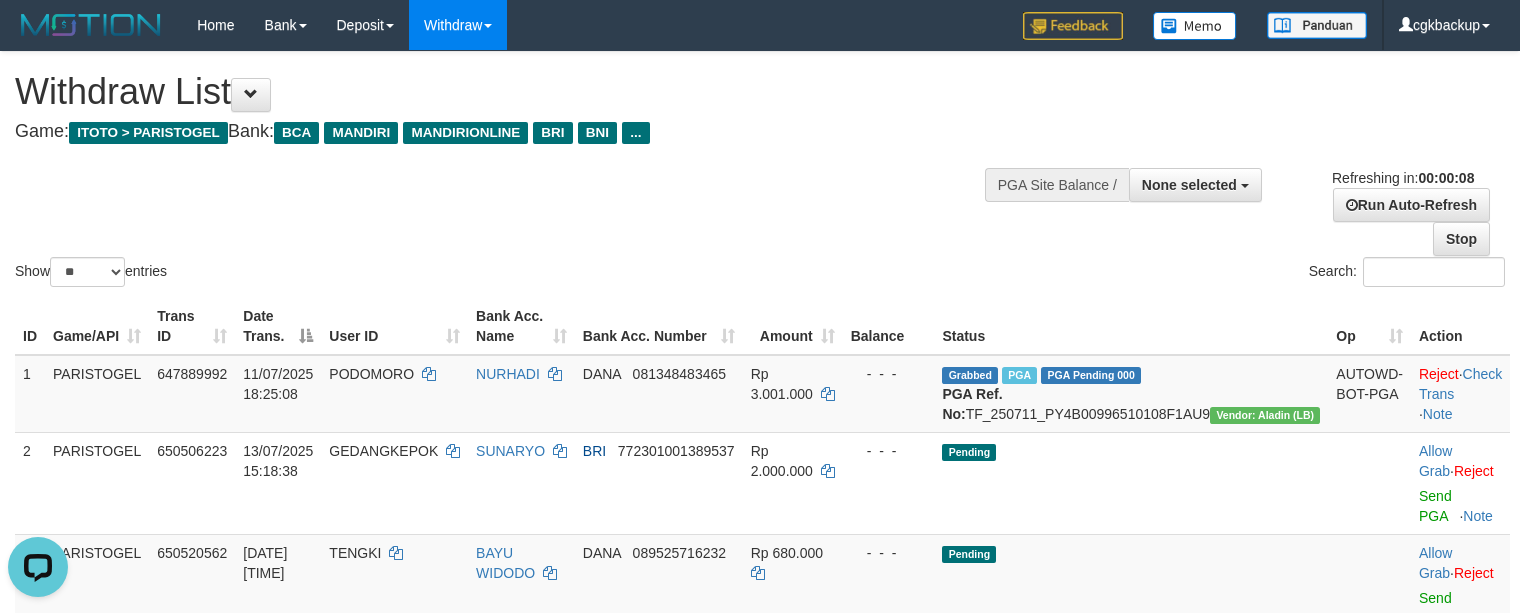 scroll, scrollTop: 0, scrollLeft: 0, axis: both 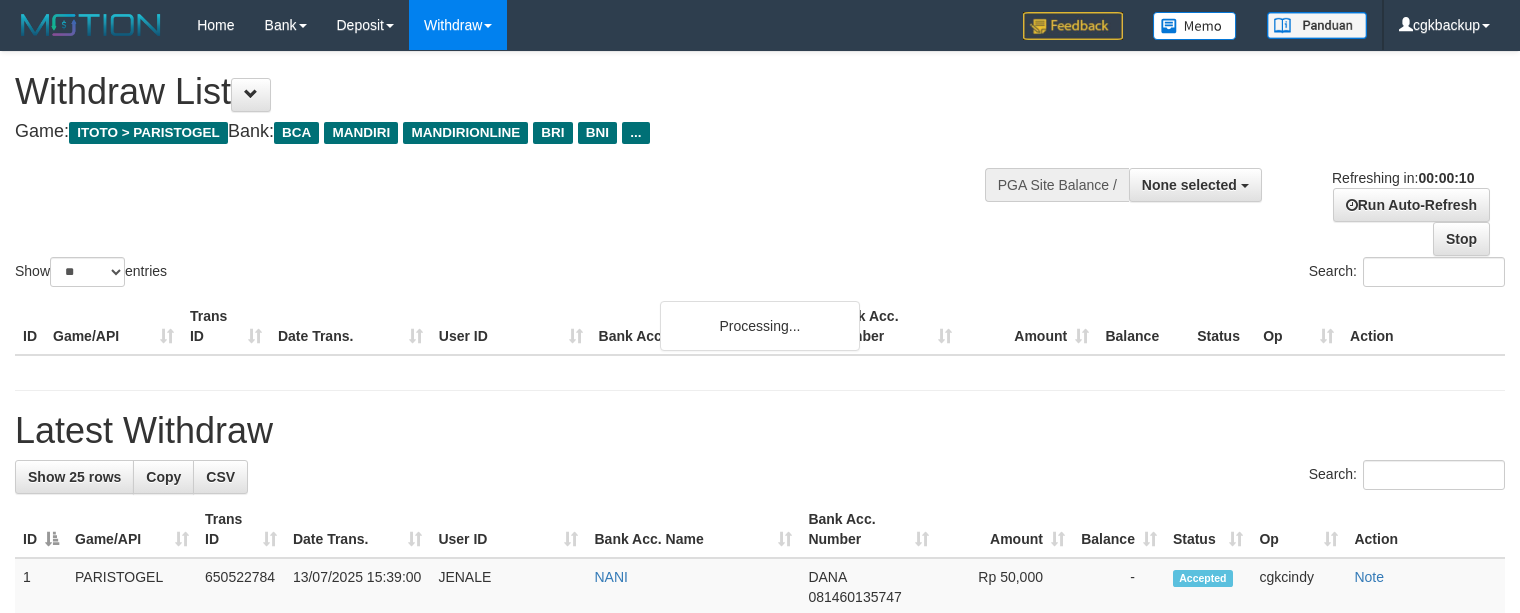select 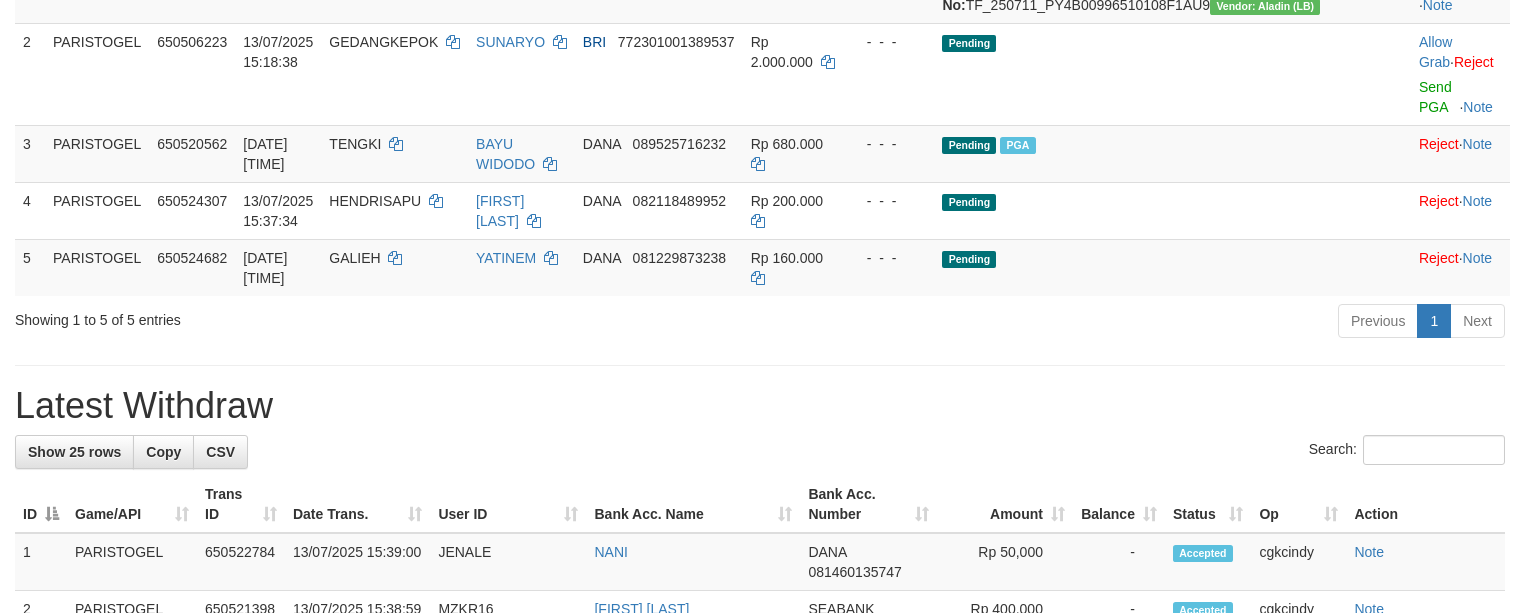scroll, scrollTop: 406, scrollLeft: 0, axis: vertical 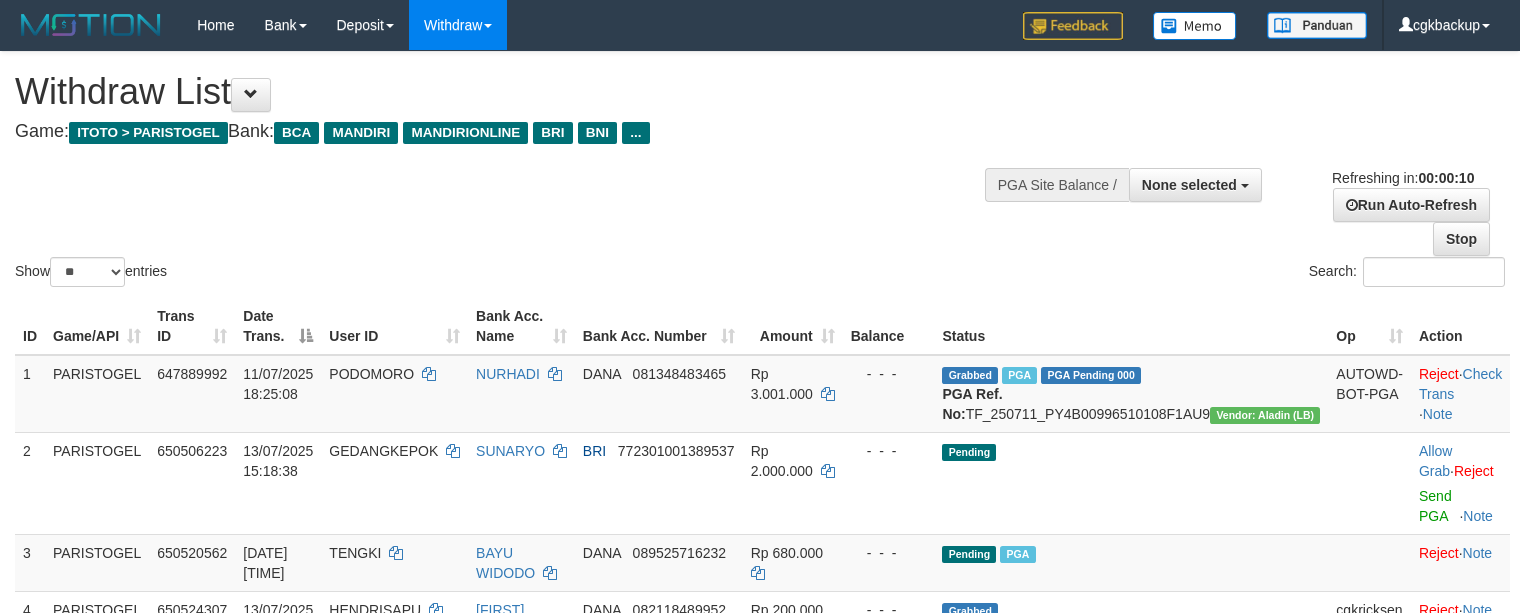 select 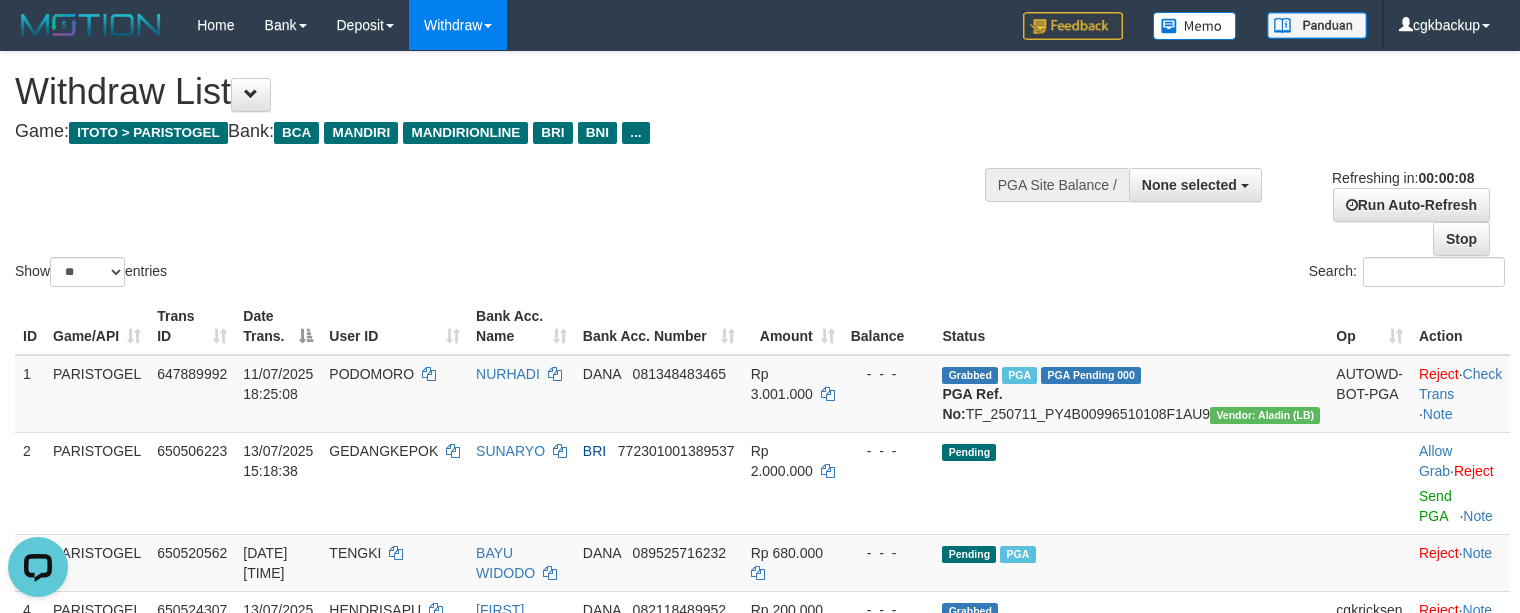 scroll, scrollTop: 0, scrollLeft: 0, axis: both 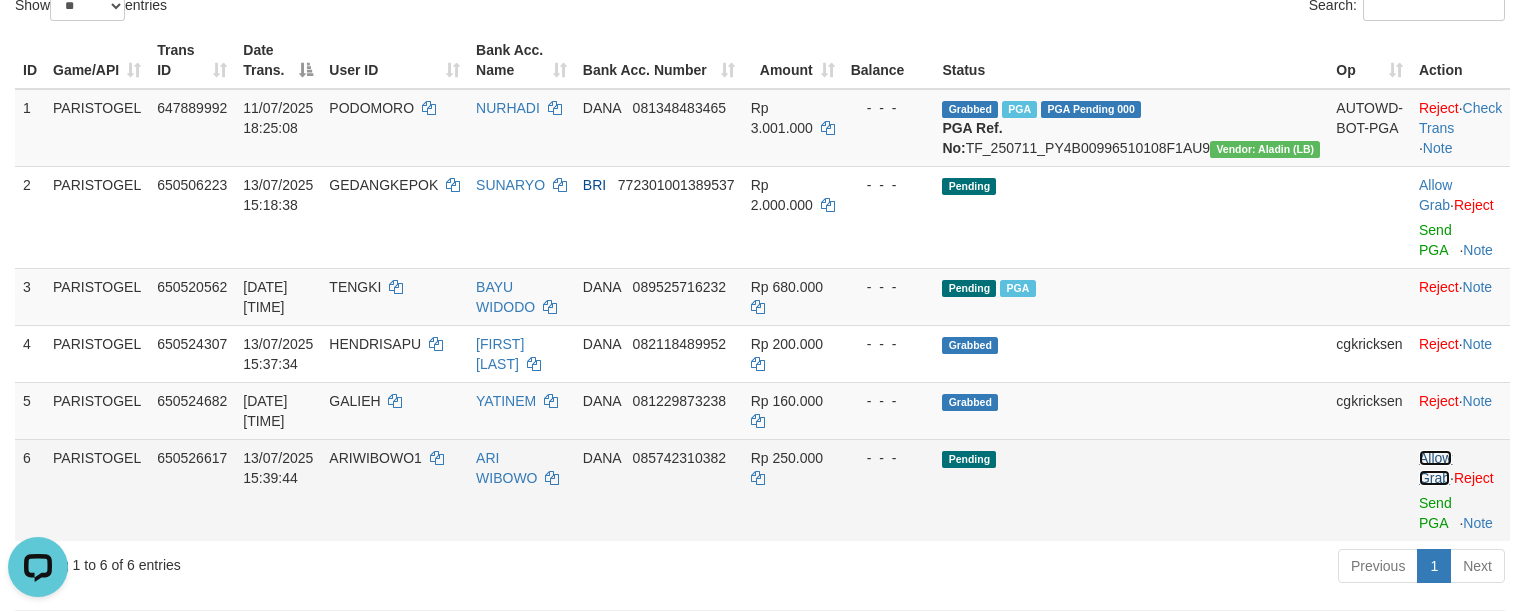 click on "Allow Grab" at bounding box center (1435, 468) 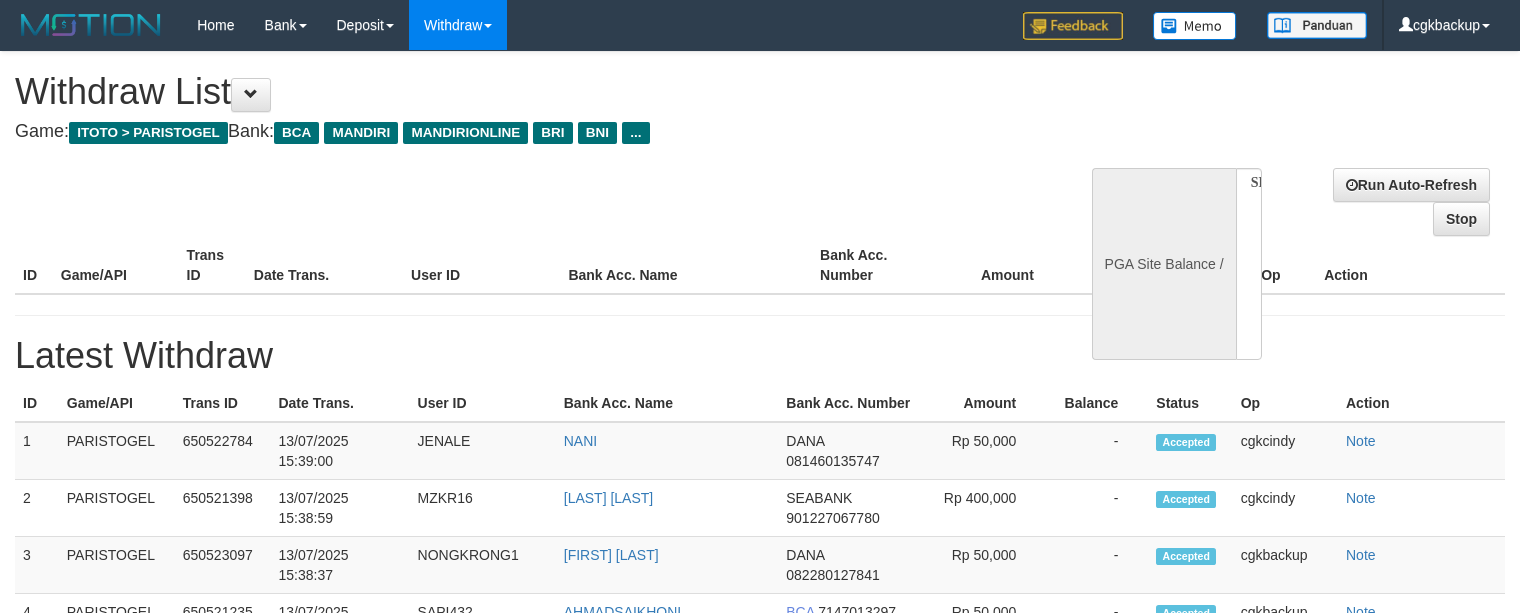 select 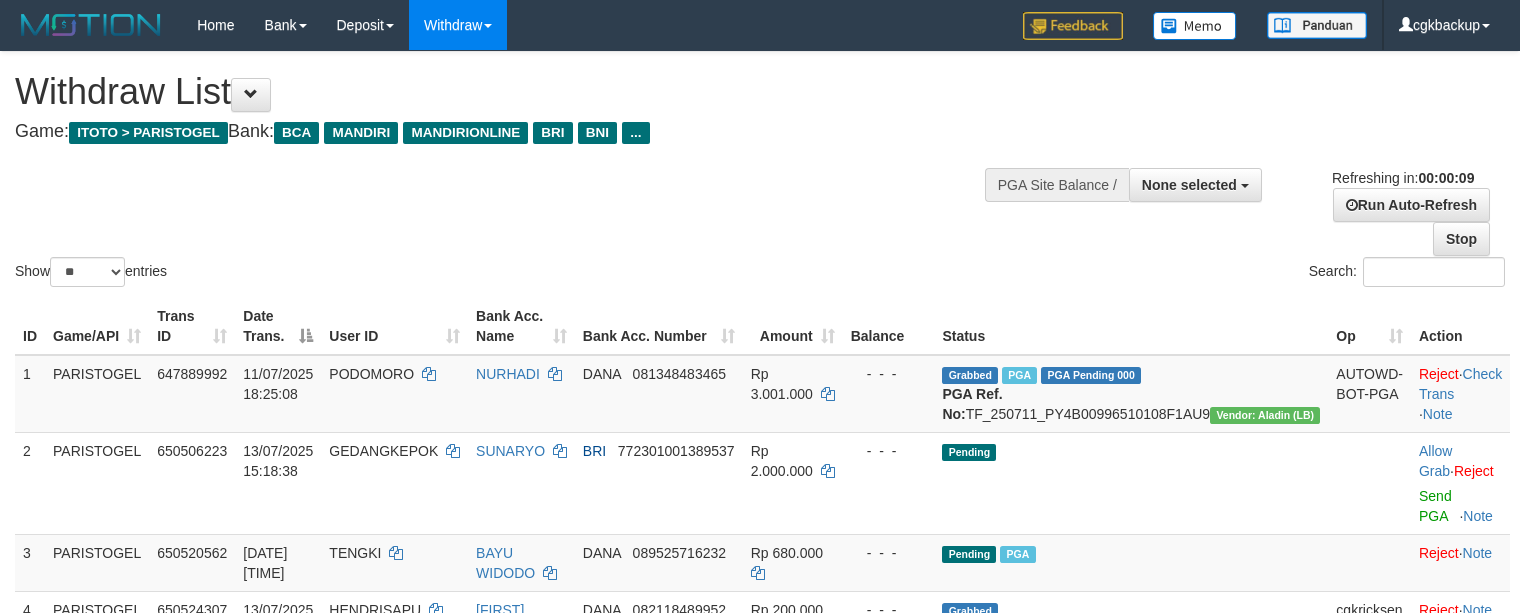 scroll, scrollTop: 0, scrollLeft: 0, axis: both 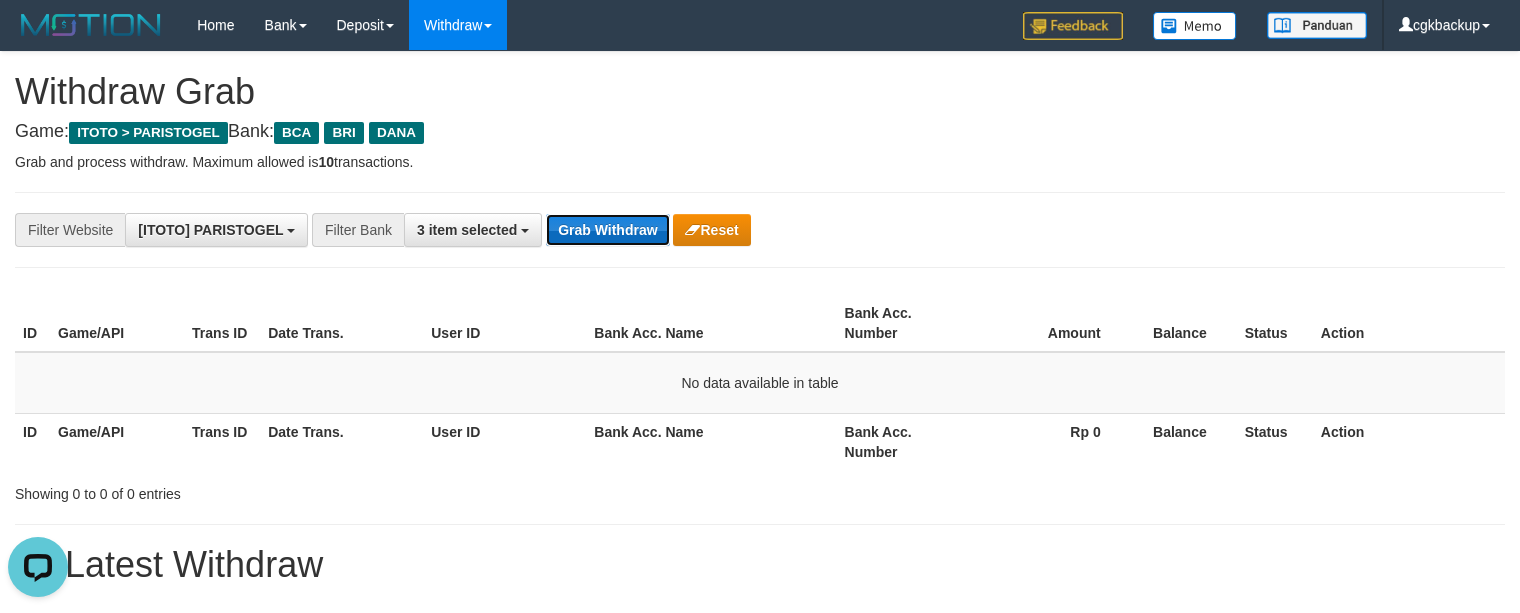 click on "Grab Withdraw" at bounding box center (607, 230) 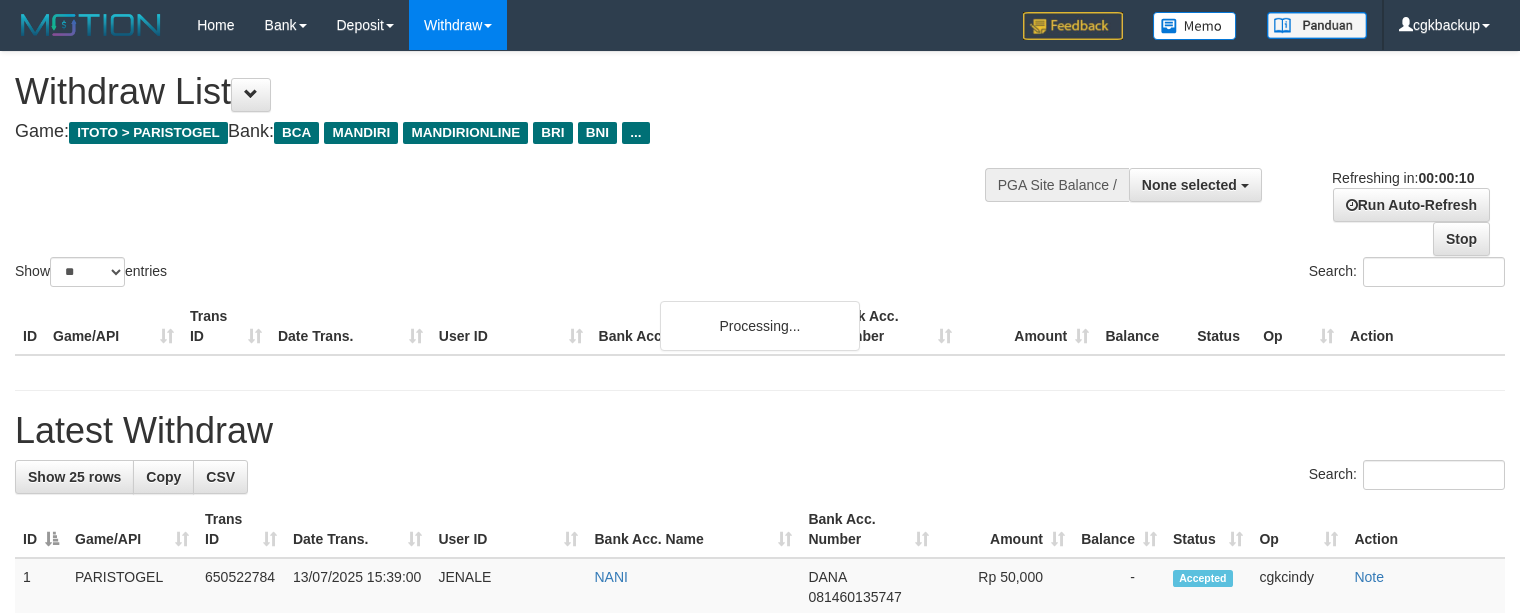 select 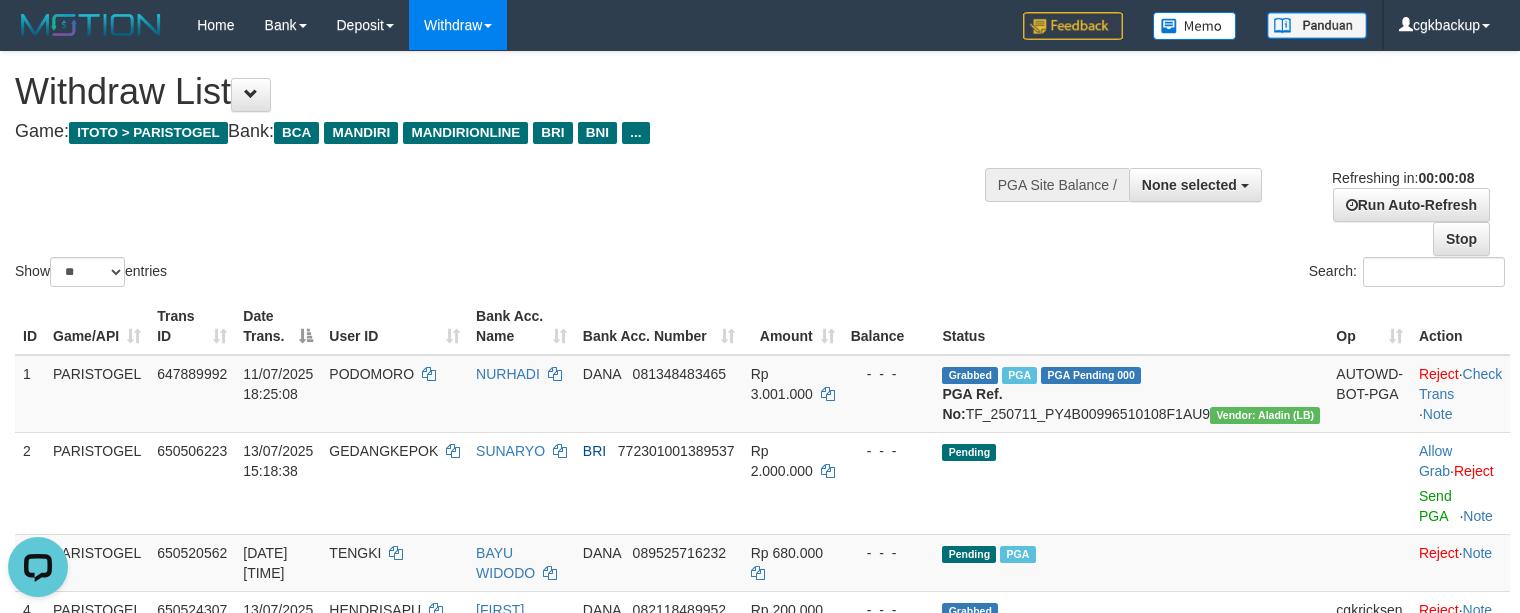 scroll, scrollTop: 0, scrollLeft: 0, axis: both 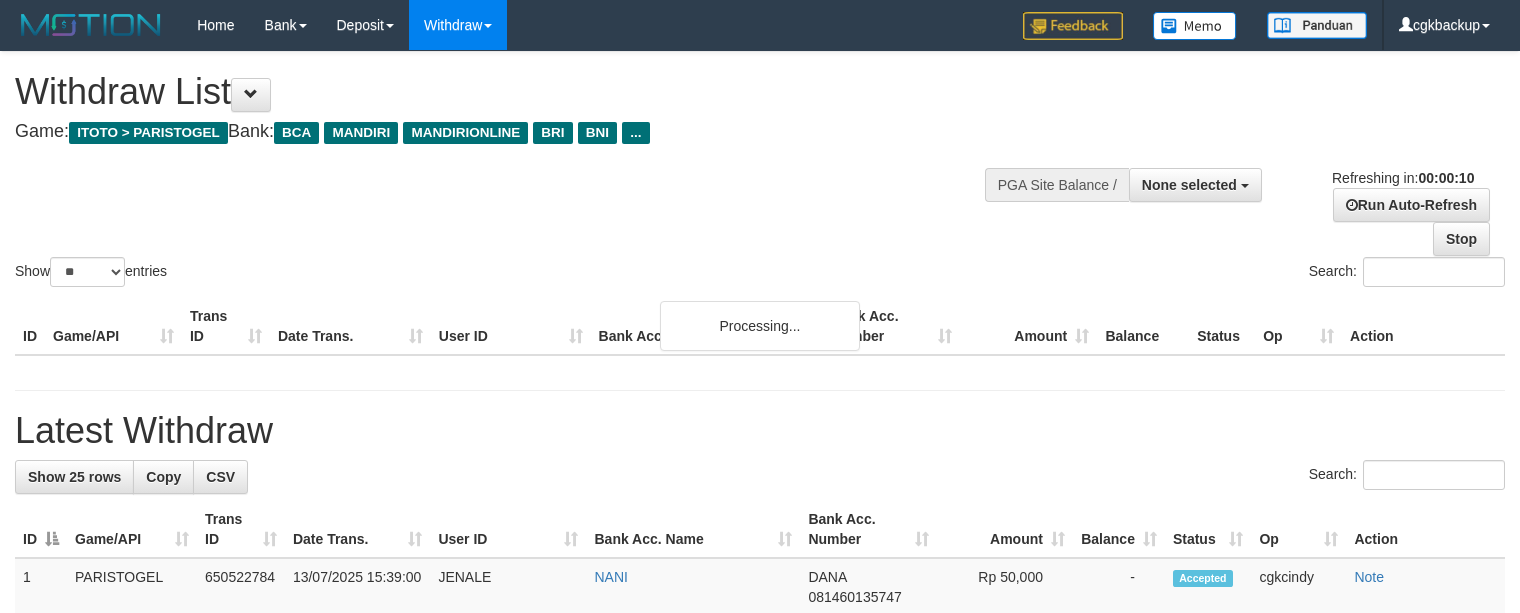 select 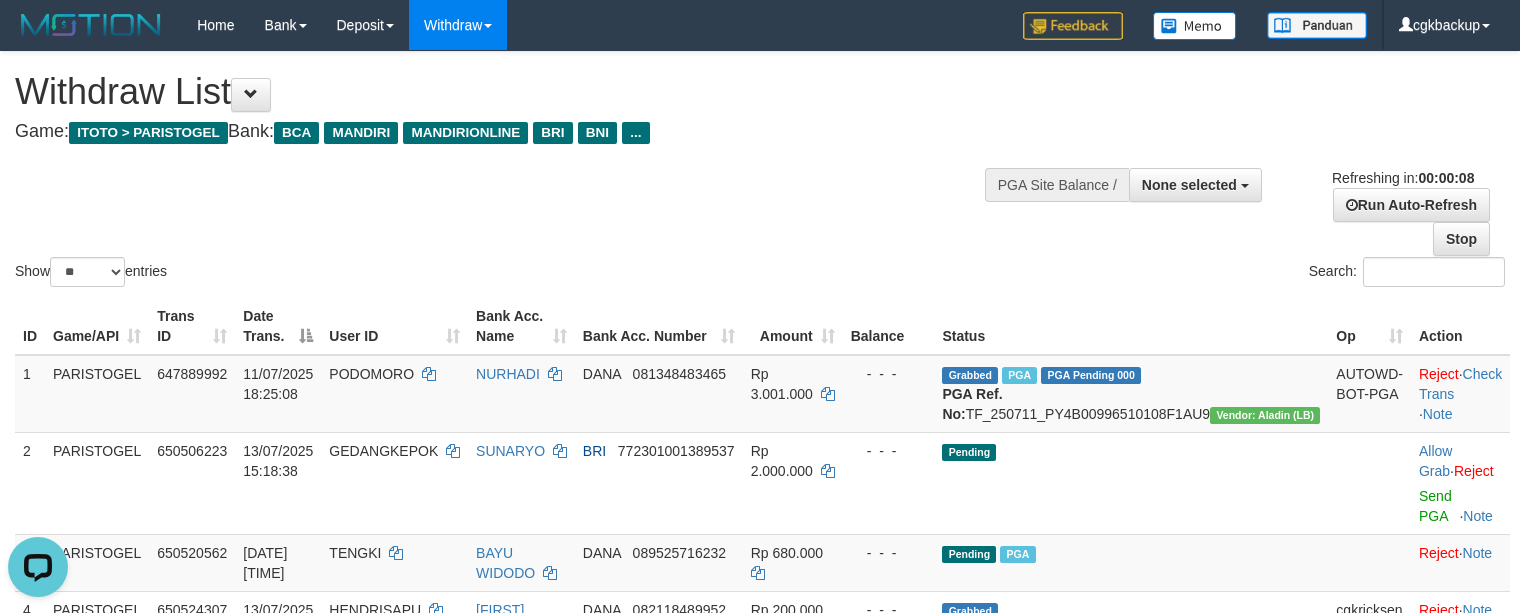 scroll, scrollTop: 0, scrollLeft: 0, axis: both 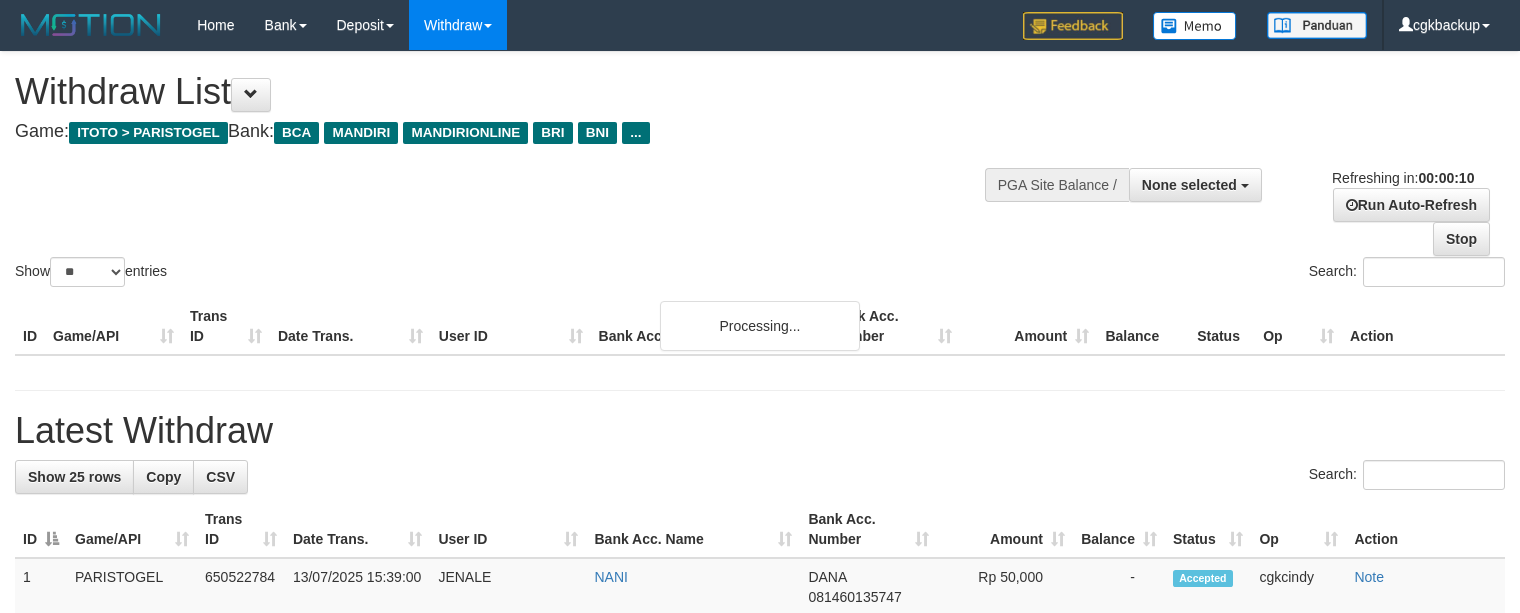 select 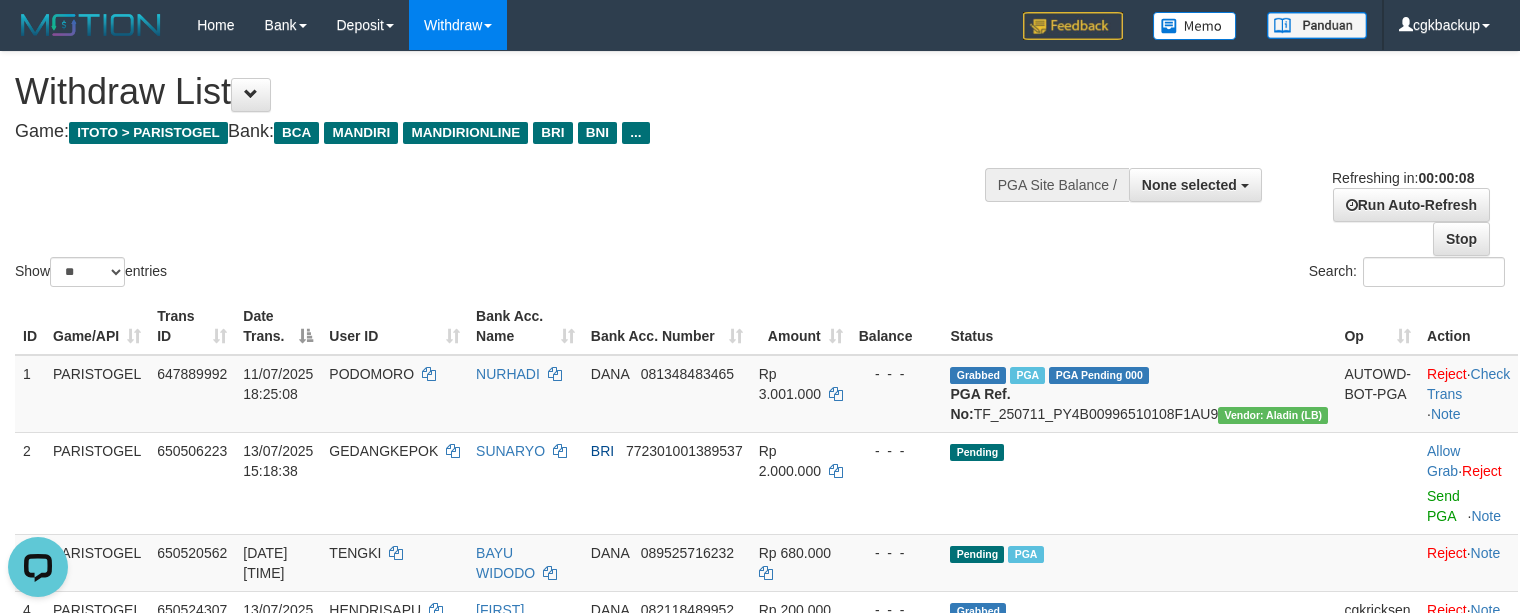 scroll, scrollTop: 0, scrollLeft: 0, axis: both 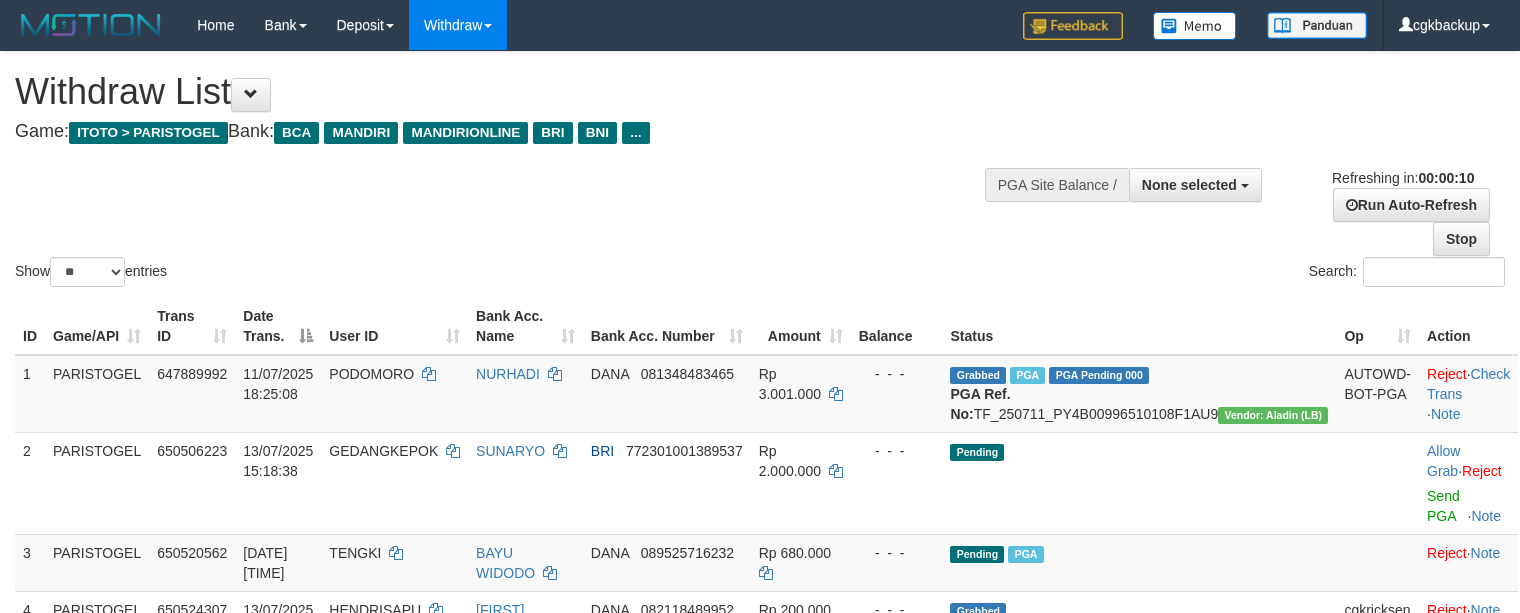 select 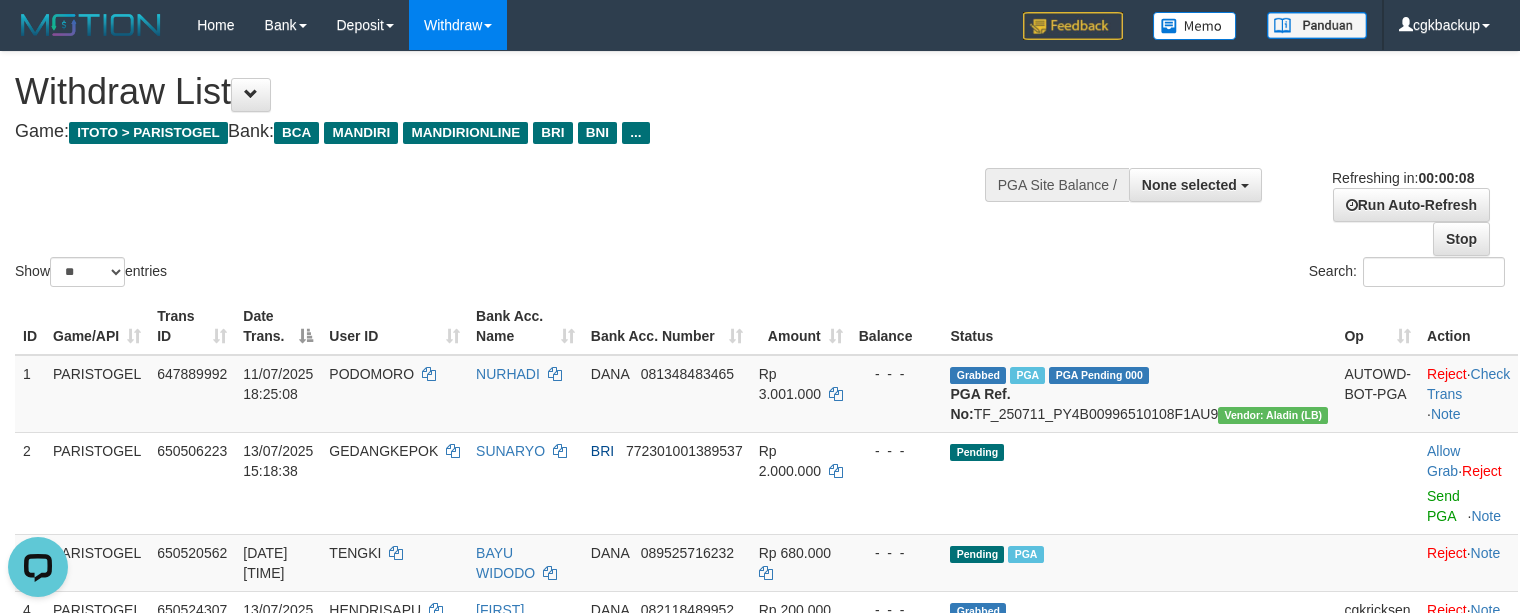 scroll, scrollTop: 0, scrollLeft: 0, axis: both 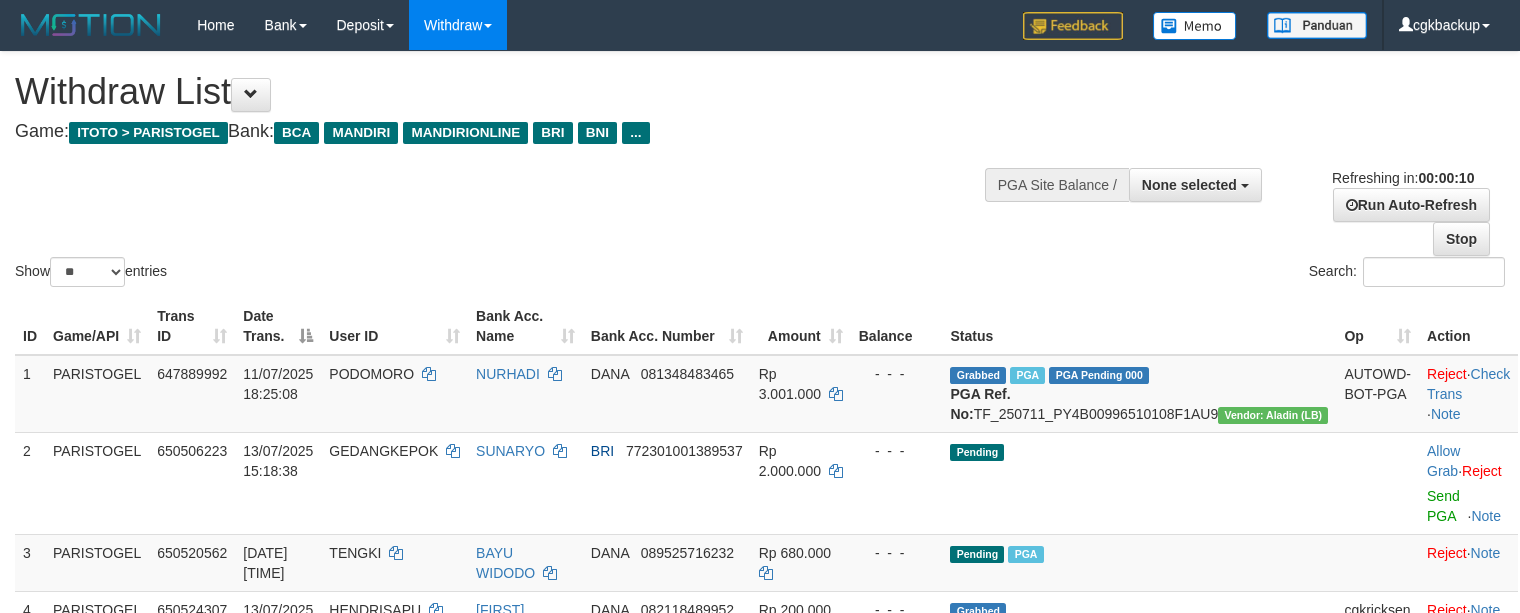 select 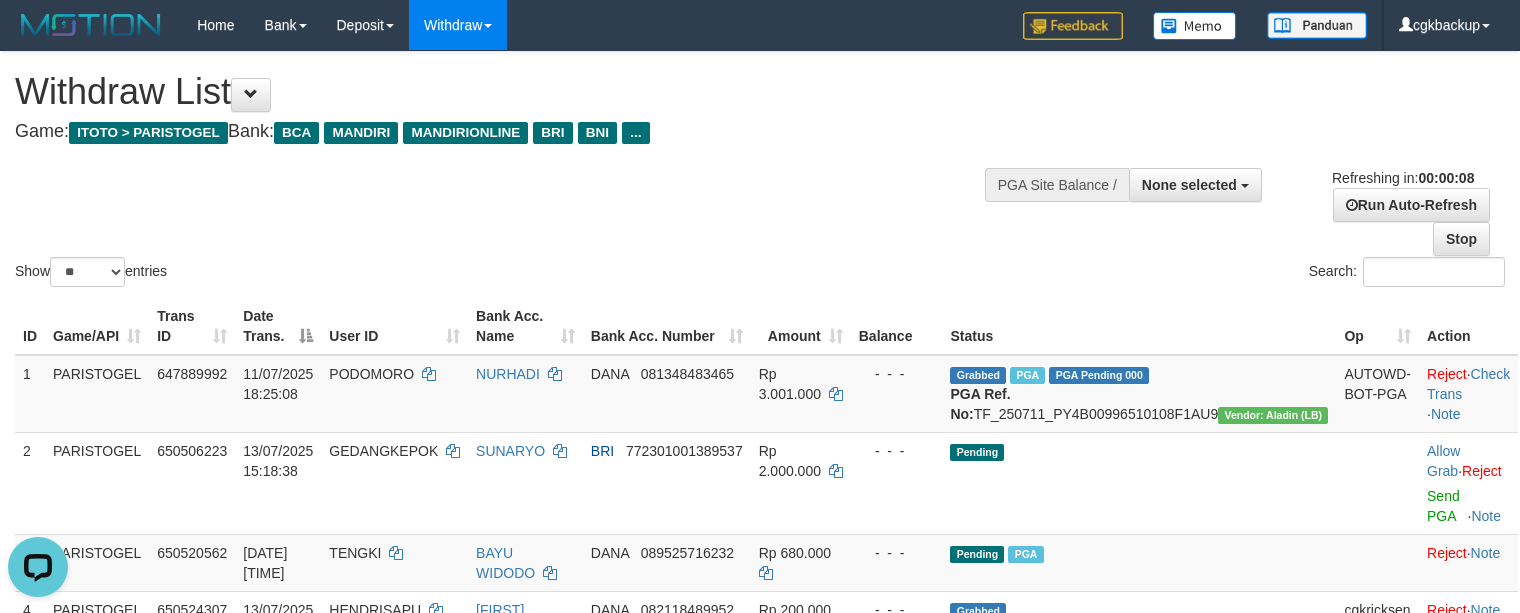 scroll, scrollTop: 0, scrollLeft: 0, axis: both 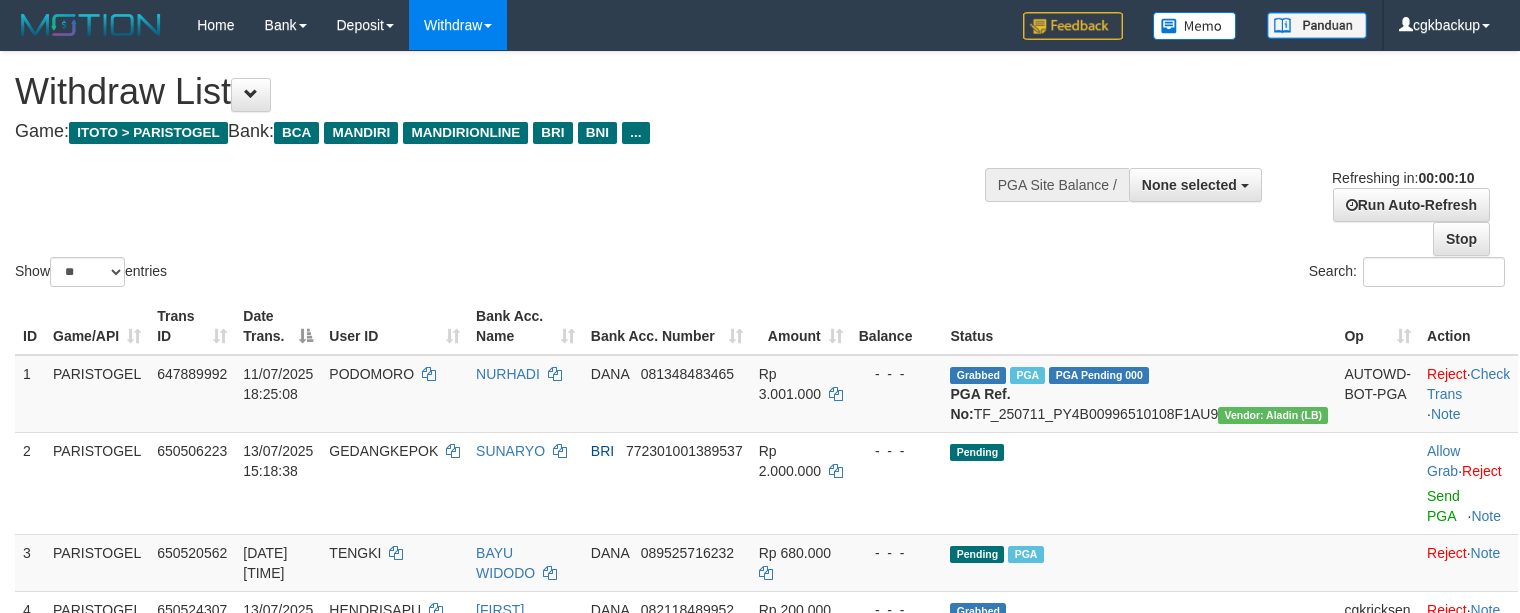 select 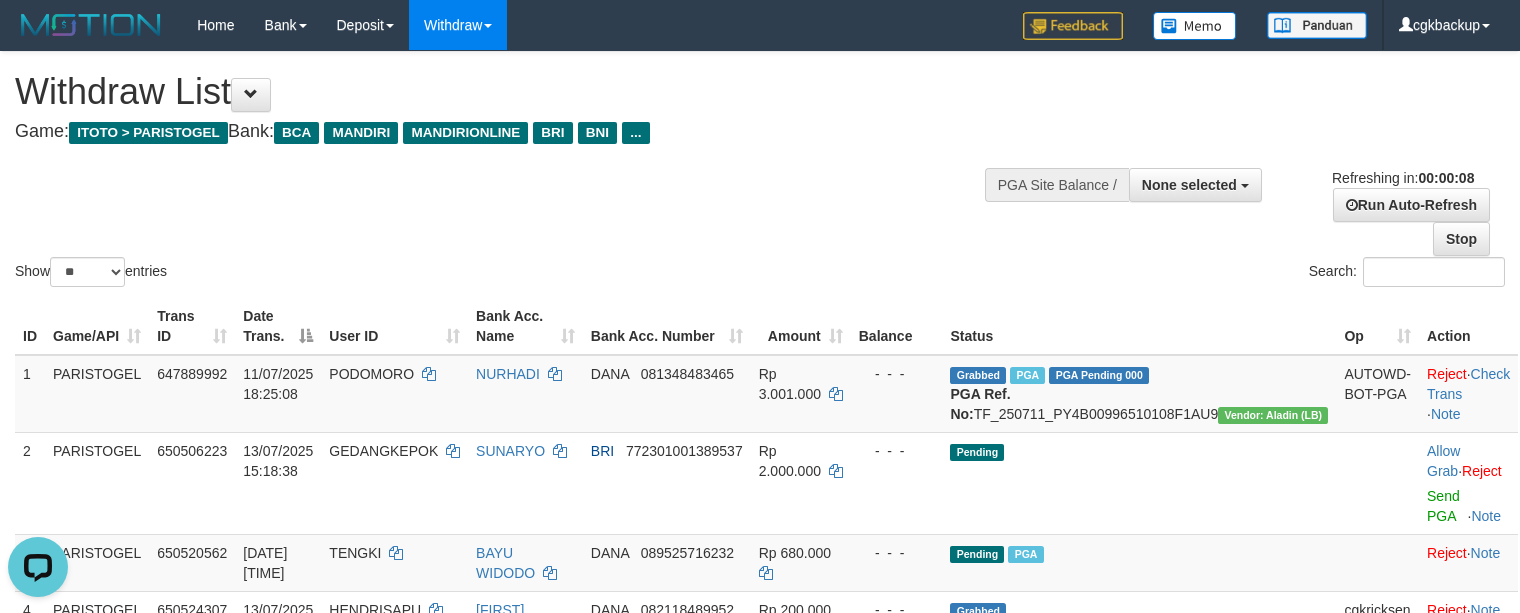 scroll, scrollTop: 0, scrollLeft: 0, axis: both 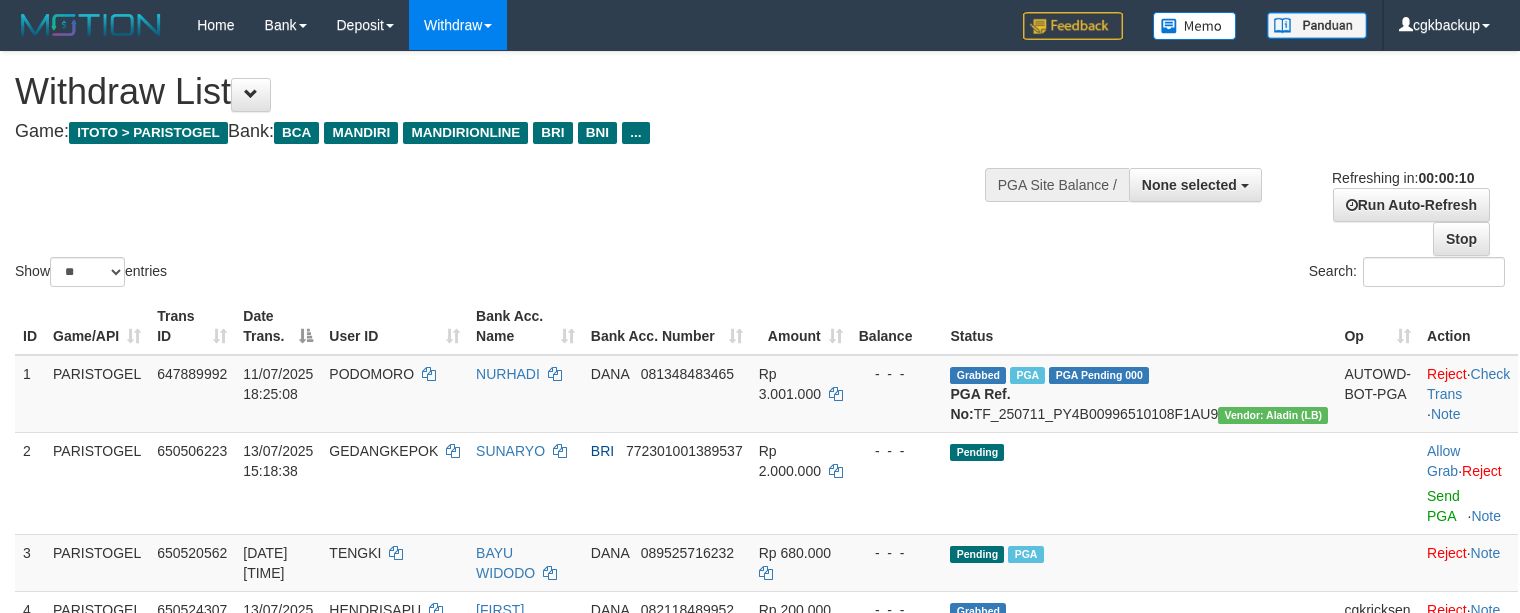 select 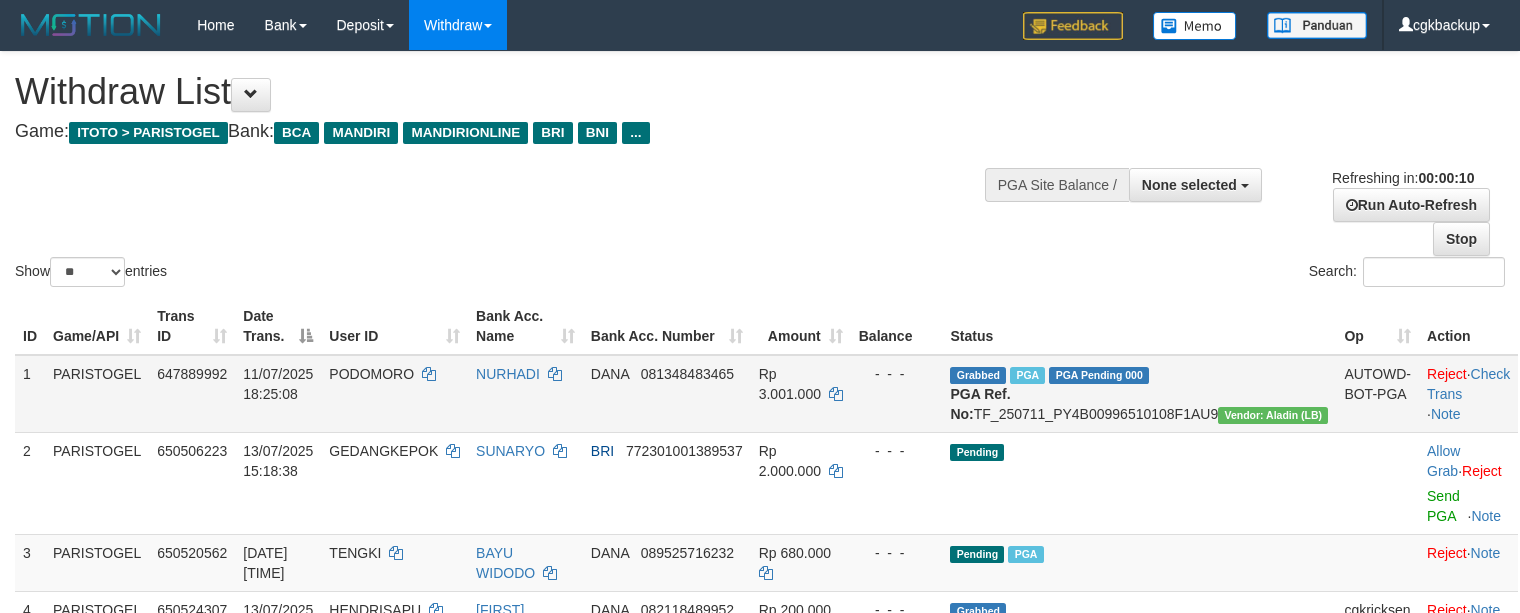 scroll, scrollTop: 0, scrollLeft: 0, axis: both 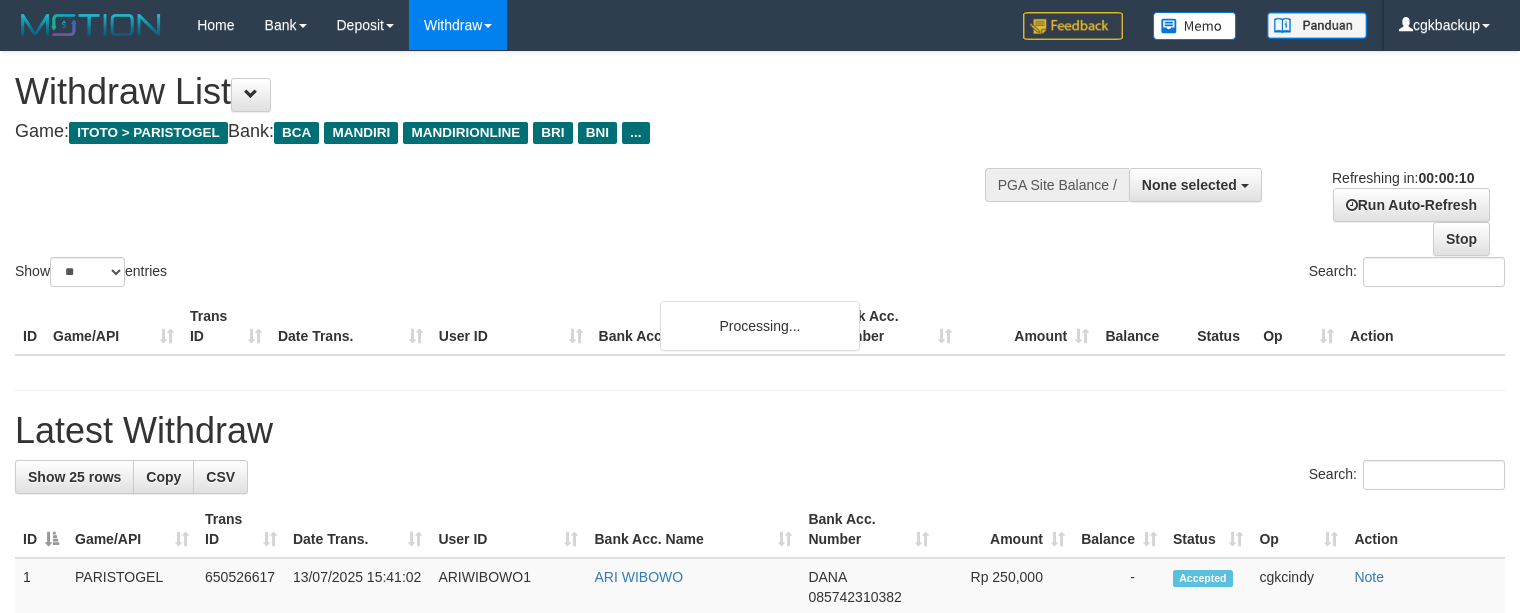 select 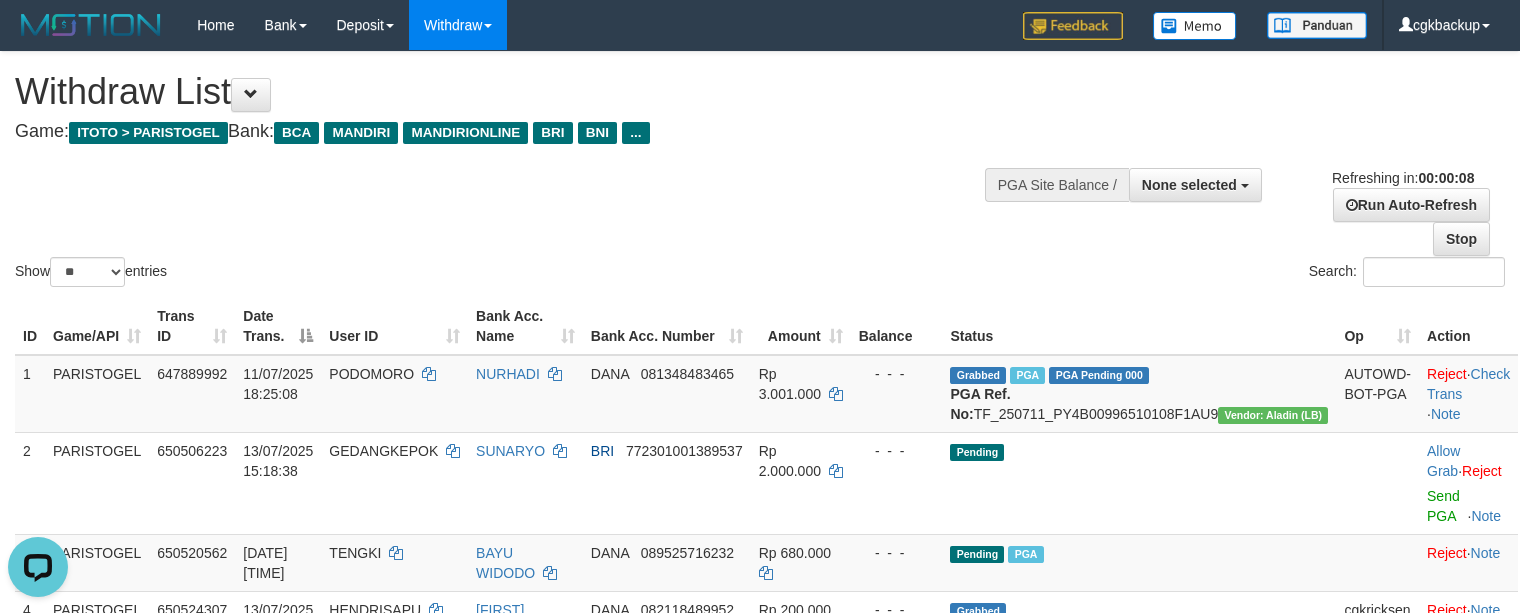 scroll, scrollTop: 0, scrollLeft: 0, axis: both 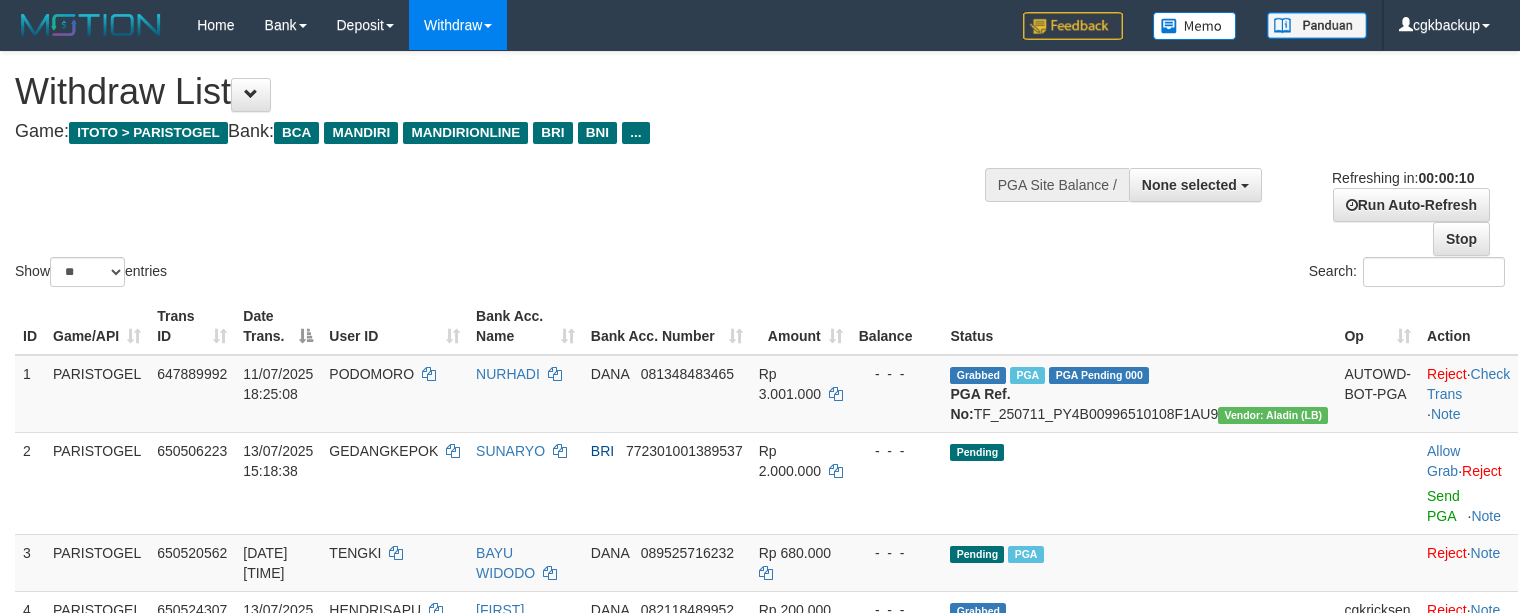 select 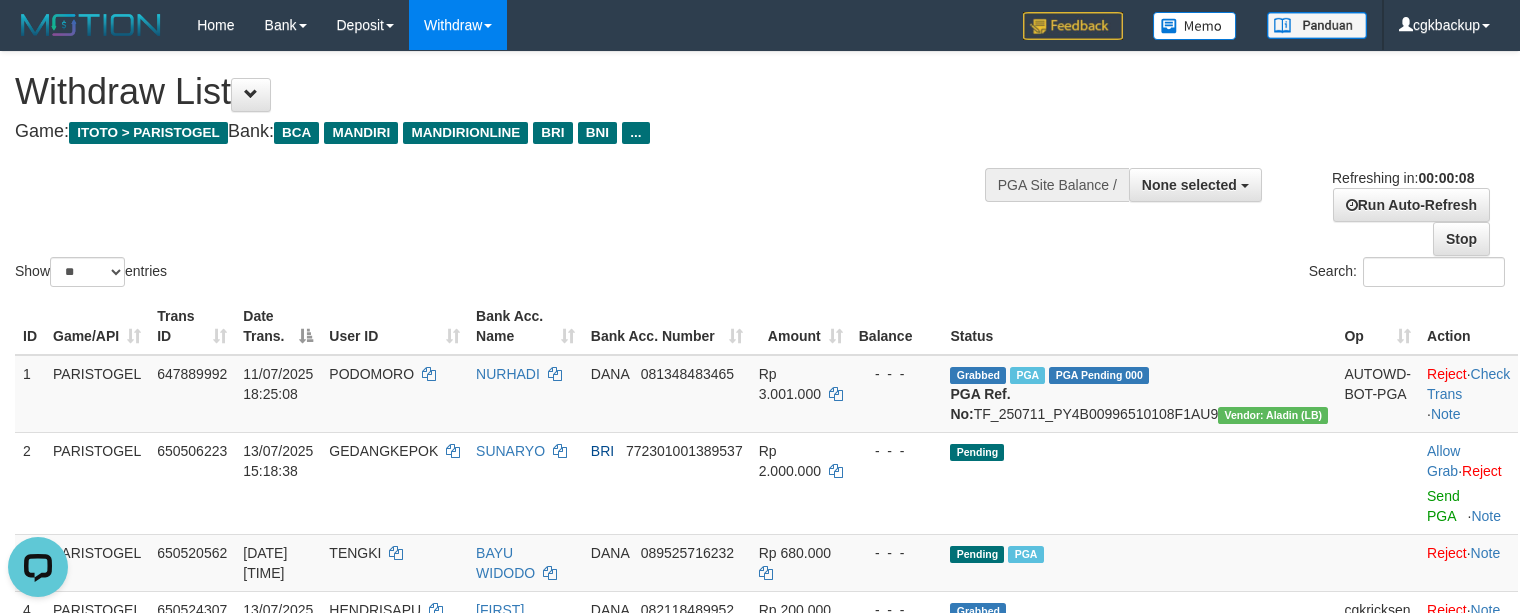 scroll, scrollTop: 0, scrollLeft: 0, axis: both 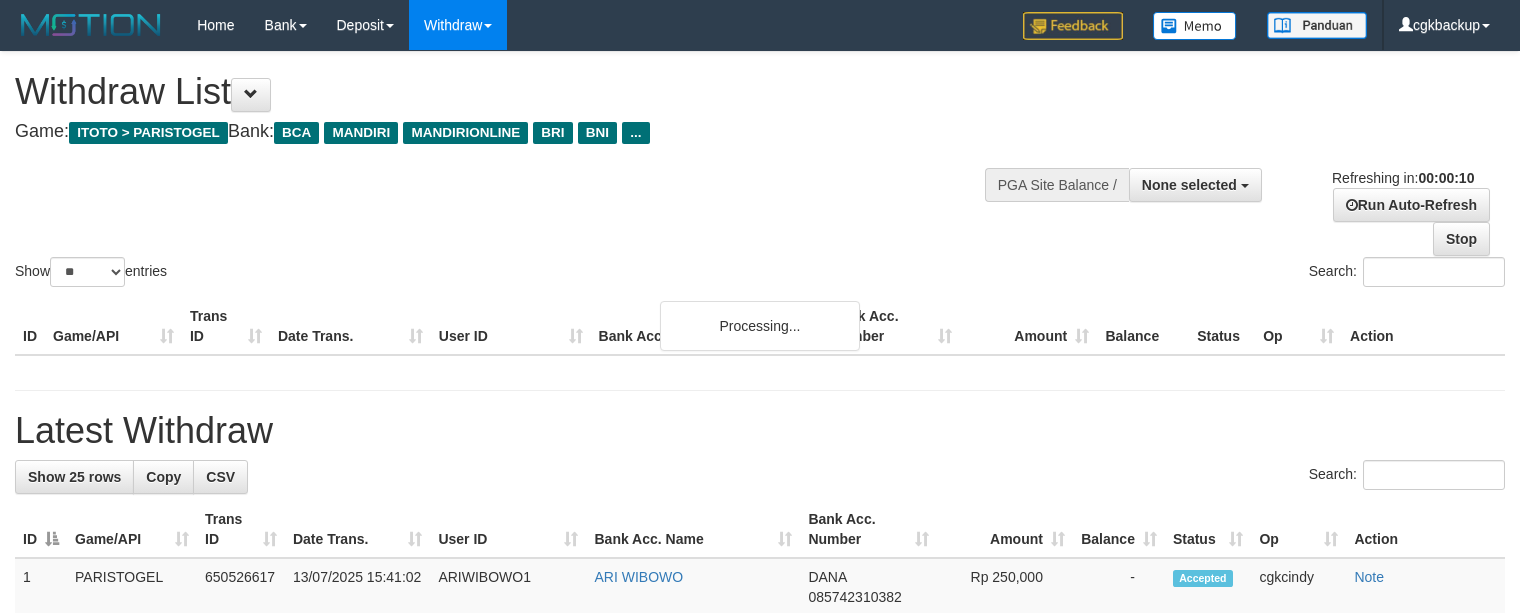 select 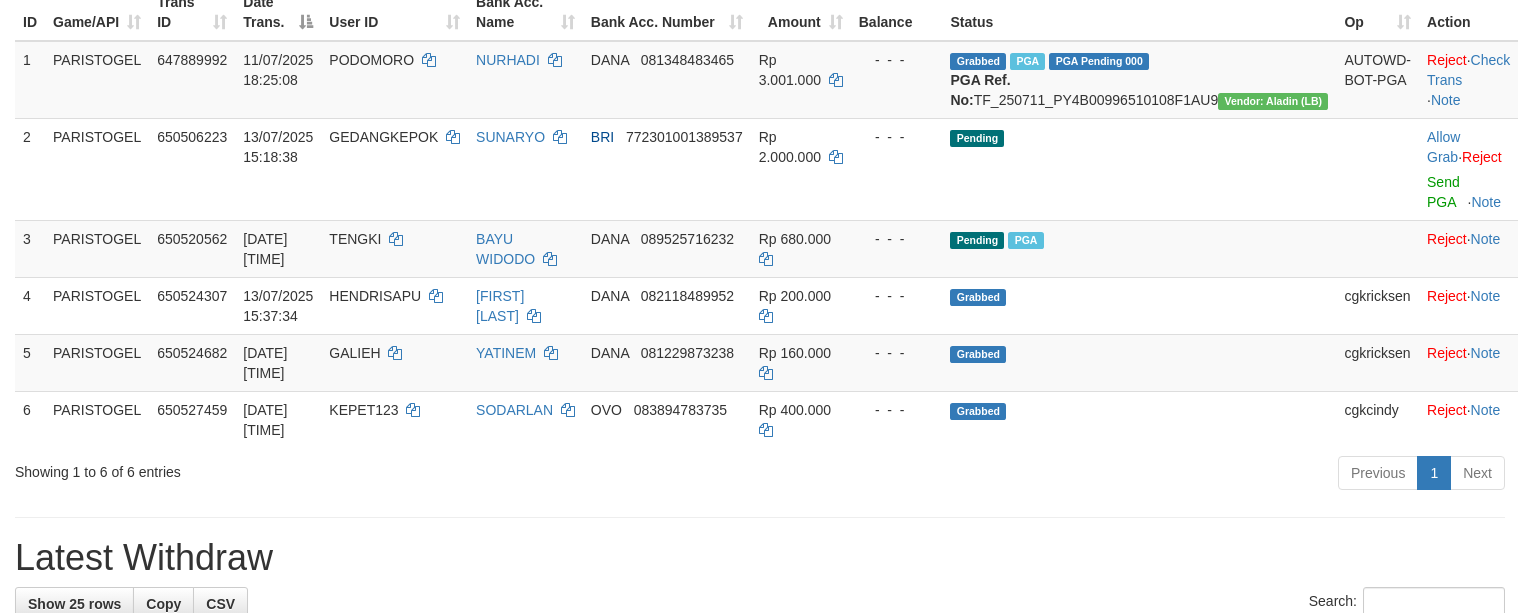 scroll, scrollTop: 266, scrollLeft: 0, axis: vertical 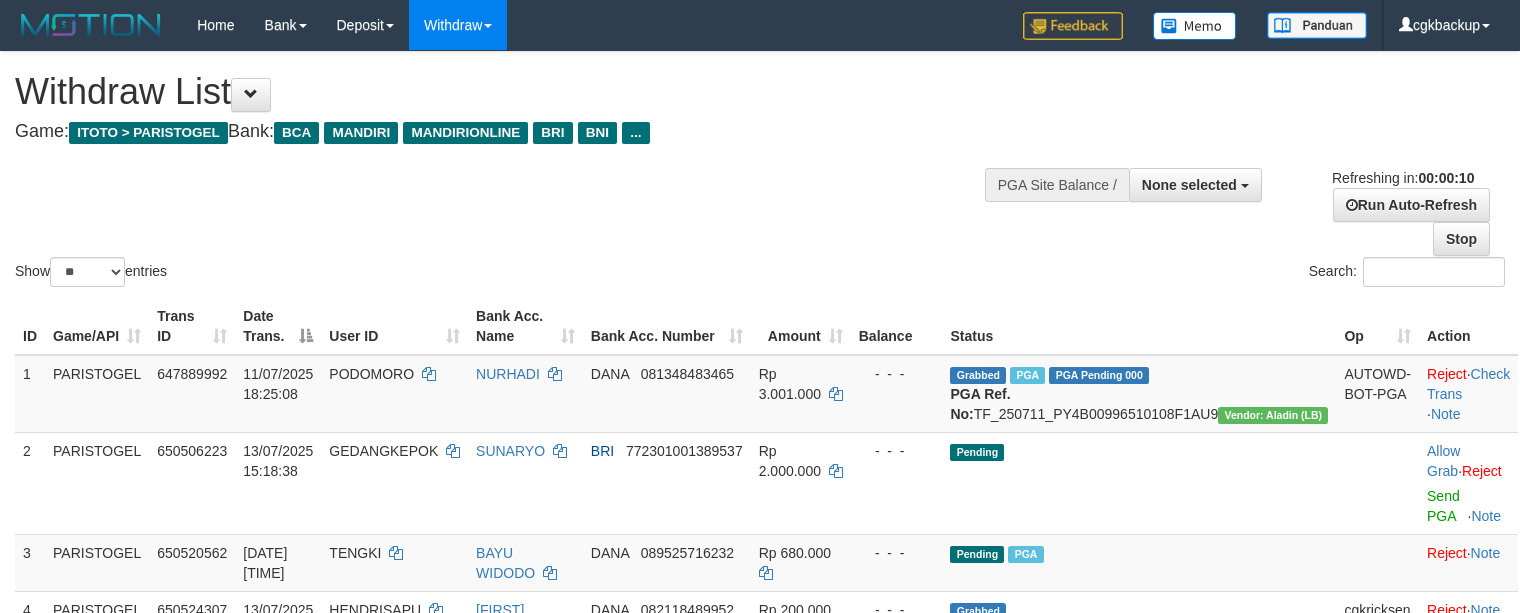 select 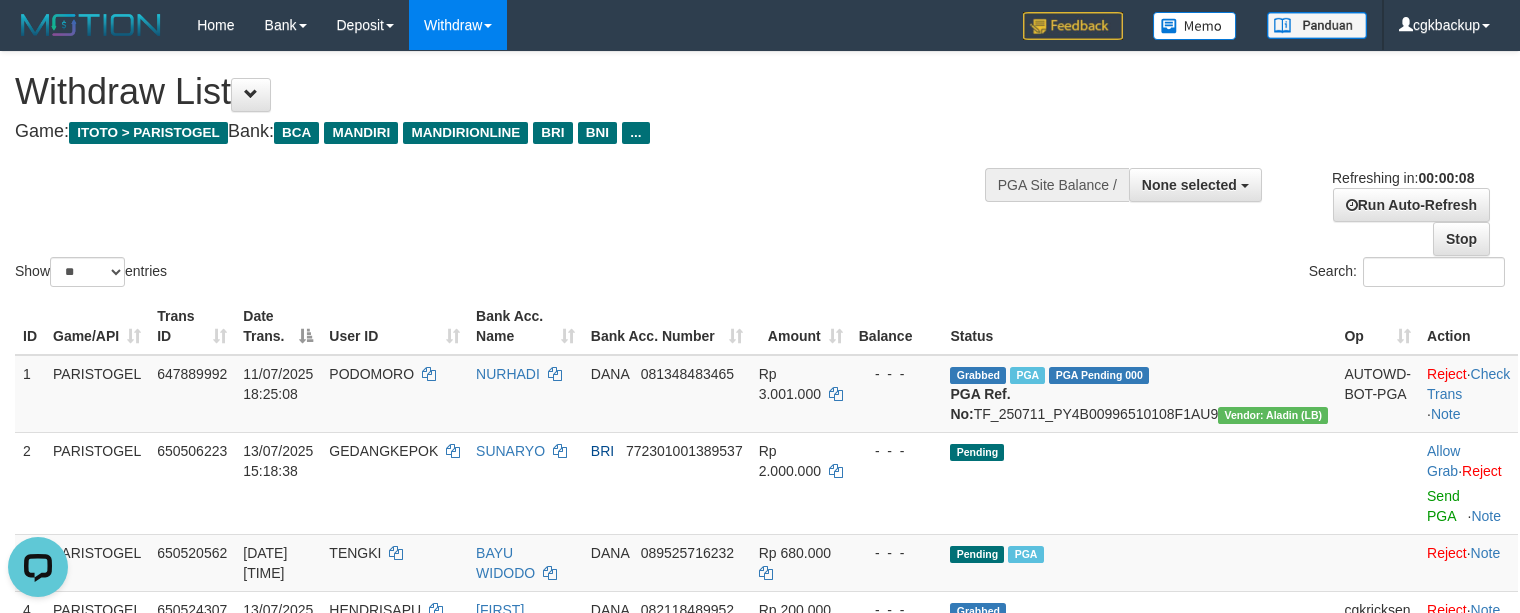 scroll, scrollTop: 0, scrollLeft: 0, axis: both 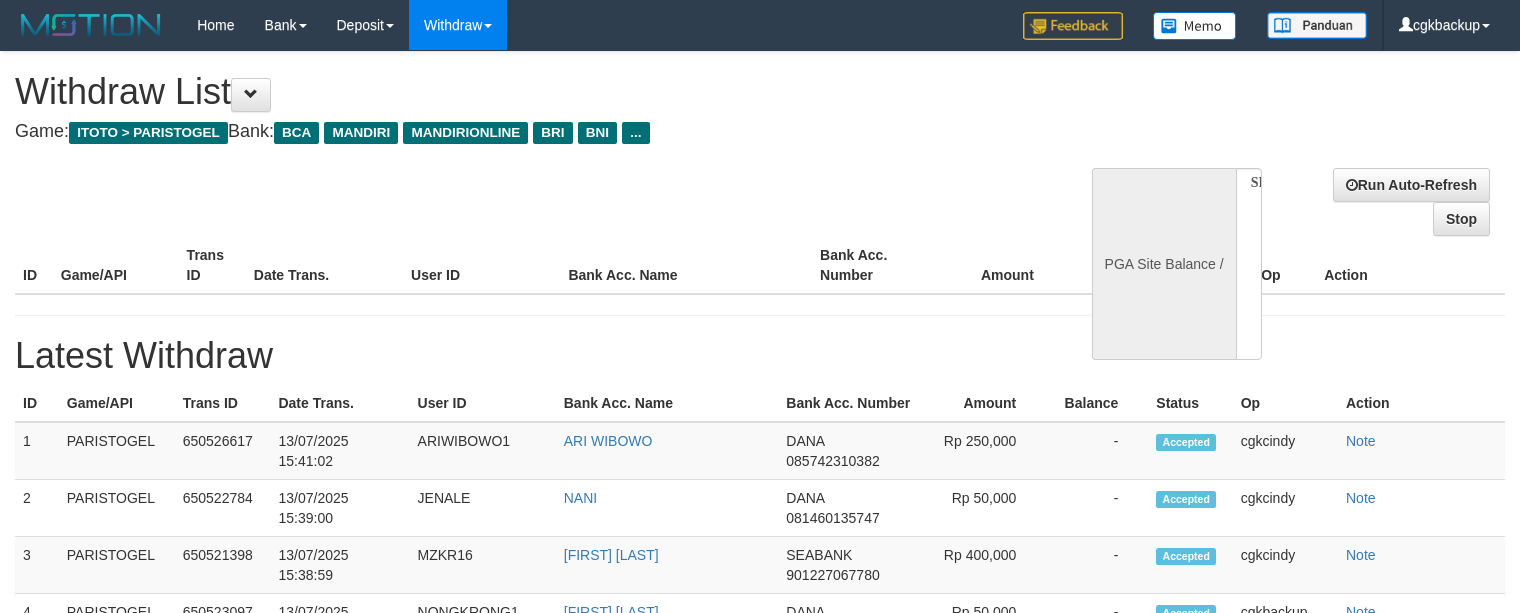 select 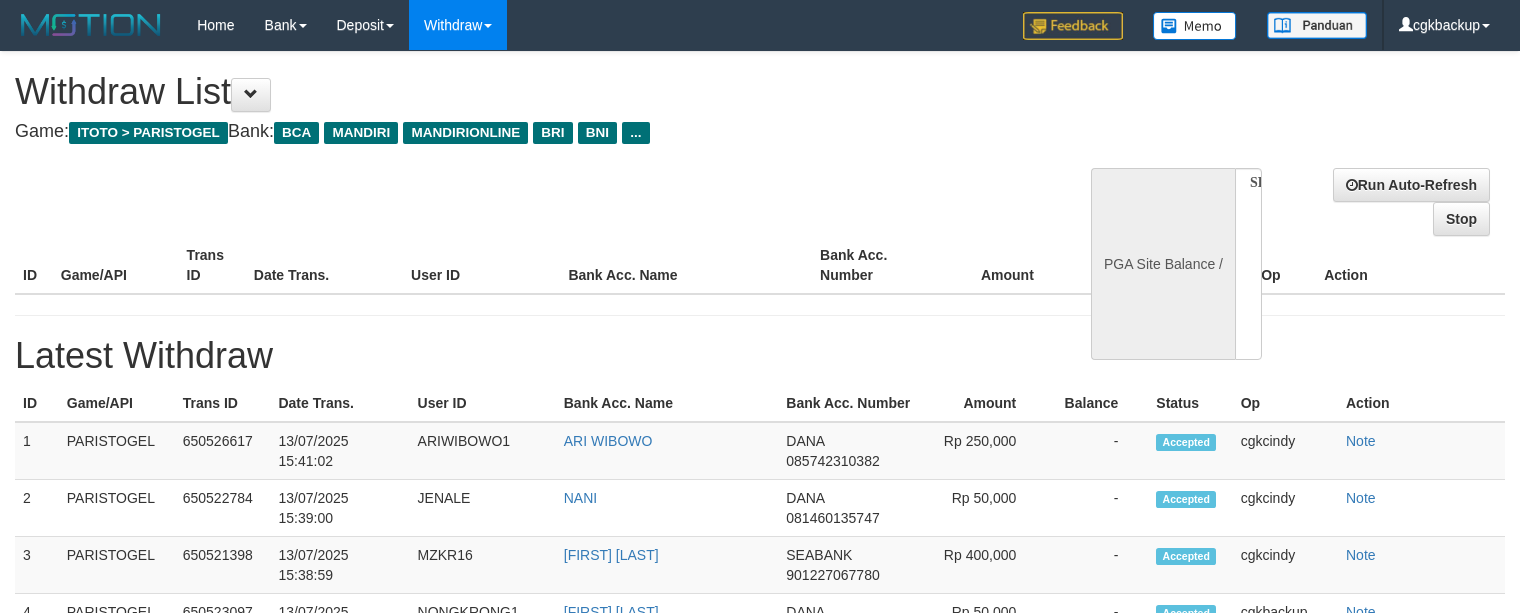 scroll, scrollTop: 0, scrollLeft: 0, axis: both 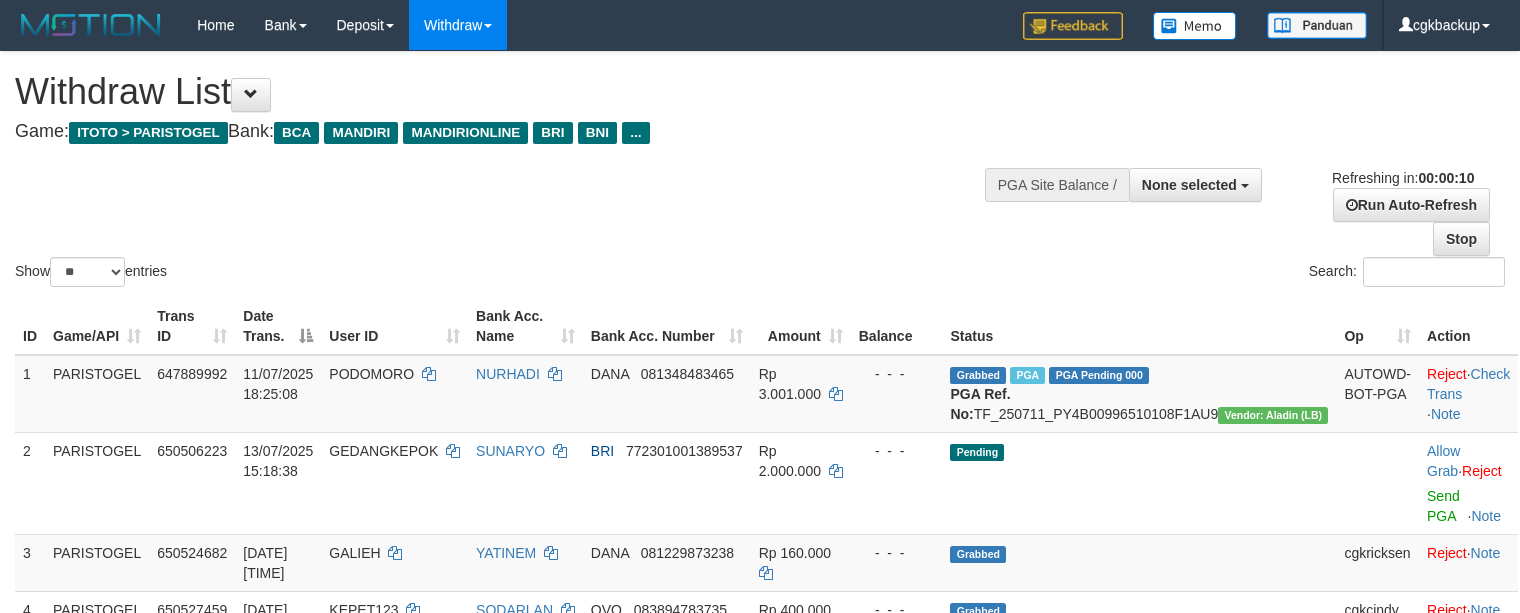 select 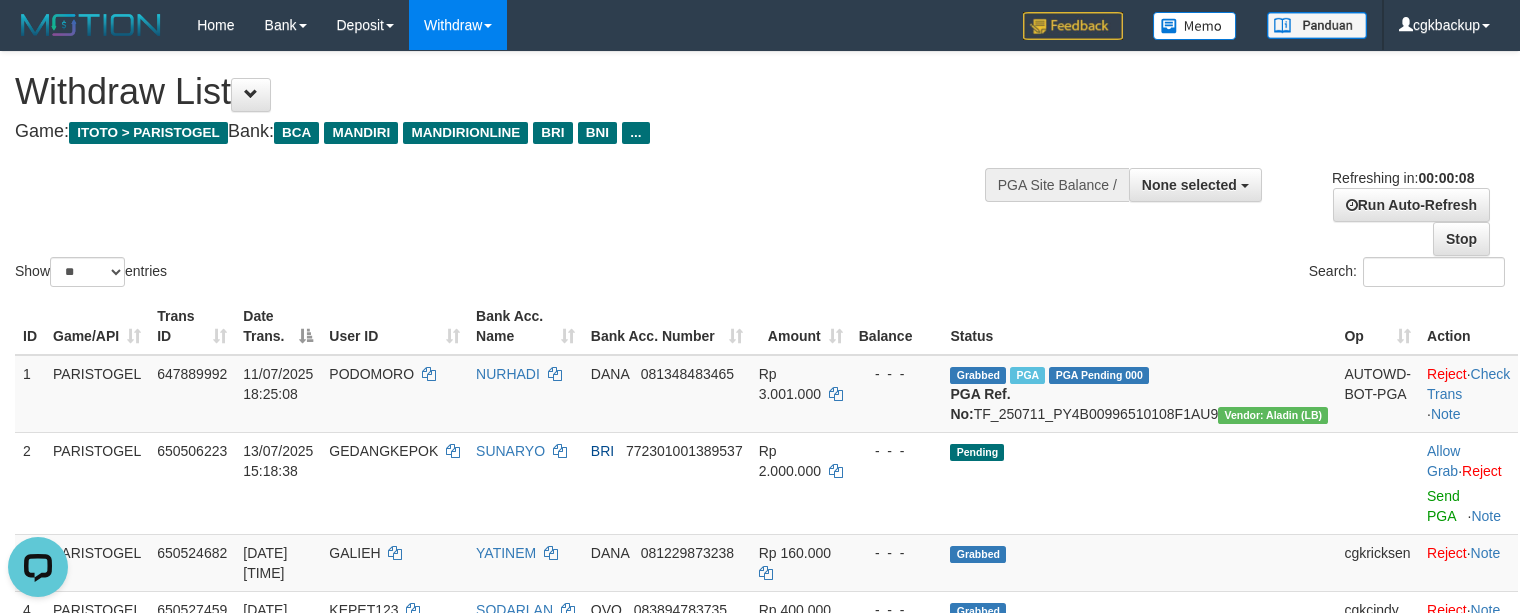 scroll, scrollTop: 0, scrollLeft: 0, axis: both 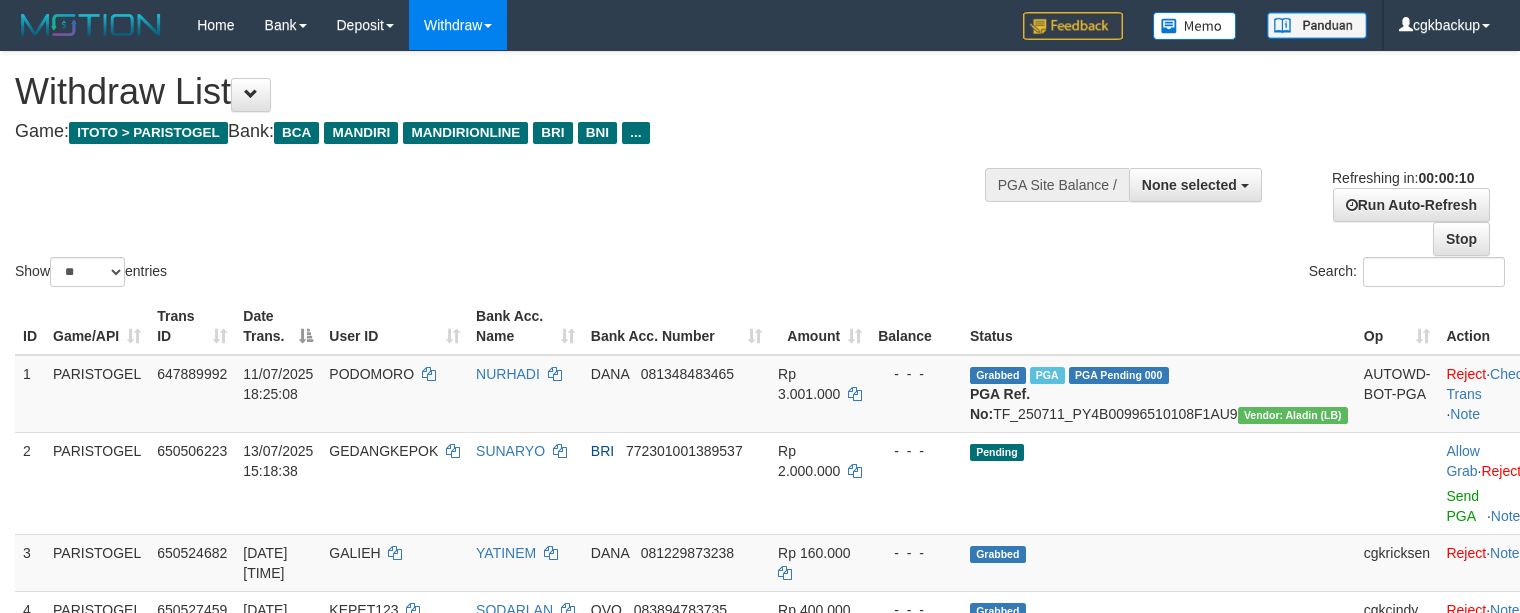select 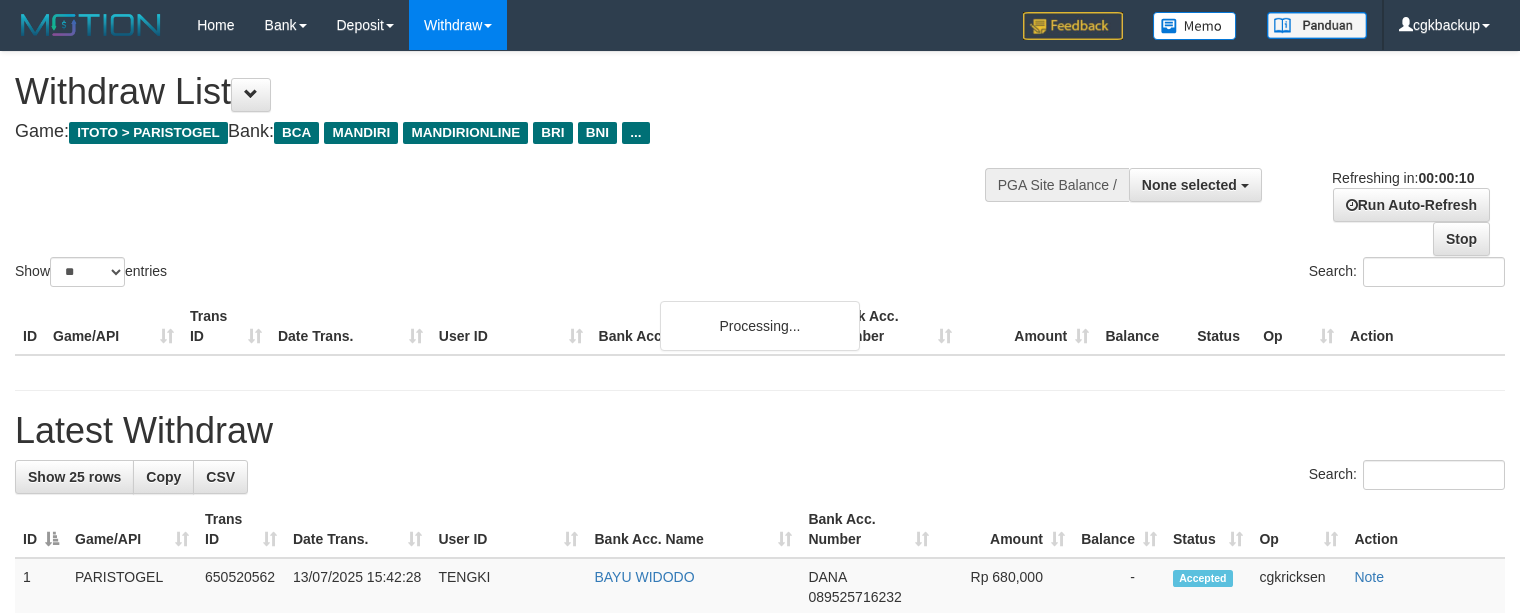 select 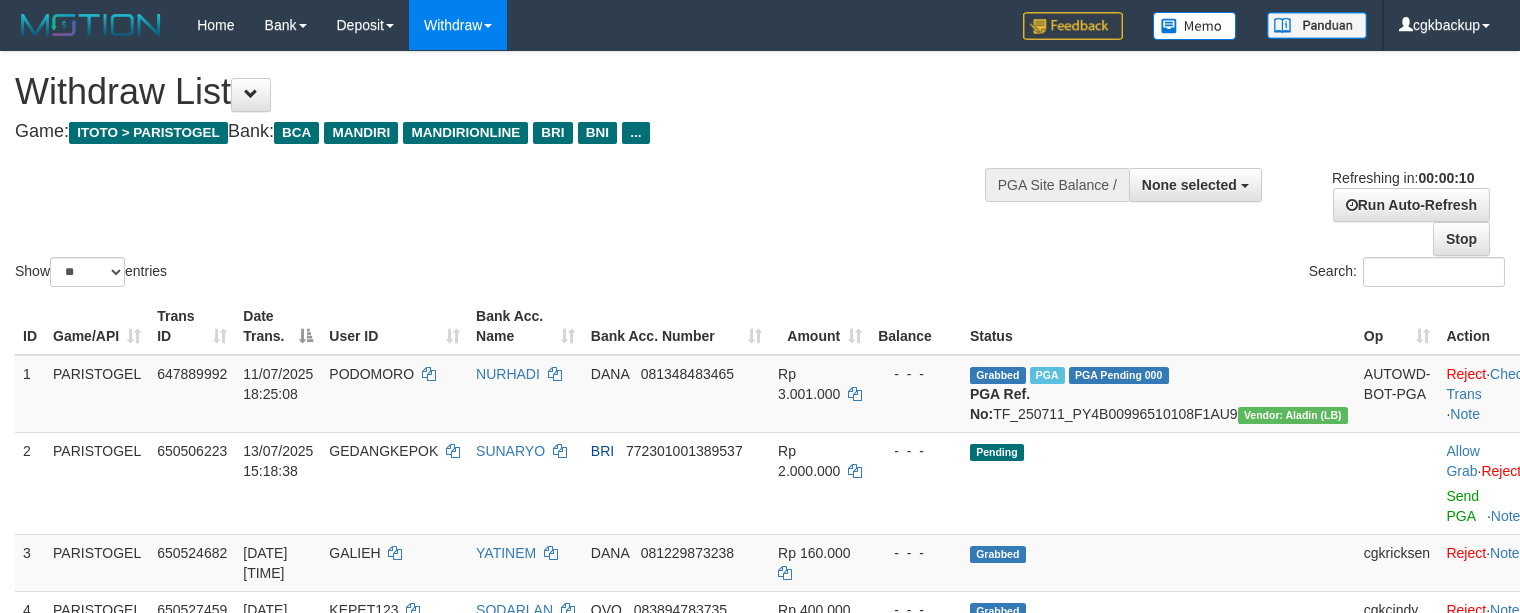 select 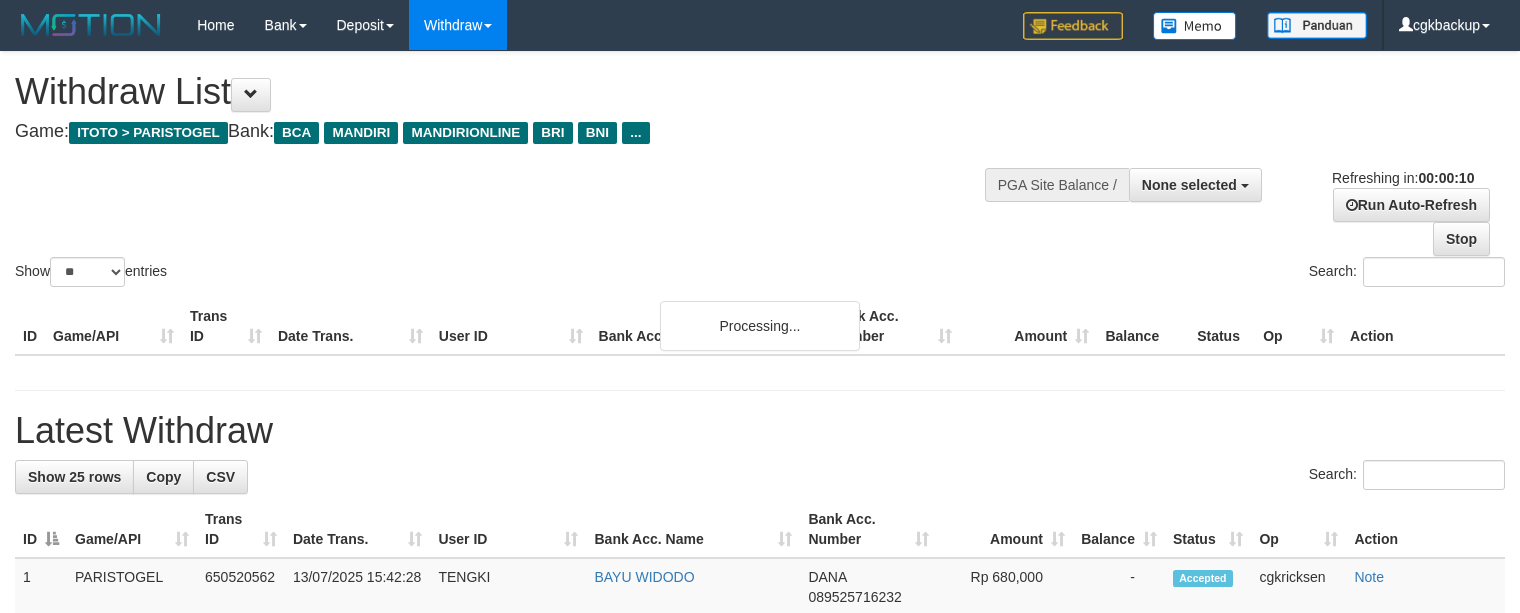 select 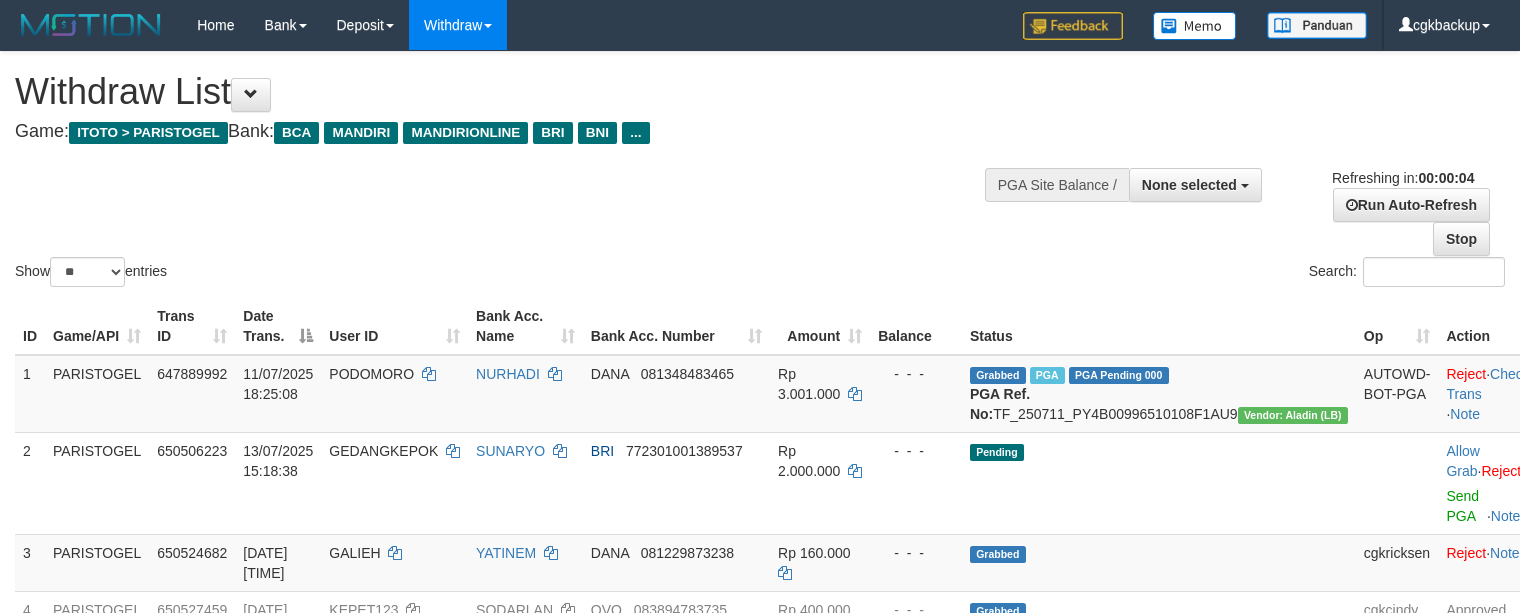 scroll, scrollTop: 0, scrollLeft: 0, axis: both 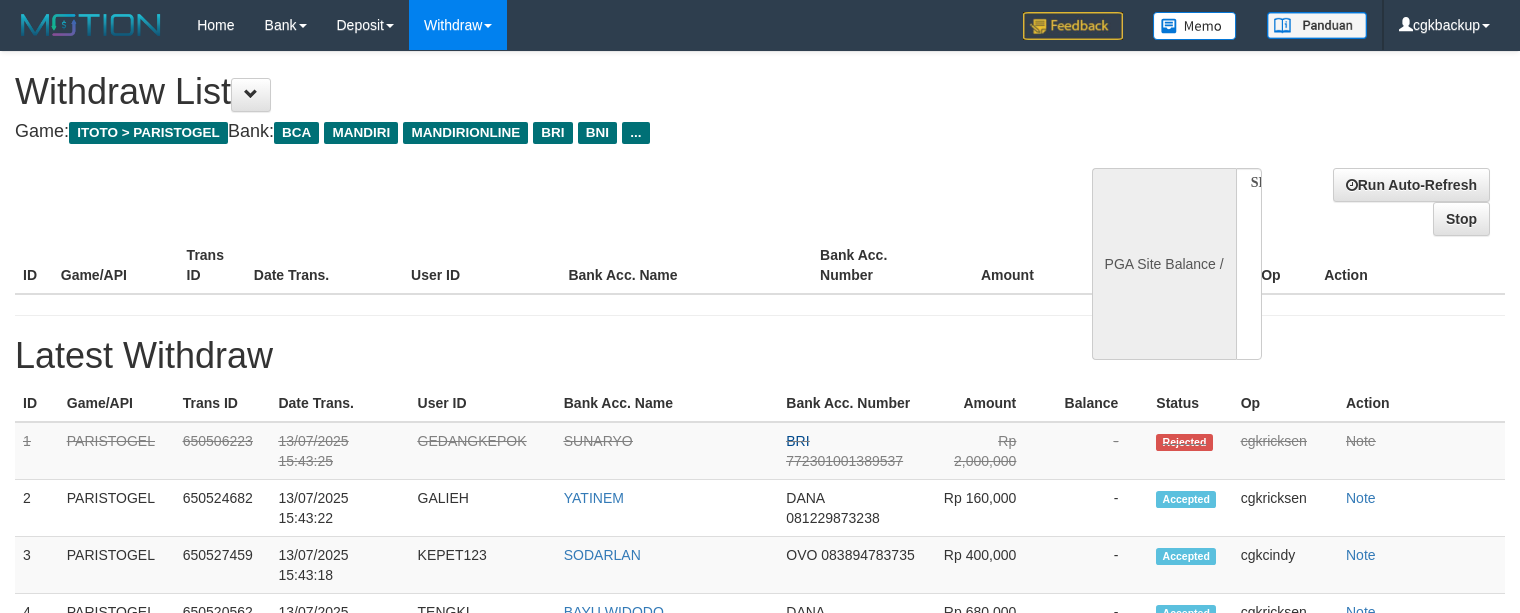 select 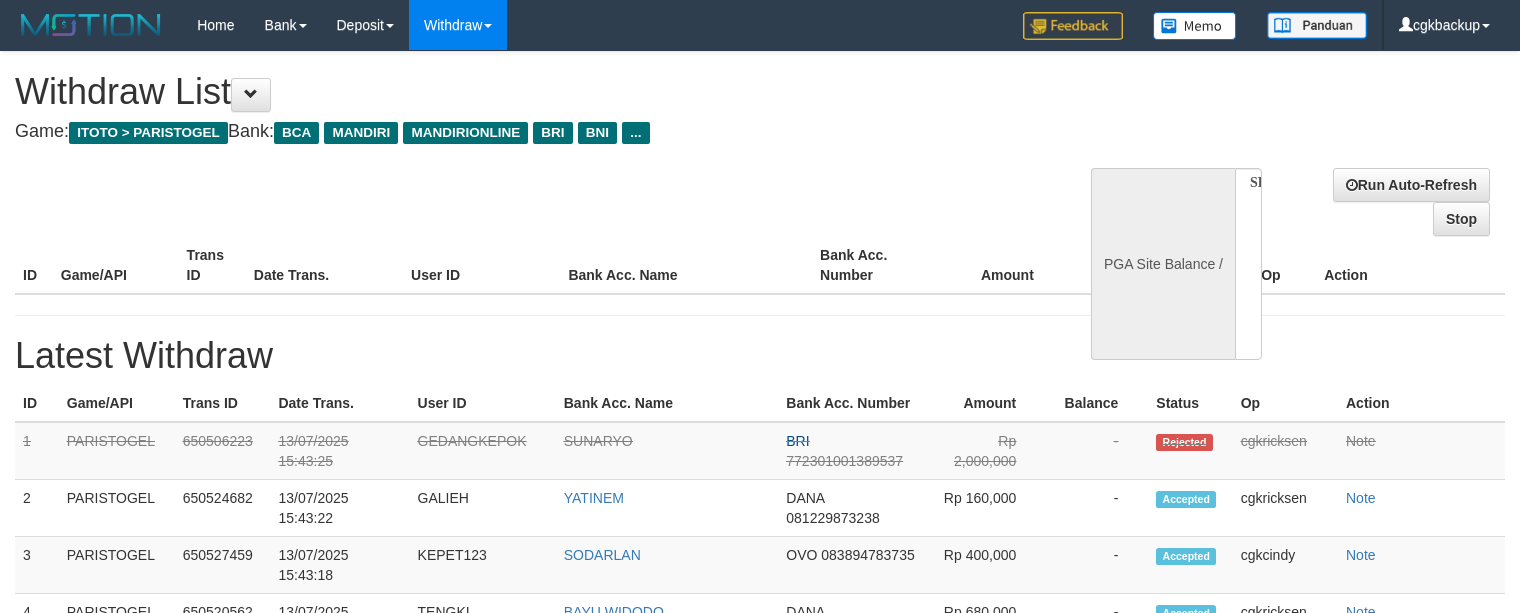 scroll, scrollTop: 0, scrollLeft: 0, axis: both 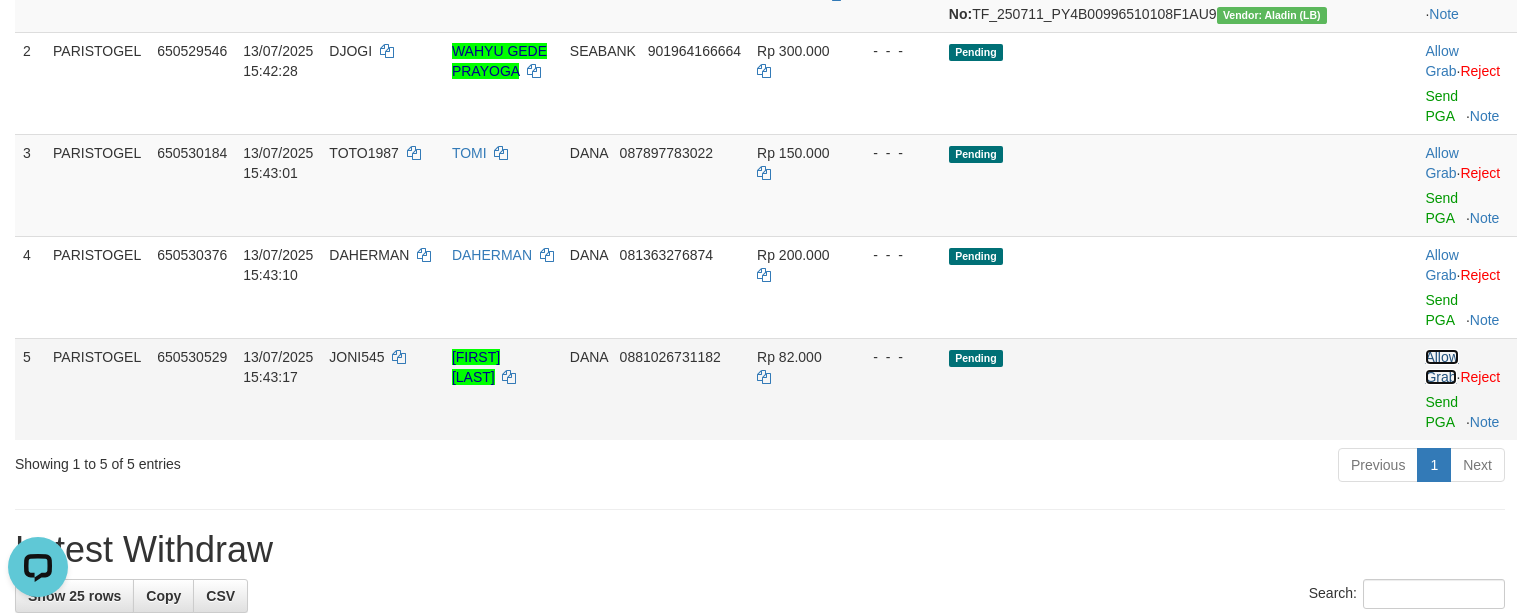 click on "Allow Grab" at bounding box center (1441, 367) 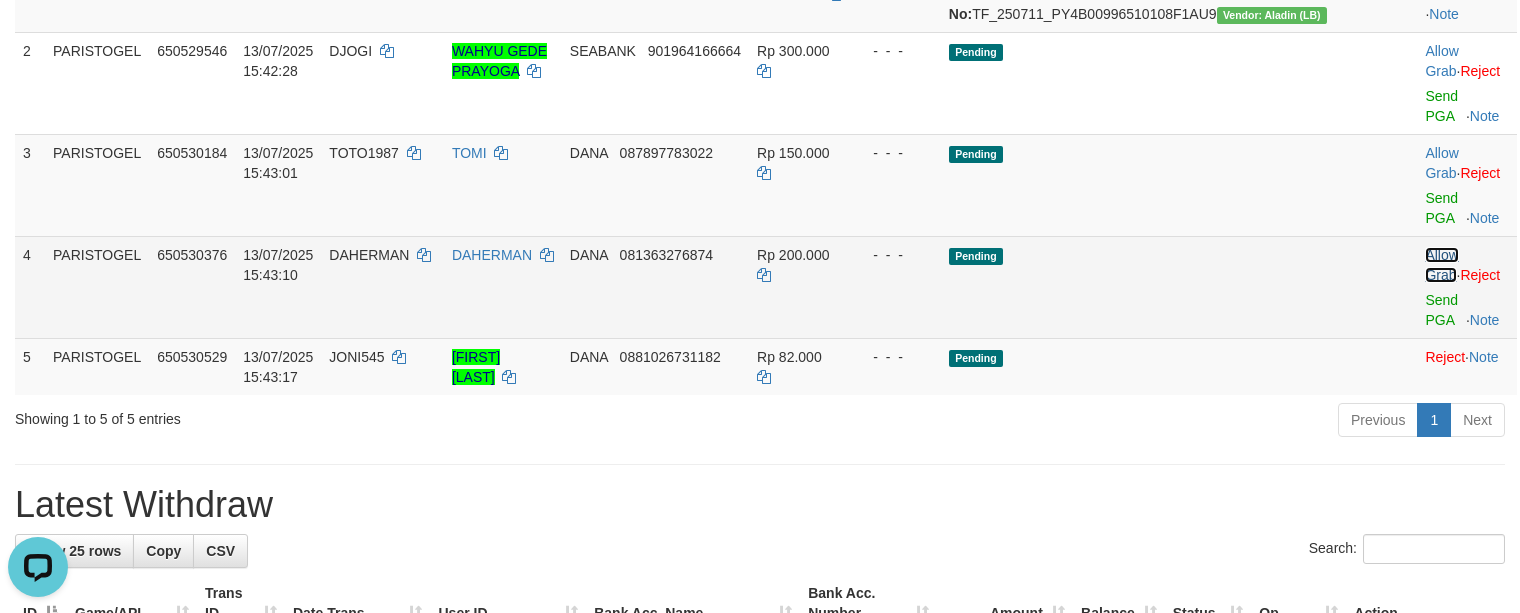 click on "Allow Grab" at bounding box center [1441, 265] 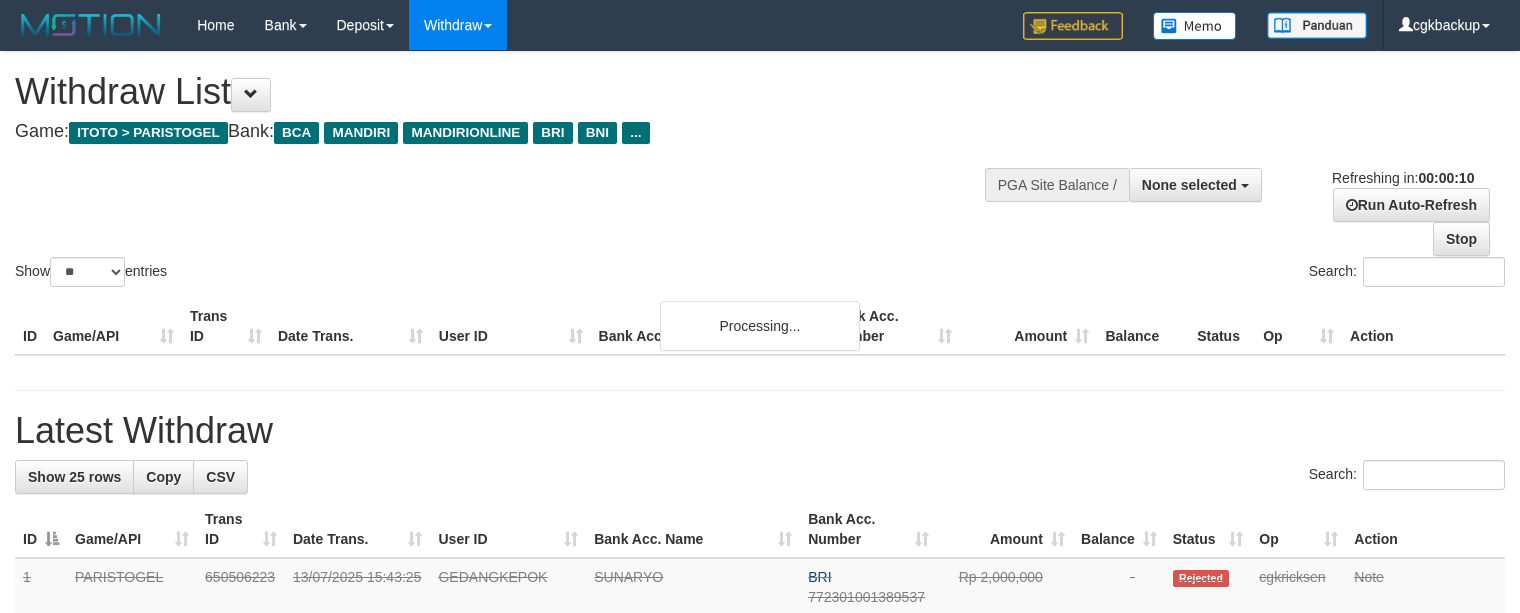 select 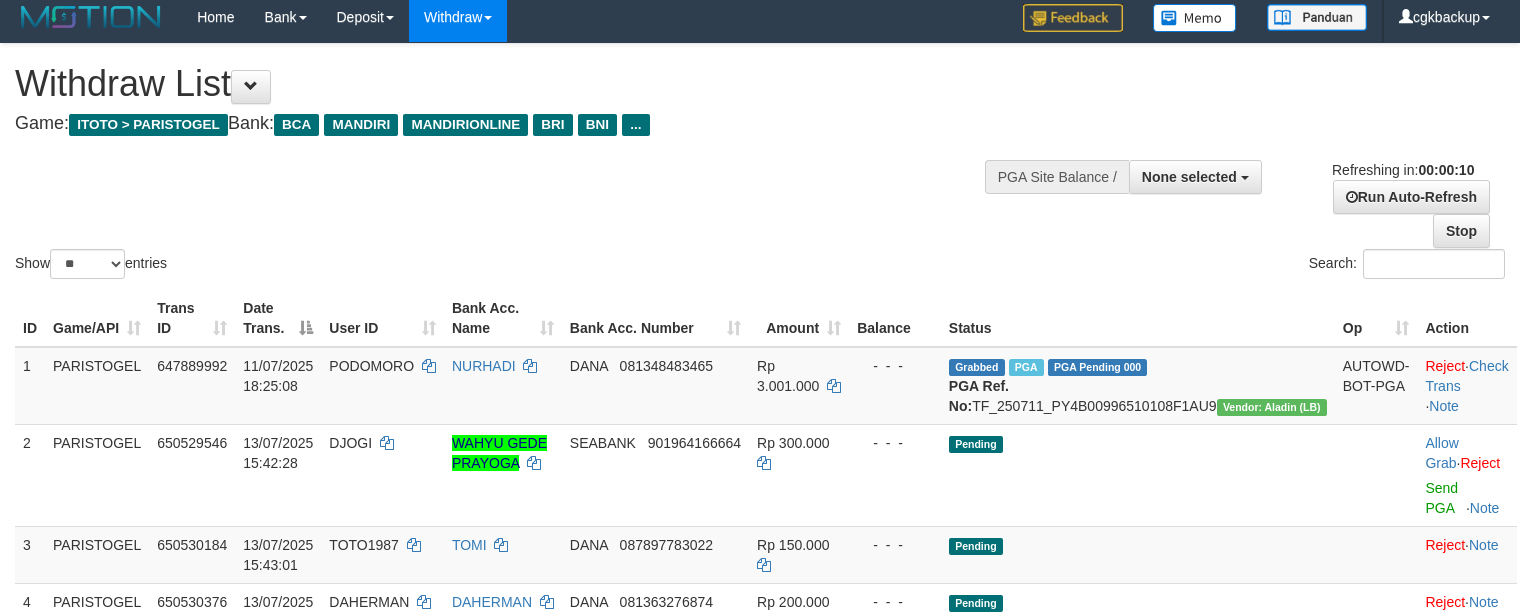 scroll, scrollTop: 266, scrollLeft: 0, axis: vertical 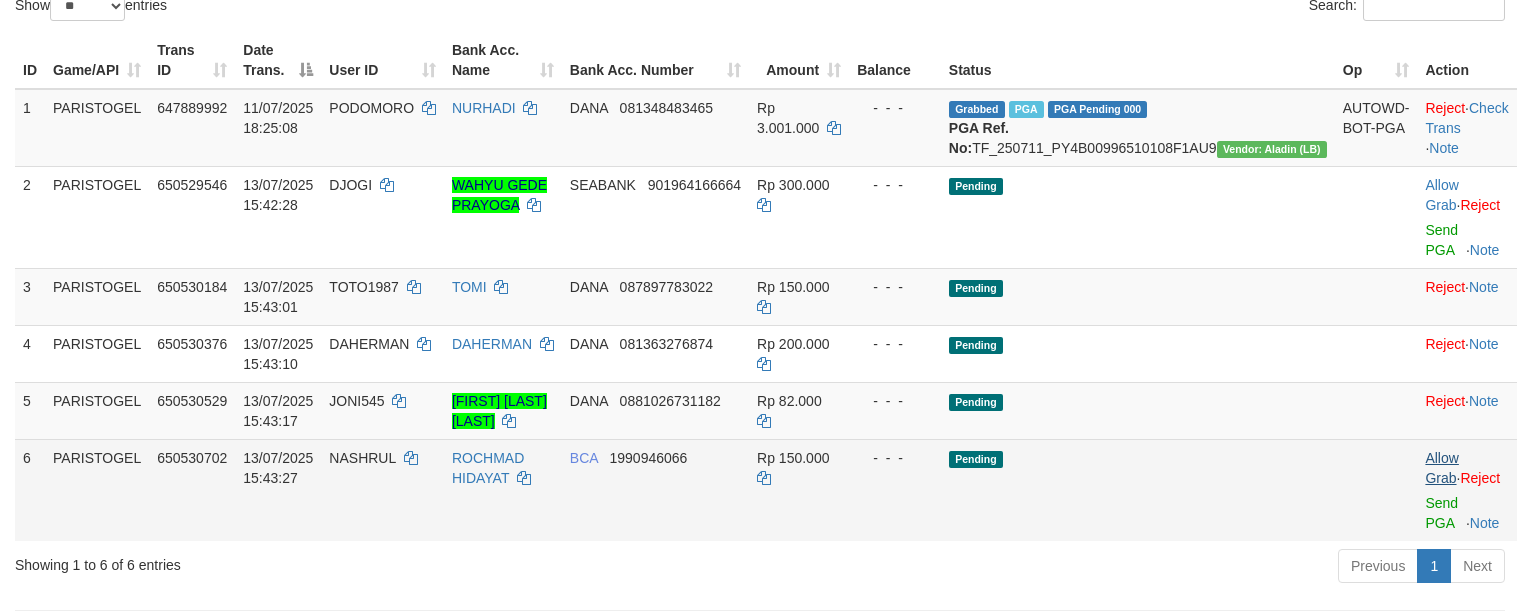 drag, startPoint x: 1412, startPoint y: 469, endPoint x: 1406, endPoint y: 481, distance: 13.416408 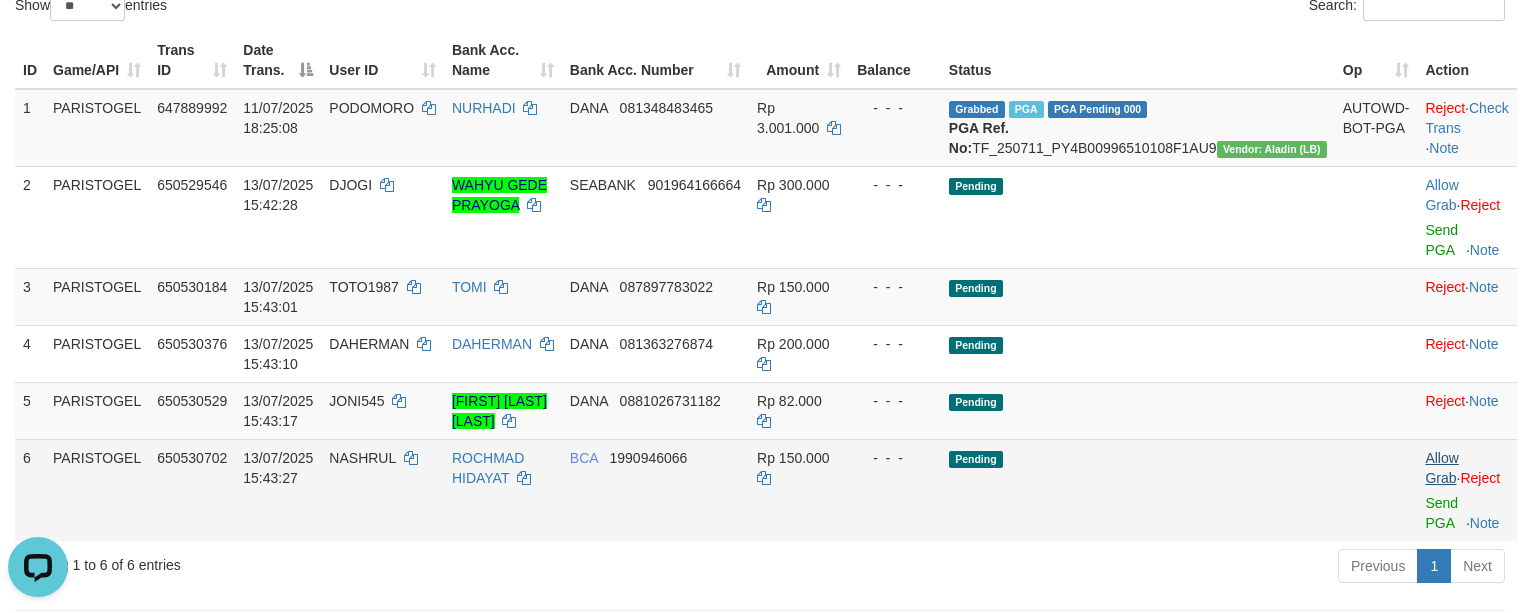 scroll, scrollTop: 0, scrollLeft: 0, axis: both 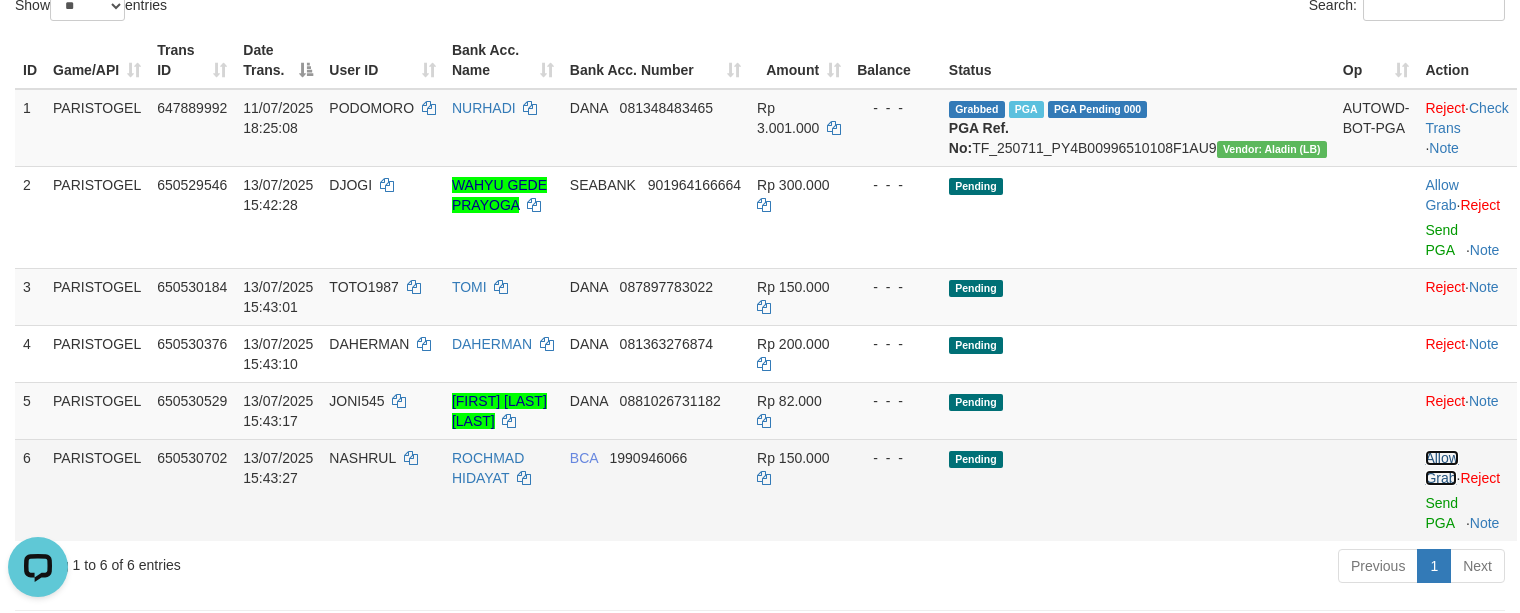 click on "Allow Grab" at bounding box center (1441, 468) 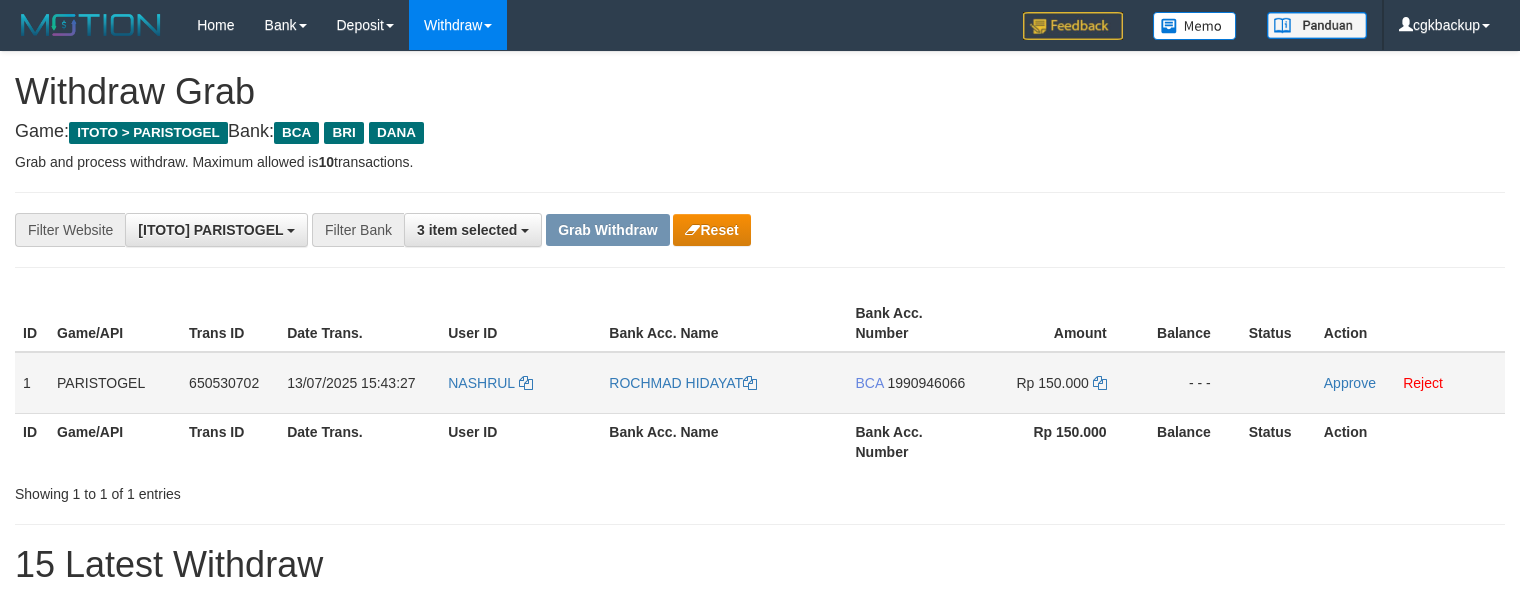 scroll, scrollTop: 0, scrollLeft: 0, axis: both 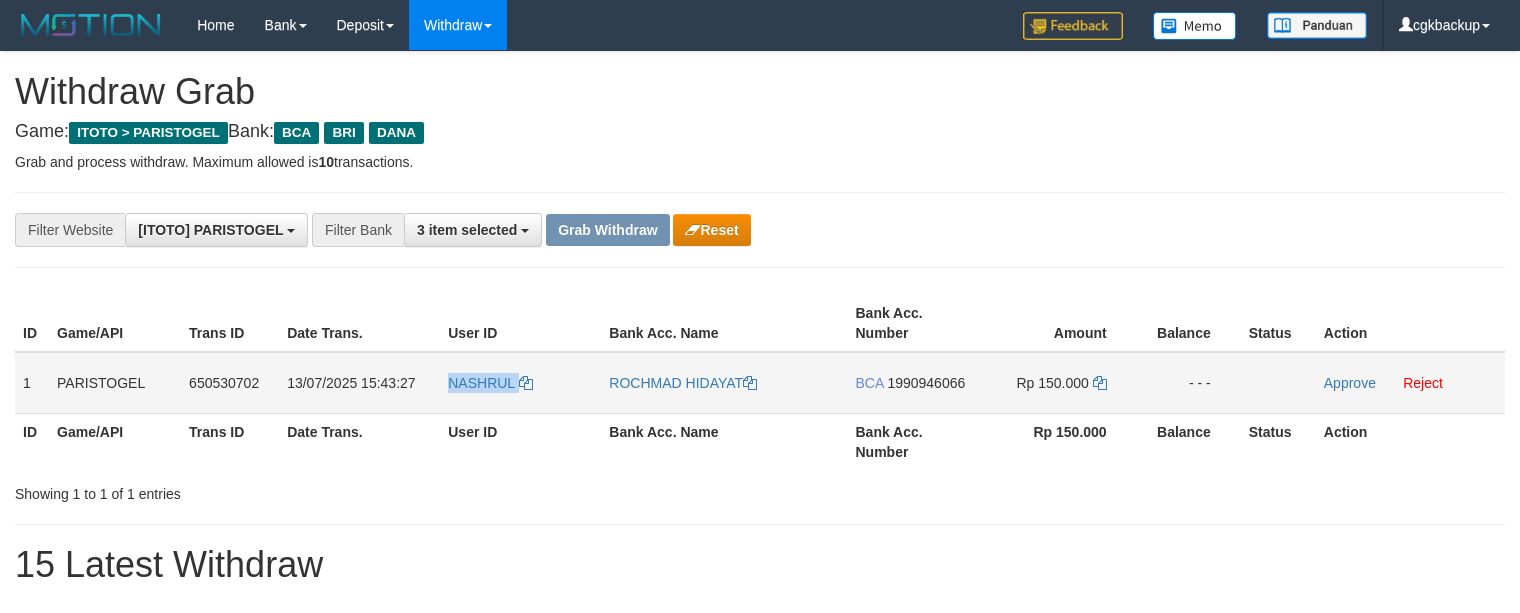 click on "NASHRUL" at bounding box center [520, 383] 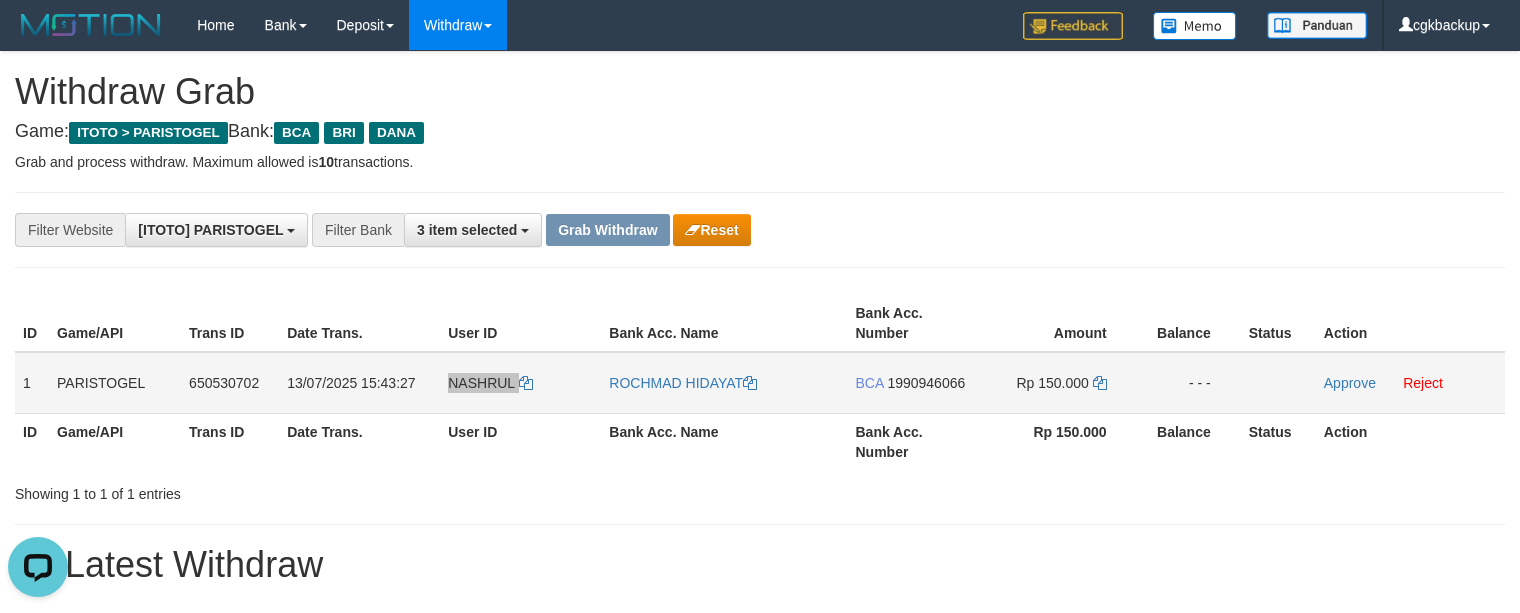scroll, scrollTop: 0, scrollLeft: 0, axis: both 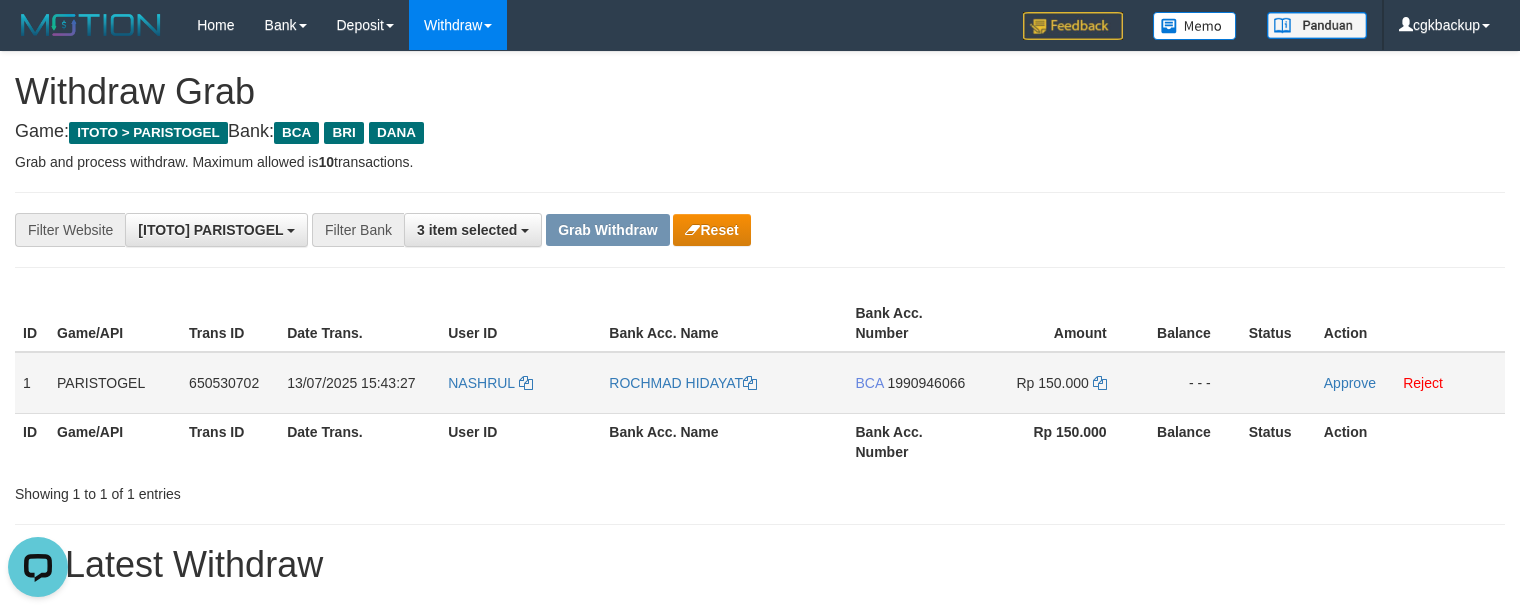 click on "ROCHMAD HIDAYAT" at bounding box center [724, 383] 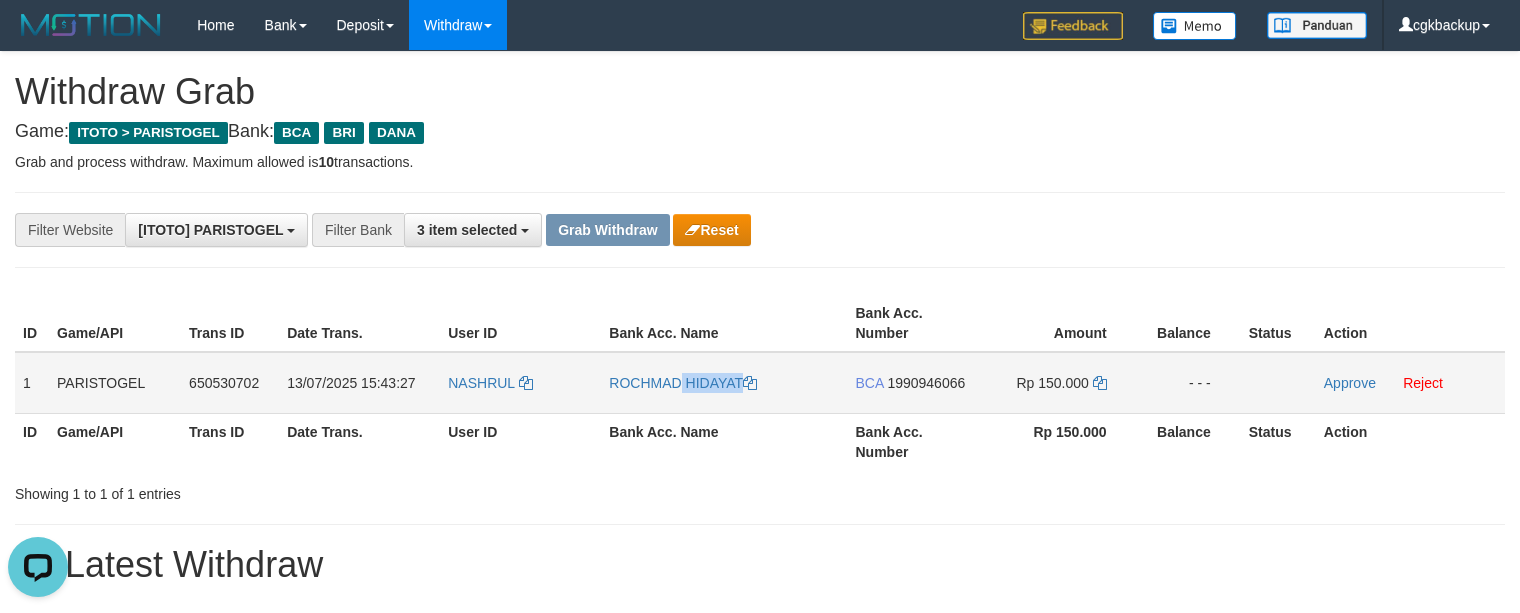 click on "ROCHMAD HIDAYAT" at bounding box center [724, 383] 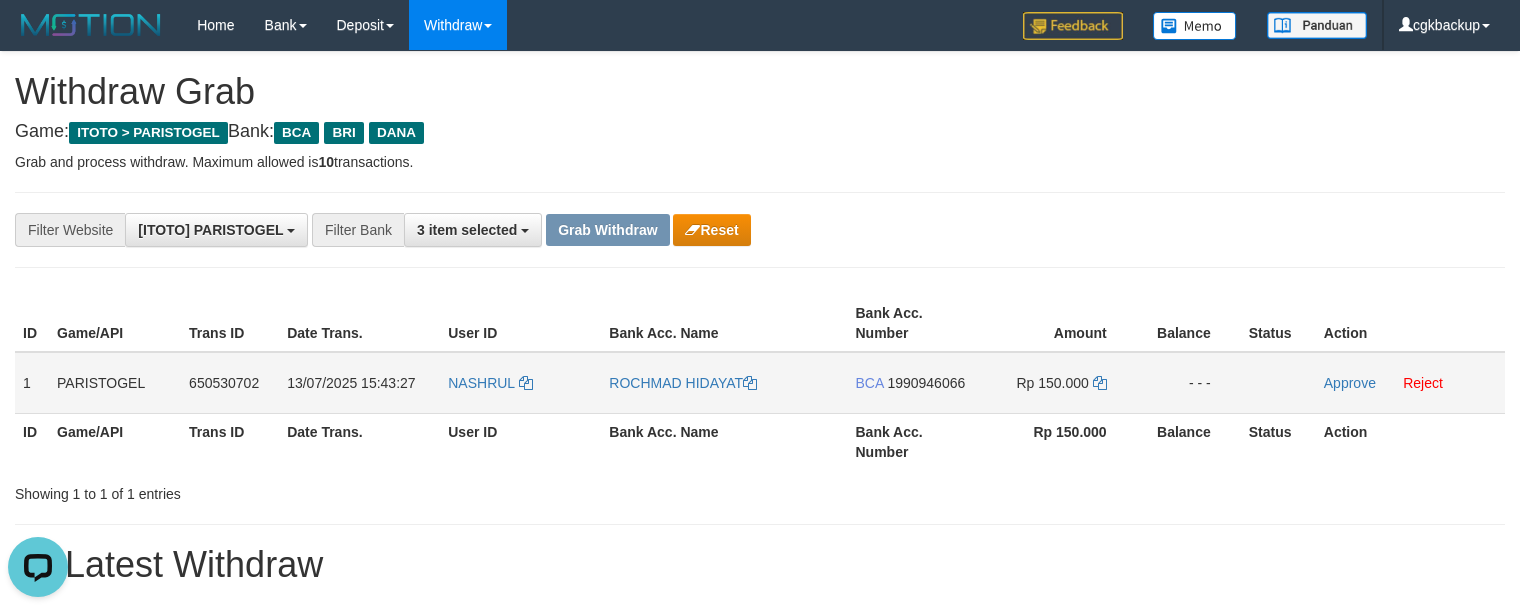 click on "NASHRUL" at bounding box center (520, 383) 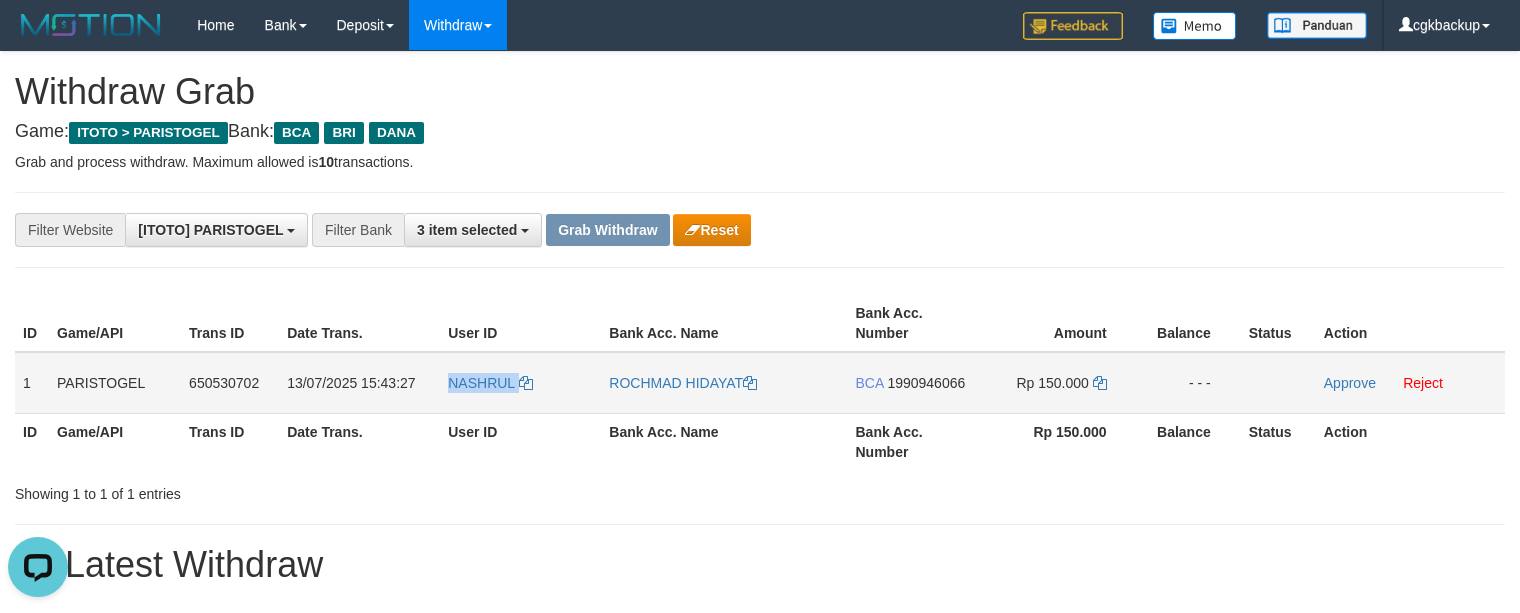 click on "NASHRUL" at bounding box center [520, 383] 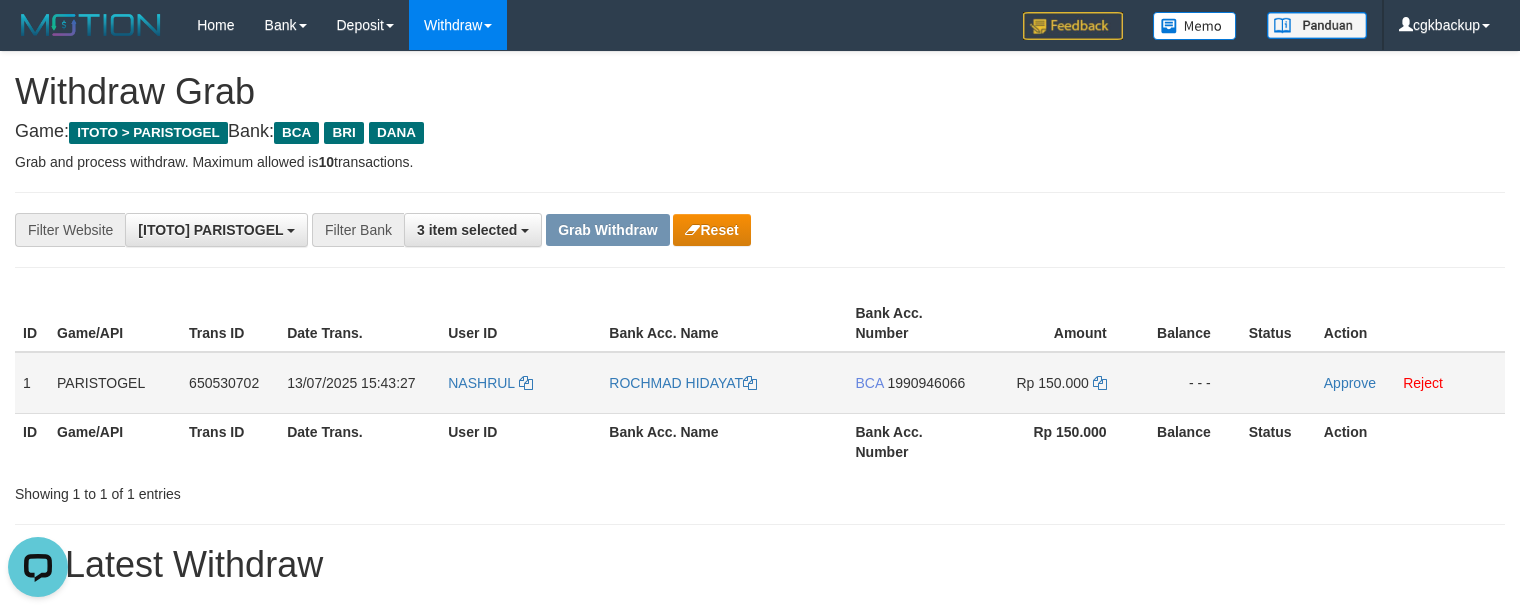 click on "BCA
1990946066" at bounding box center (914, 383) 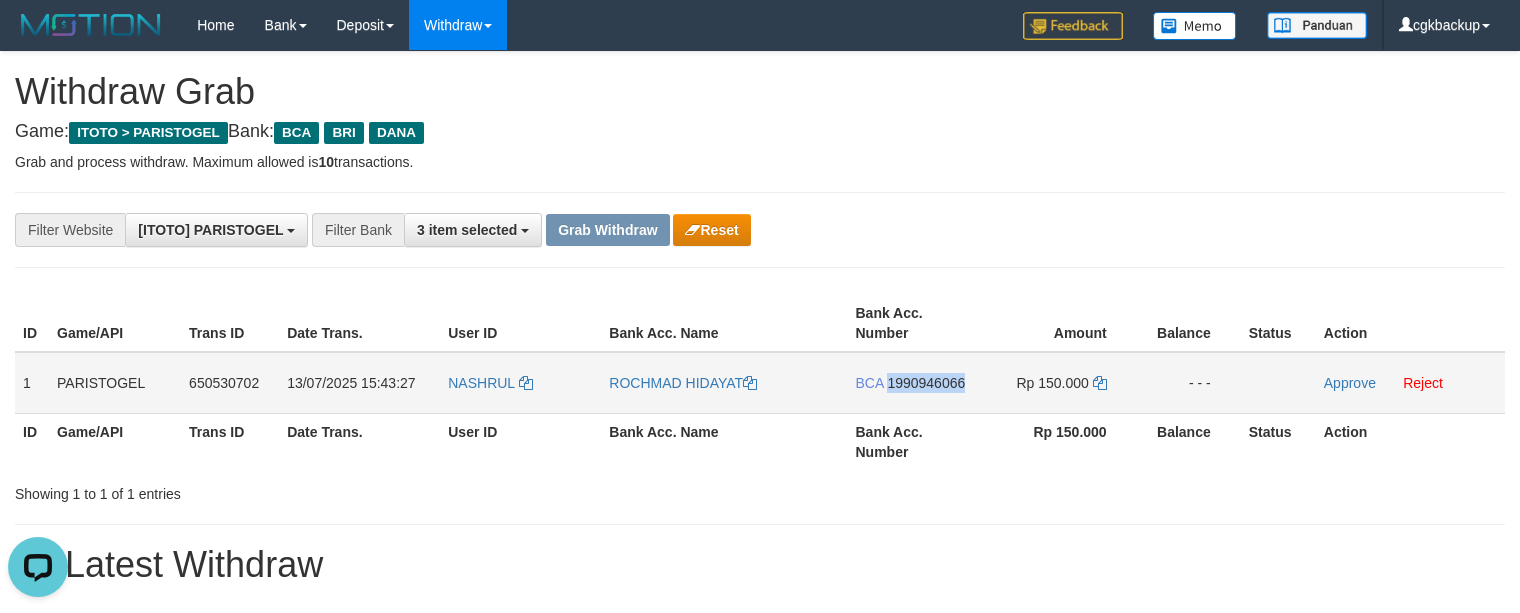 click on "BCA
1990946066" at bounding box center [914, 383] 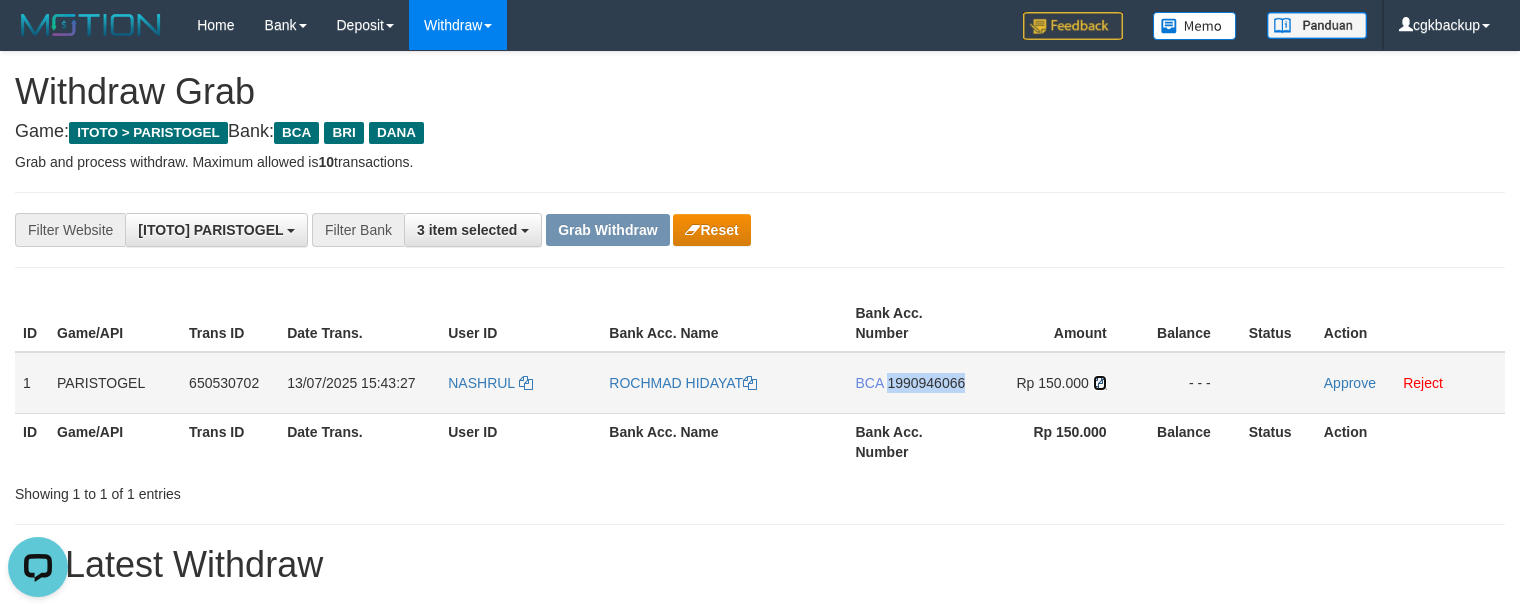click at bounding box center [1100, 383] 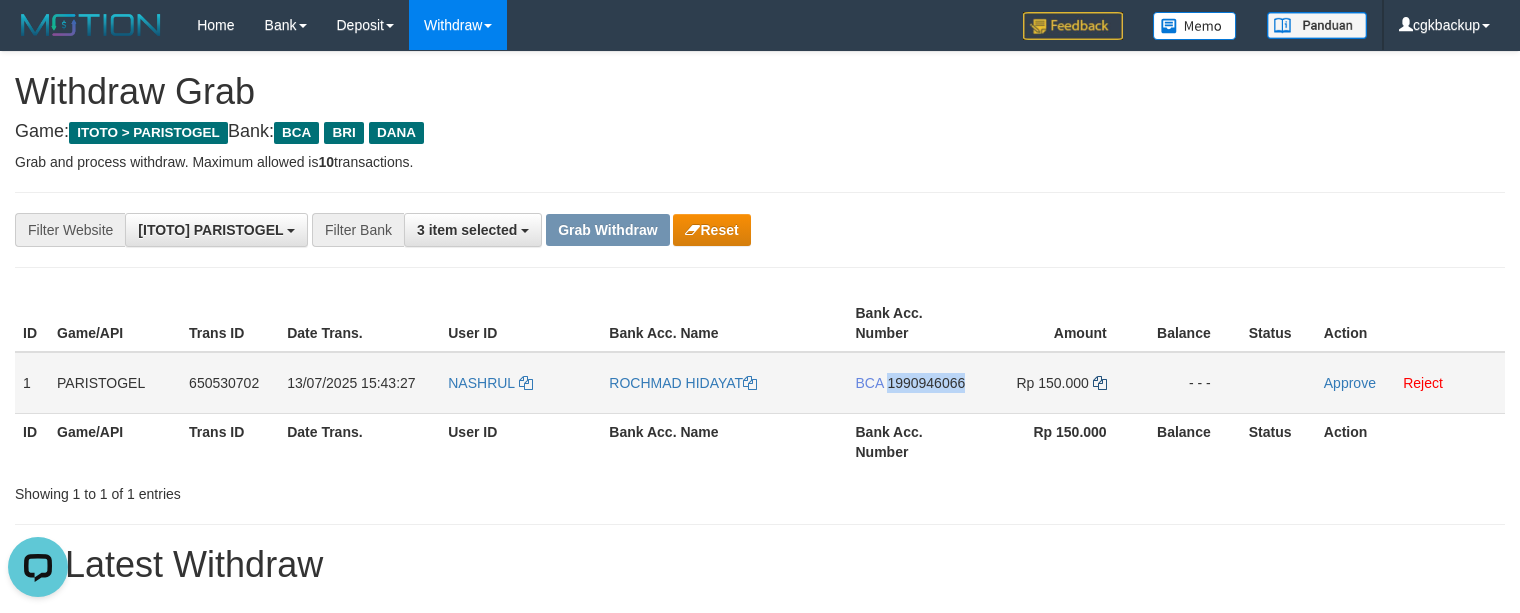 copy on "1990946066" 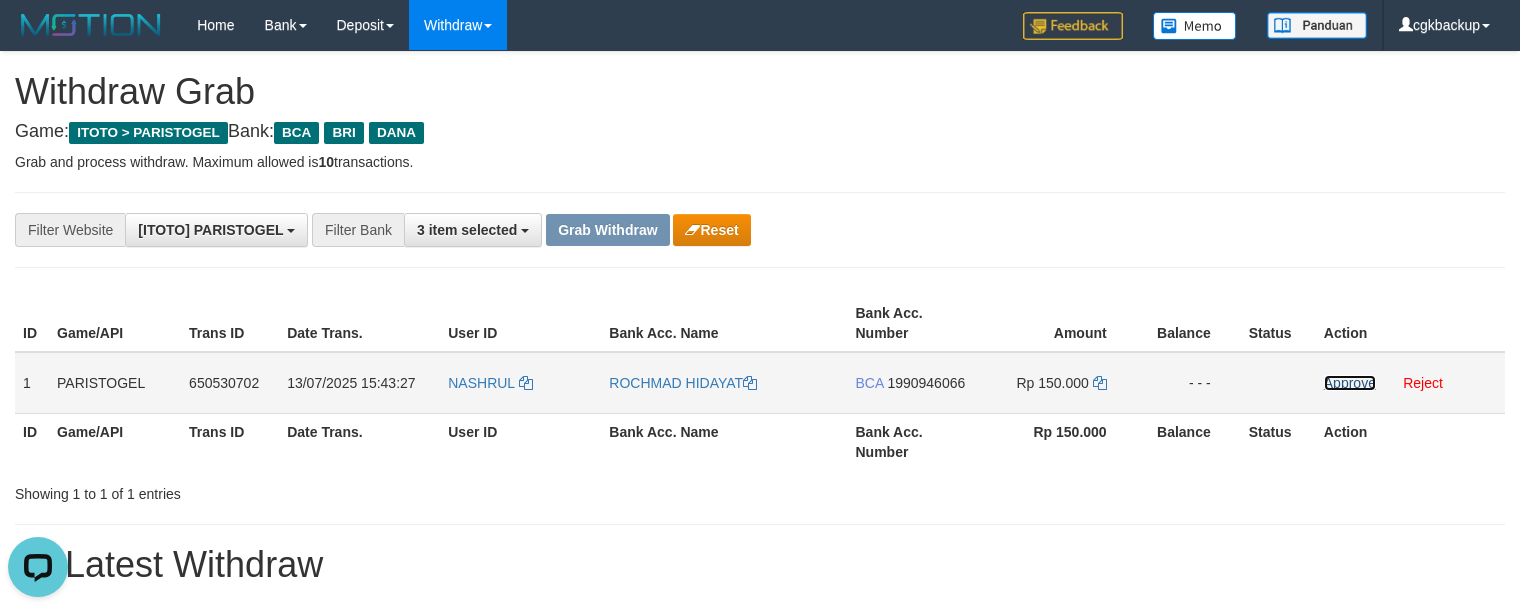 click on "Approve" at bounding box center (1350, 383) 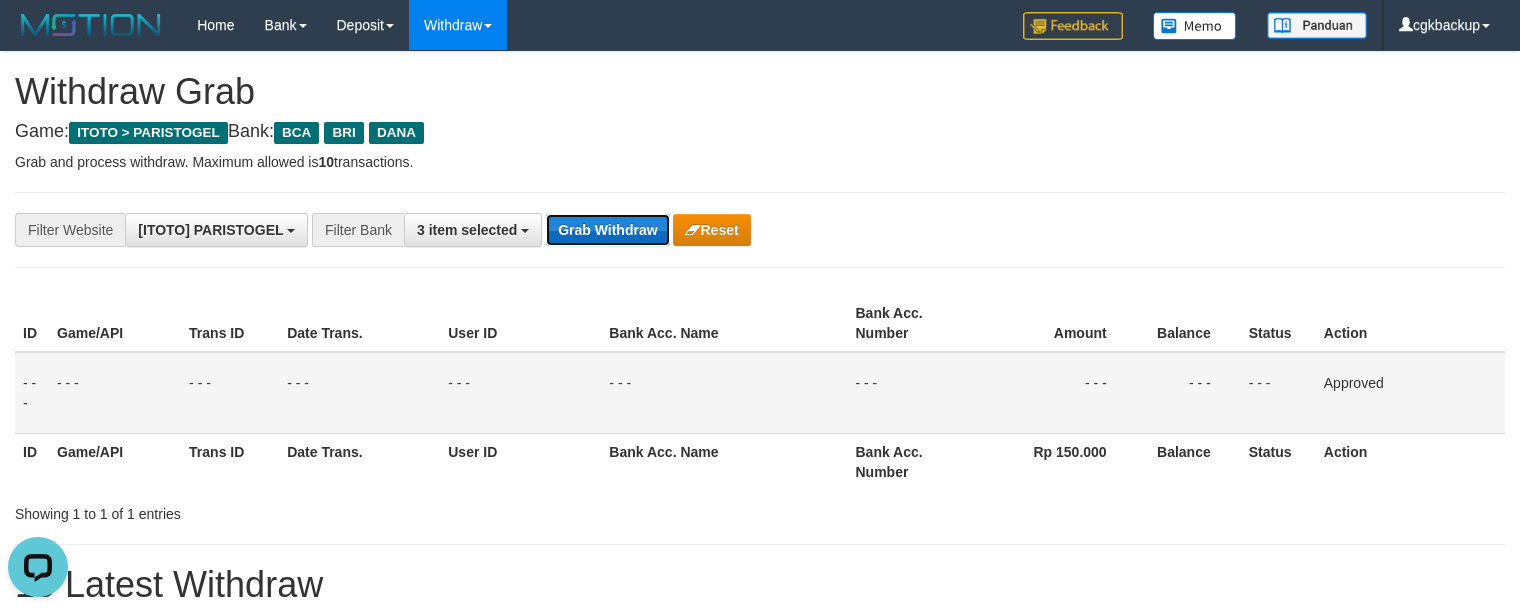 click on "Grab Withdraw" at bounding box center (607, 230) 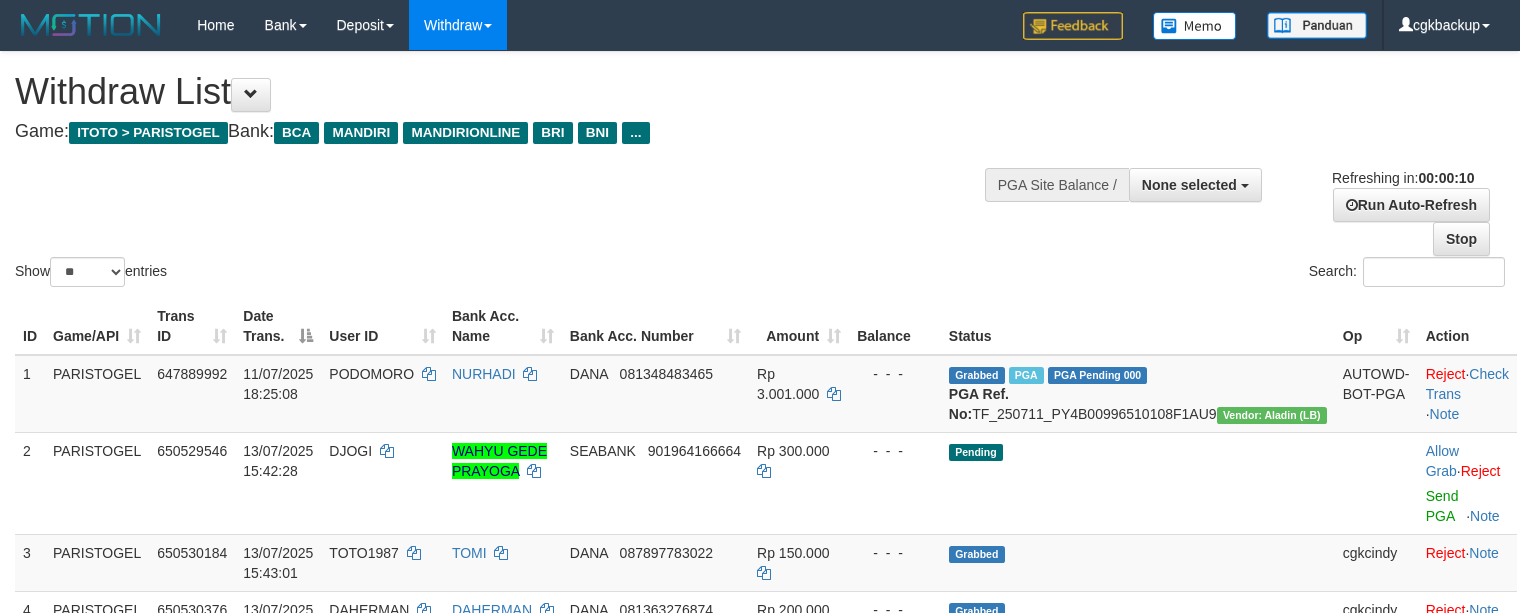 select 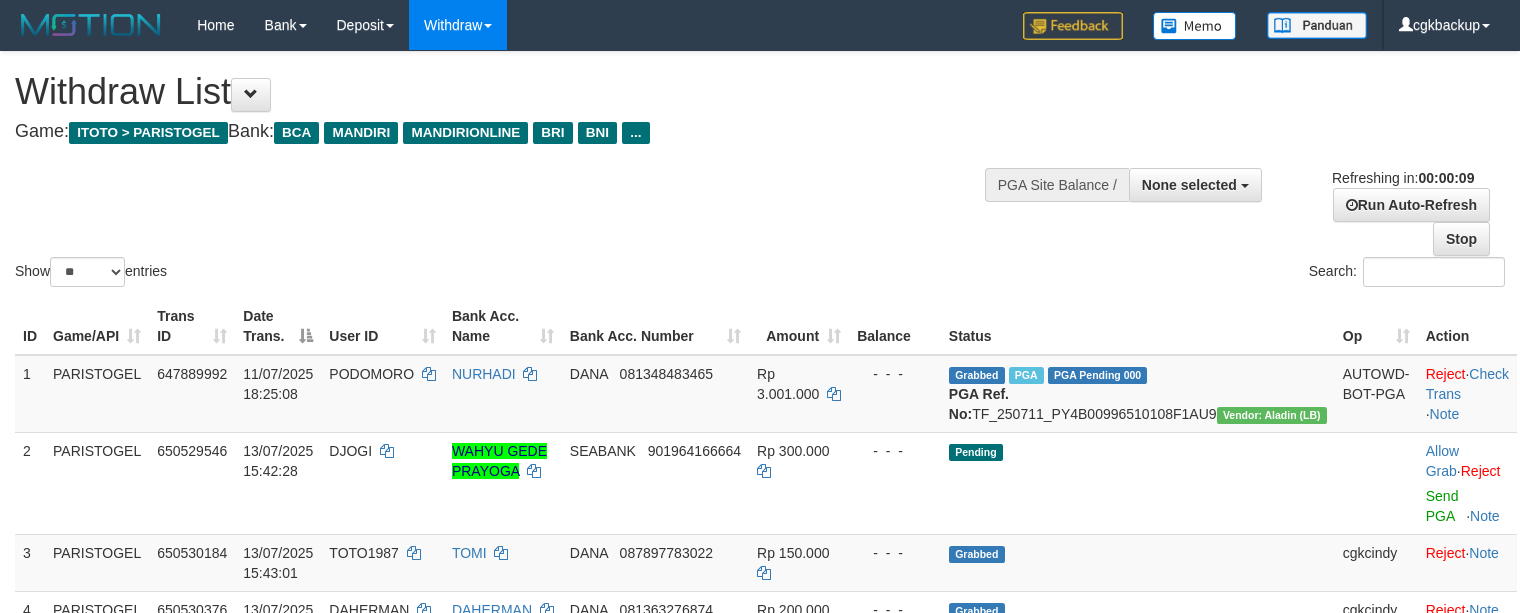 select 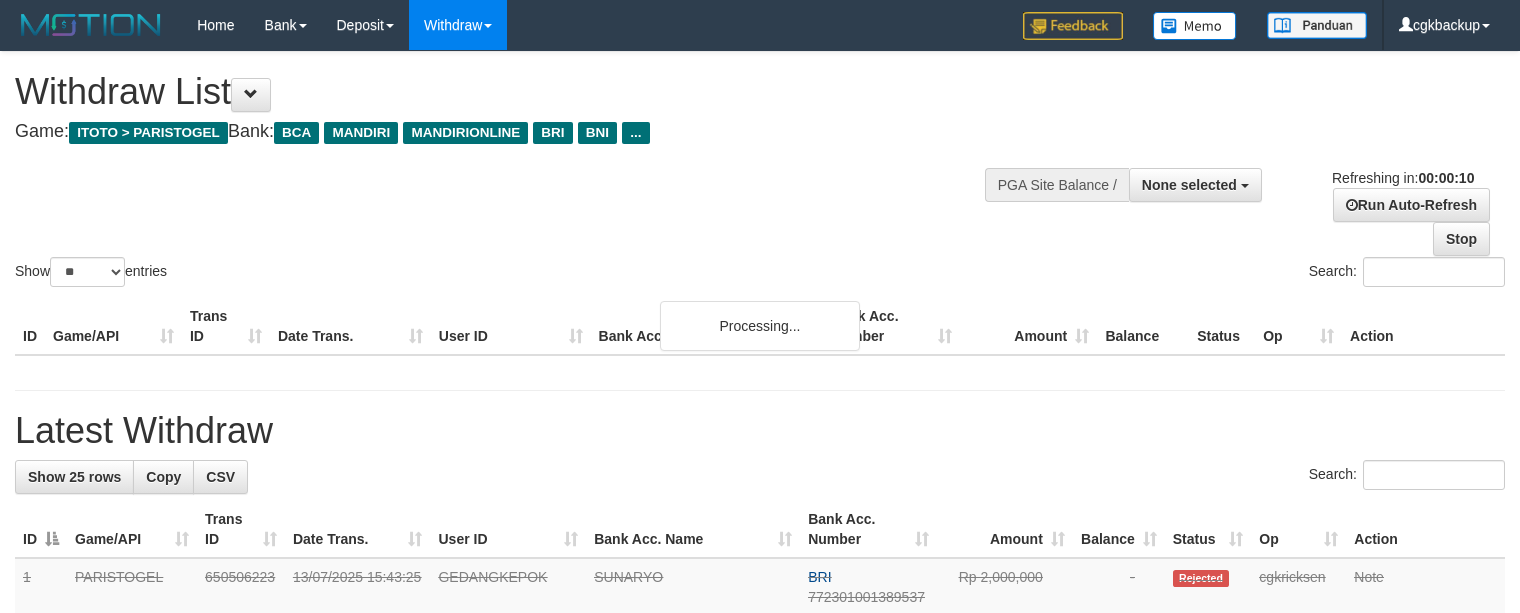 select 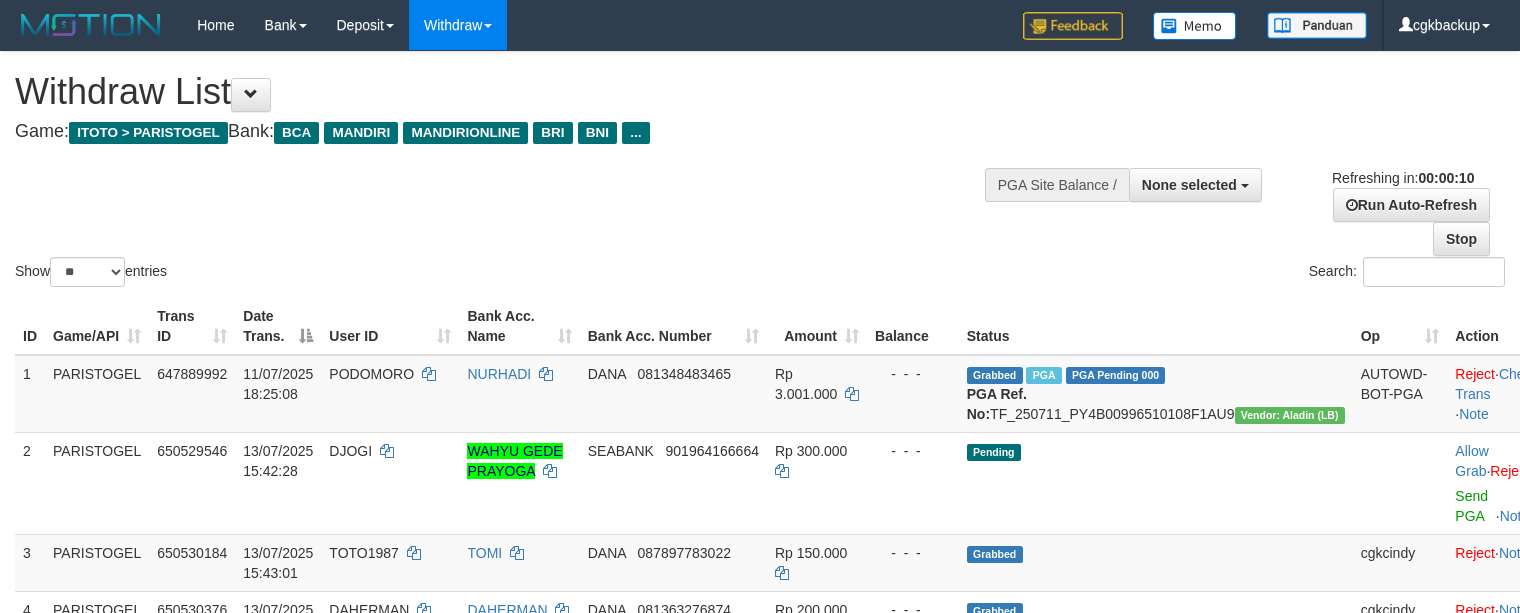 select 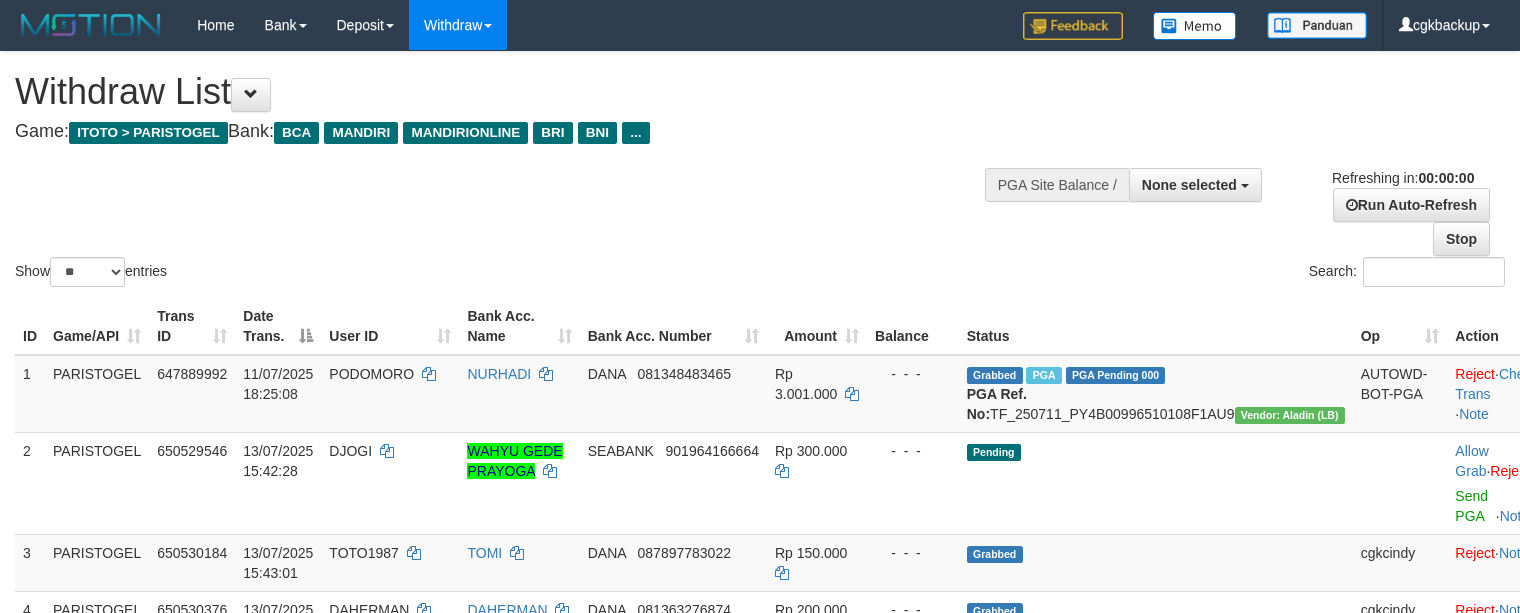 scroll, scrollTop: 0, scrollLeft: 0, axis: both 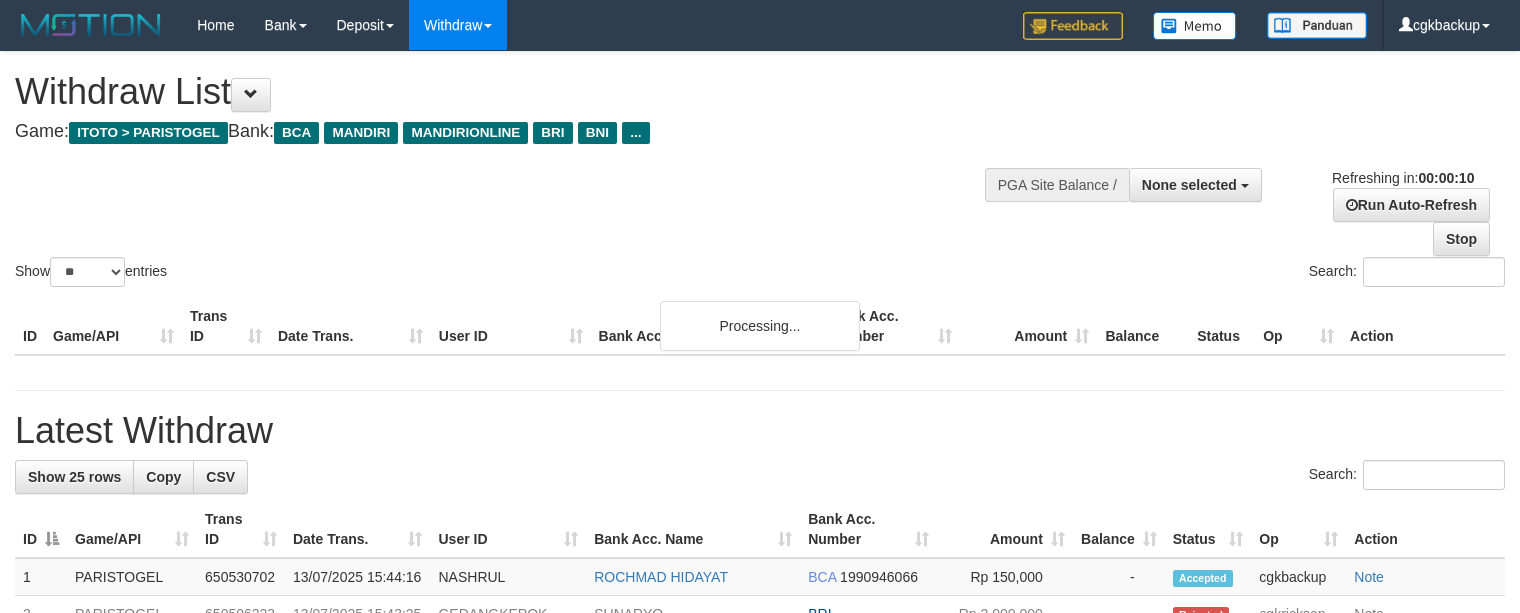 select 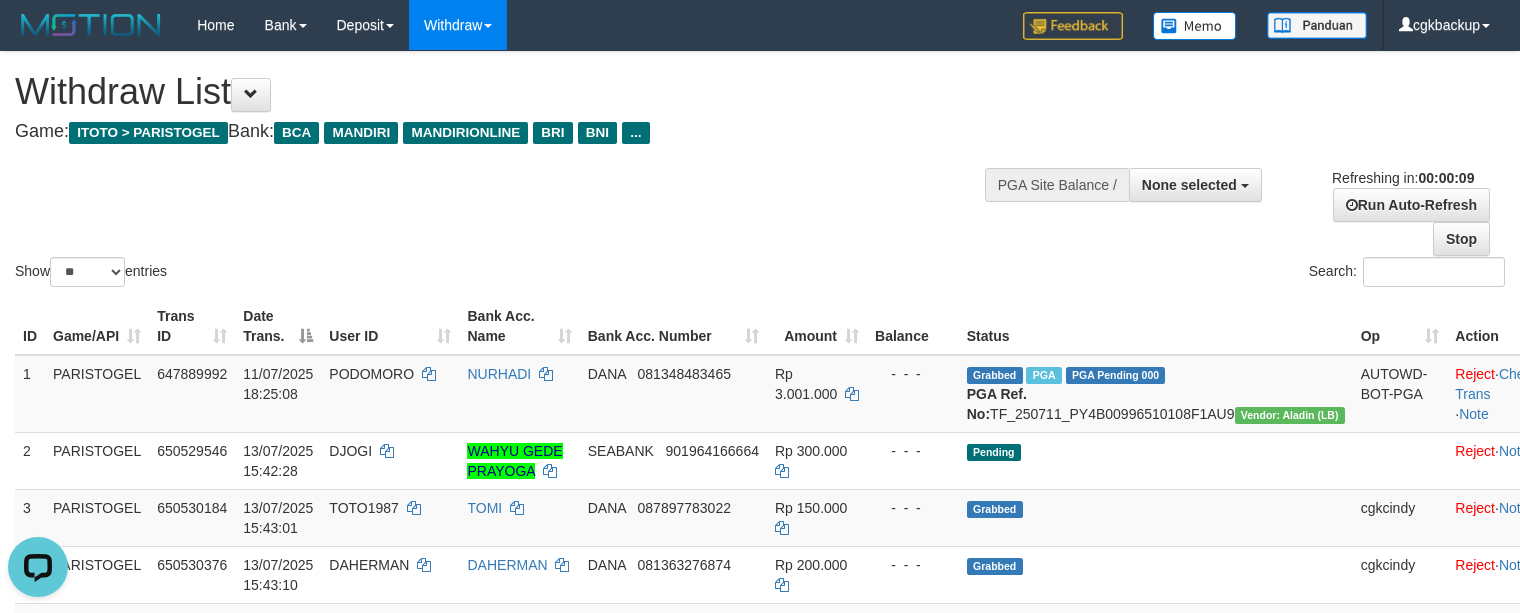 scroll, scrollTop: 0, scrollLeft: 0, axis: both 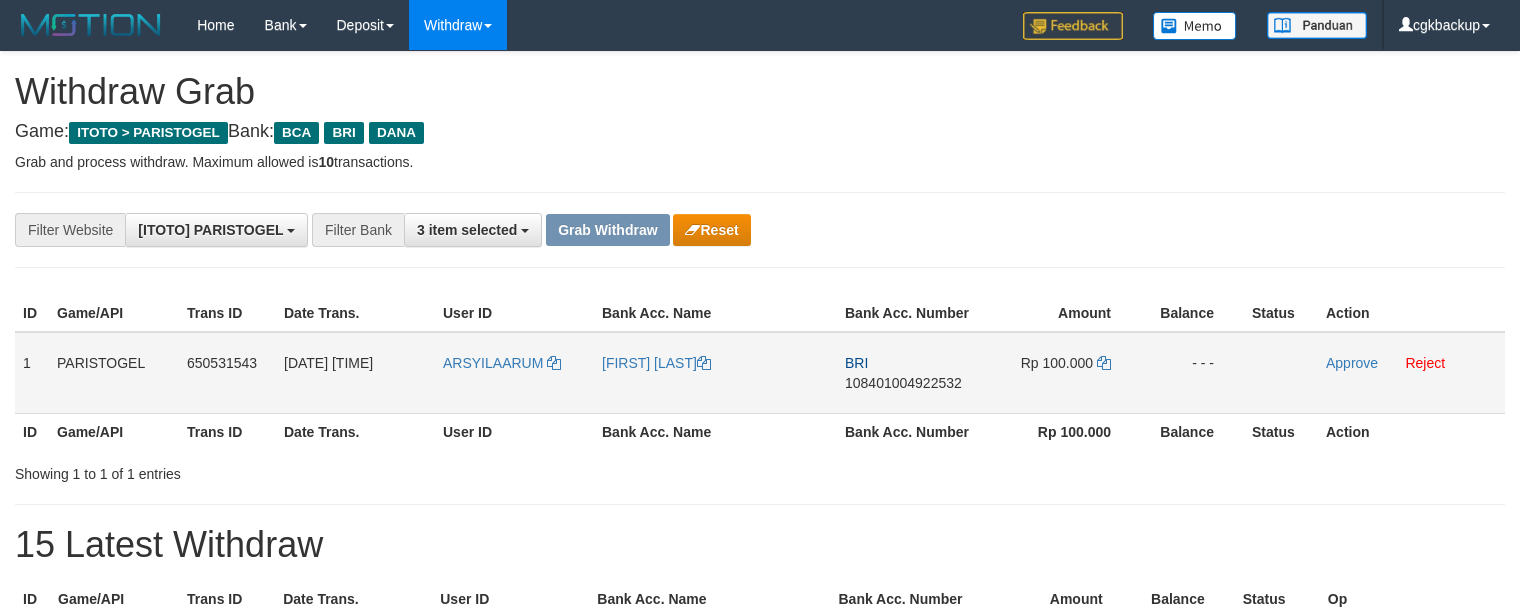click on "ARSYILAARUM" at bounding box center [514, 373] 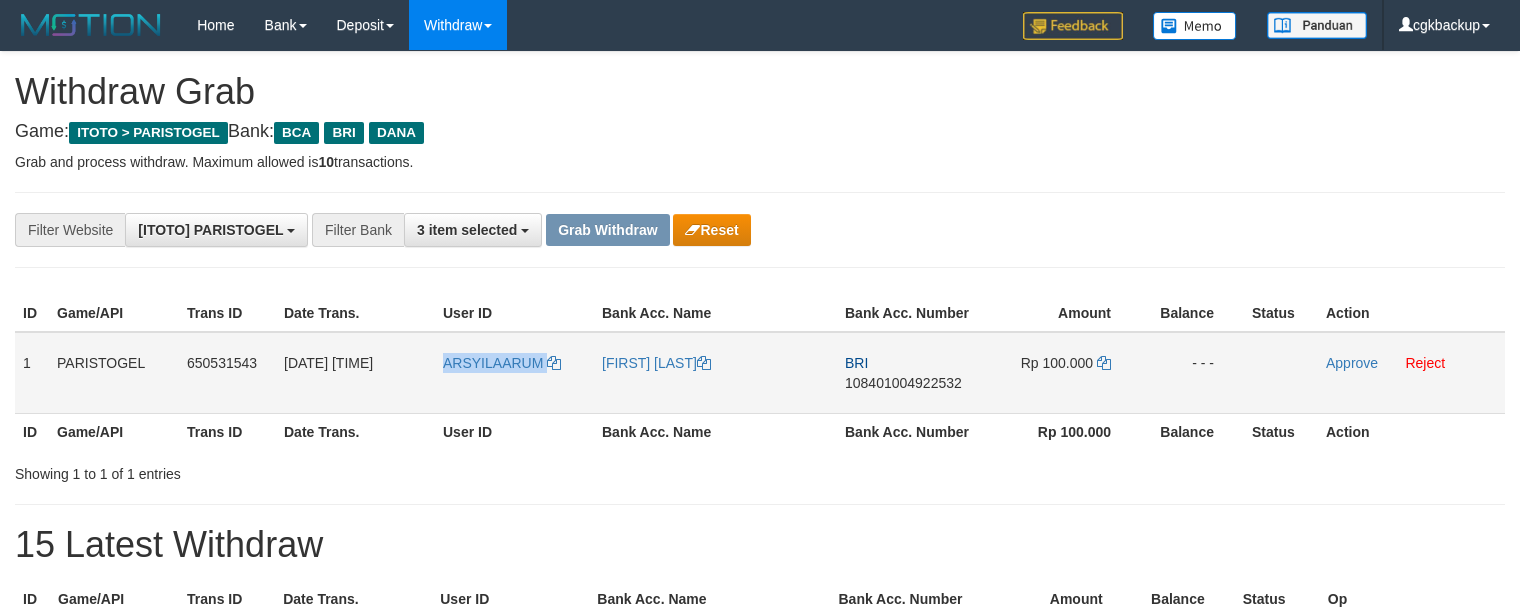 click on "ARSYILAARUM" at bounding box center [514, 373] 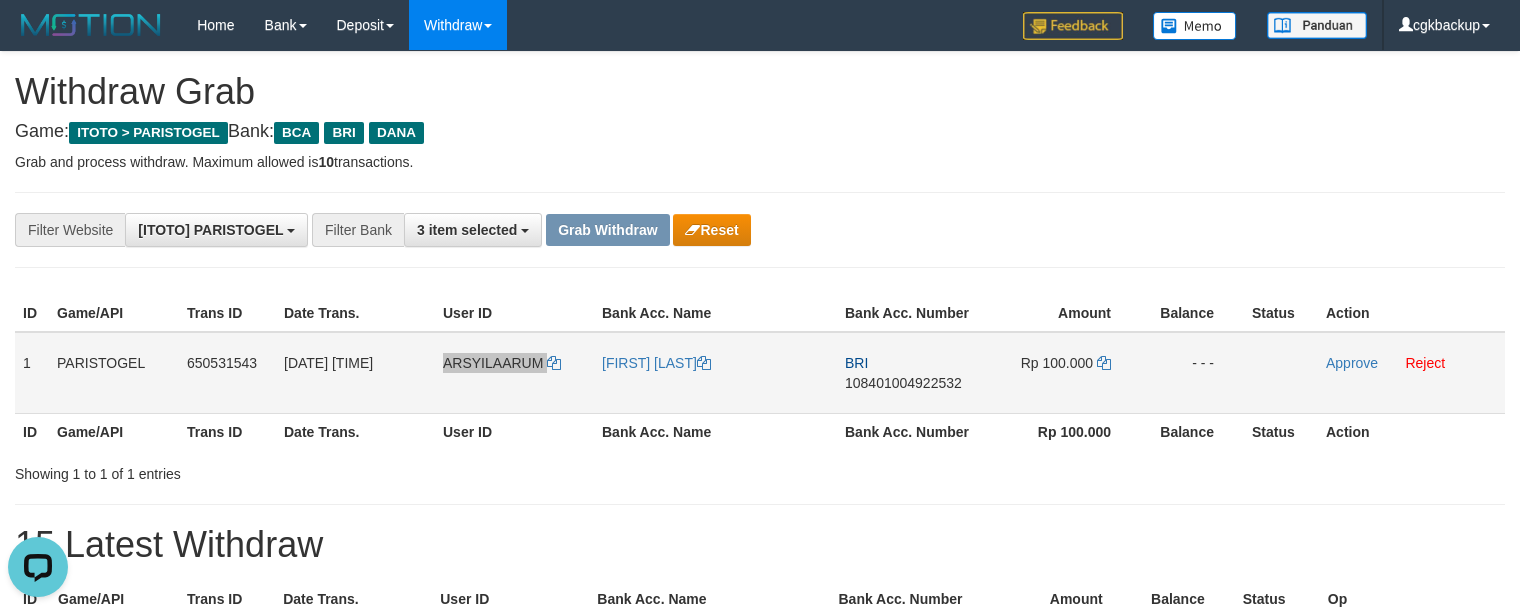 scroll, scrollTop: 0, scrollLeft: 0, axis: both 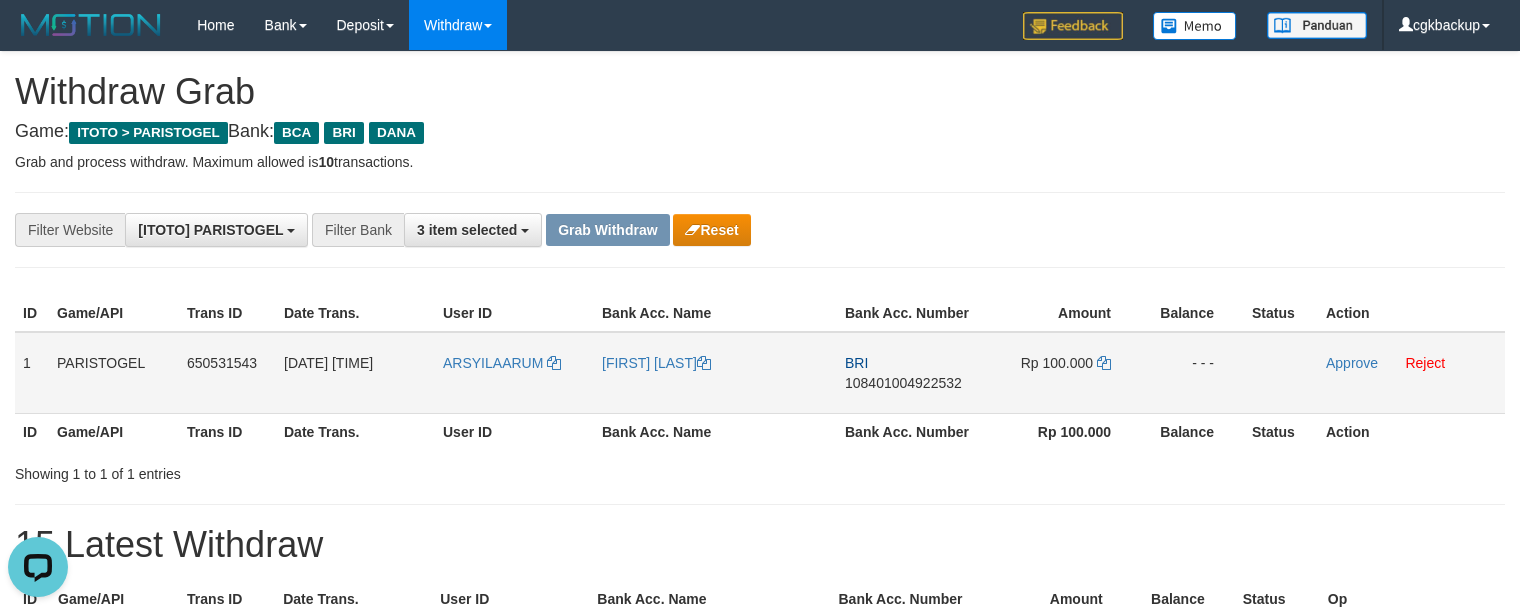 click on "[FIRST] [LAST] [LAST]" at bounding box center [715, 373] 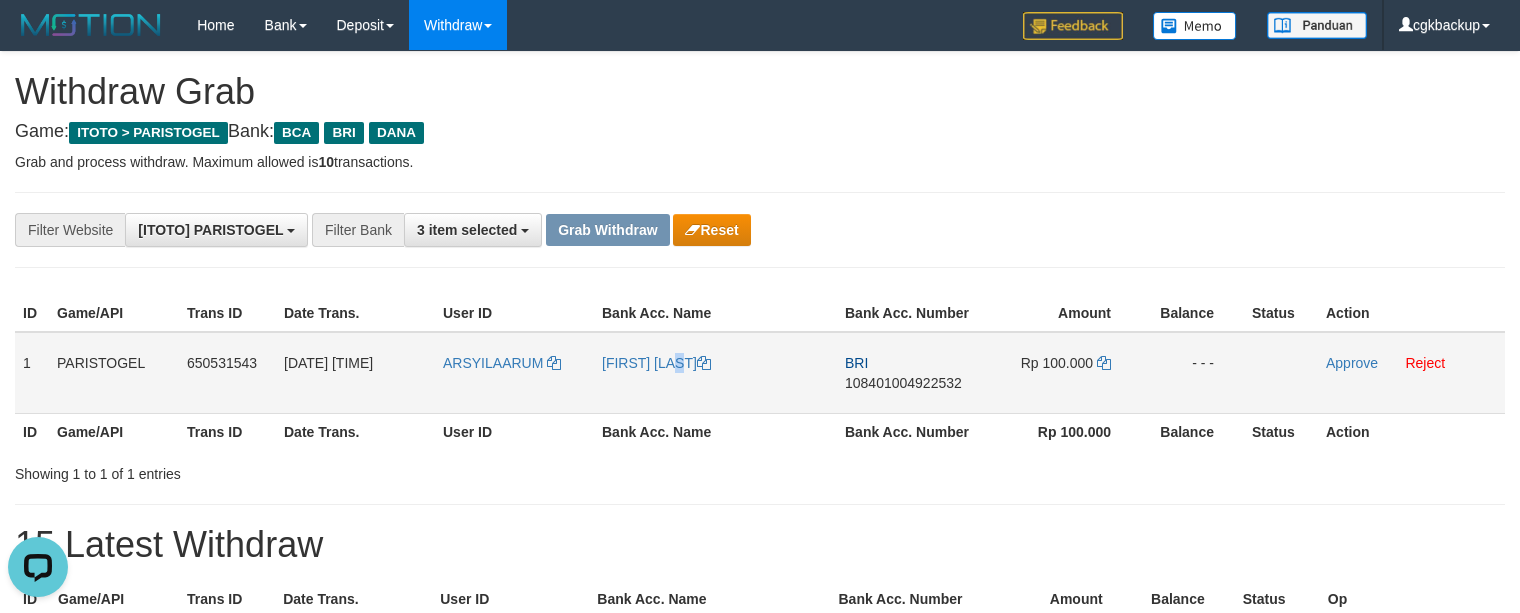 click on "[FIRST] [LAST] [LAST]" at bounding box center [715, 373] 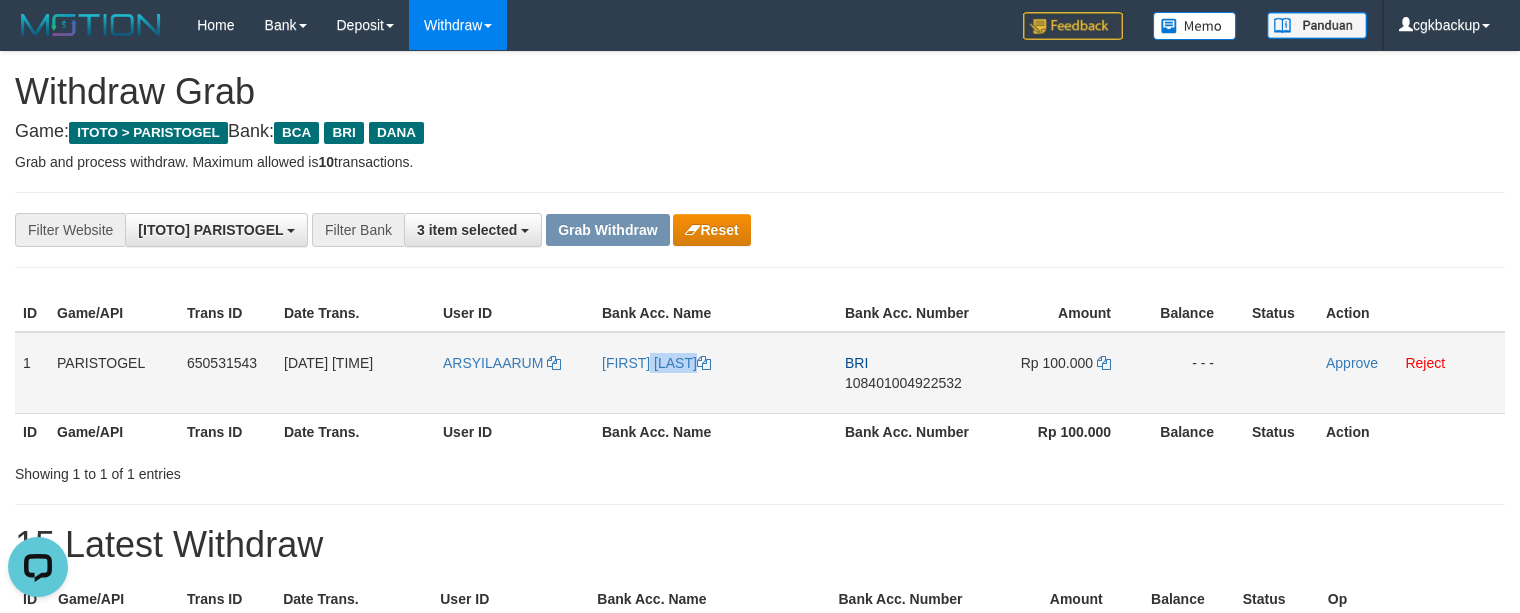 click on "[FIRST] [LAST] [LAST]" at bounding box center (715, 373) 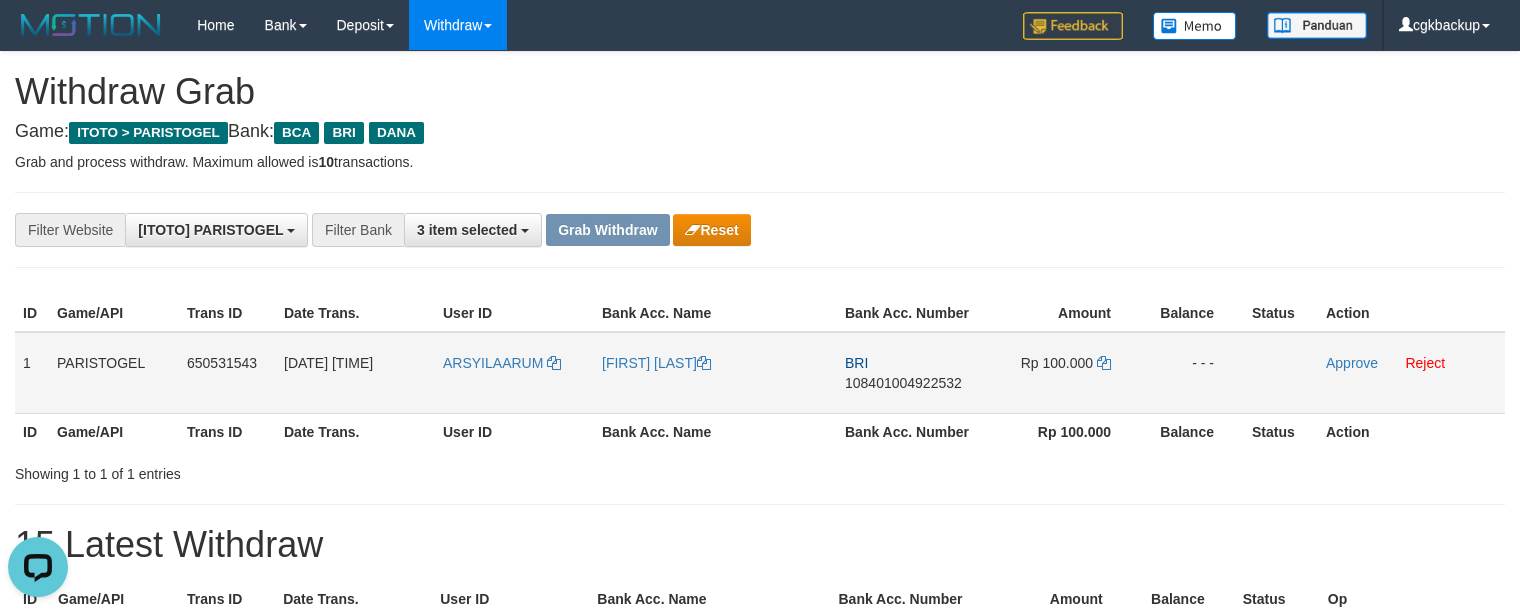 click on "ARSYILAARUM" at bounding box center (514, 373) 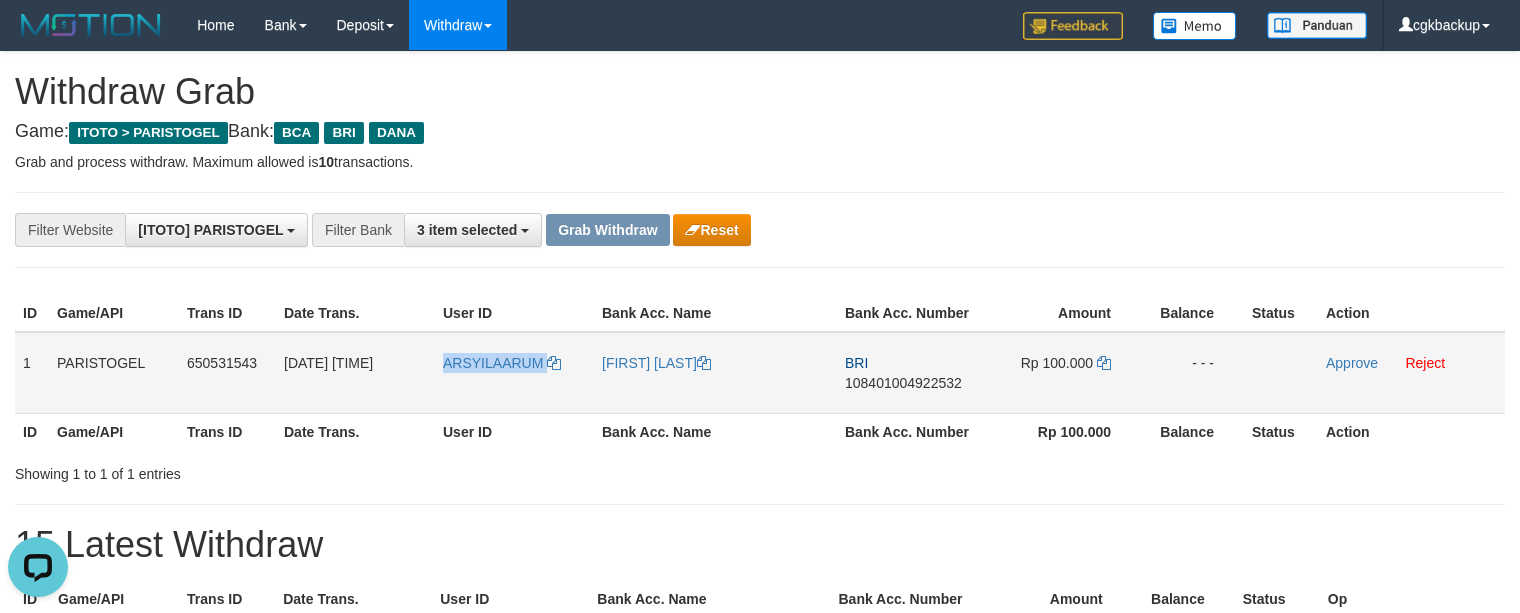 click on "ARSYILAARUM" at bounding box center [514, 373] 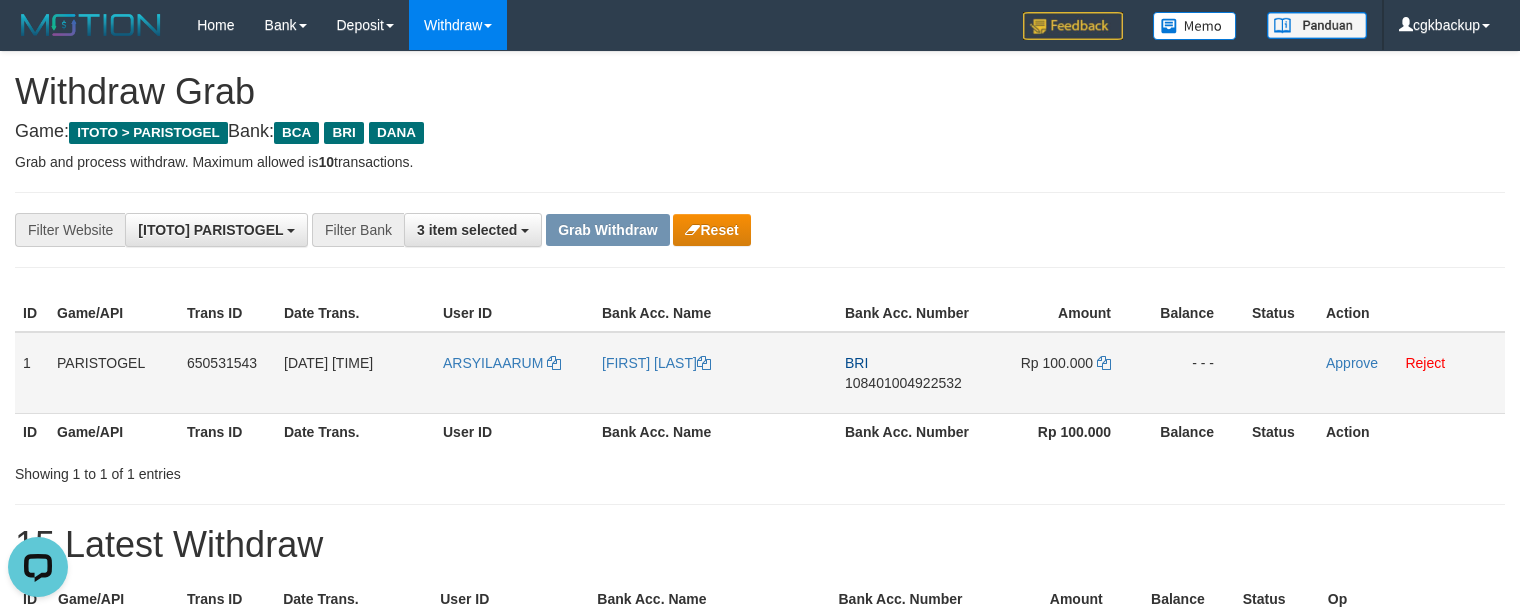 click on "BRI
108401004922532" at bounding box center (911, 373) 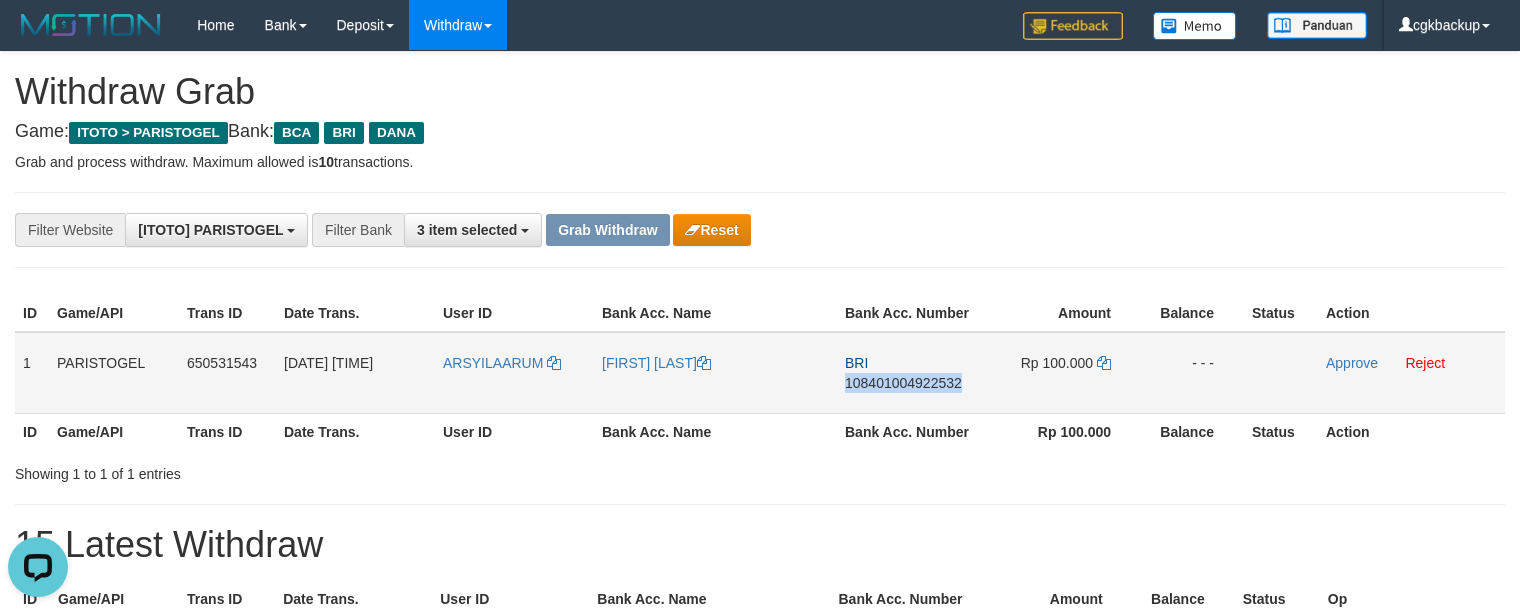 drag, startPoint x: 876, startPoint y: 402, endPoint x: 1488, endPoint y: 364, distance: 613.1786 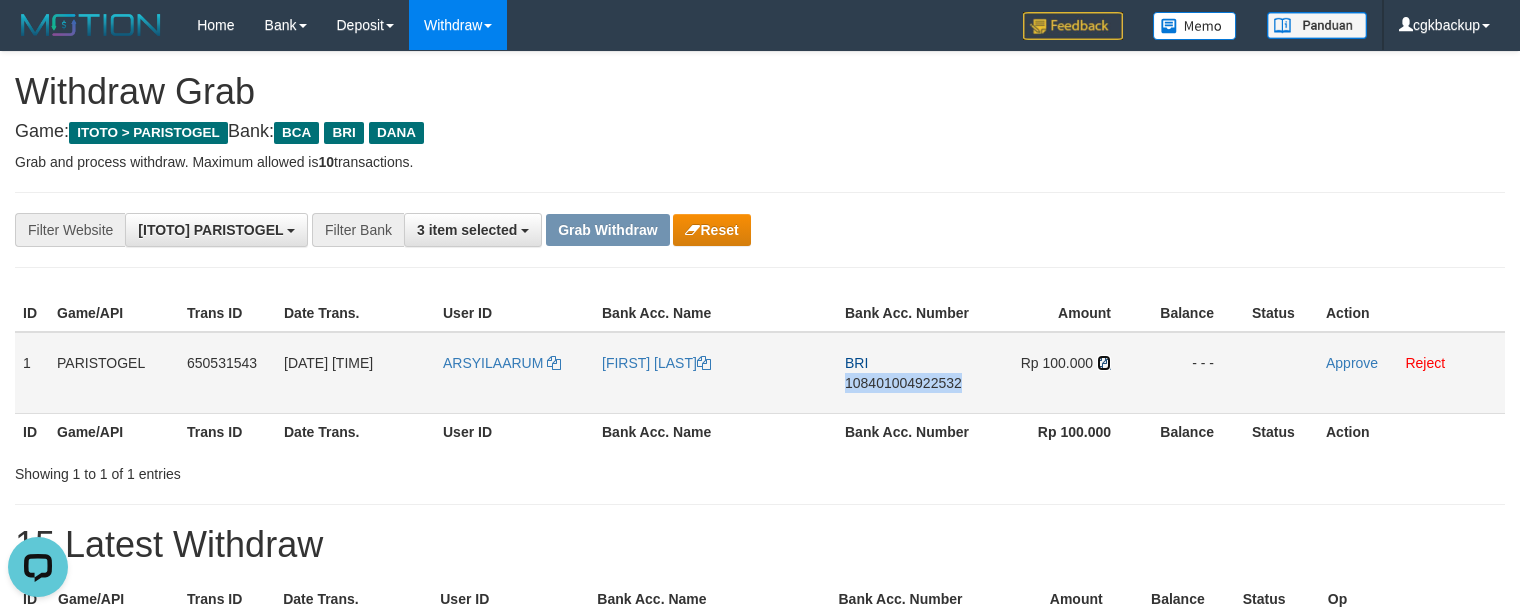 click at bounding box center [1104, 363] 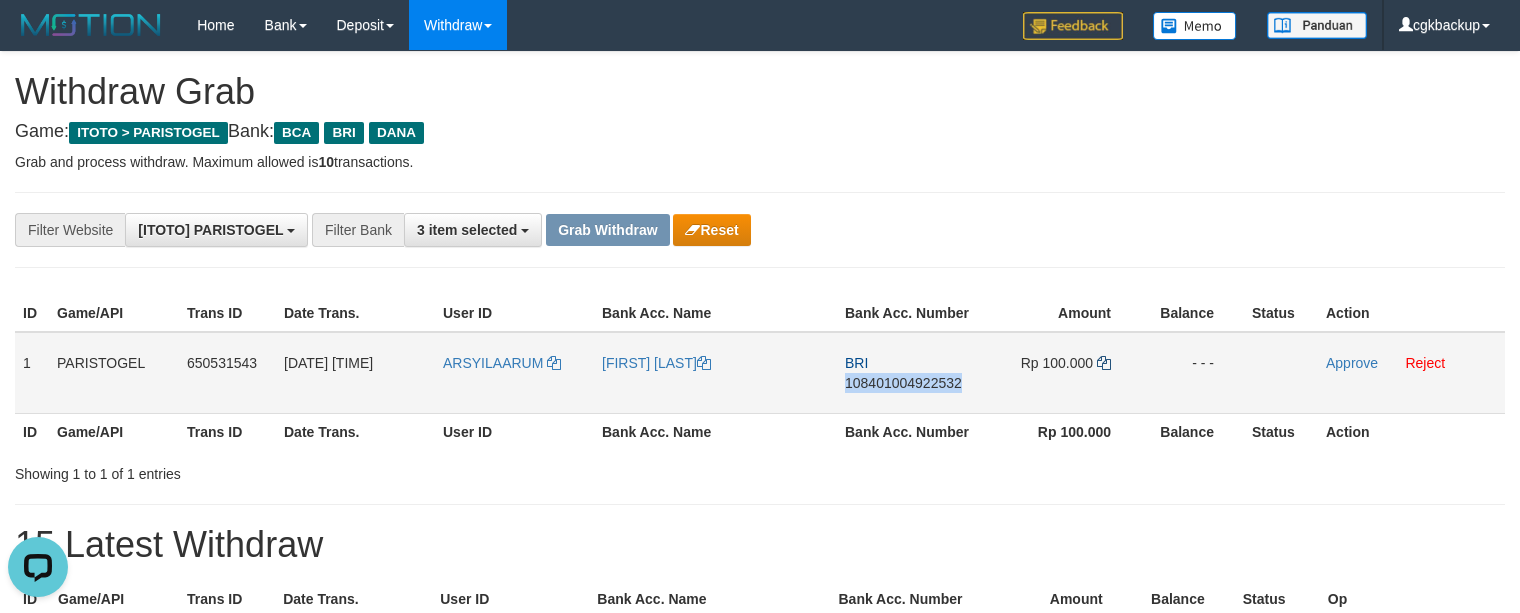 copy on "108401004922532" 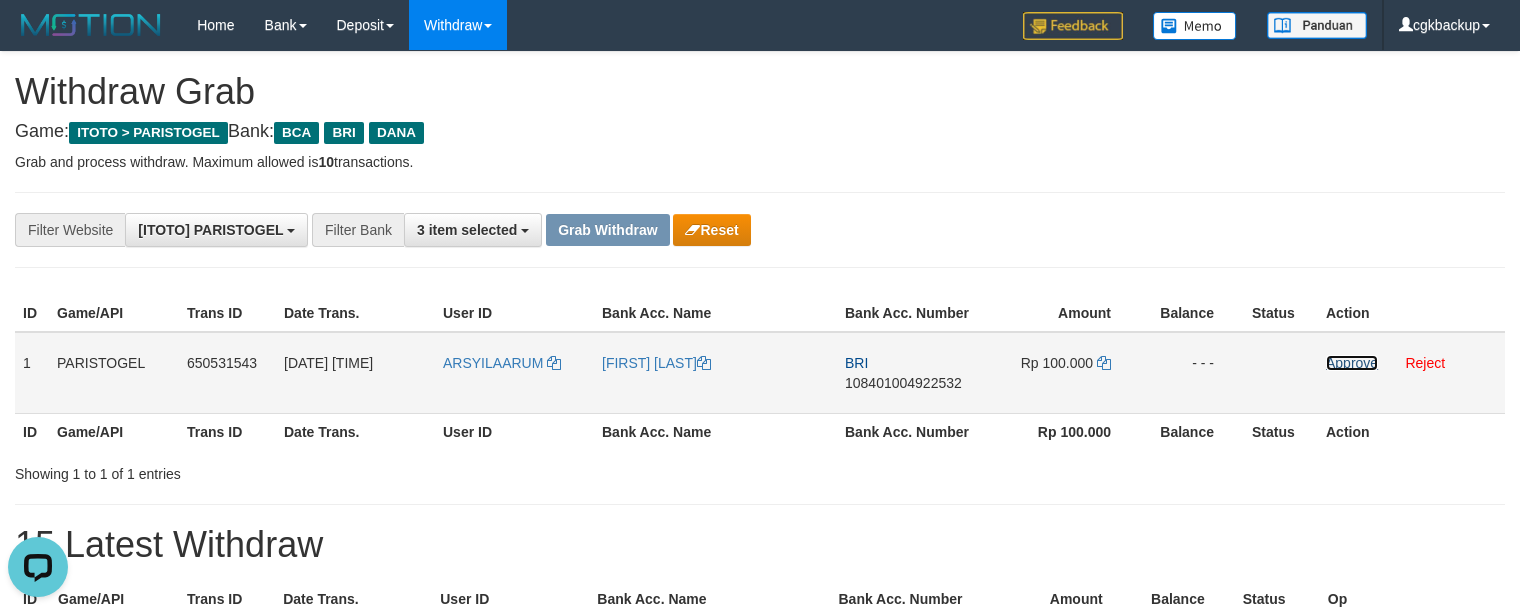 click on "Approve" at bounding box center [1352, 363] 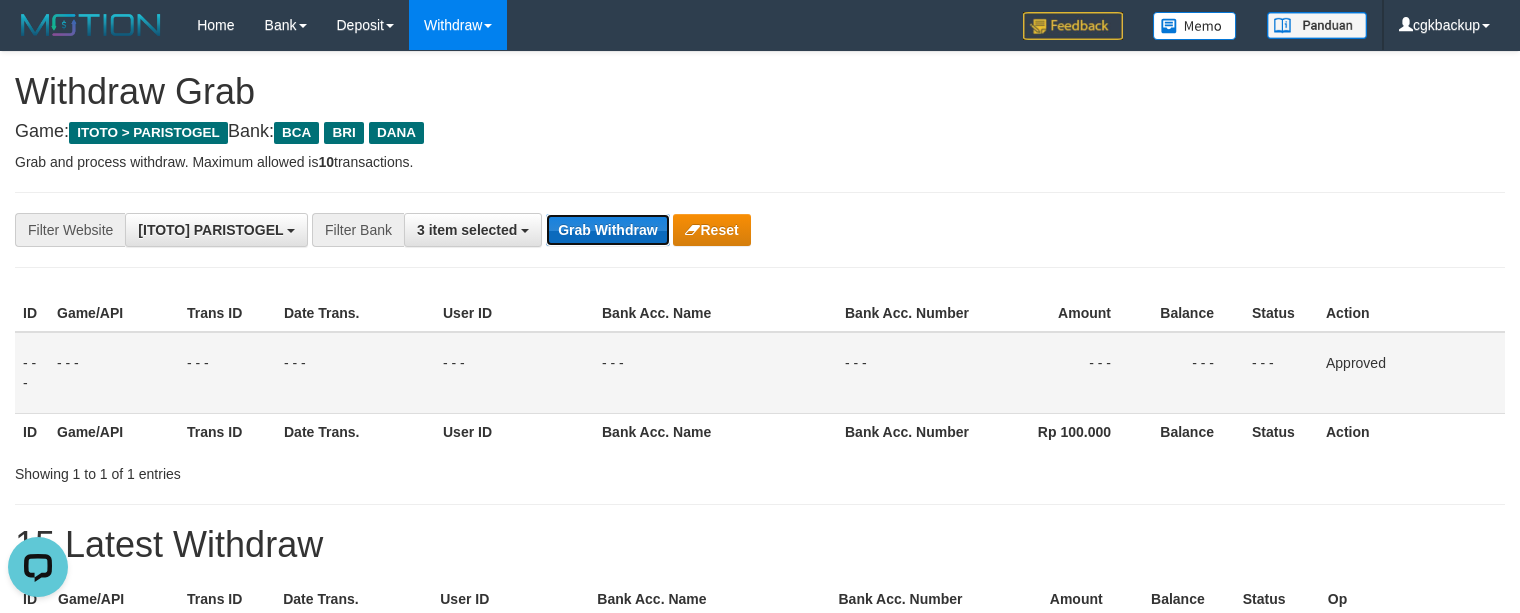 click on "Grab Withdraw" at bounding box center [607, 230] 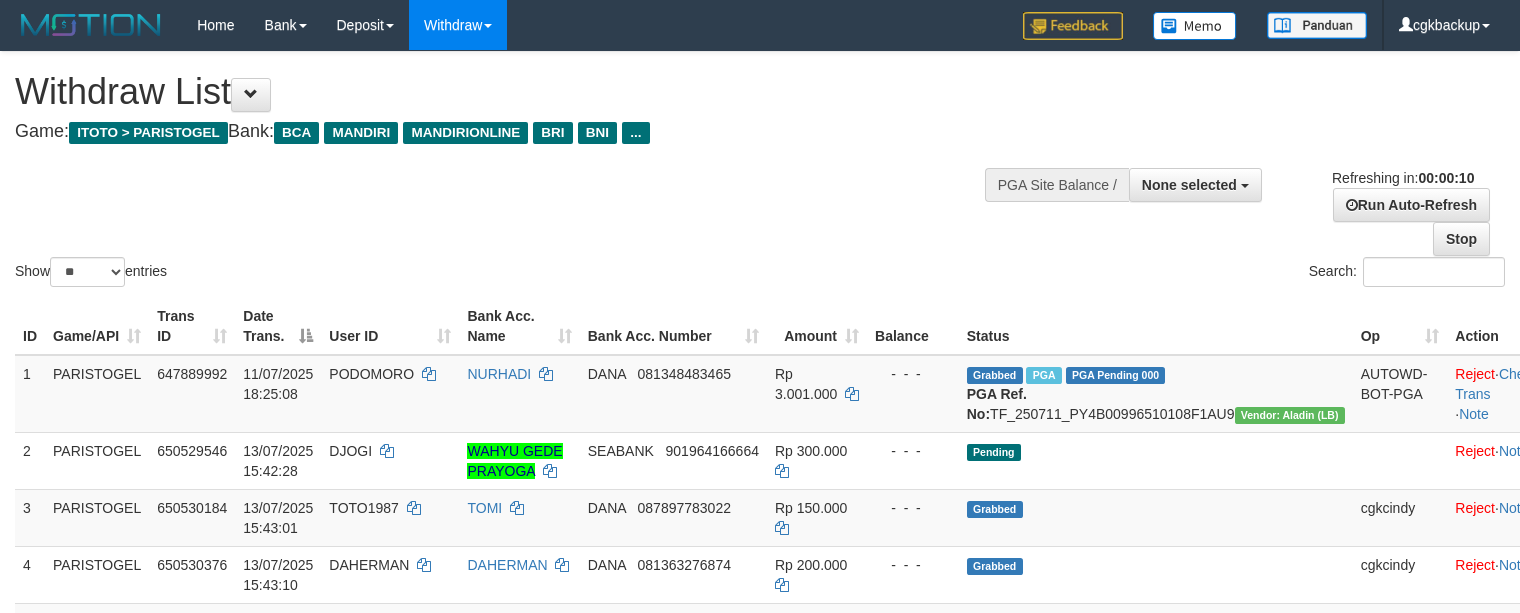 select 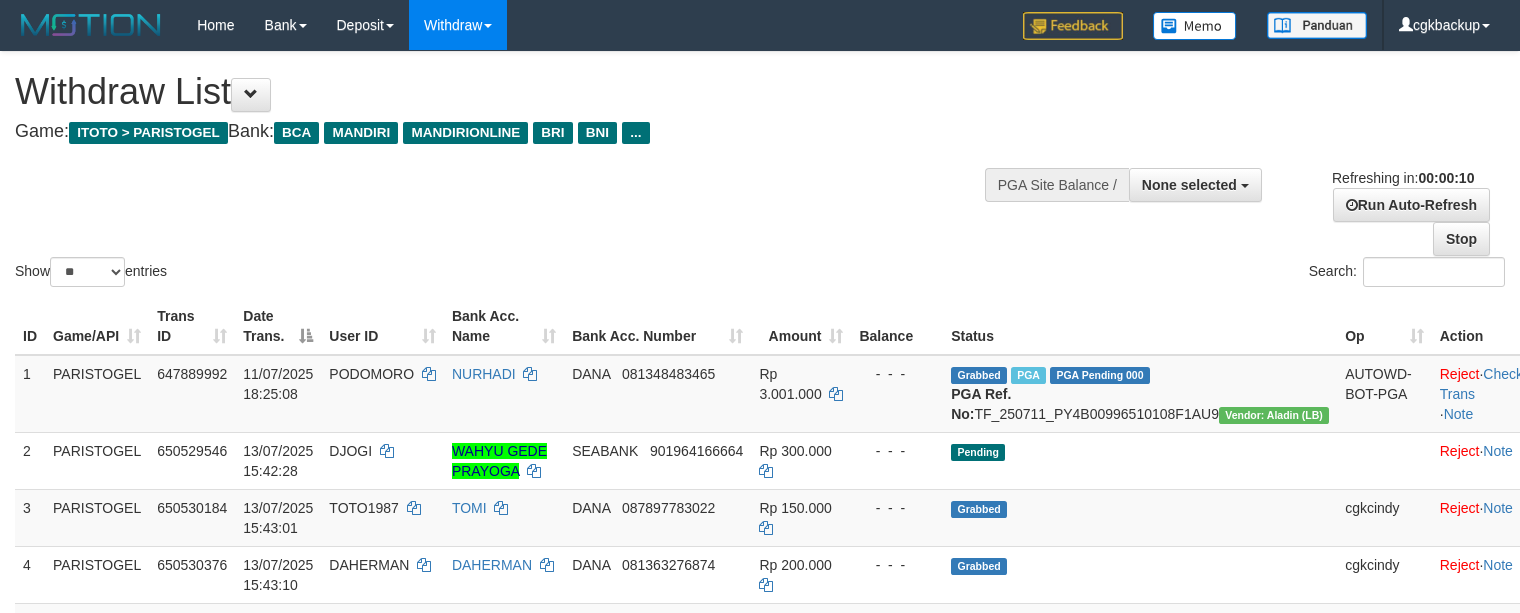 select 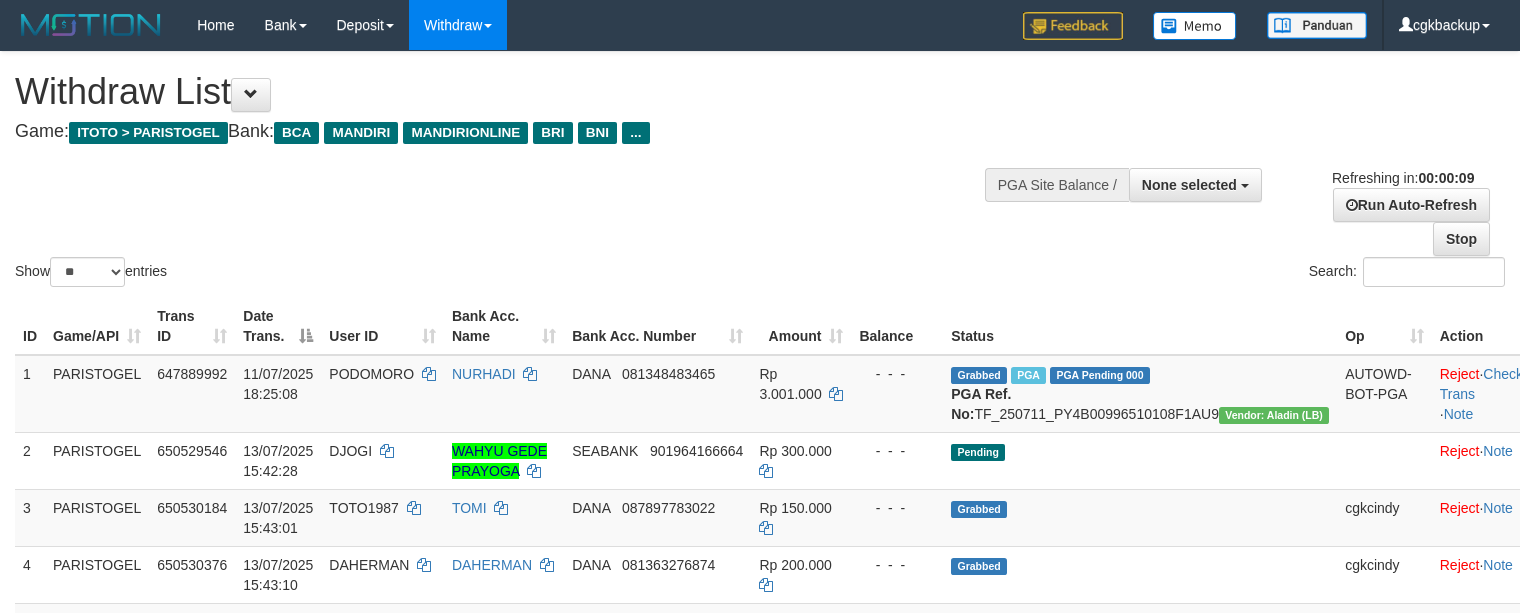 select 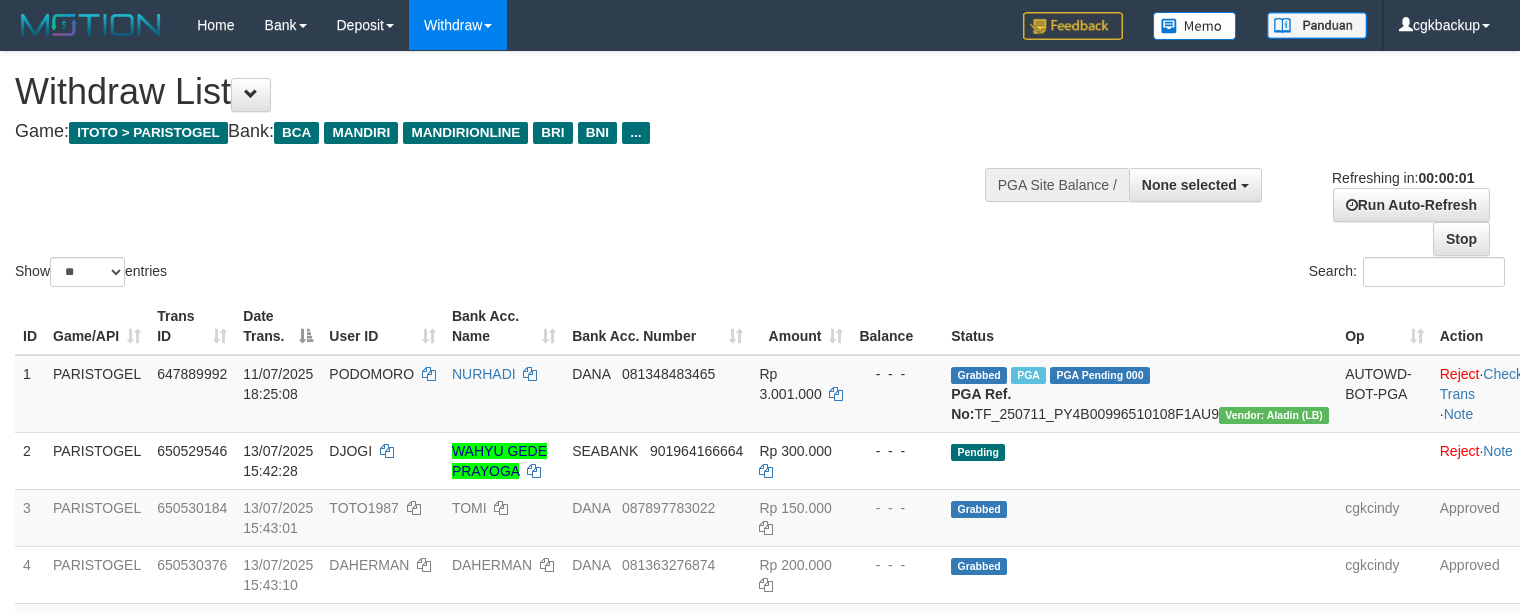 scroll, scrollTop: 0, scrollLeft: 0, axis: both 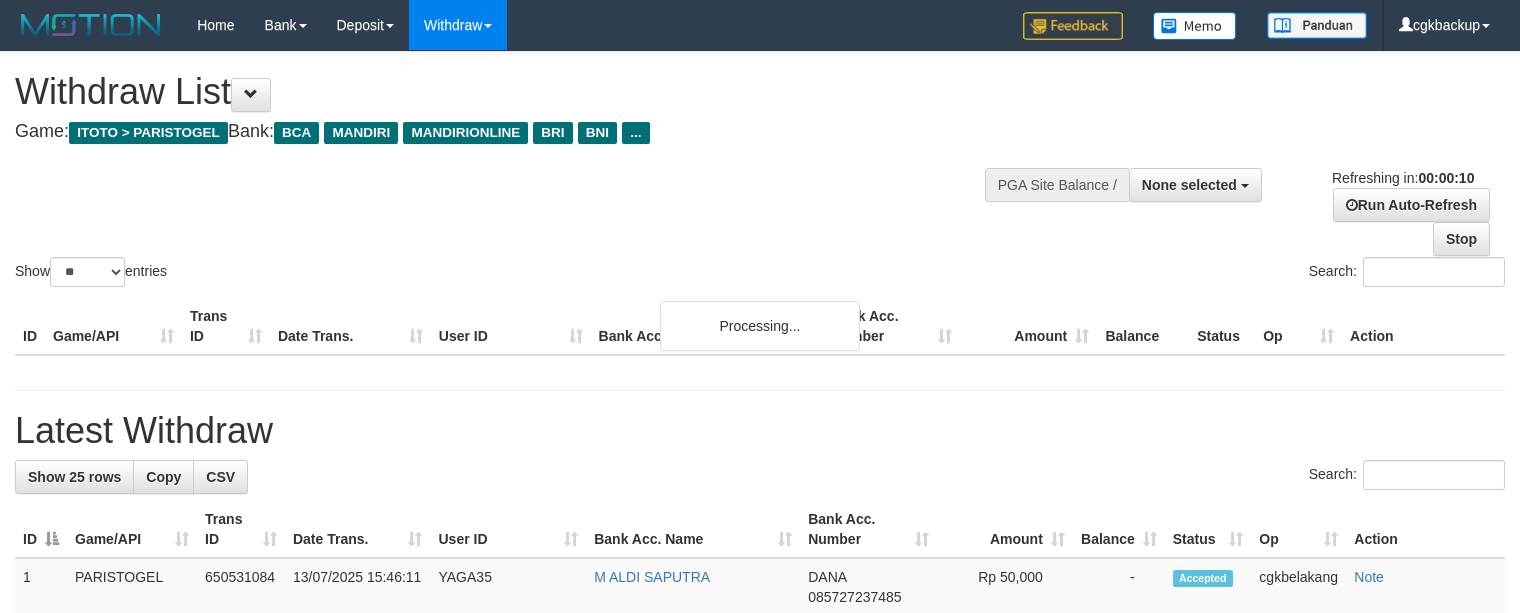 select 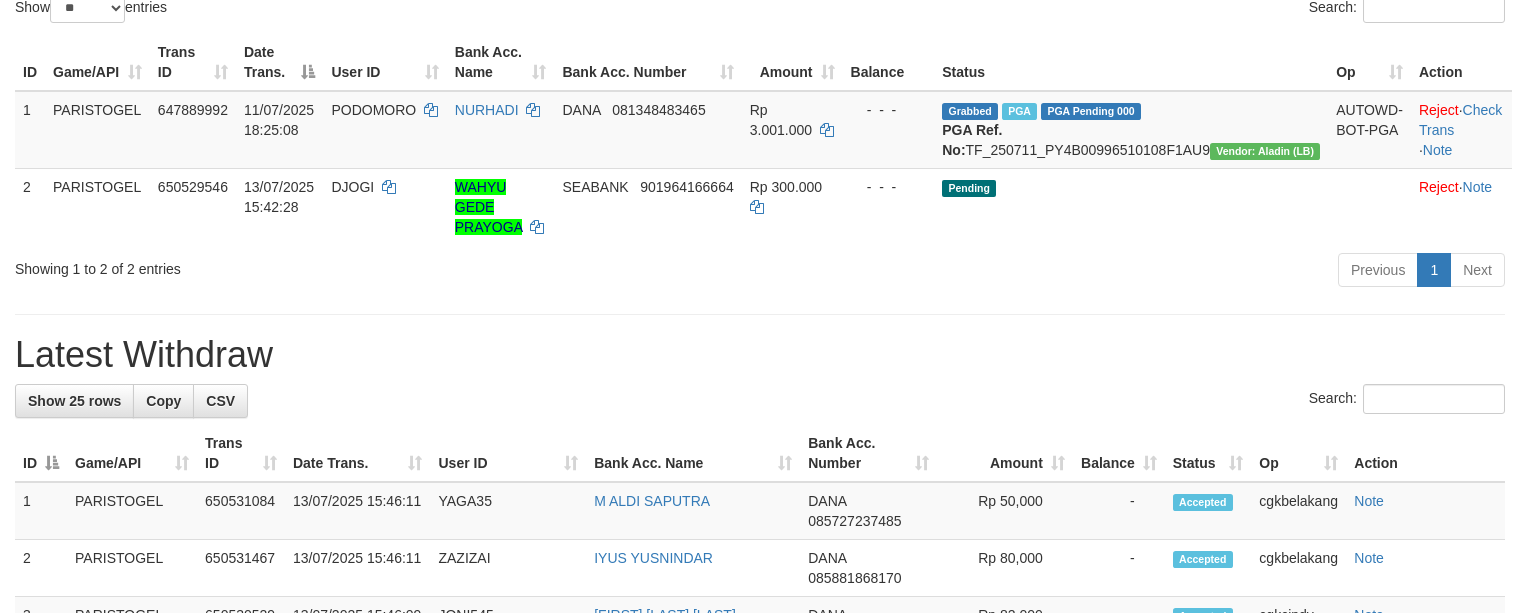 scroll, scrollTop: 266, scrollLeft: 0, axis: vertical 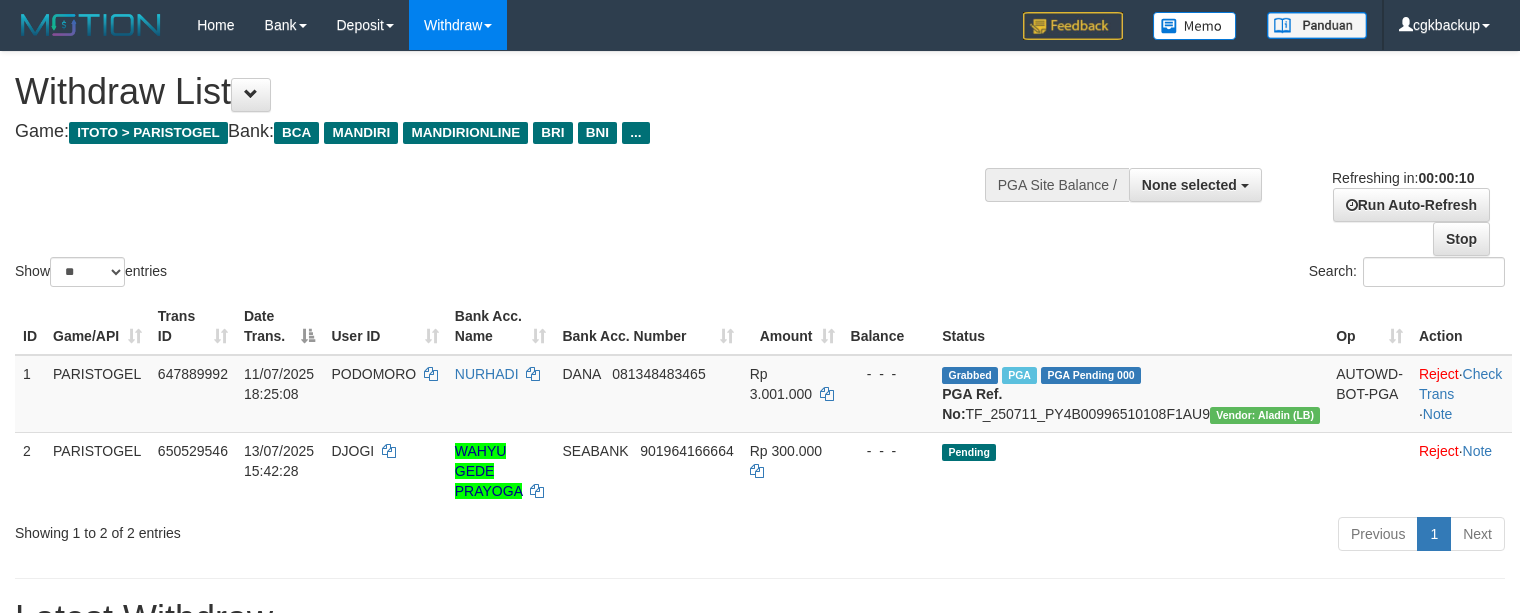 select 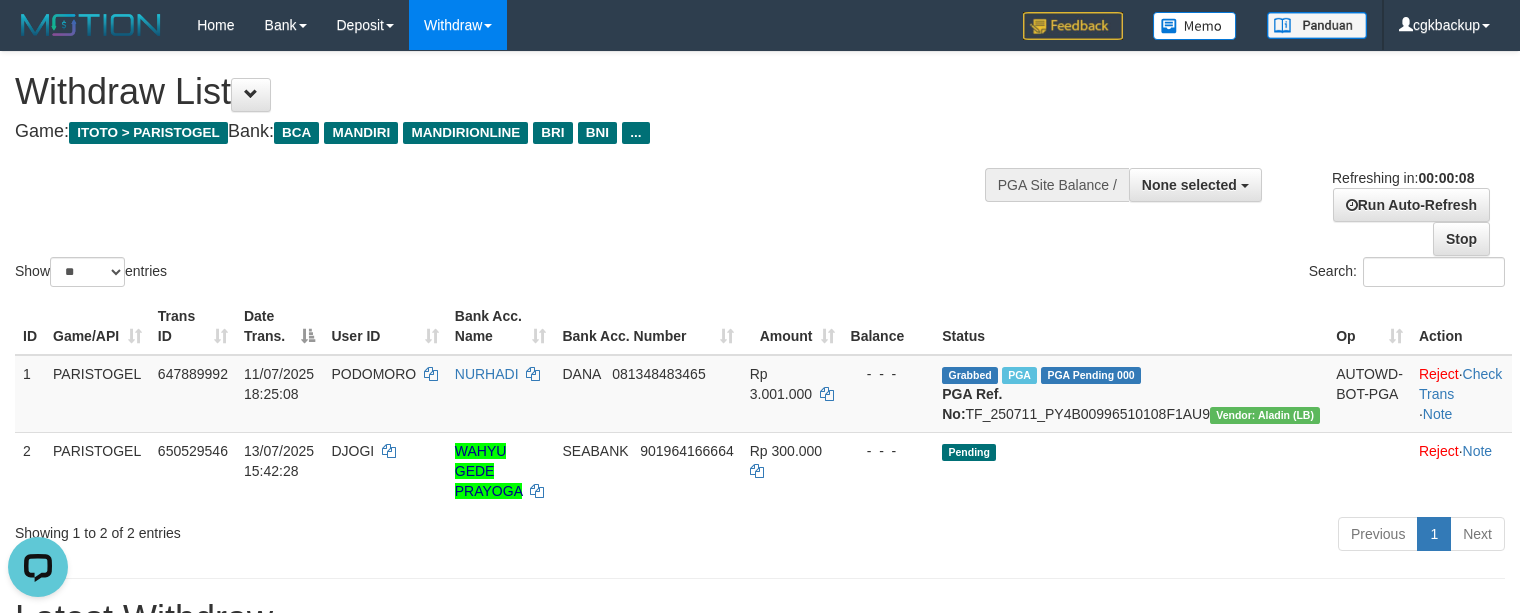 scroll, scrollTop: 0, scrollLeft: 0, axis: both 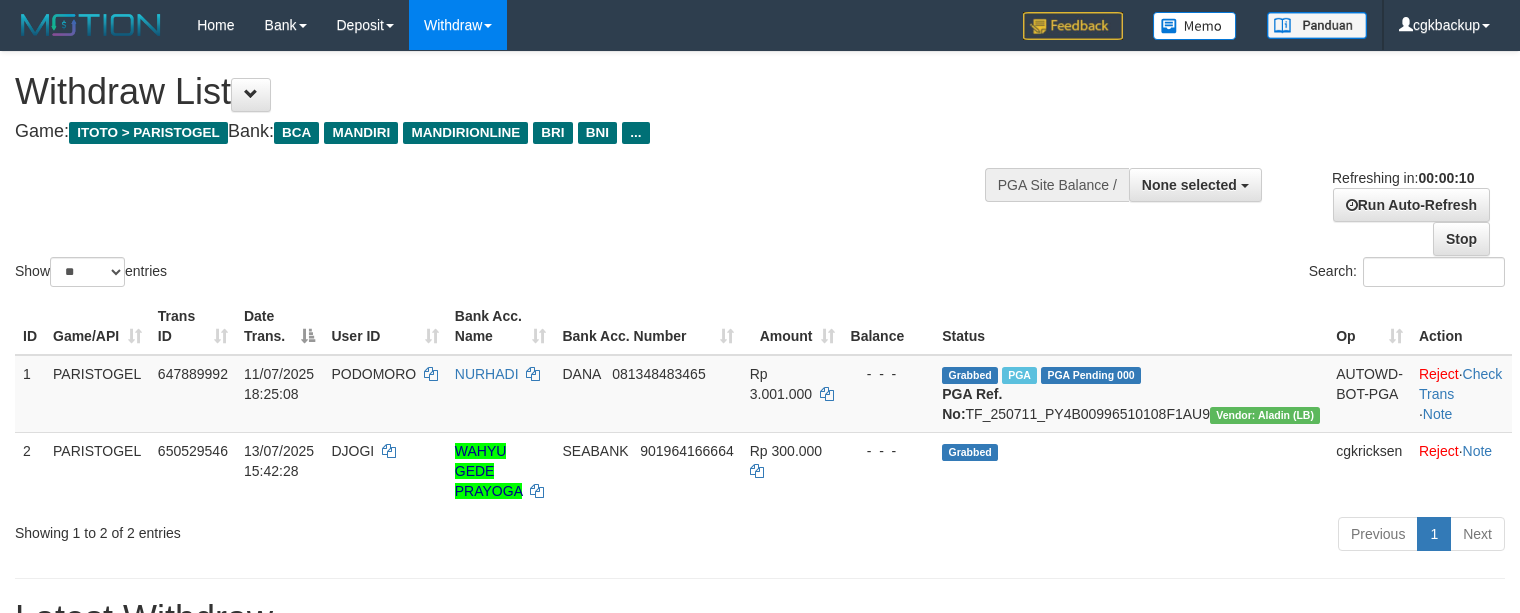 select 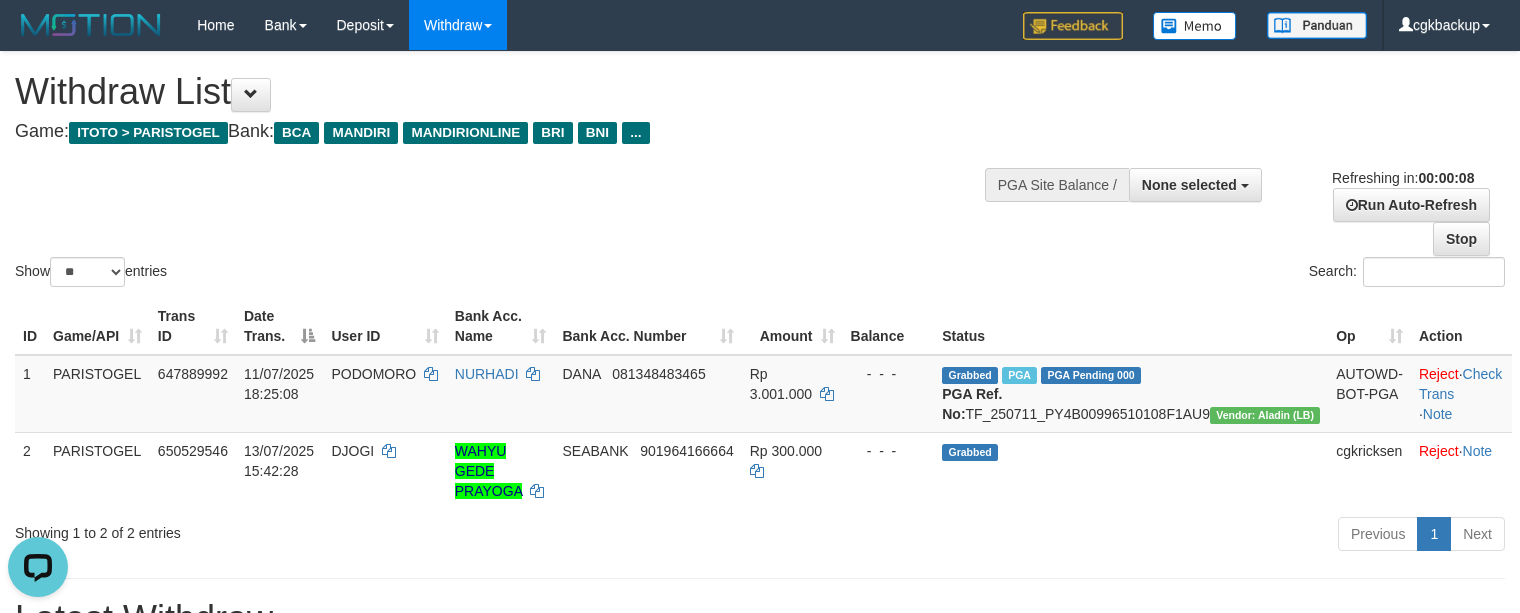 scroll, scrollTop: 0, scrollLeft: 0, axis: both 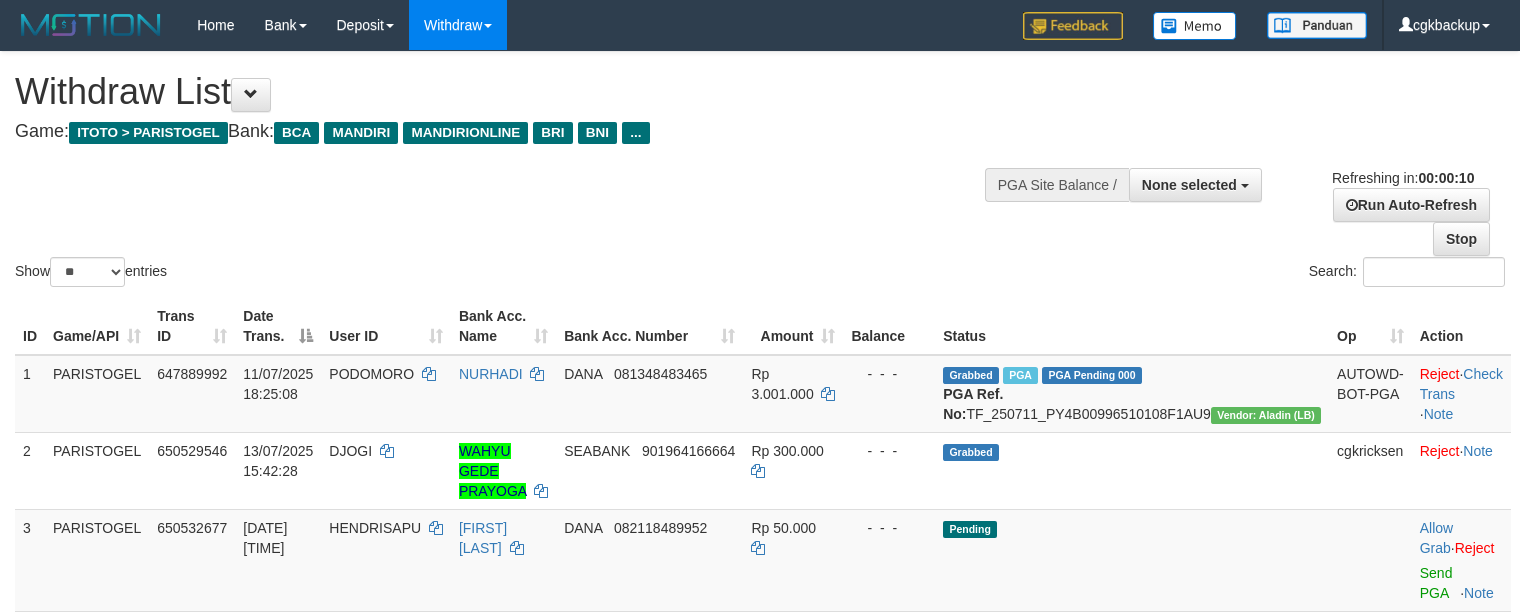 select 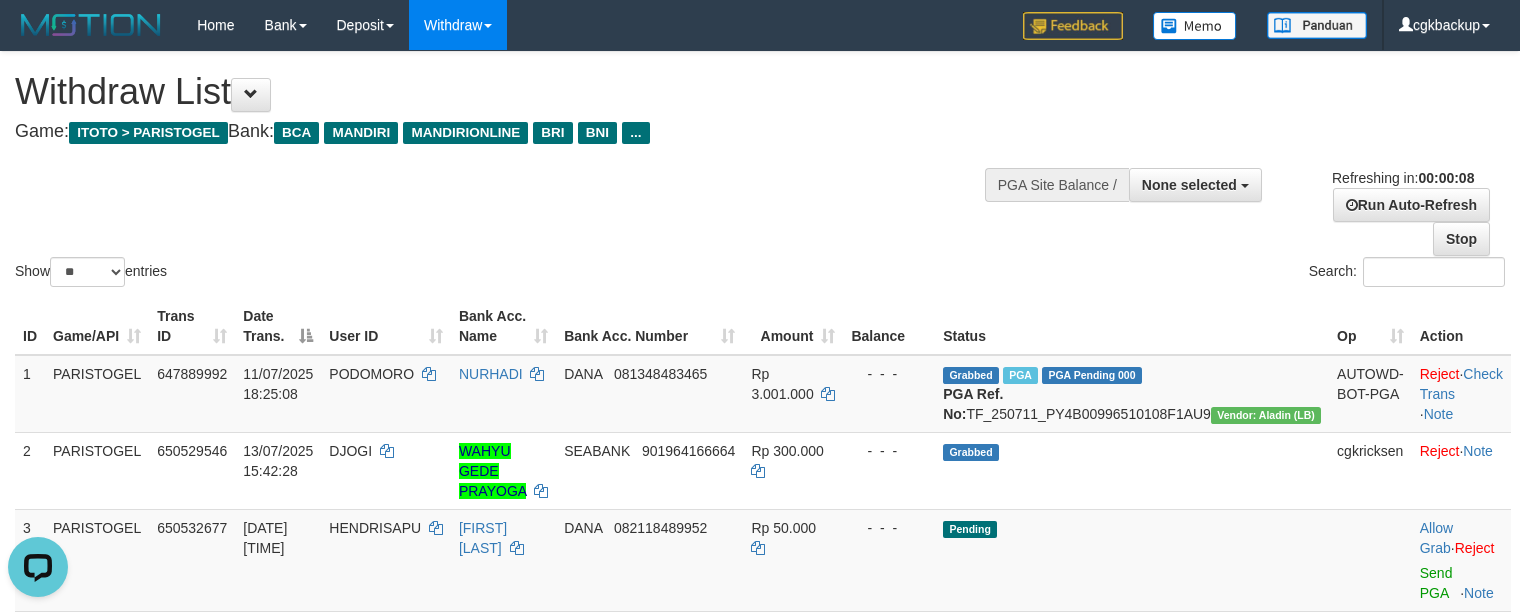 scroll, scrollTop: 0, scrollLeft: 0, axis: both 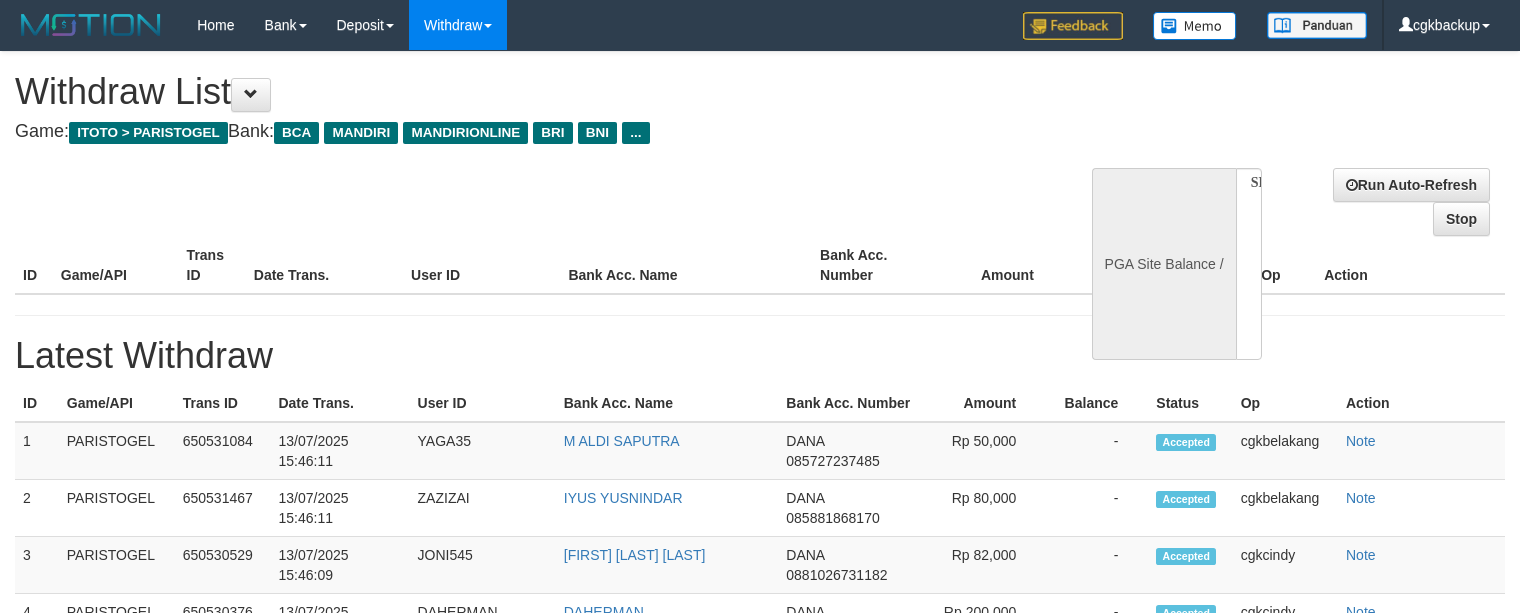 select 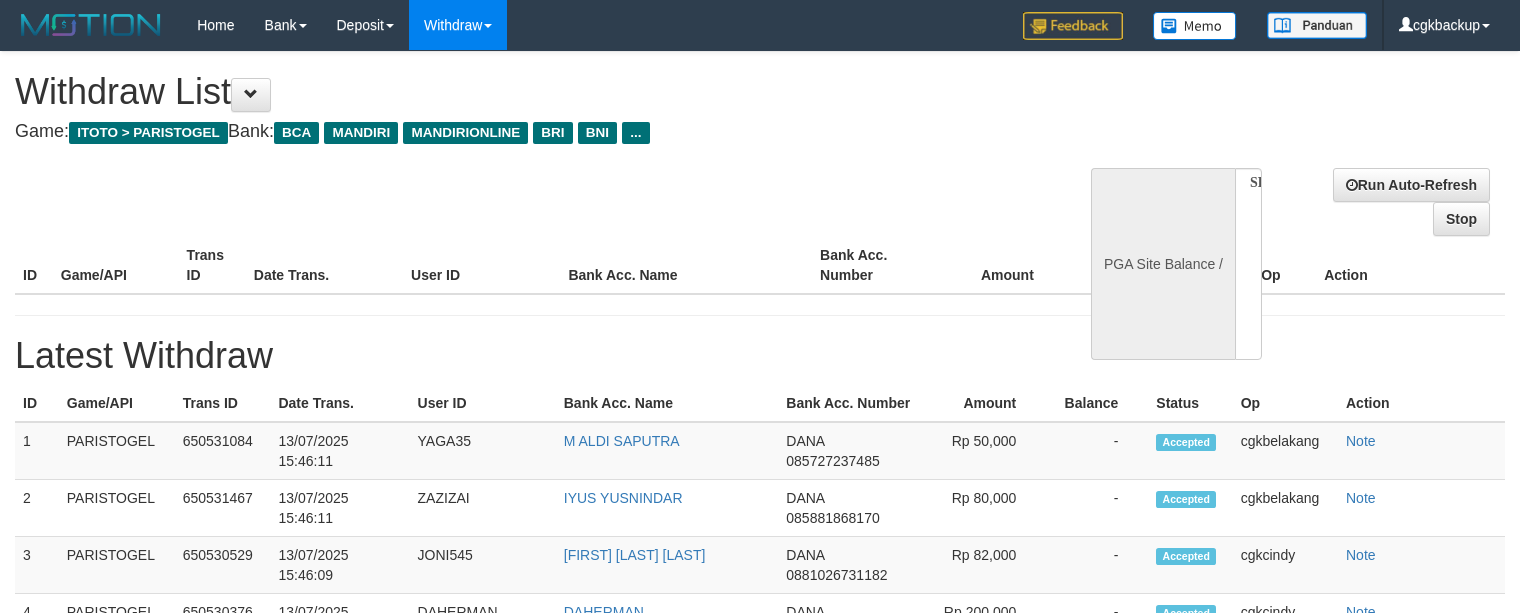 scroll, scrollTop: 0, scrollLeft: 0, axis: both 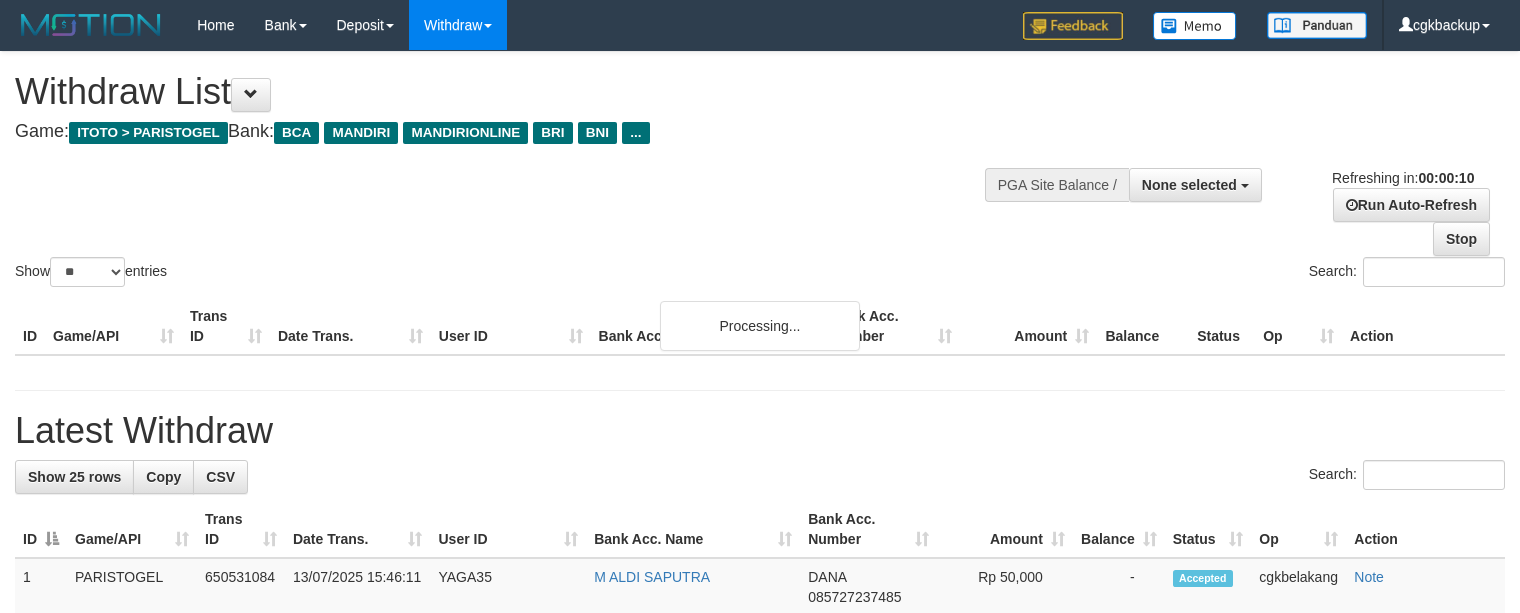 select 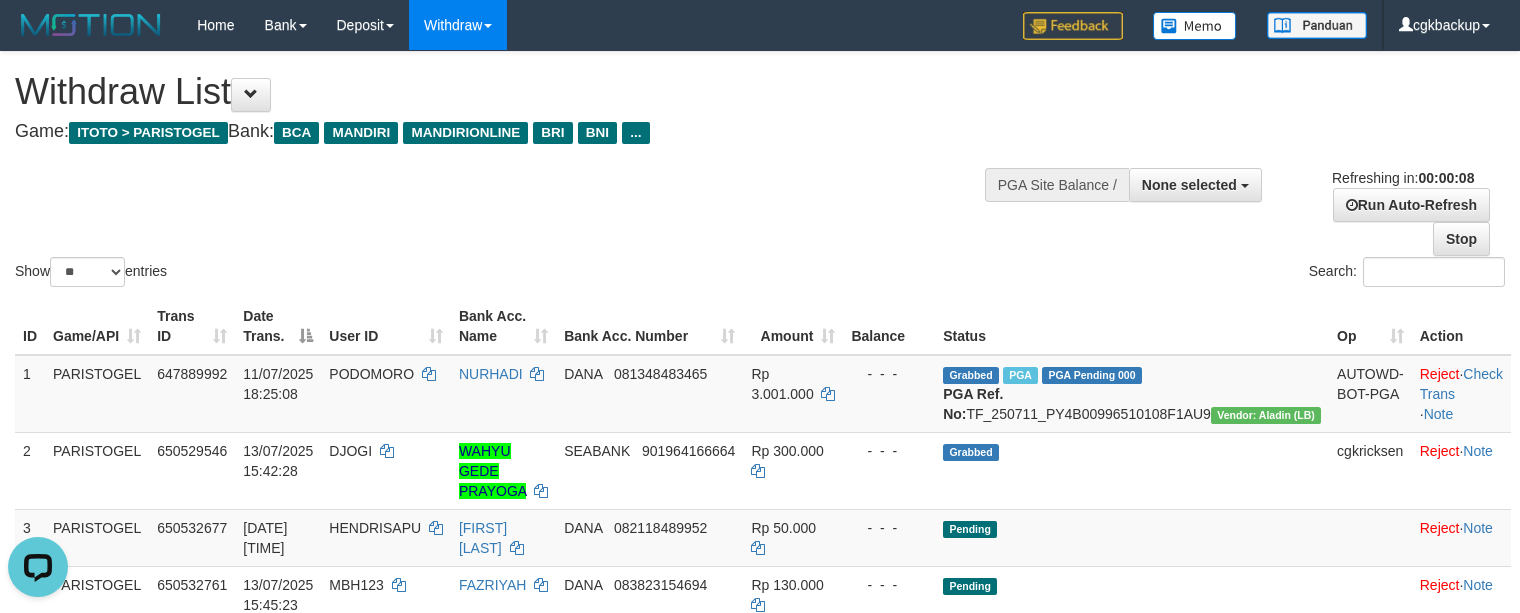 scroll, scrollTop: 0, scrollLeft: 0, axis: both 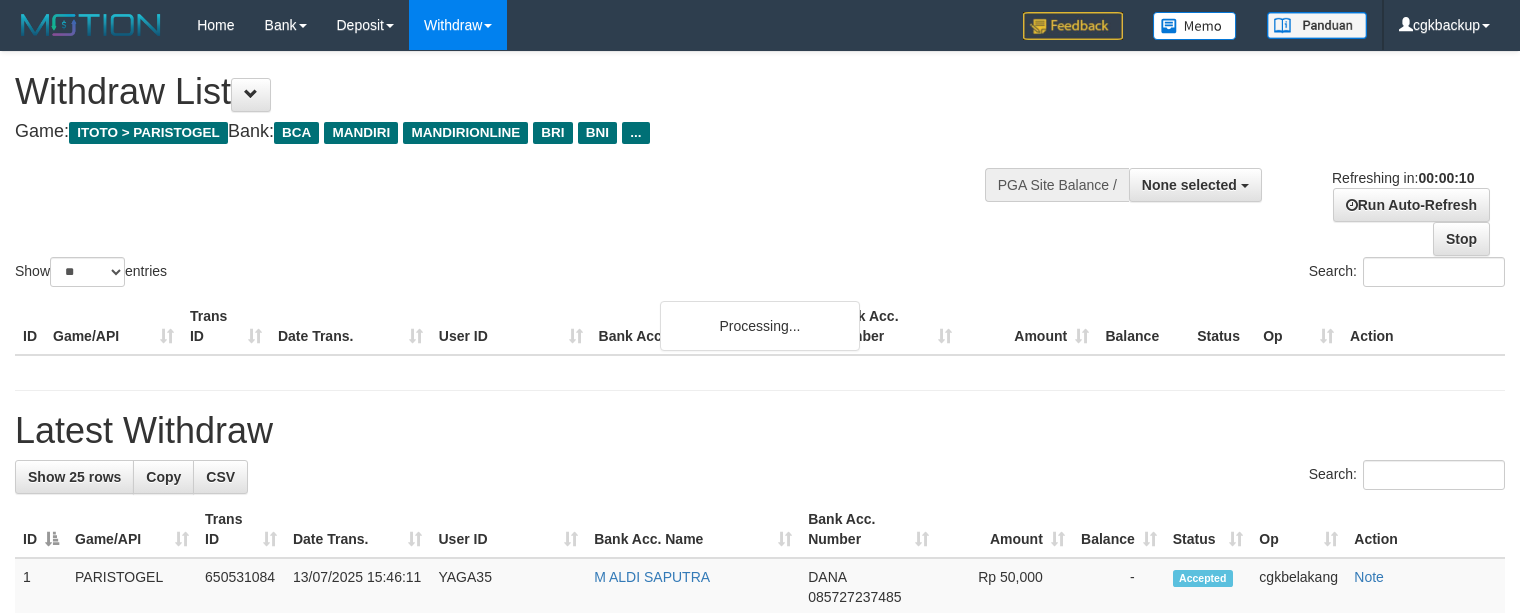 select 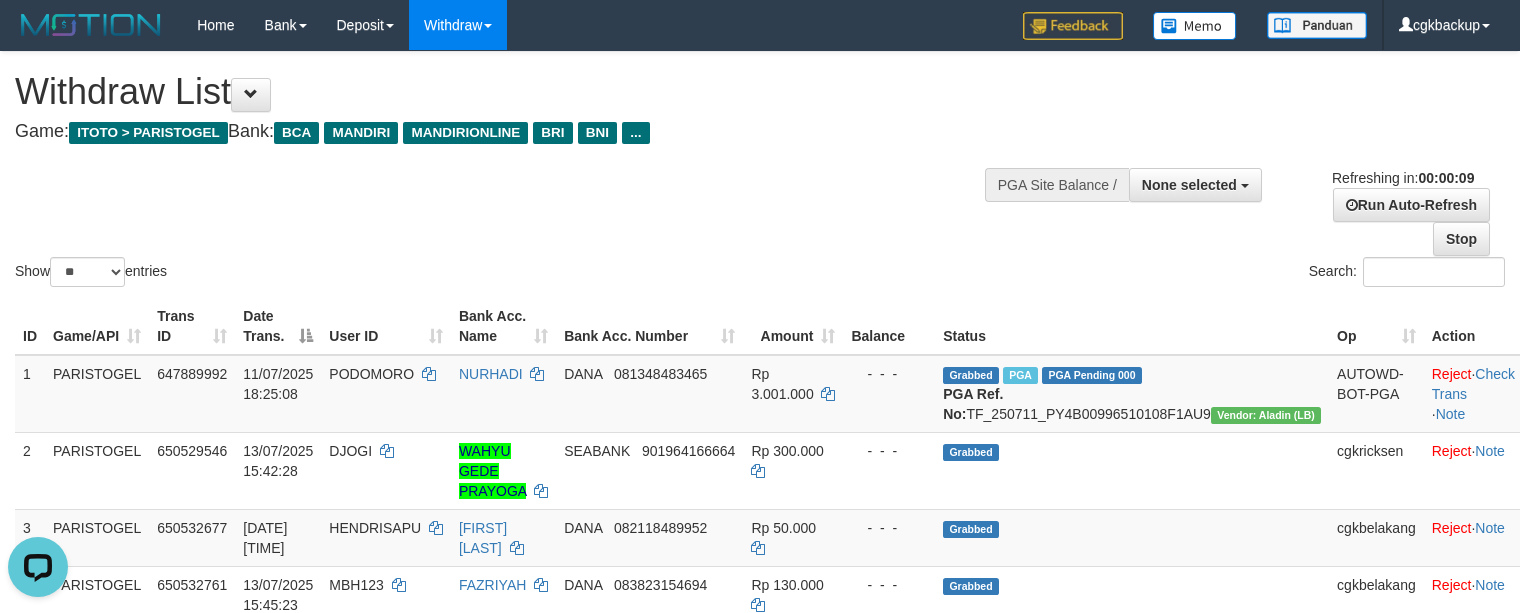 scroll, scrollTop: 0, scrollLeft: 0, axis: both 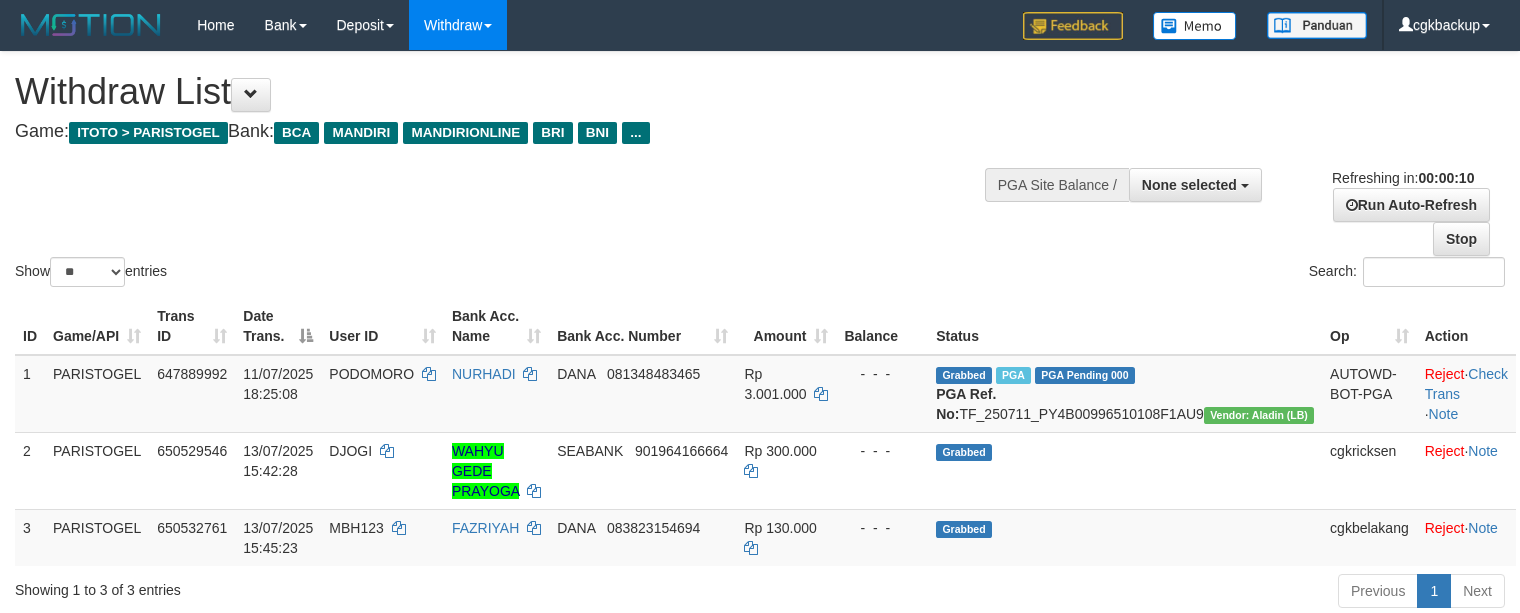 select 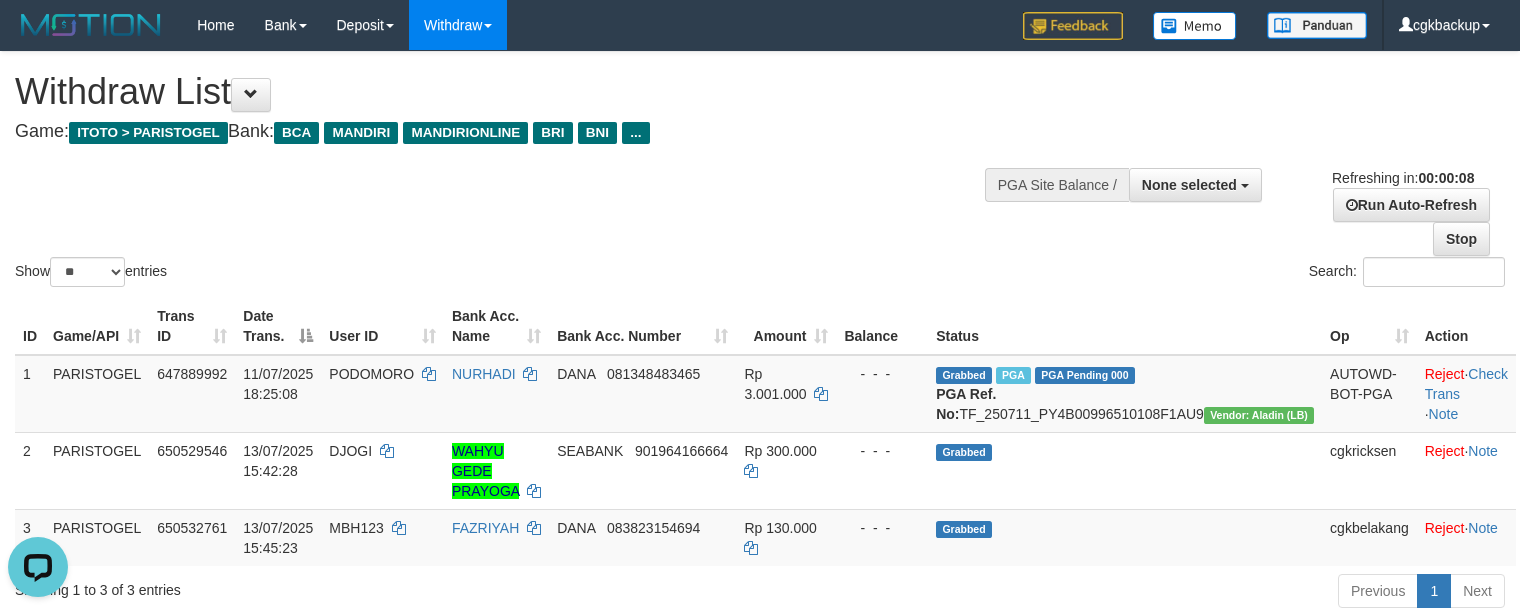 scroll, scrollTop: 0, scrollLeft: 0, axis: both 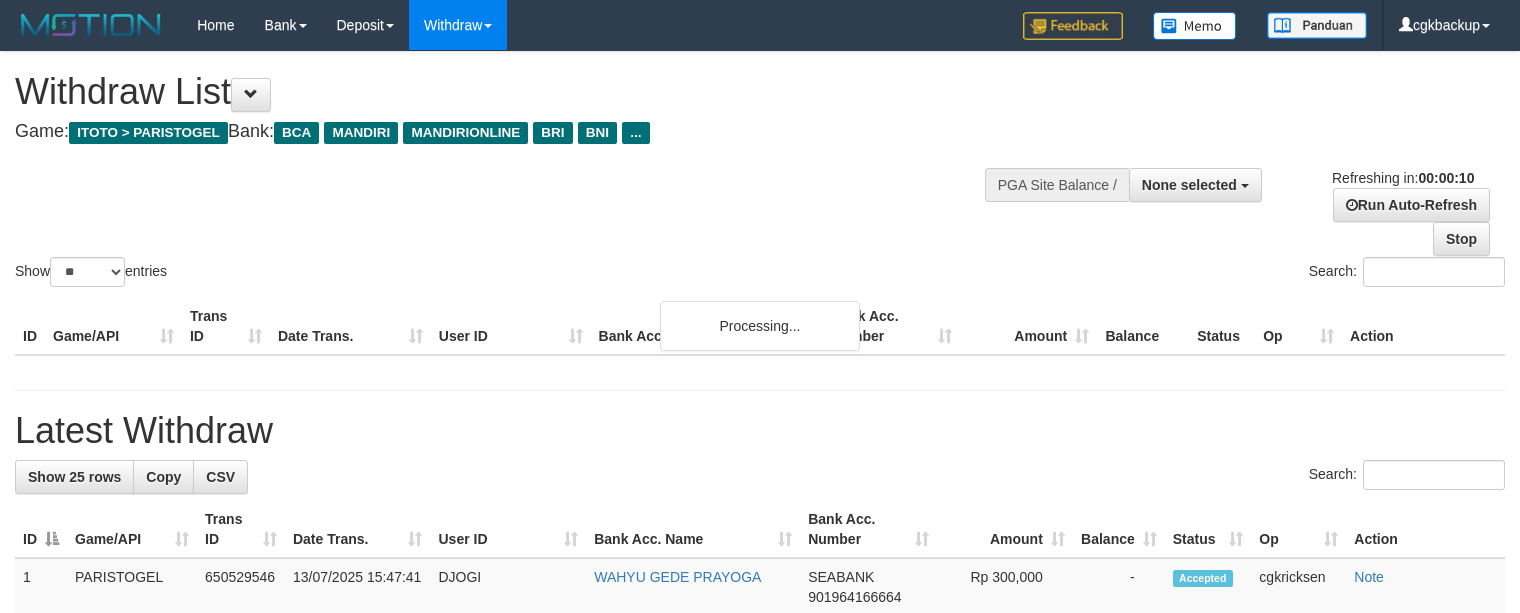 select 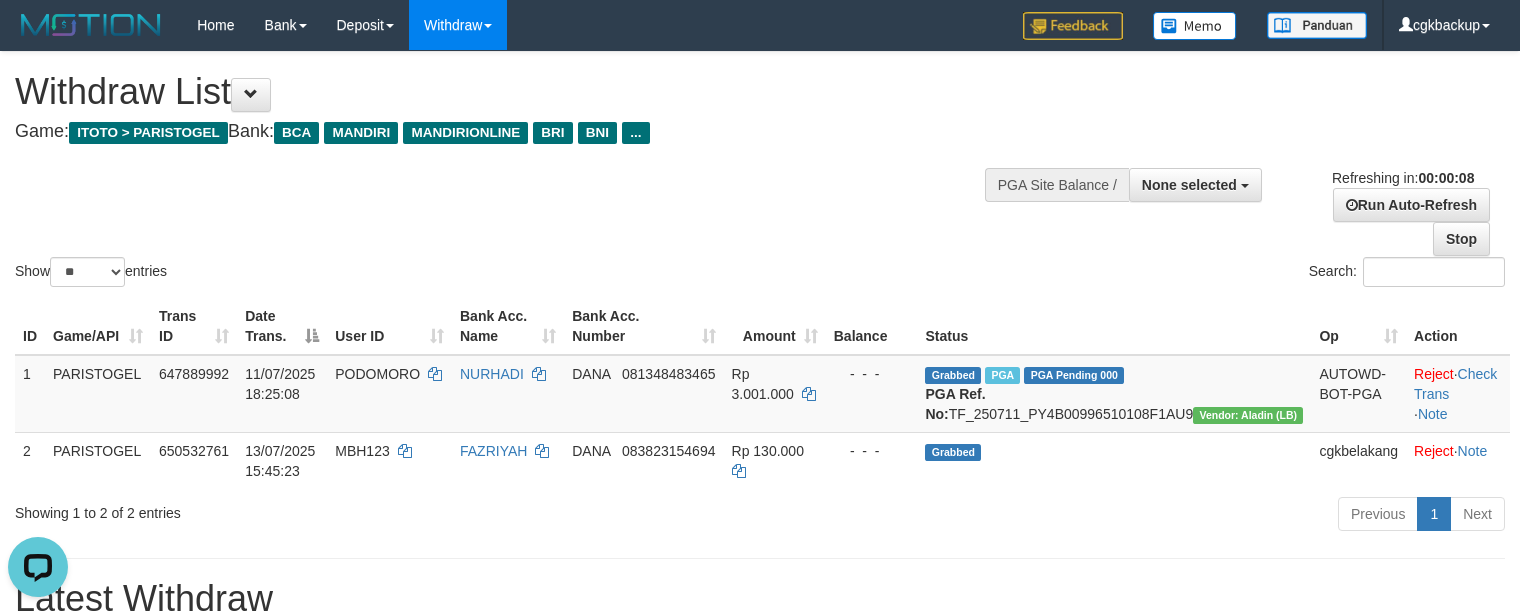 scroll, scrollTop: 0, scrollLeft: 0, axis: both 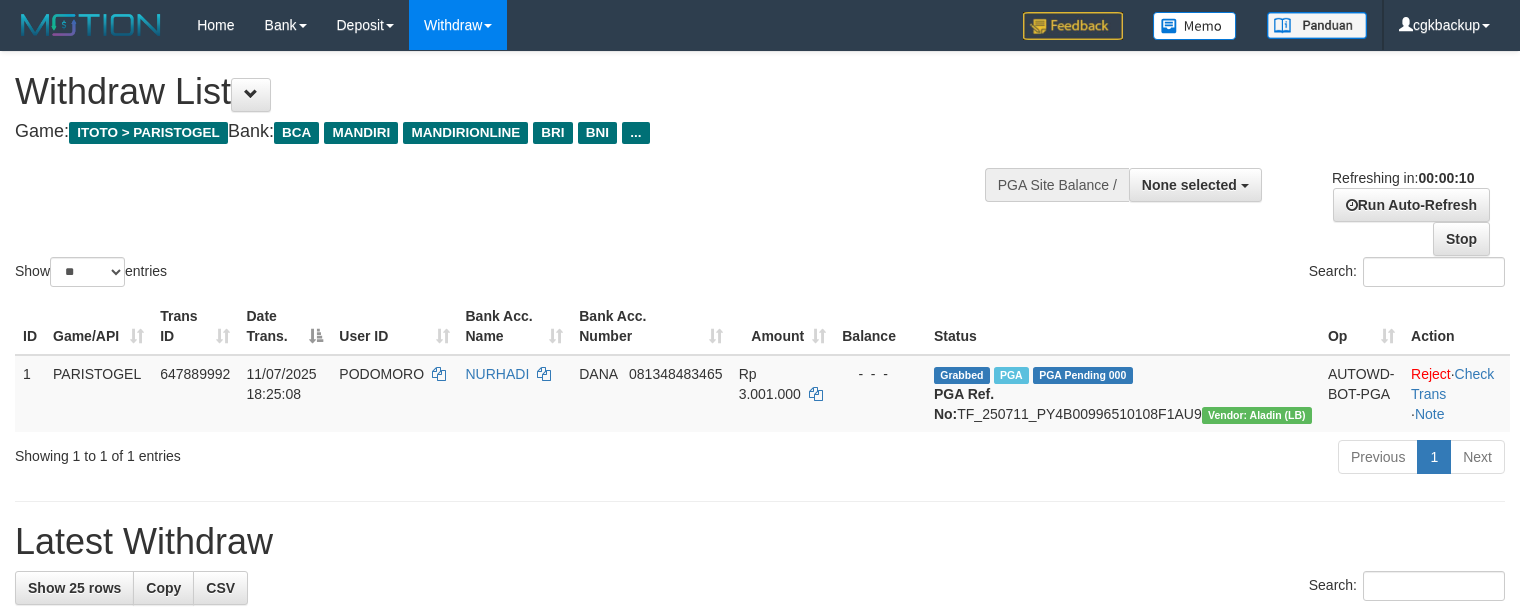 select 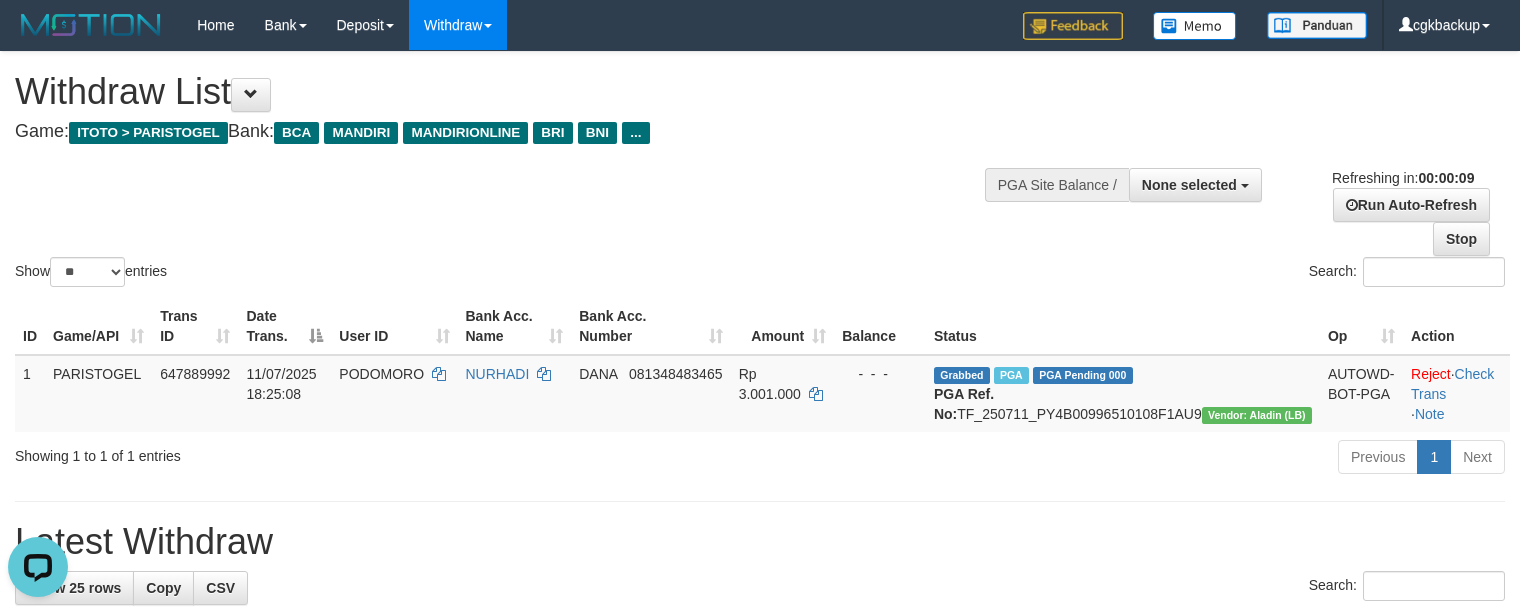 scroll, scrollTop: 0, scrollLeft: 0, axis: both 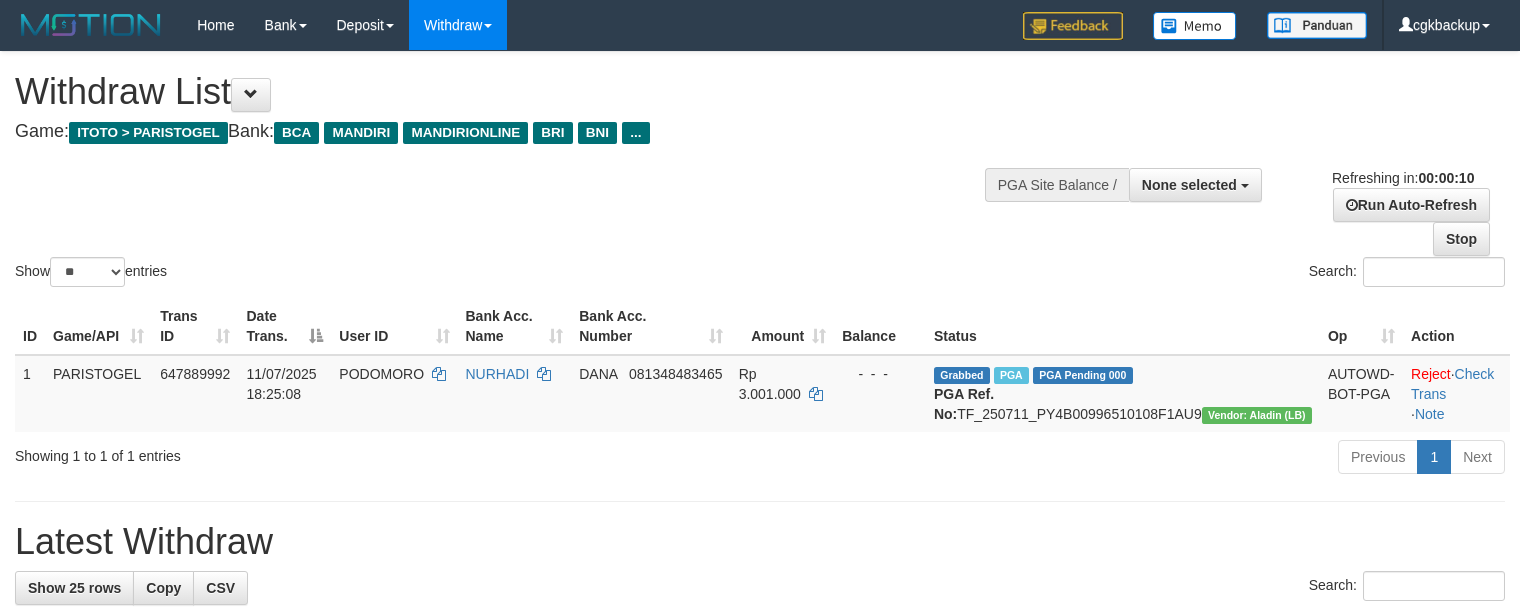 select 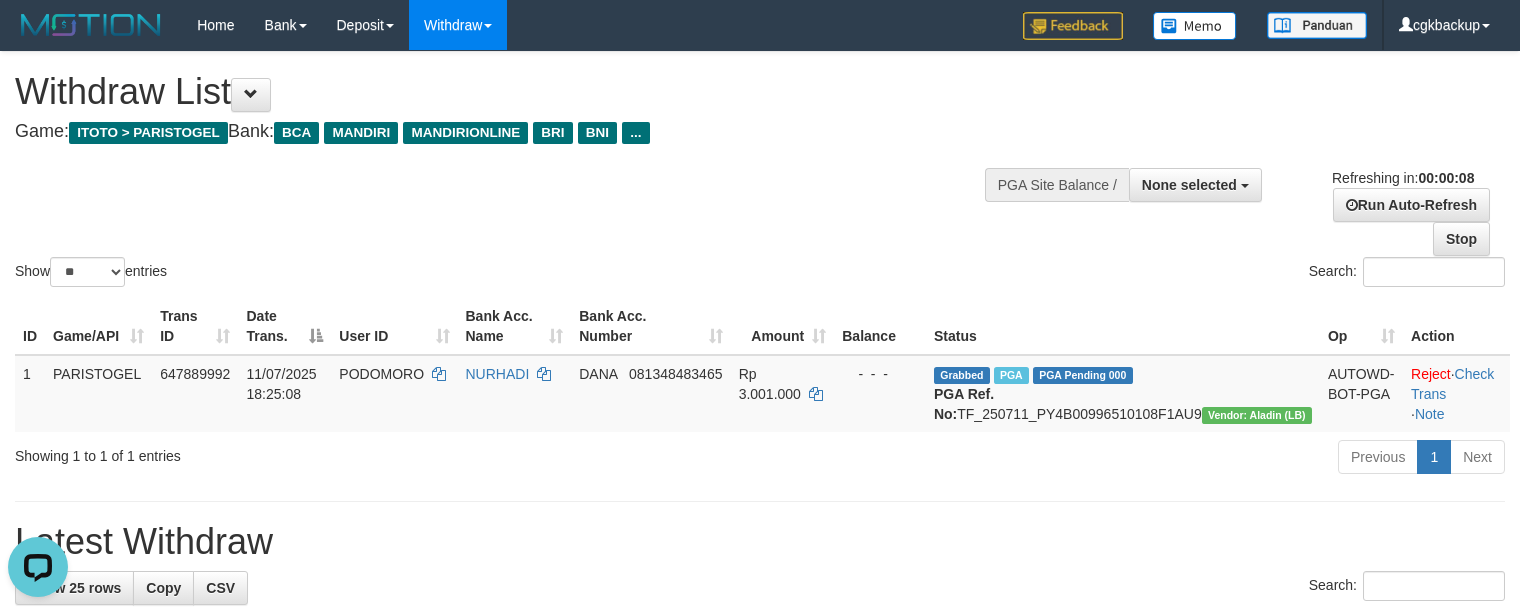 scroll, scrollTop: 0, scrollLeft: 0, axis: both 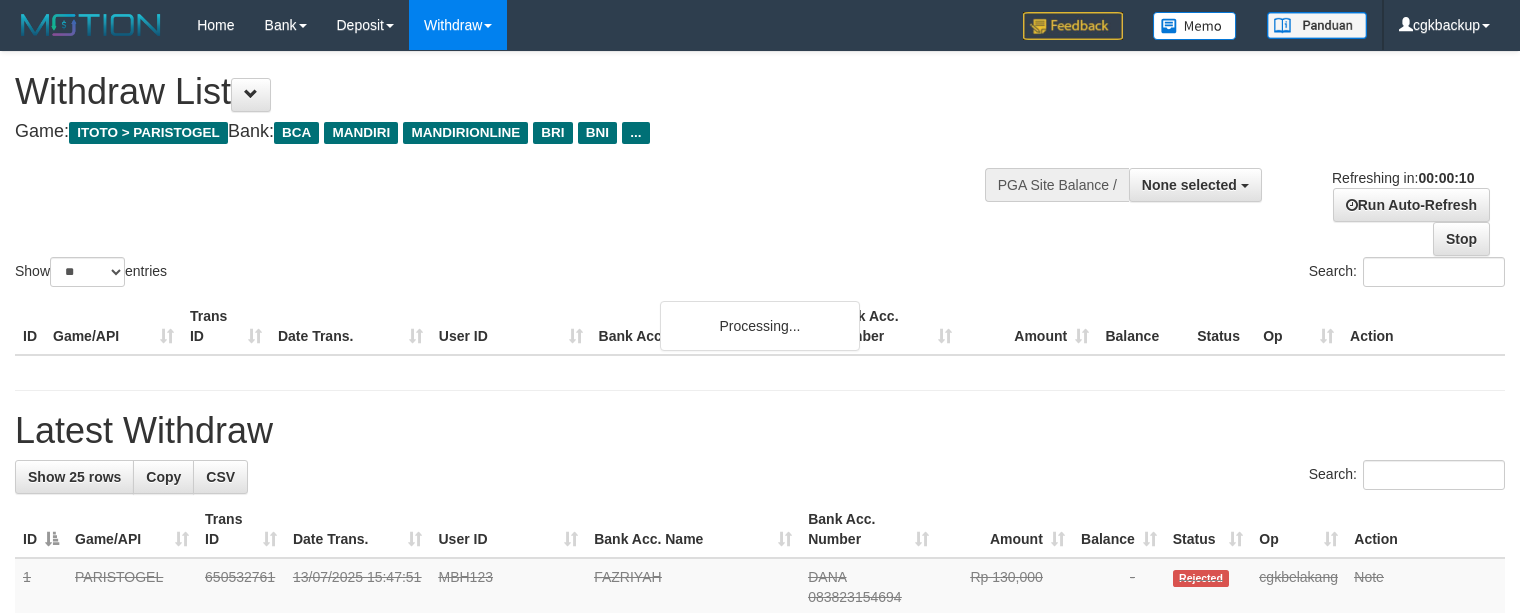 select 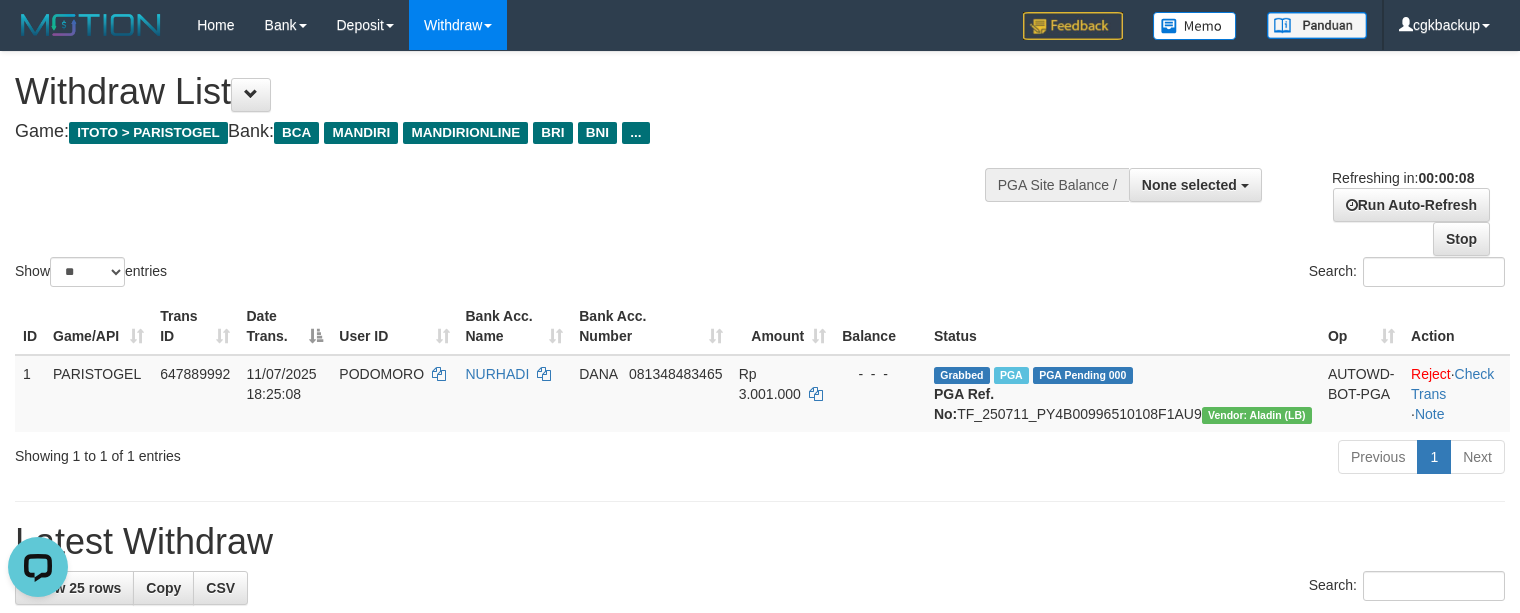 scroll, scrollTop: 0, scrollLeft: 0, axis: both 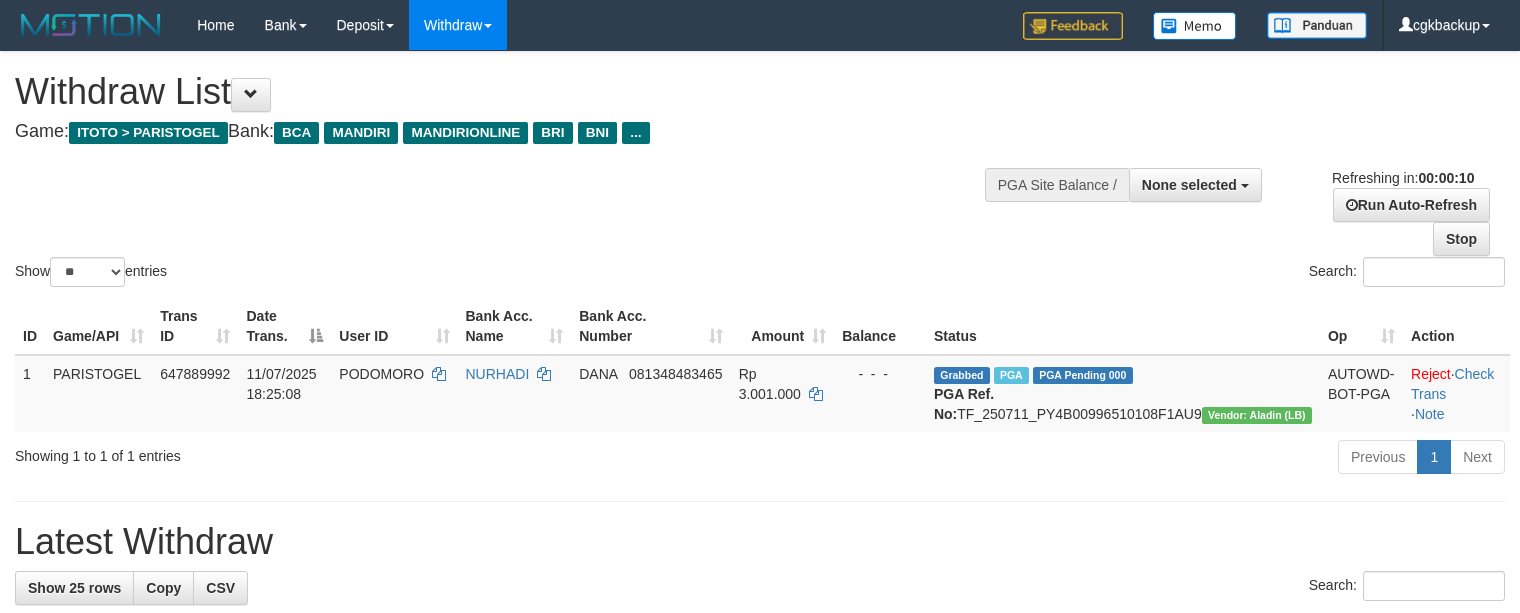 select 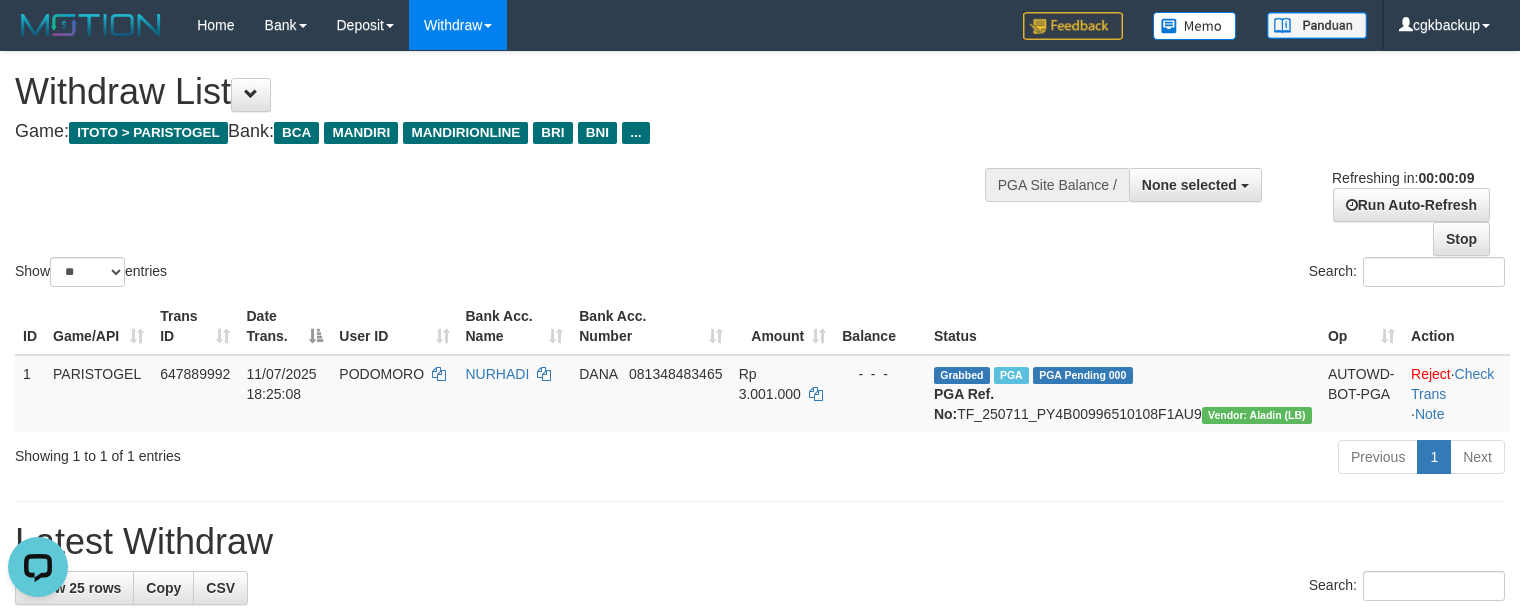 scroll, scrollTop: 0, scrollLeft: 0, axis: both 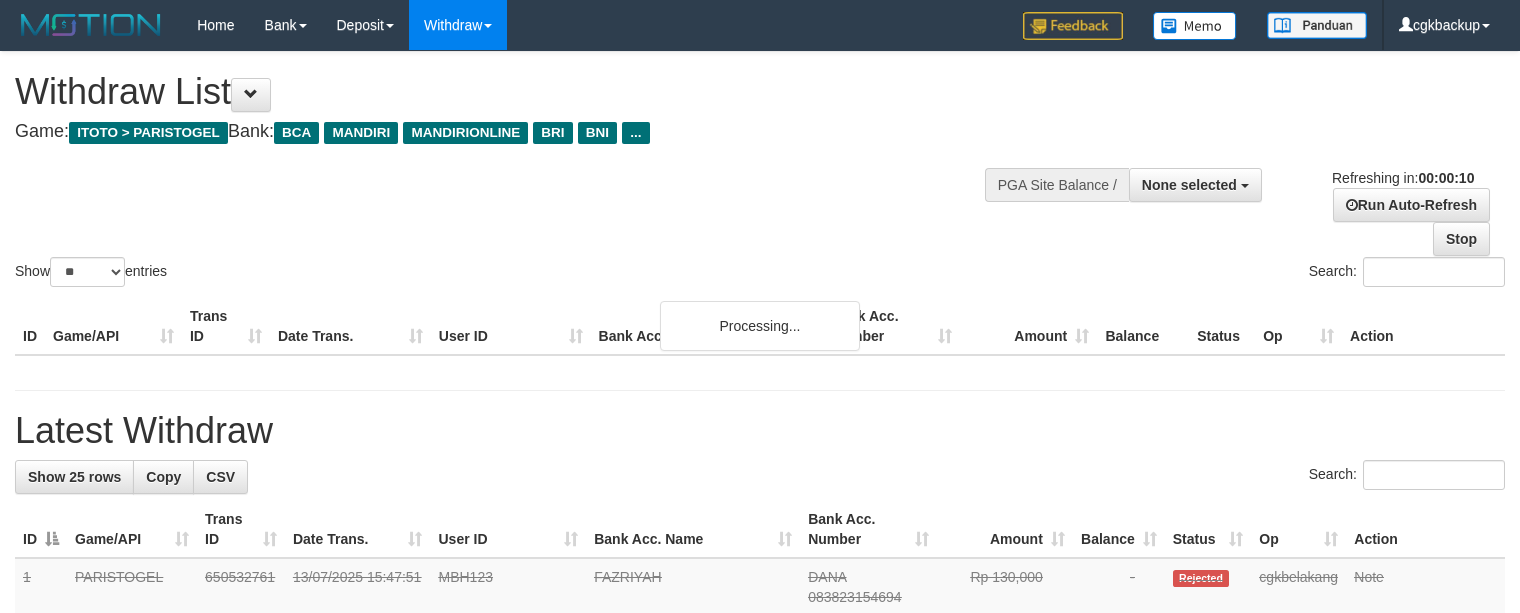 select 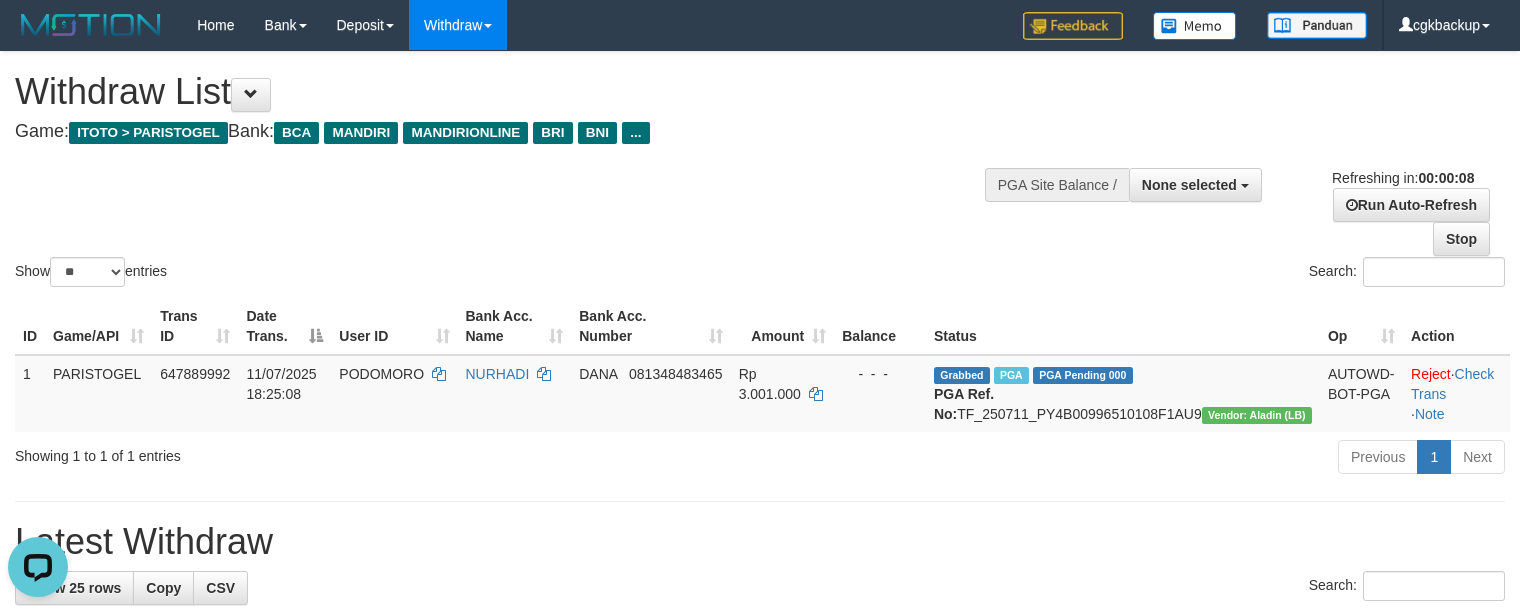 scroll, scrollTop: 0, scrollLeft: 0, axis: both 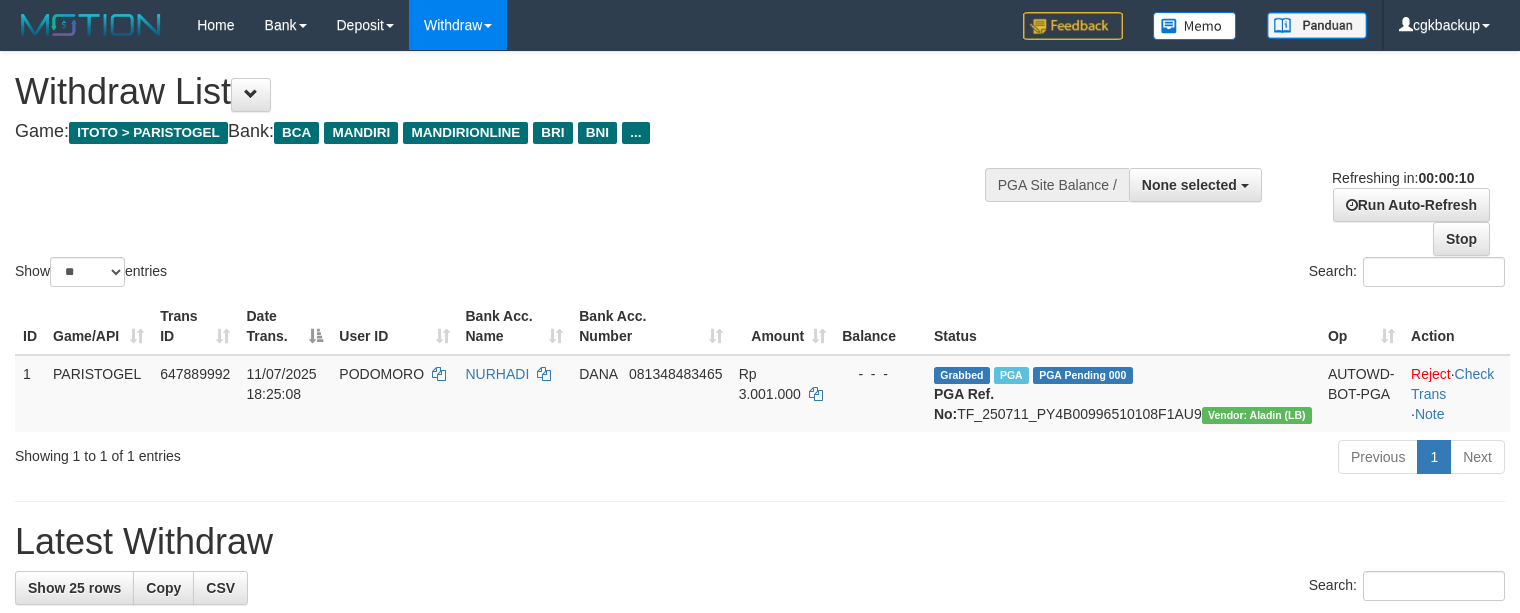 select 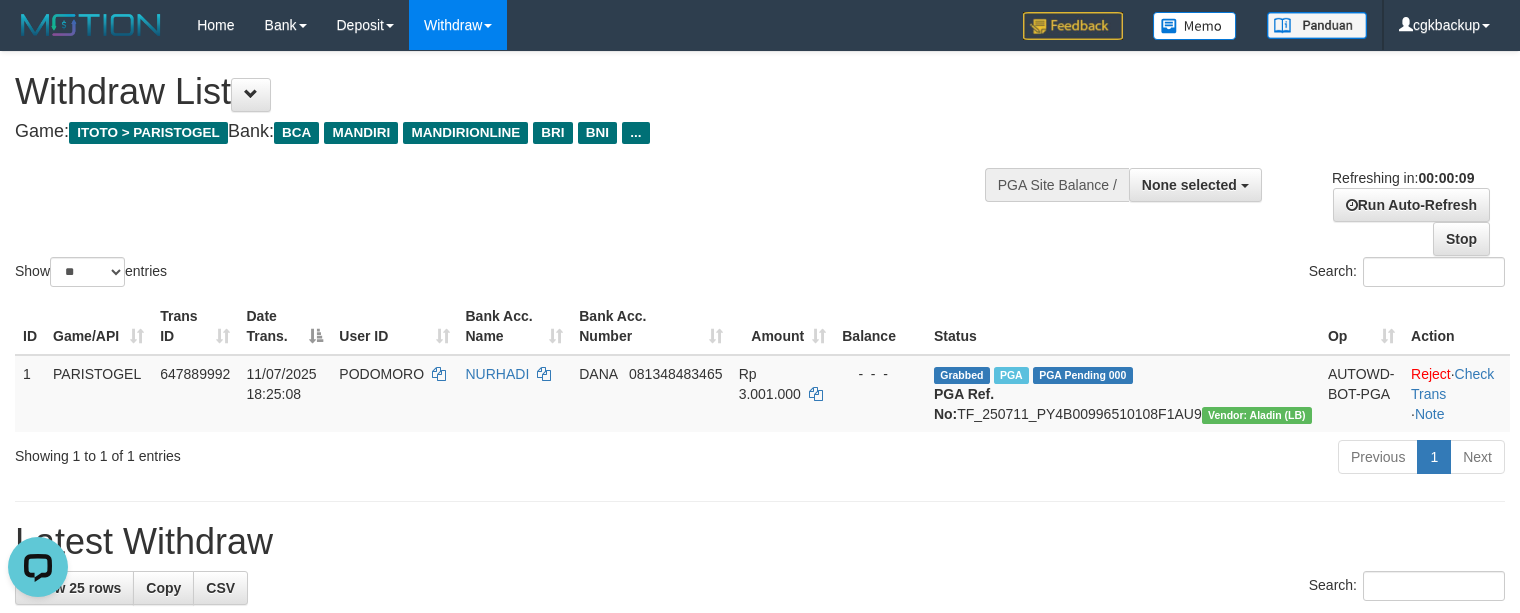 scroll, scrollTop: 0, scrollLeft: 0, axis: both 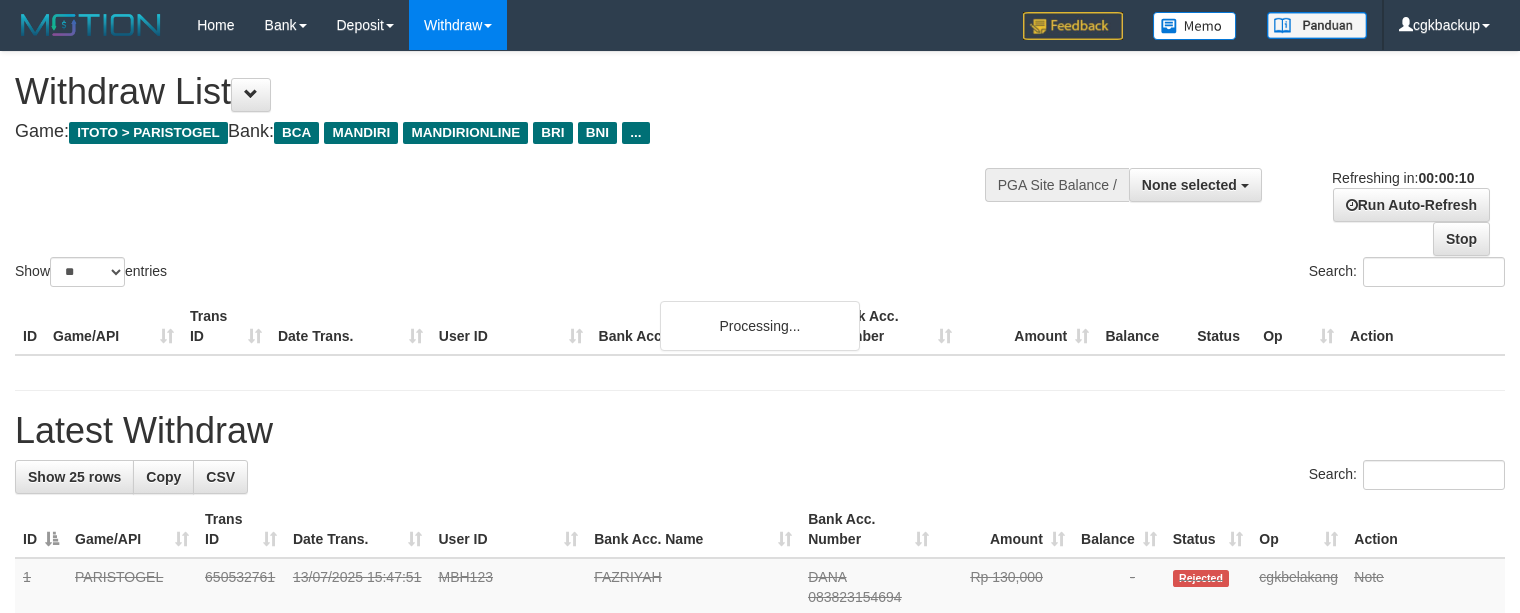 select 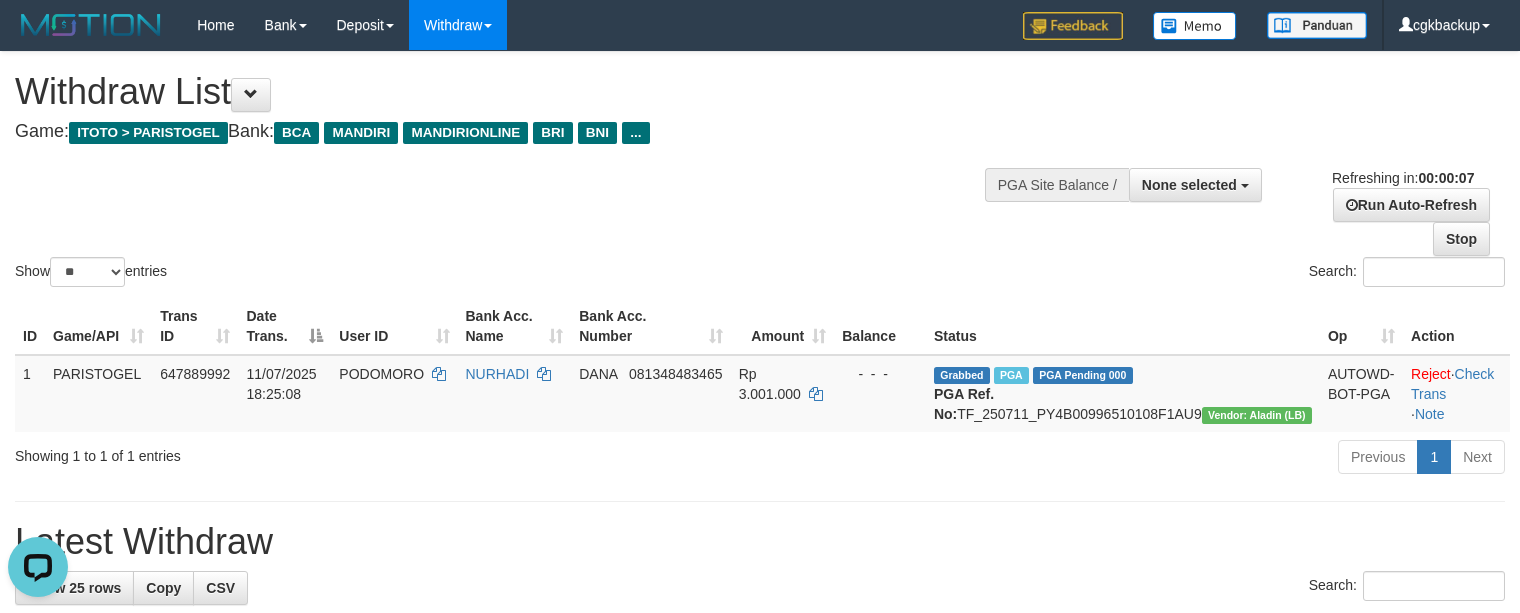 scroll, scrollTop: 0, scrollLeft: 0, axis: both 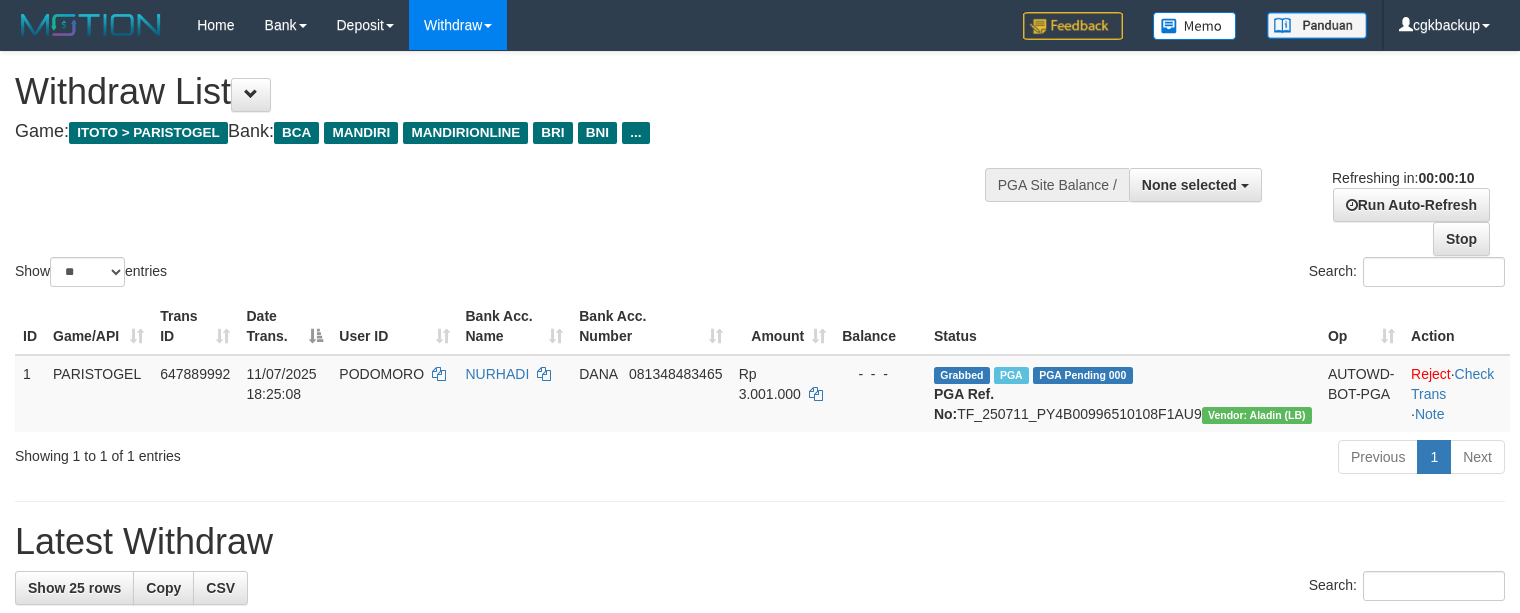 select 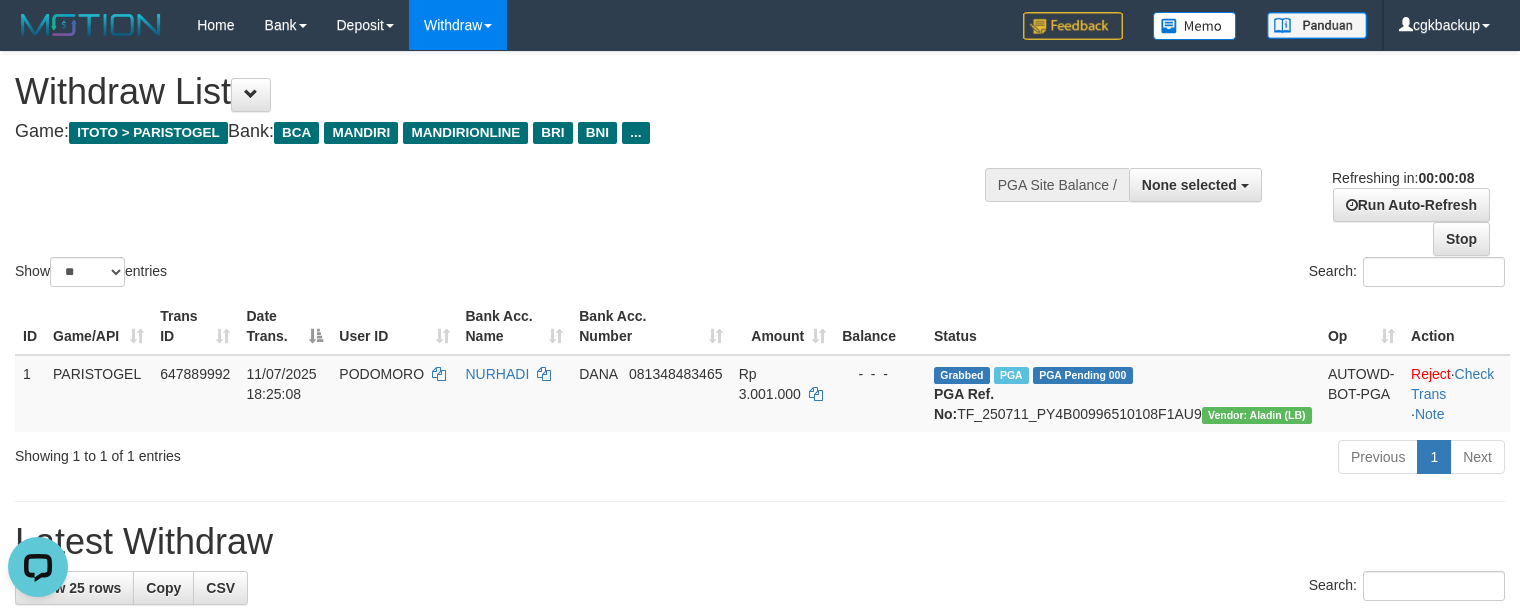 scroll, scrollTop: 0, scrollLeft: 0, axis: both 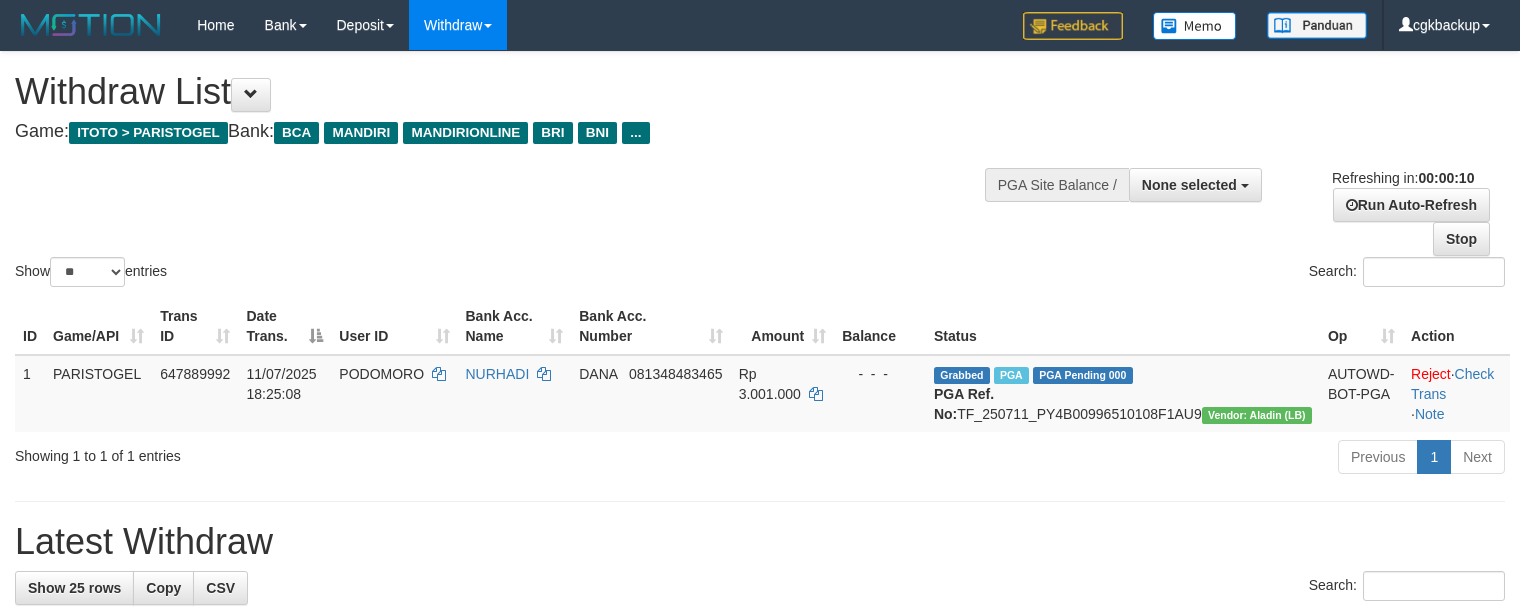 select 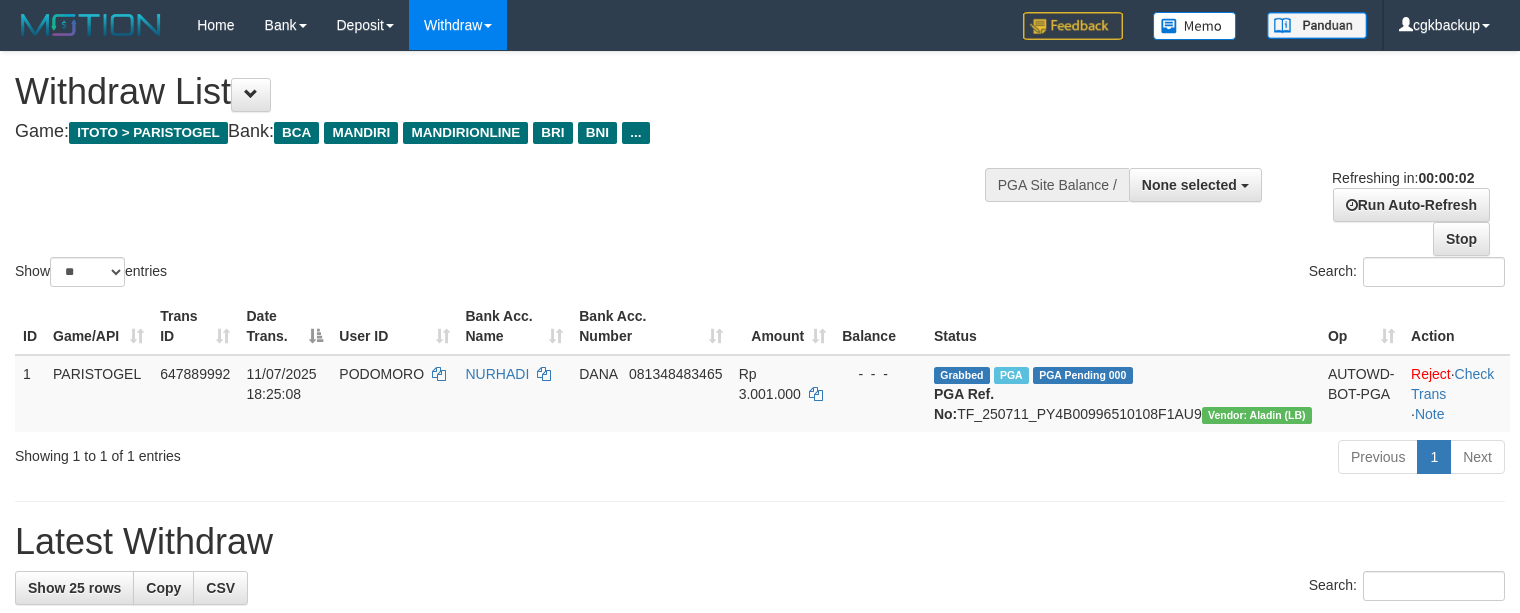 scroll, scrollTop: 0, scrollLeft: 0, axis: both 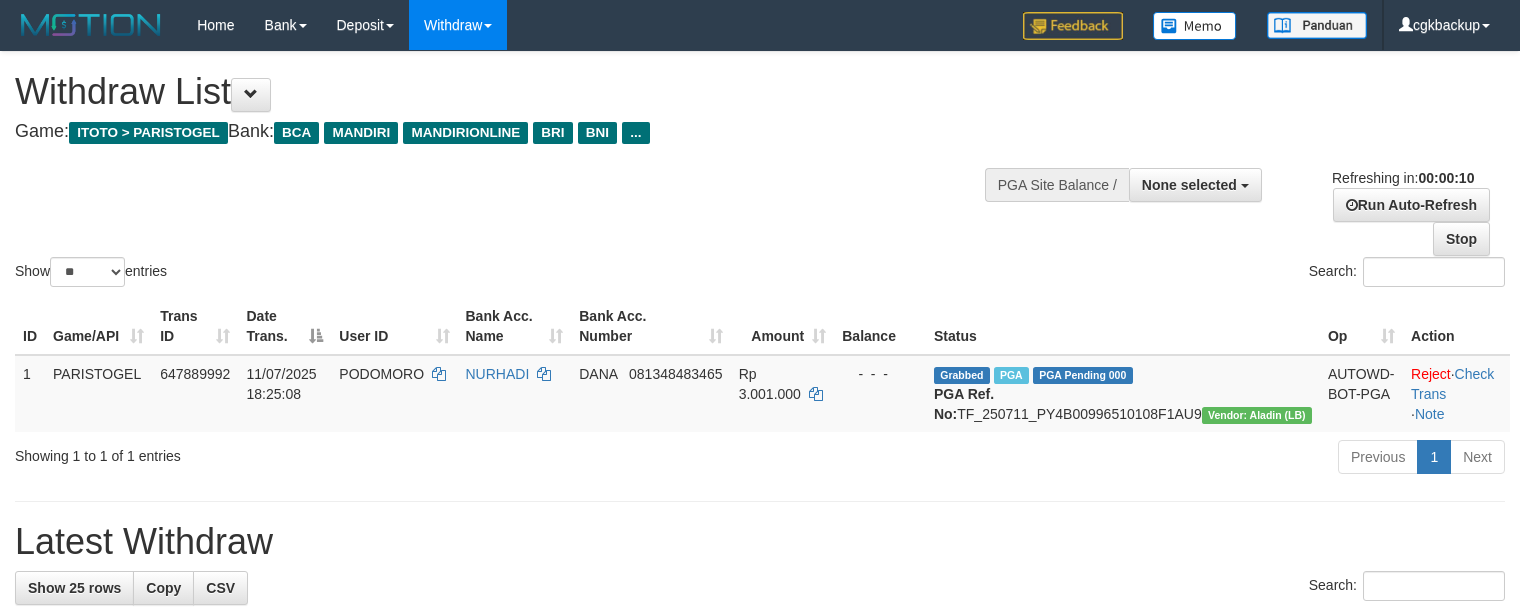 select 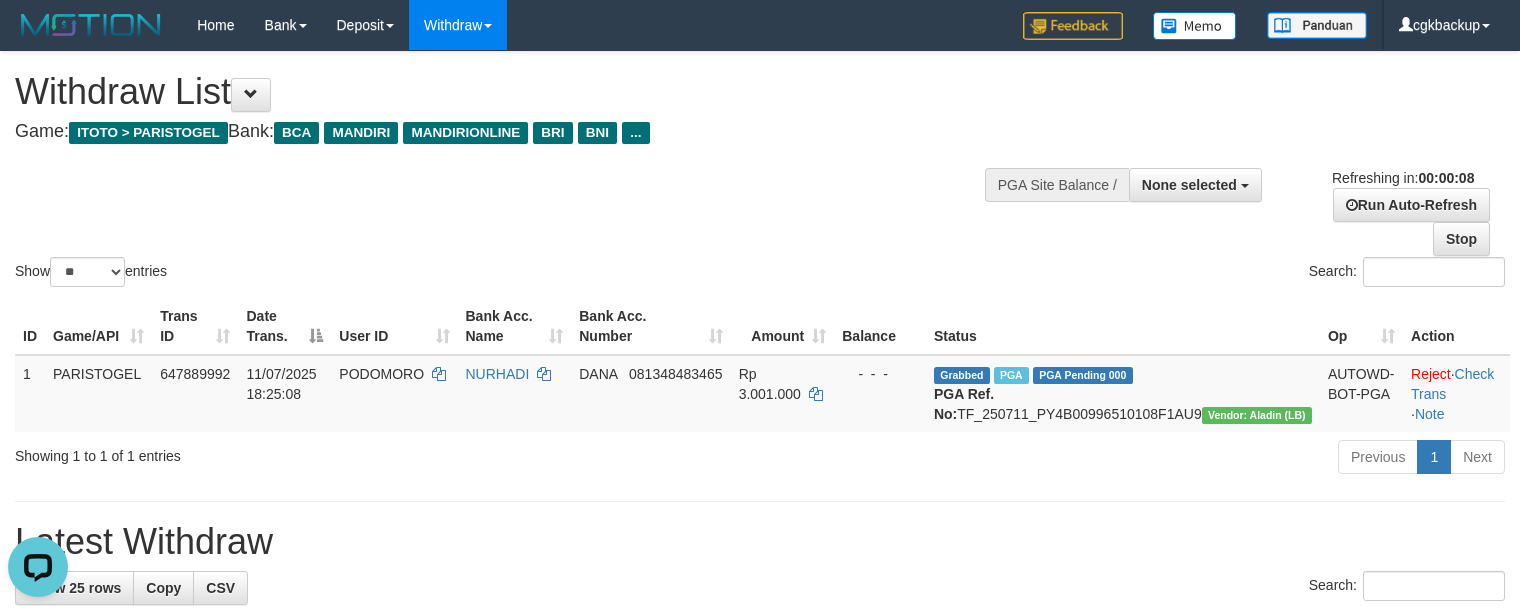 scroll, scrollTop: 0, scrollLeft: 0, axis: both 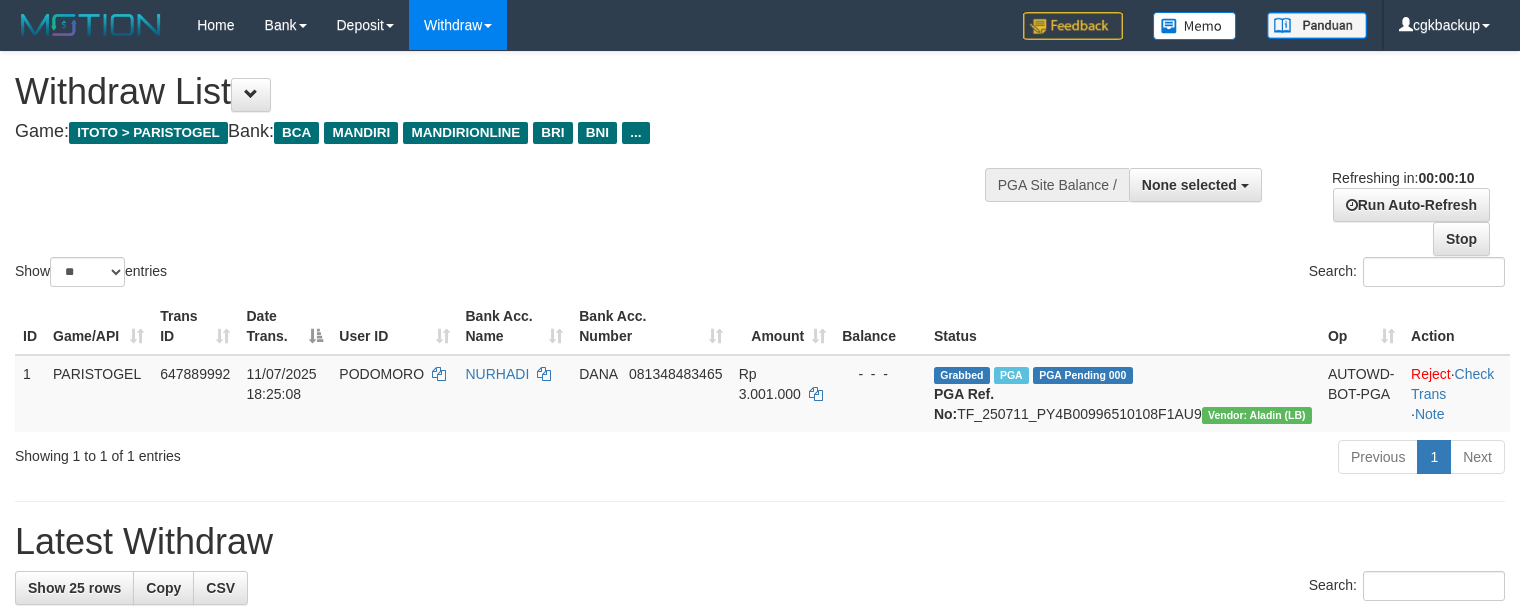 select 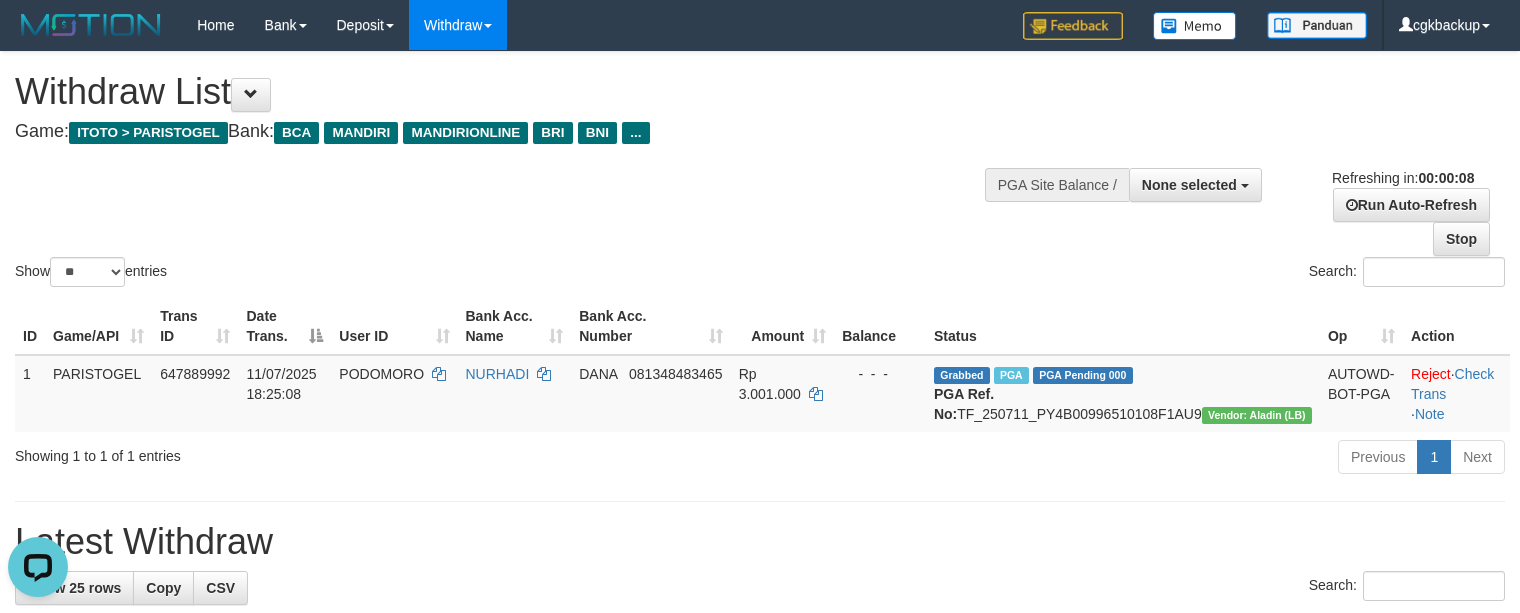 scroll, scrollTop: 0, scrollLeft: 0, axis: both 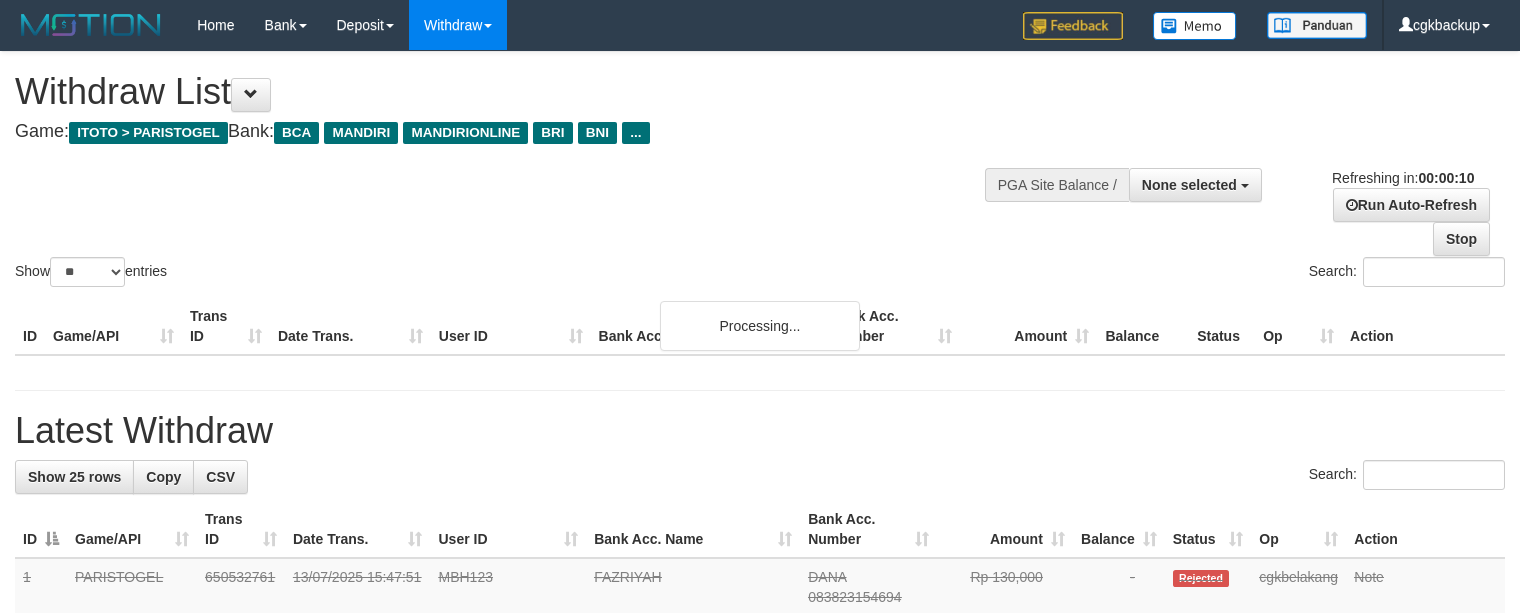 select 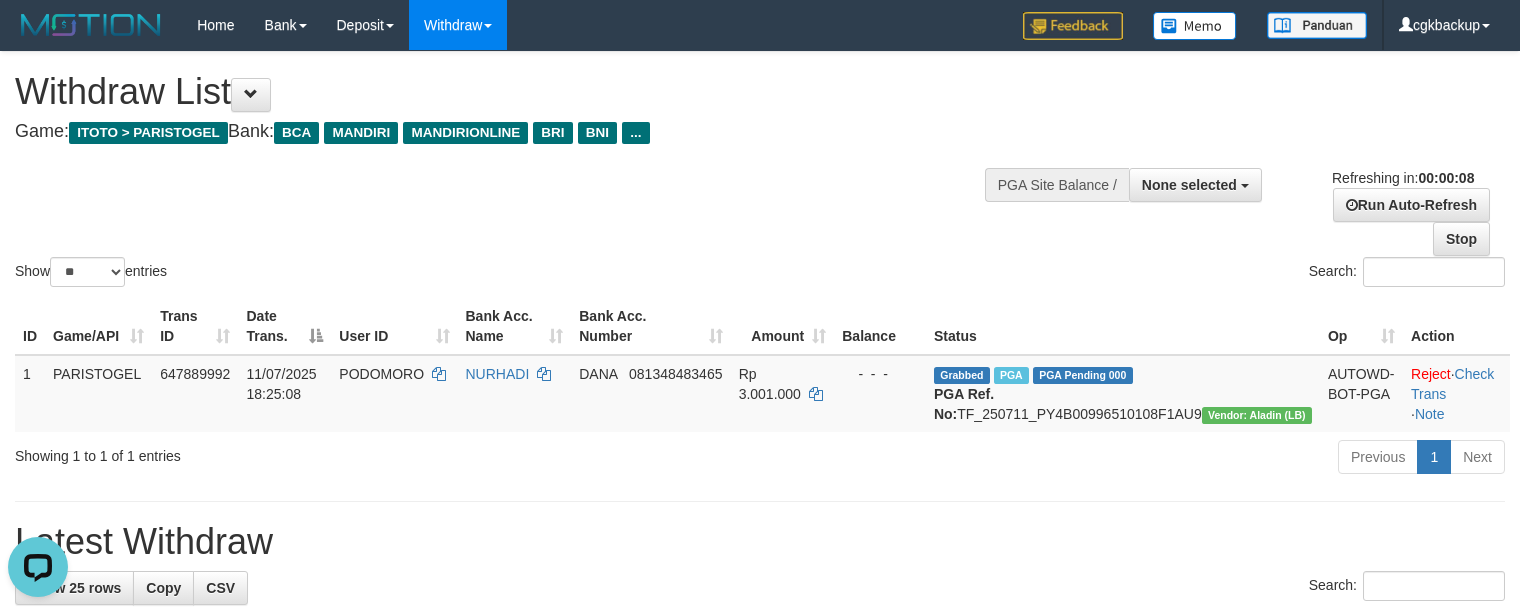 scroll, scrollTop: 0, scrollLeft: 0, axis: both 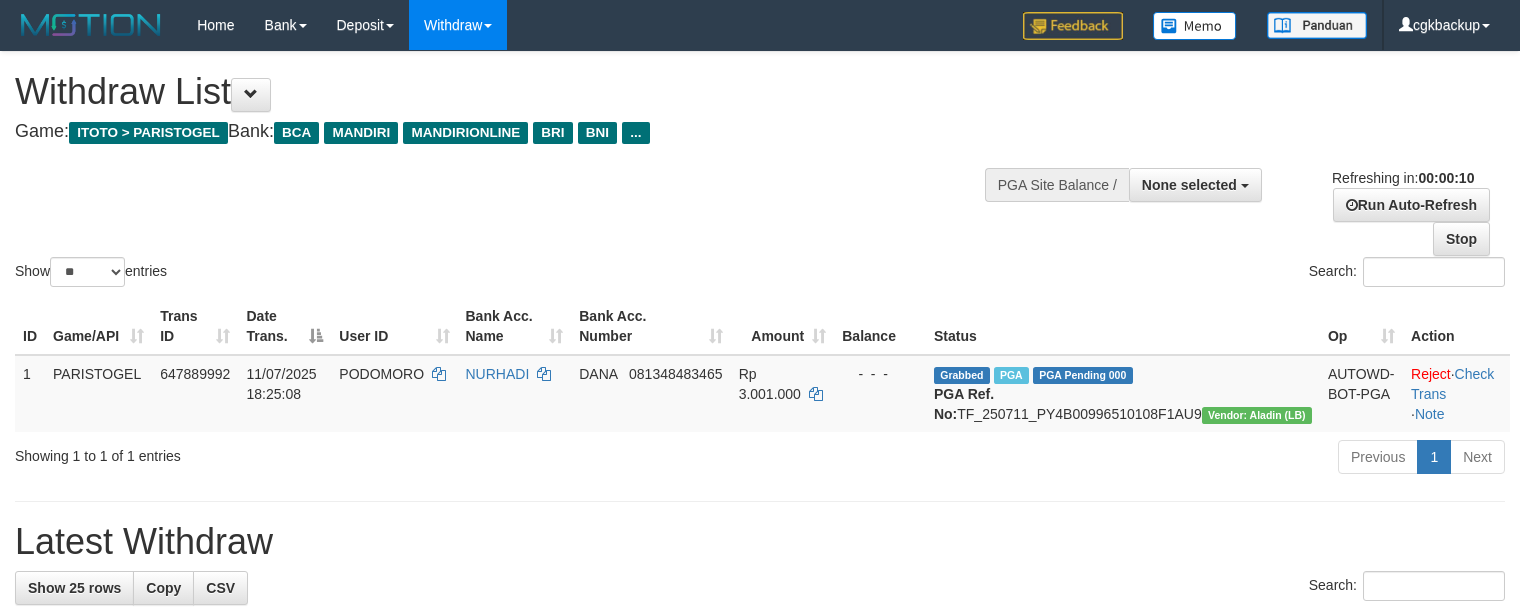 select 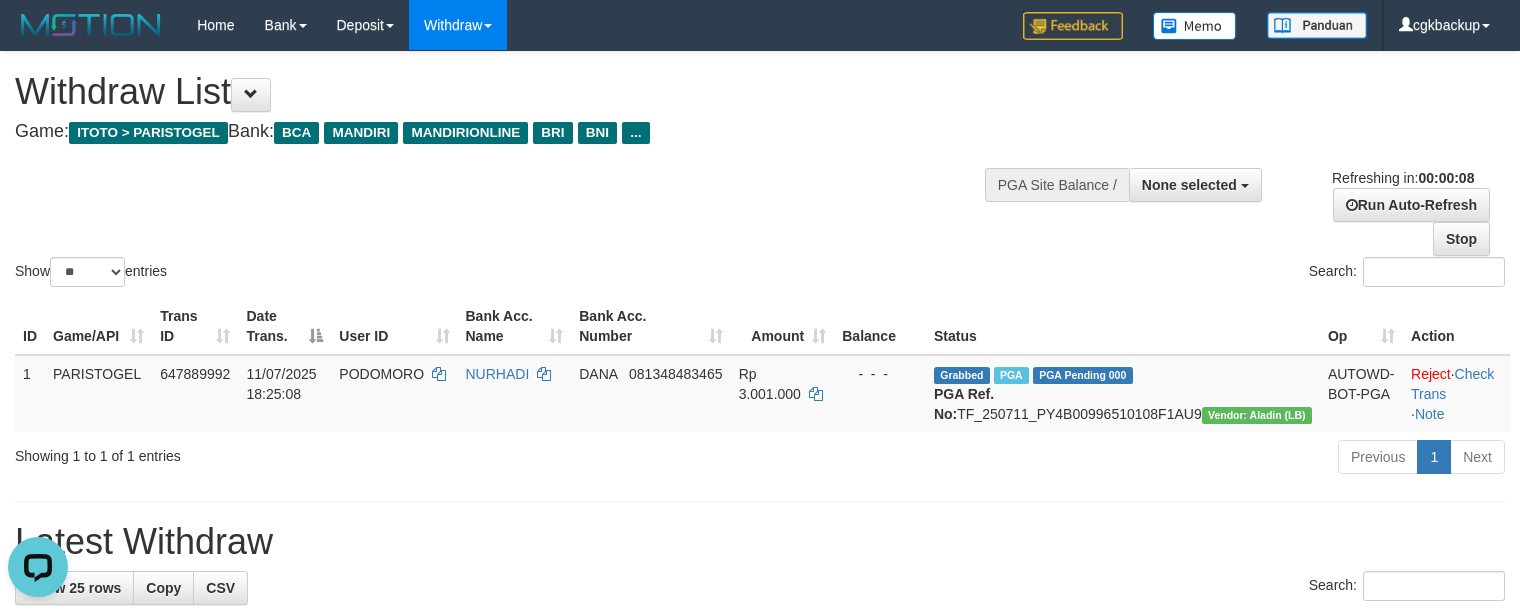 scroll, scrollTop: 0, scrollLeft: 0, axis: both 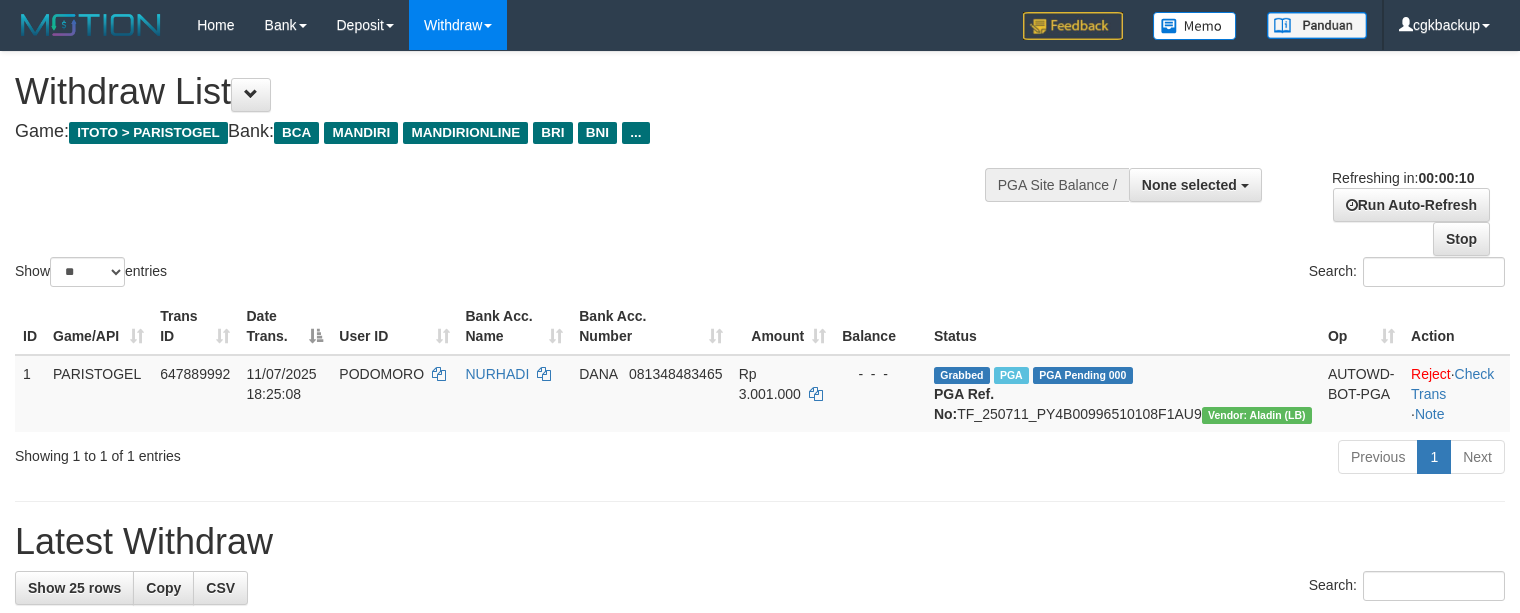 select 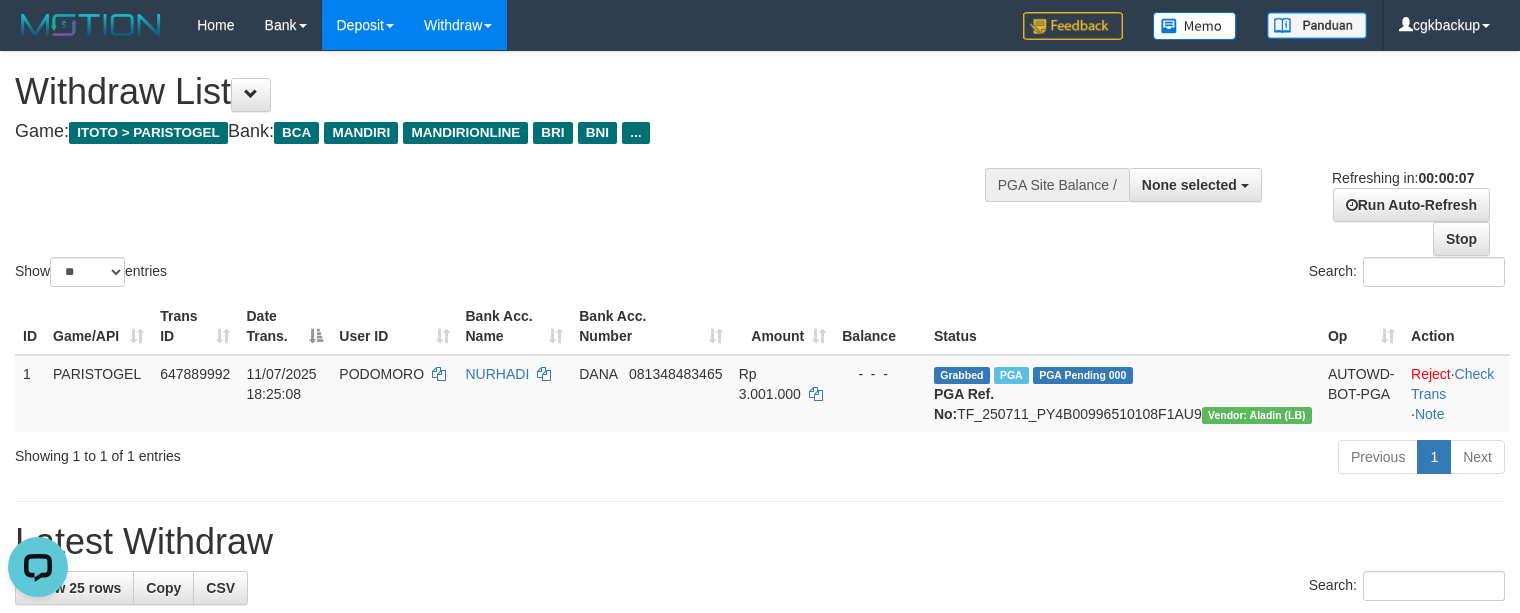 scroll, scrollTop: 0, scrollLeft: 0, axis: both 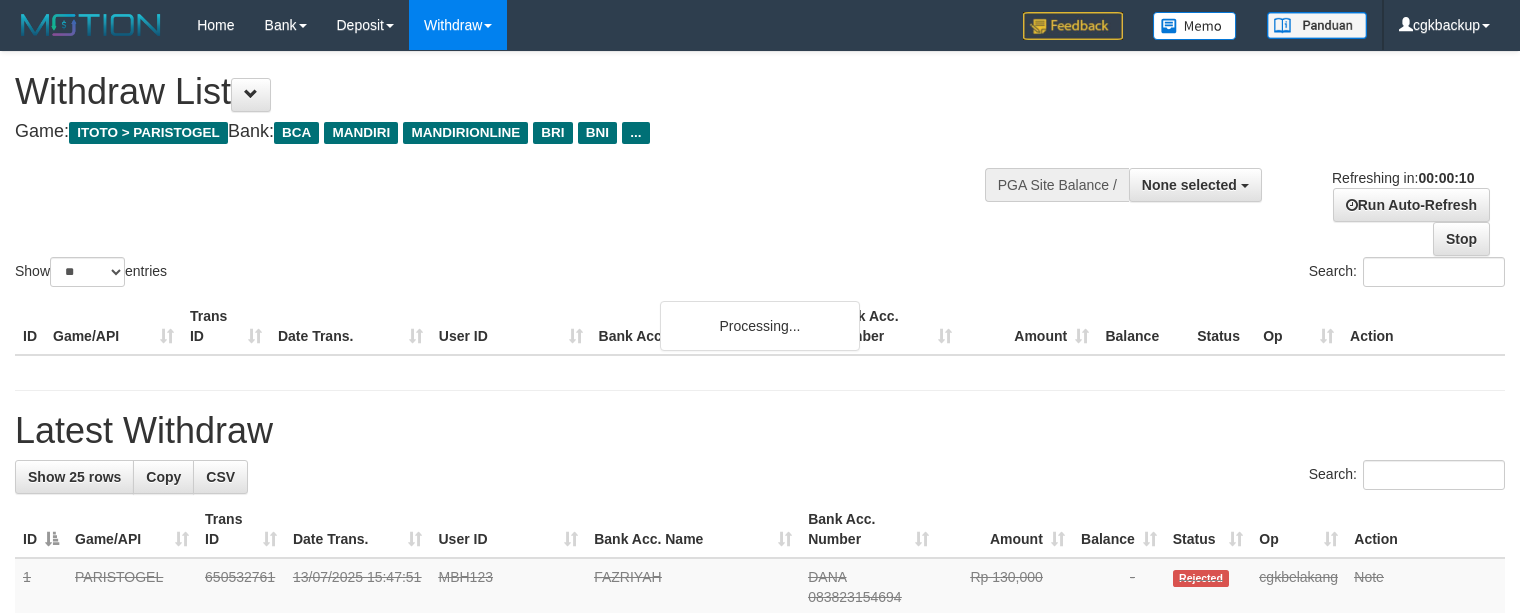 select 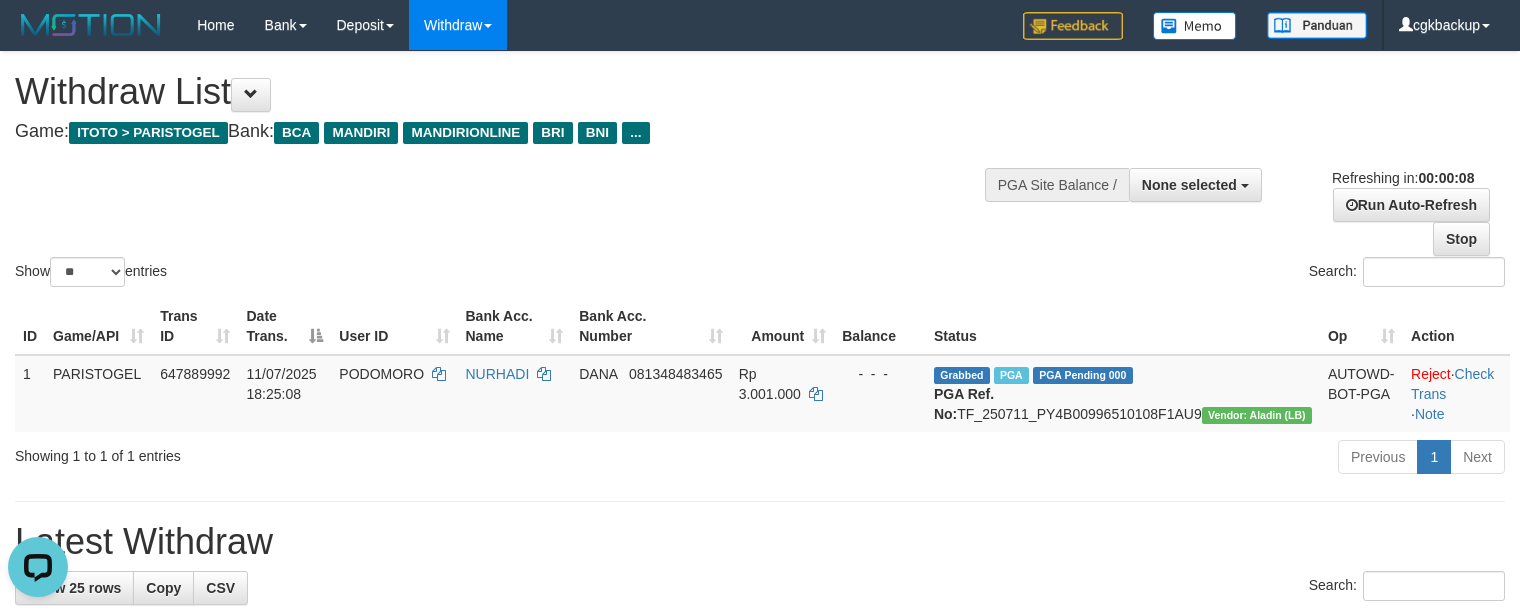 scroll, scrollTop: 0, scrollLeft: 0, axis: both 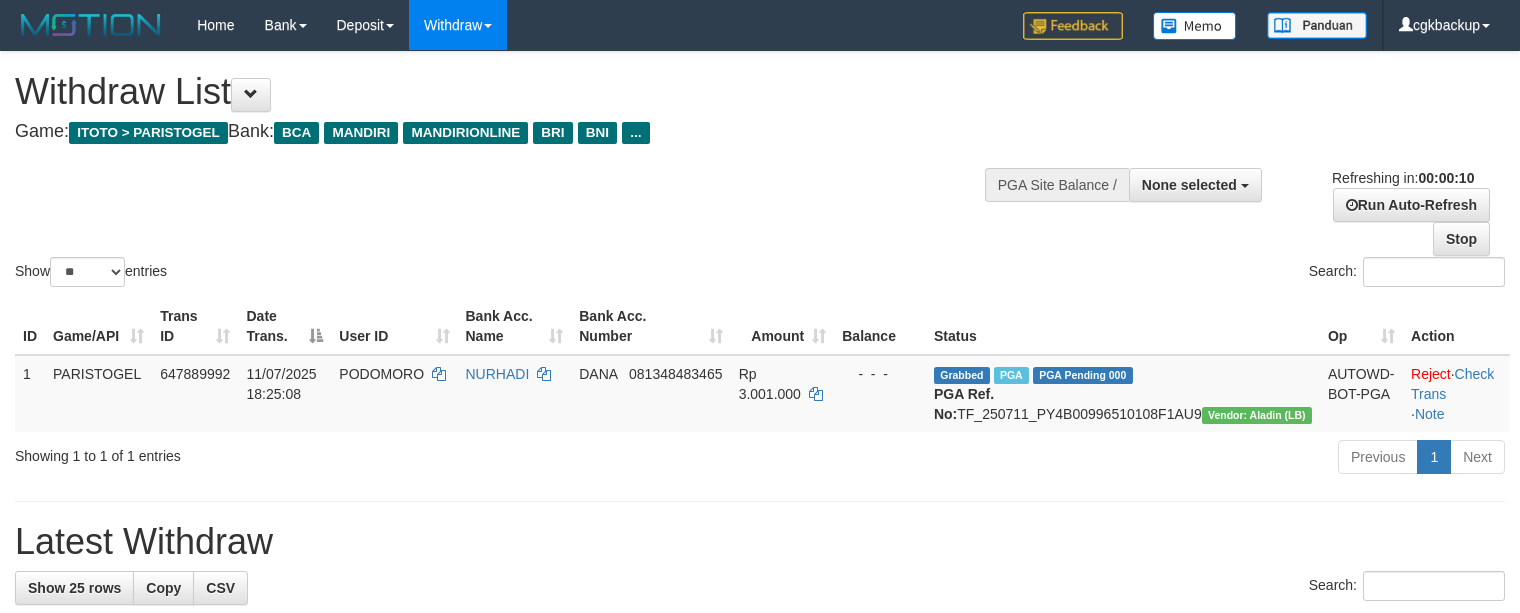 select 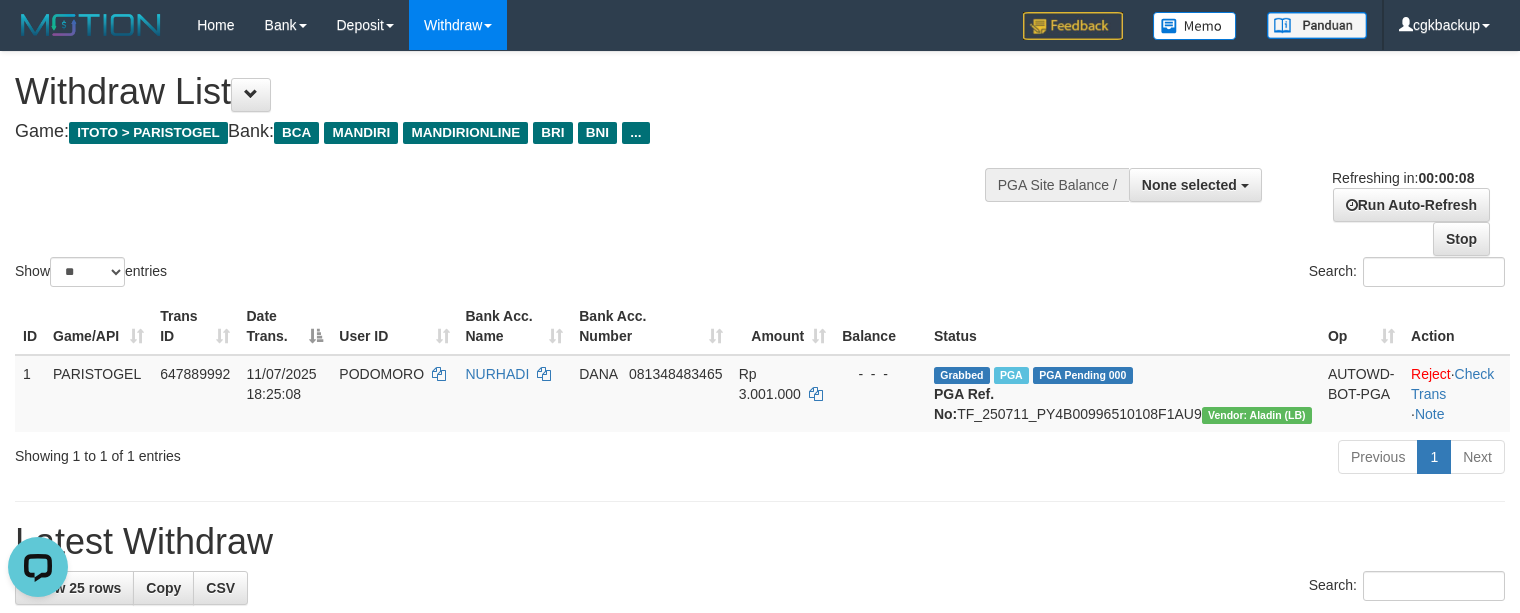 scroll, scrollTop: 0, scrollLeft: 0, axis: both 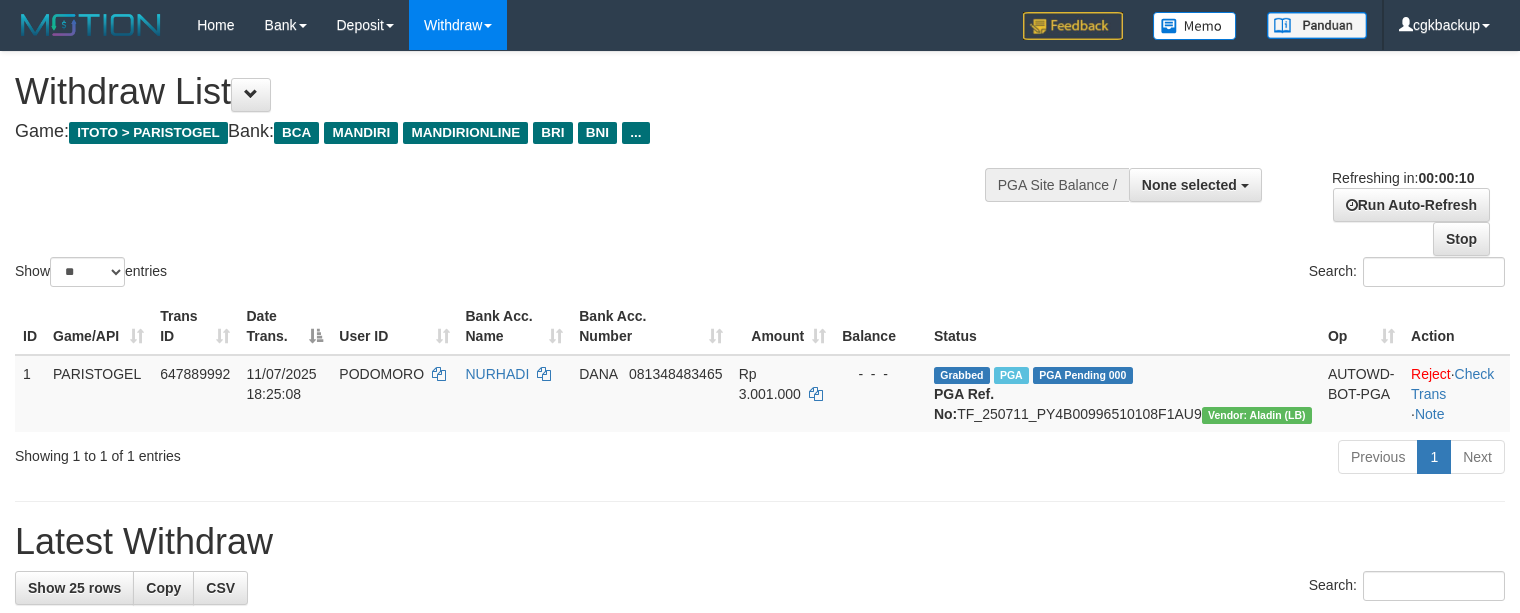 select 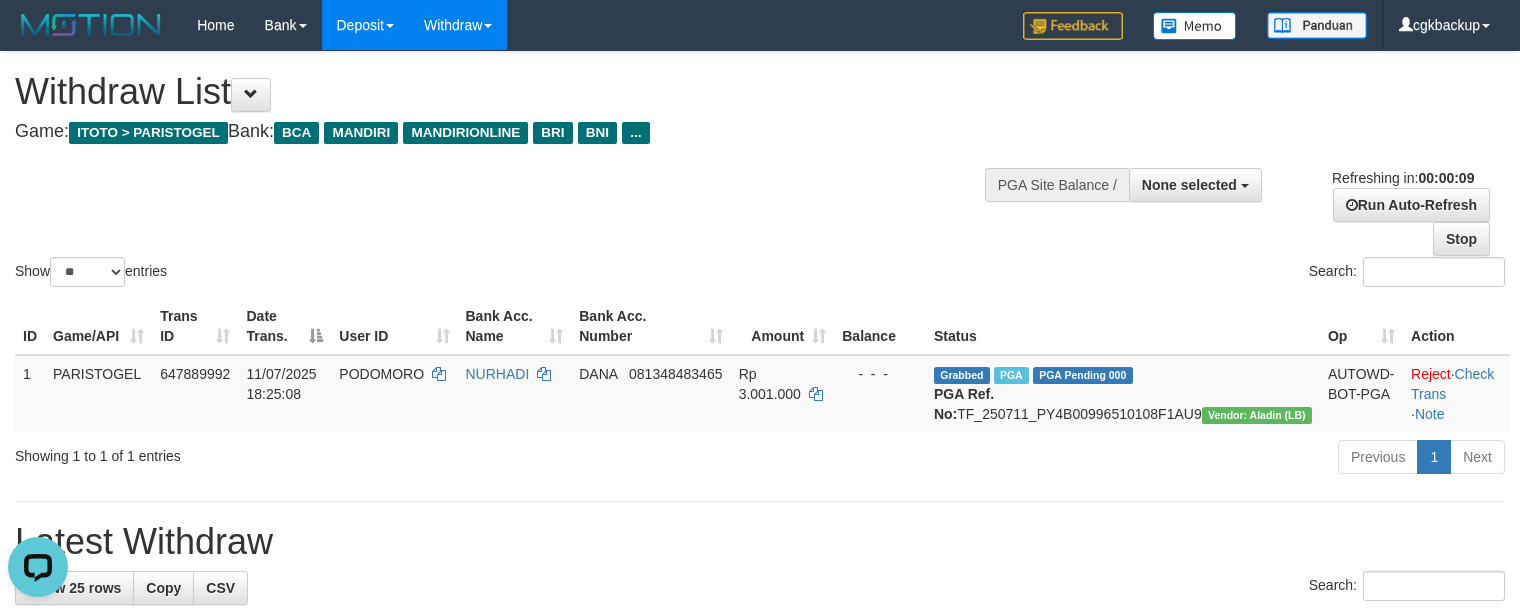 scroll, scrollTop: 0, scrollLeft: 0, axis: both 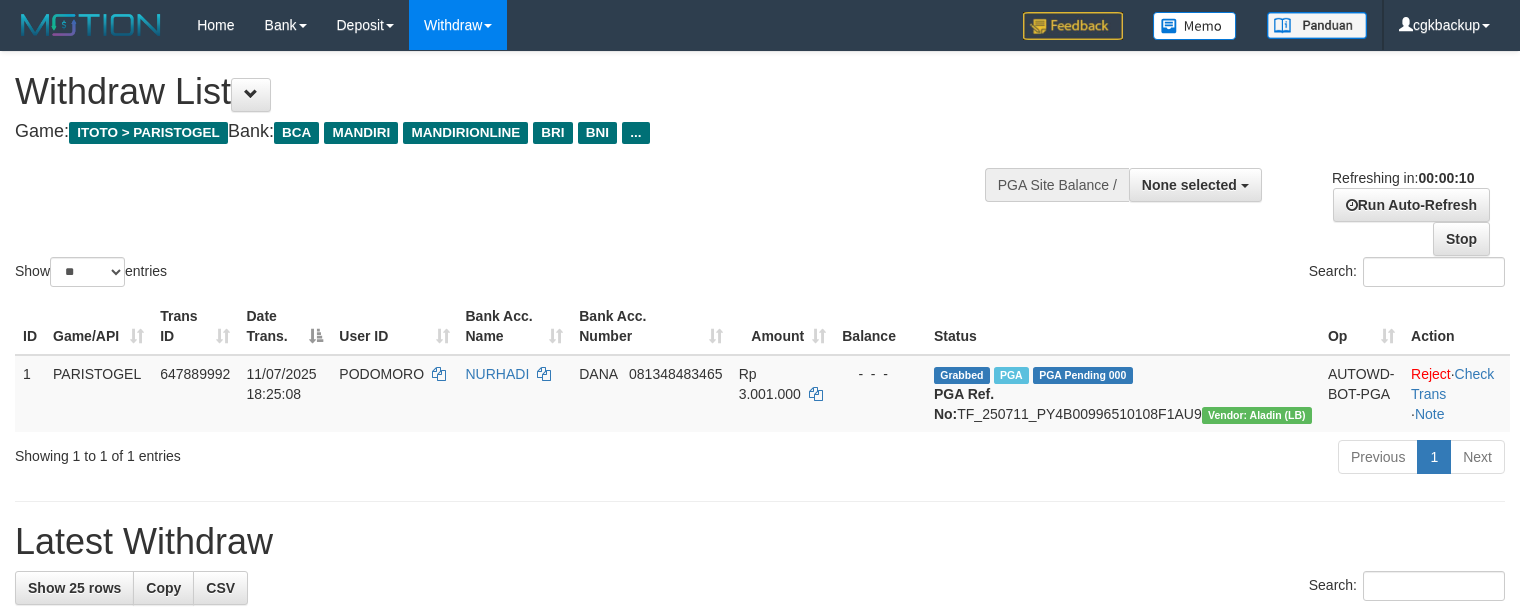 select 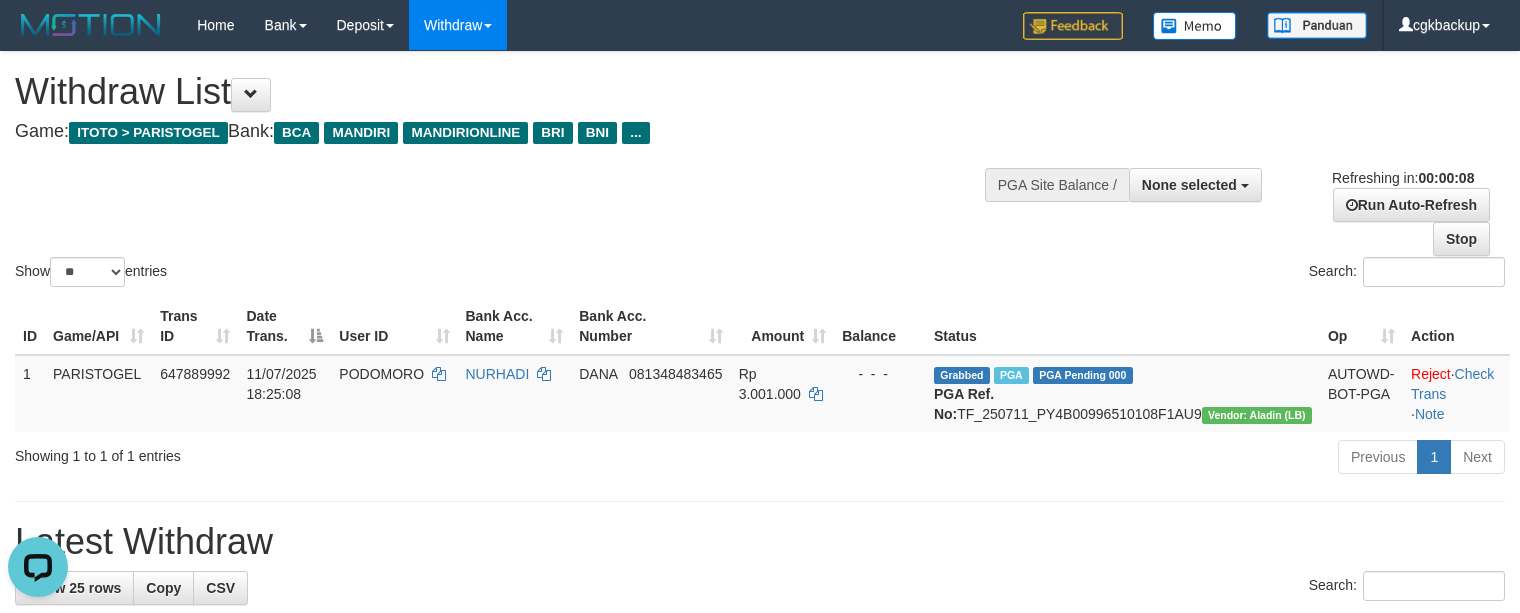 scroll, scrollTop: 0, scrollLeft: 0, axis: both 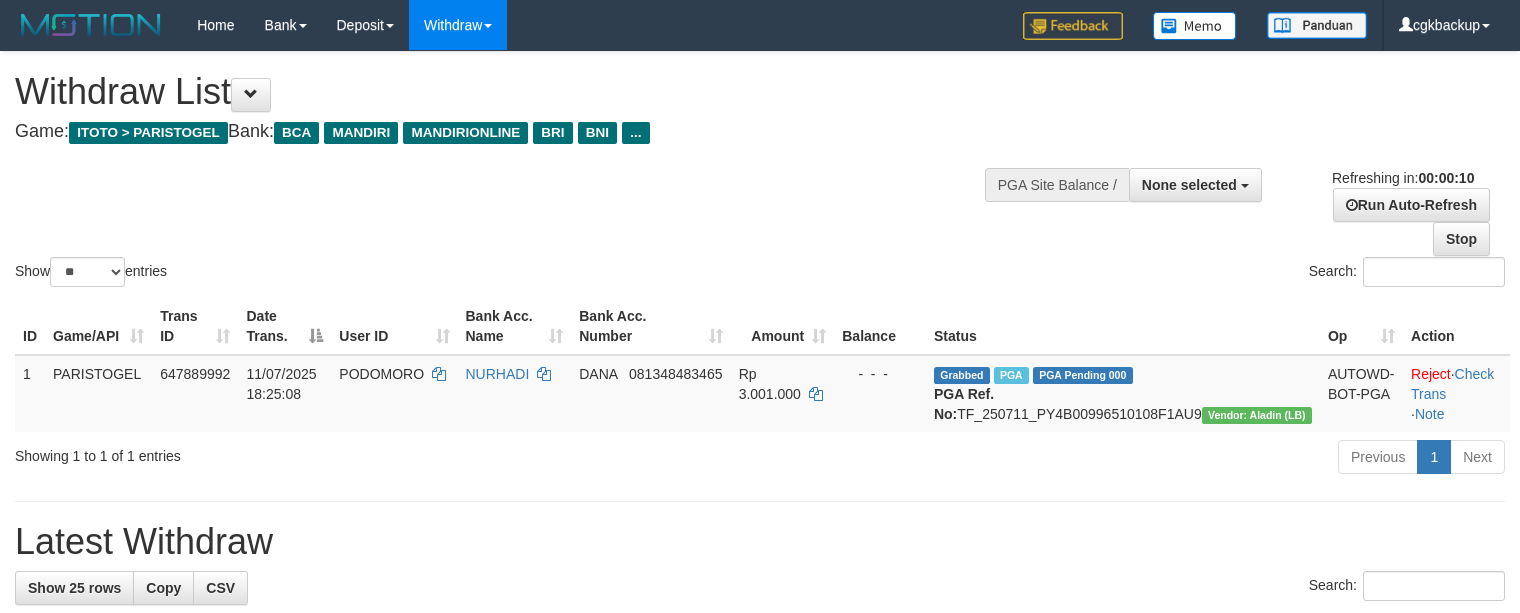 select 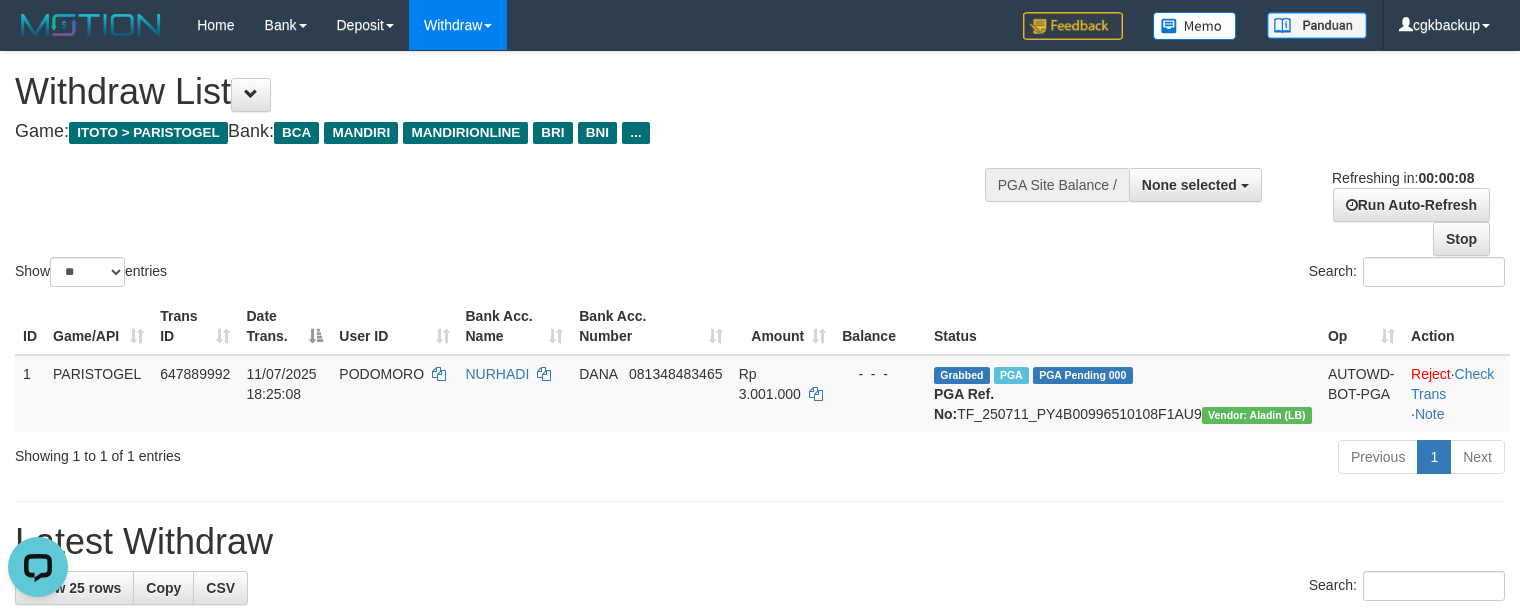 scroll, scrollTop: 0, scrollLeft: 0, axis: both 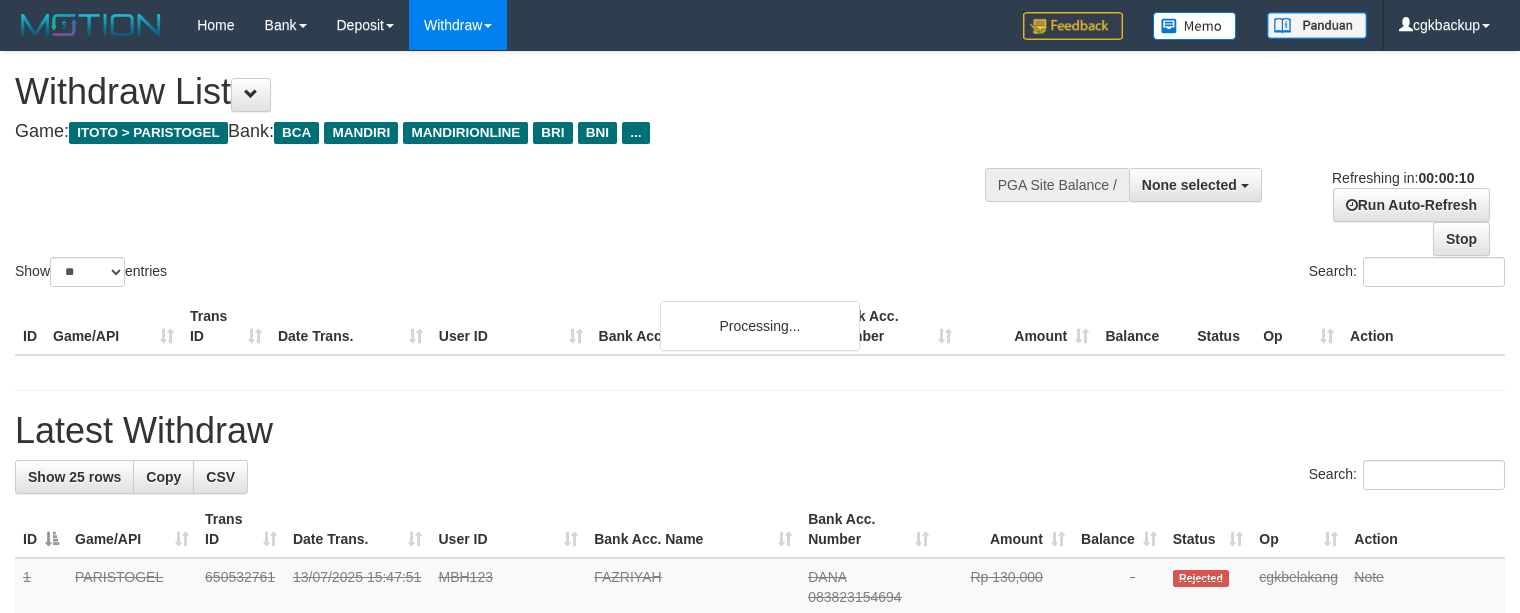 select 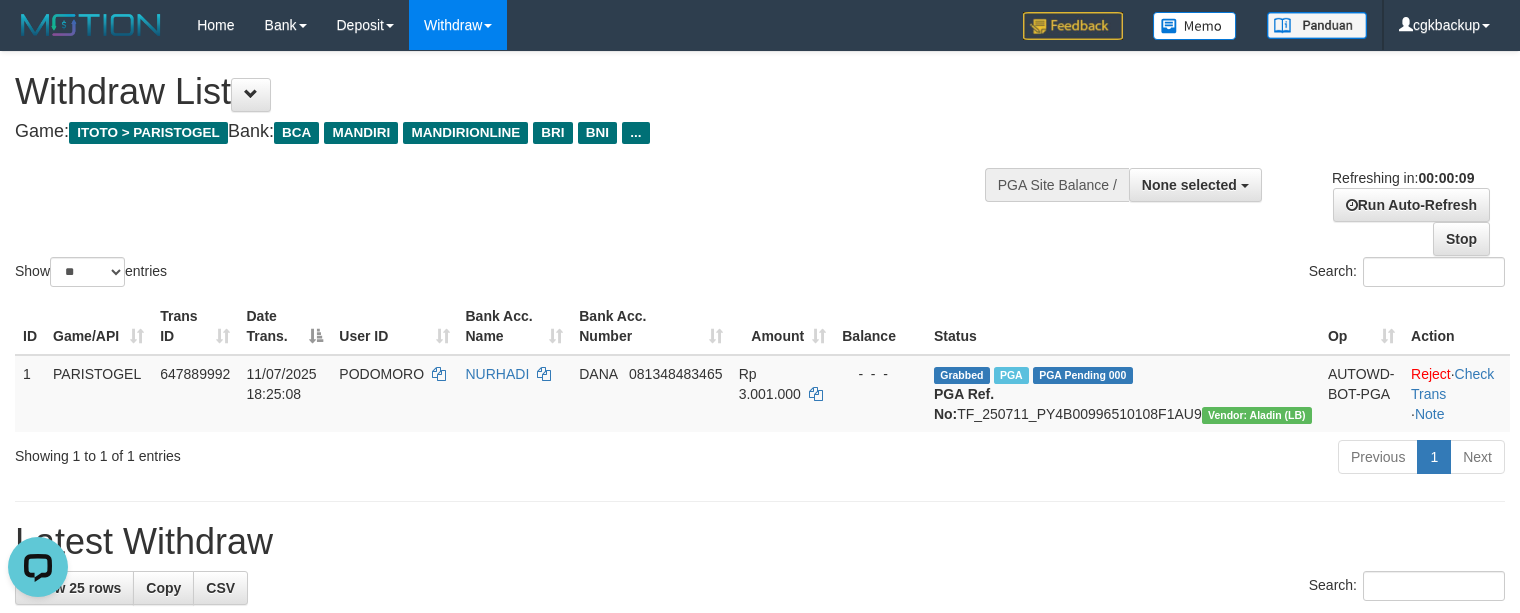 scroll, scrollTop: 0, scrollLeft: 0, axis: both 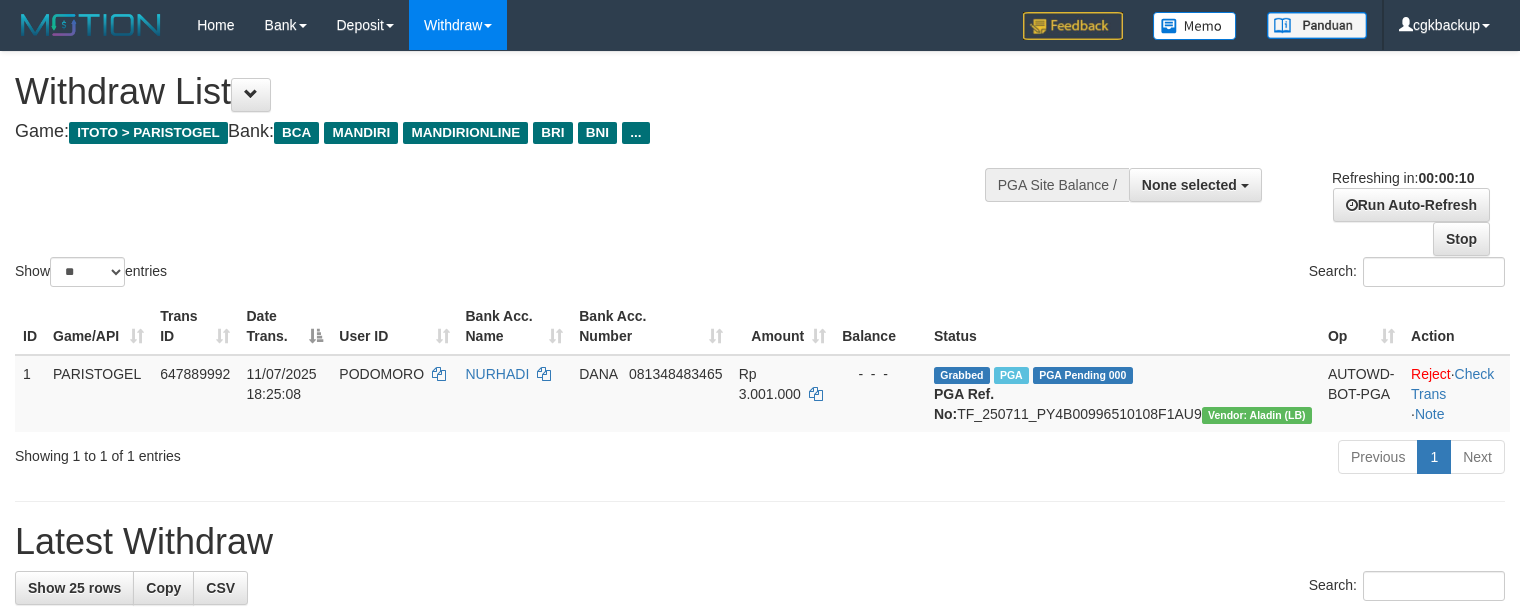 select 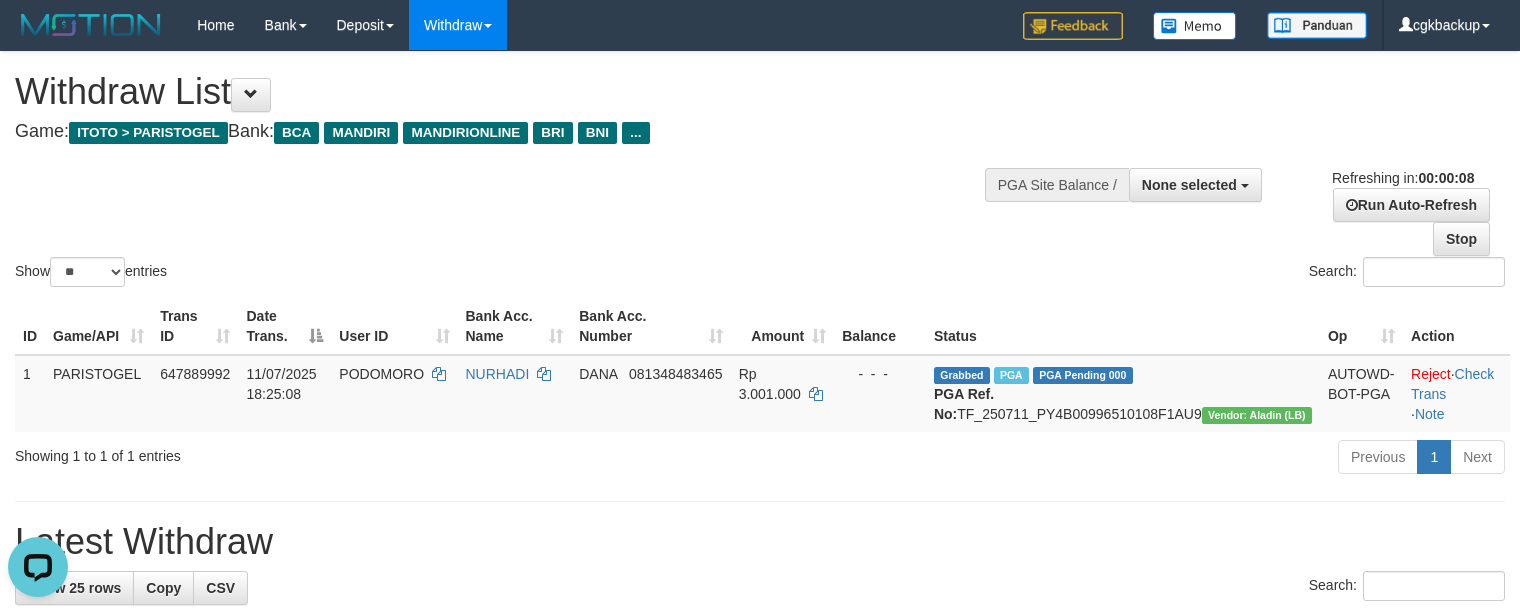 scroll, scrollTop: 0, scrollLeft: 0, axis: both 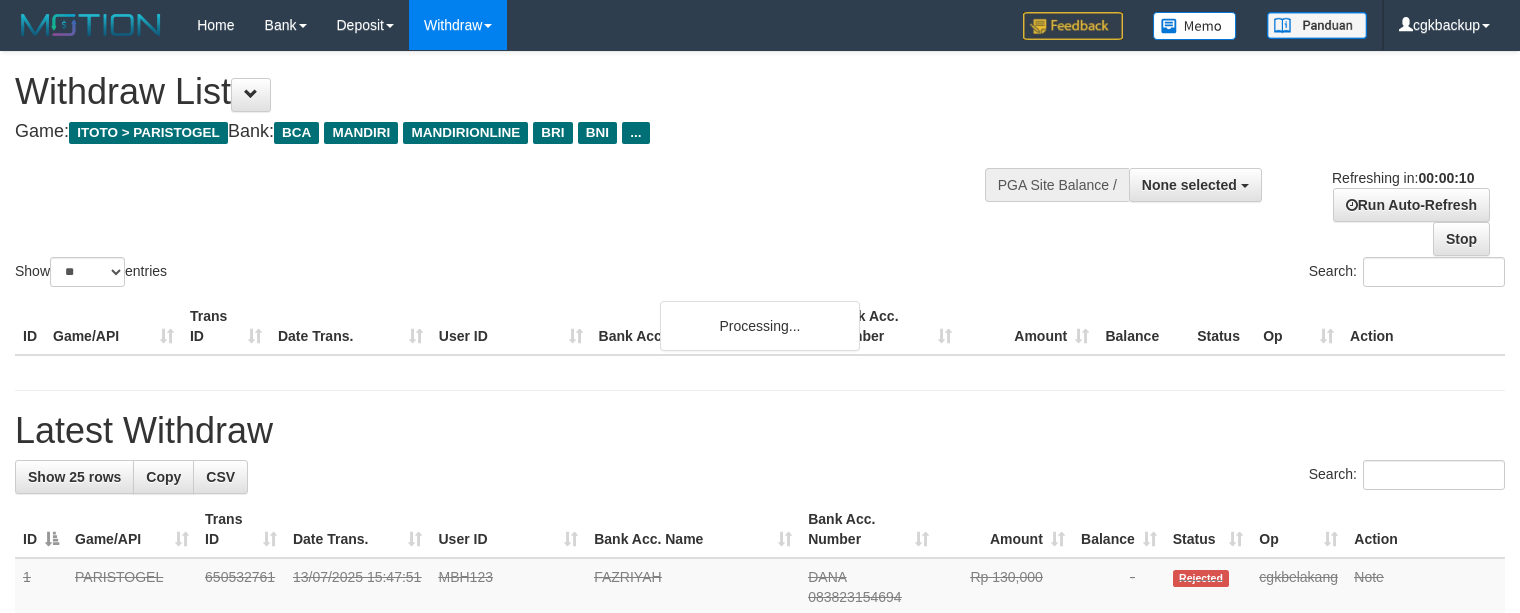 select 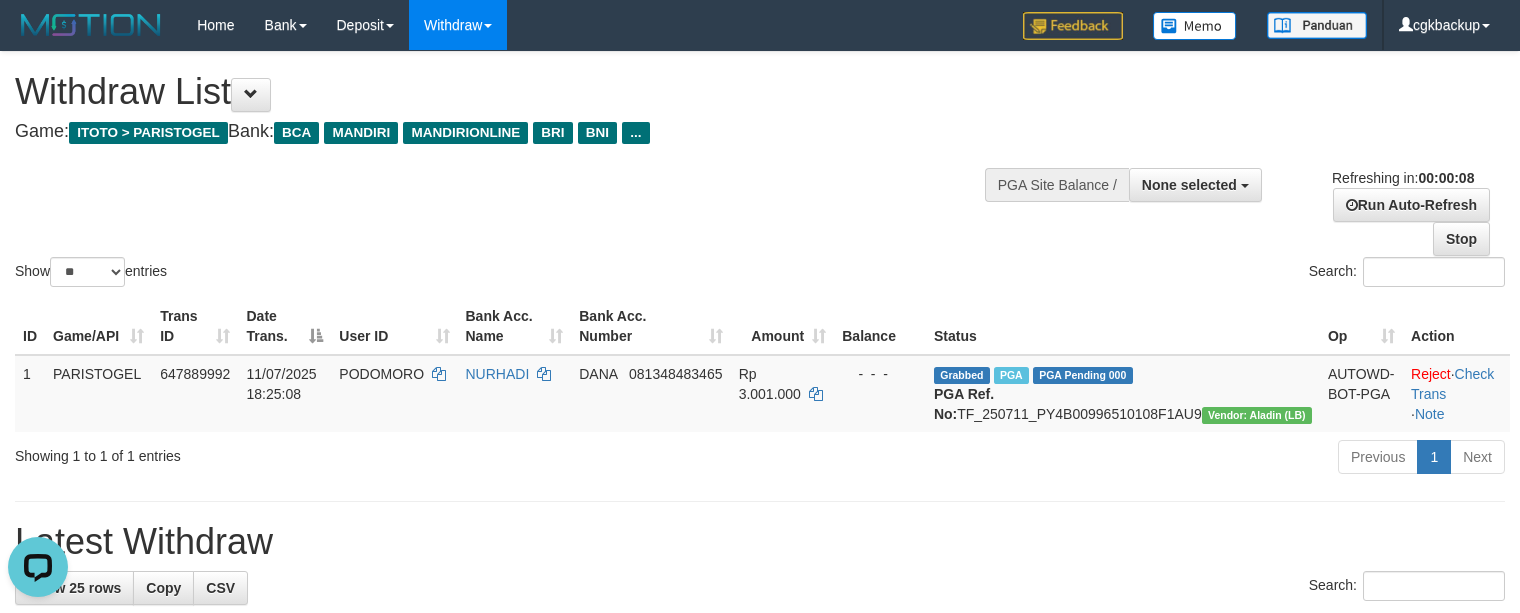 scroll, scrollTop: 0, scrollLeft: 0, axis: both 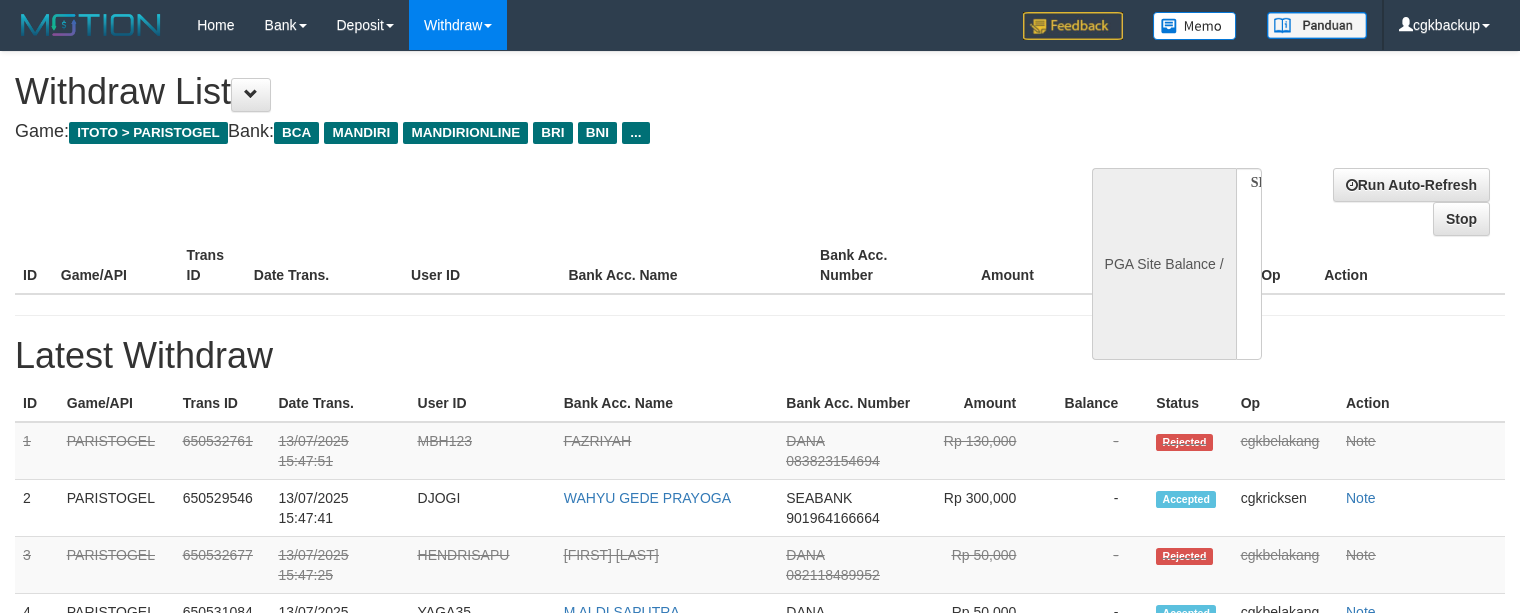 select 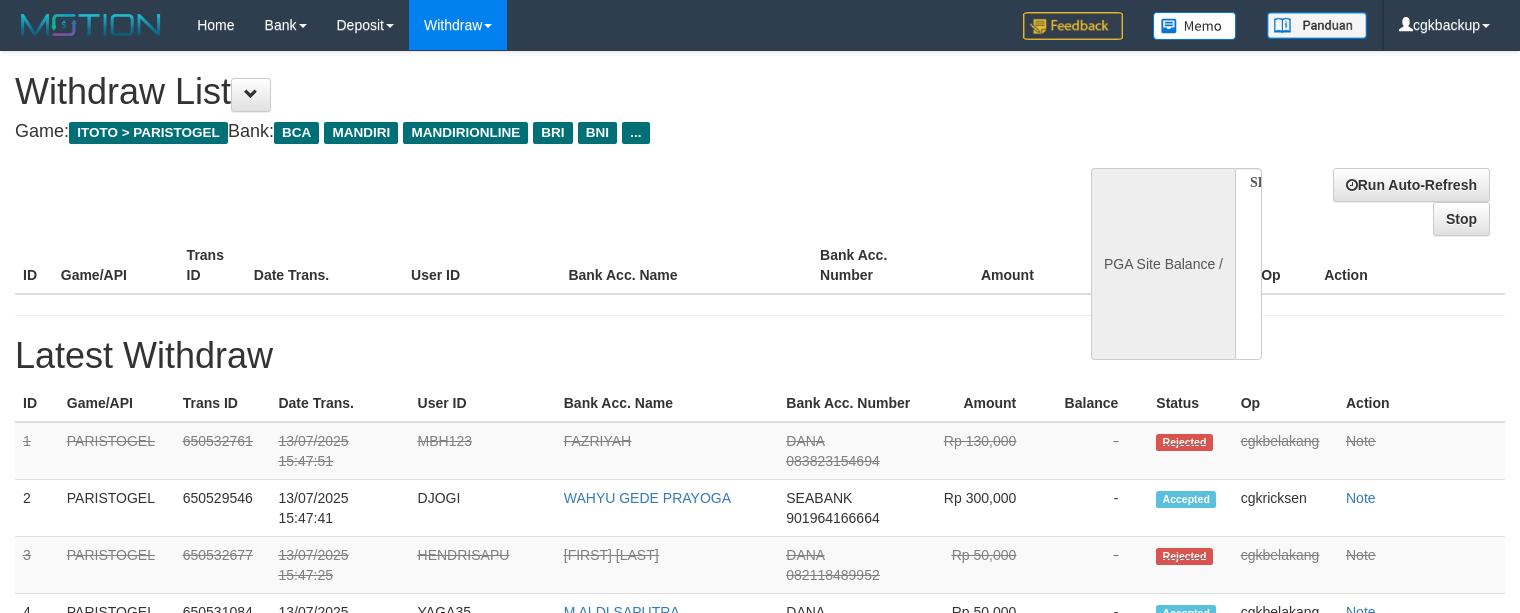 scroll, scrollTop: 0, scrollLeft: 0, axis: both 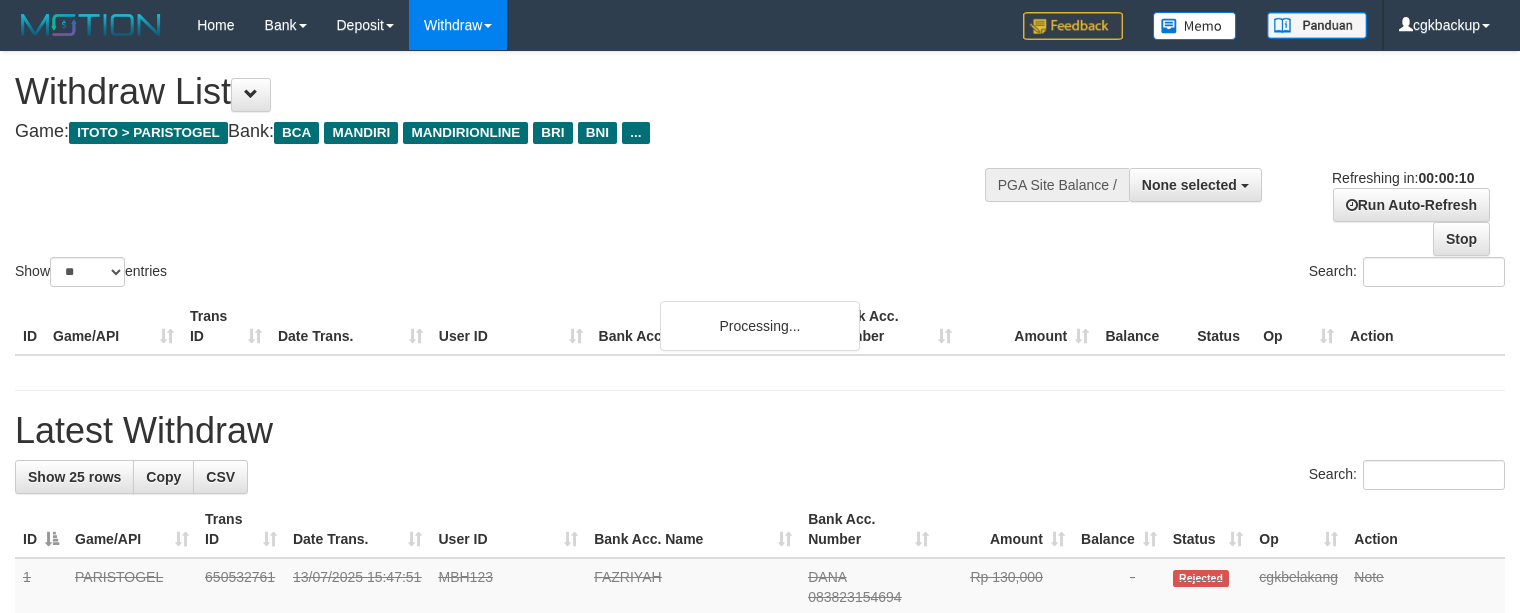 select 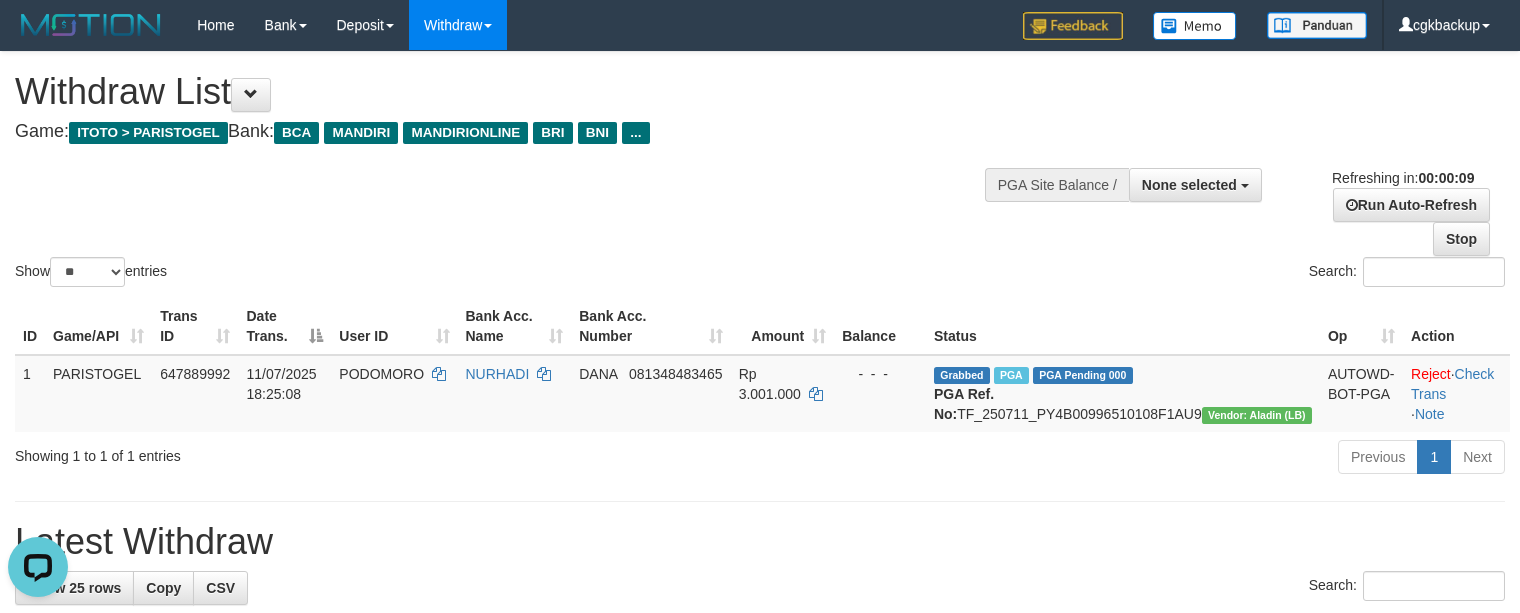 scroll, scrollTop: 0, scrollLeft: 0, axis: both 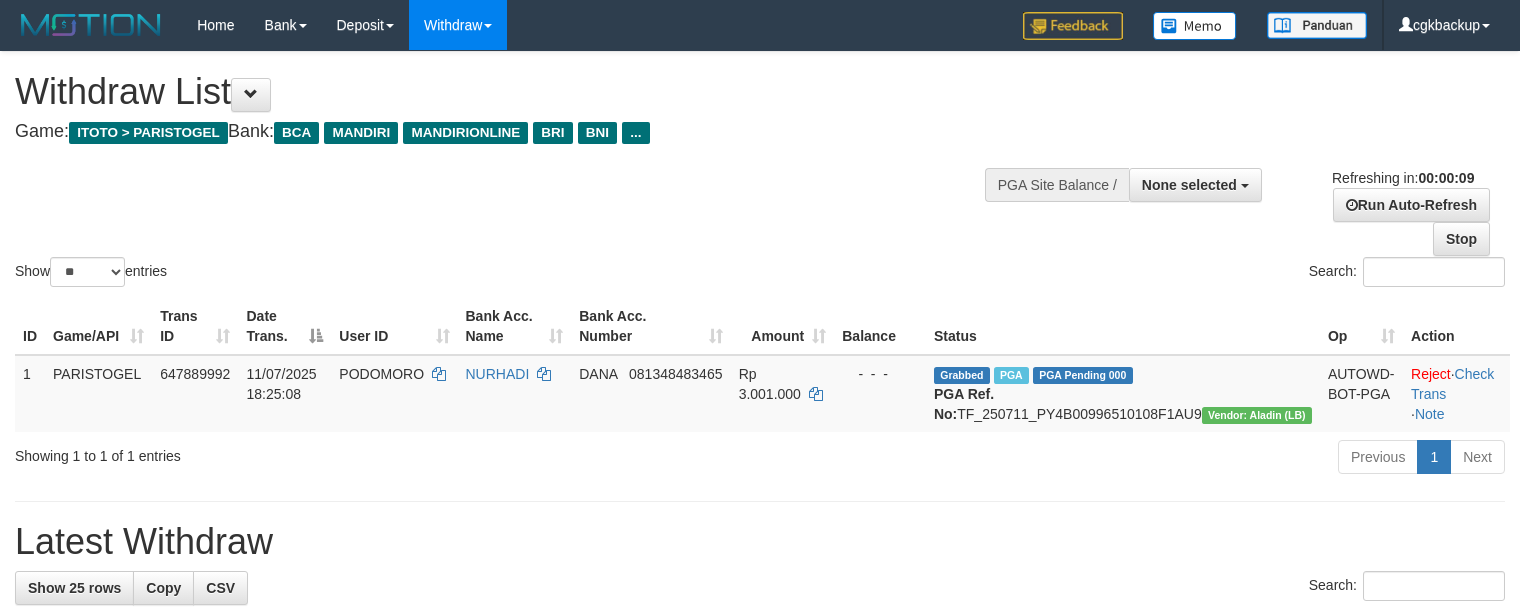 select 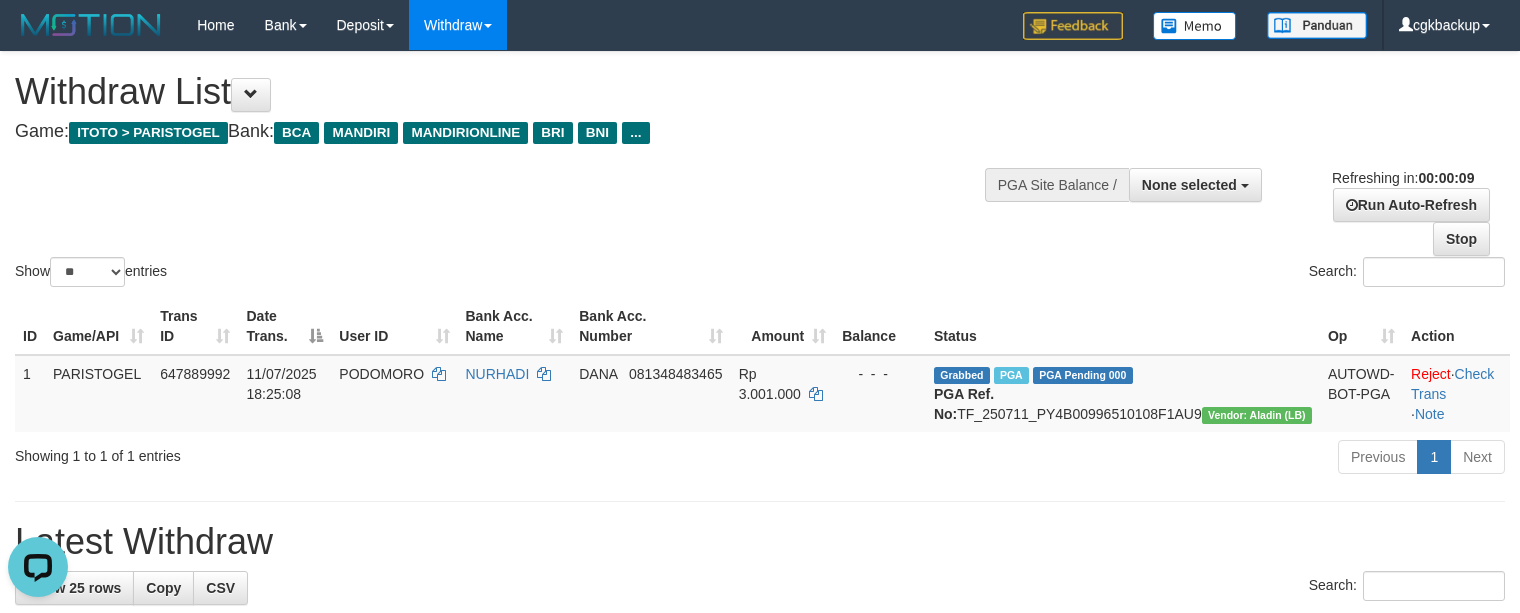 scroll, scrollTop: 0, scrollLeft: 0, axis: both 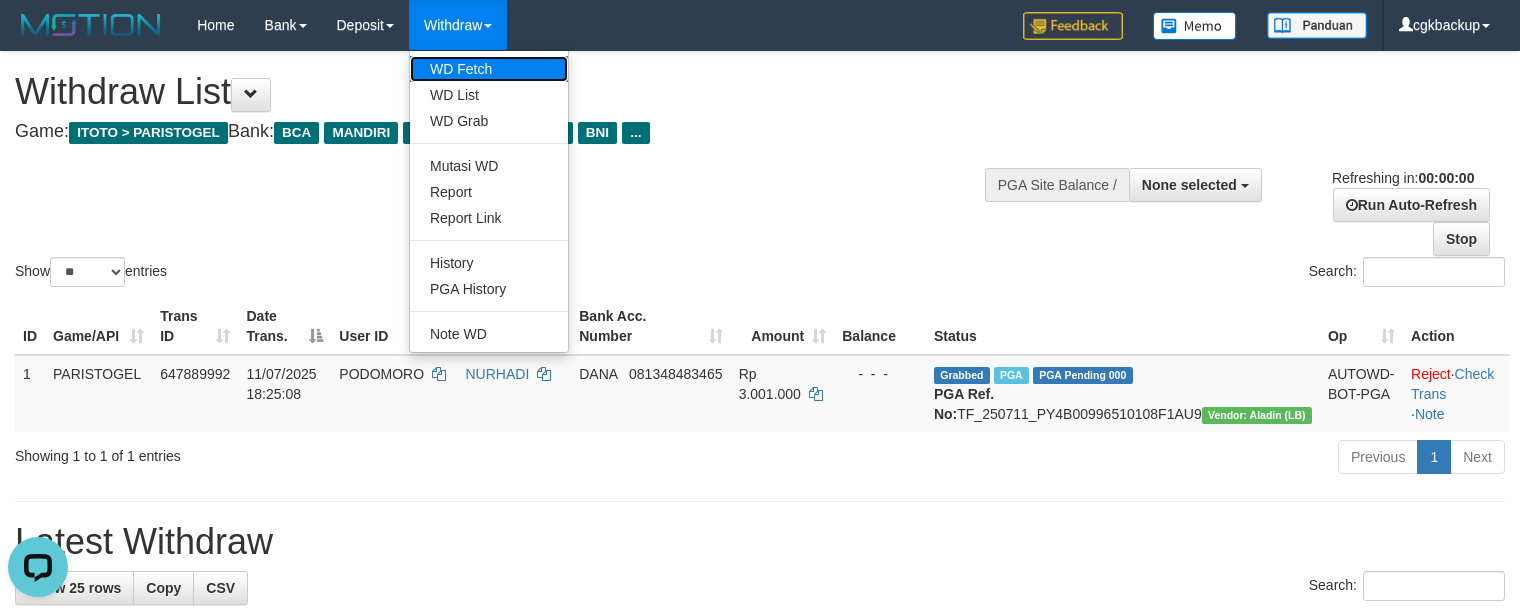 click on "WD Fetch" at bounding box center [489, 69] 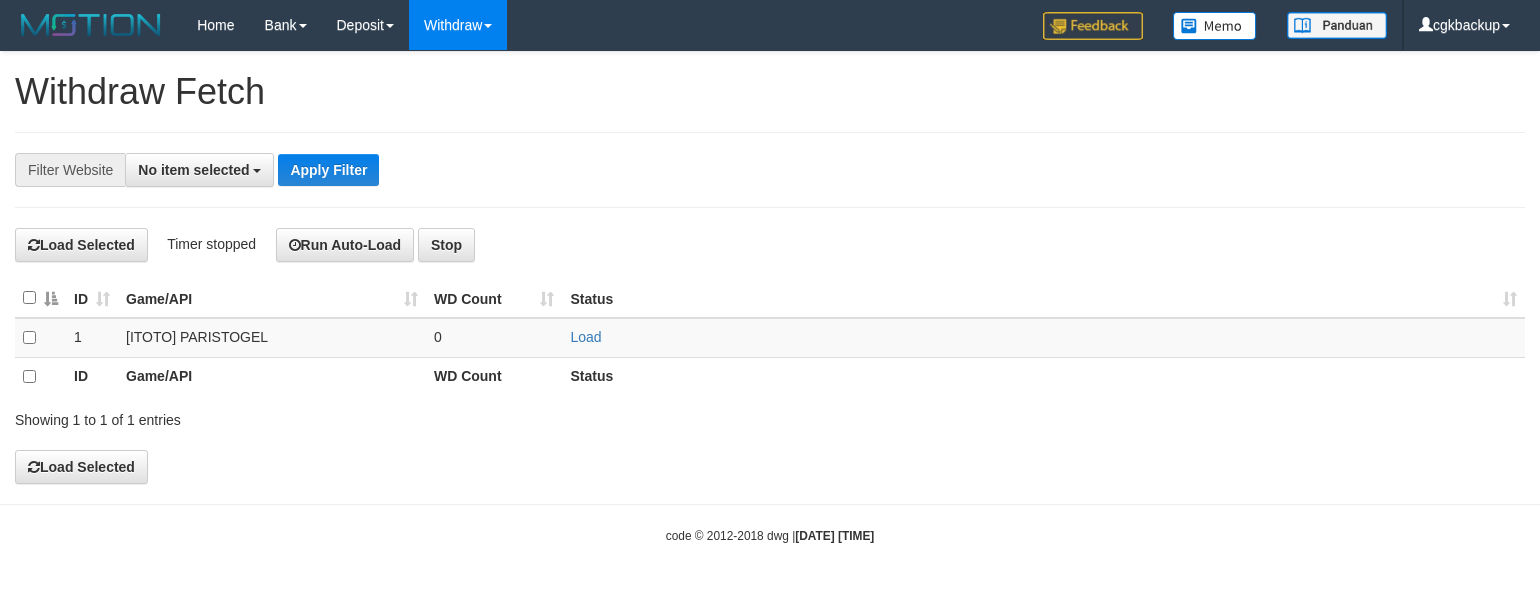 scroll, scrollTop: 0, scrollLeft: 0, axis: both 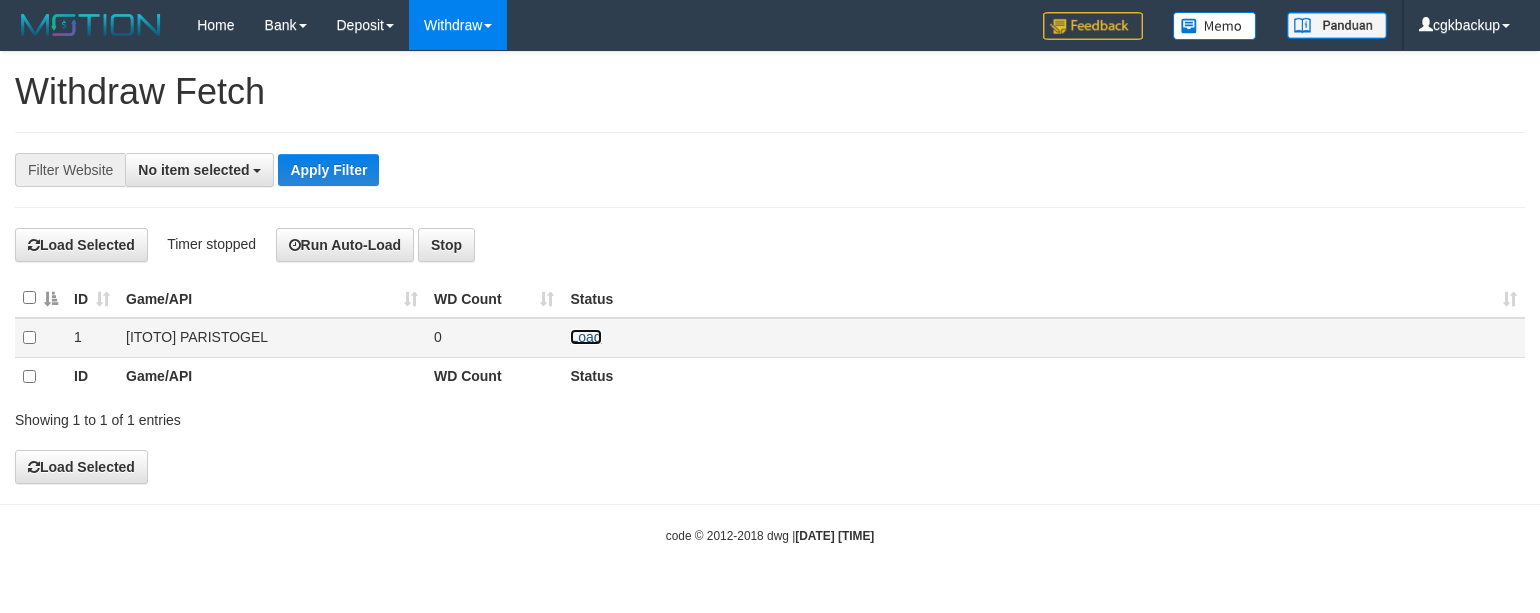 click on "Load" at bounding box center [585, 337] 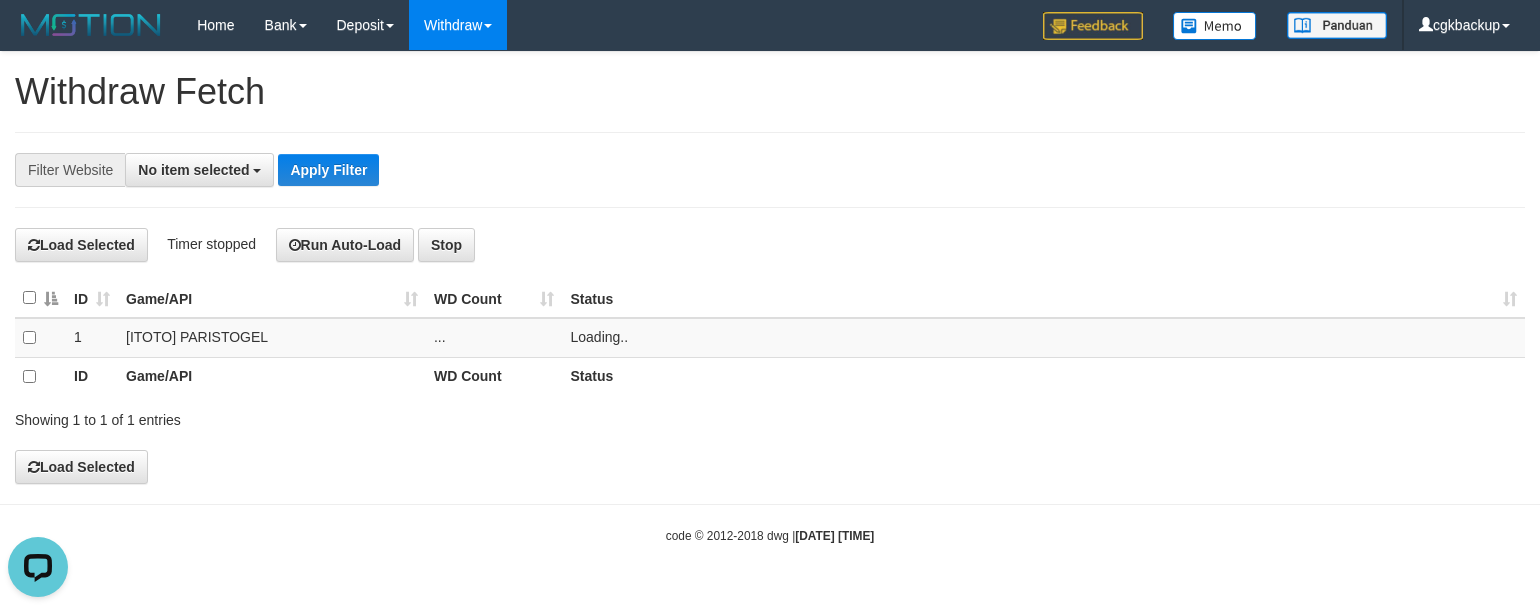 scroll, scrollTop: 0, scrollLeft: 0, axis: both 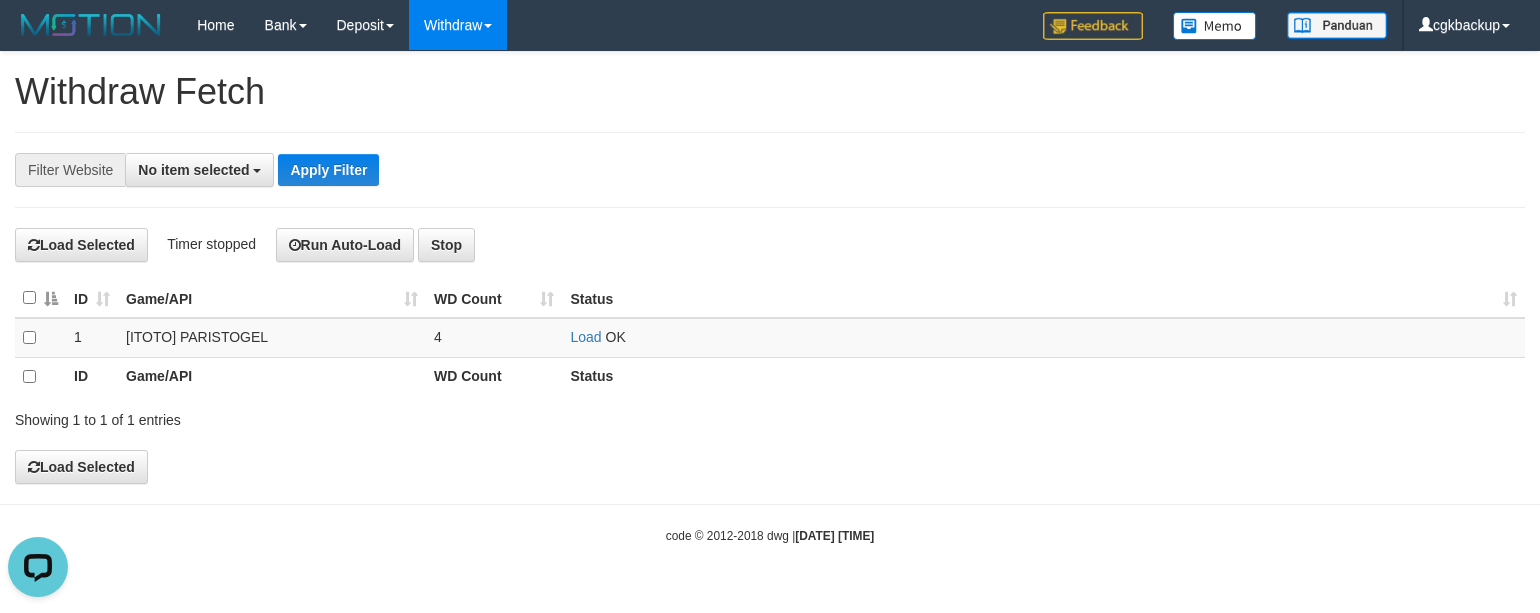 click on "**********" at bounding box center [770, 170] 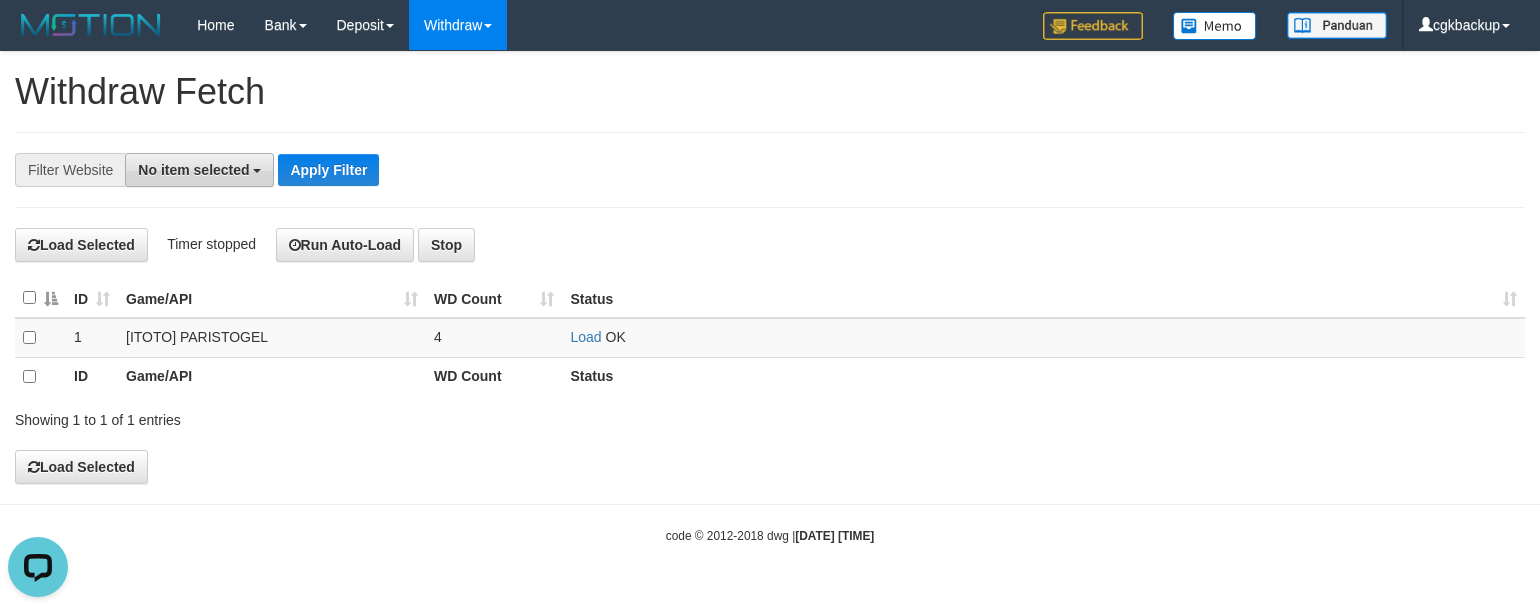 click on "No item selected" at bounding box center [199, 170] 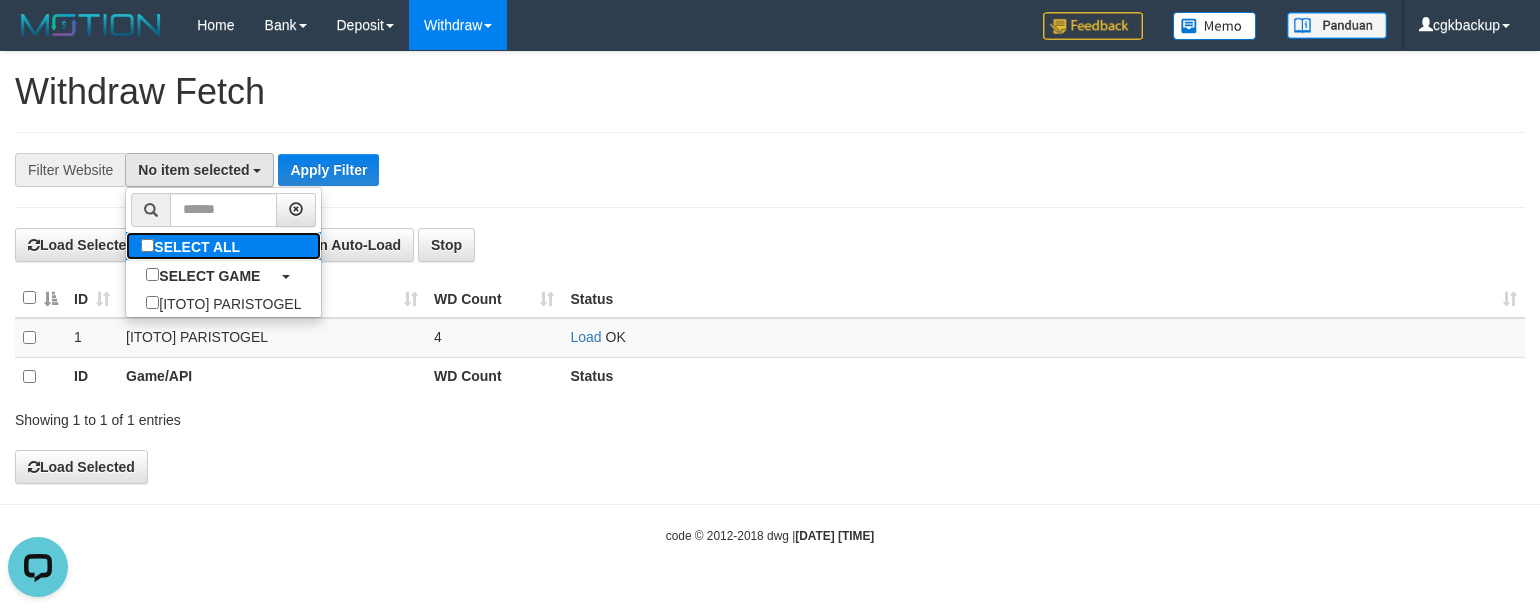 click on "SELECT ALL" at bounding box center (193, 246) 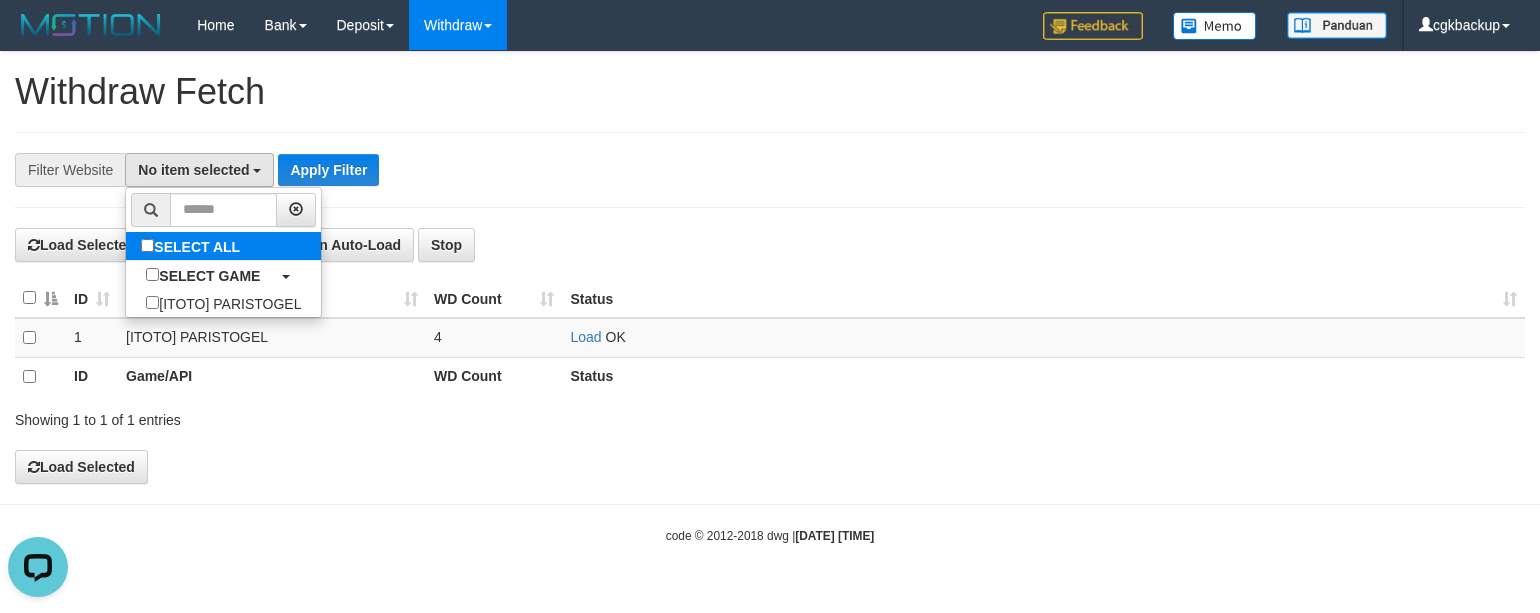 select on "****" 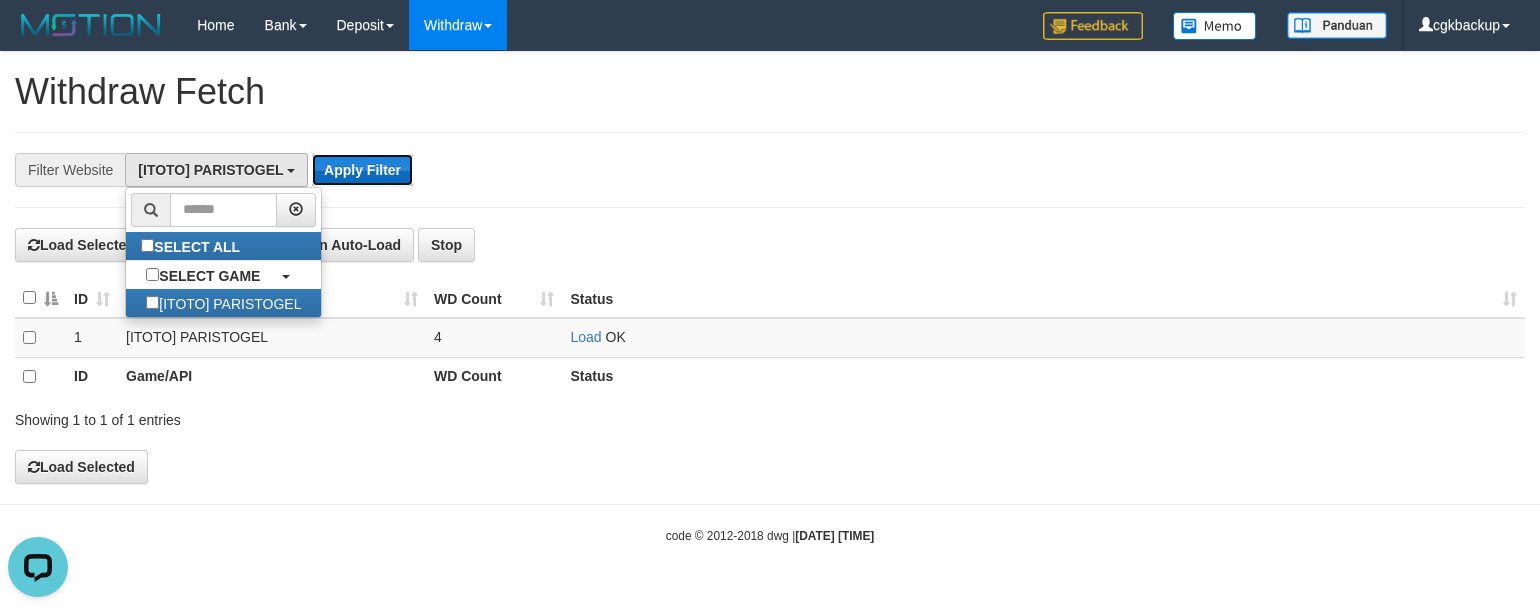 click on "Apply Filter" at bounding box center (362, 170) 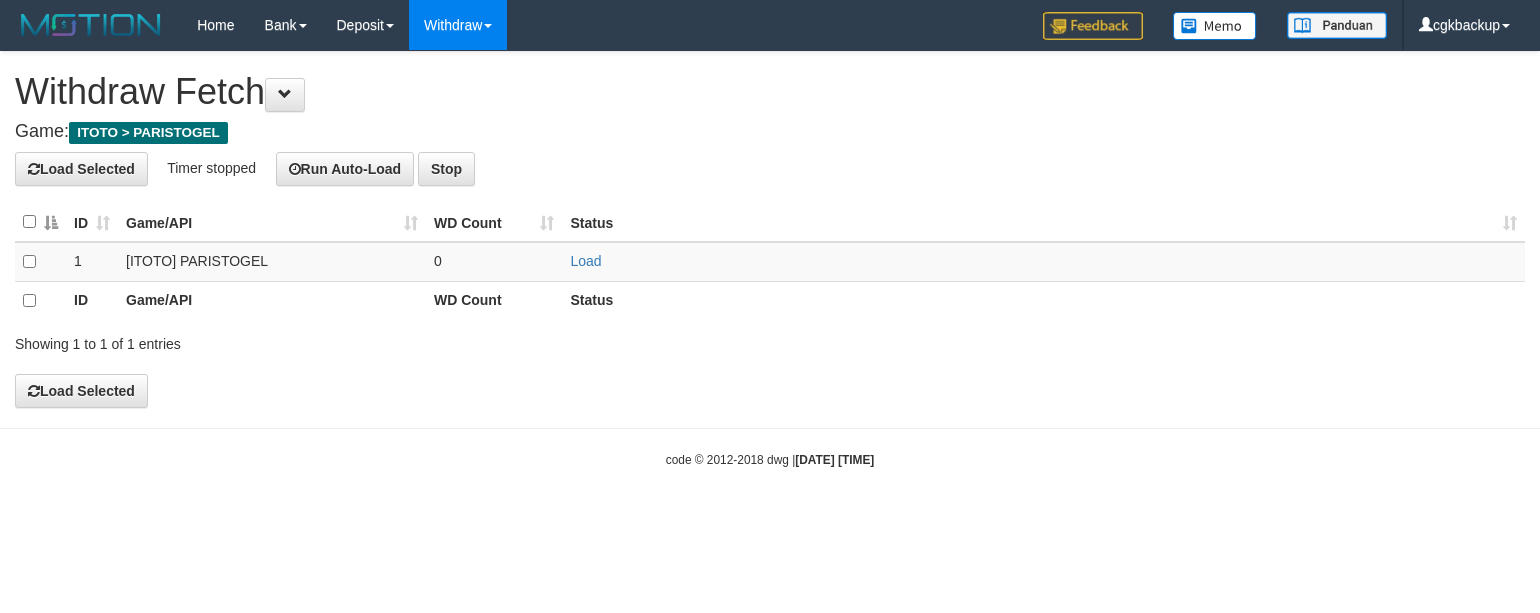 scroll, scrollTop: 0, scrollLeft: 0, axis: both 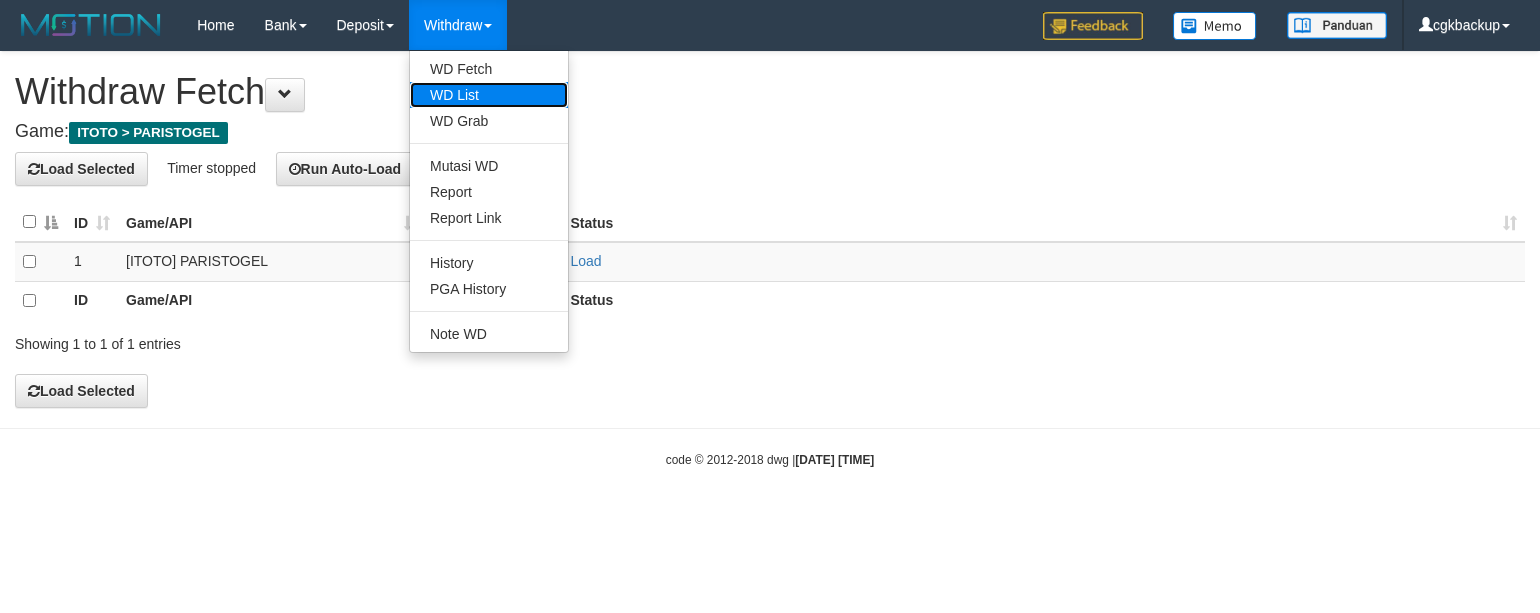 click on "WD List" at bounding box center [489, 95] 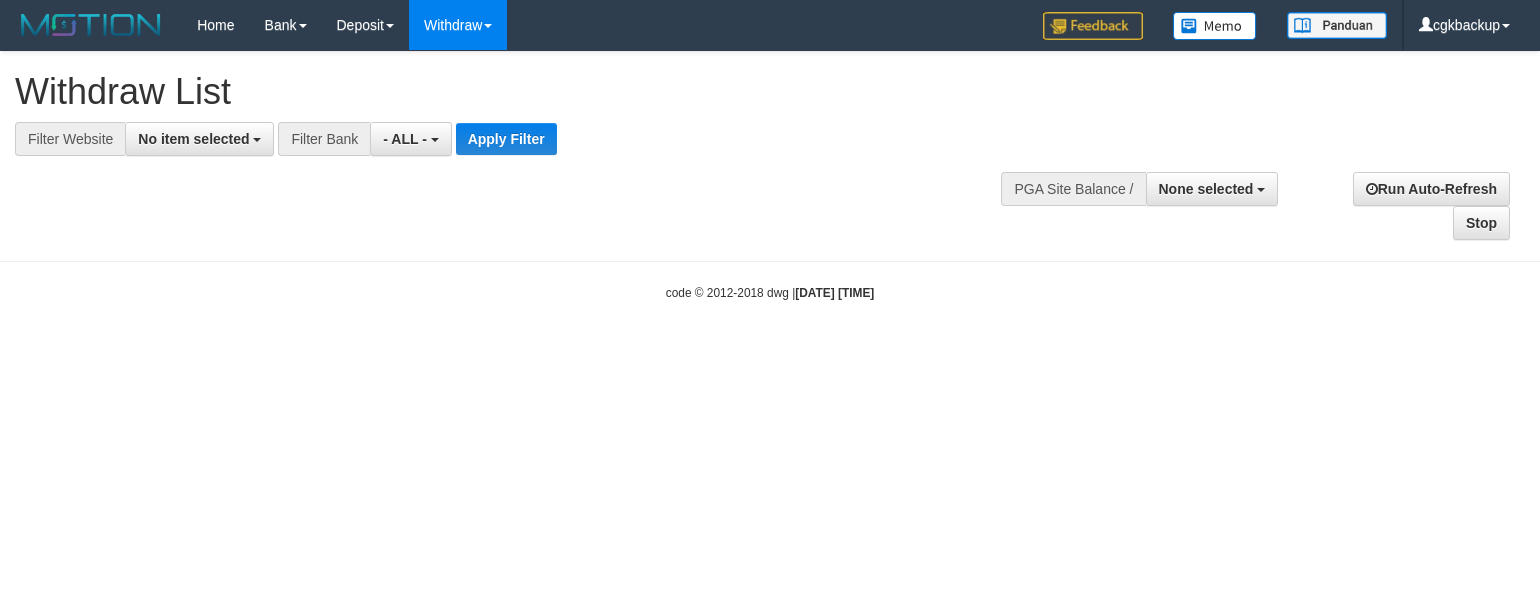 select 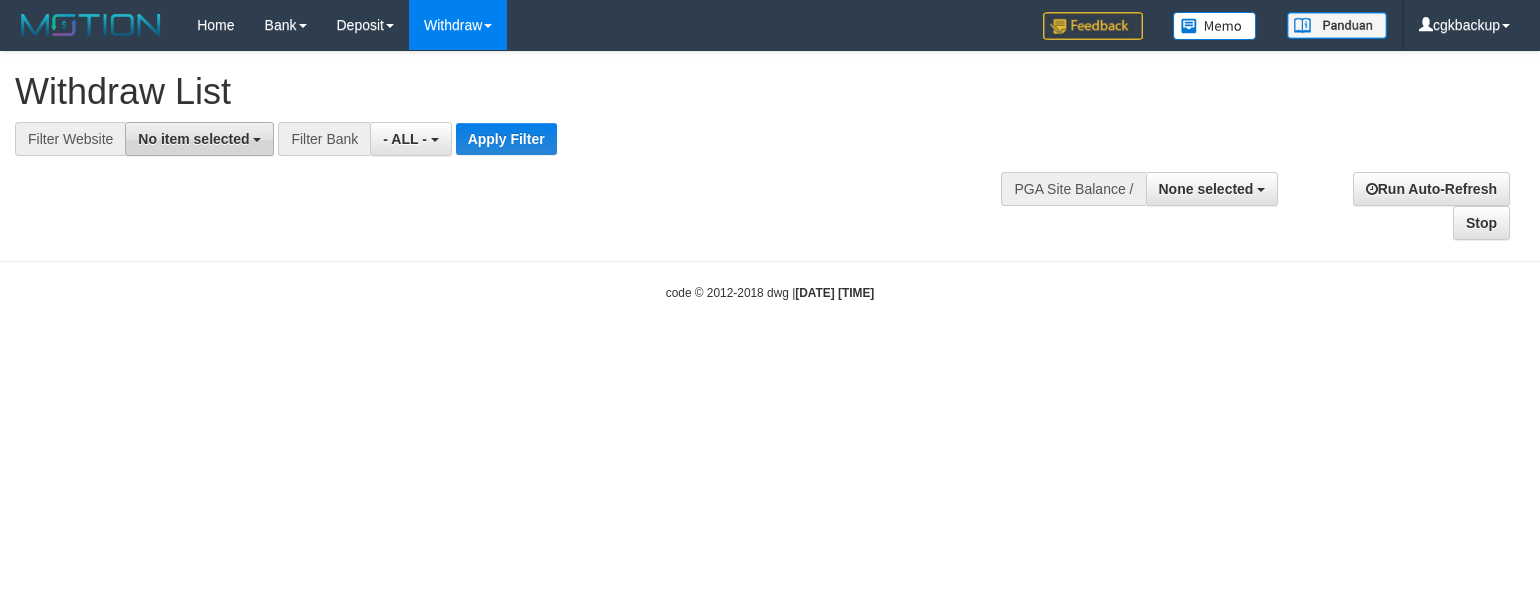 click on "No item selected" at bounding box center [193, 139] 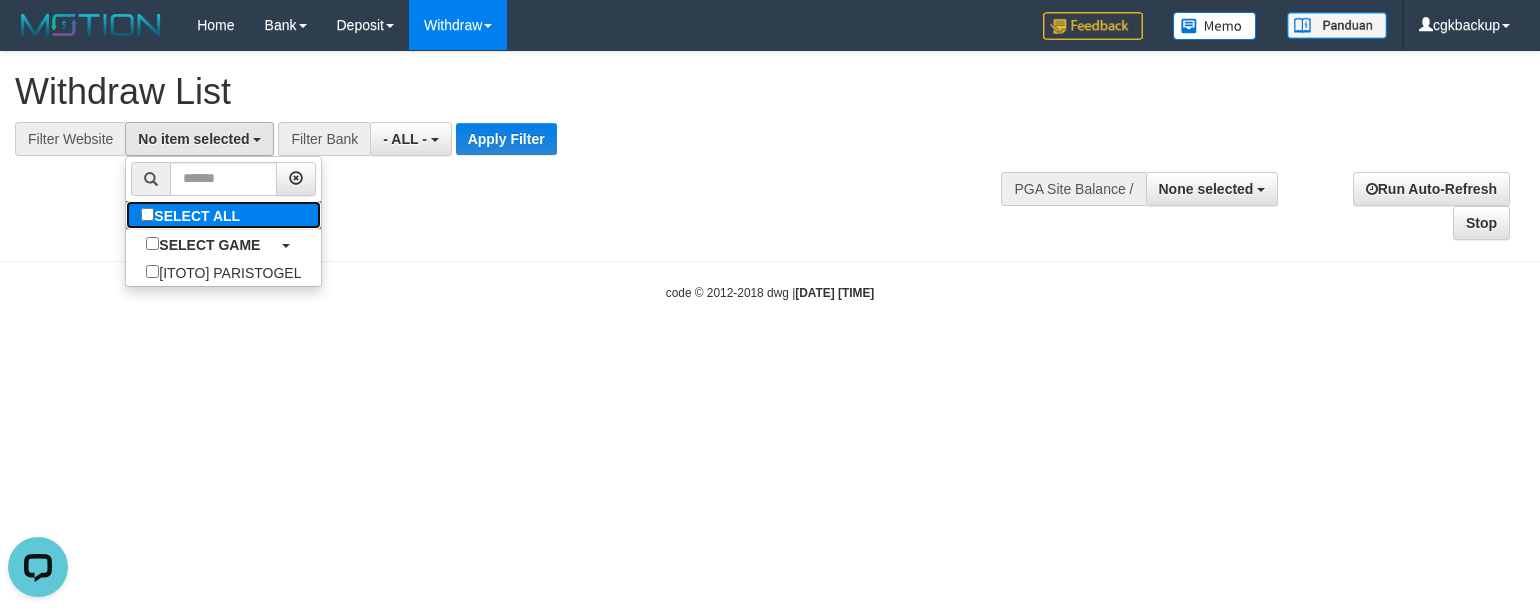 scroll, scrollTop: 0, scrollLeft: 0, axis: both 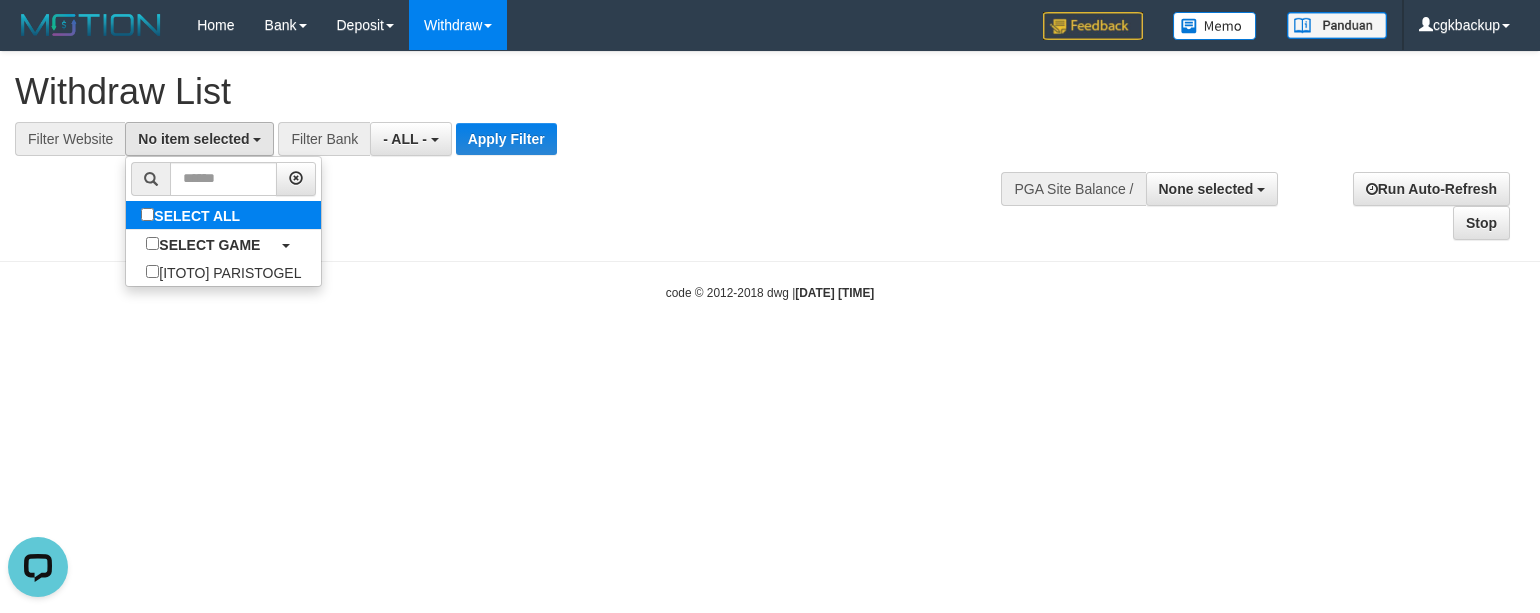 select on "****" 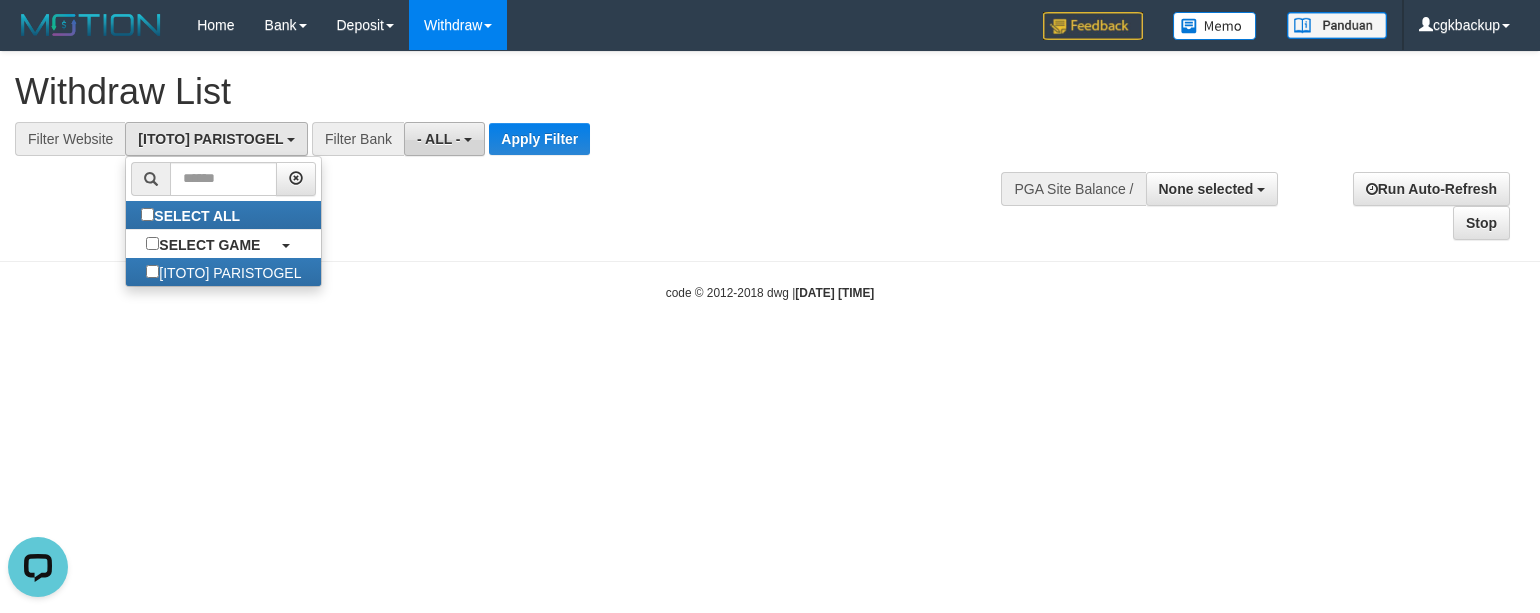 scroll, scrollTop: 17, scrollLeft: 0, axis: vertical 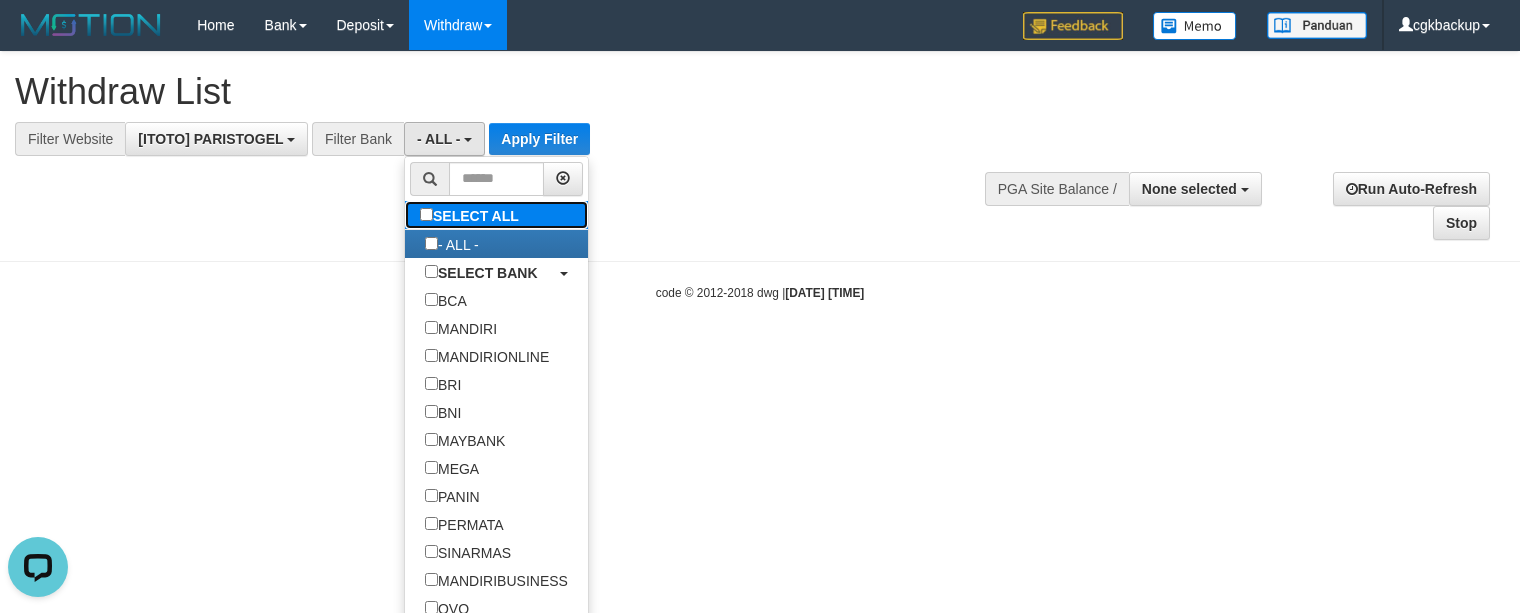 click on "SELECT ALL" at bounding box center [472, 215] 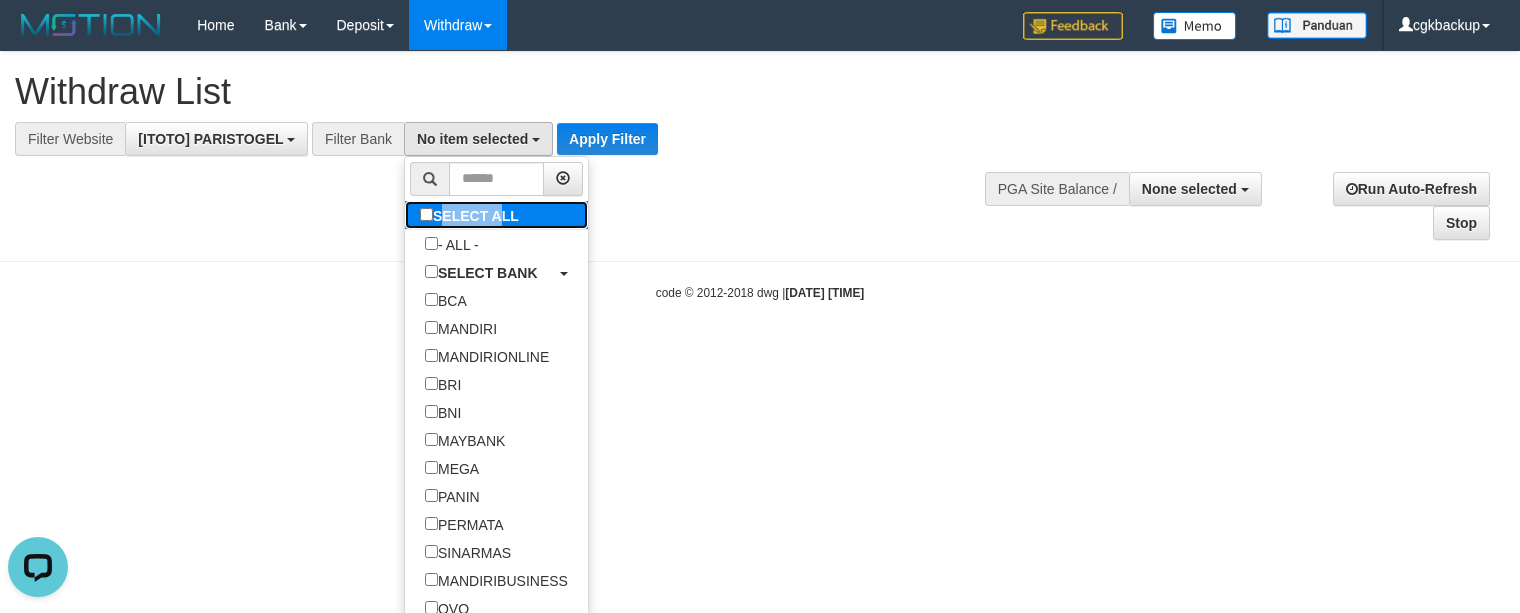 click on "SELECT ALL" at bounding box center [472, 215] 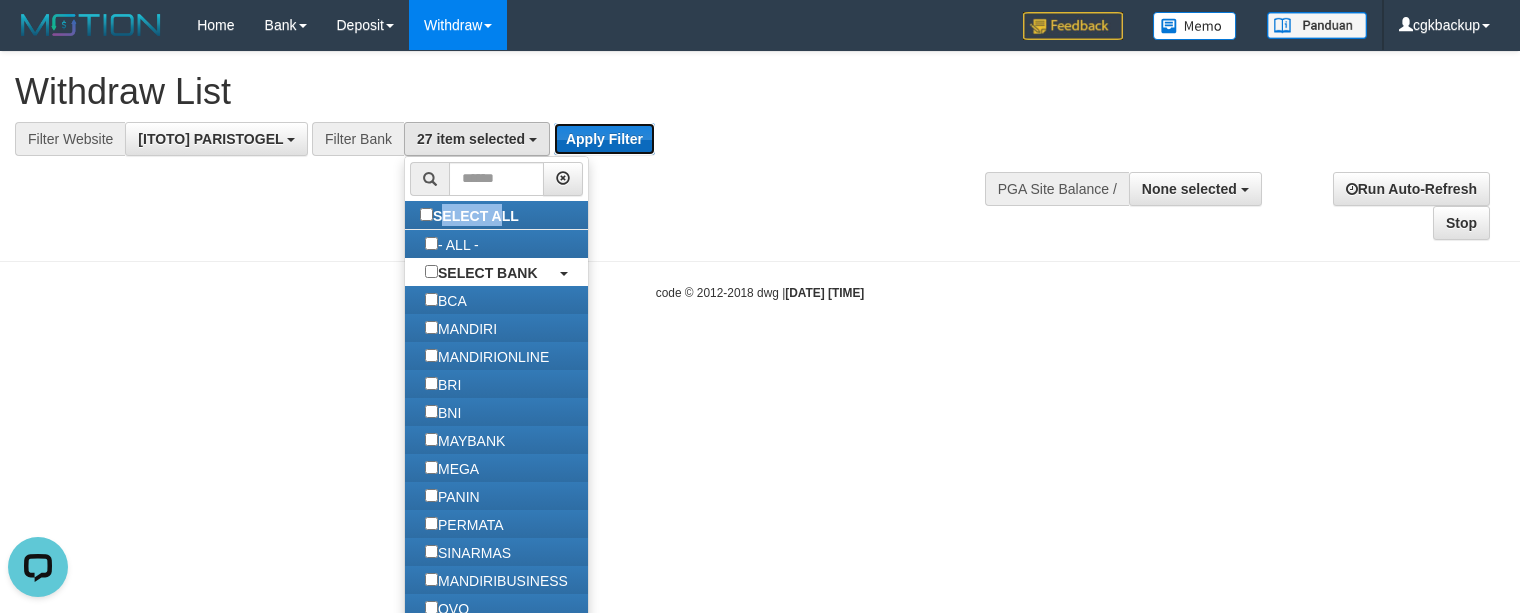 click on "Apply Filter" at bounding box center [604, 139] 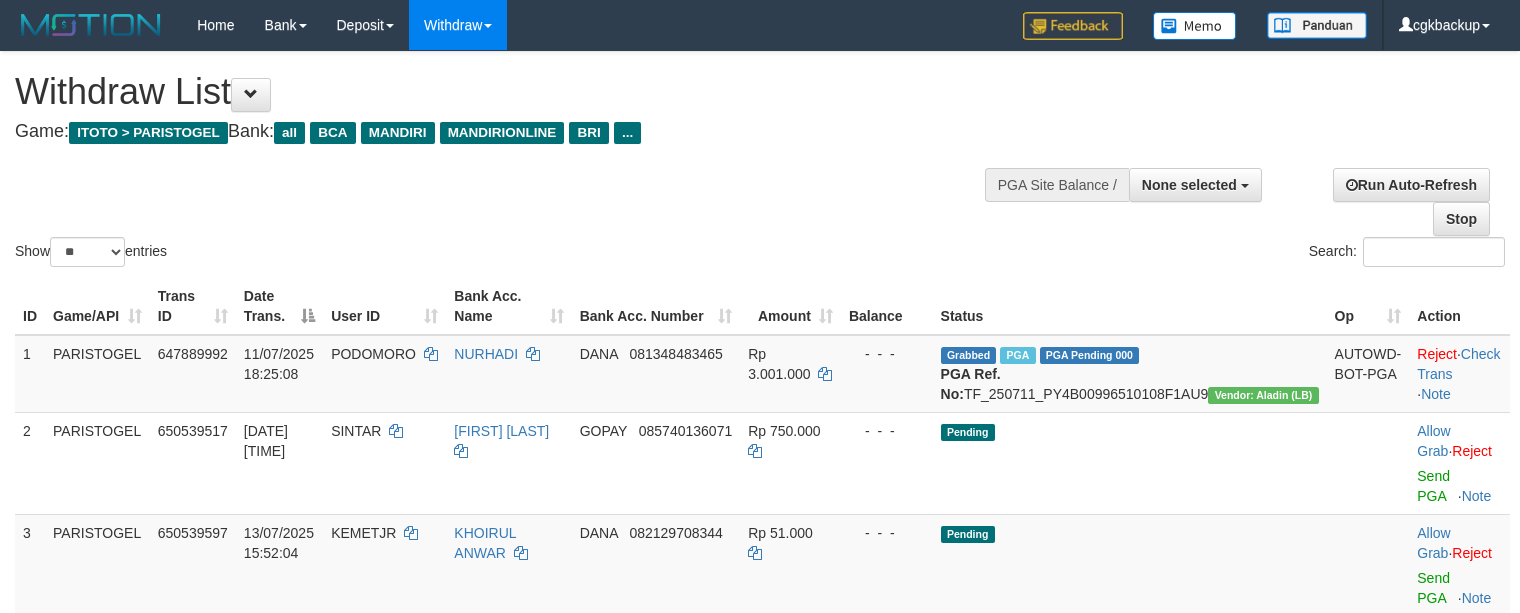 select 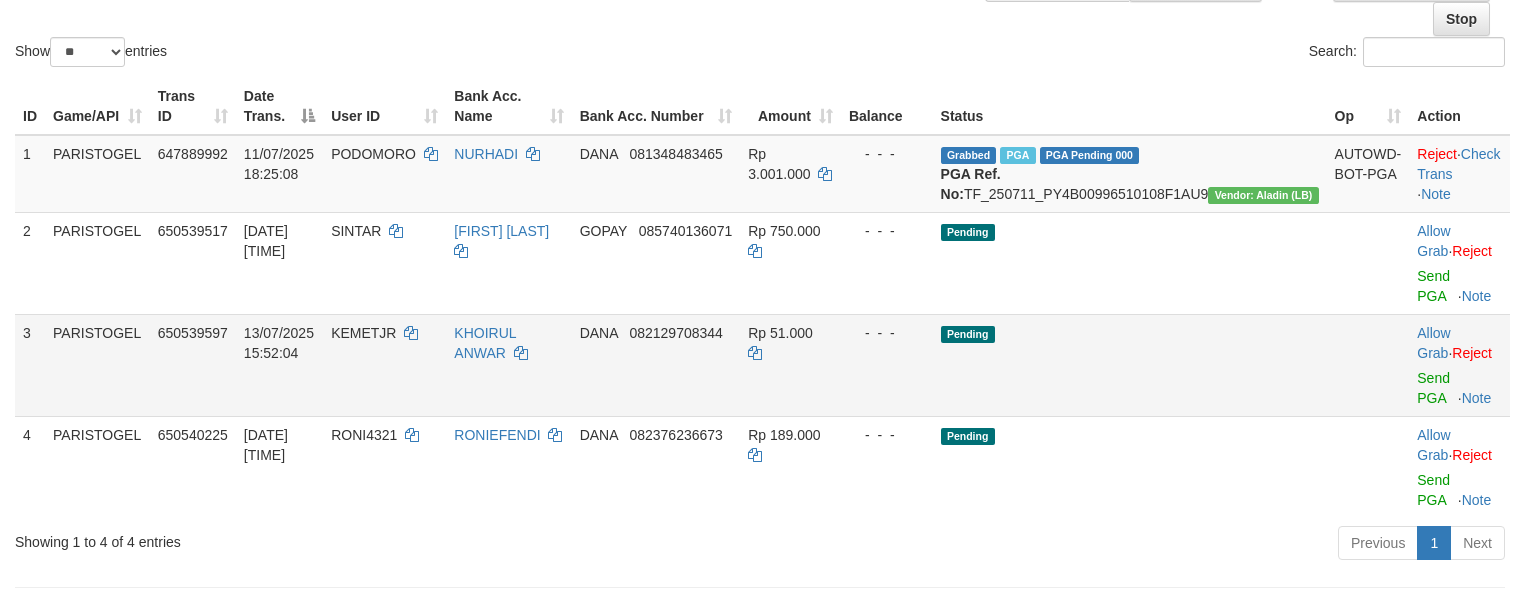 scroll, scrollTop: 266, scrollLeft: 0, axis: vertical 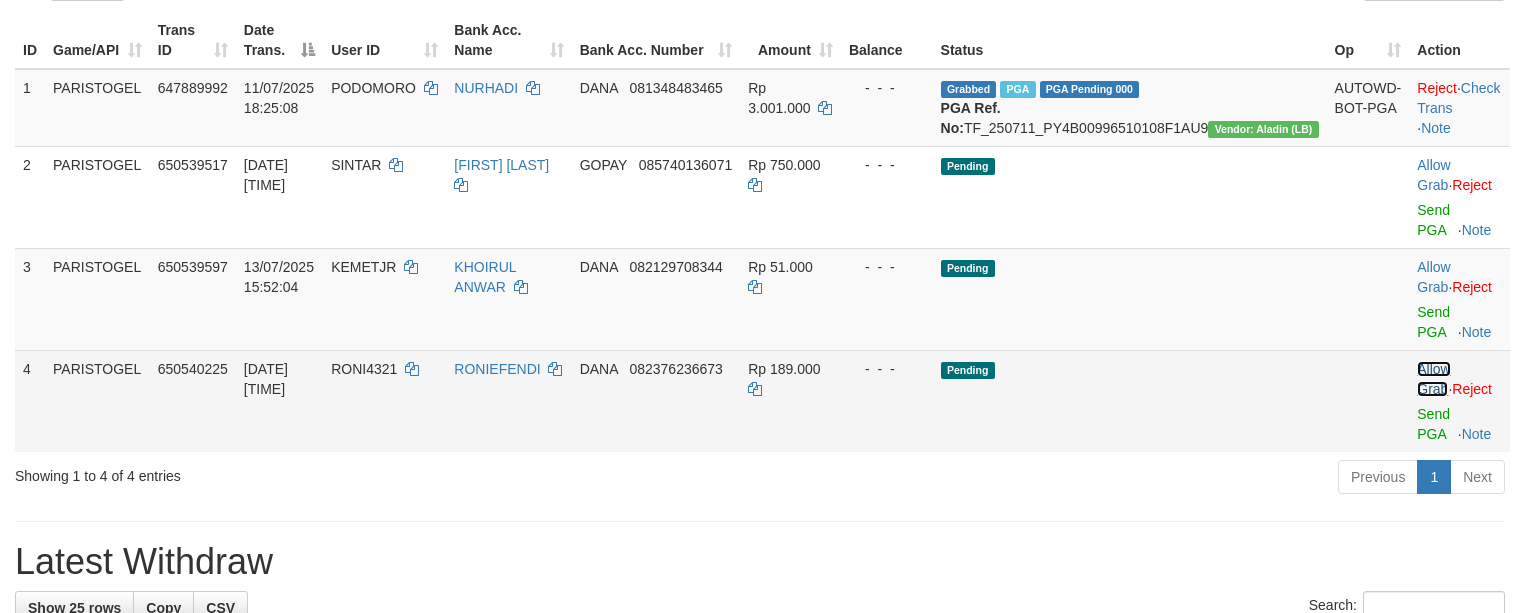 click on "Allow Grab" at bounding box center [1433, 379] 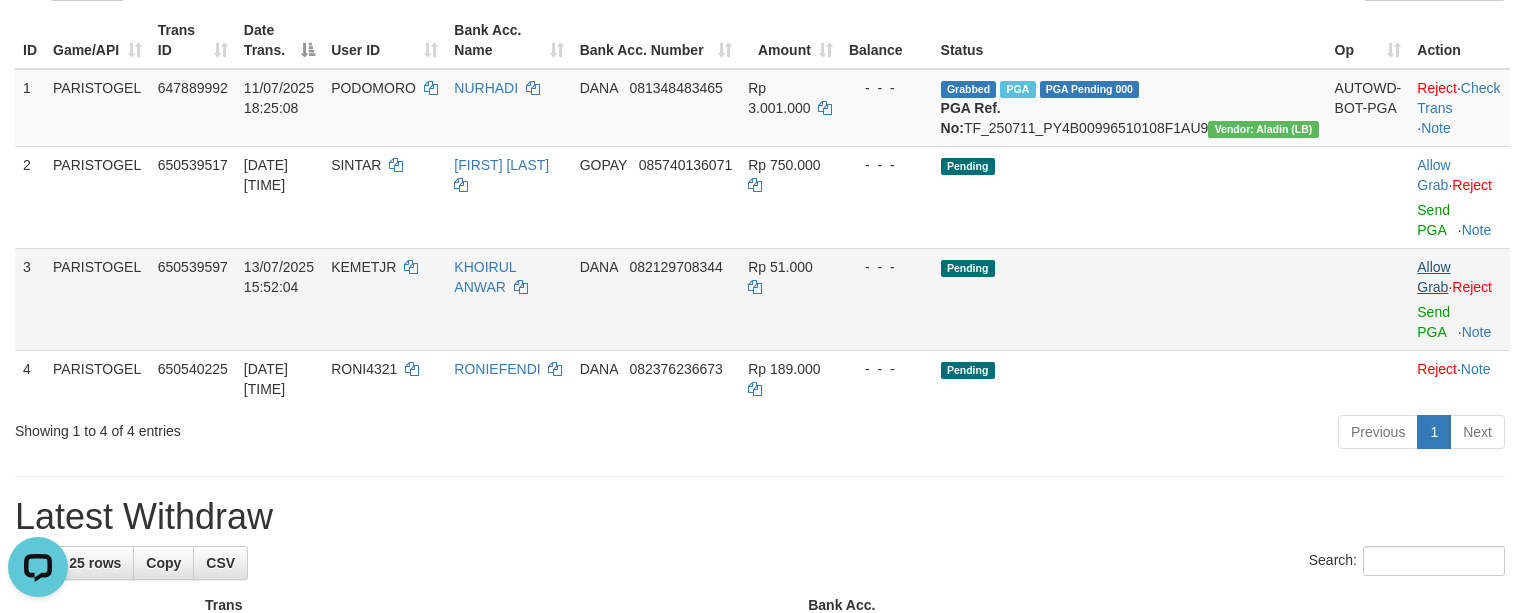 scroll, scrollTop: 0, scrollLeft: 0, axis: both 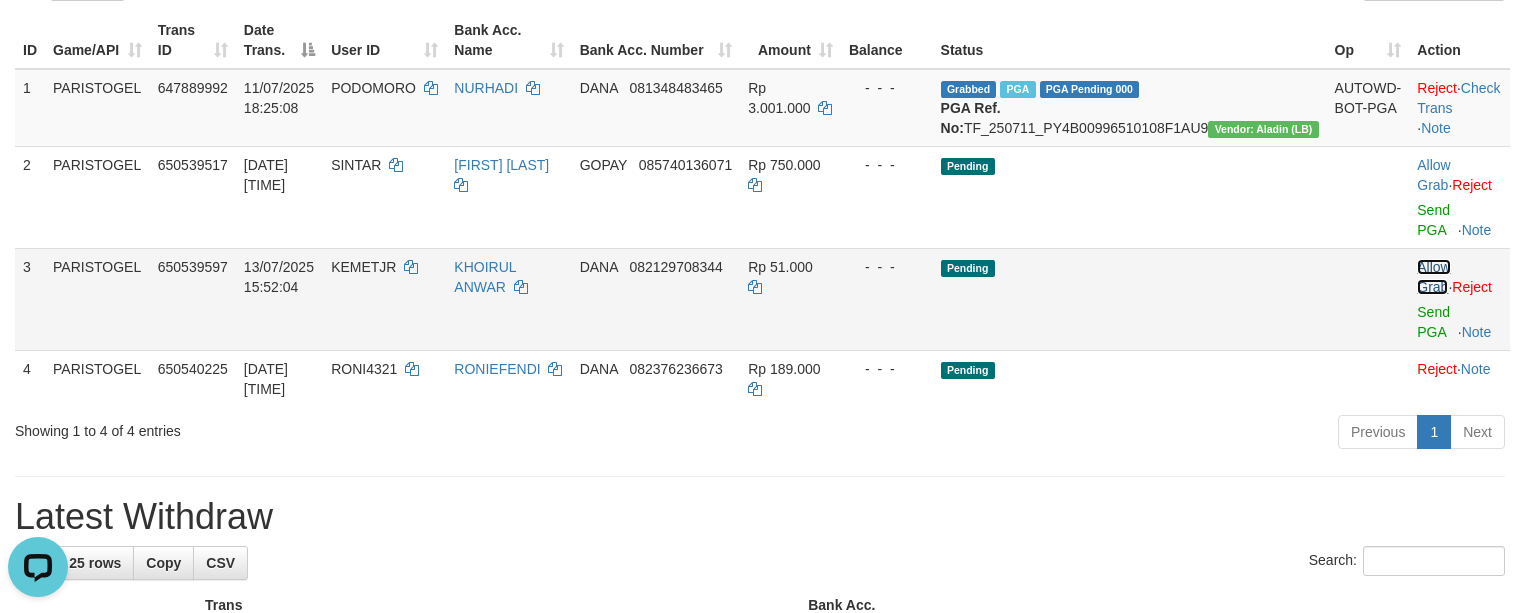 click on "Allow Grab" at bounding box center (1433, 277) 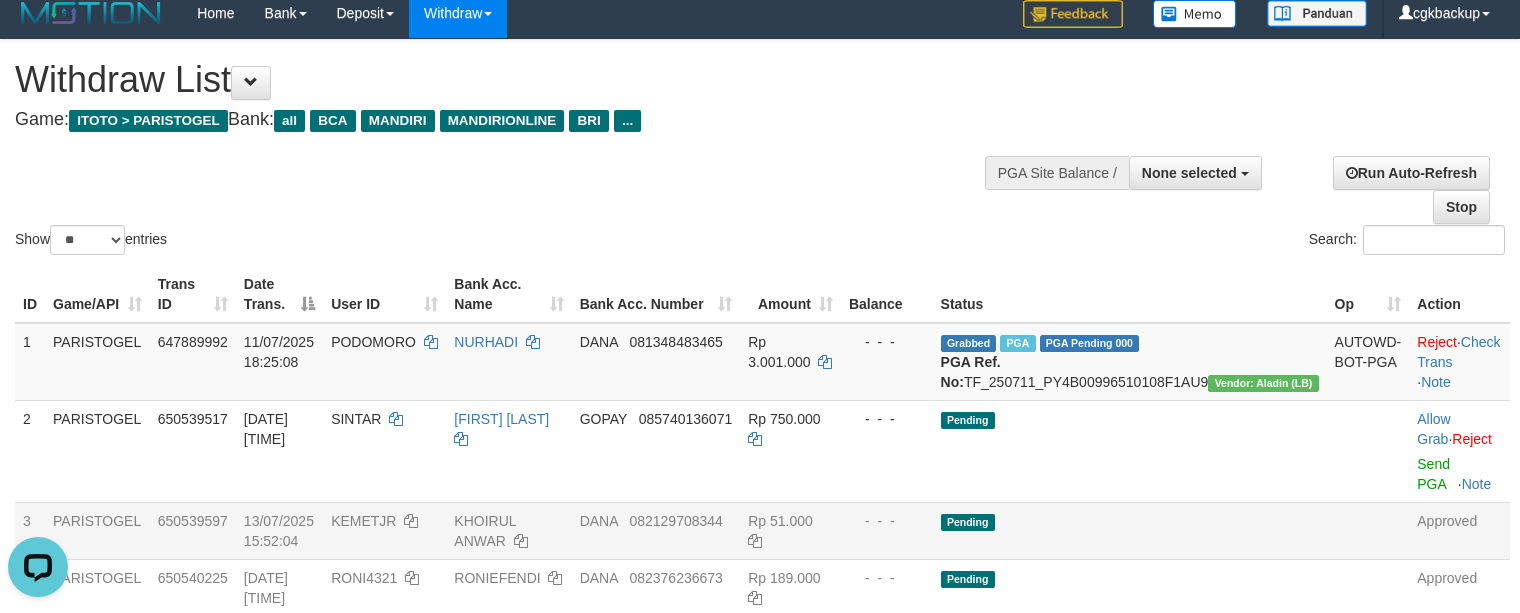 scroll, scrollTop: 0, scrollLeft: 0, axis: both 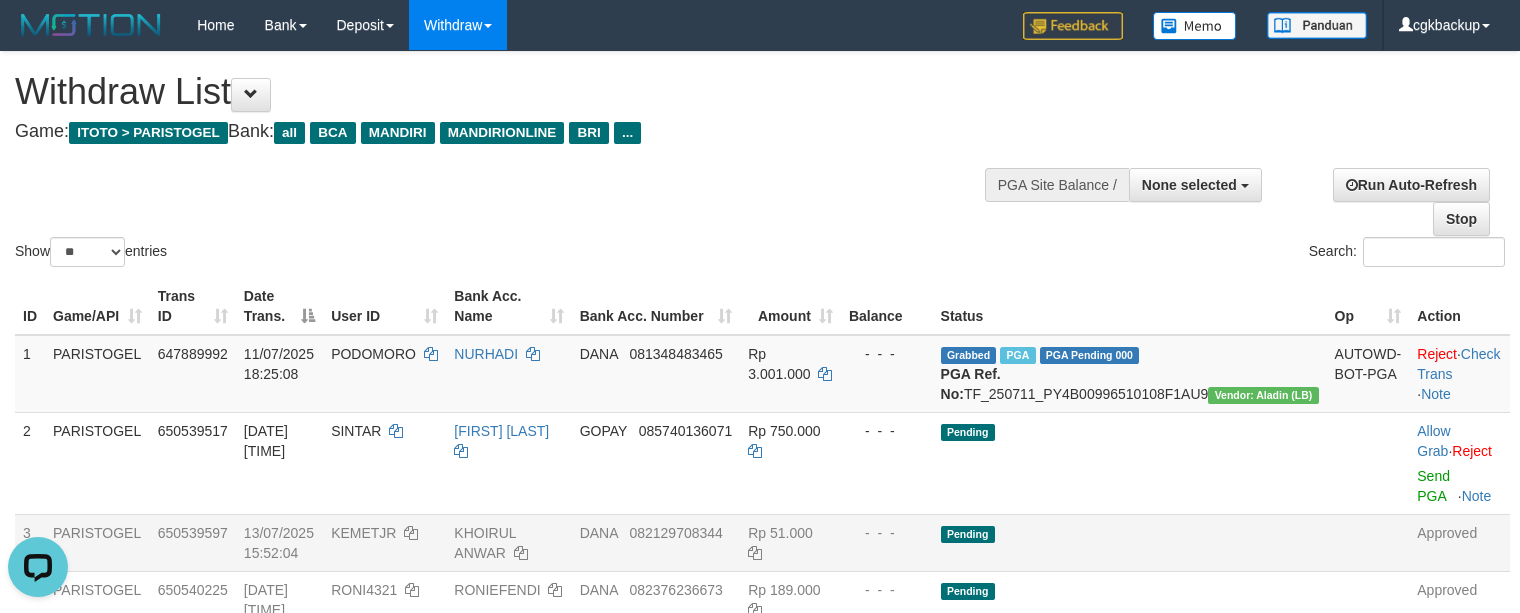 click on "Show  ** ** ** ***  entries Search:" at bounding box center [760, 161] 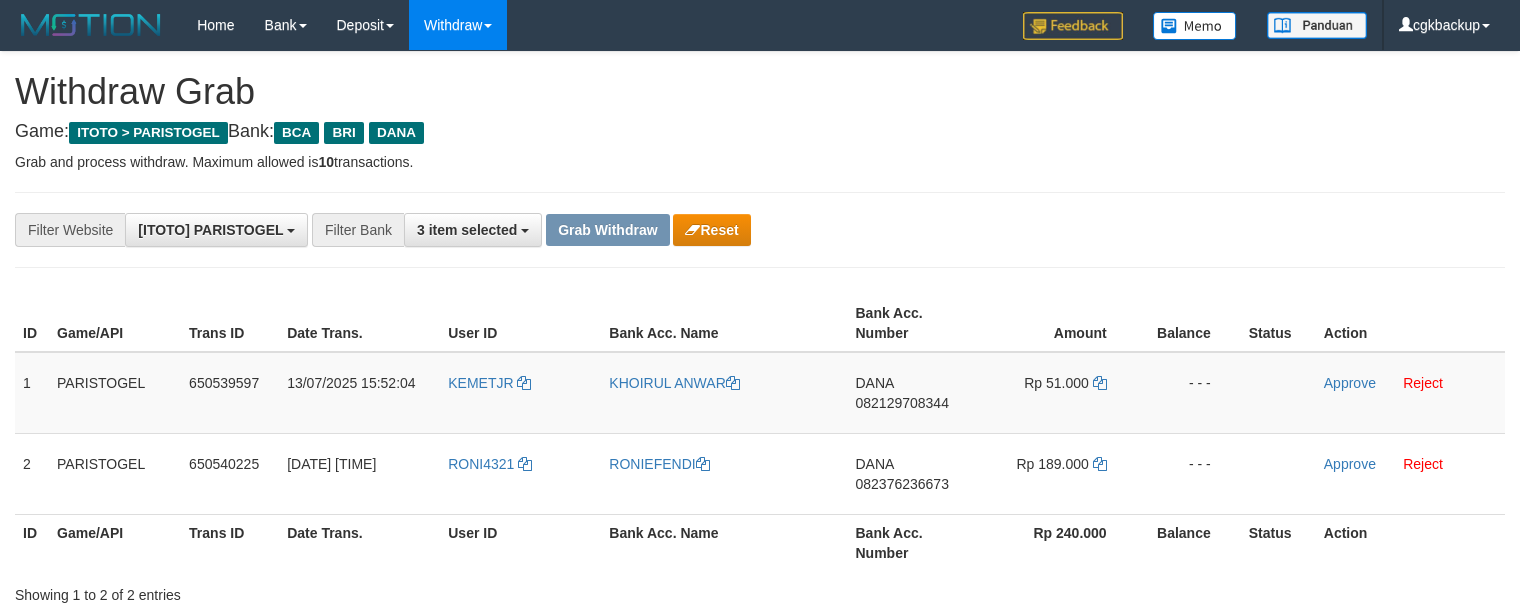 scroll, scrollTop: 0, scrollLeft: 0, axis: both 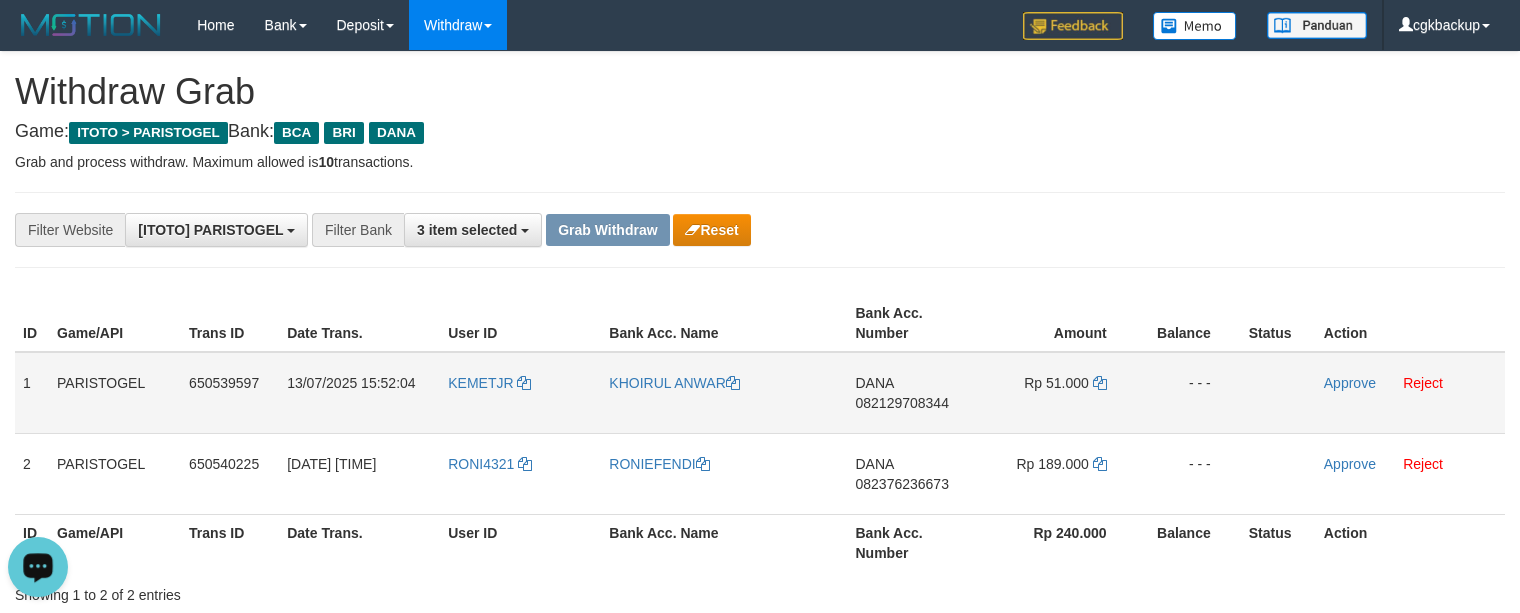 click on "KEMETJR" at bounding box center [520, 393] 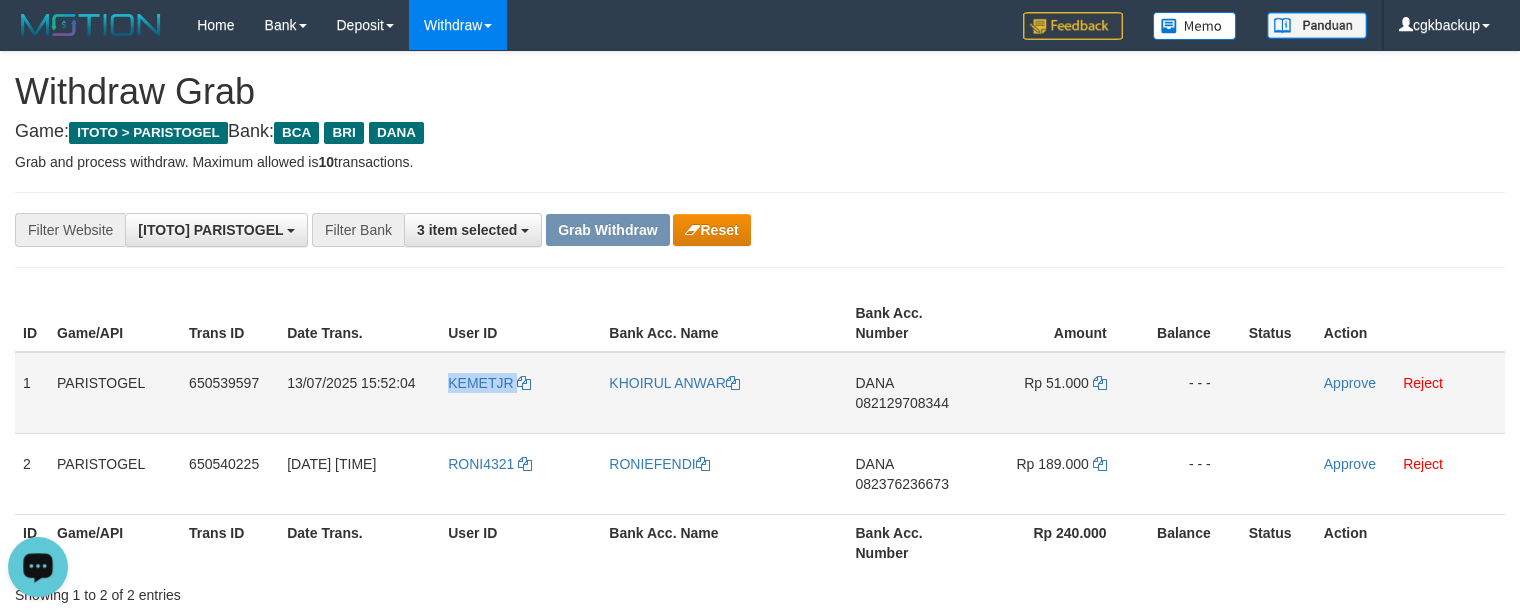 click on "KEMETJR" at bounding box center (520, 393) 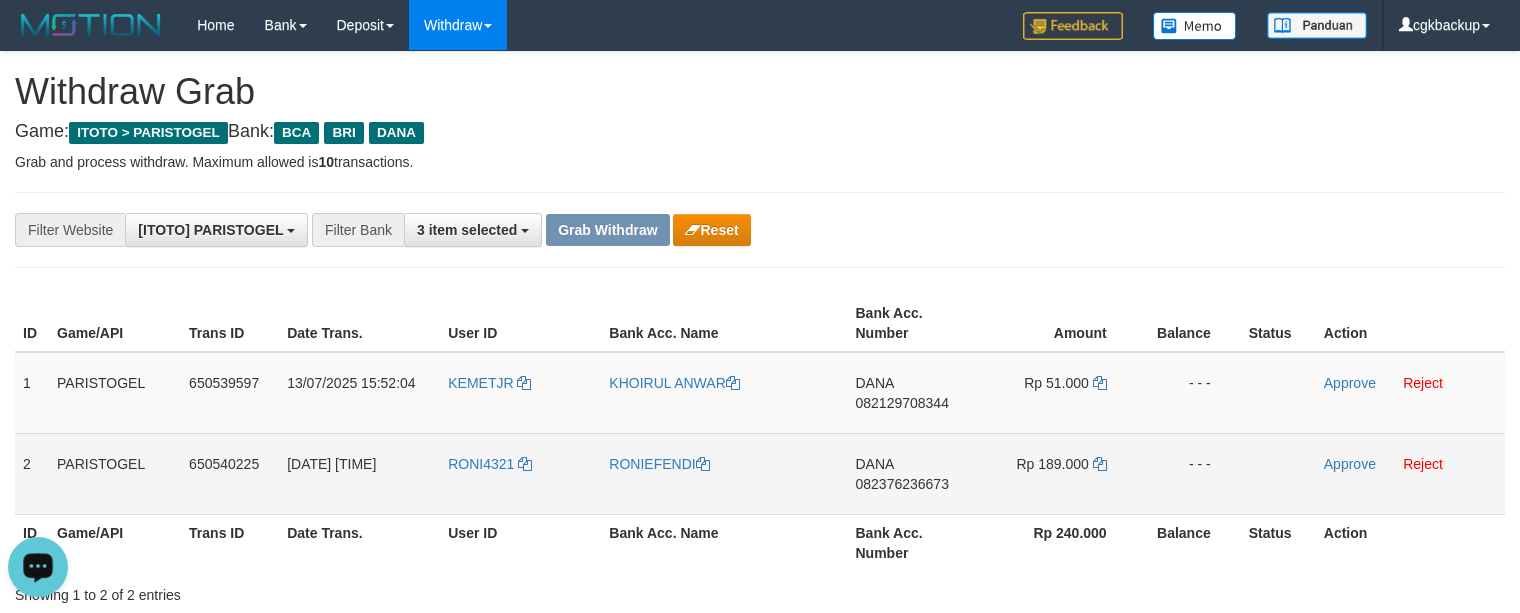 click on "RONI4321" at bounding box center (520, 473) 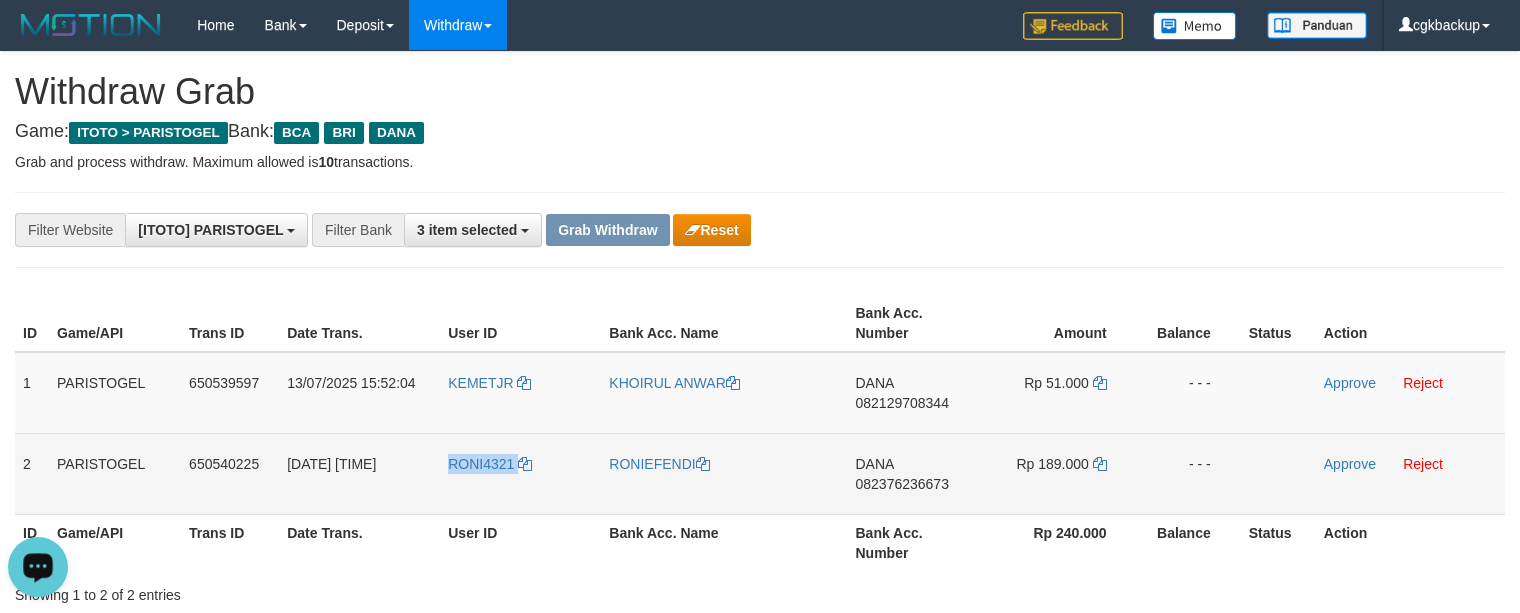 click on "RONI4321" at bounding box center [520, 473] 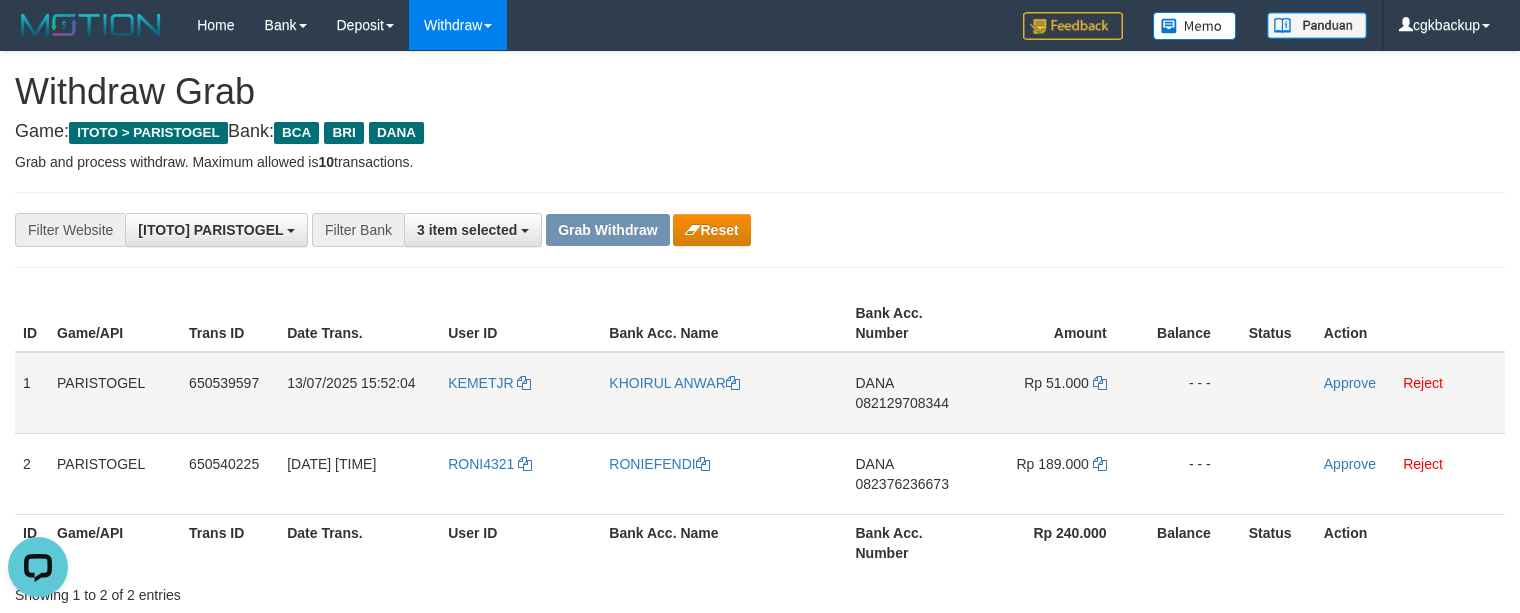click on "KHOIRUL ANWAR" at bounding box center [724, 393] 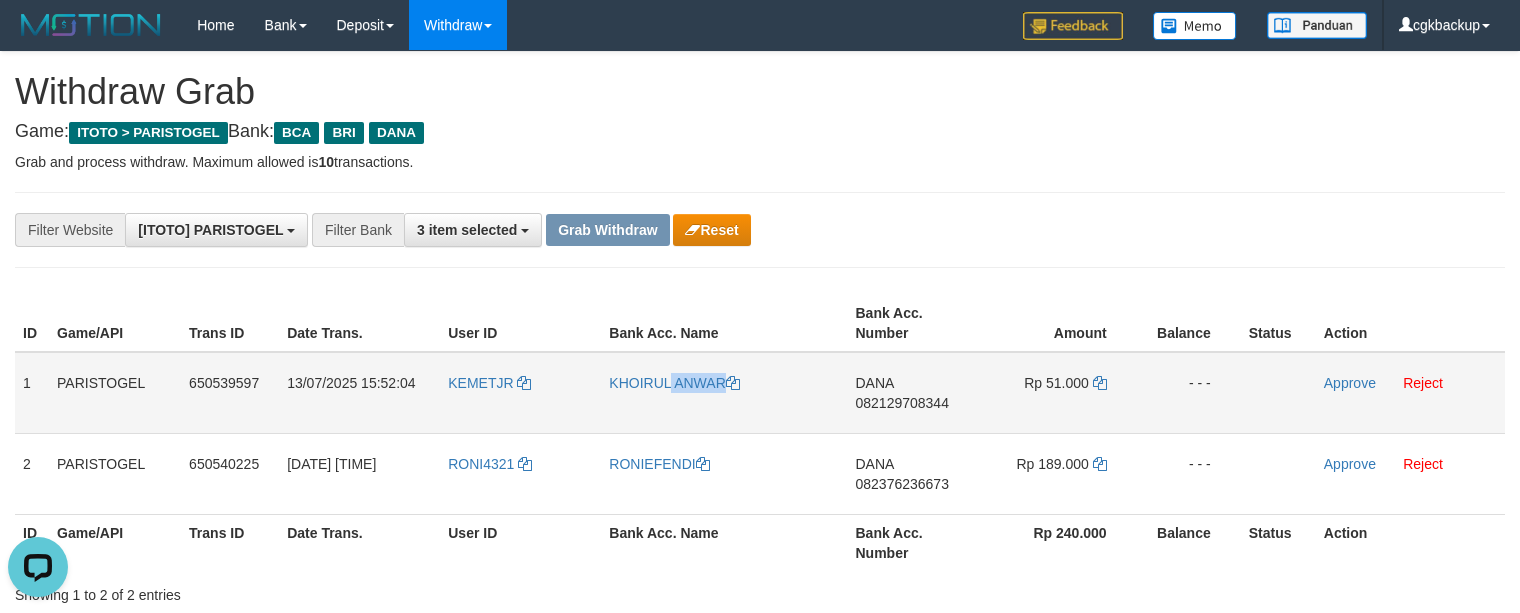 click on "KHOIRUL ANWAR" at bounding box center (724, 393) 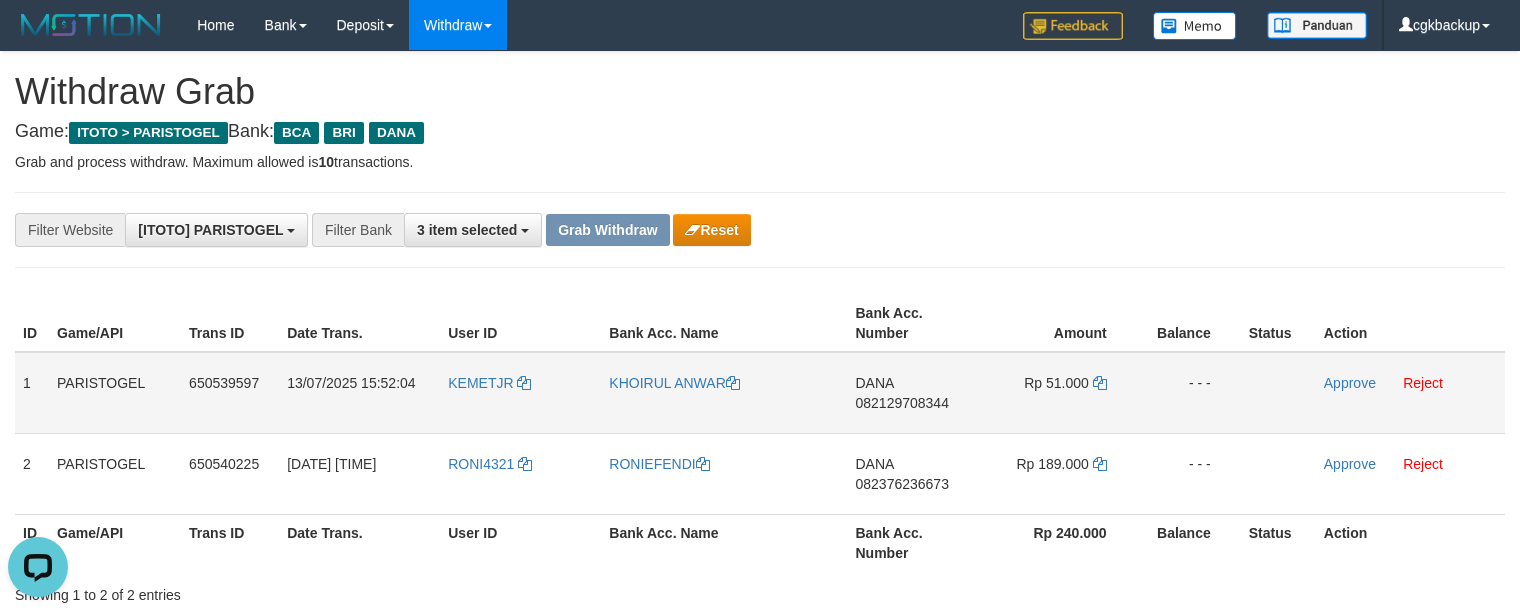 click on "KEMETJR" at bounding box center (520, 393) 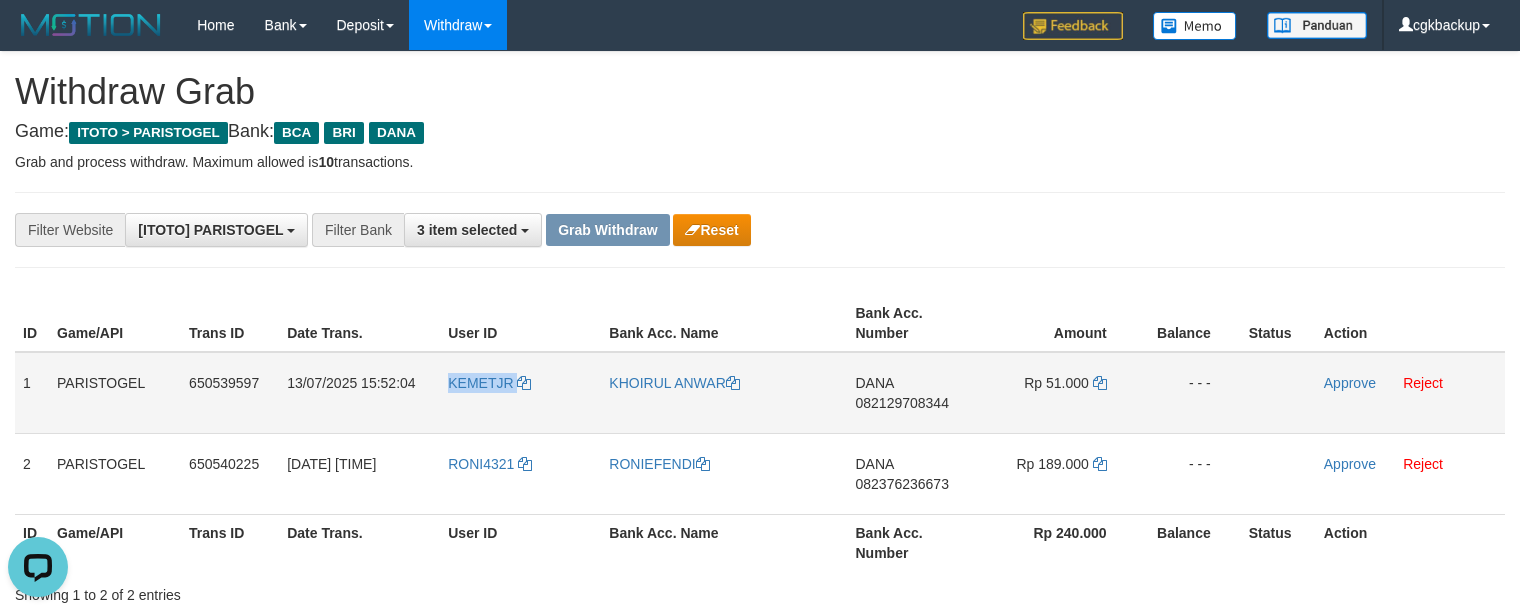 click on "KEMETJR" at bounding box center (520, 393) 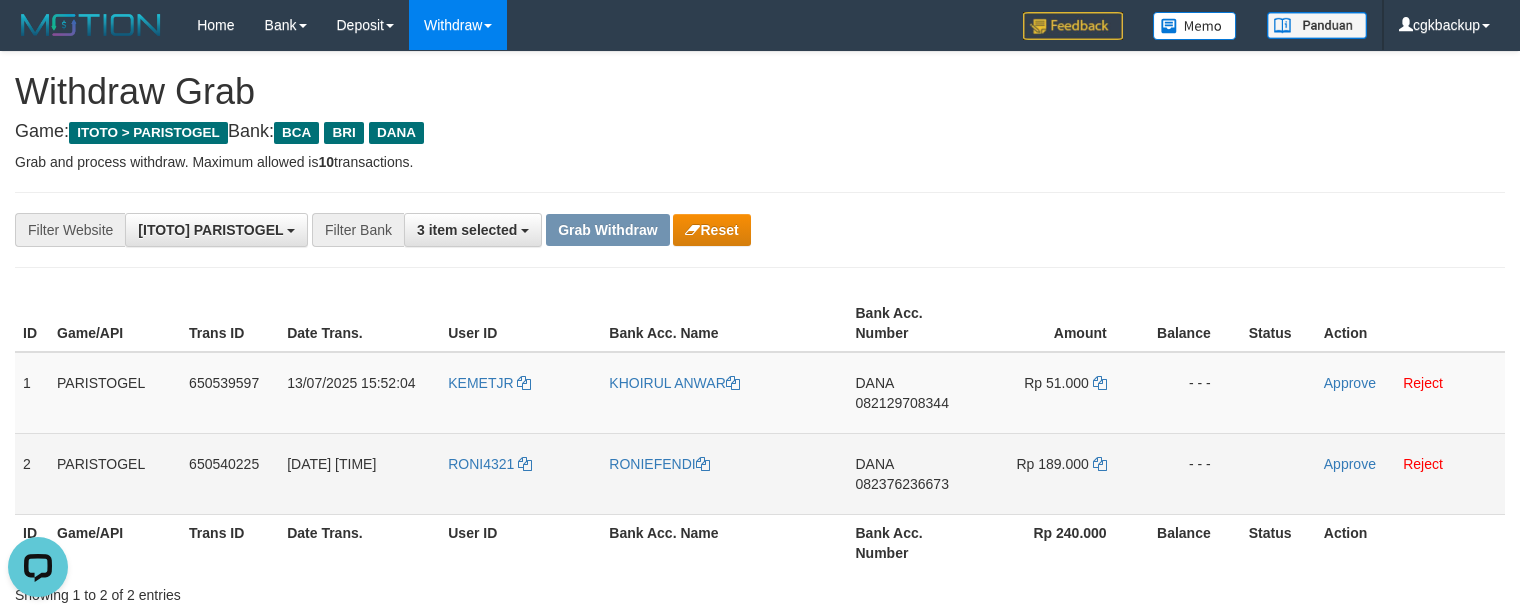 click on "RONIEFENDI" at bounding box center [724, 473] 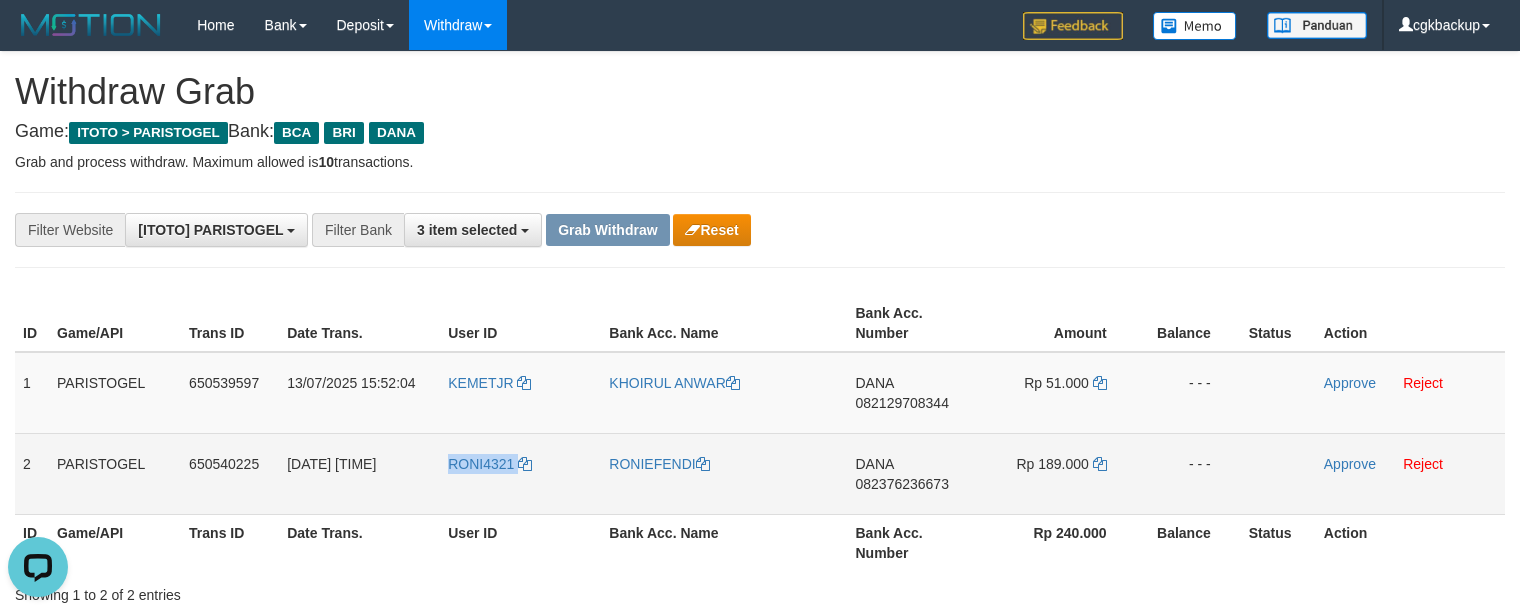 click on "RONI4321" at bounding box center [520, 473] 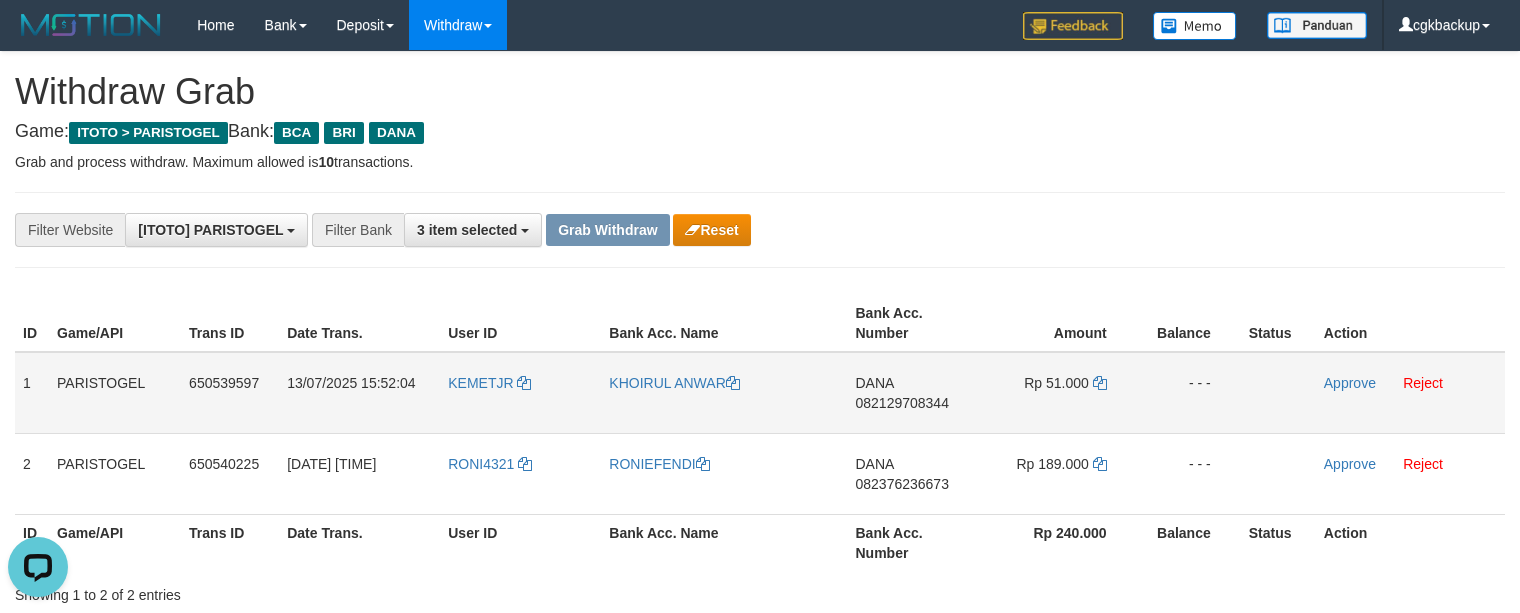 click on "DANA
082129708344" at bounding box center (914, 393) 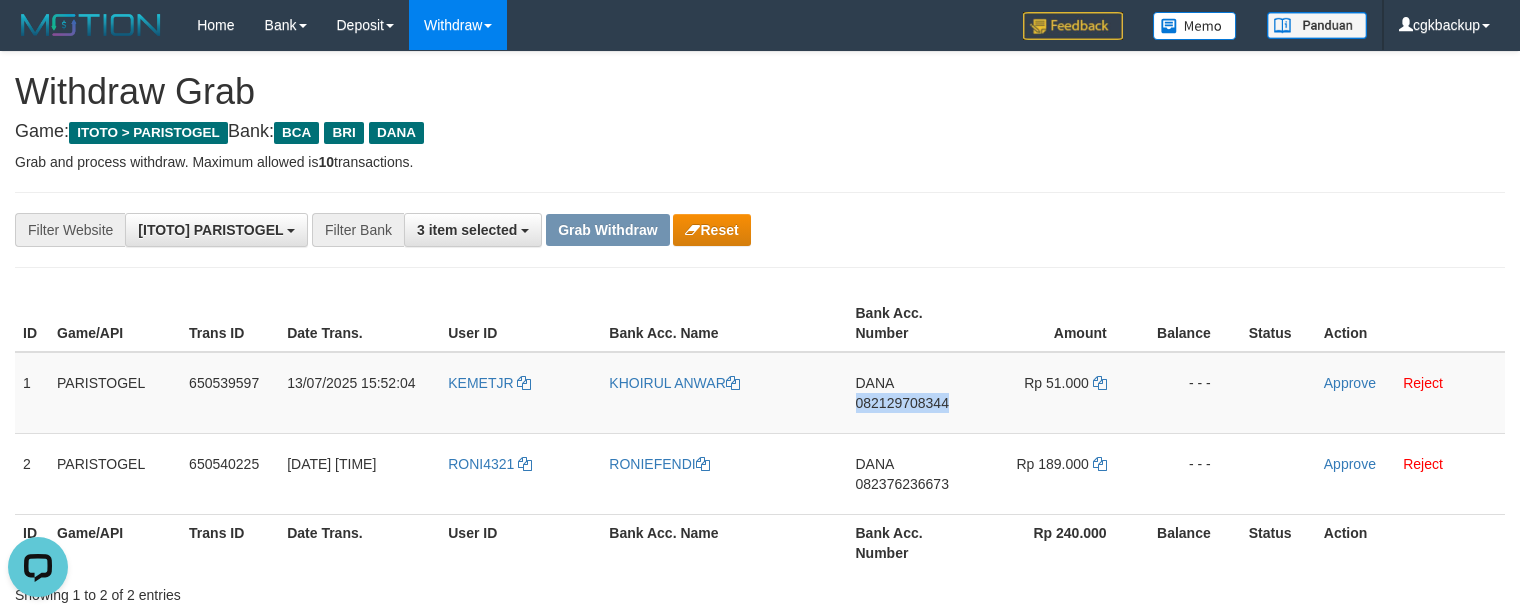 drag, startPoint x: 898, startPoint y: 425, endPoint x: 1509, endPoint y: 416, distance: 611.0663 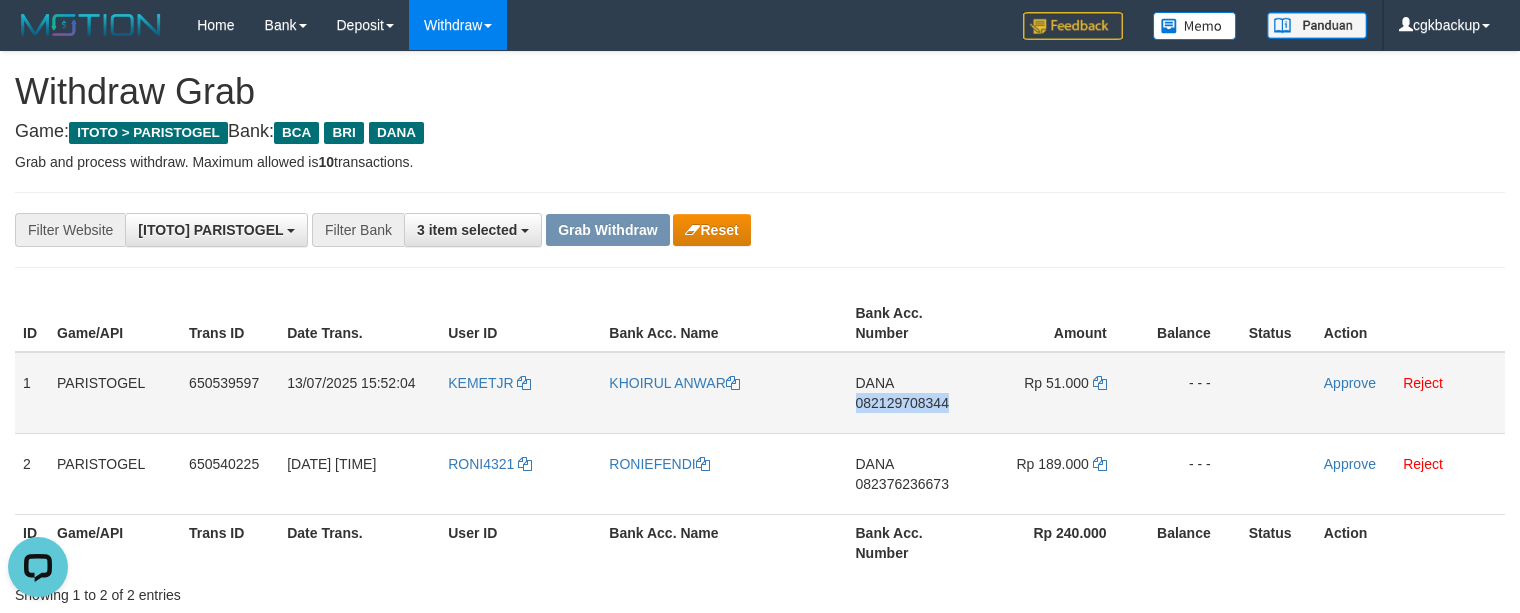 click on "DANA
082129708344" at bounding box center (914, 393) 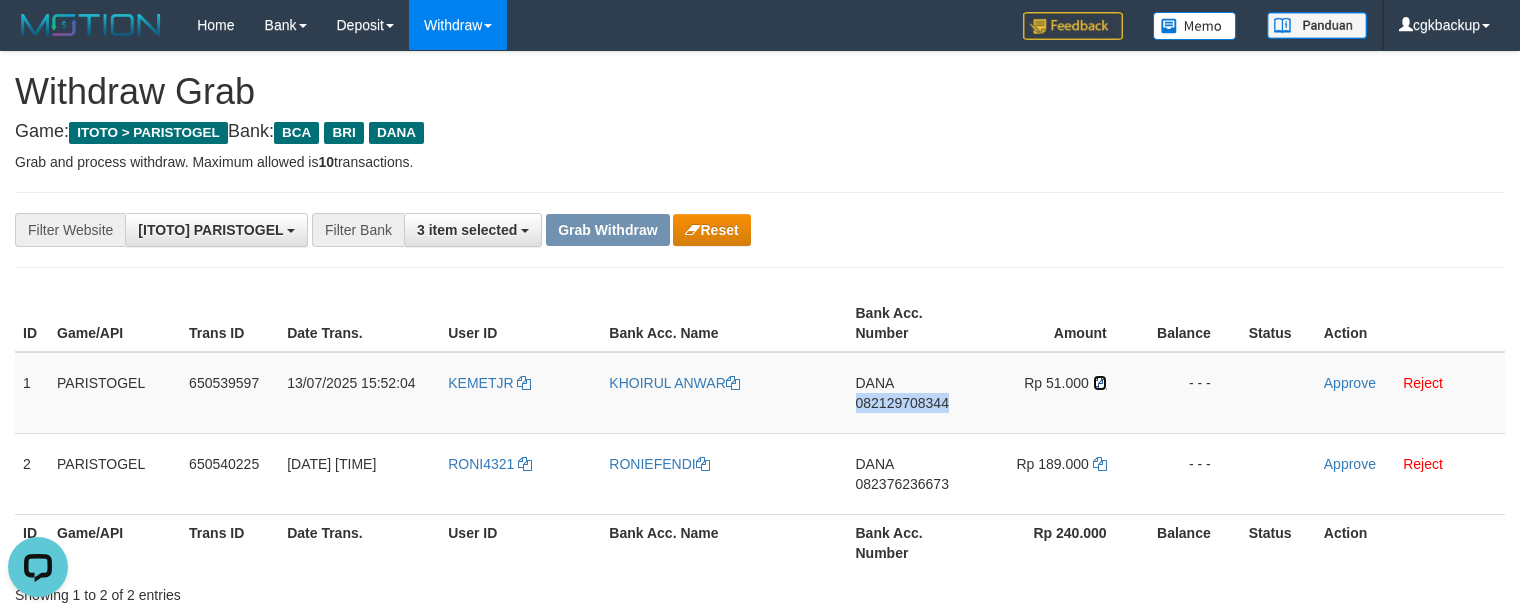 click at bounding box center (1100, 383) 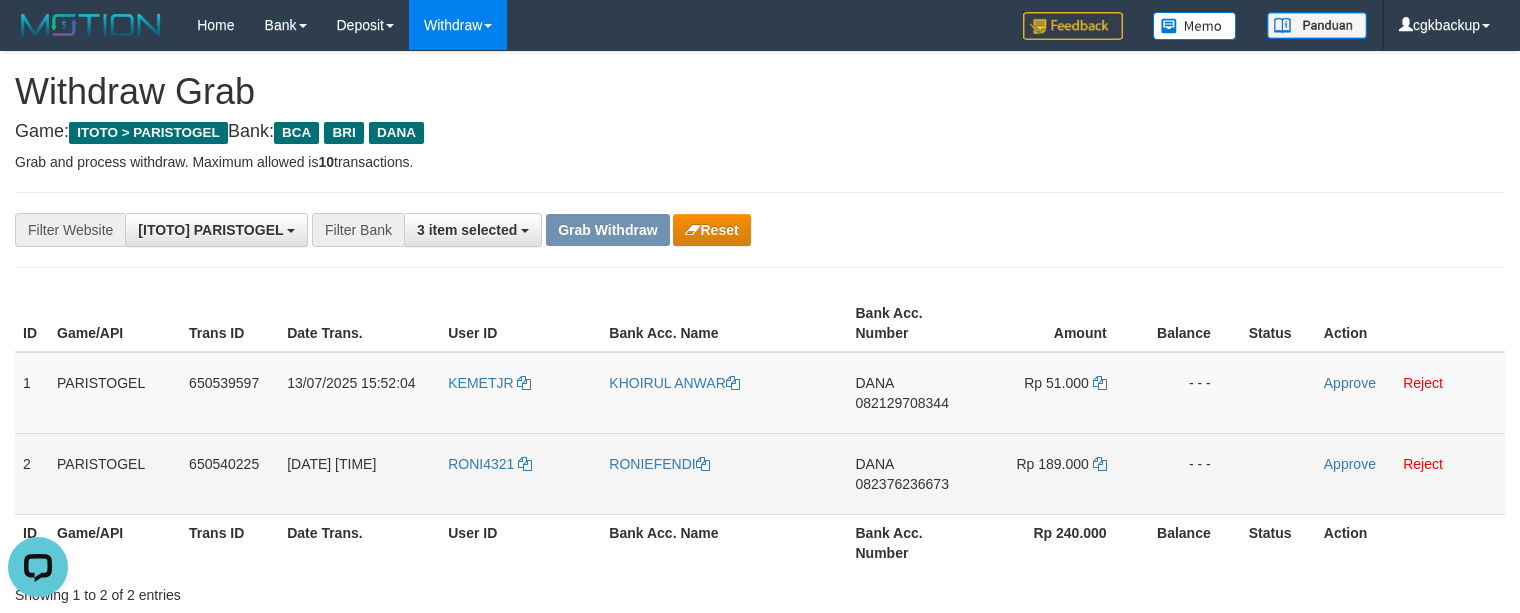 click on "DANA
082376236673" at bounding box center (914, 473) 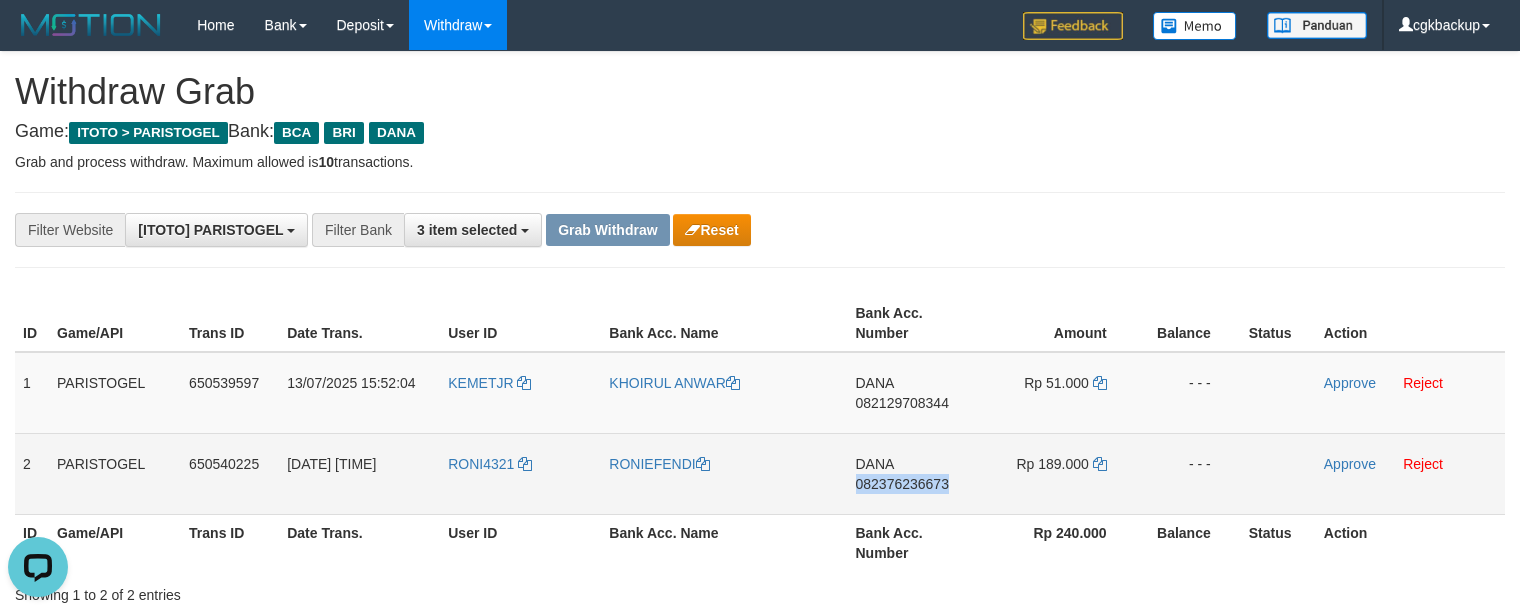 click on "DANA
082376236673" at bounding box center [914, 473] 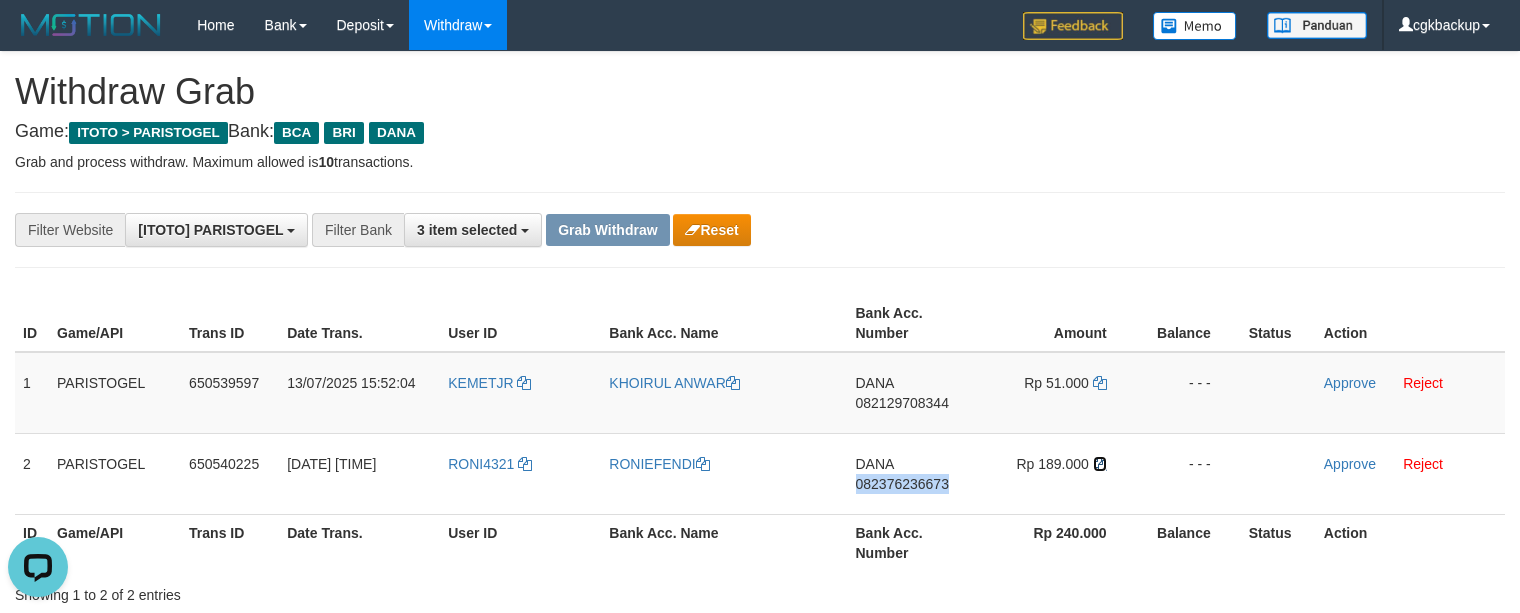 click at bounding box center [1100, 464] 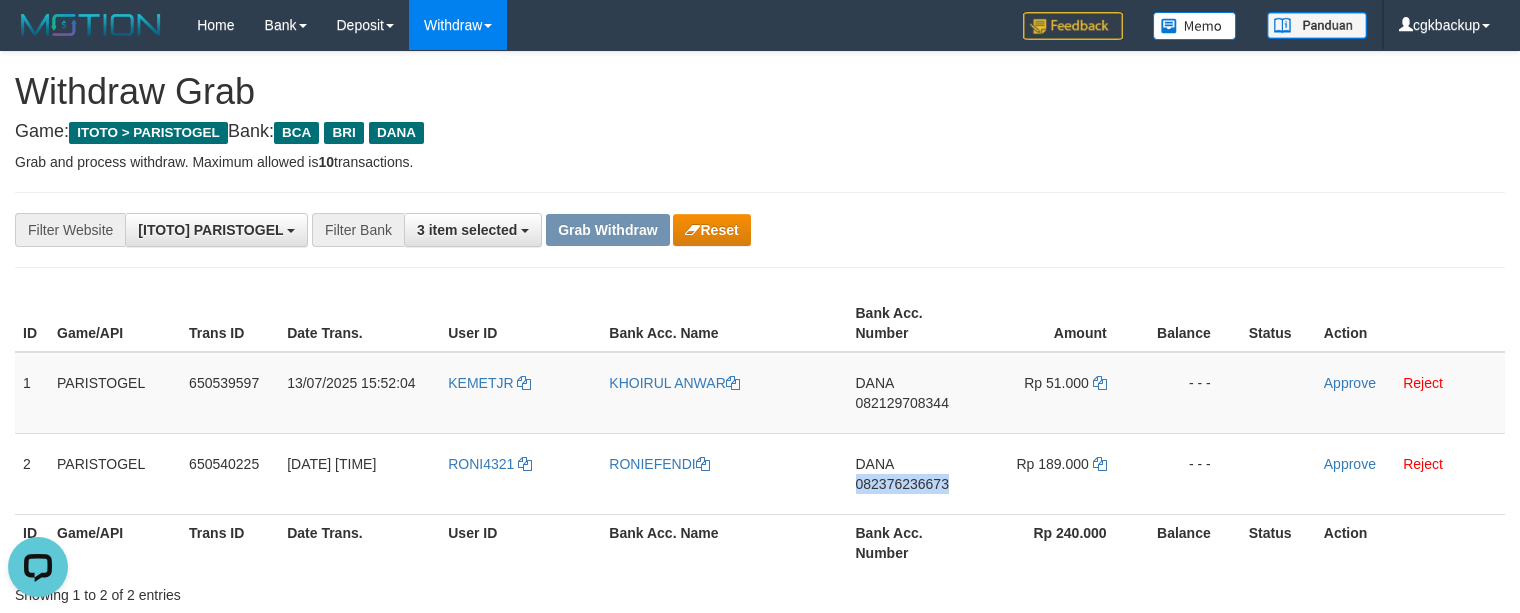 copy on "082376236673" 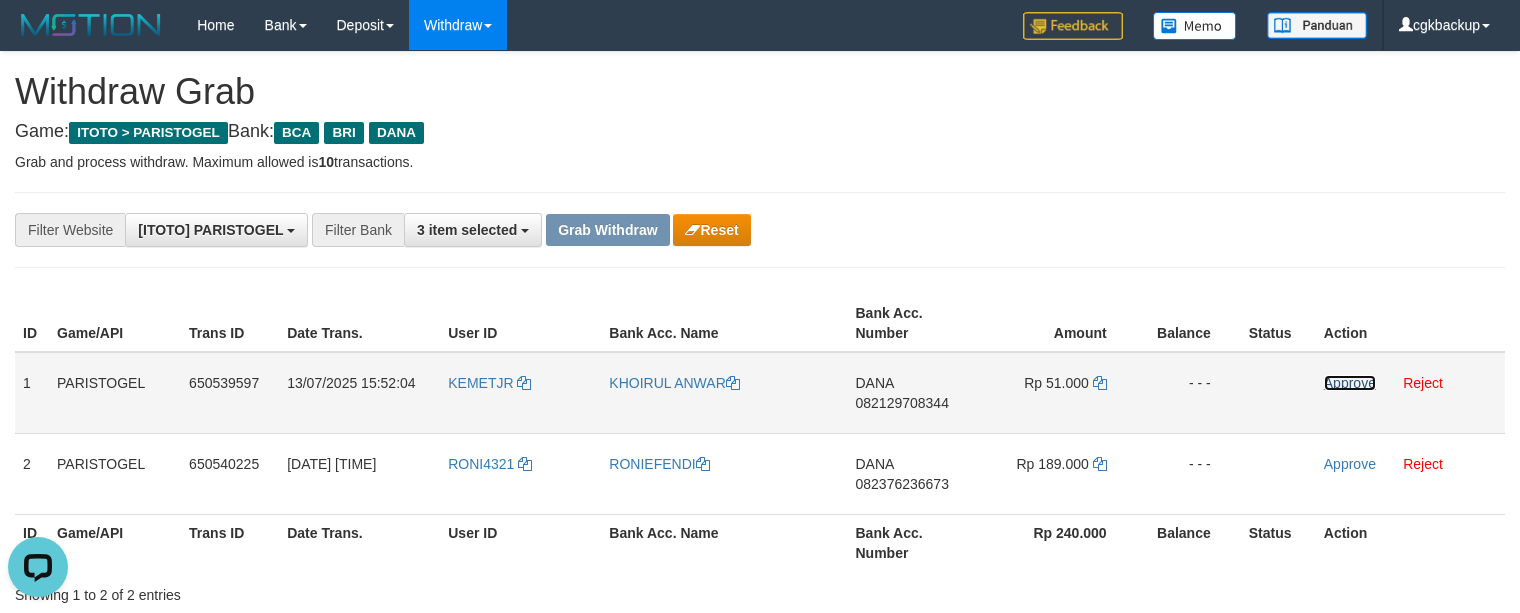 click on "Approve" at bounding box center [1350, 383] 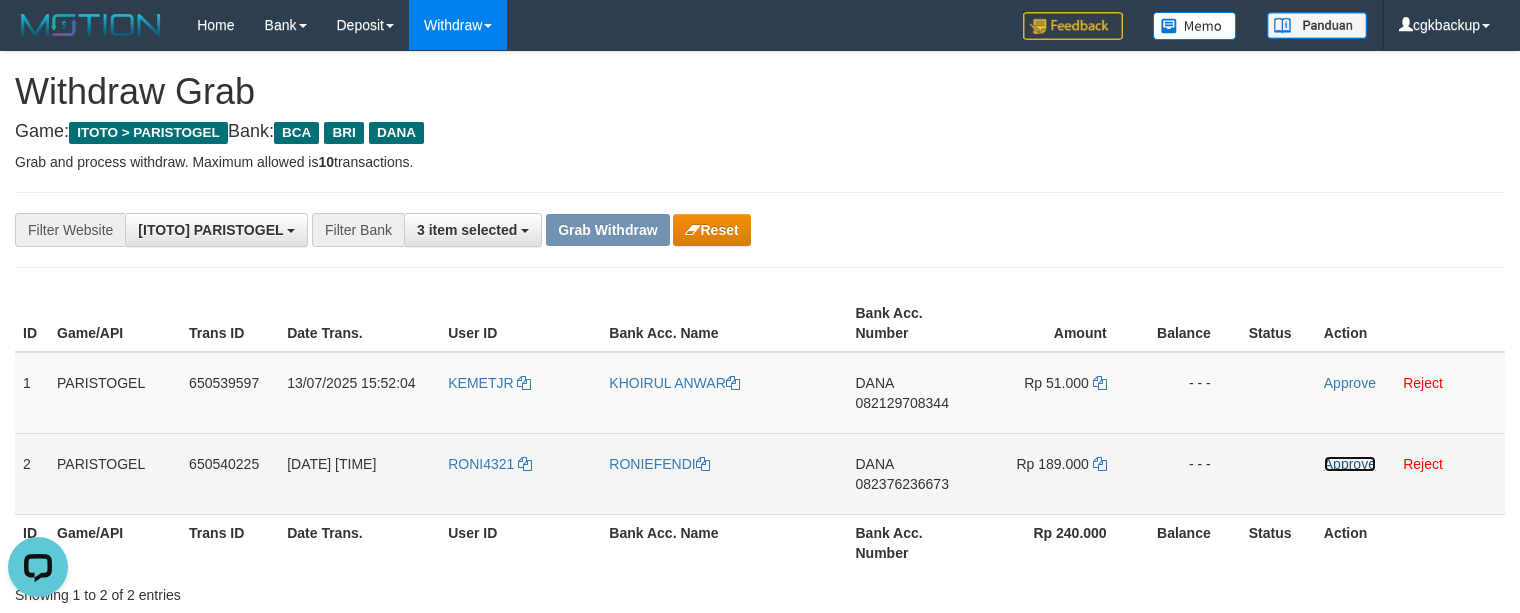 click on "Approve" at bounding box center [1350, 464] 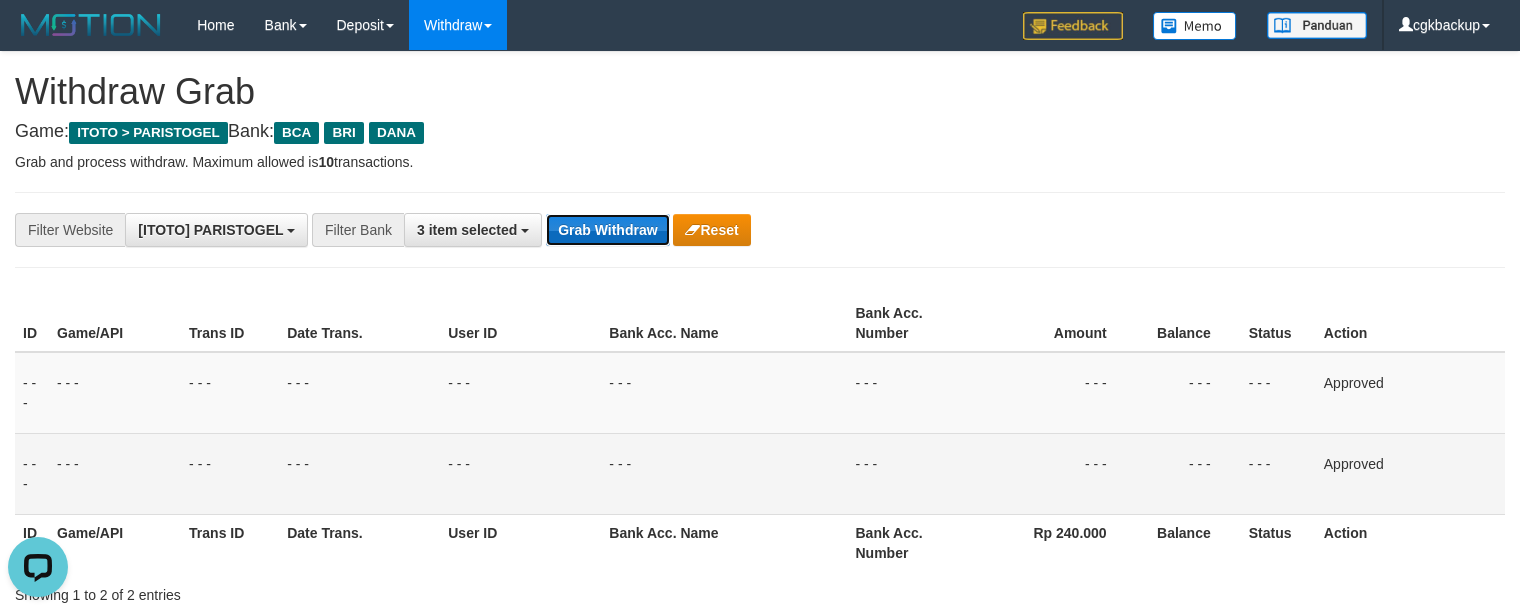 click on "Grab Withdraw" at bounding box center (607, 230) 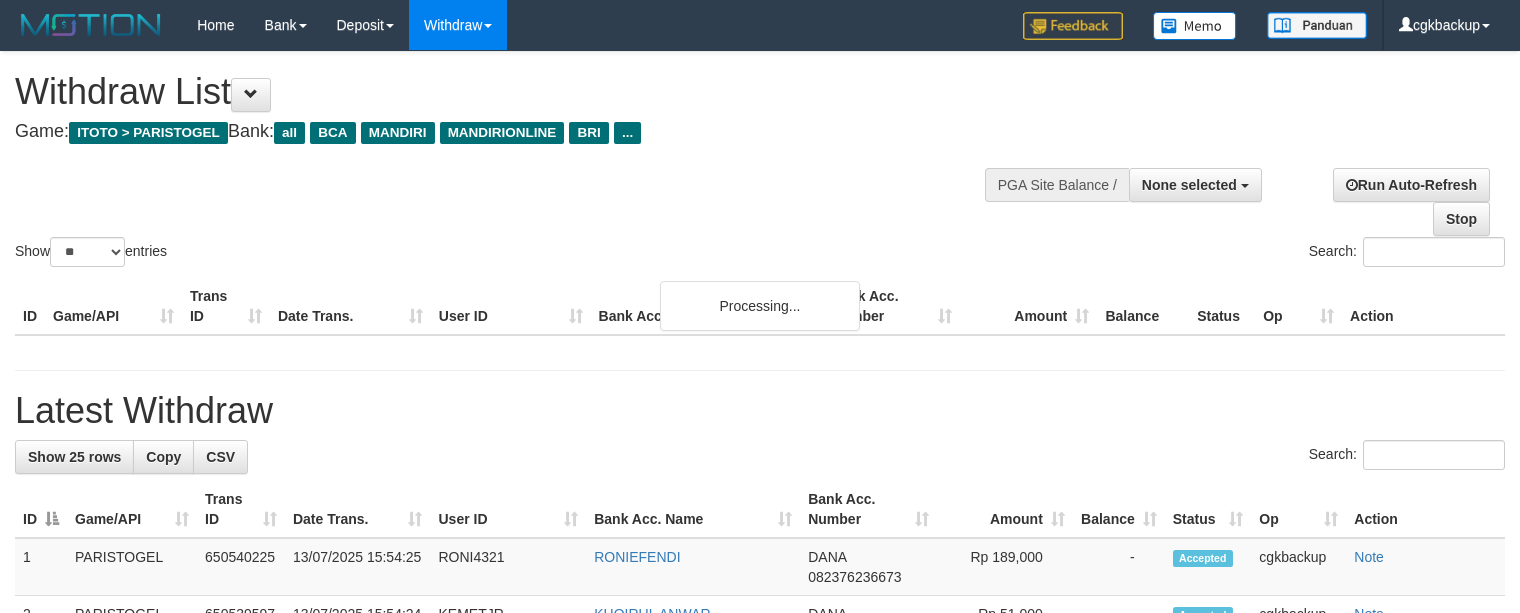 select 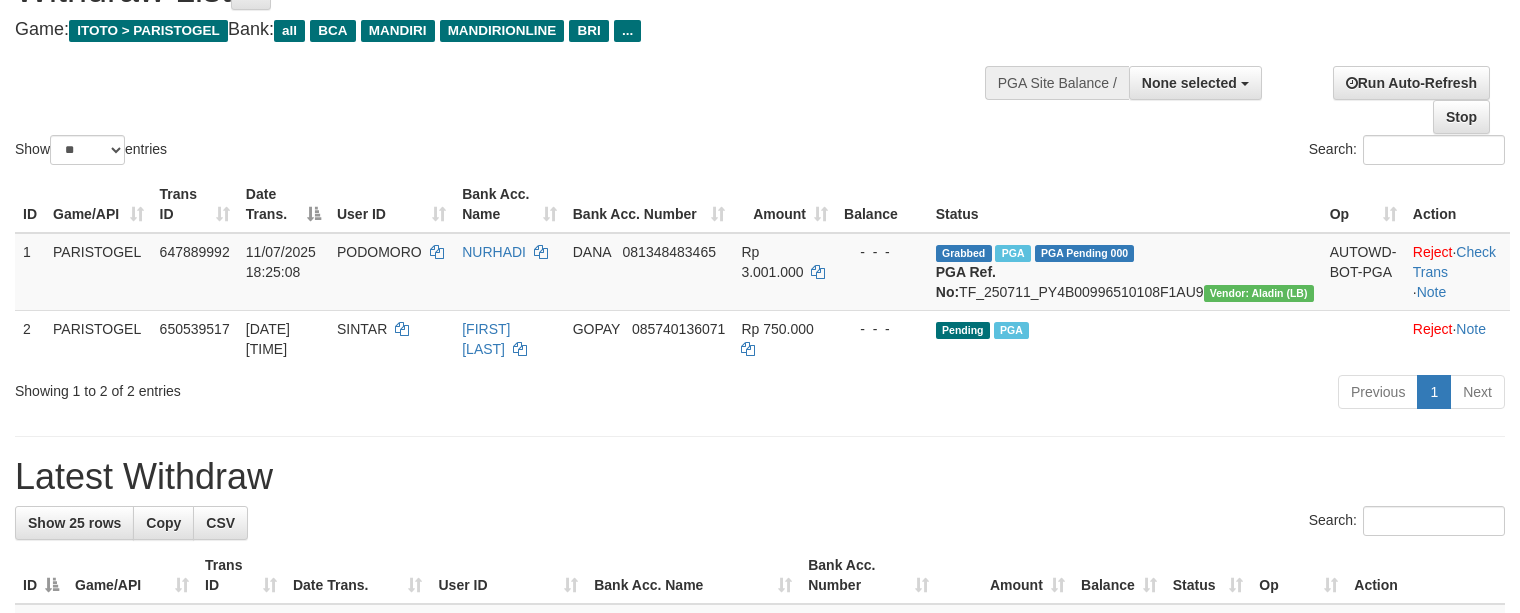 scroll, scrollTop: 133, scrollLeft: 0, axis: vertical 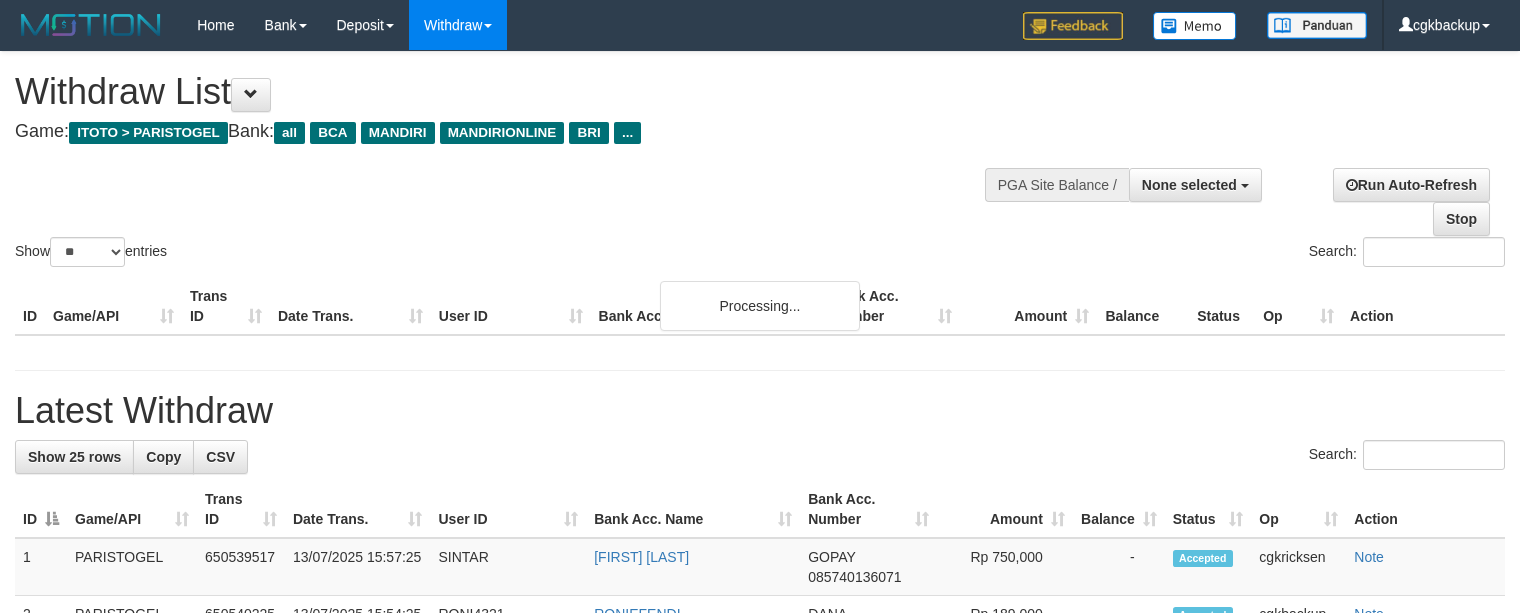 select 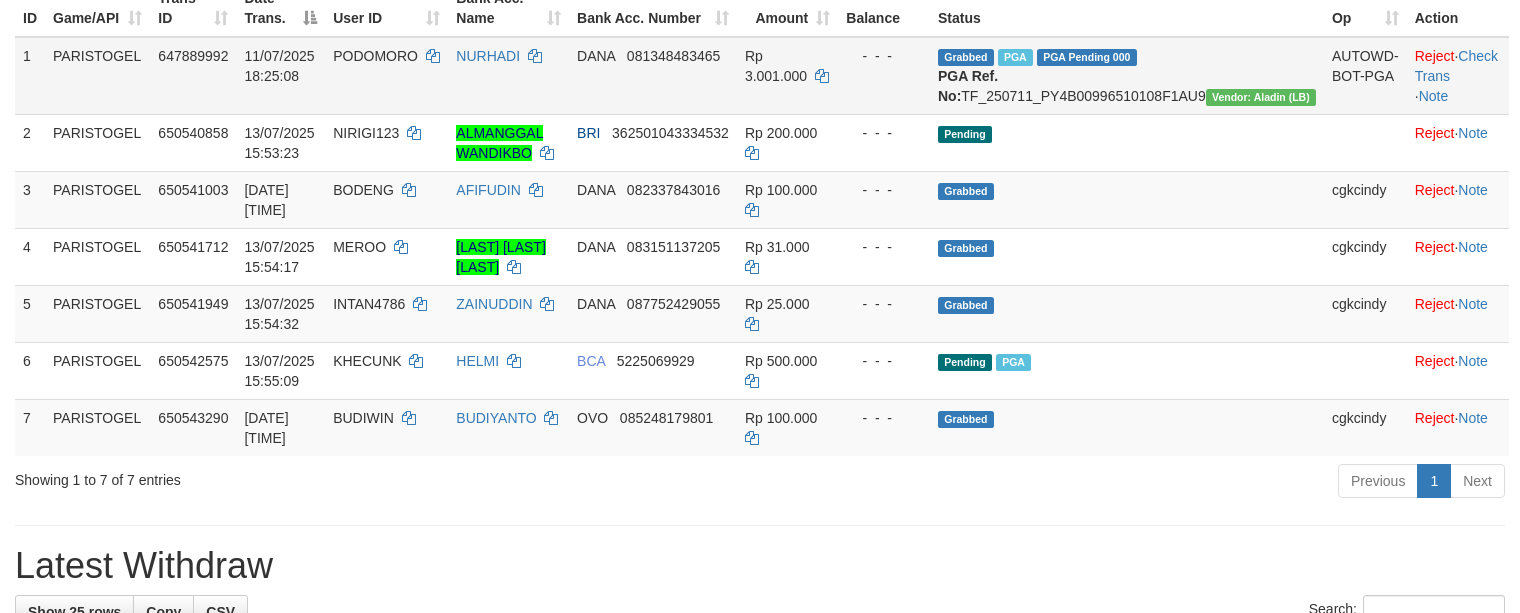 scroll, scrollTop: 440, scrollLeft: 0, axis: vertical 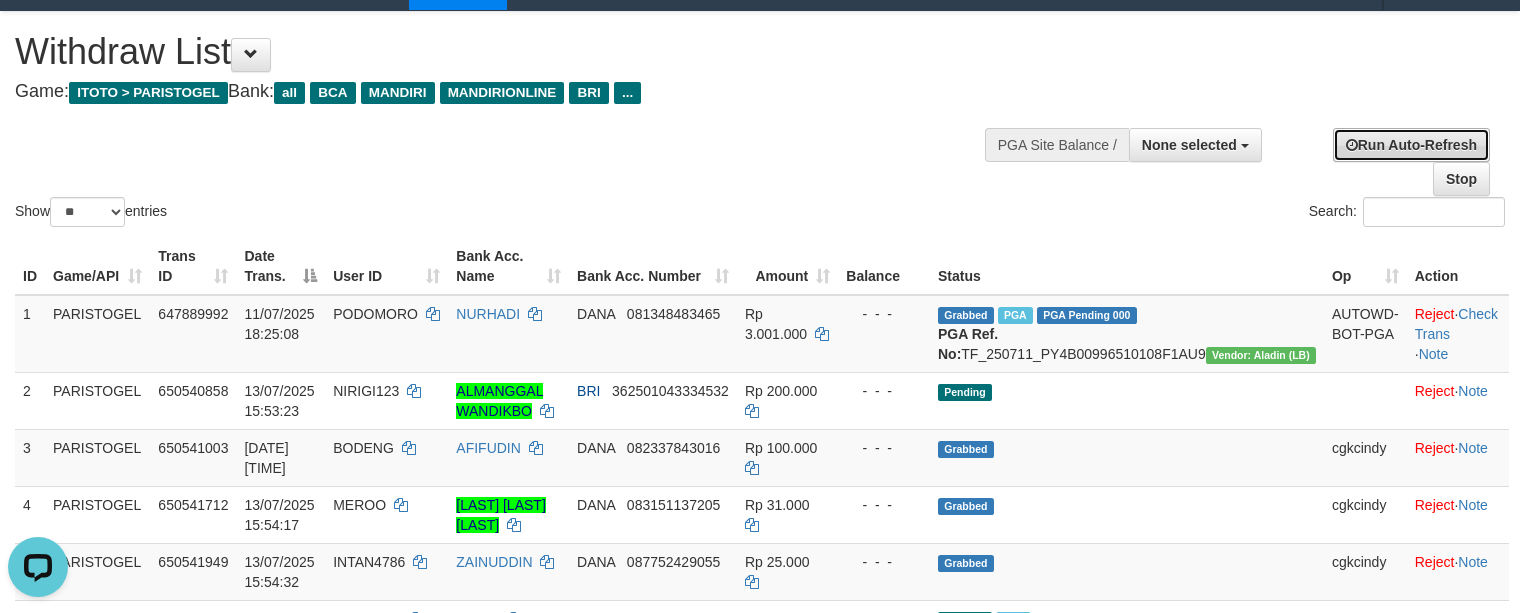 click on "Run Auto-Refresh" at bounding box center (1411, 145) 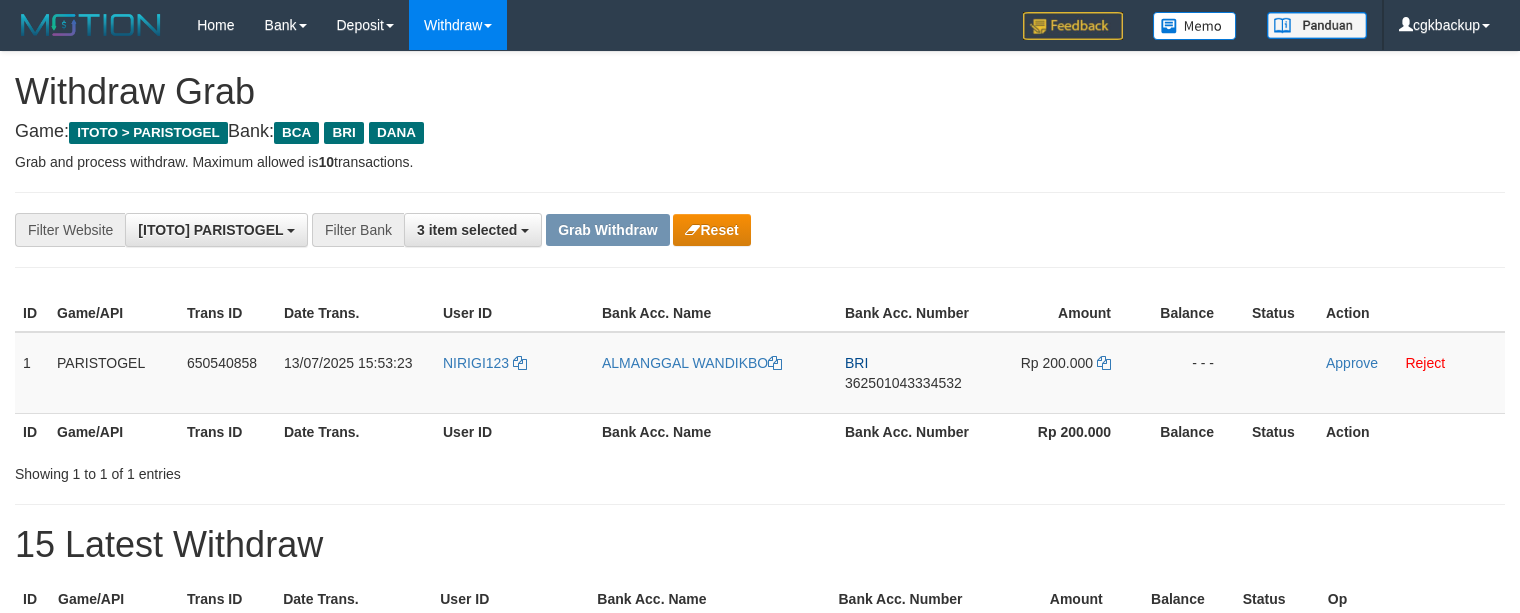 scroll, scrollTop: 0, scrollLeft: 0, axis: both 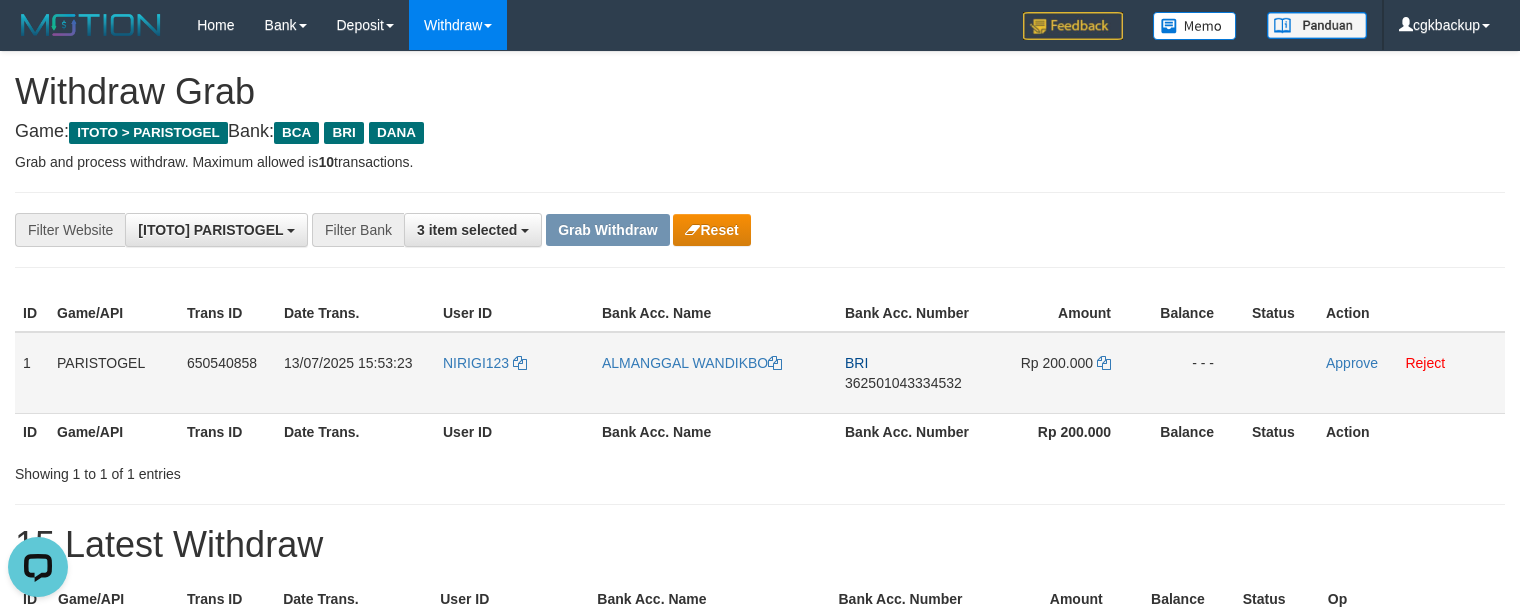 click on "NIRIGI123" at bounding box center [514, 373] 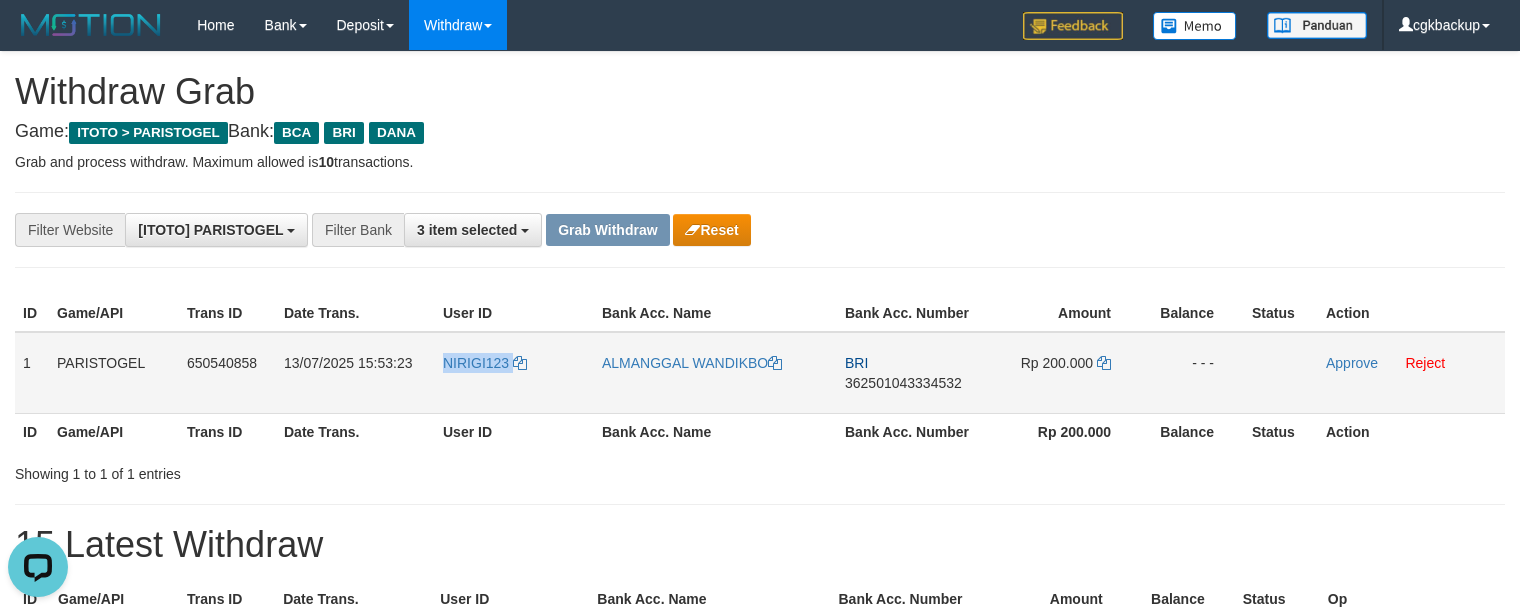 click on "NIRIGI123" at bounding box center [514, 373] 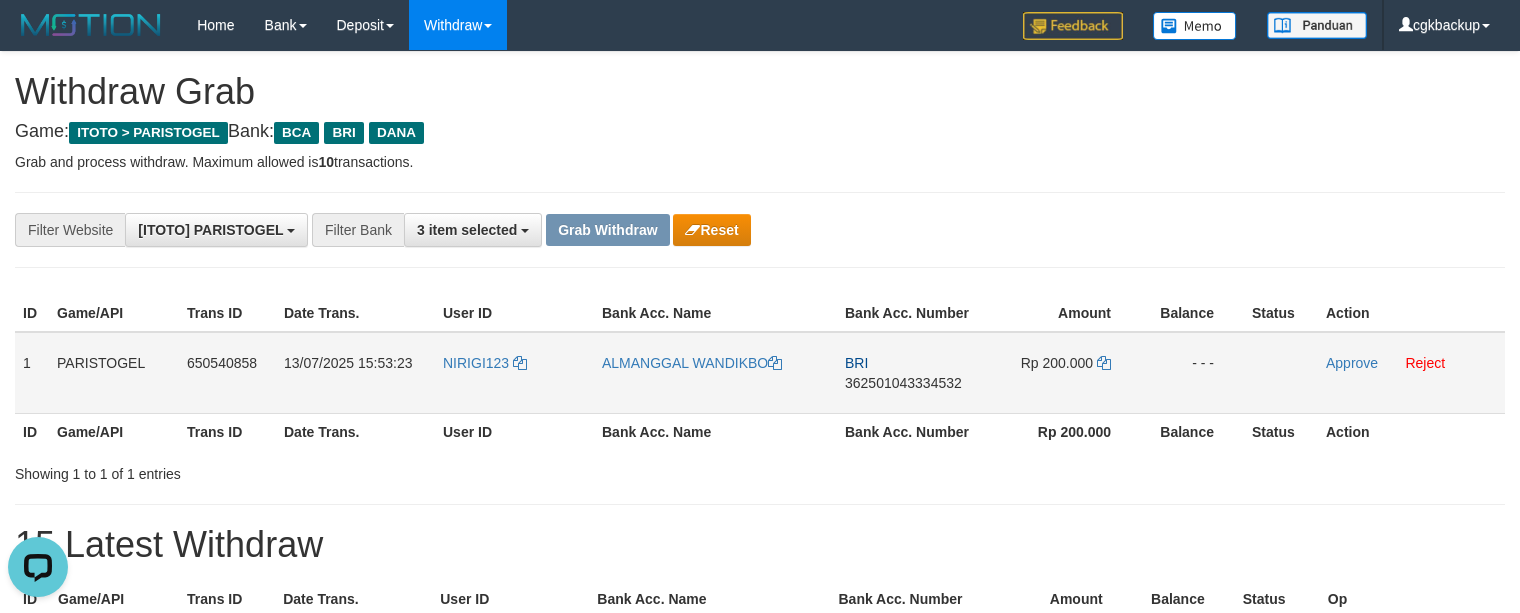click on "ALMANGGAL WANDIKBO" at bounding box center (715, 373) 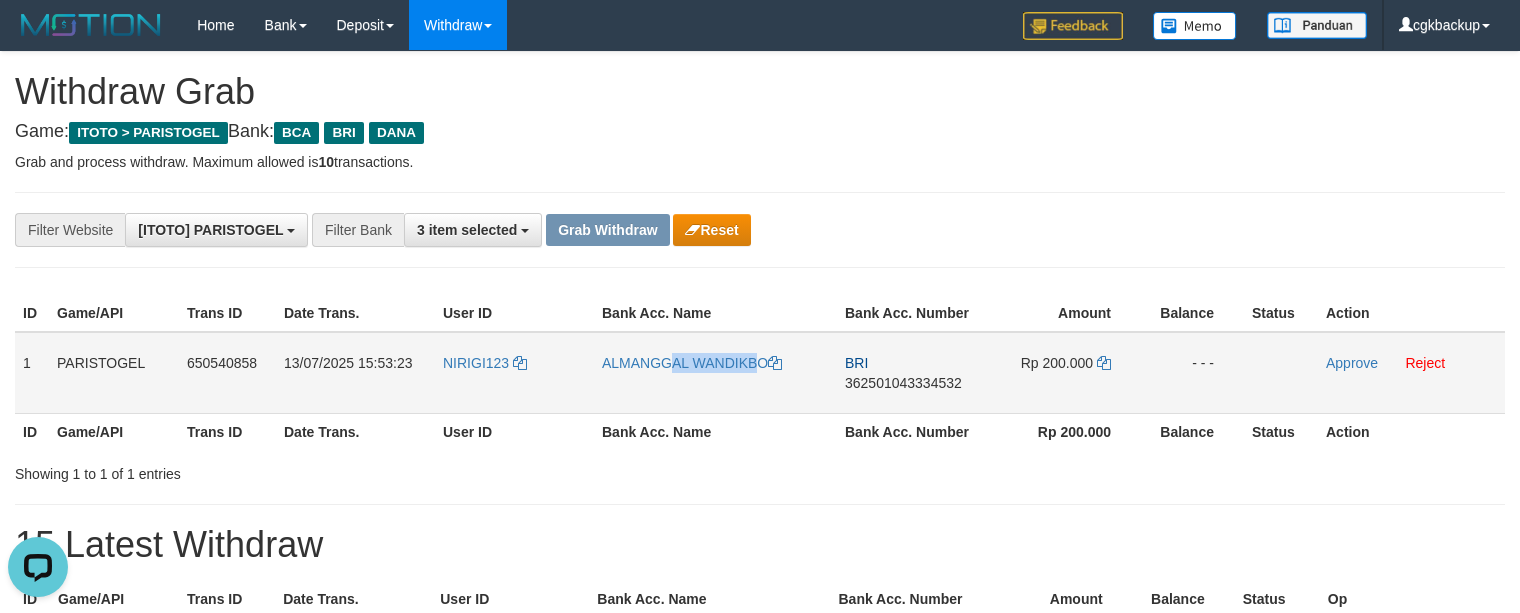 click on "ALMANGGAL WANDIKBO" at bounding box center [715, 373] 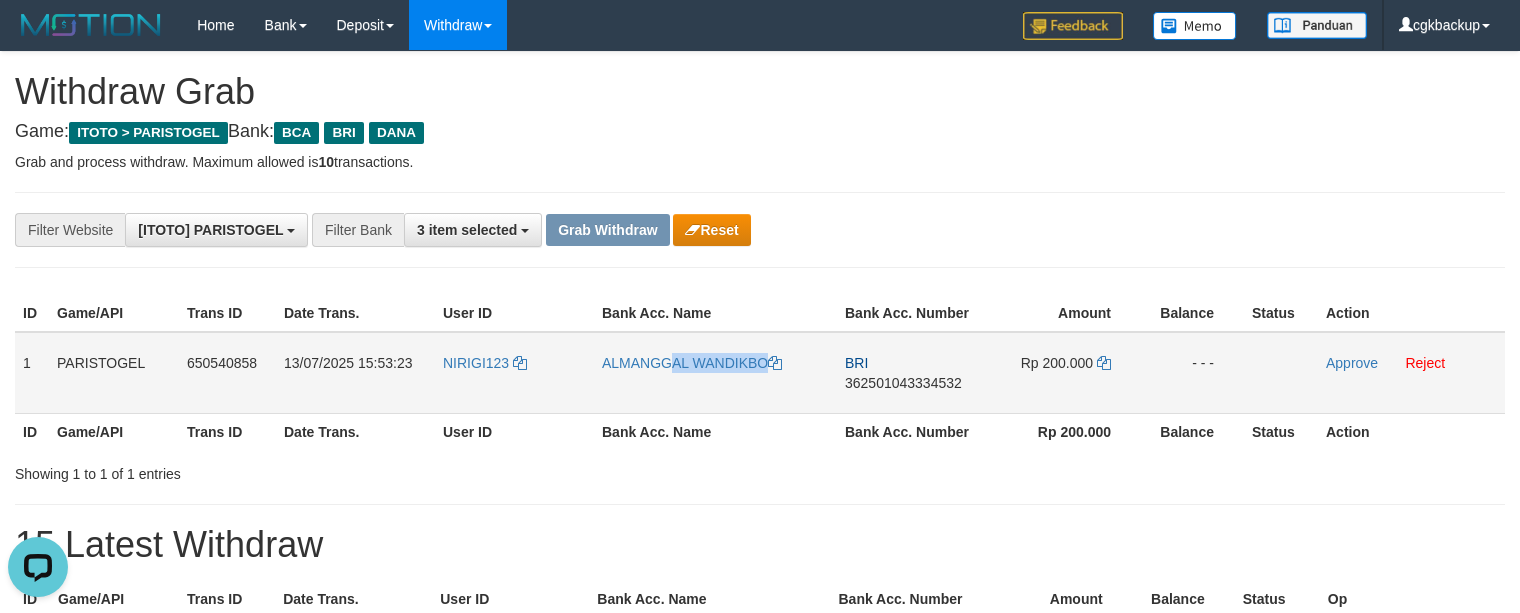 click on "ALMANGGAL WANDIKBO" at bounding box center [715, 373] 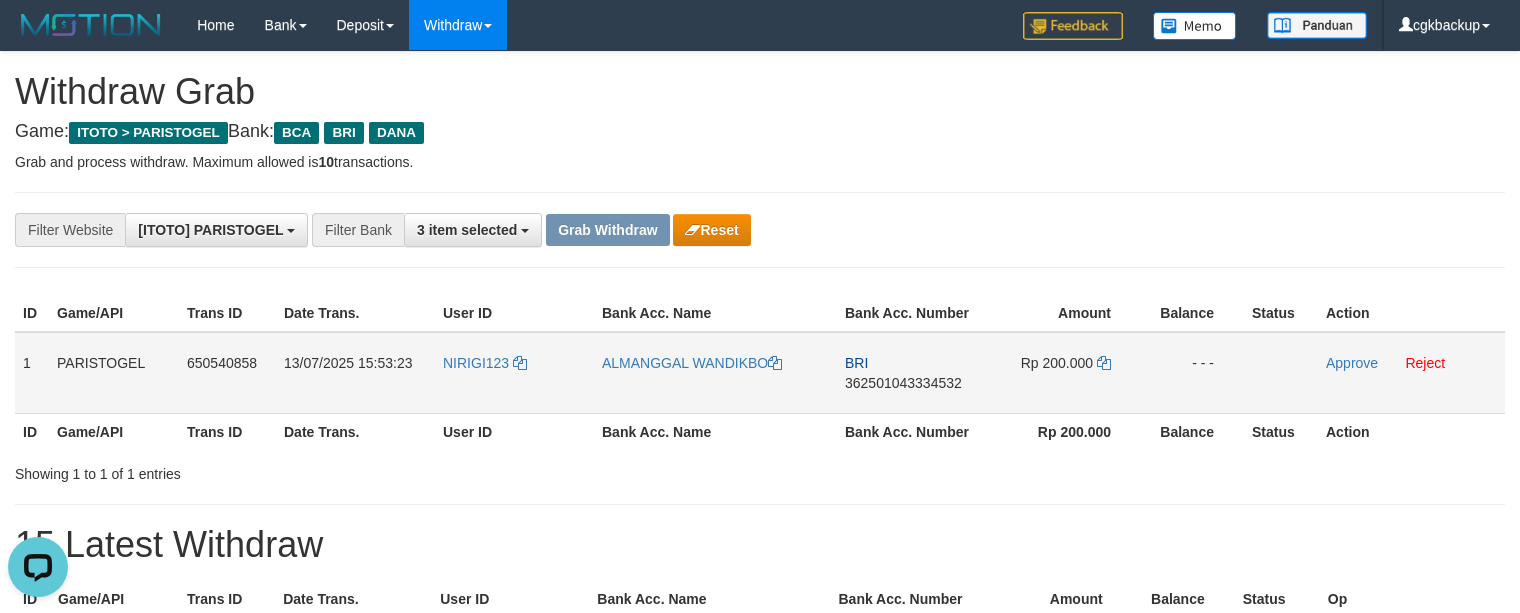 click on "NIRIGI123" at bounding box center (514, 373) 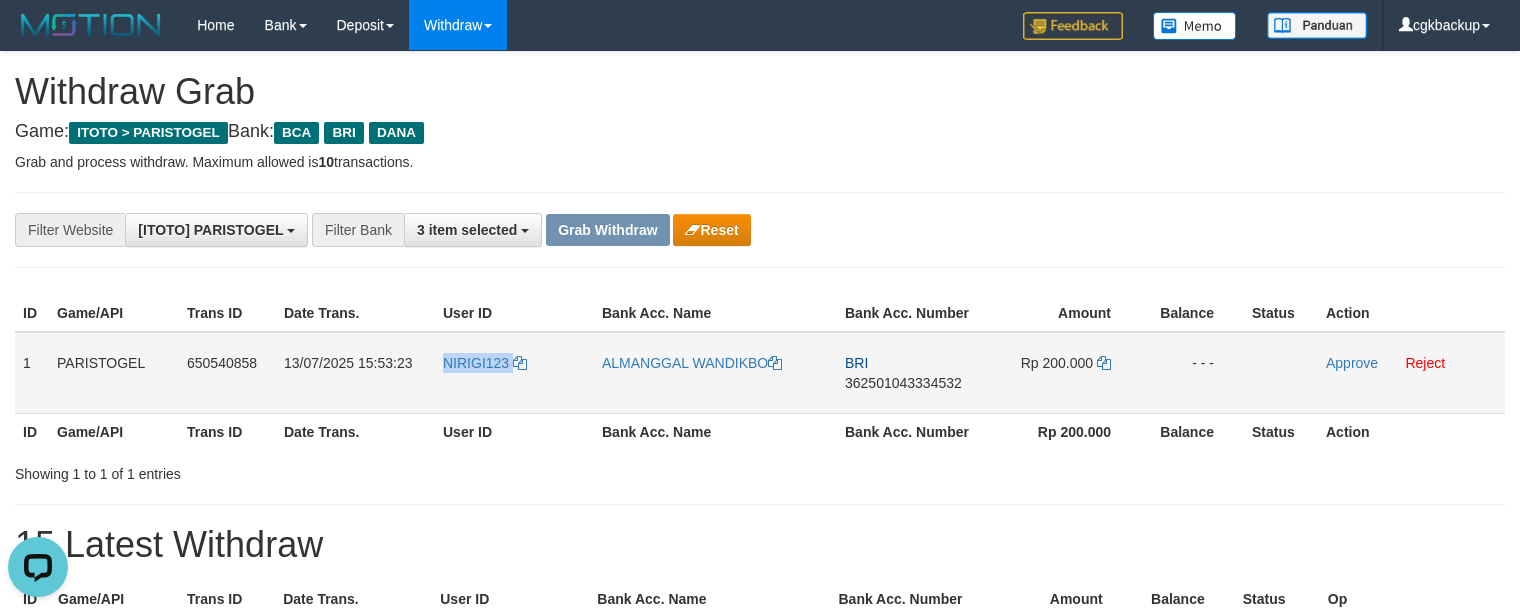 click on "NIRIGI123" at bounding box center [514, 373] 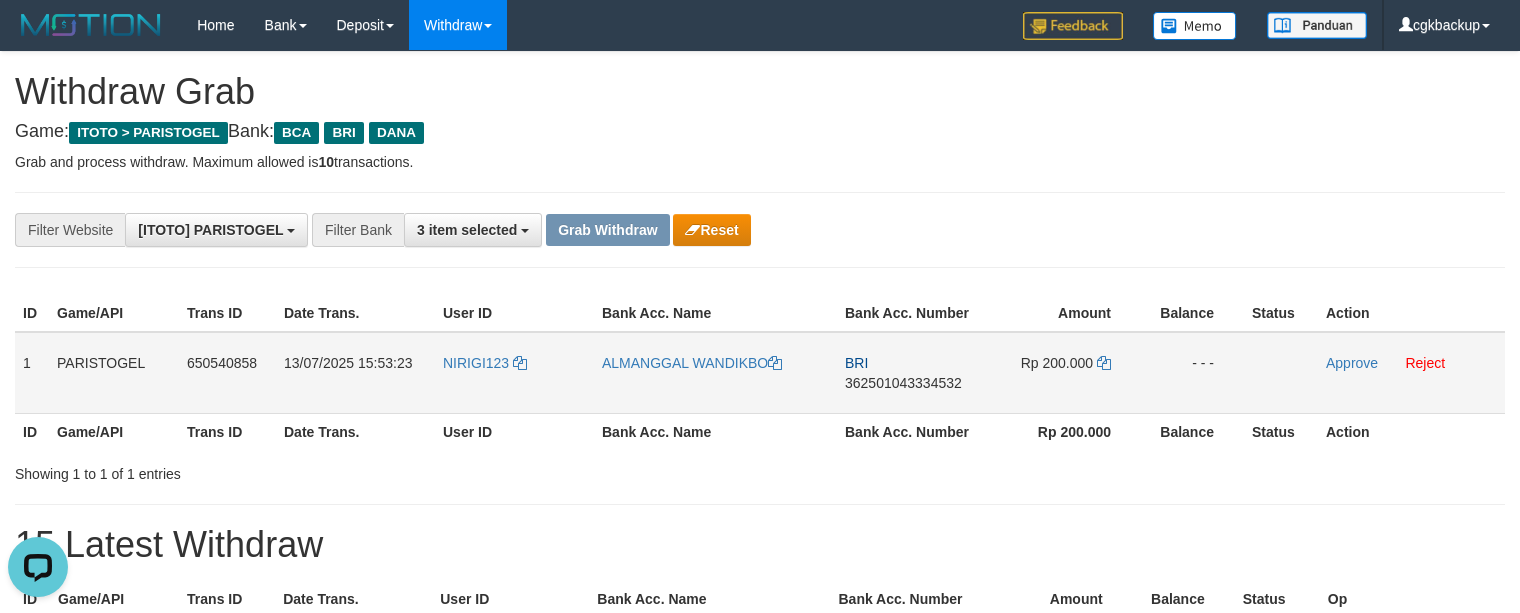 click on "362501043334532" at bounding box center [903, 383] 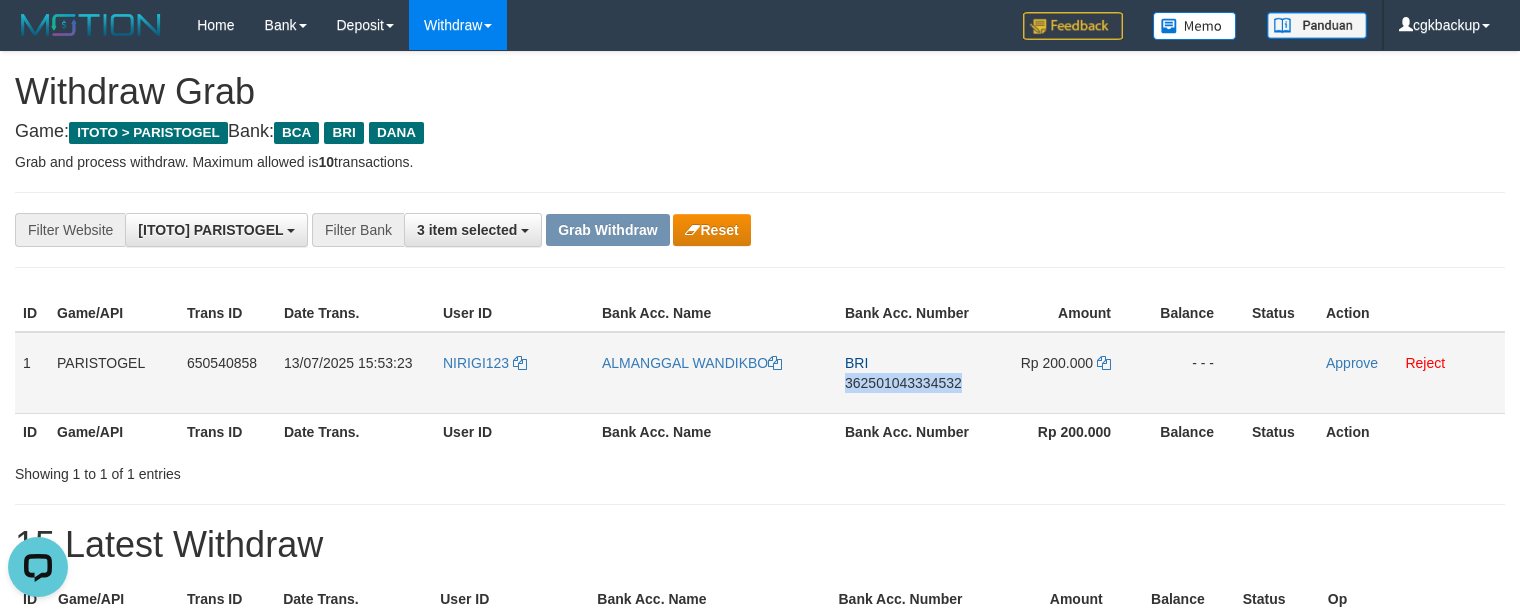 click on "BRI
362501043334532" at bounding box center (911, 373) 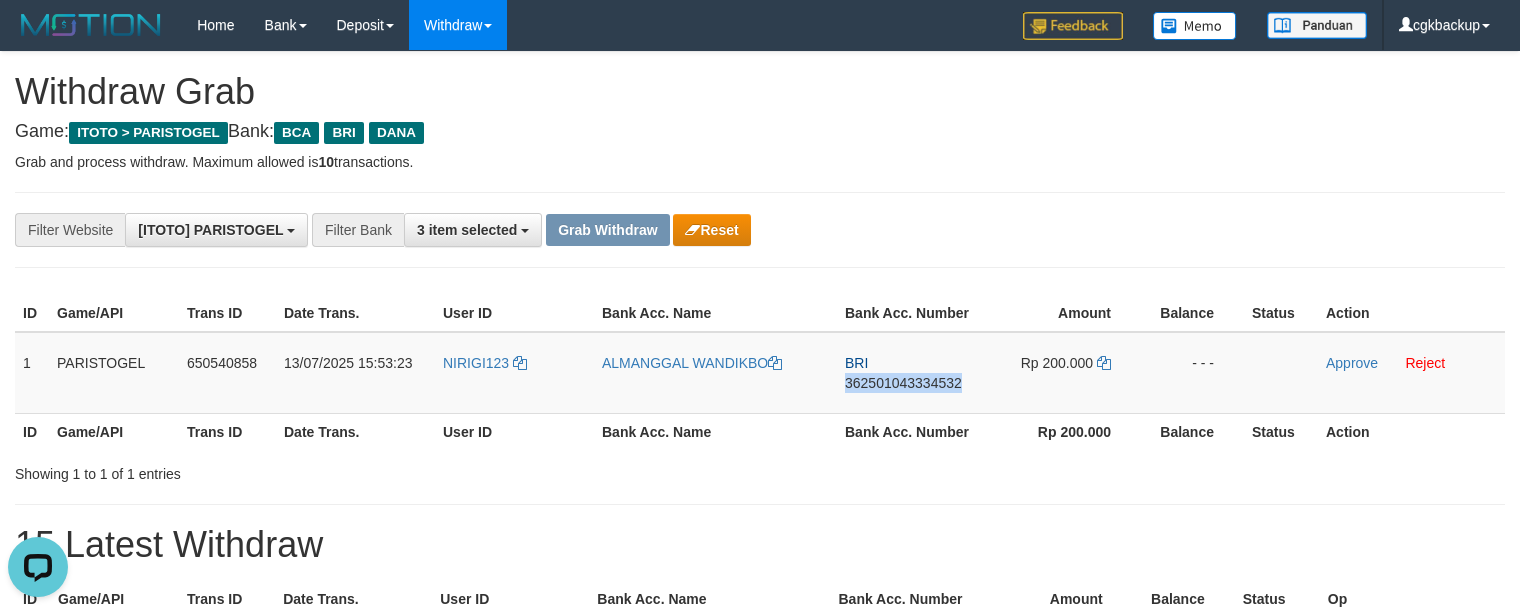 copy on "362501043334532" 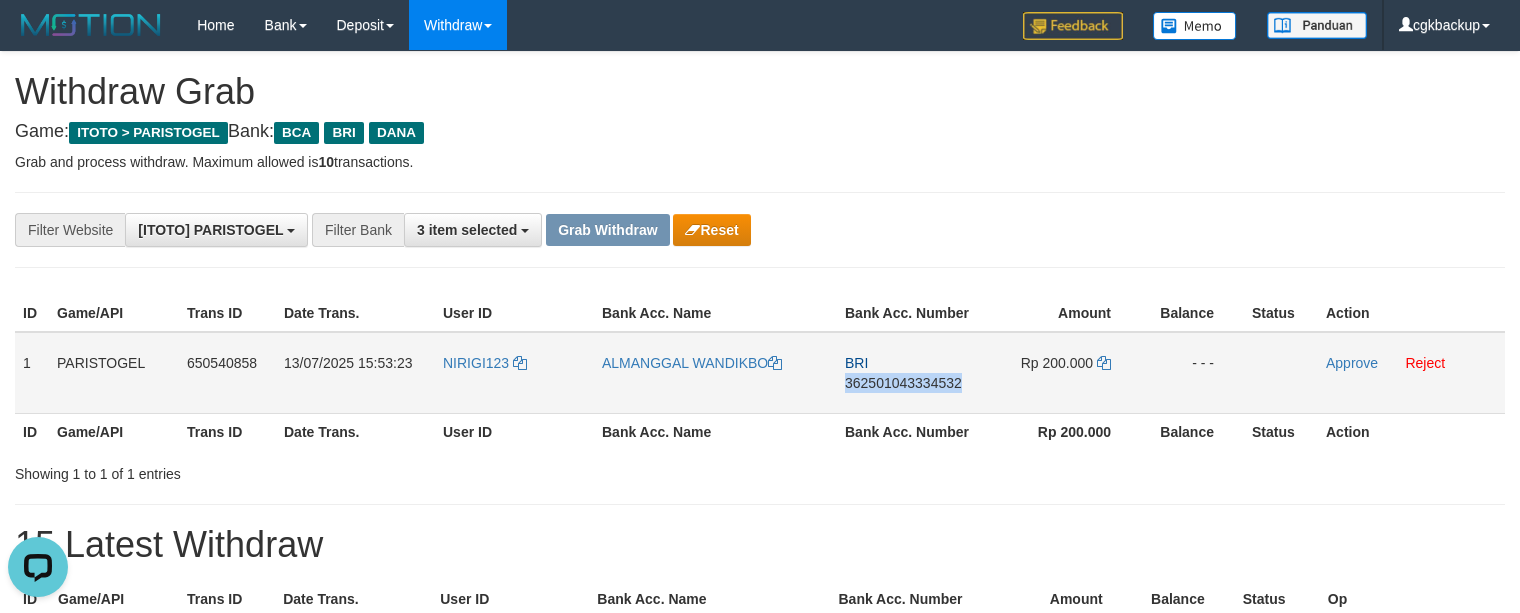 click on "362501043334532" at bounding box center (903, 383) 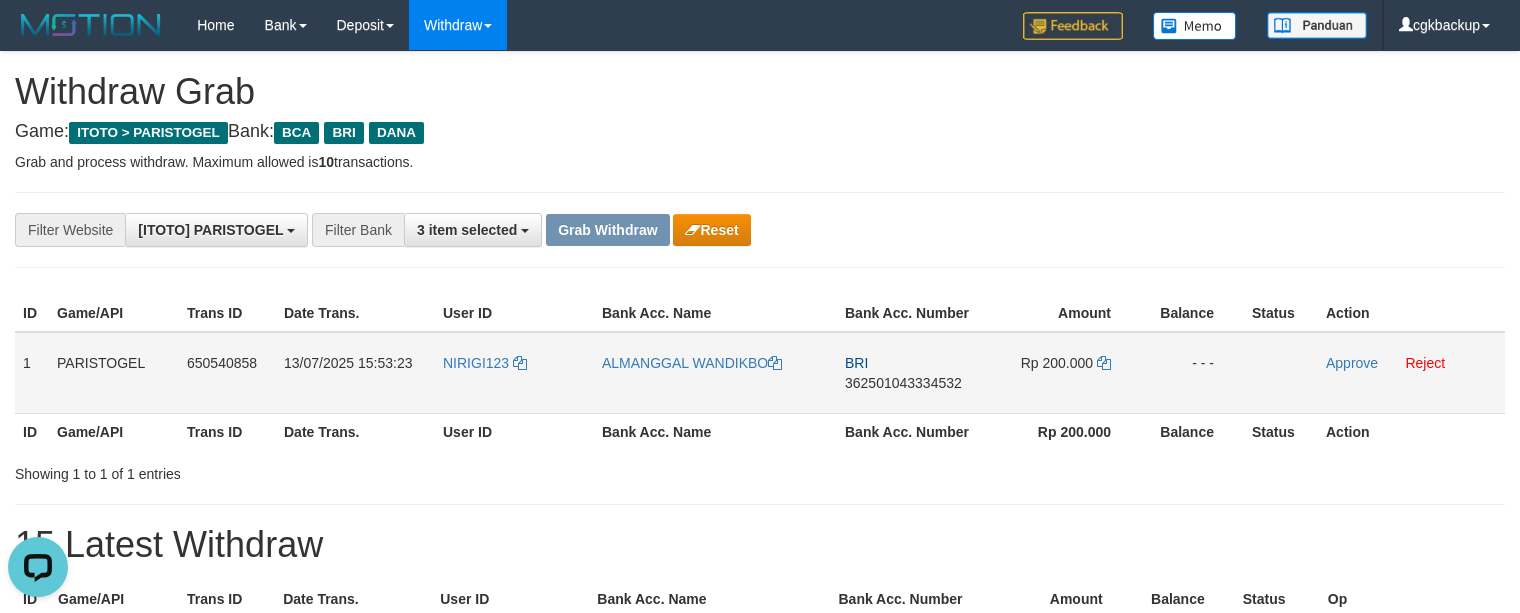click on "BRI
362501043334532" at bounding box center (911, 373) 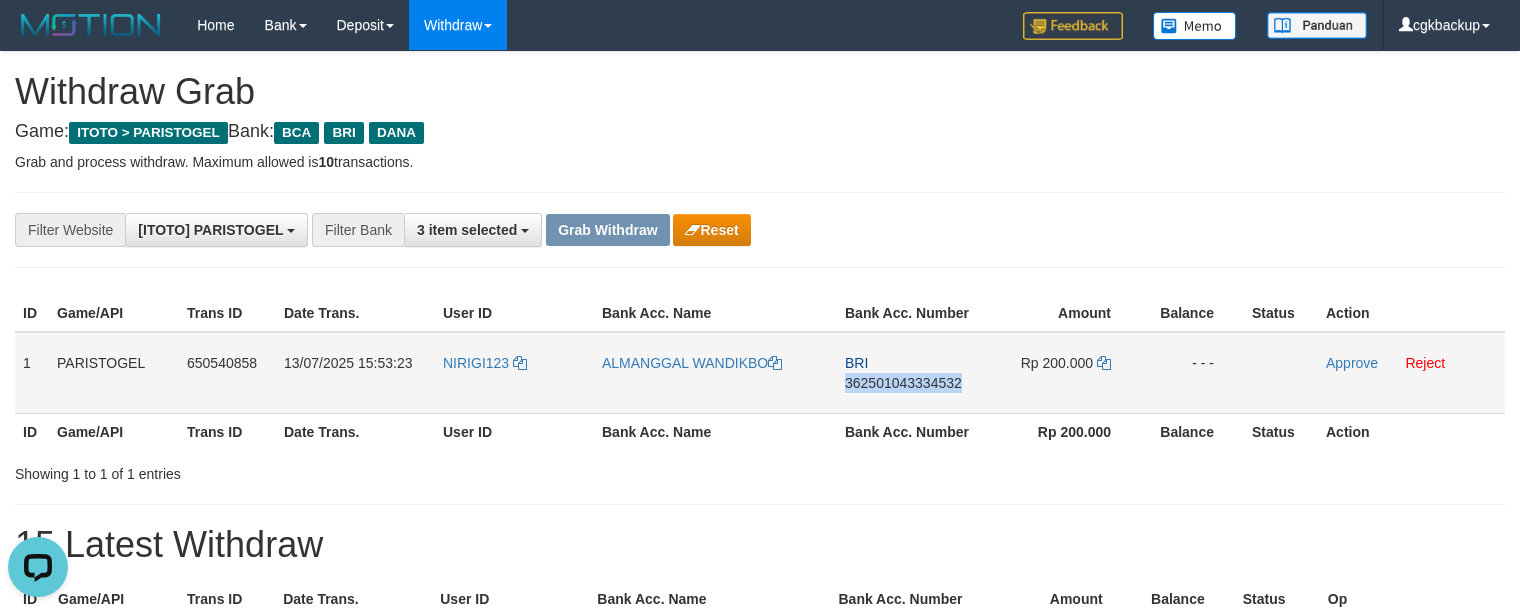 drag, startPoint x: 884, startPoint y: 408, endPoint x: 1338, endPoint y: 285, distance: 470.36688 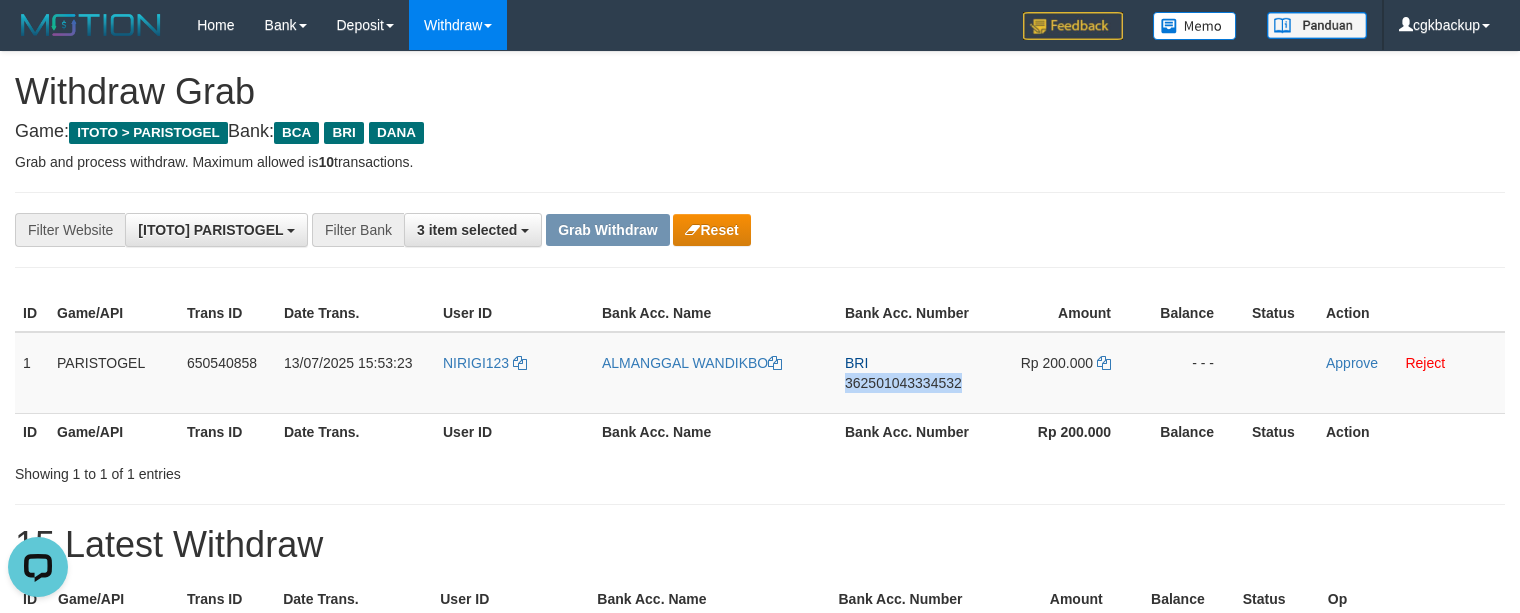 copy on "362501043334532" 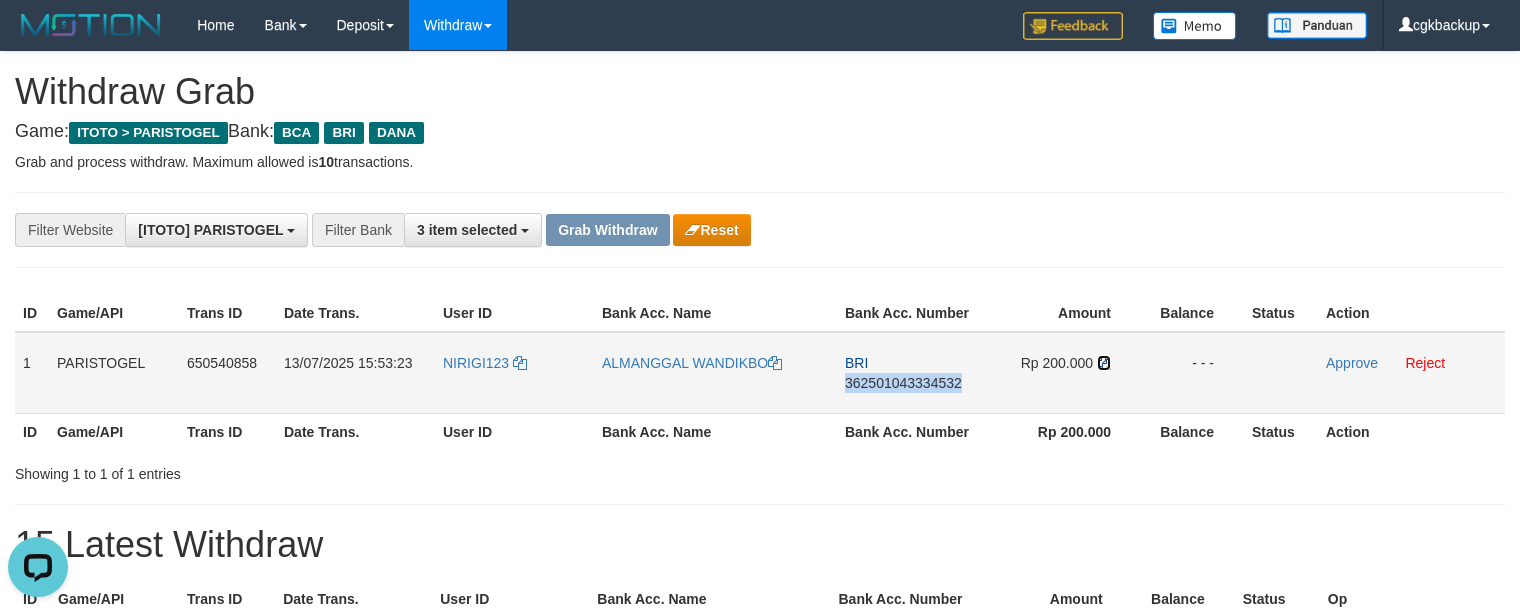click at bounding box center [1104, 363] 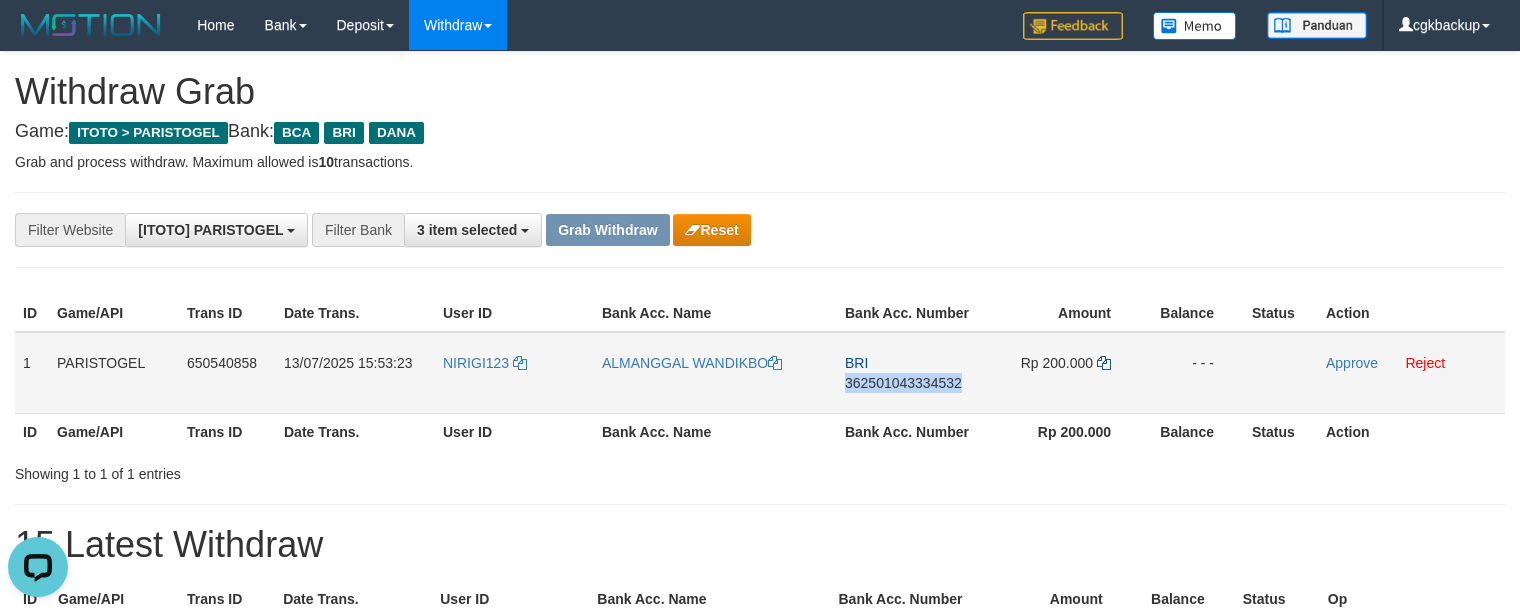 copy on "362501043334532" 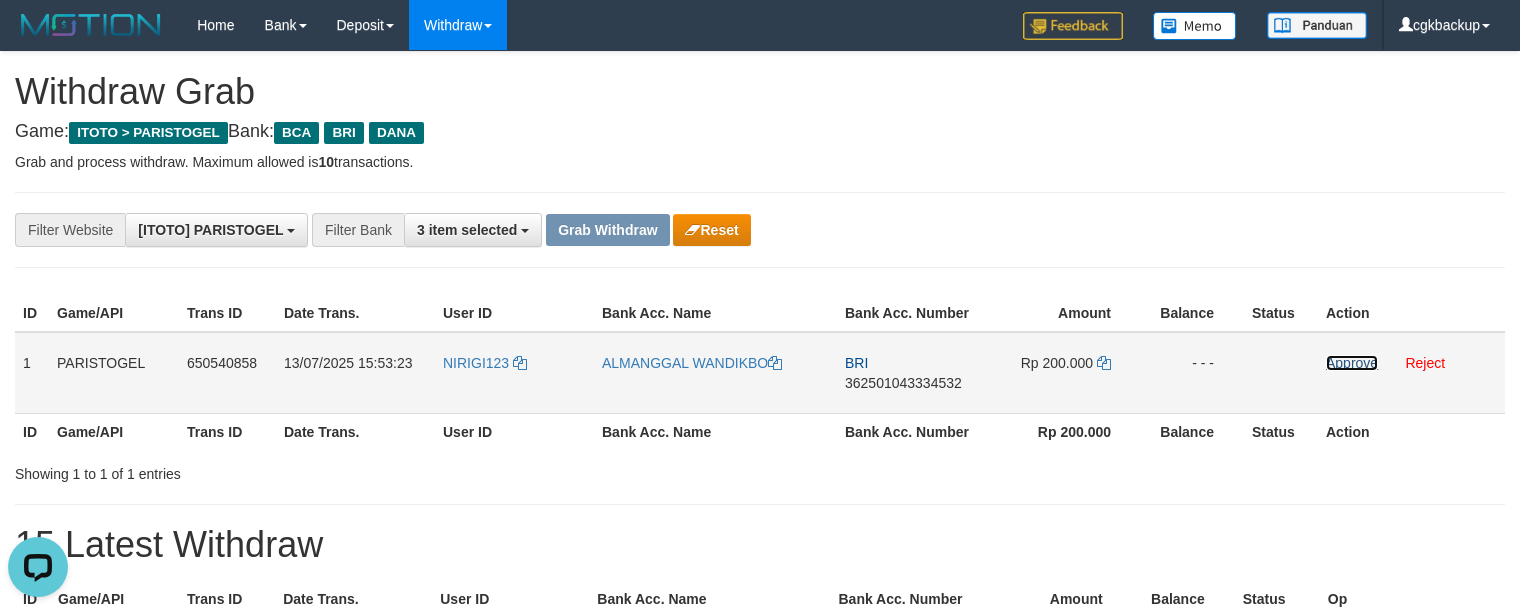 click on "Approve" at bounding box center (1352, 363) 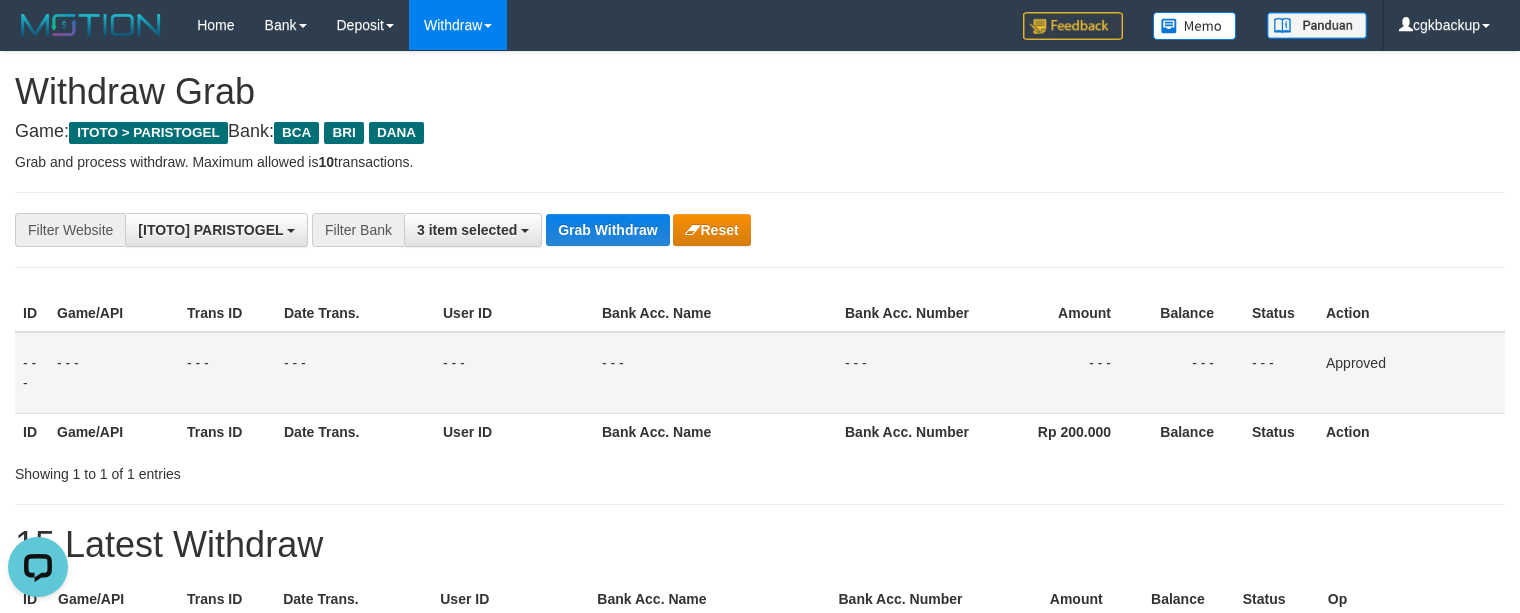 click on "**********" at bounding box center (760, 230) 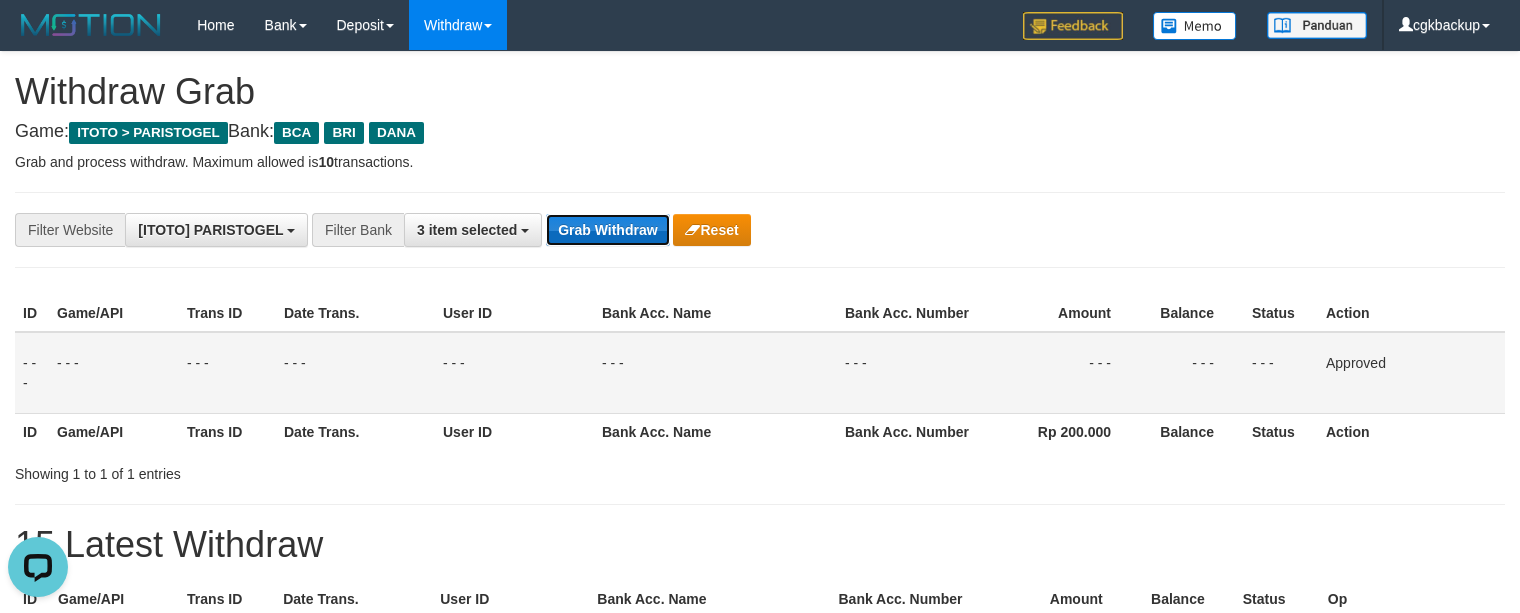 click on "Grab Withdraw" at bounding box center [607, 230] 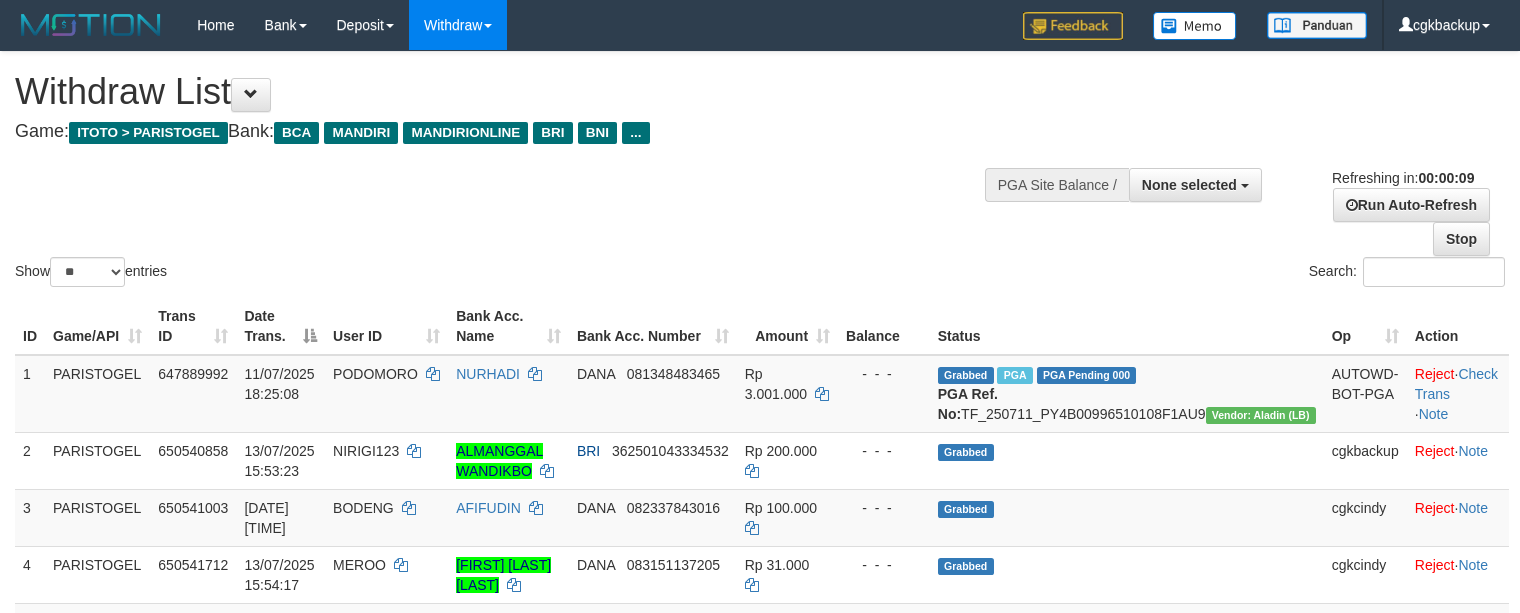 select 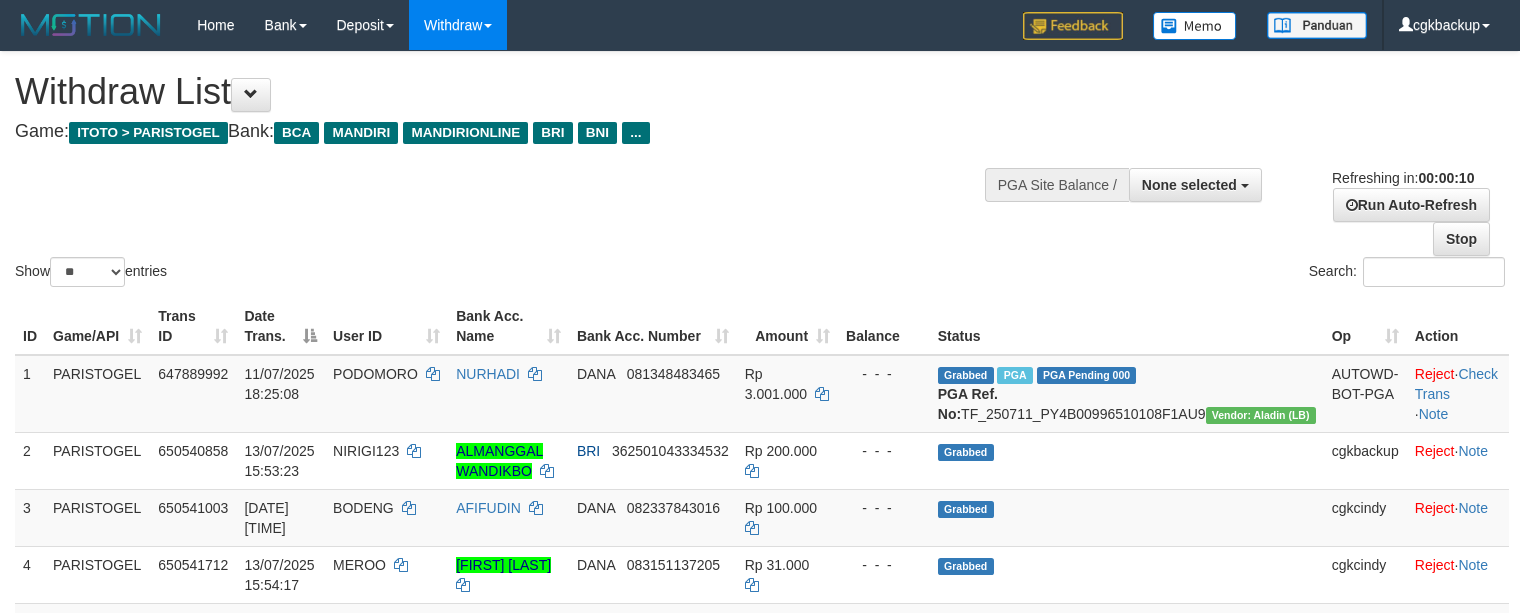 select 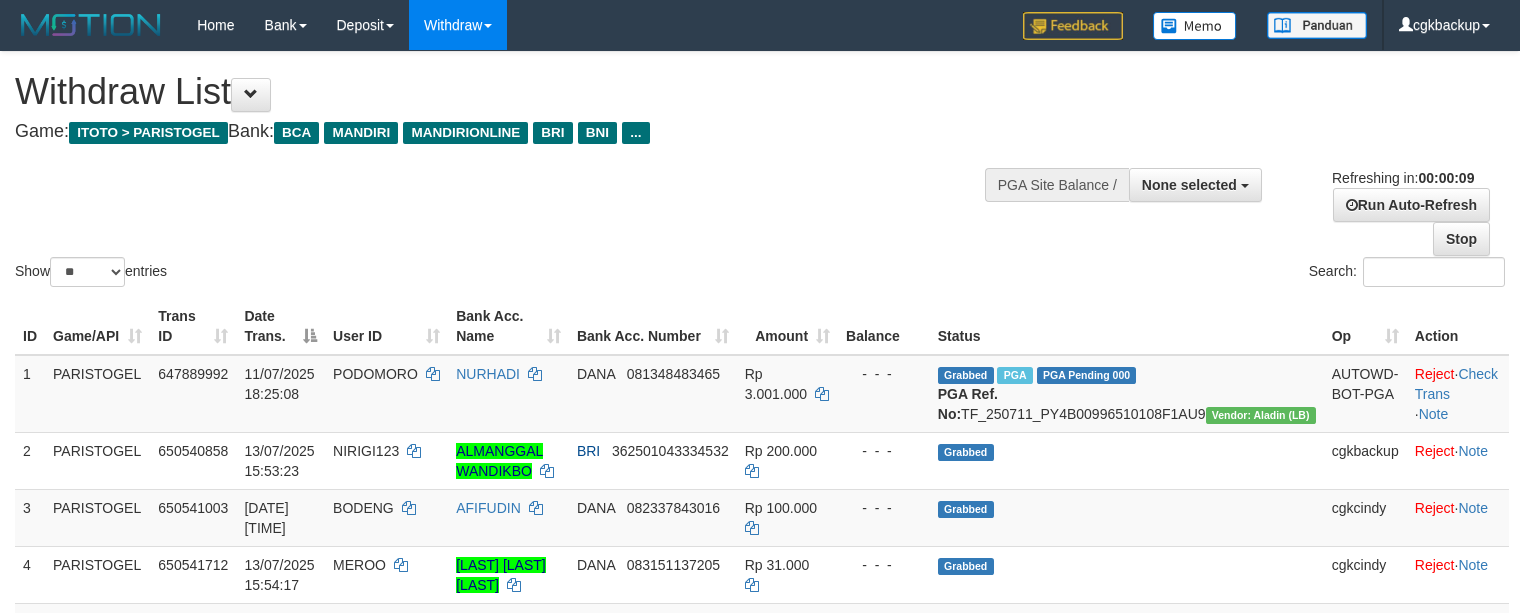 select 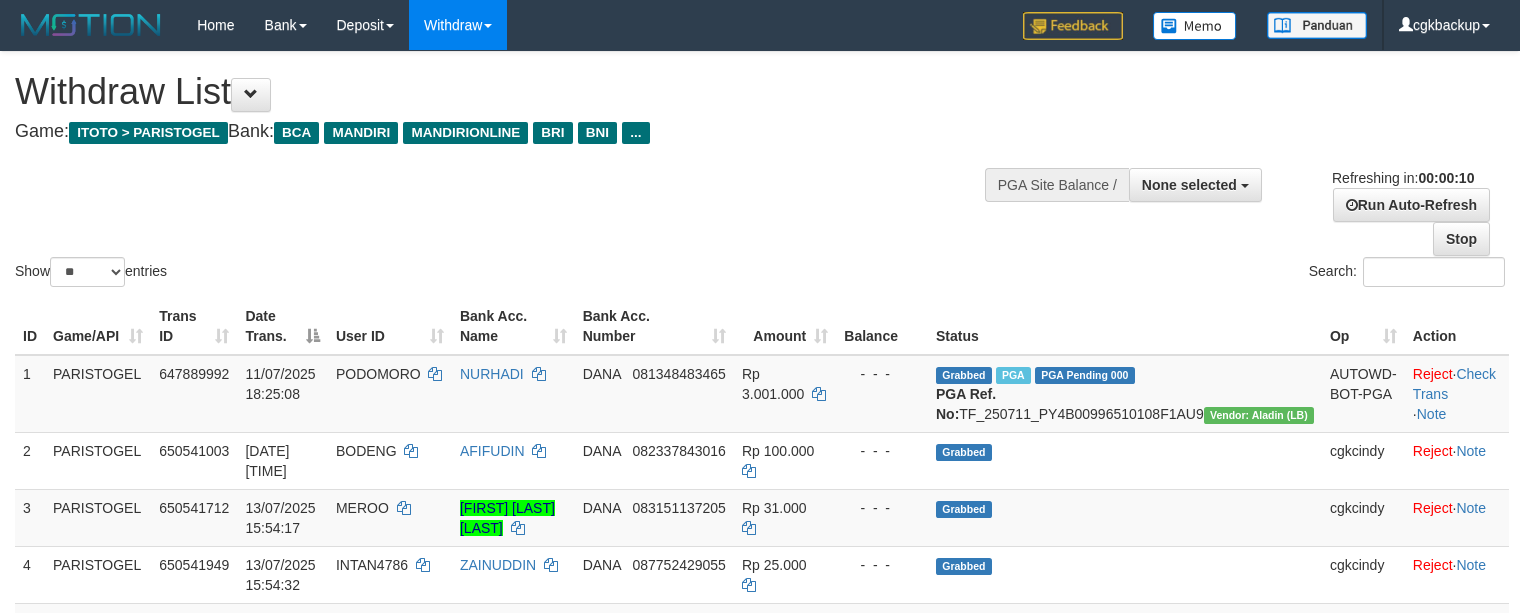 select 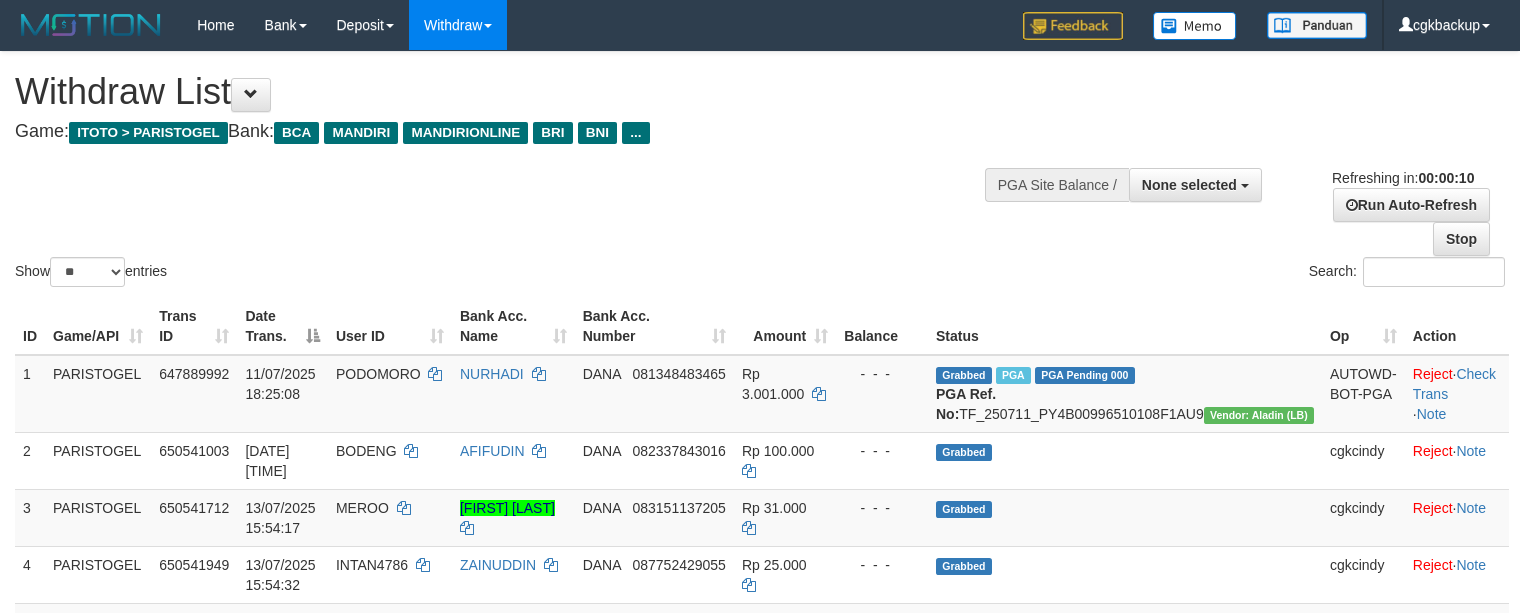 select 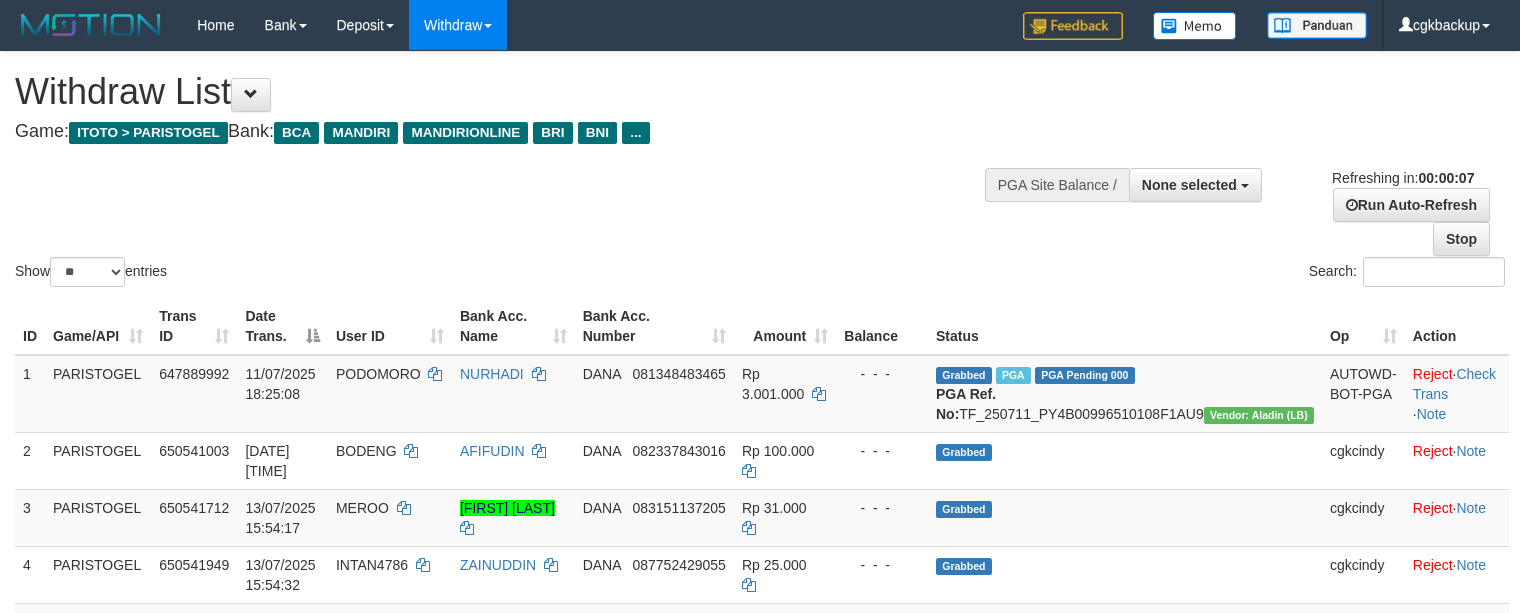 scroll, scrollTop: 0, scrollLeft: 0, axis: both 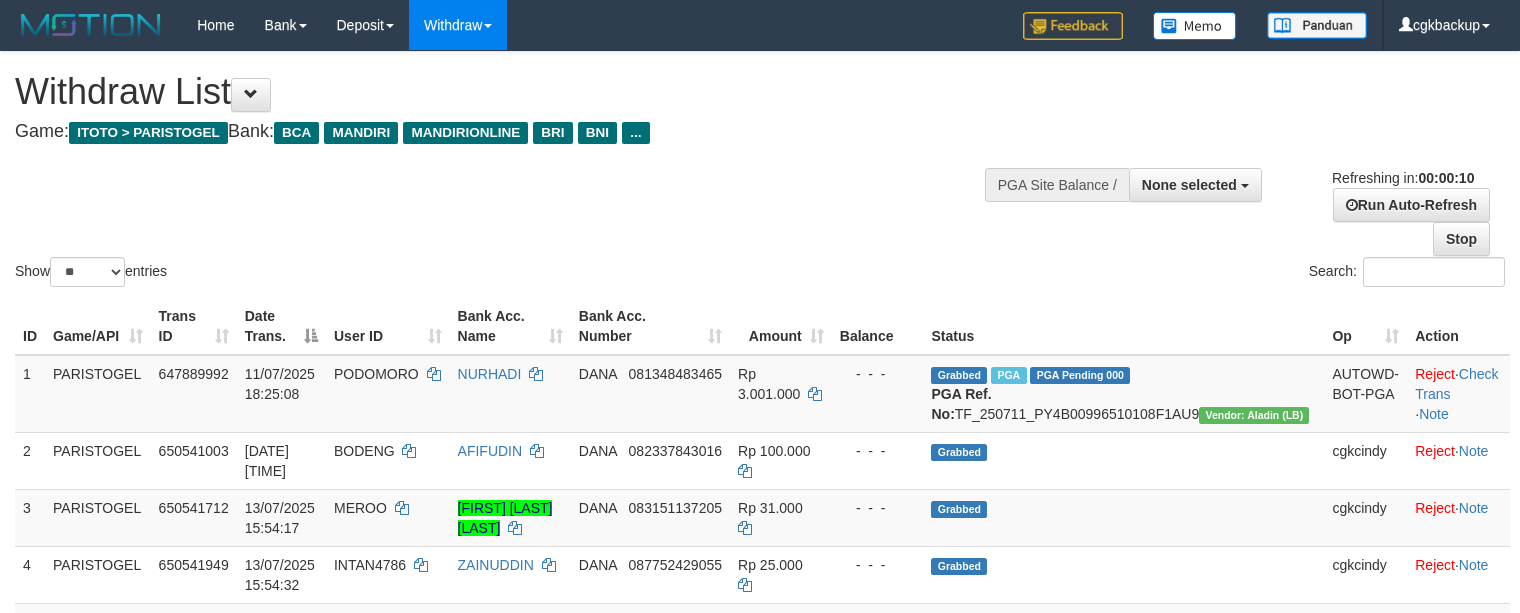 select 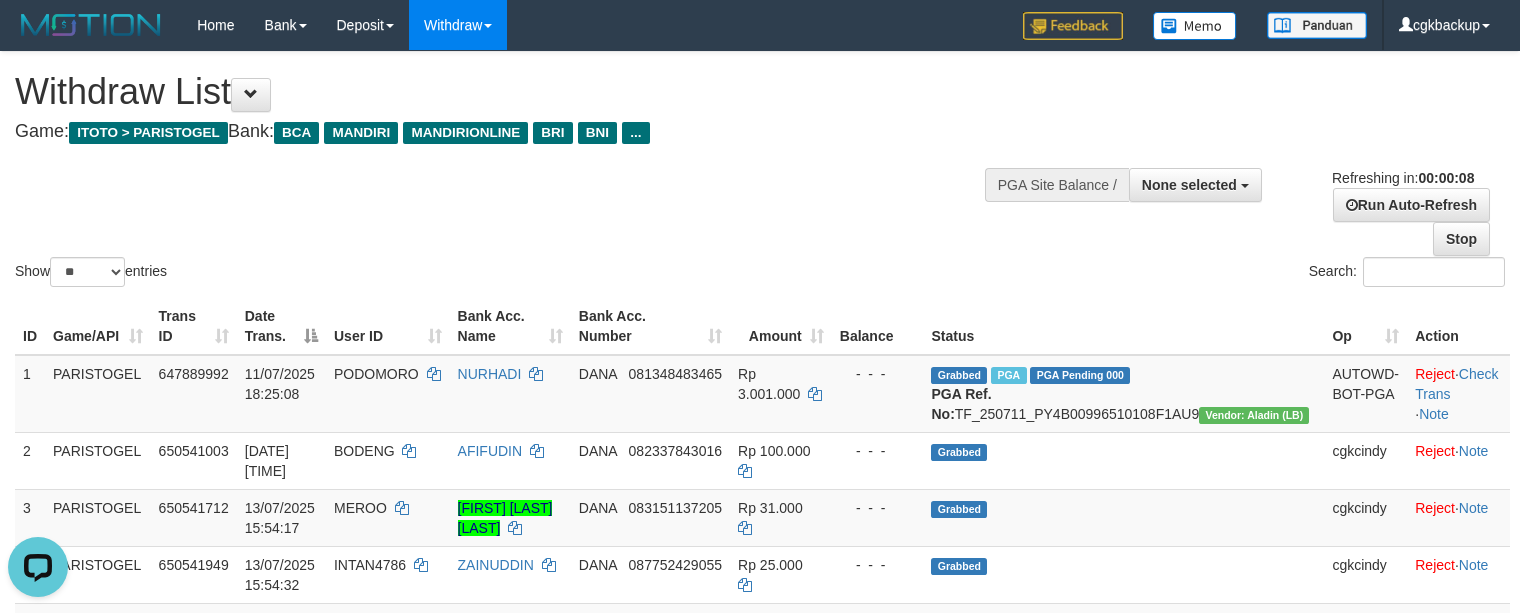 scroll, scrollTop: 0, scrollLeft: 0, axis: both 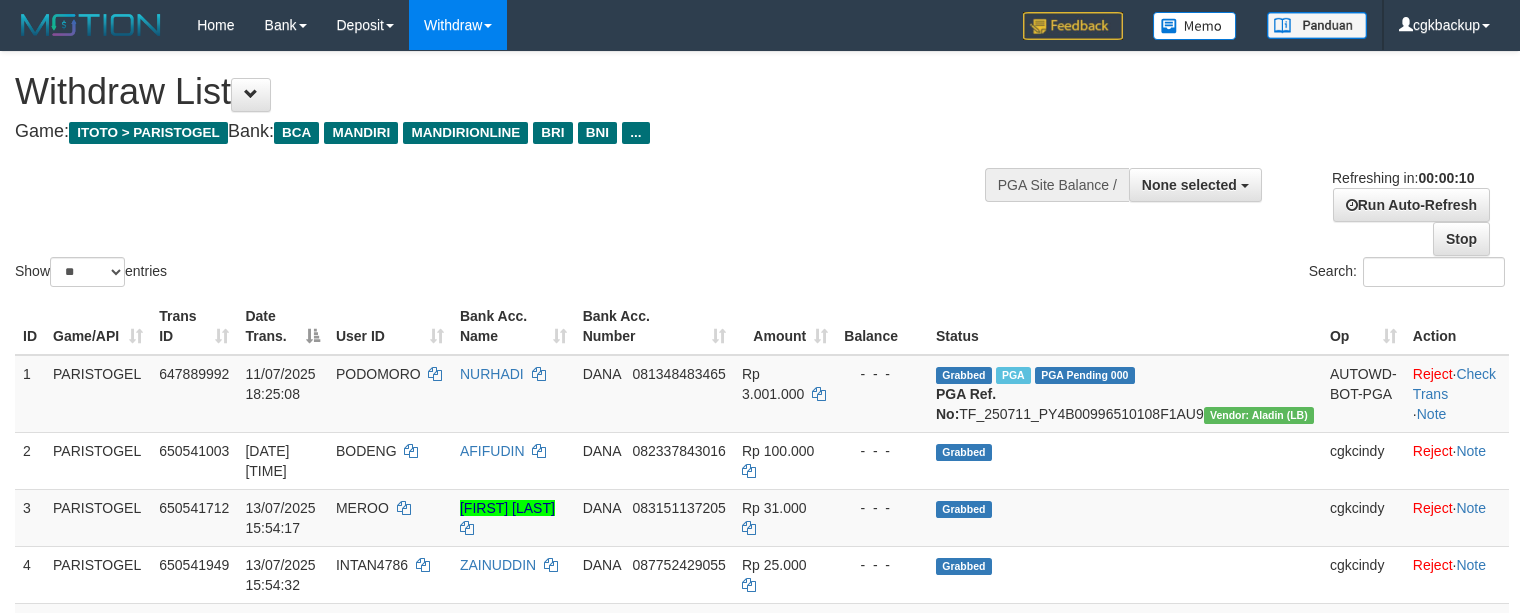 select 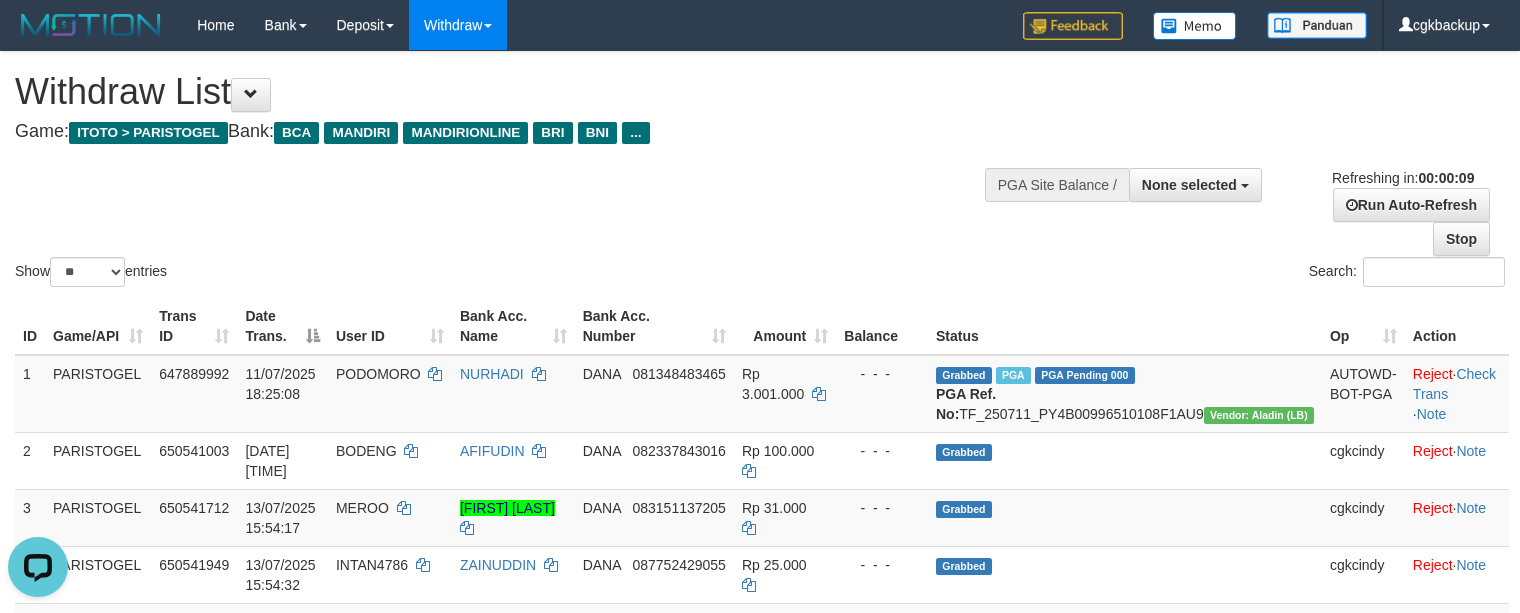 scroll, scrollTop: 0, scrollLeft: 0, axis: both 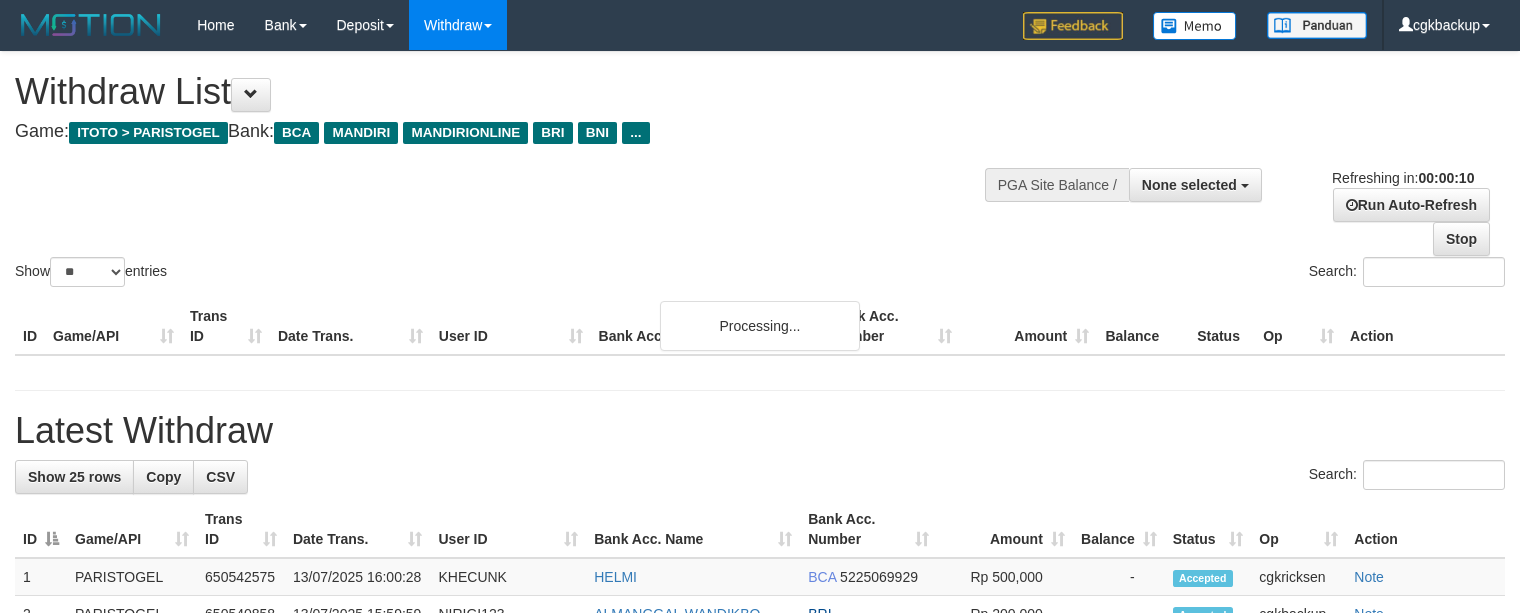 select 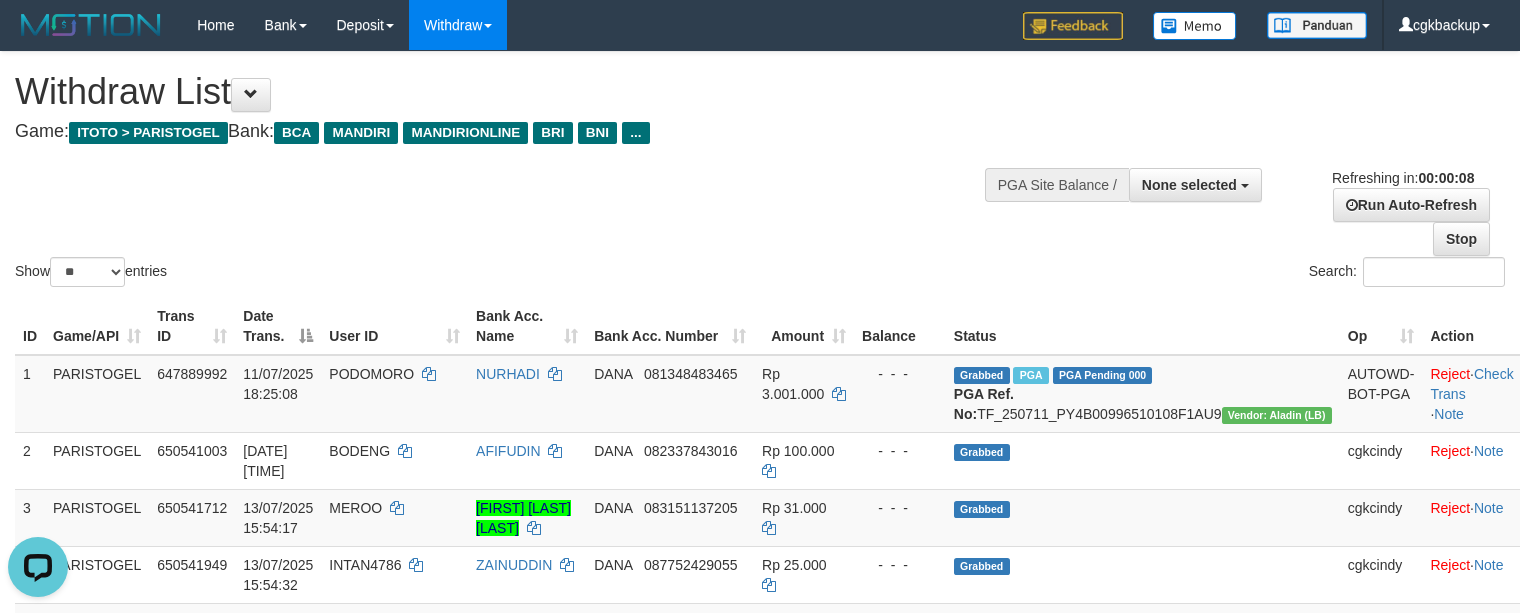 scroll, scrollTop: 0, scrollLeft: 0, axis: both 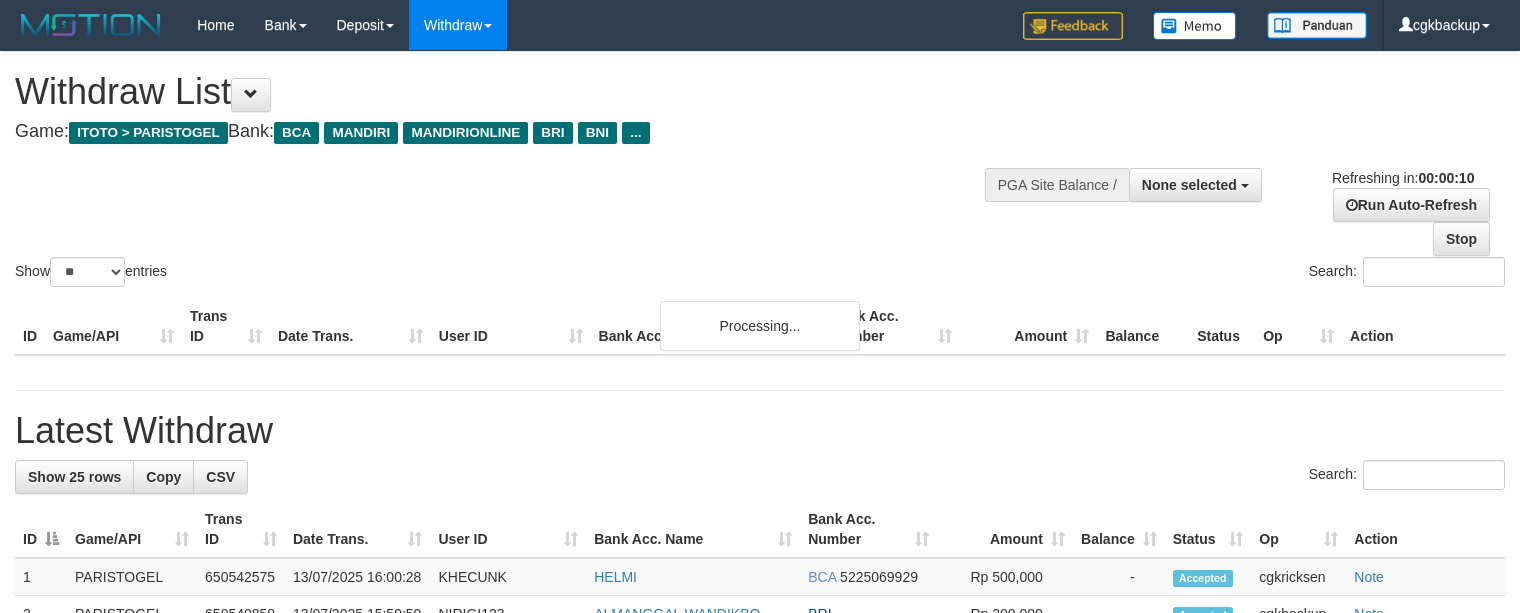 select 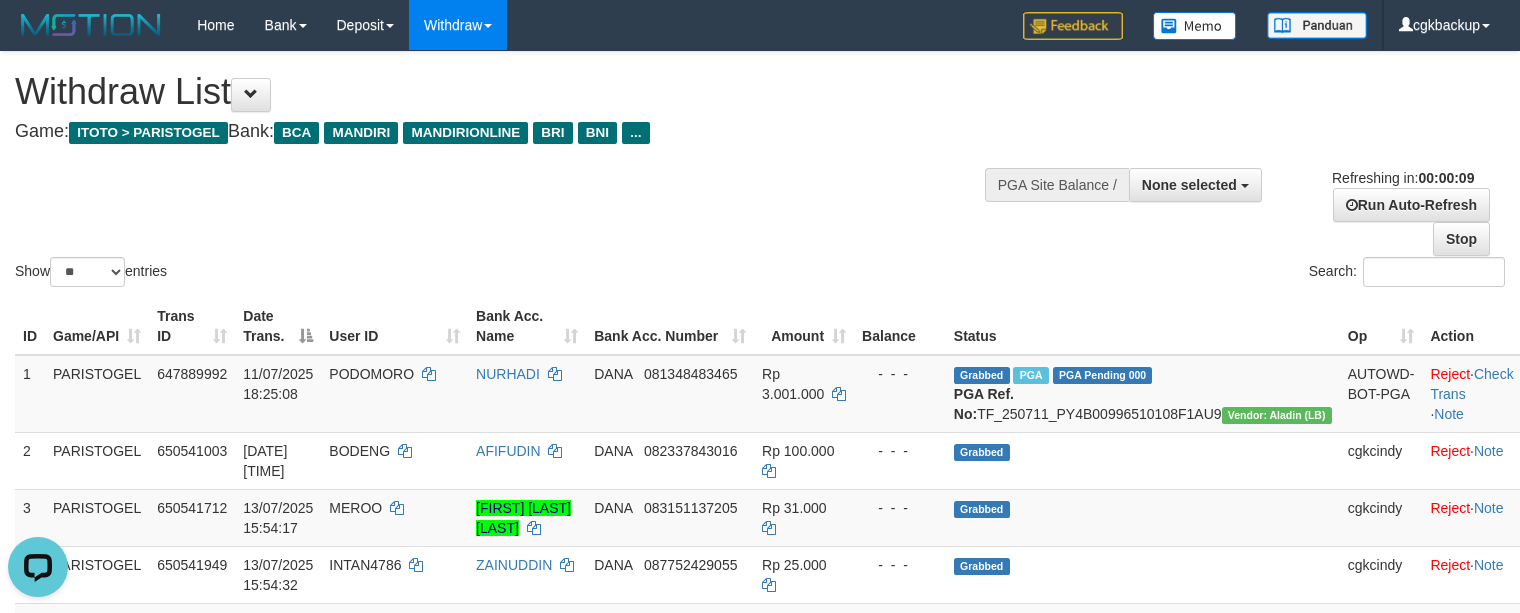 scroll, scrollTop: 0, scrollLeft: 0, axis: both 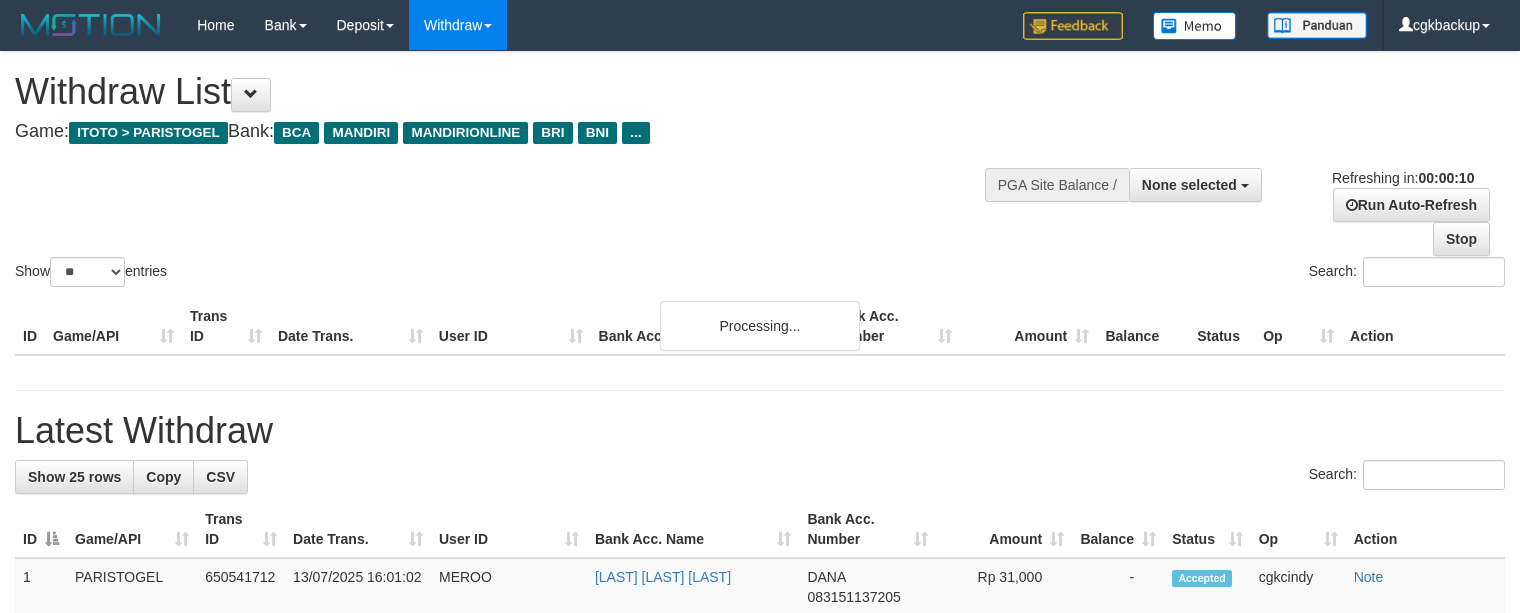 select 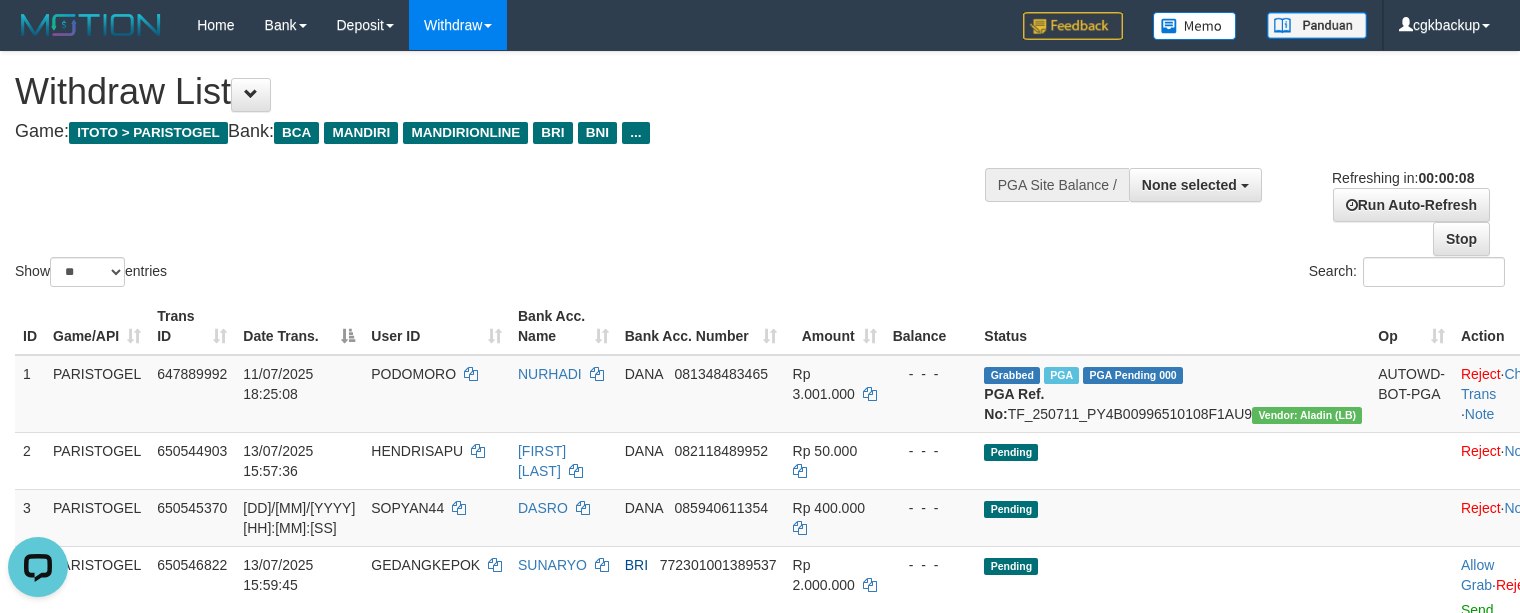 scroll, scrollTop: 0, scrollLeft: 0, axis: both 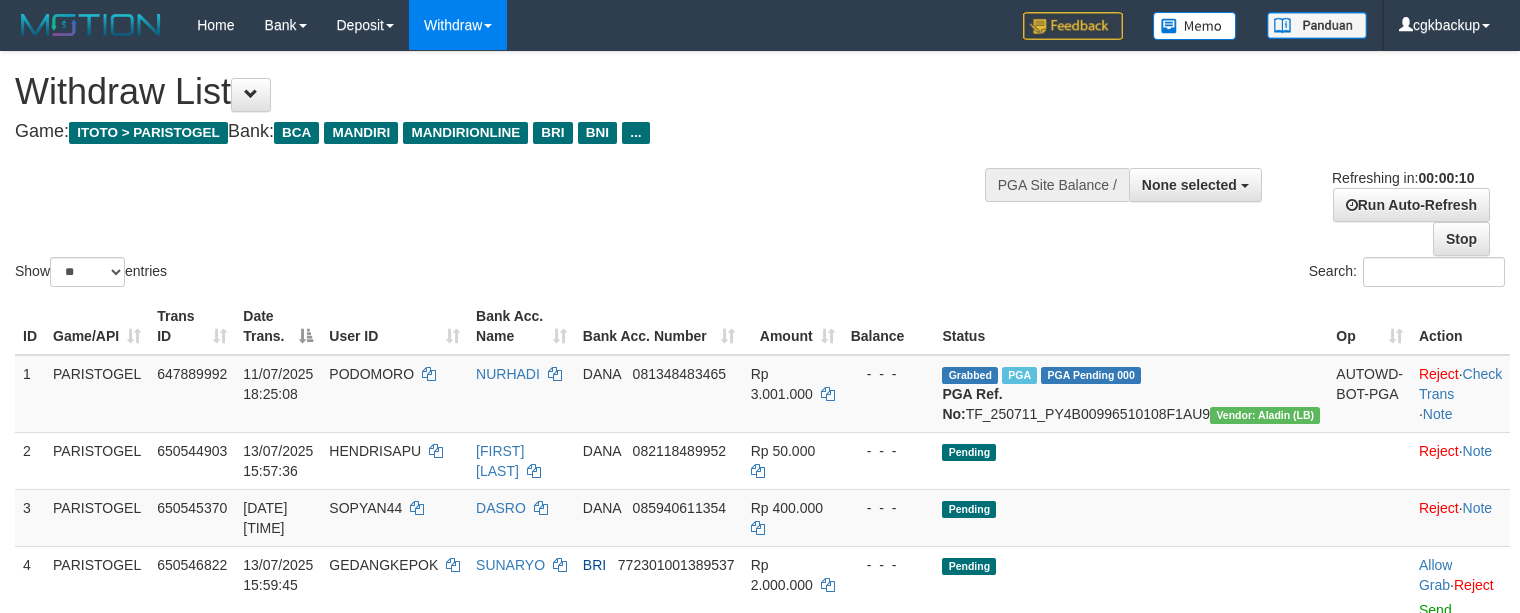 select 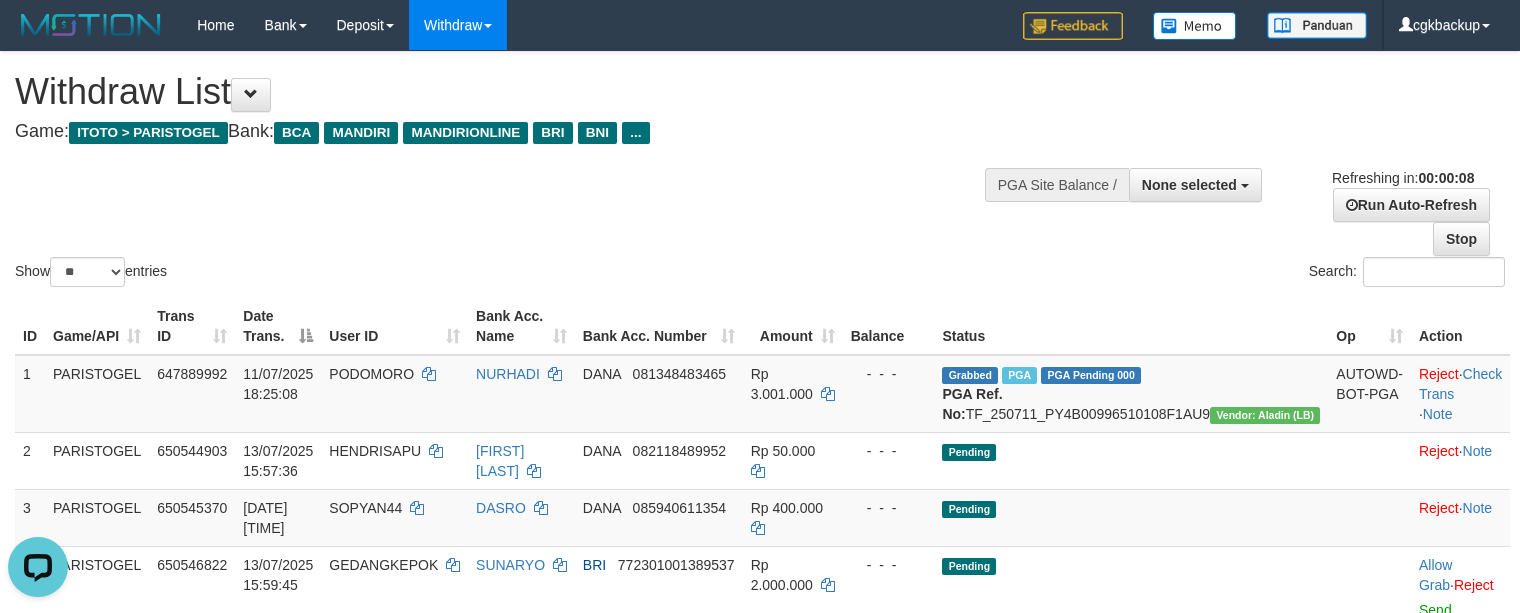 scroll, scrollTop: 0, scrollLeft: 0, axis: both 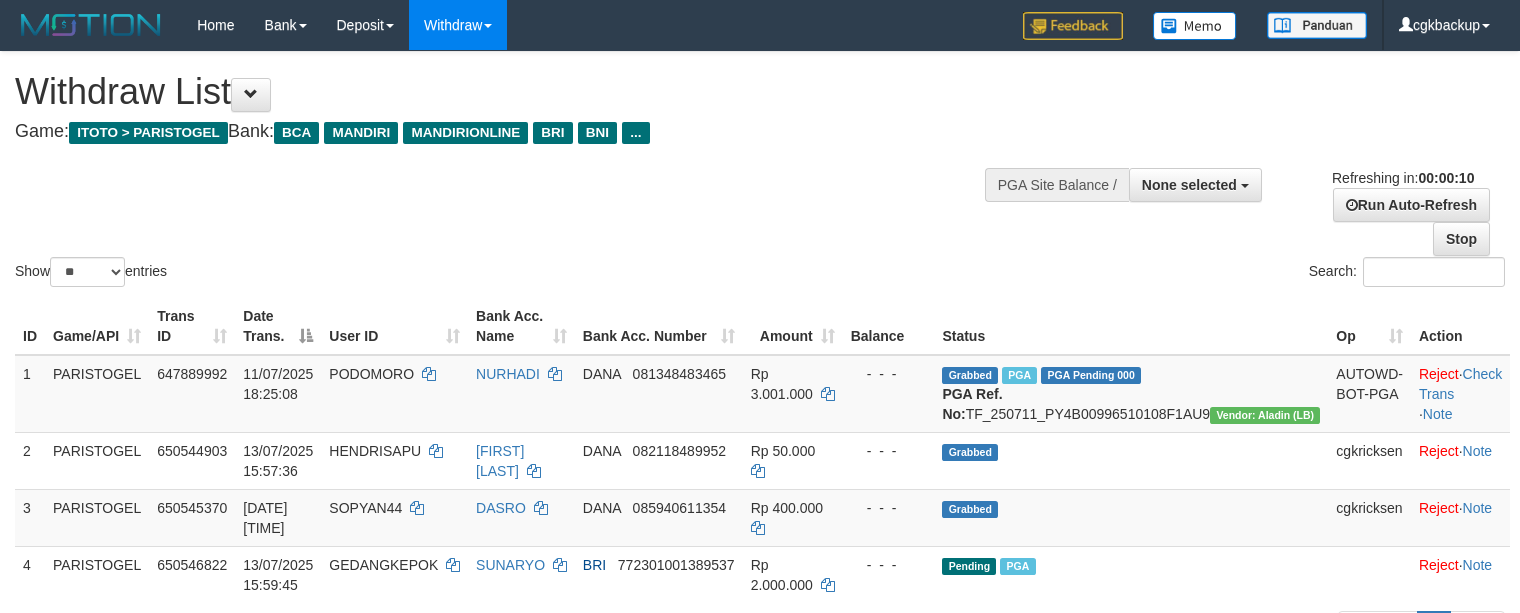select 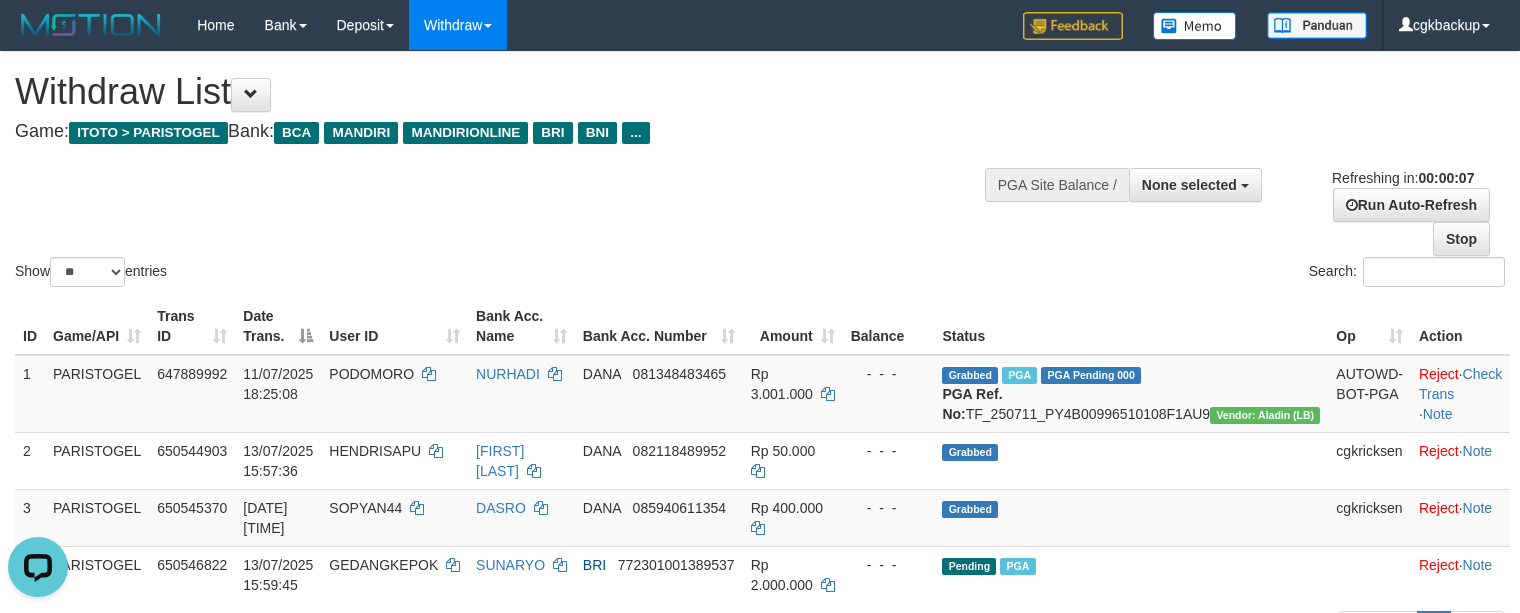 scroll, scrollTop: 0, scrollLeft: 0, axis: both 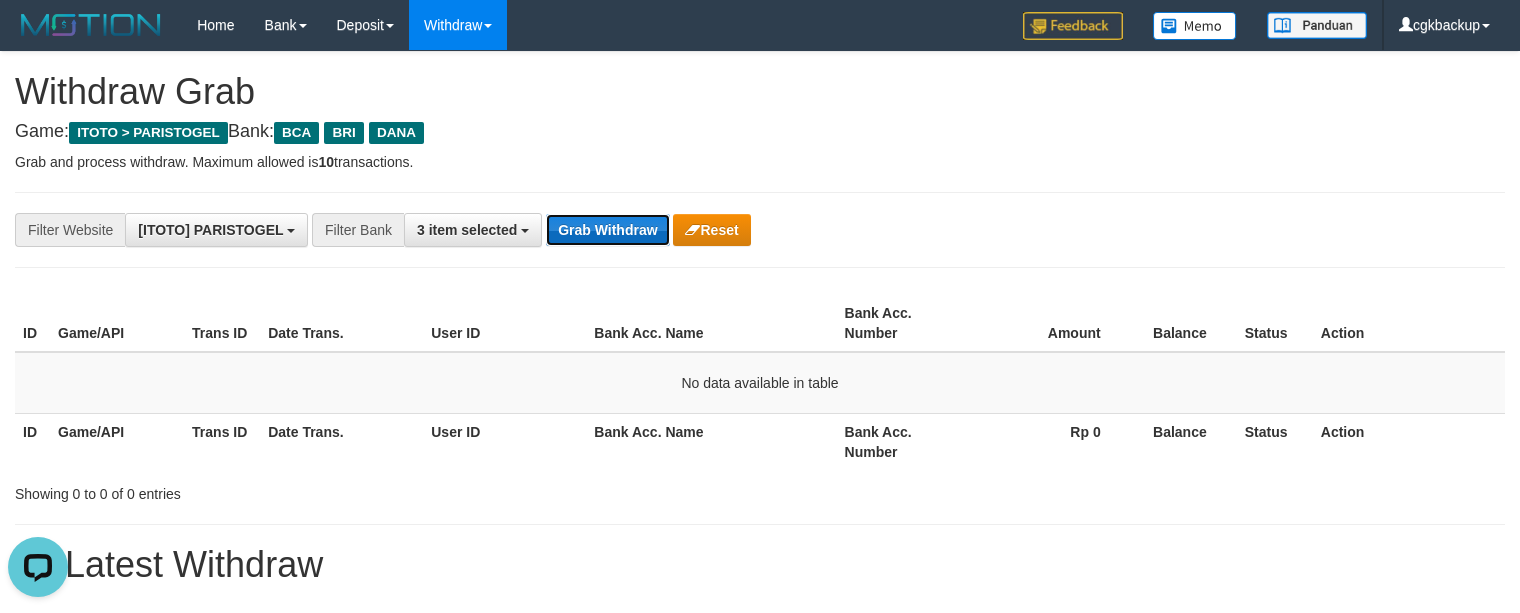 click on "Grab Withdraw" at bounding box center [607, 230] 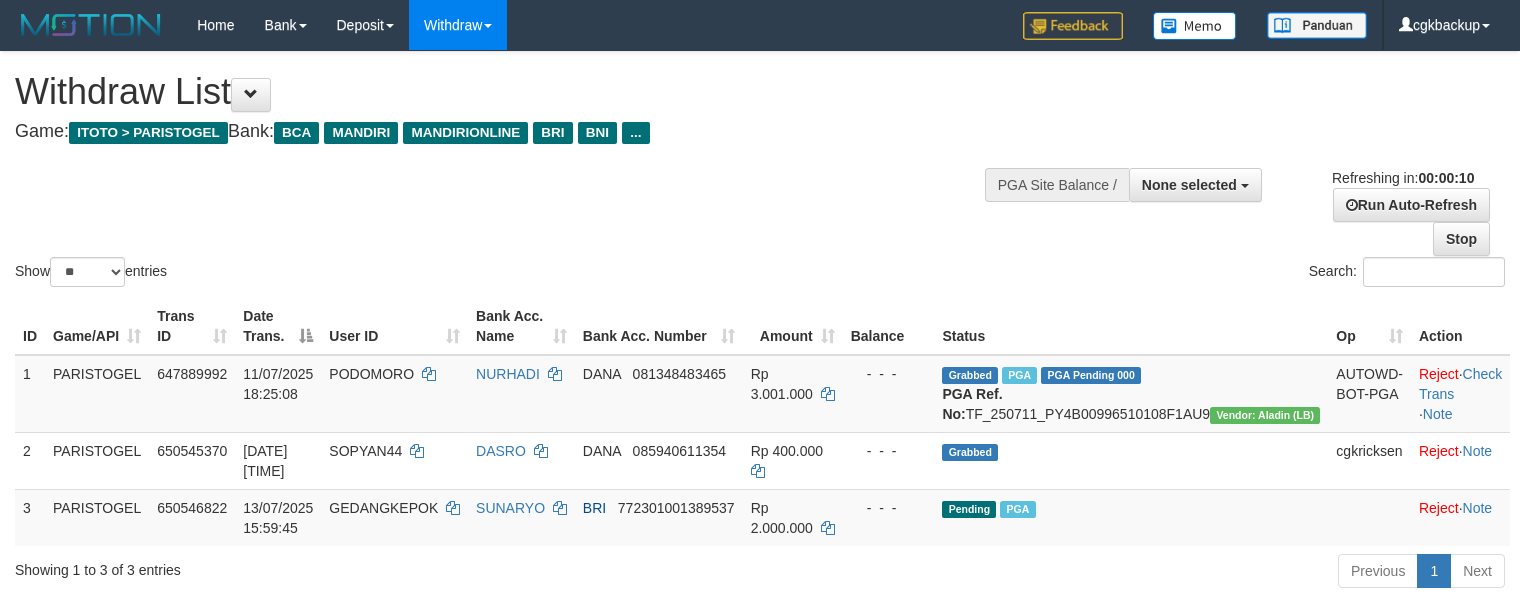 select 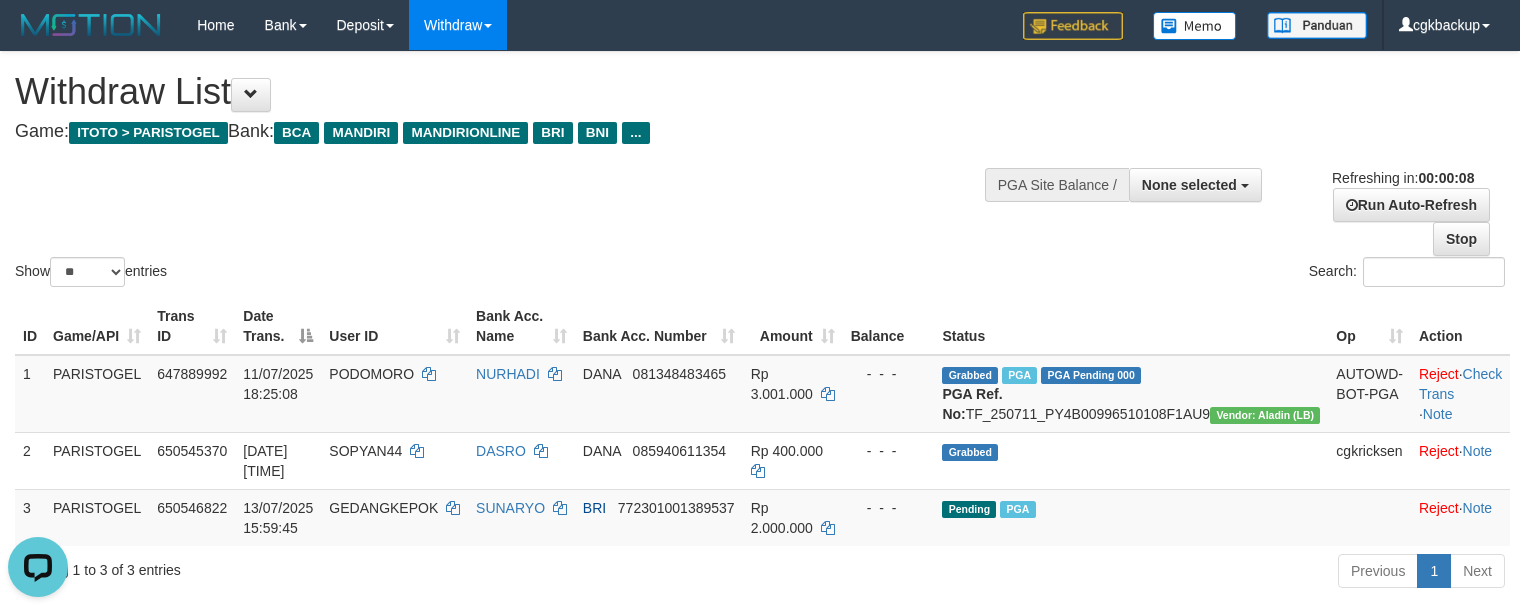 scroll, scrollTop: 0, scrollLeft: 0, axis: both 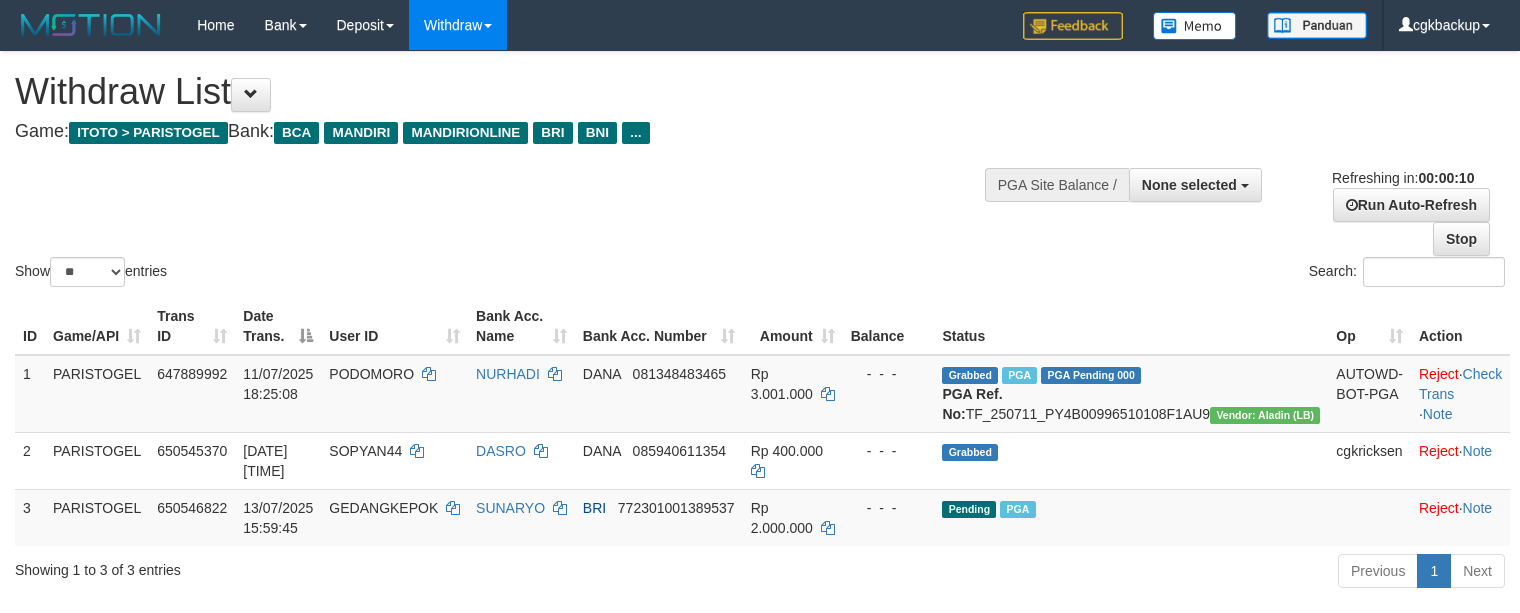 select 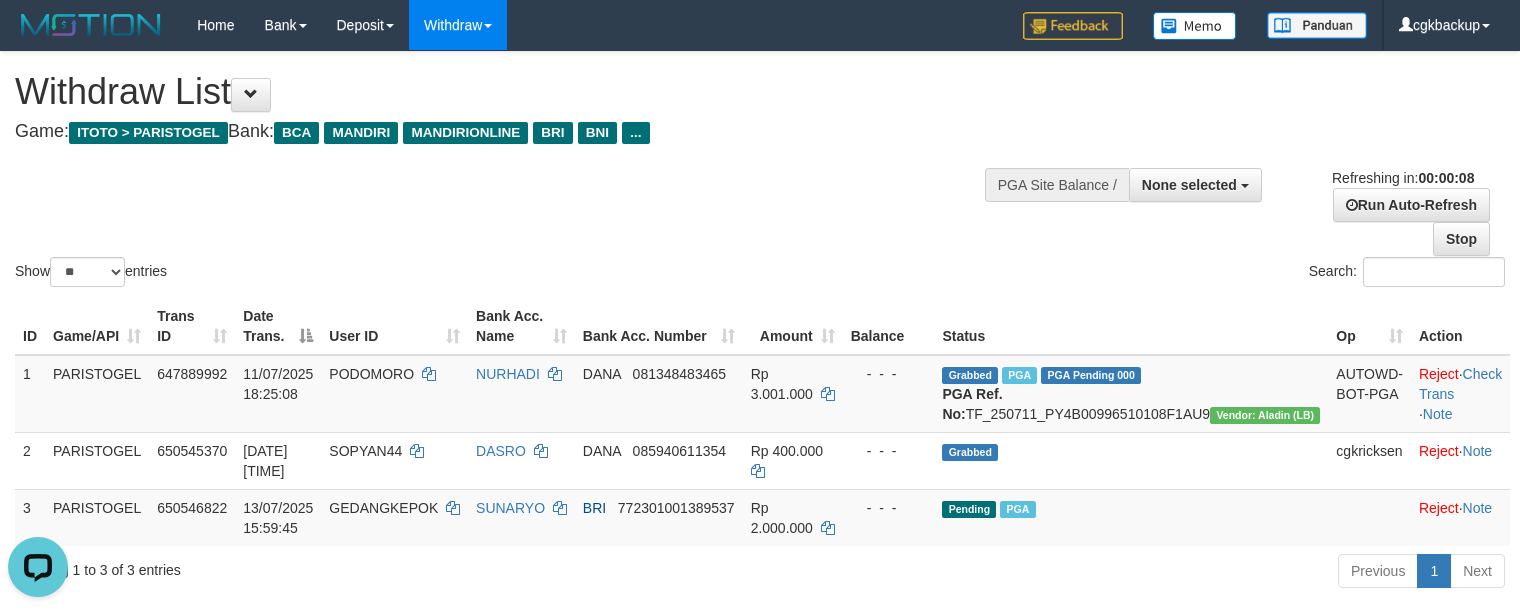 scroll, scrollTop: 0, scrollLeft: 0, axis: both 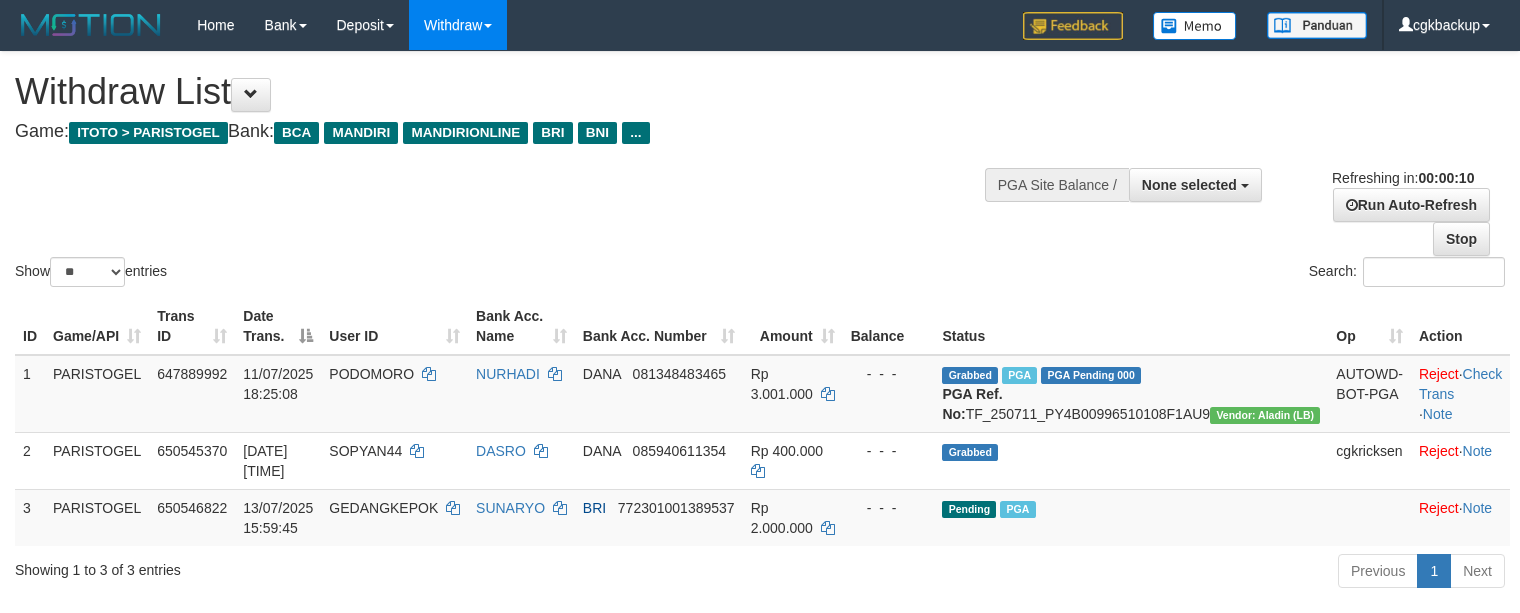 select 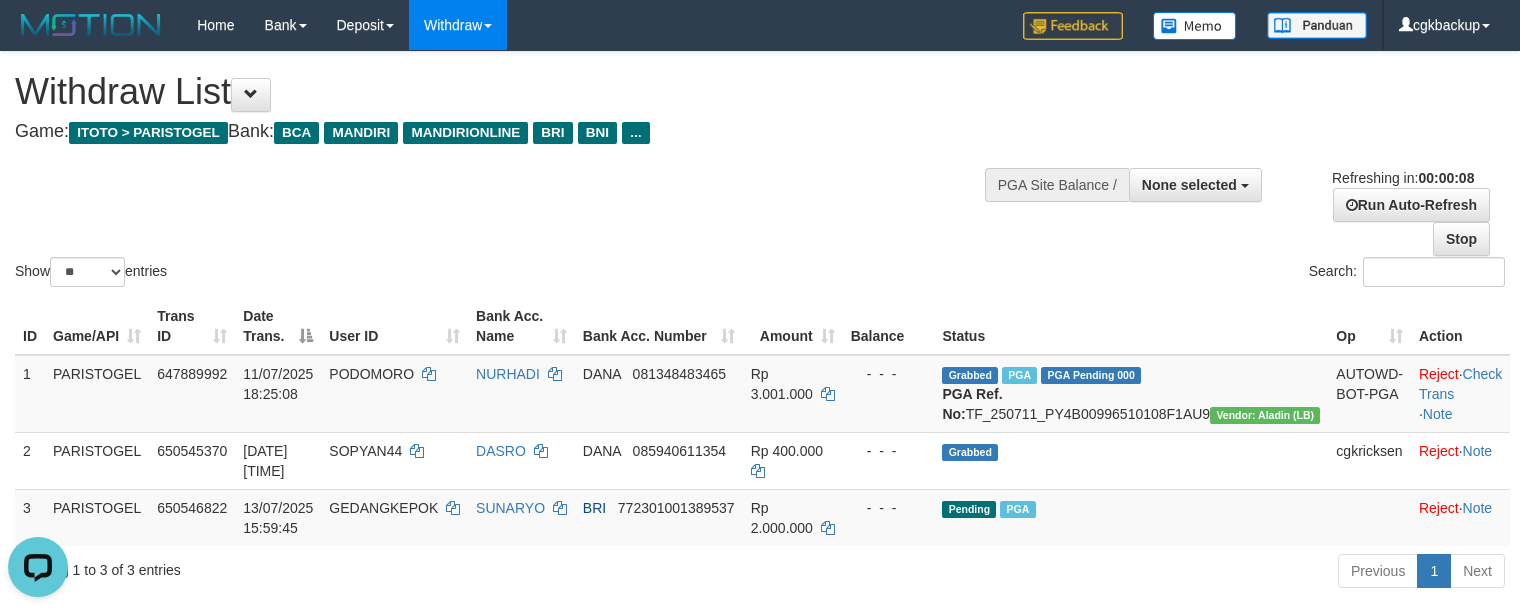scroll, scrollTop: 0, scrollLeft: 0, axis: both 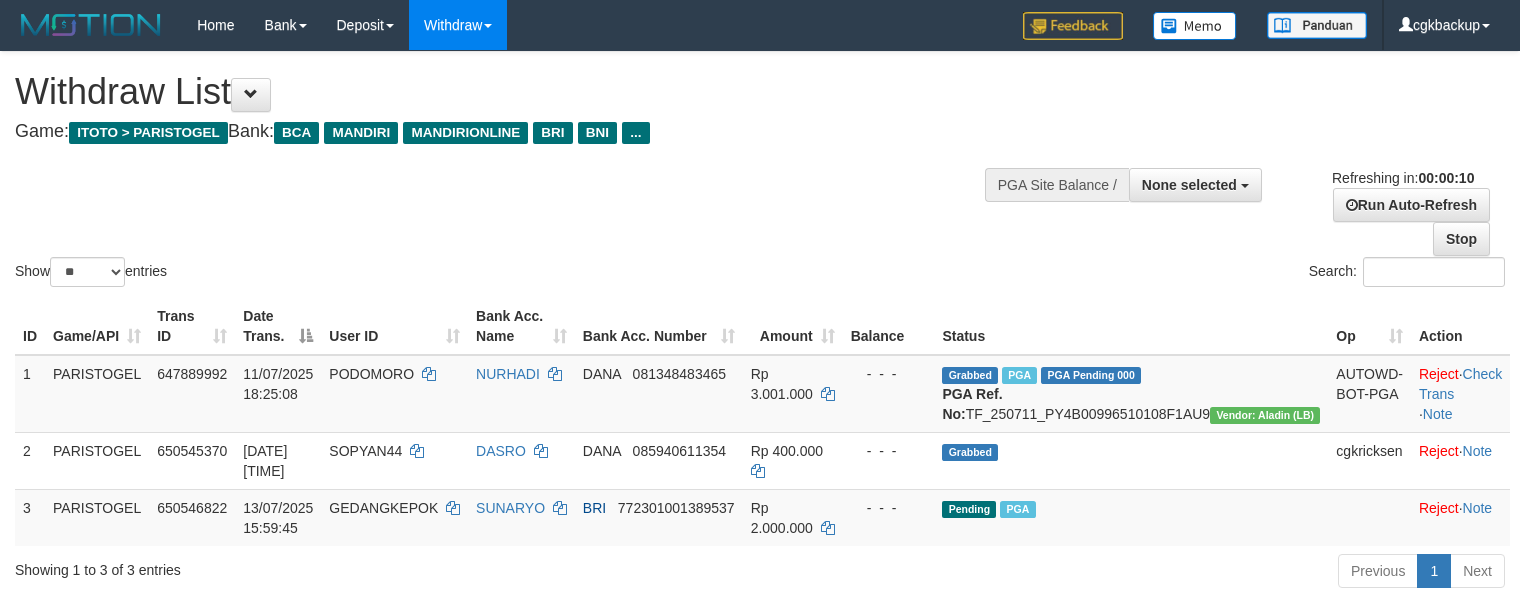 select 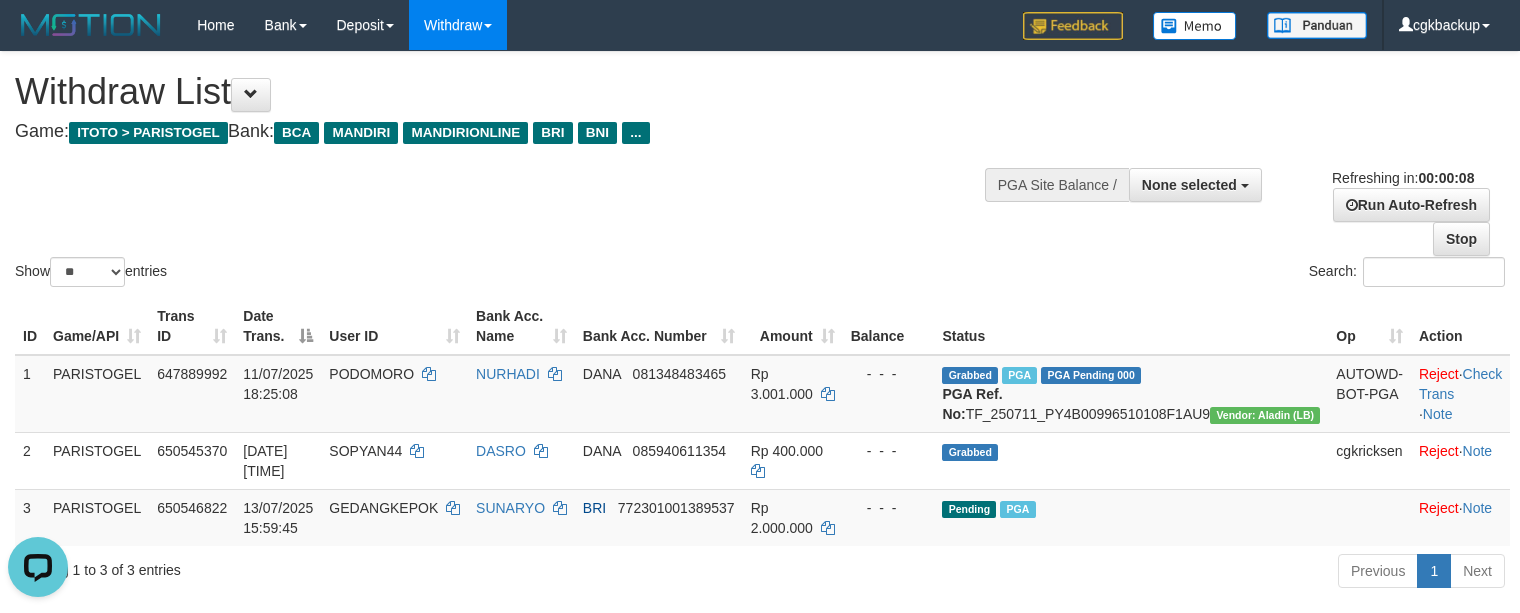 scroll, scrollTop: 0, scrollLeft: 0, axis: both 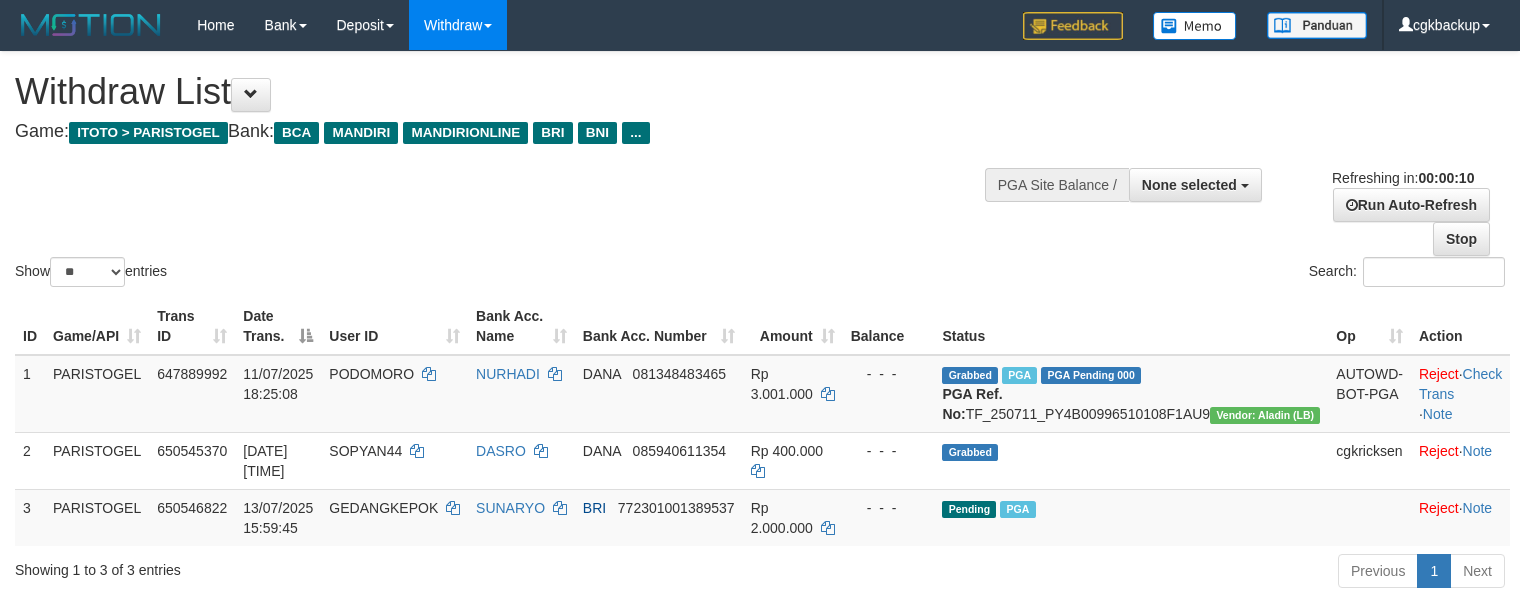 select 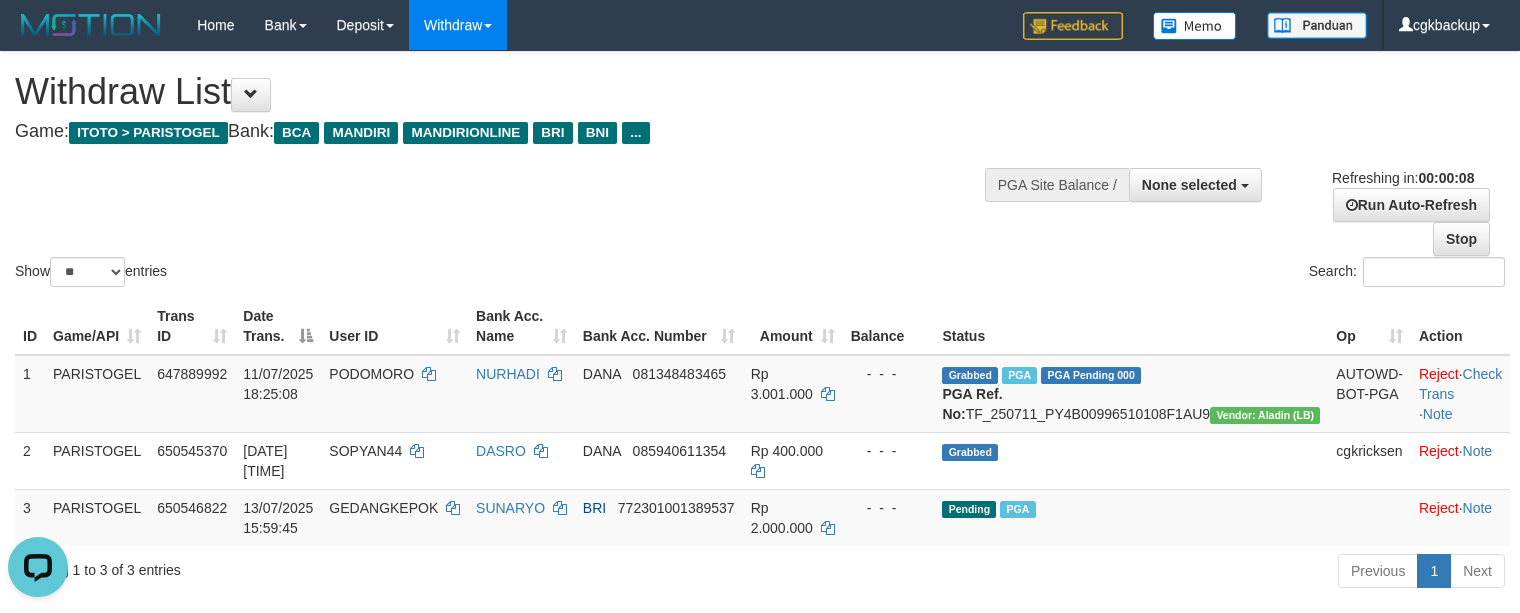 scroll, scrollTop: 0, scrollLeft: 0, axis: both 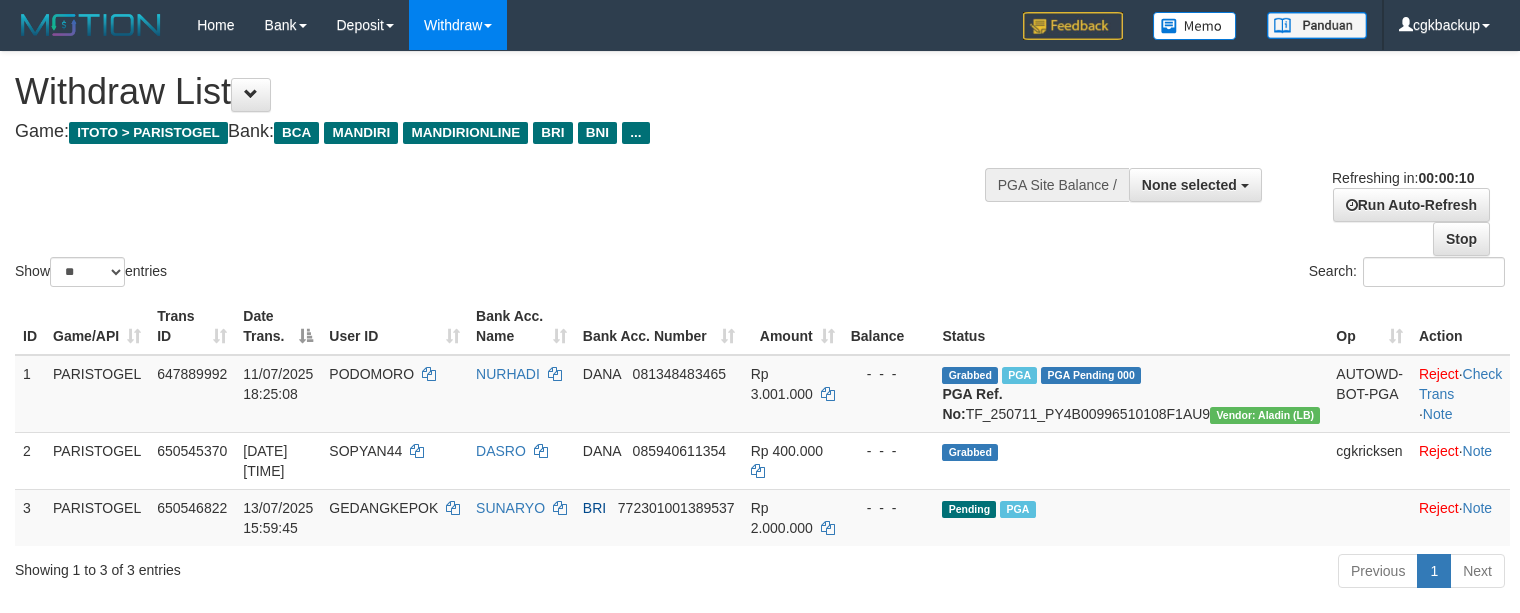select 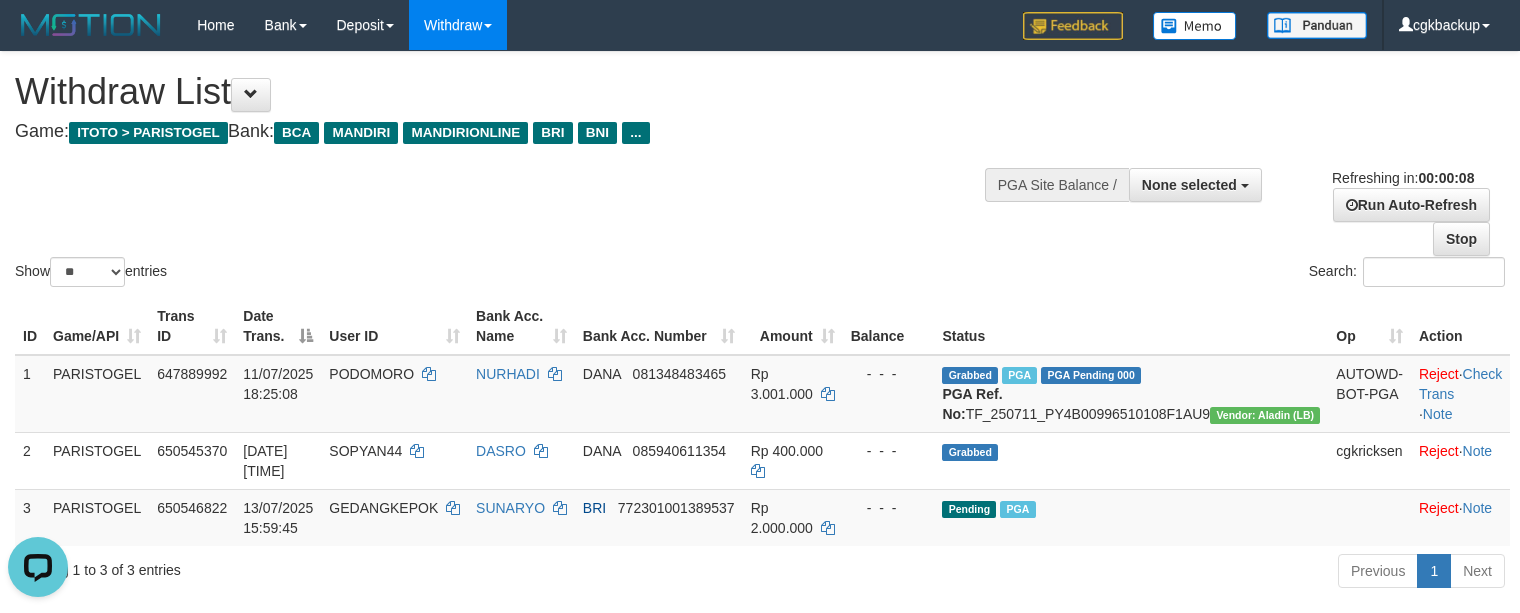 scroll, scrollTop: 0, scrollLeft: 0, axis: both 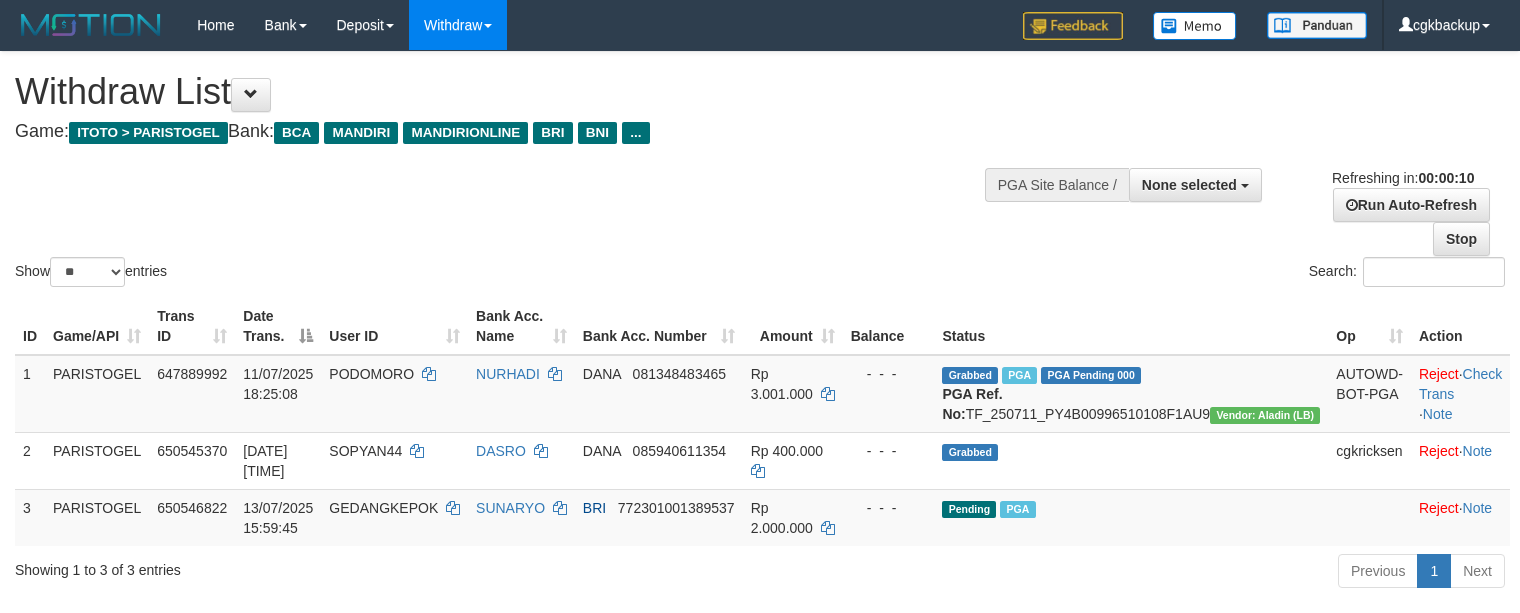 select 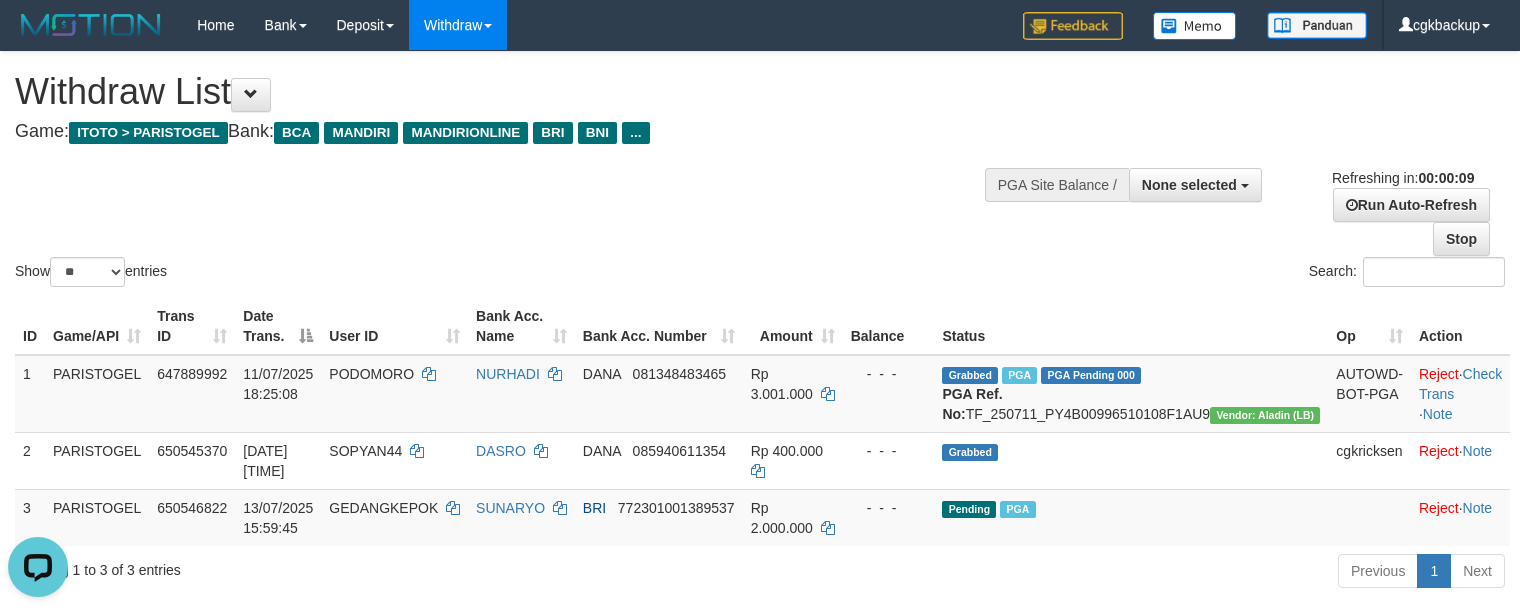 scroll, scrollTop: 0, scrollLeft: 0, axis: both 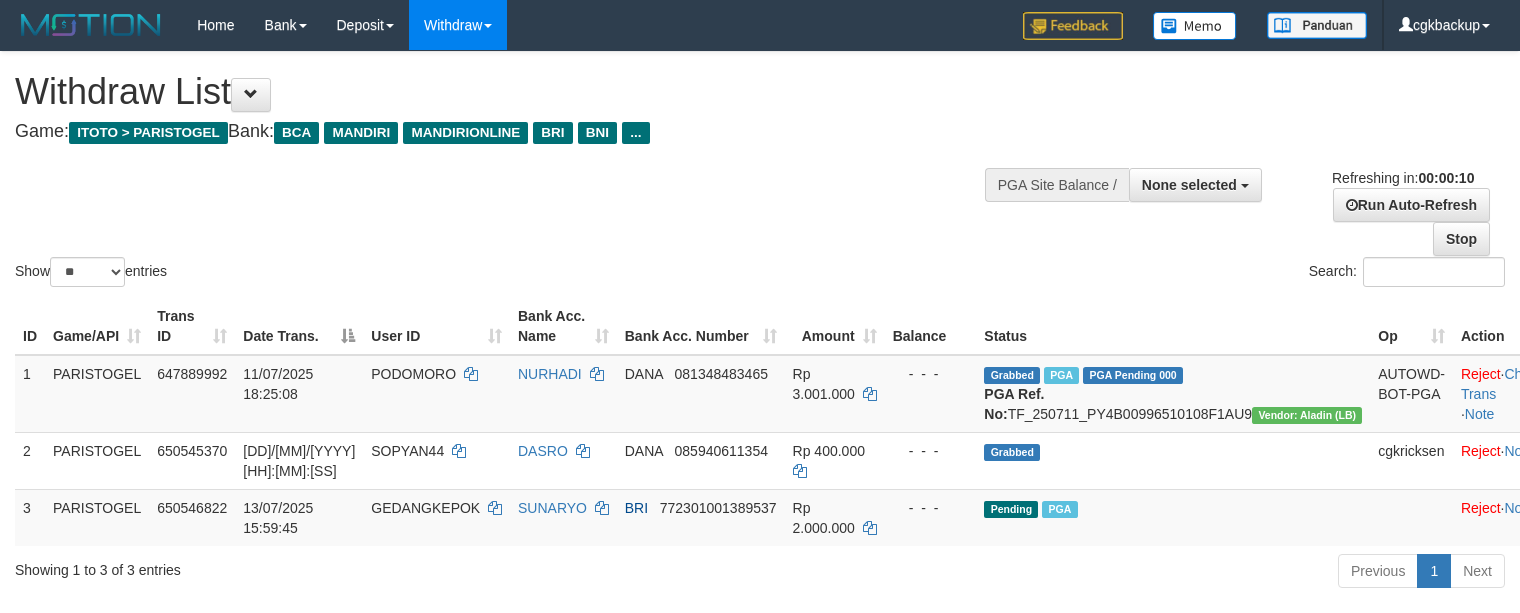 select 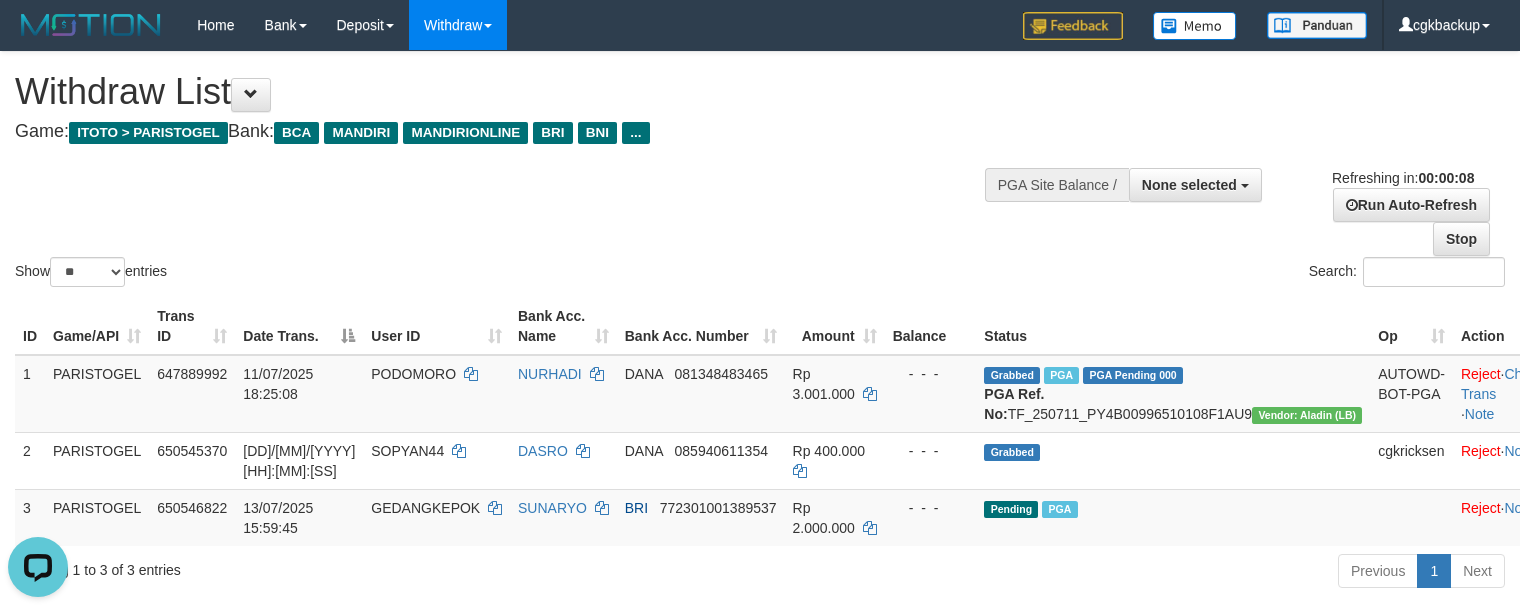scroll, scrollTop: 0, scrollLeft: 0, axis: both 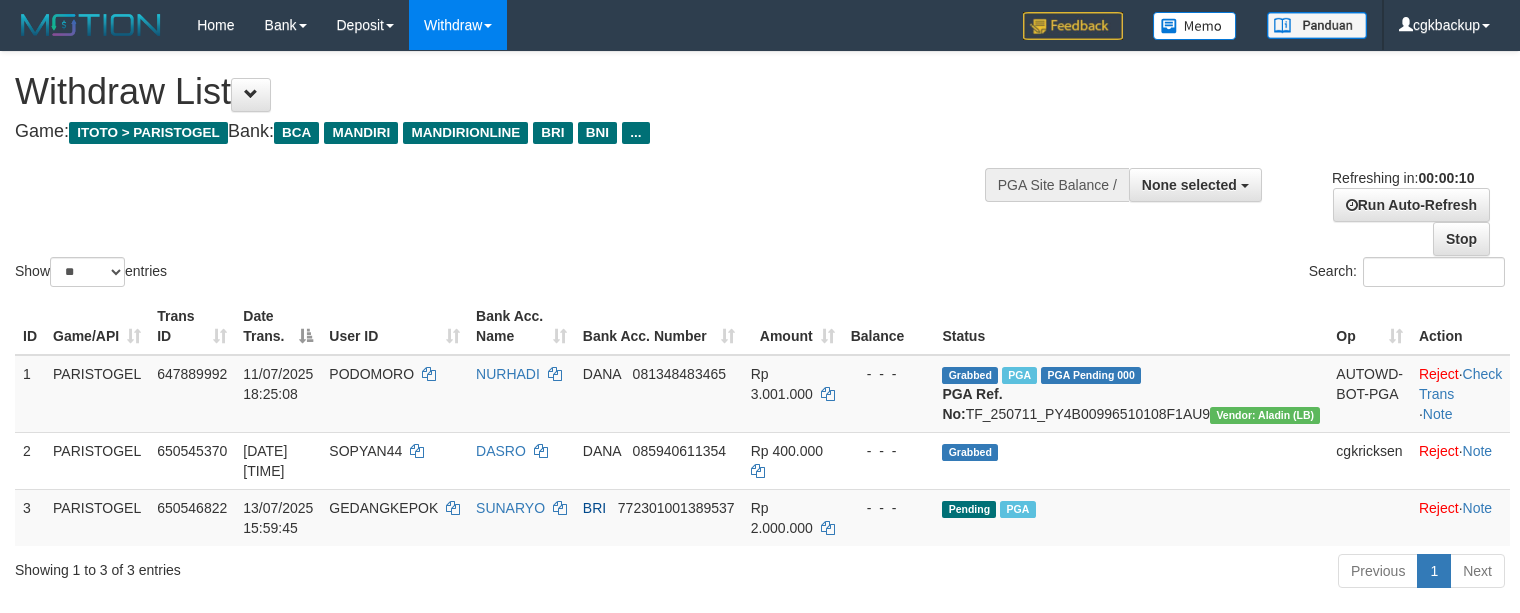select 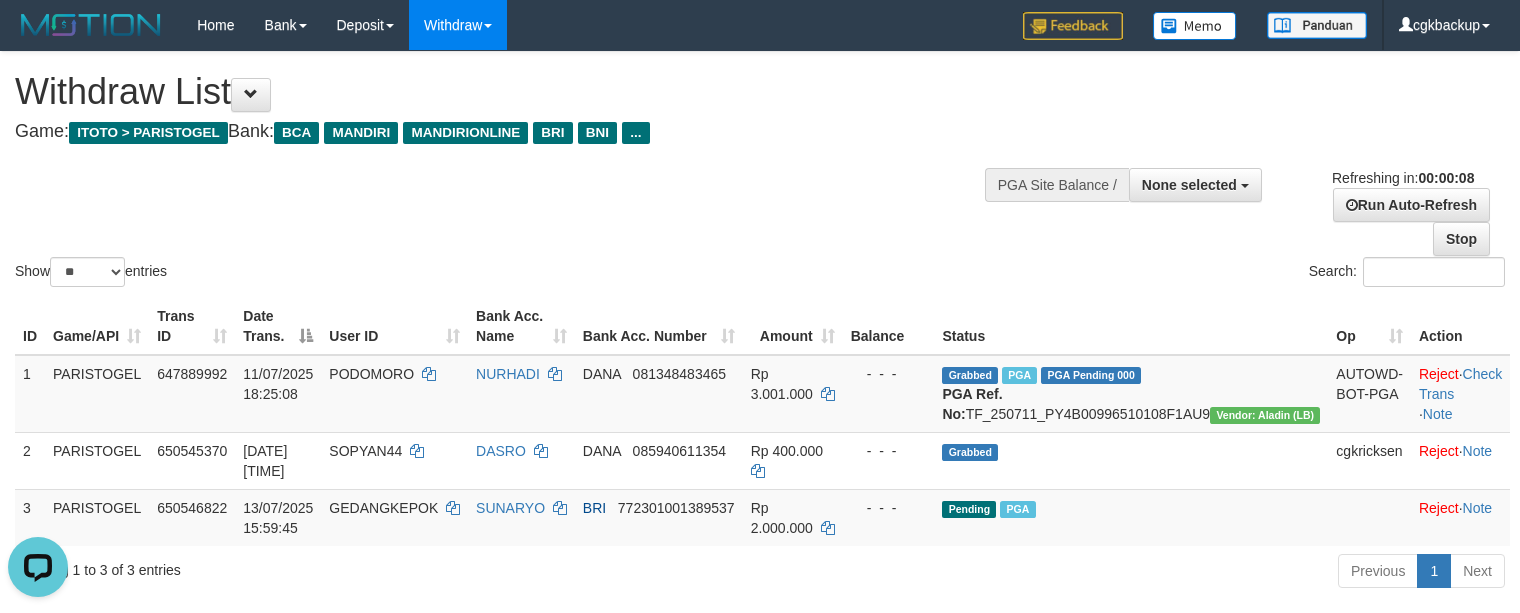 scroll, scrollTop: 0, scrollLeft: 0, axis: both 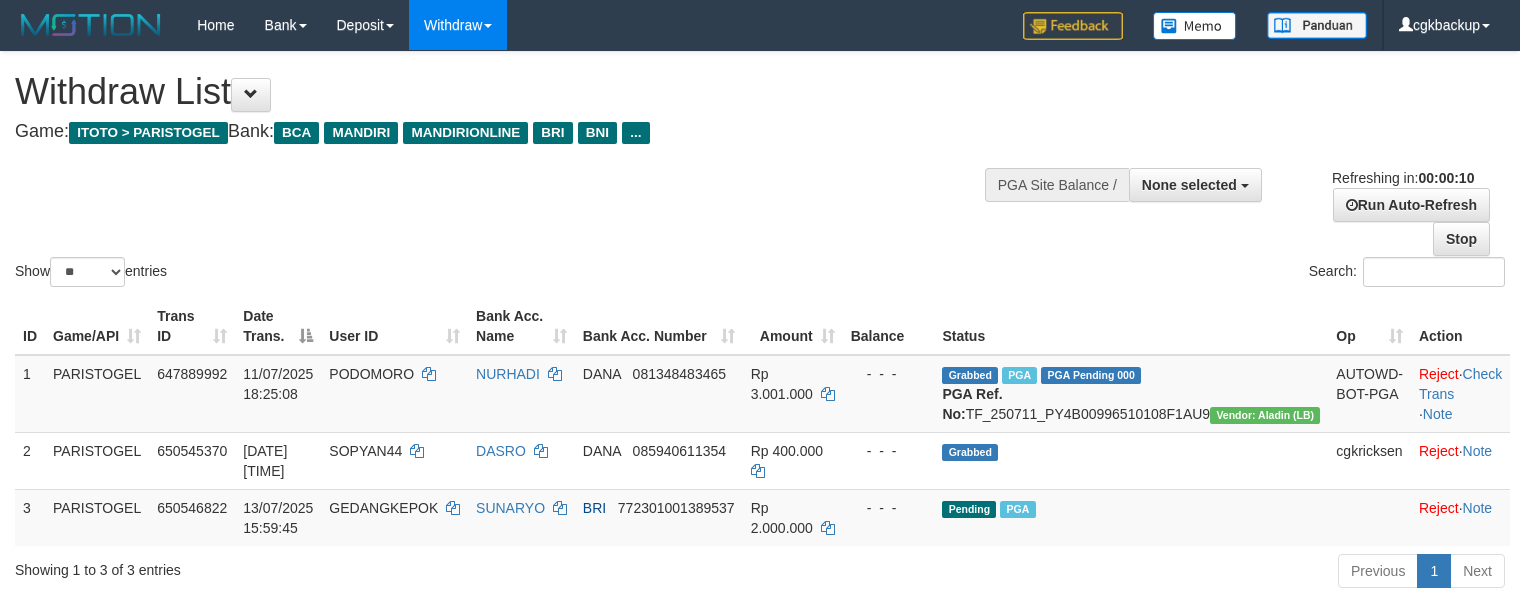 select 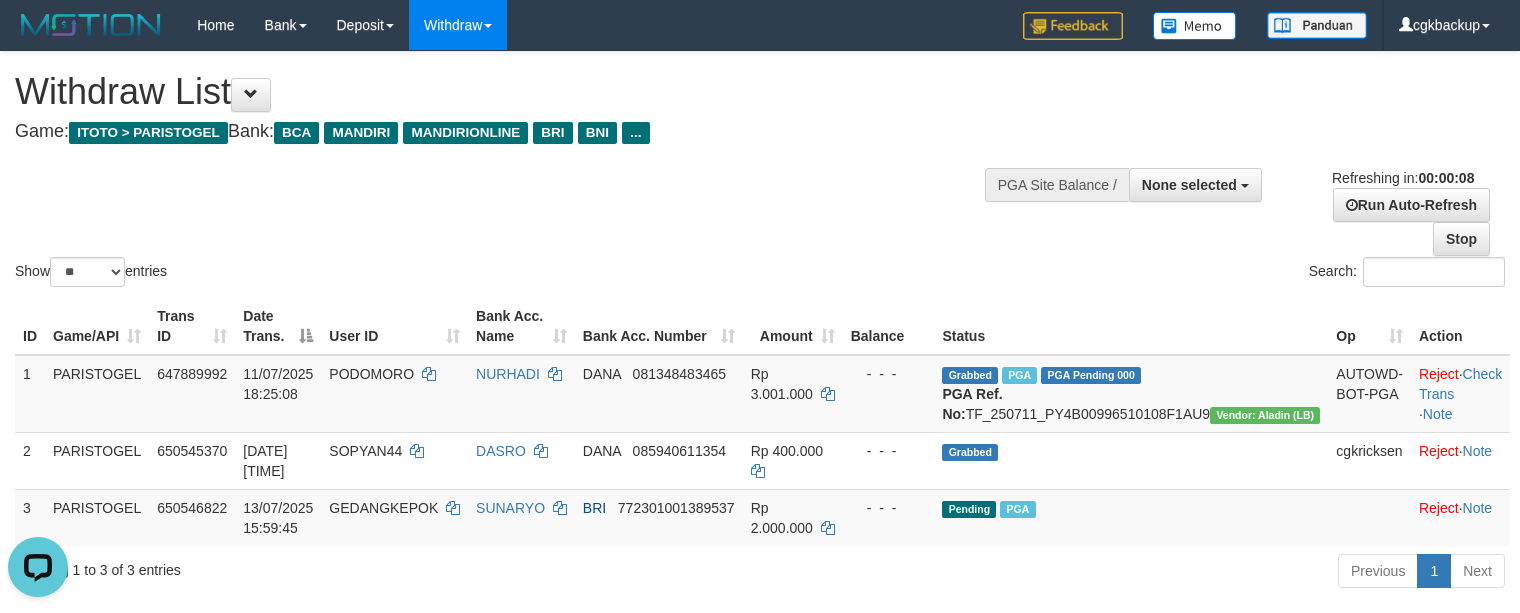 scroll, scrollTop: 0, scrollLeft: 0, axis: both 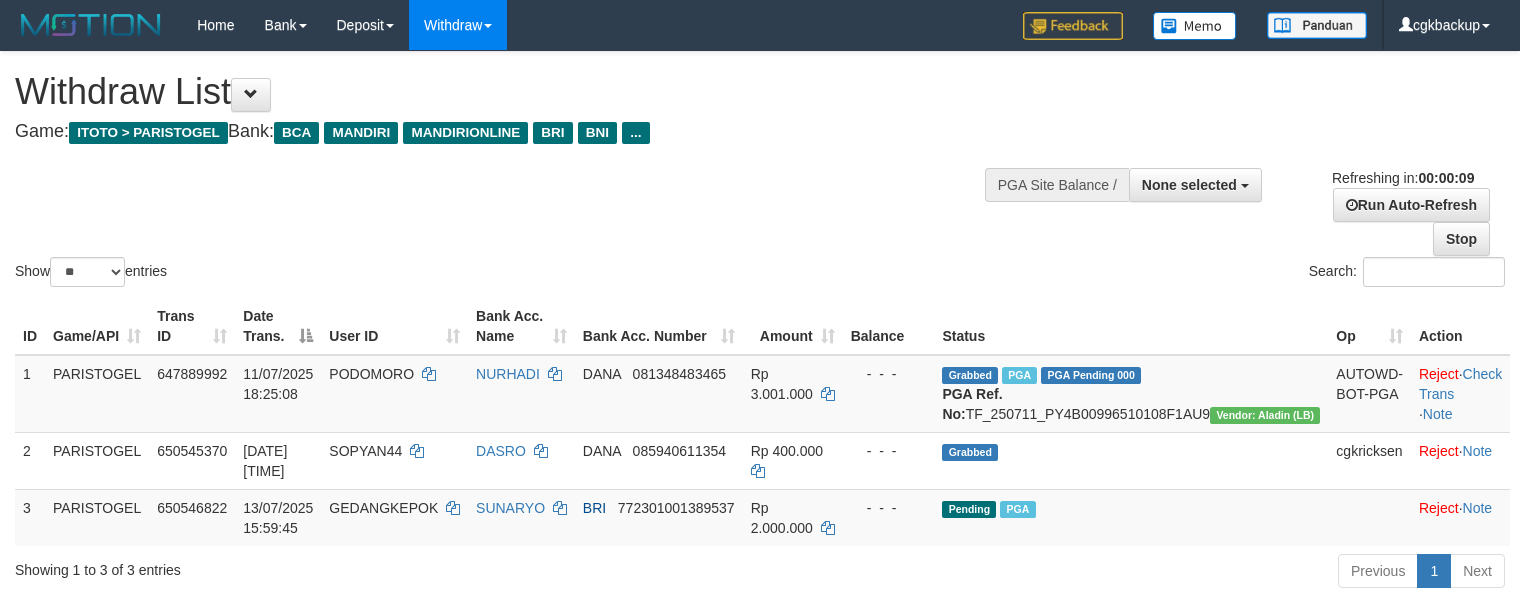 select 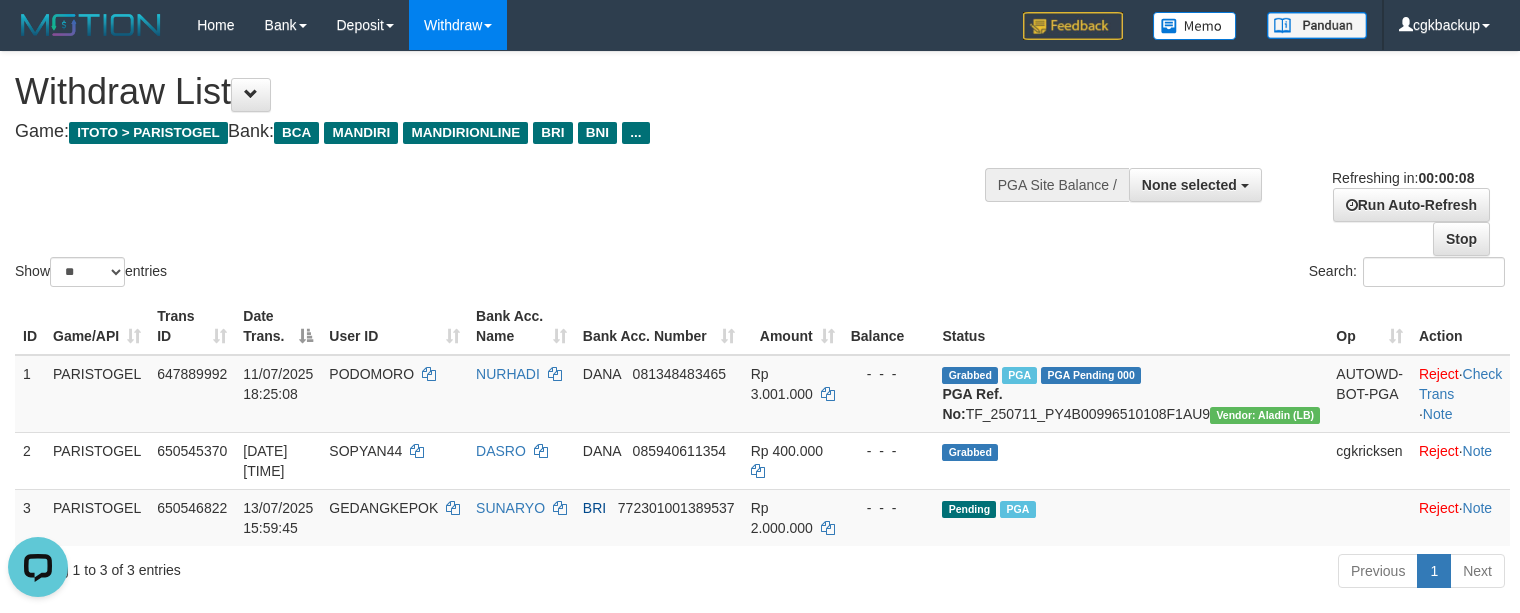scroll, scrollTop: 0, scrollLeft: 0, axis: both 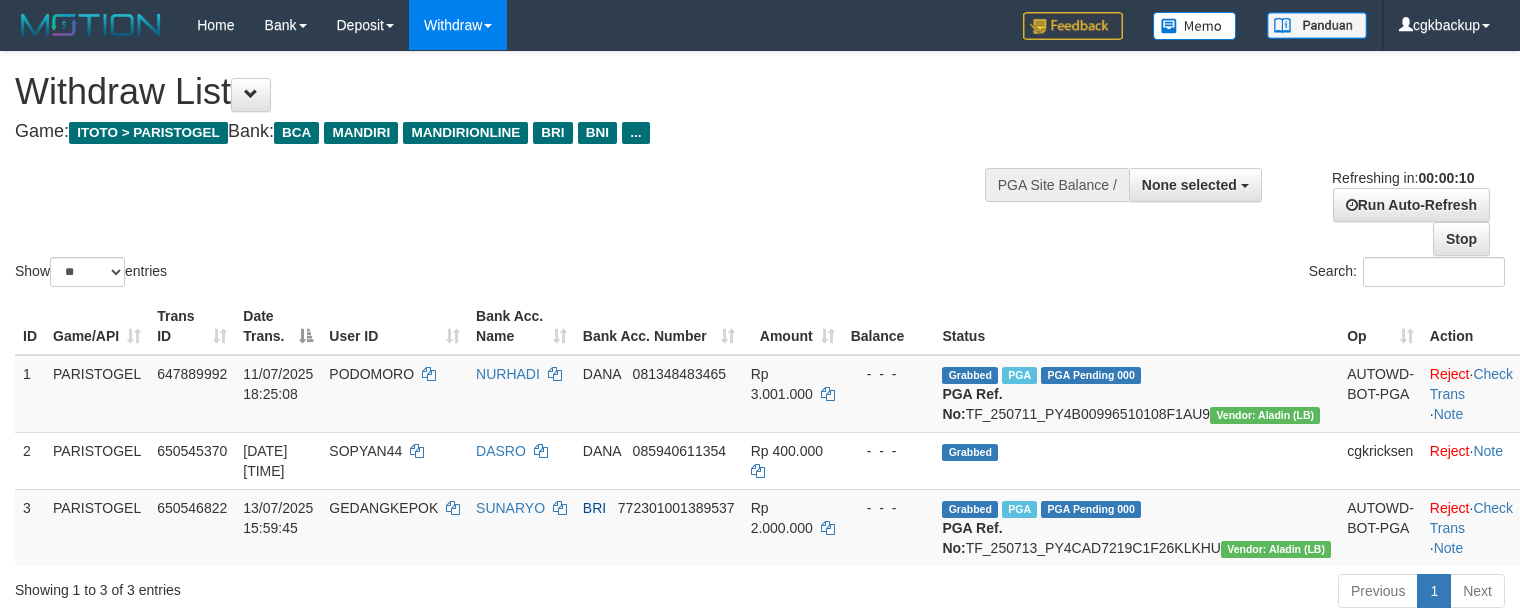 select 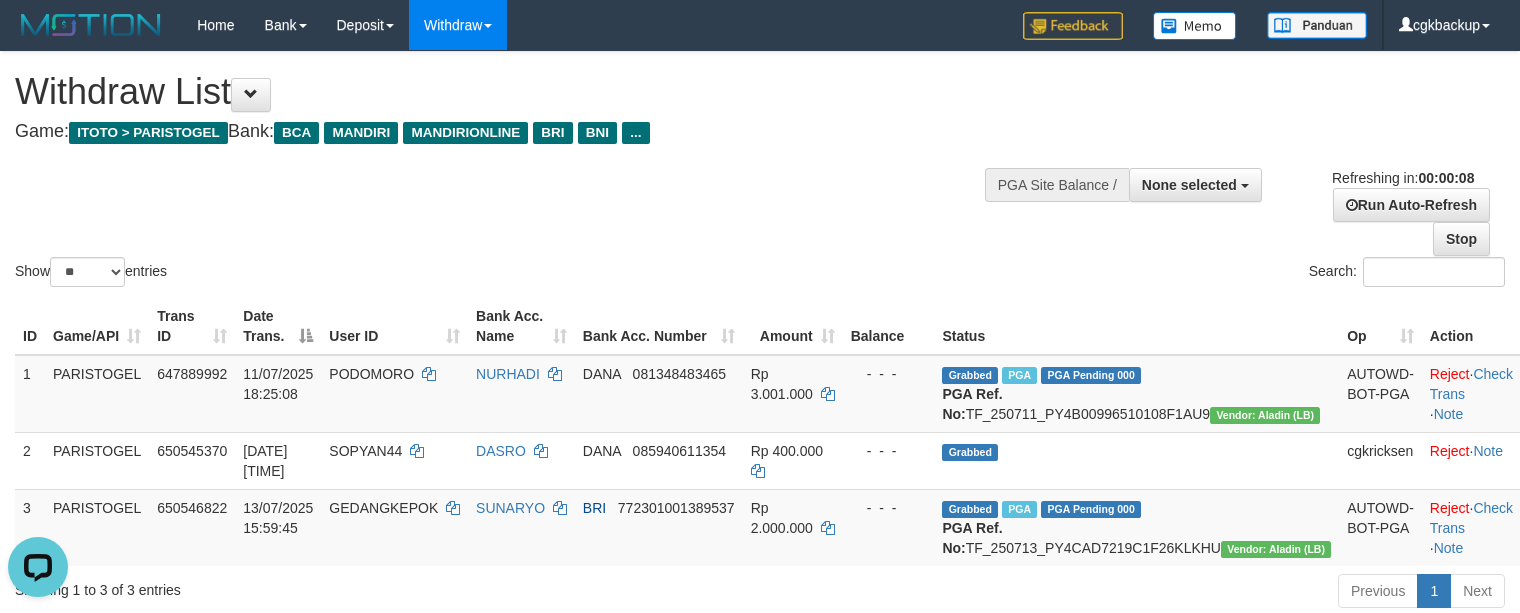 scroll, scrollTop: 0, scrollLeft: 0, axis: both 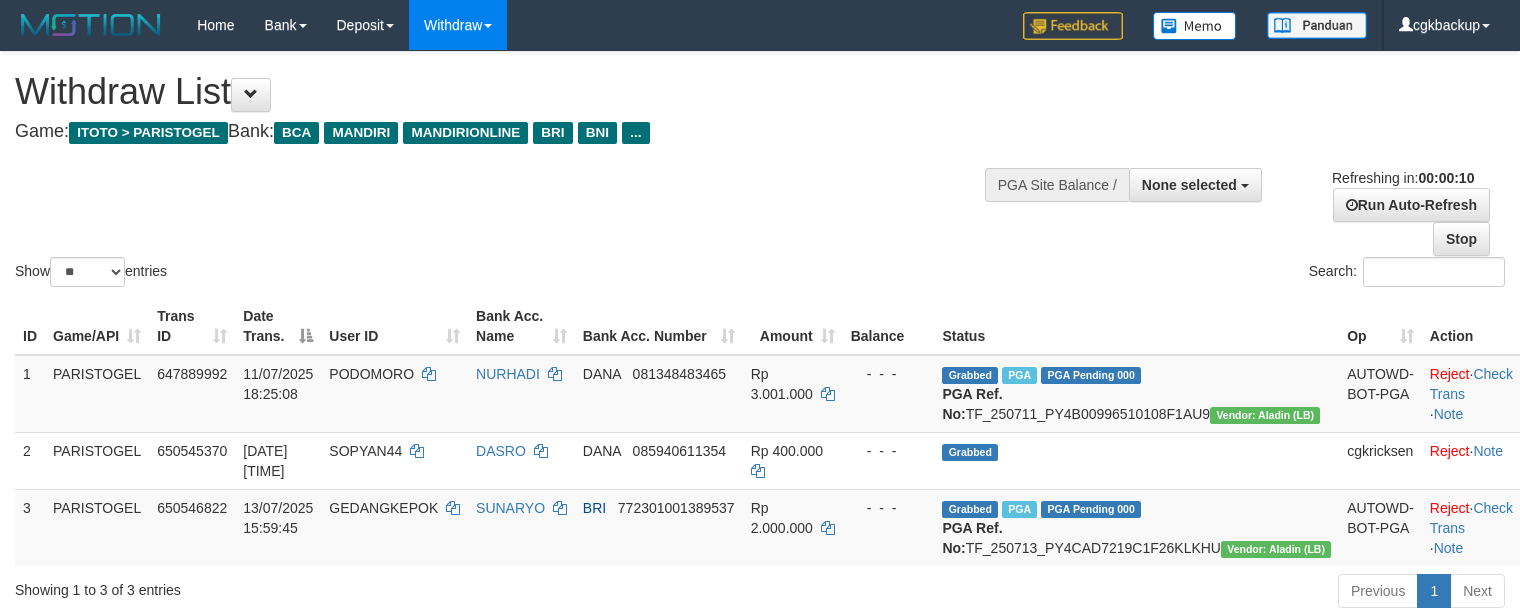 select 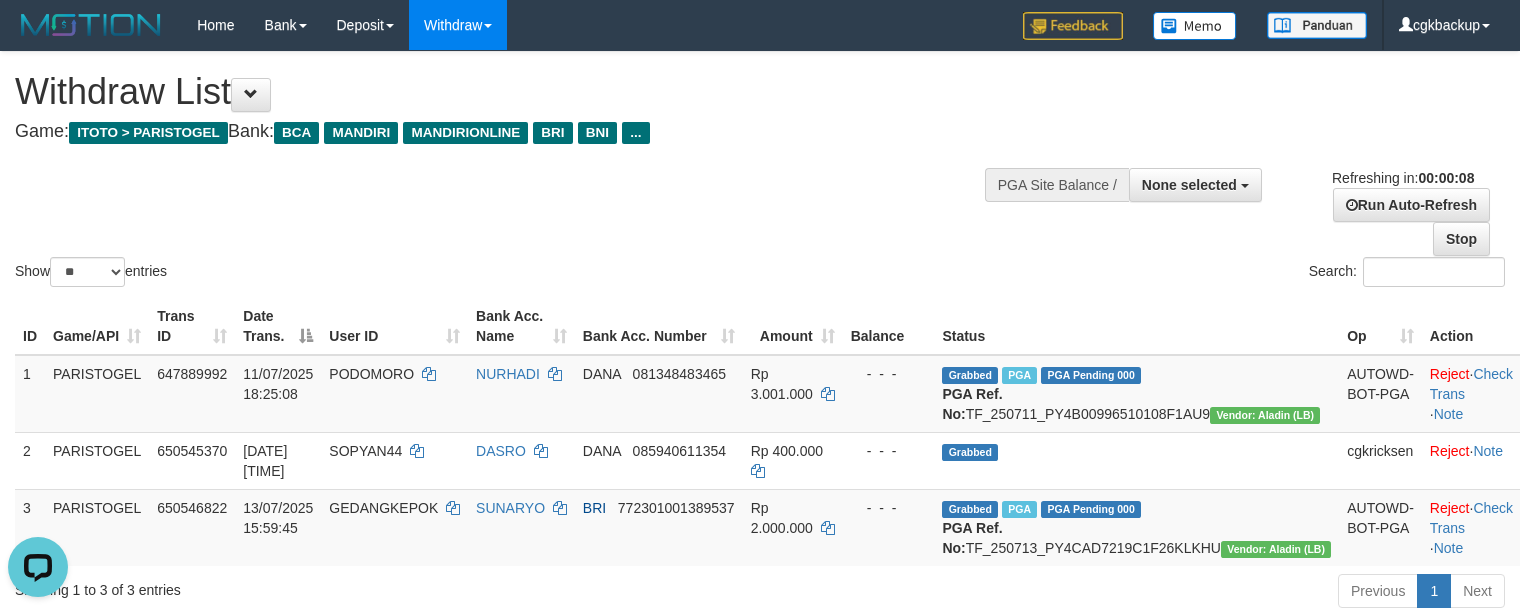 scroll, scrollTop: 0, scrollLeft: 0, axis: both 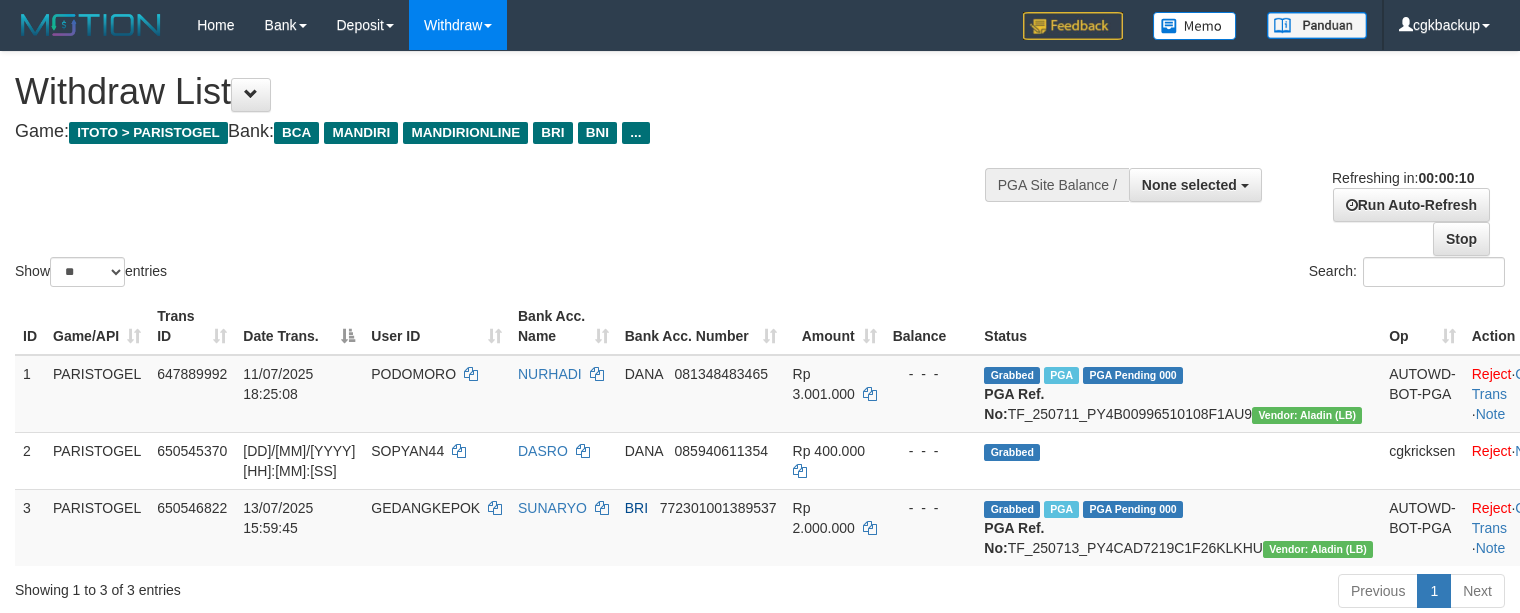 select 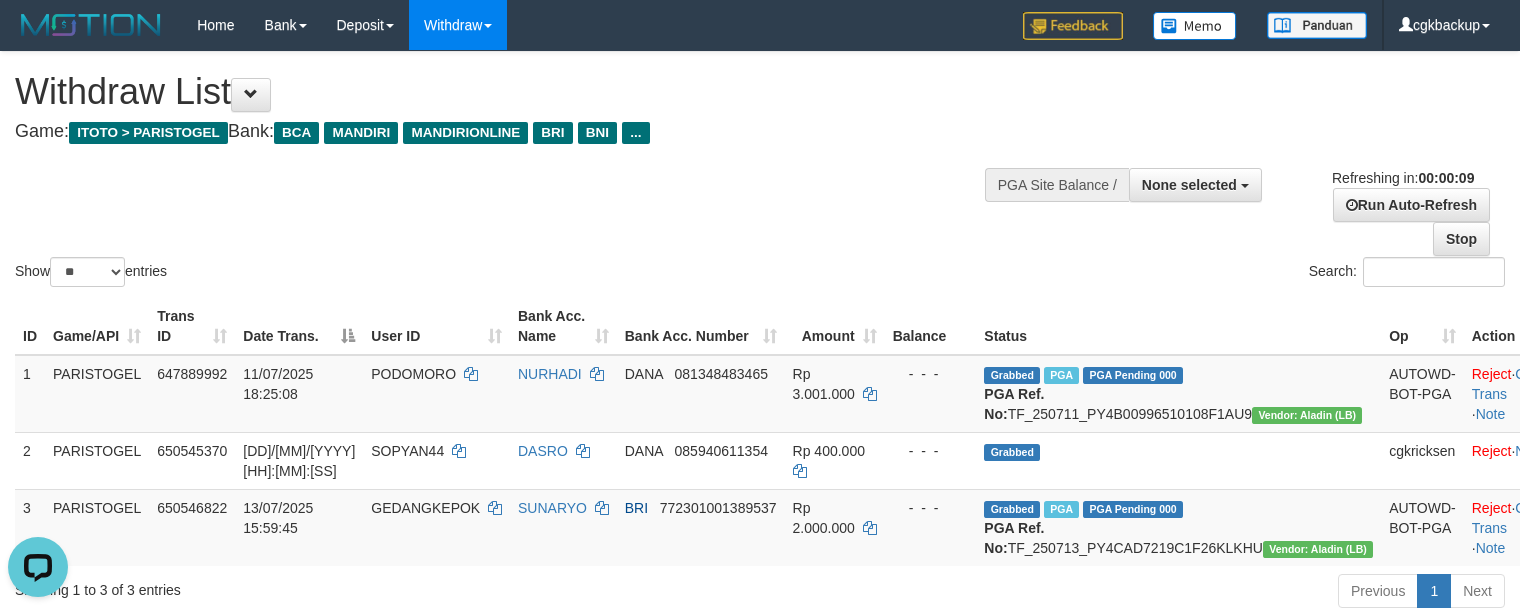 scroll, scrollTop: 0, scrollLeft: 0, axis: both 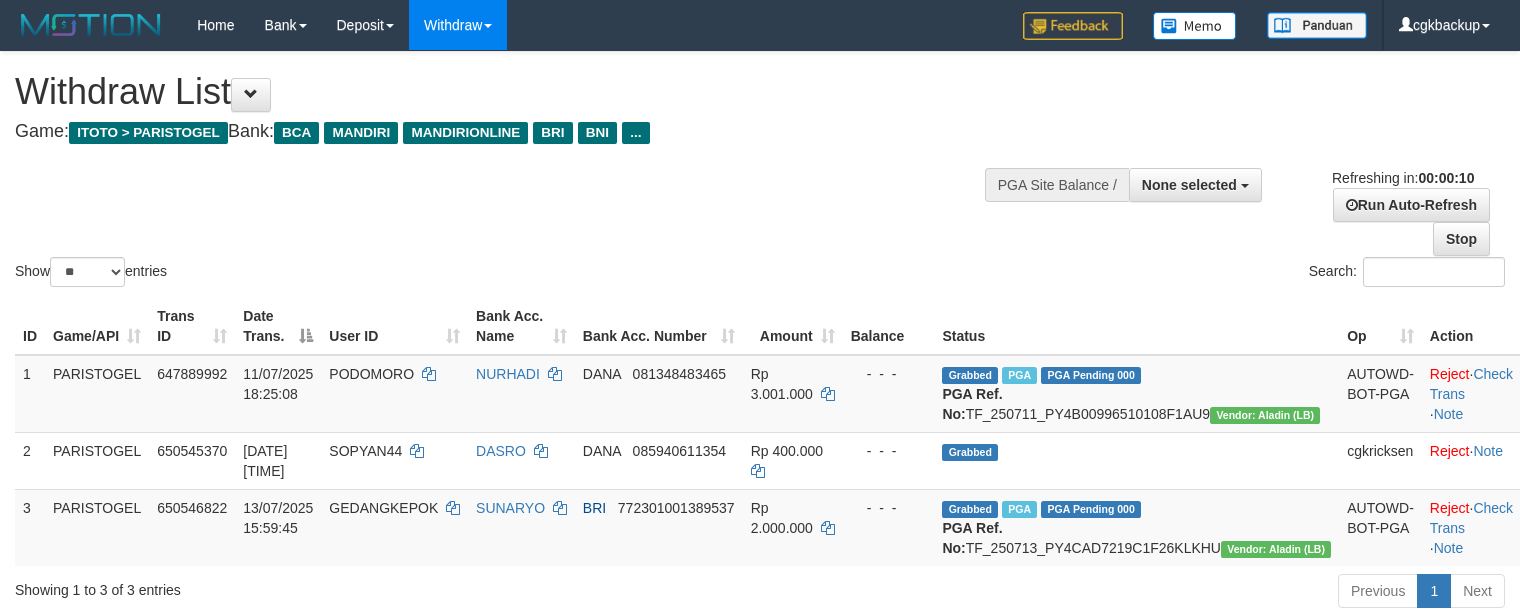 select 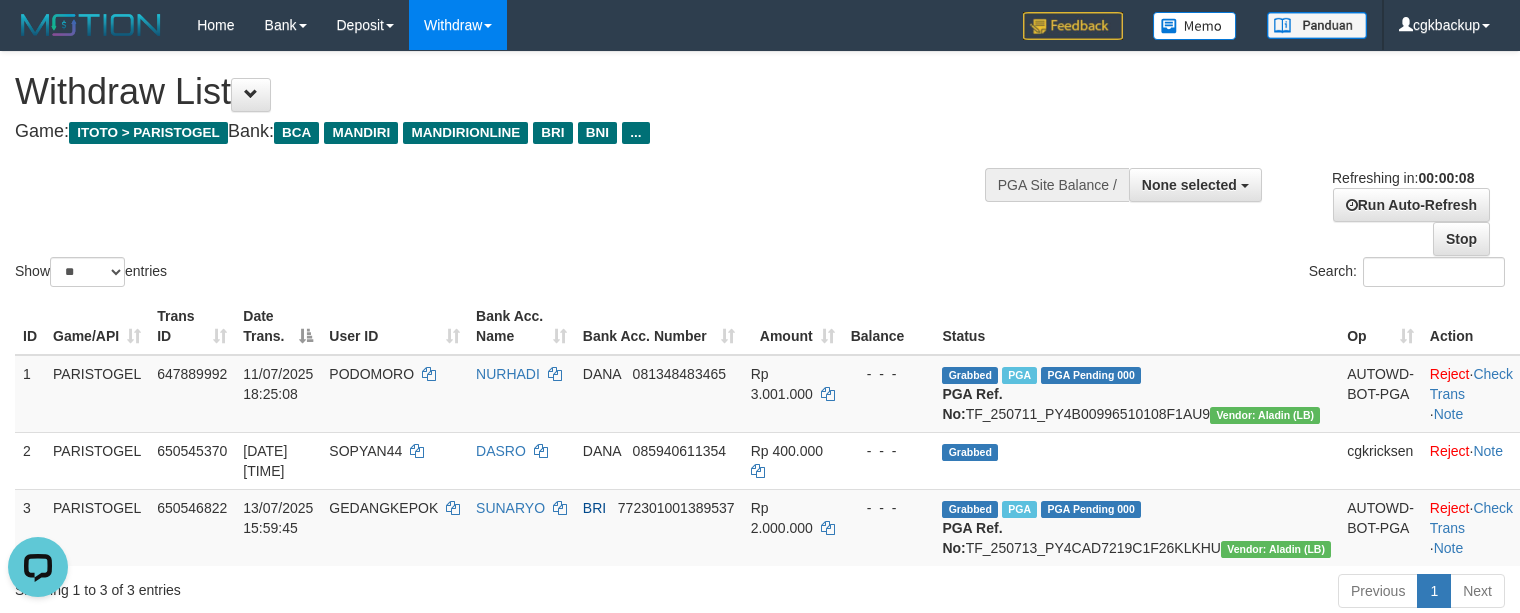 scroll, scrollTop: 0, scrollLeft: 0, axis: both 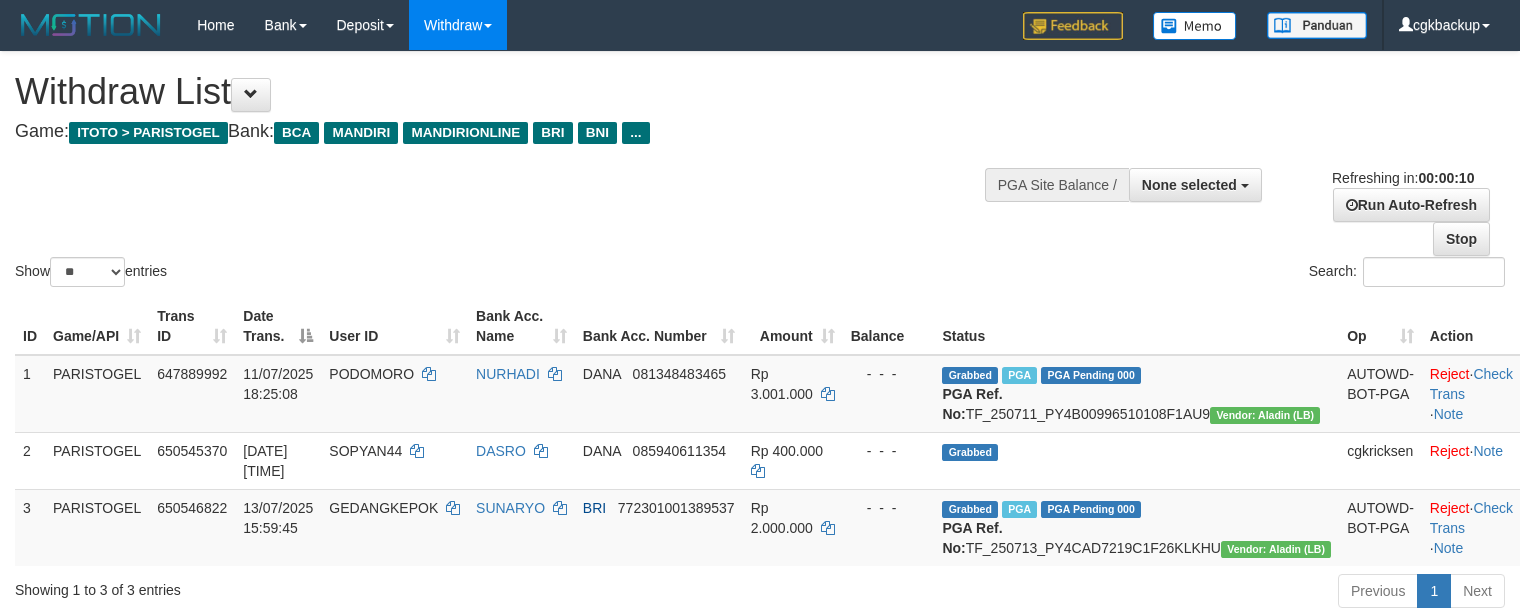 select 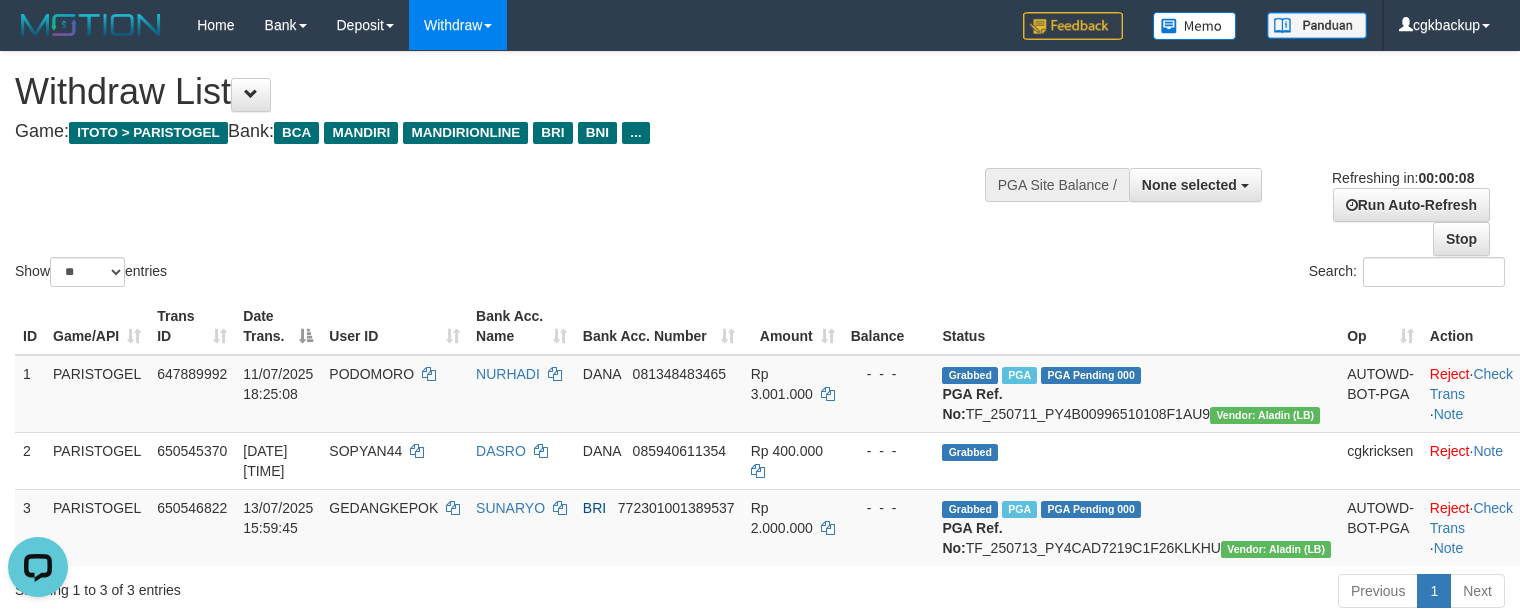 scroll, scrollTop: 0, scrollLeft: 0, axis: both 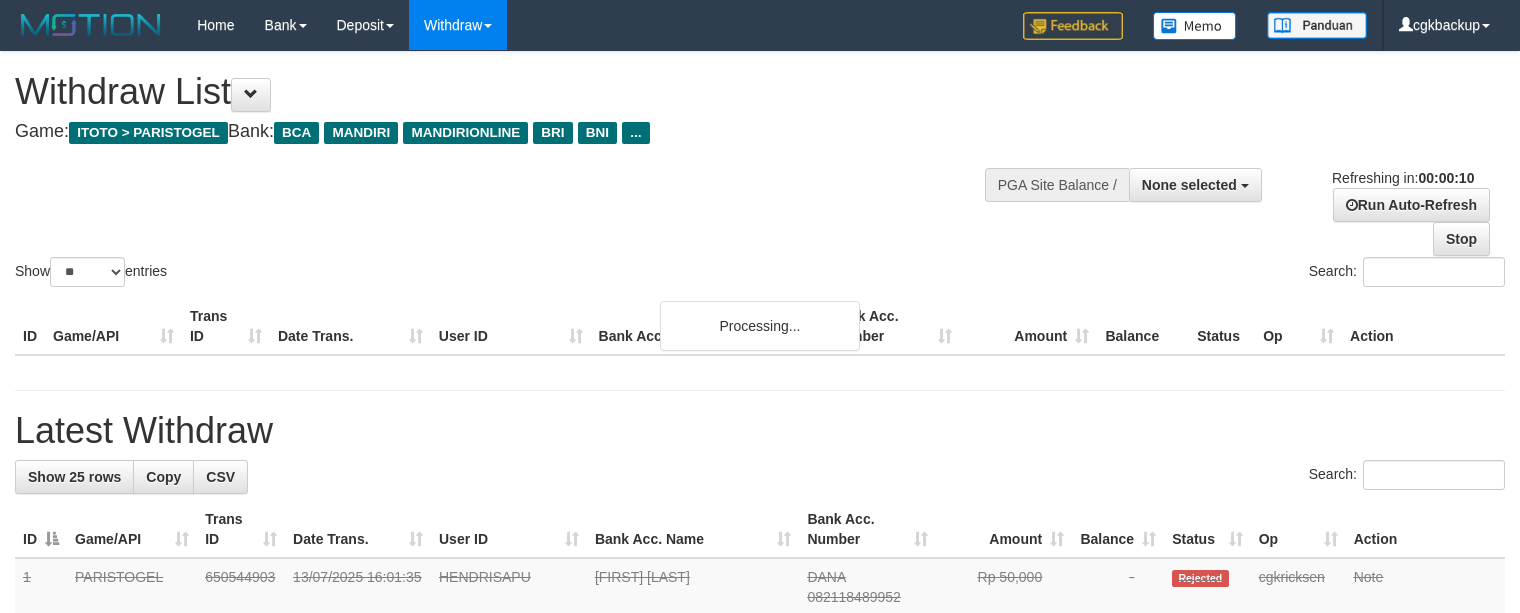 select 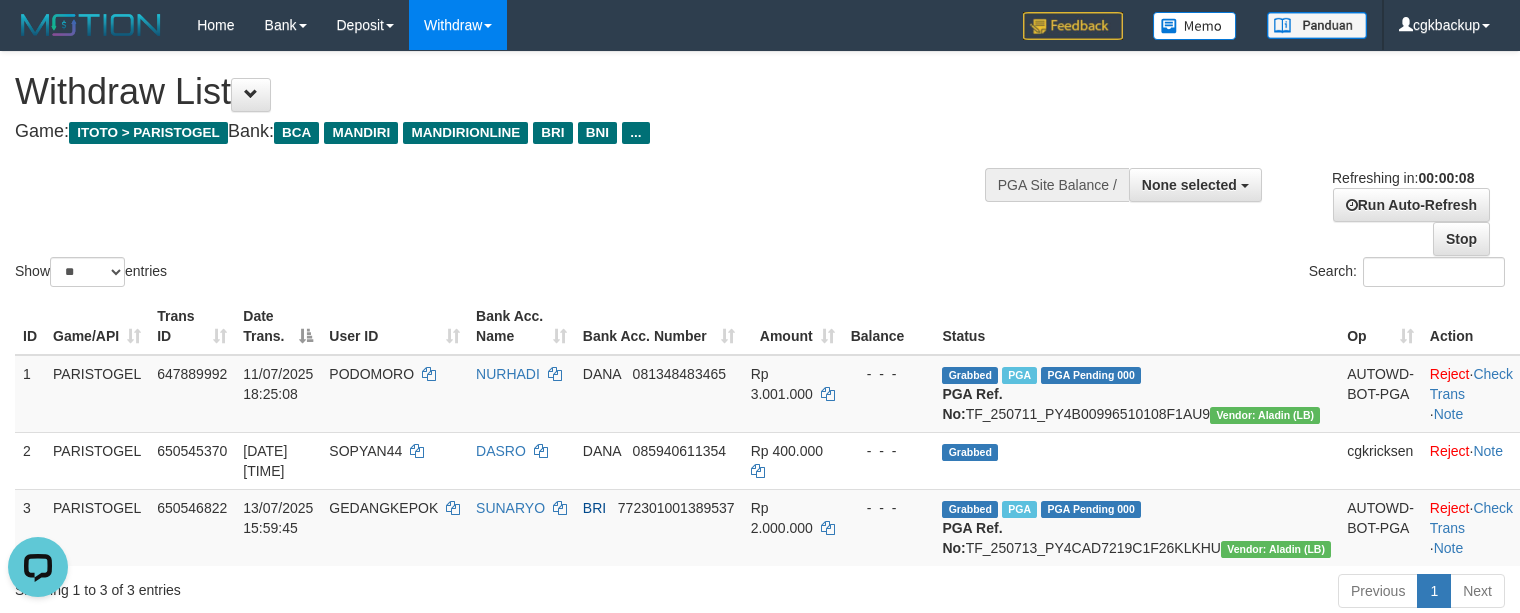 scroll, scrollTop: 0, scrollLeft: 0, axis: both 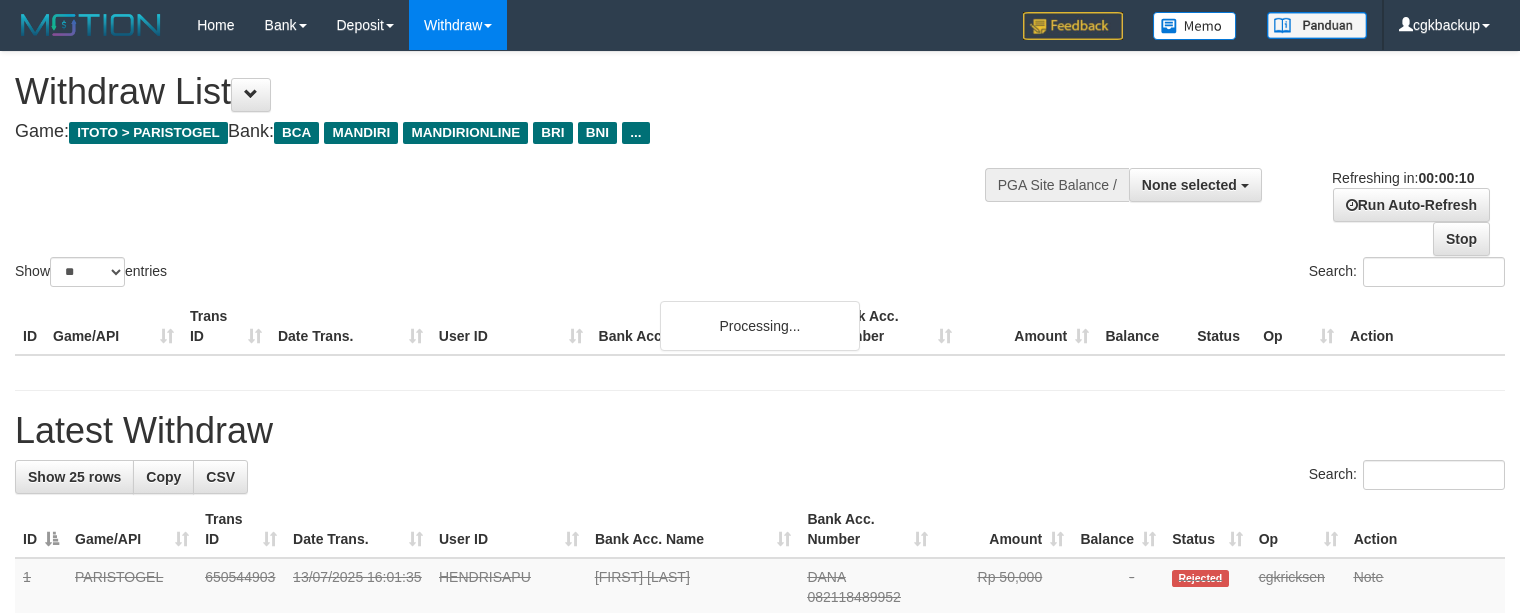 select 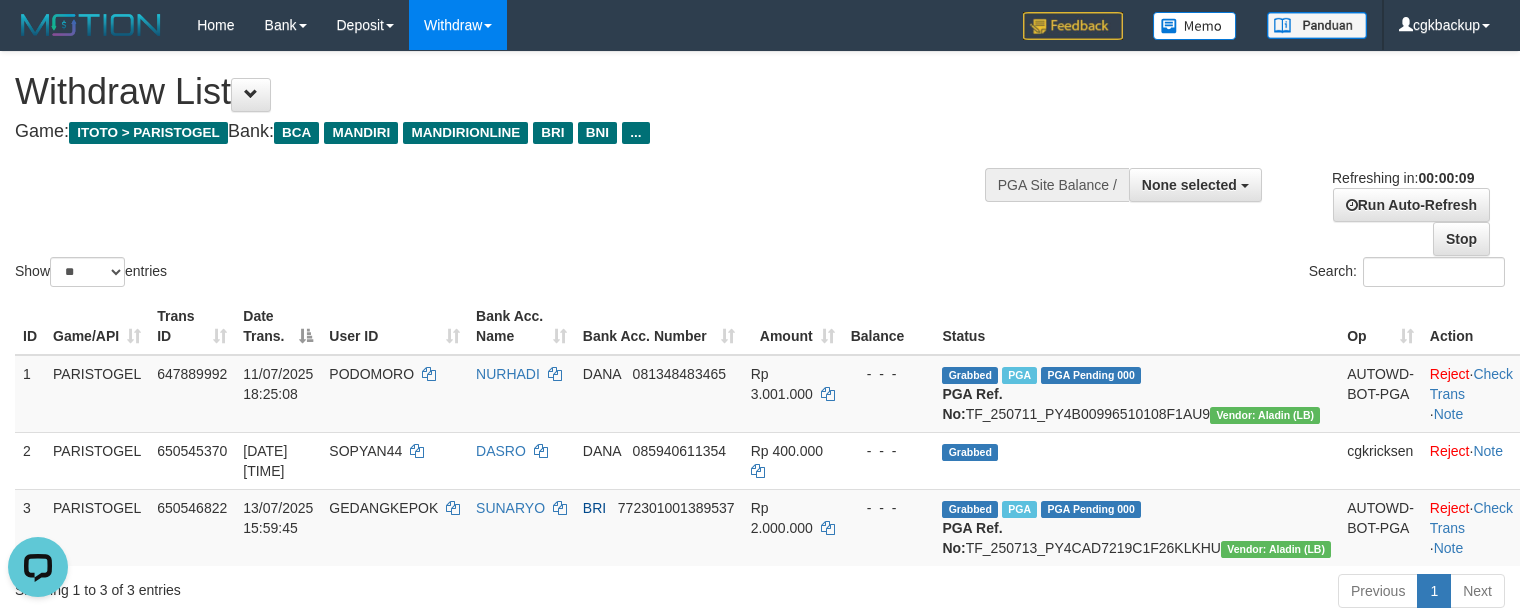 scroll, scrollTop: 0, scrollLeft: 0, axis: both 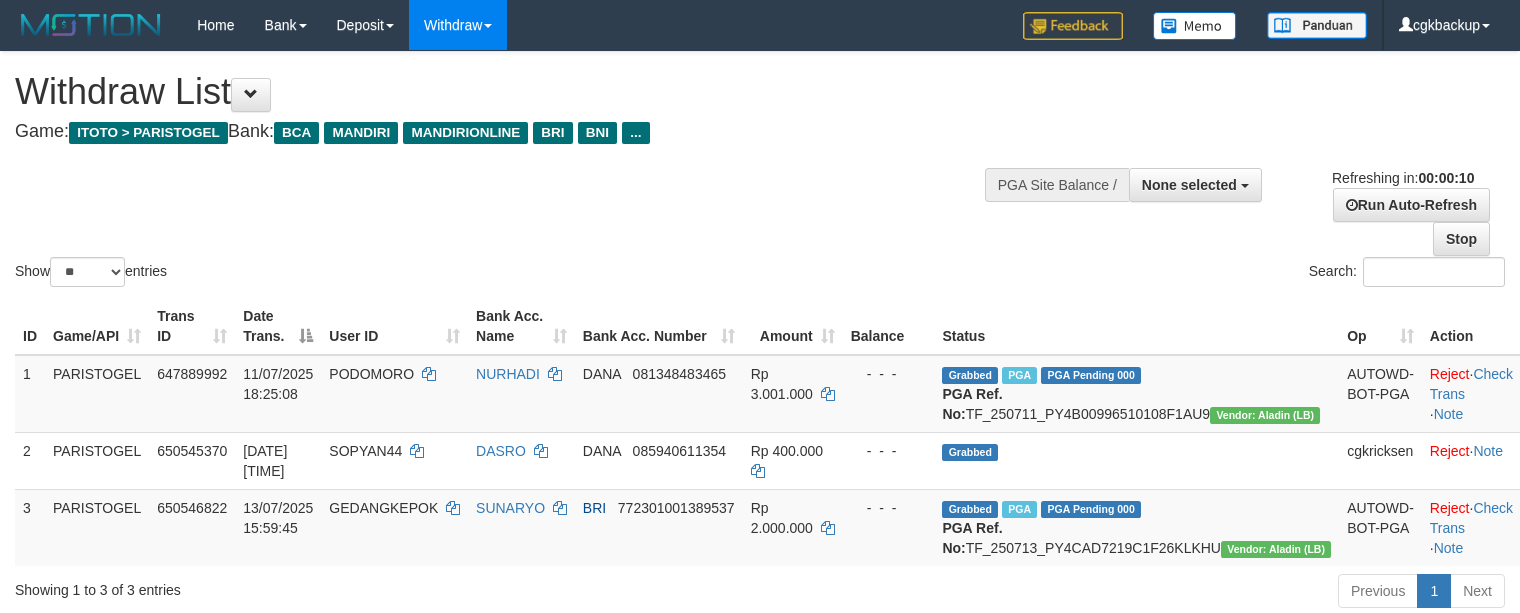 select 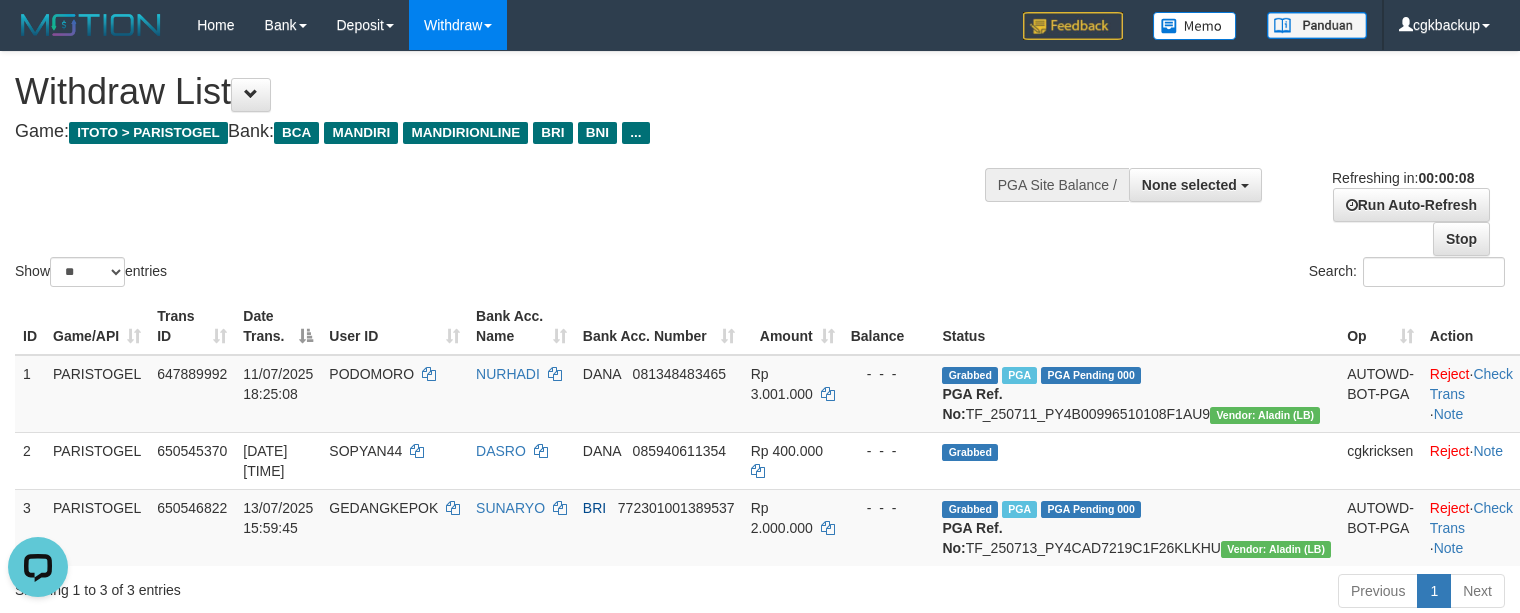 scroll, scrollTop: 0, scrollLeft: 0, axis: both 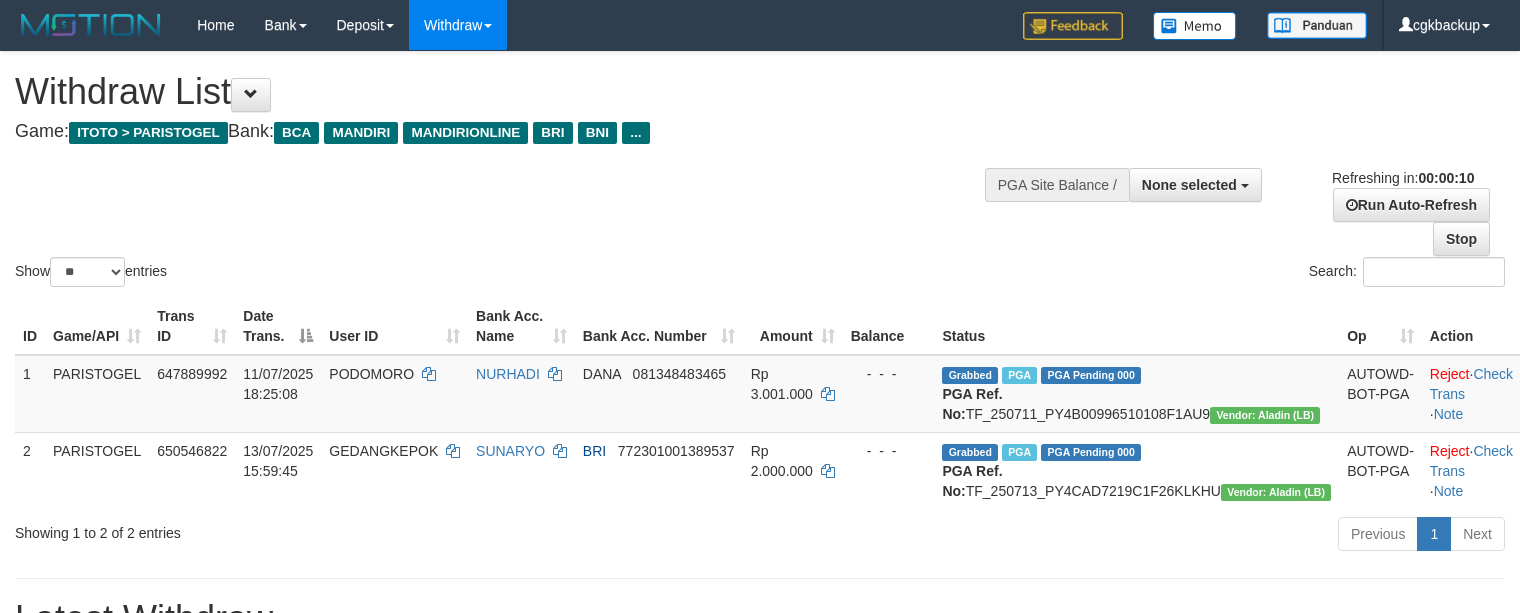 select 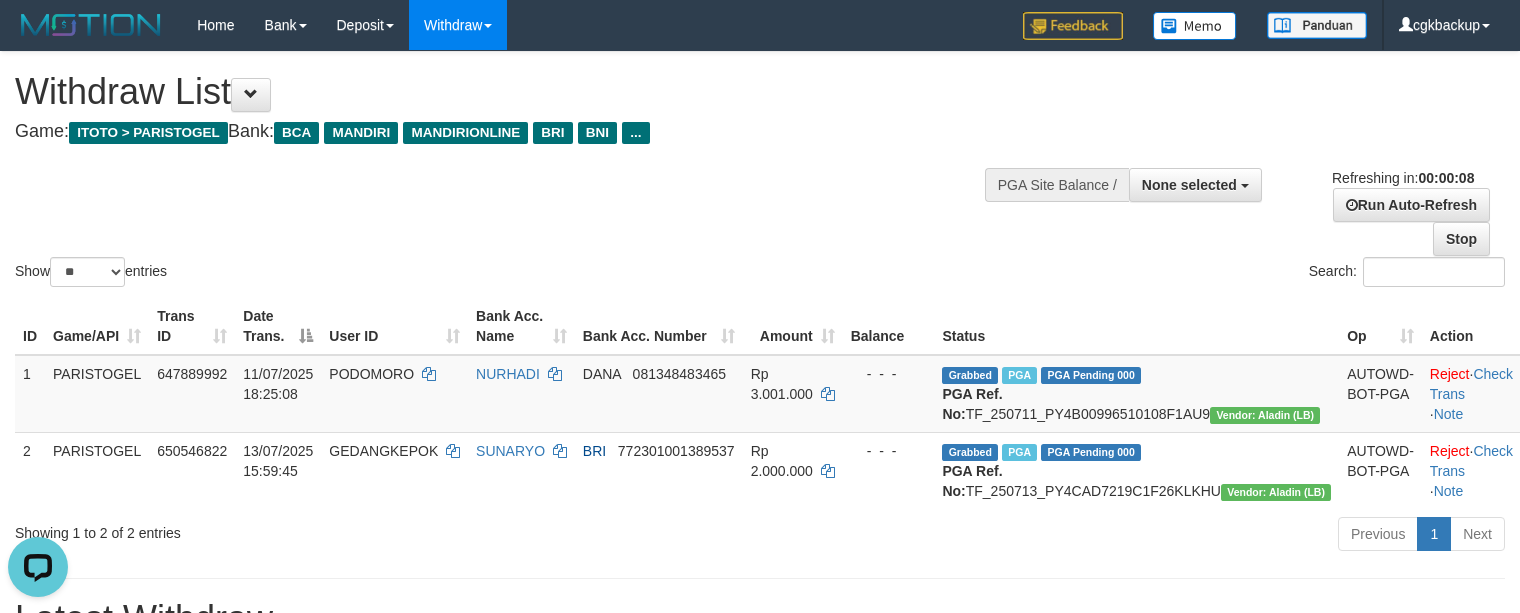 scroll, scrollTop: 0, scrollLeft: 0, axis: both 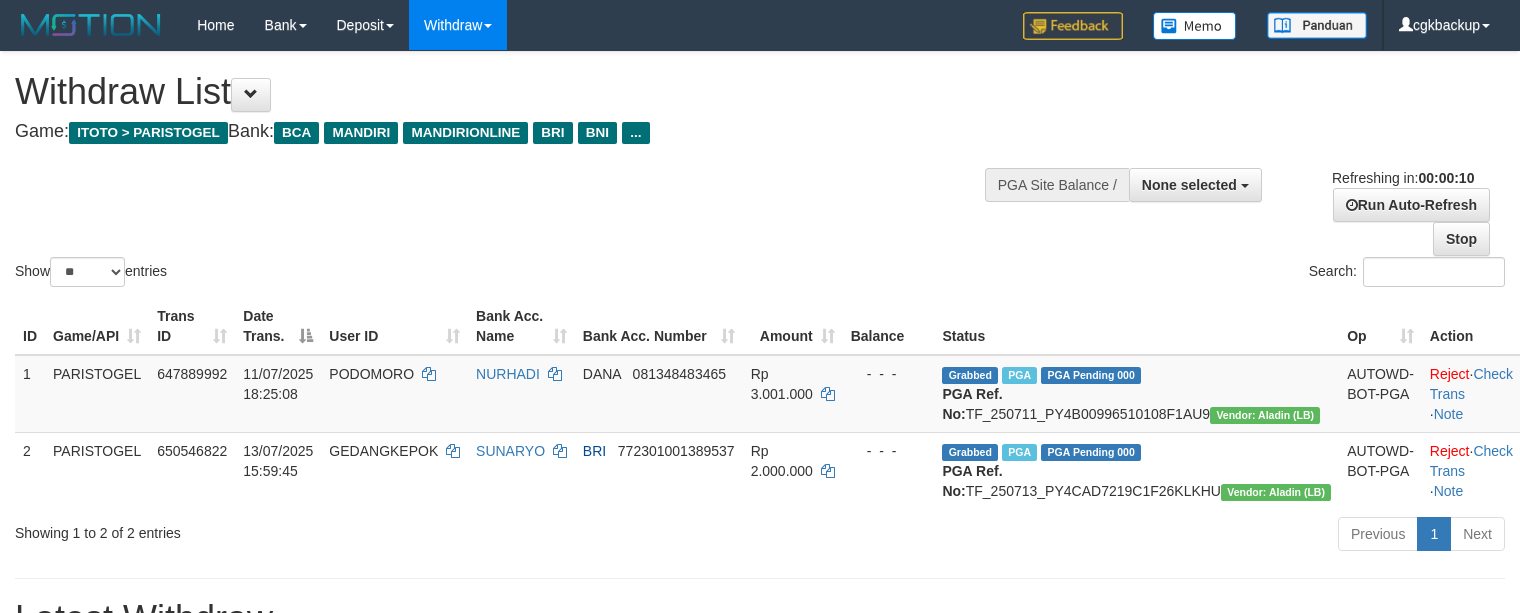 select 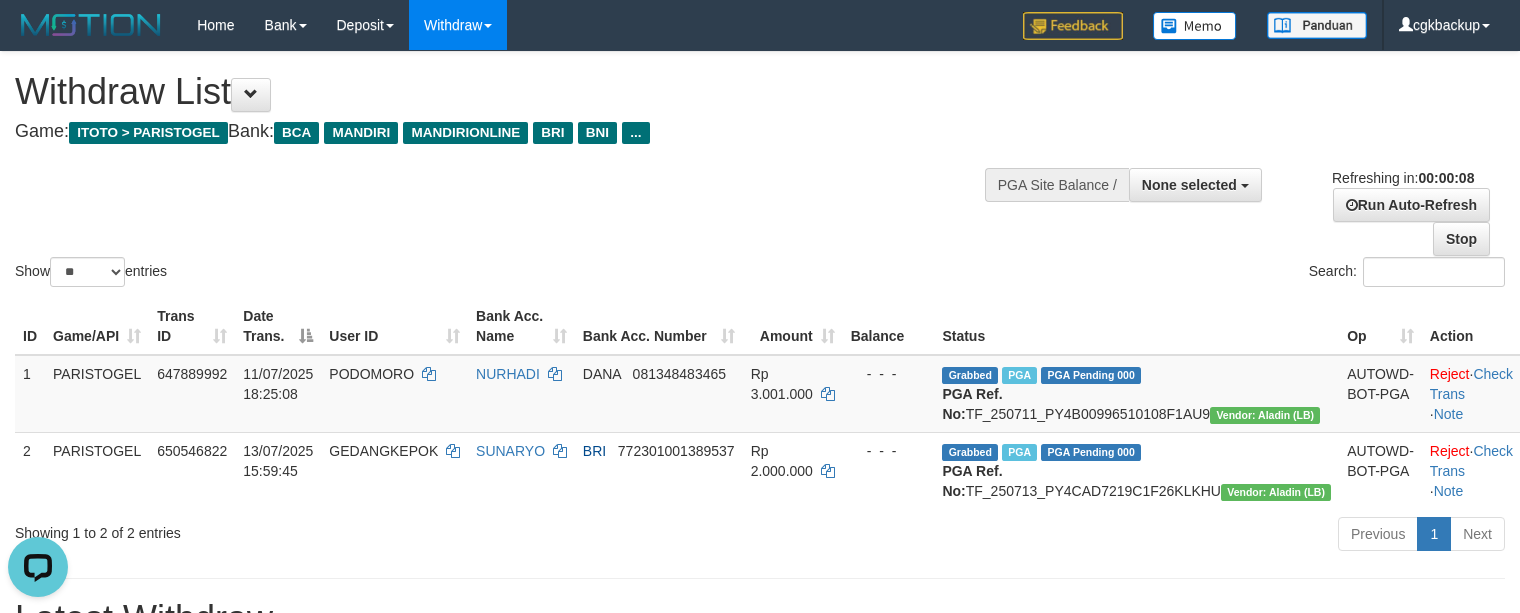 scroll, scrollTop: 0, scrollLeft: 0, axis: both 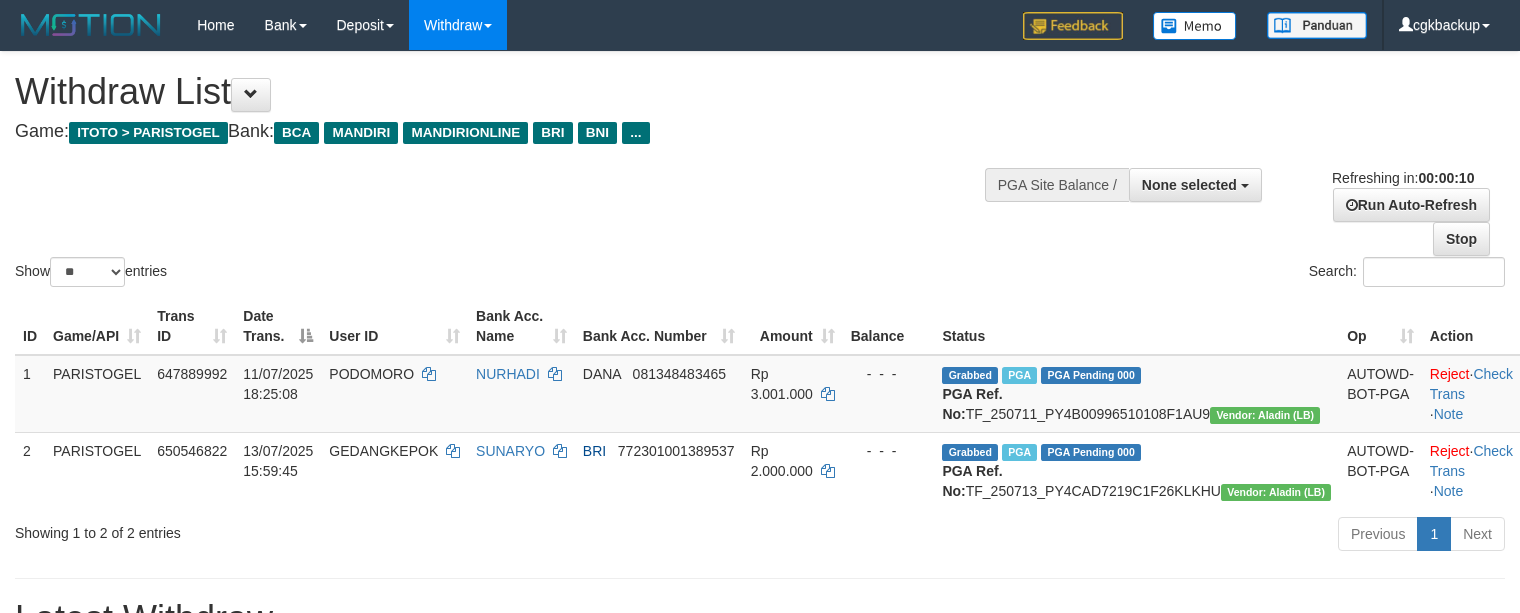 select 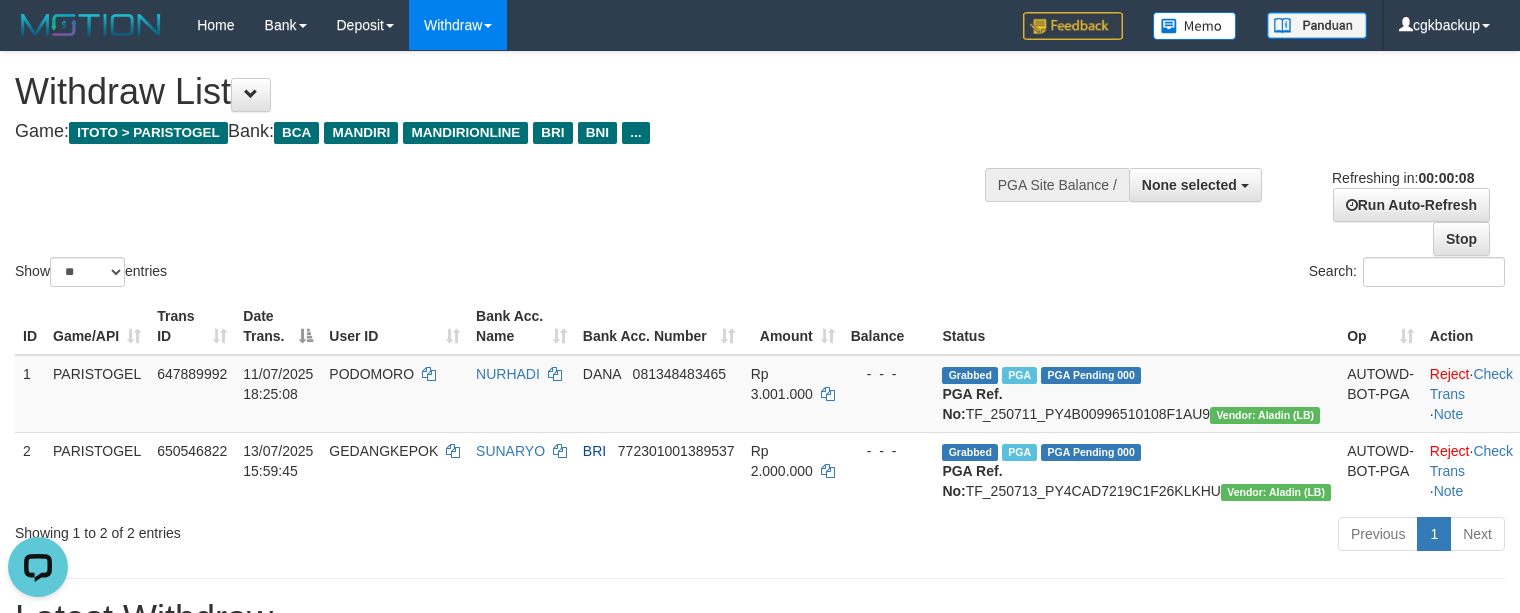 scroll, scrollTop: 0, scrollLeft: 0, axis: both 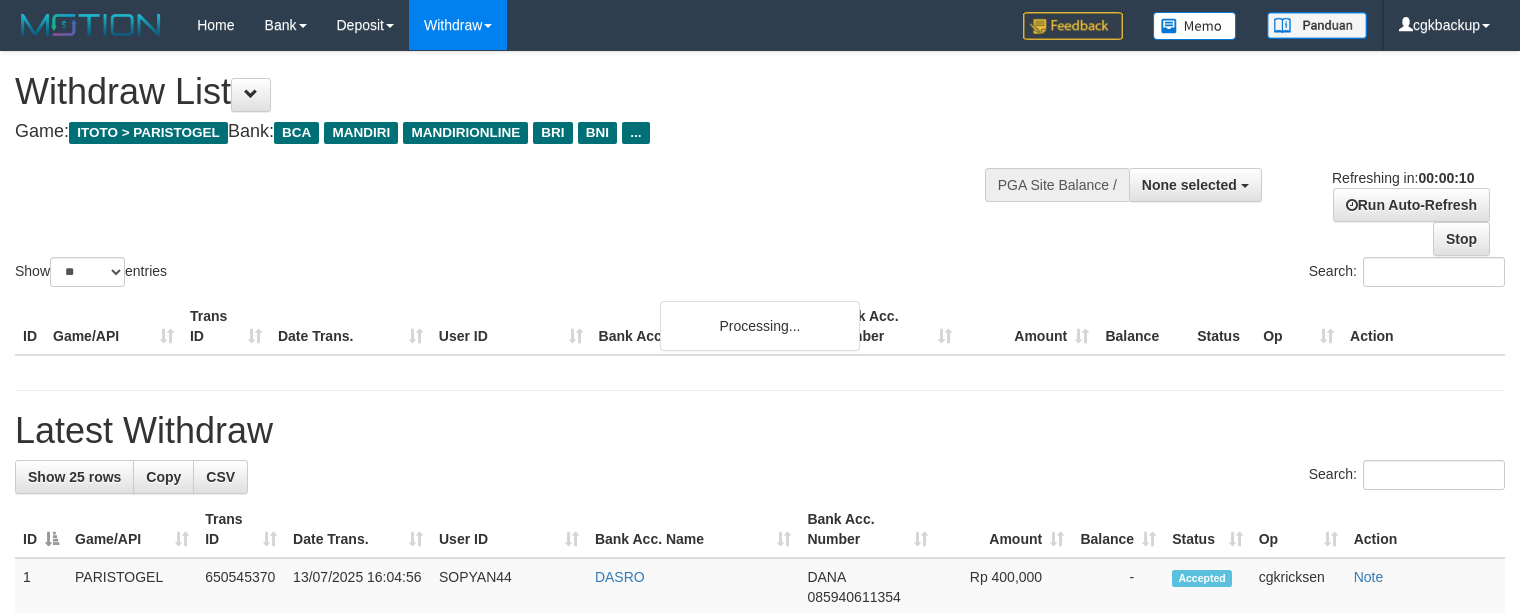 select 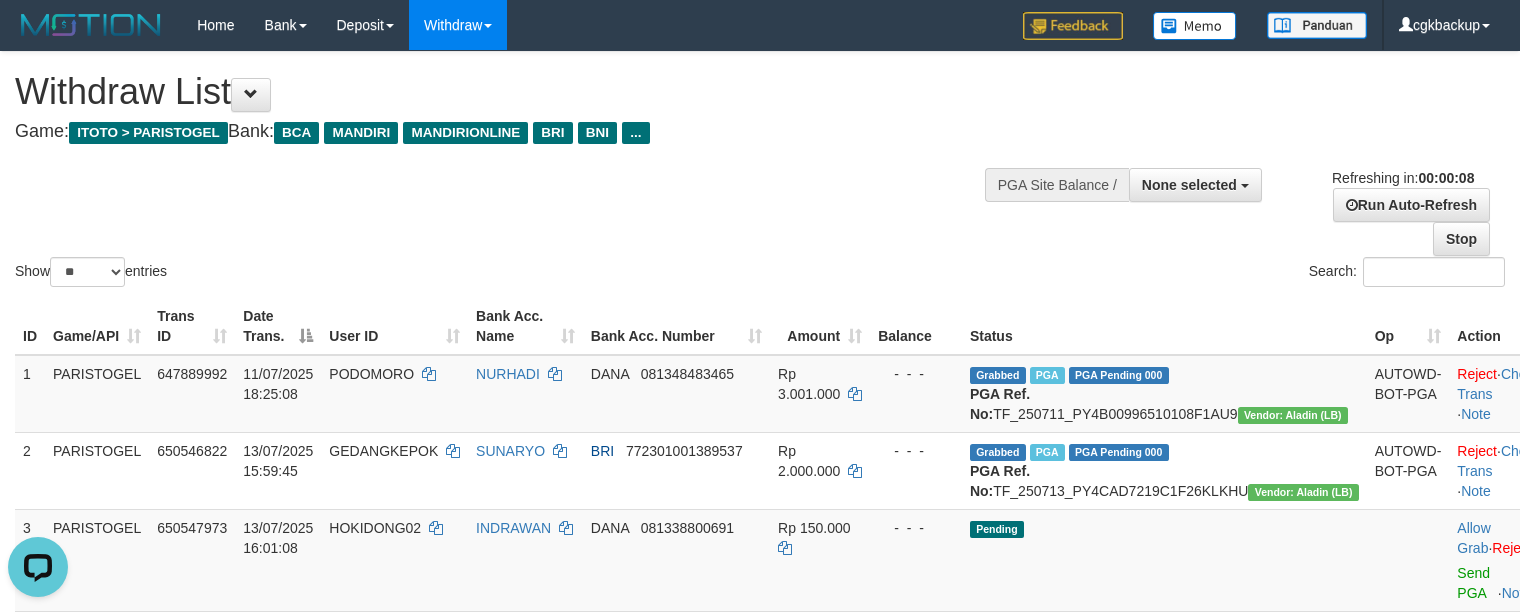 scroll, scrollTop: 0, scrollLeft: 0, axis: both 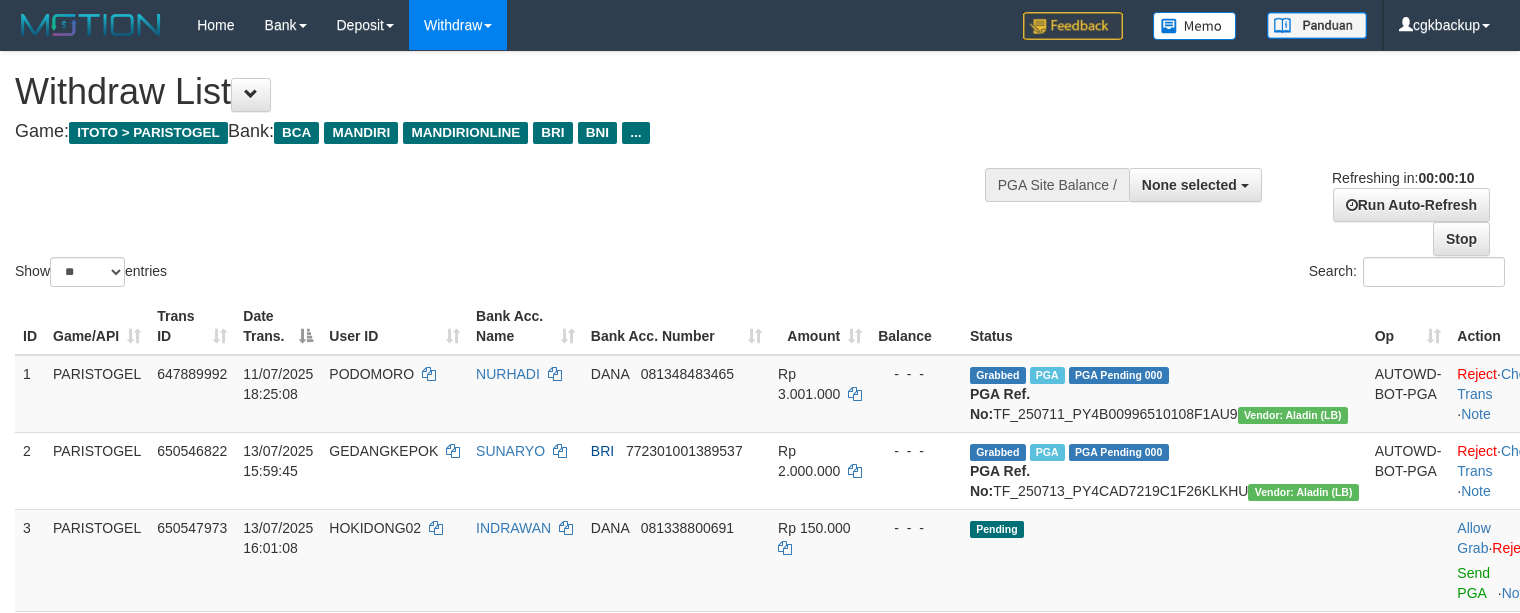 select 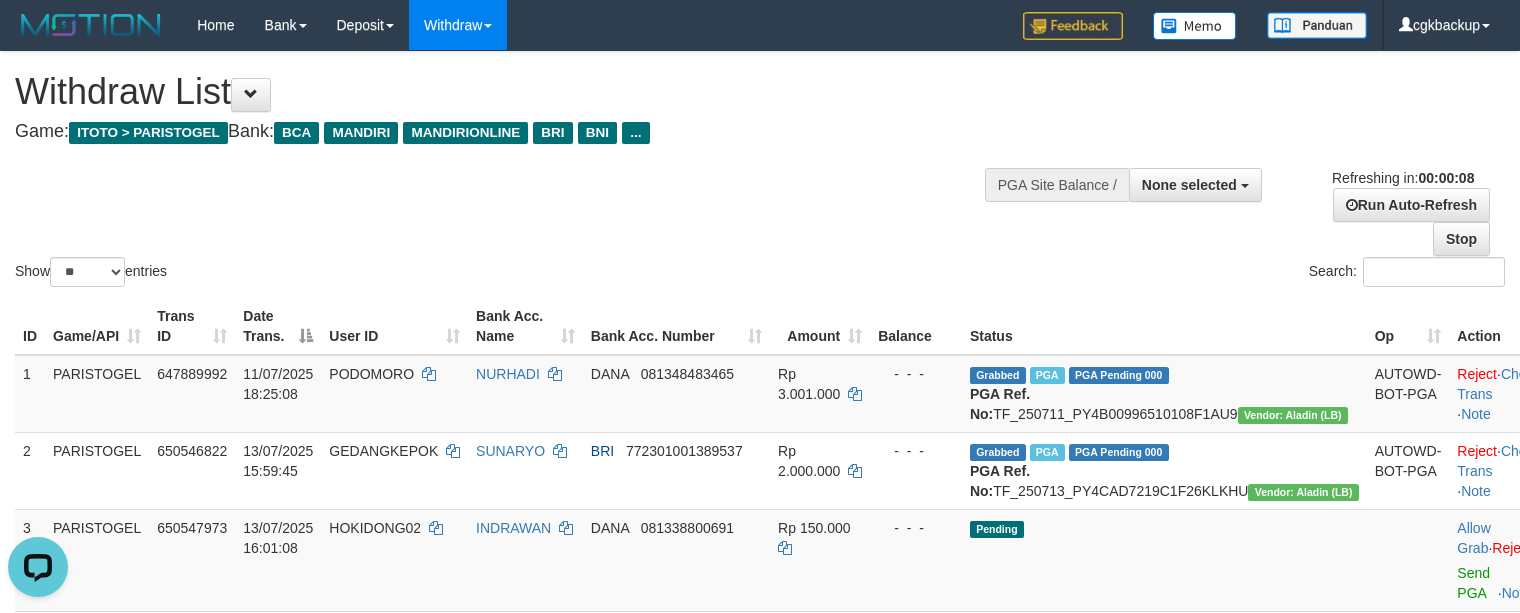 scroll, scrollTop: 0, scrollLeft: 0, axis: both 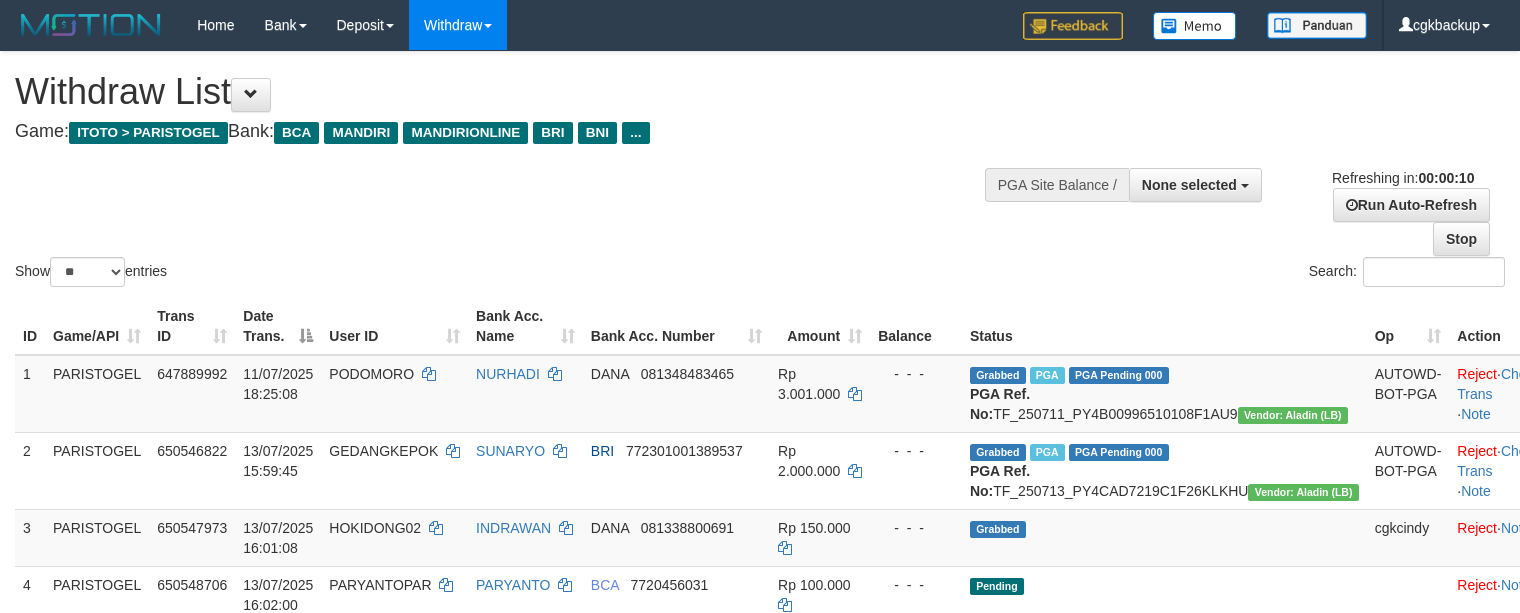 select 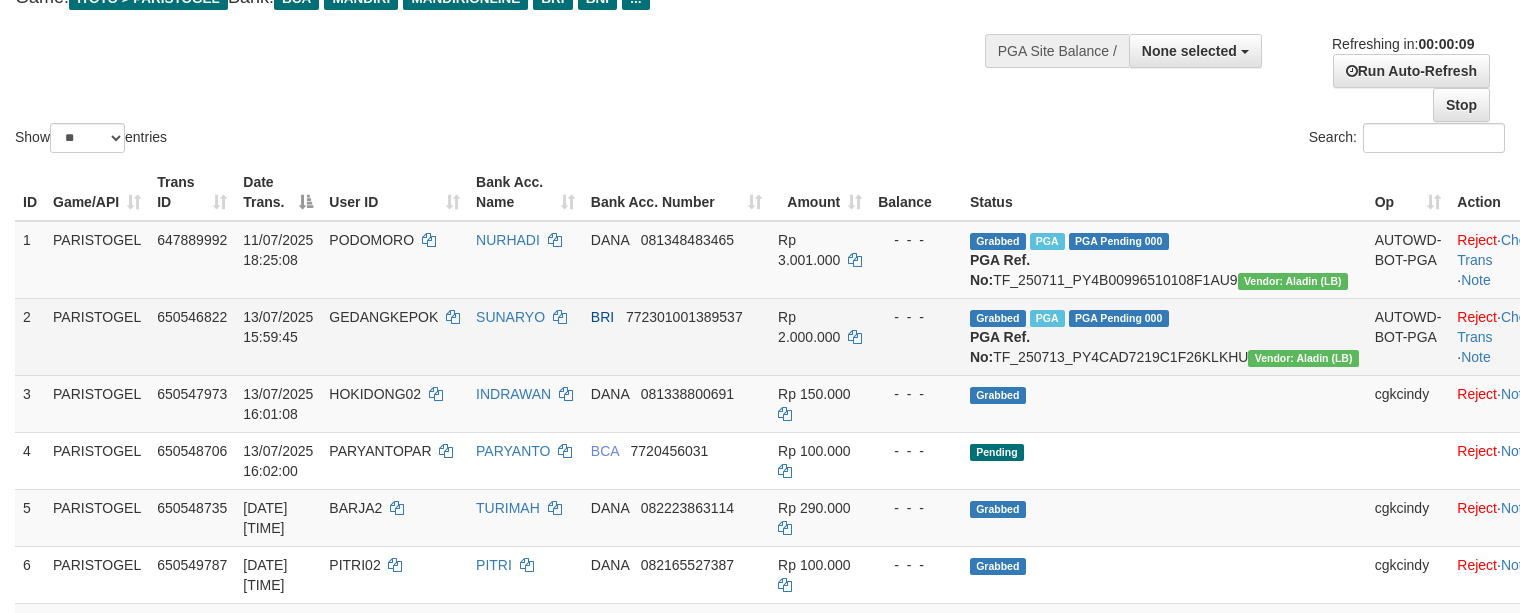 scroll, scrollTop: 266, scrollLeft: 0, axis: vertical 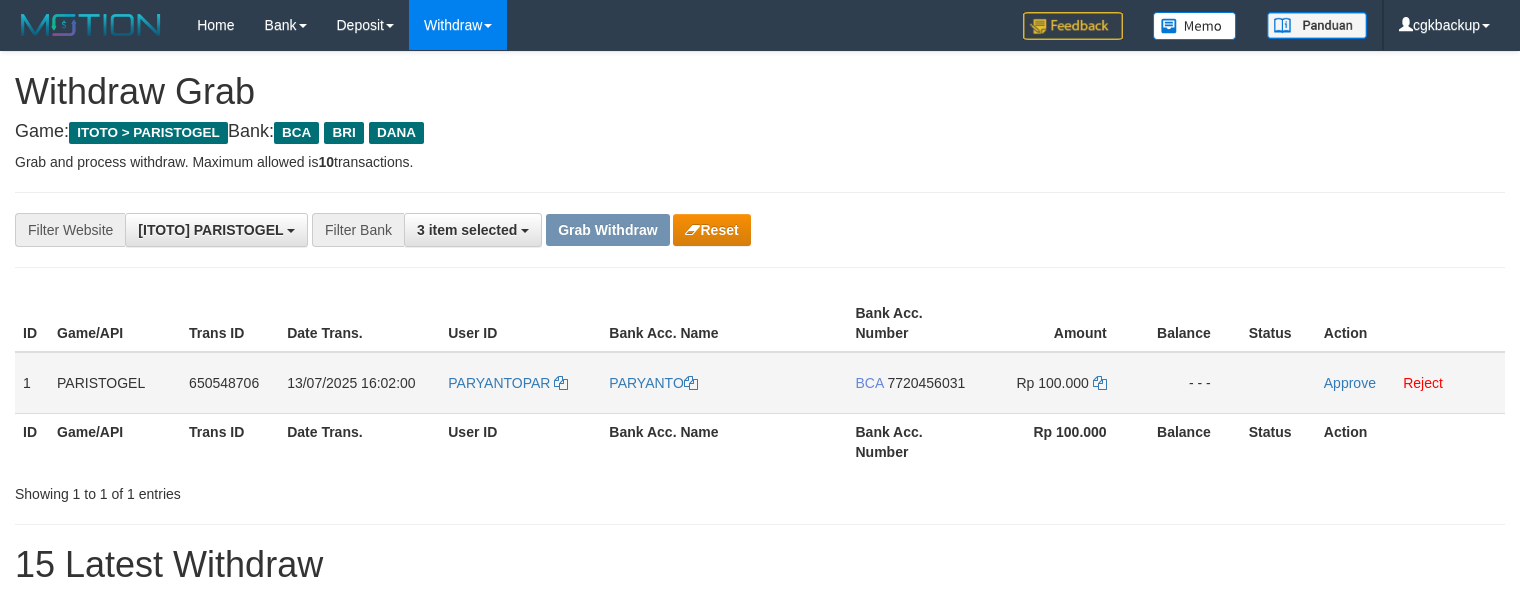 click on "PARYANTOPAR" at bounding box center (520, 383) 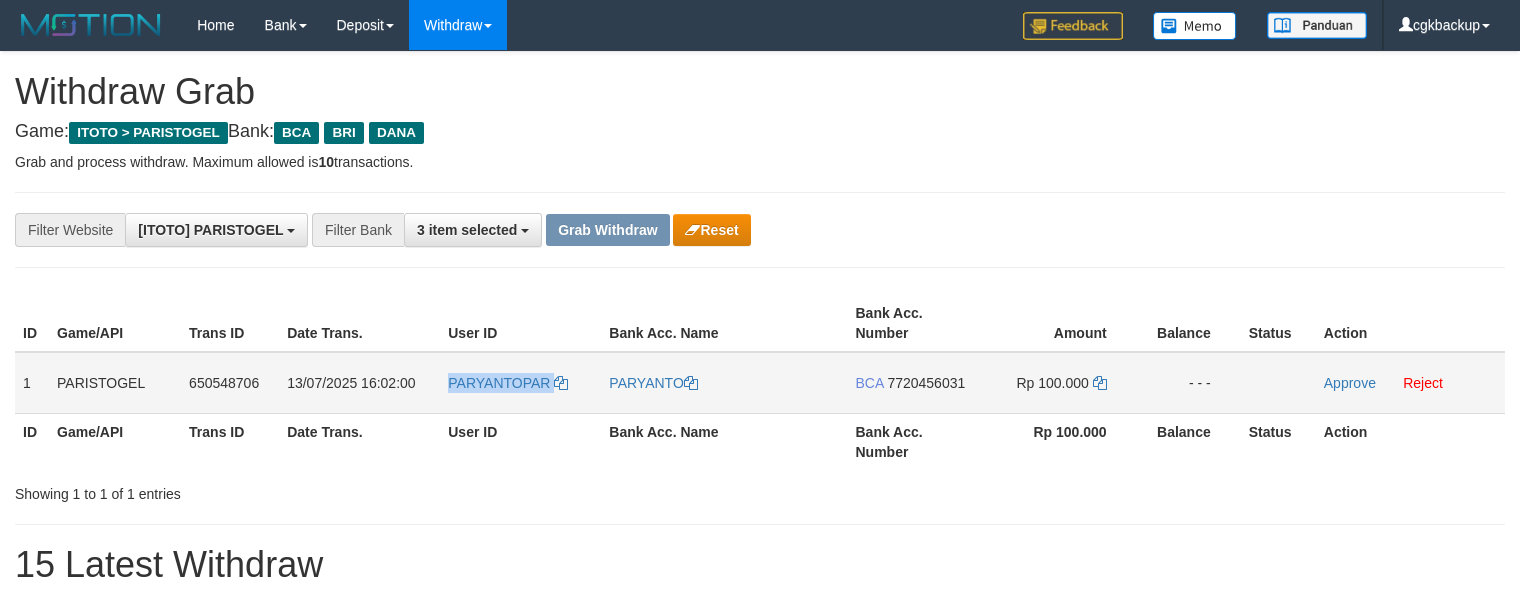 click on "PARYANTOPAR" at bounding box center (520, 383) 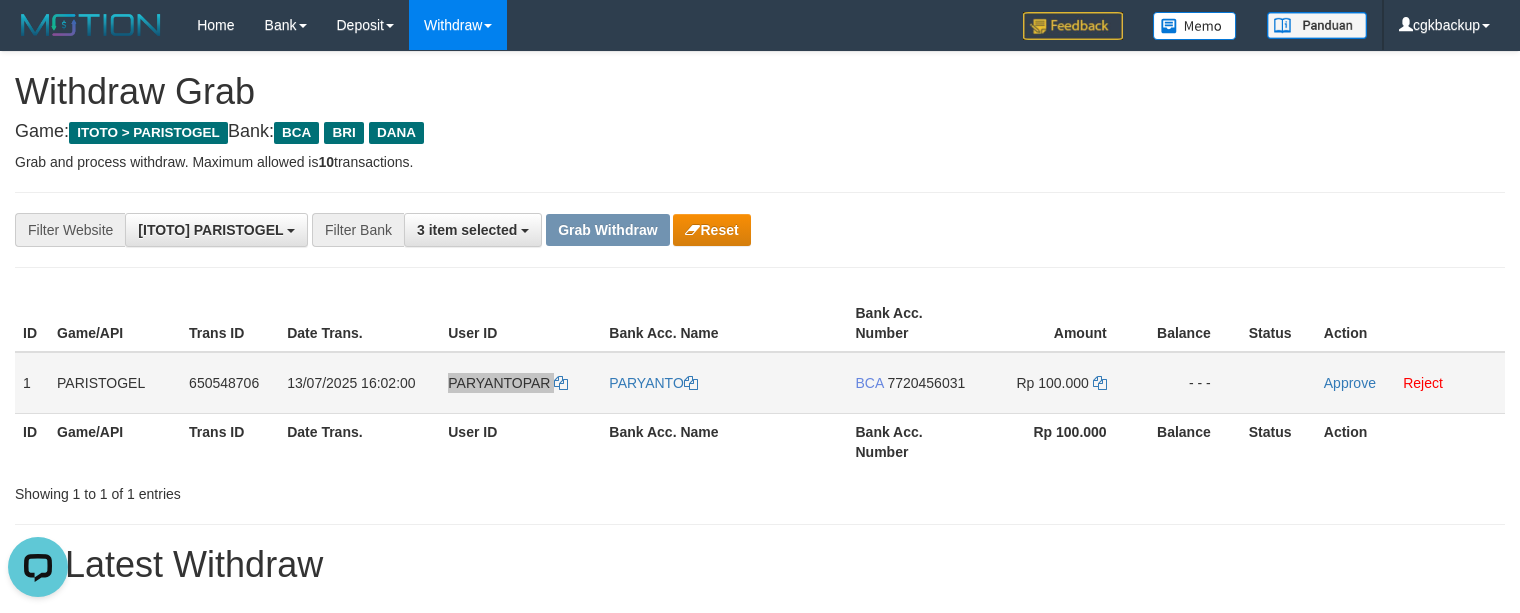 scroll, scrollTop: 0, scrollLeft: 0, axis: both 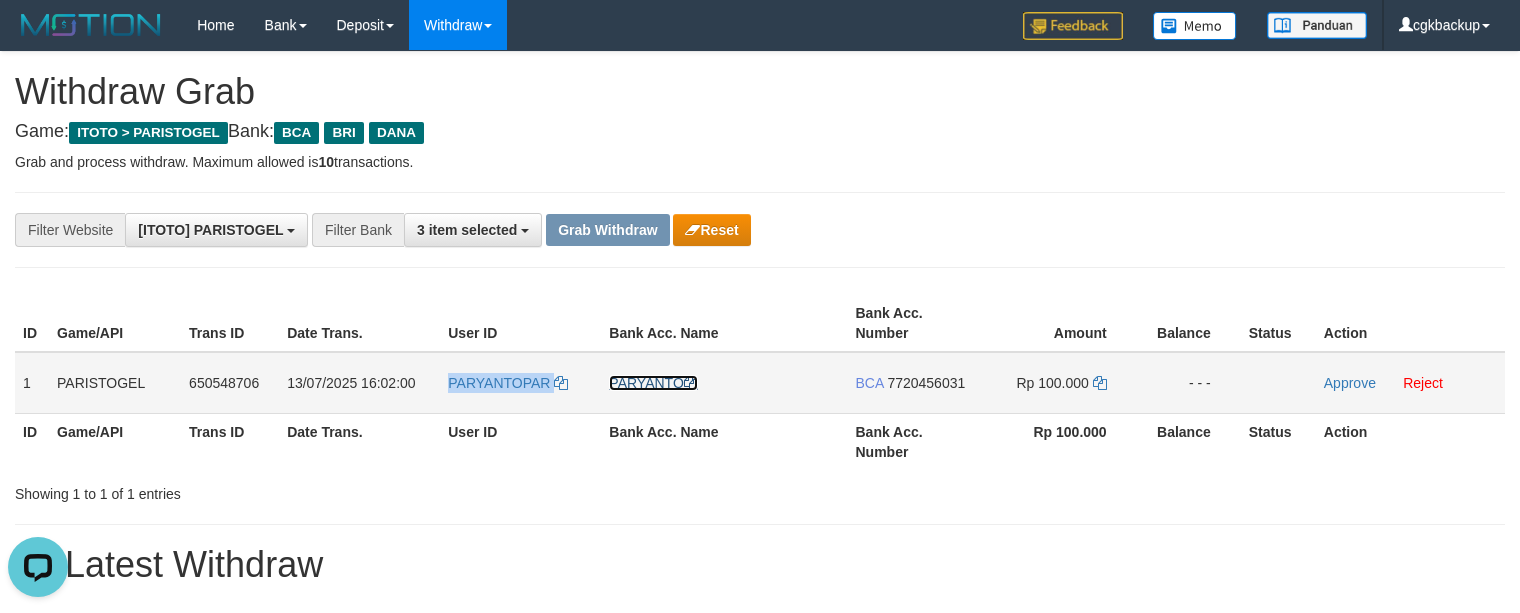 click on "PARYANTO" at bounding box center (653, 383) 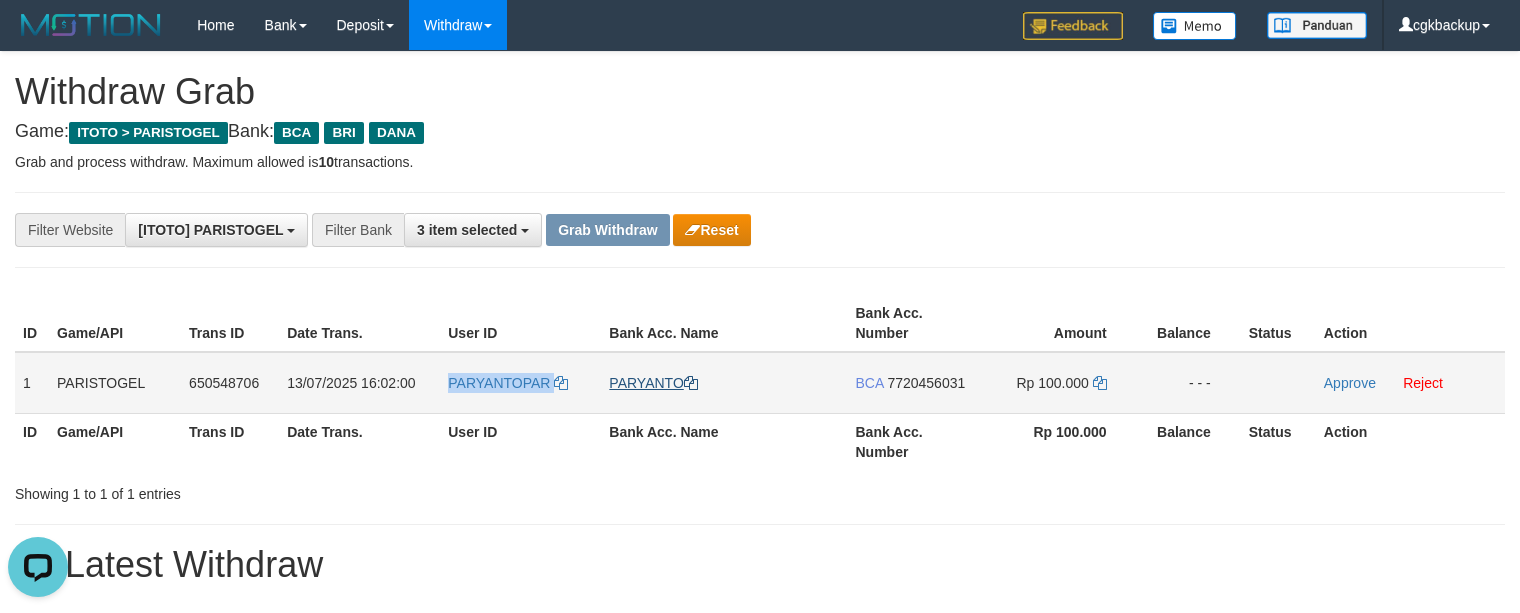 copy on "PARYANTOPAR" 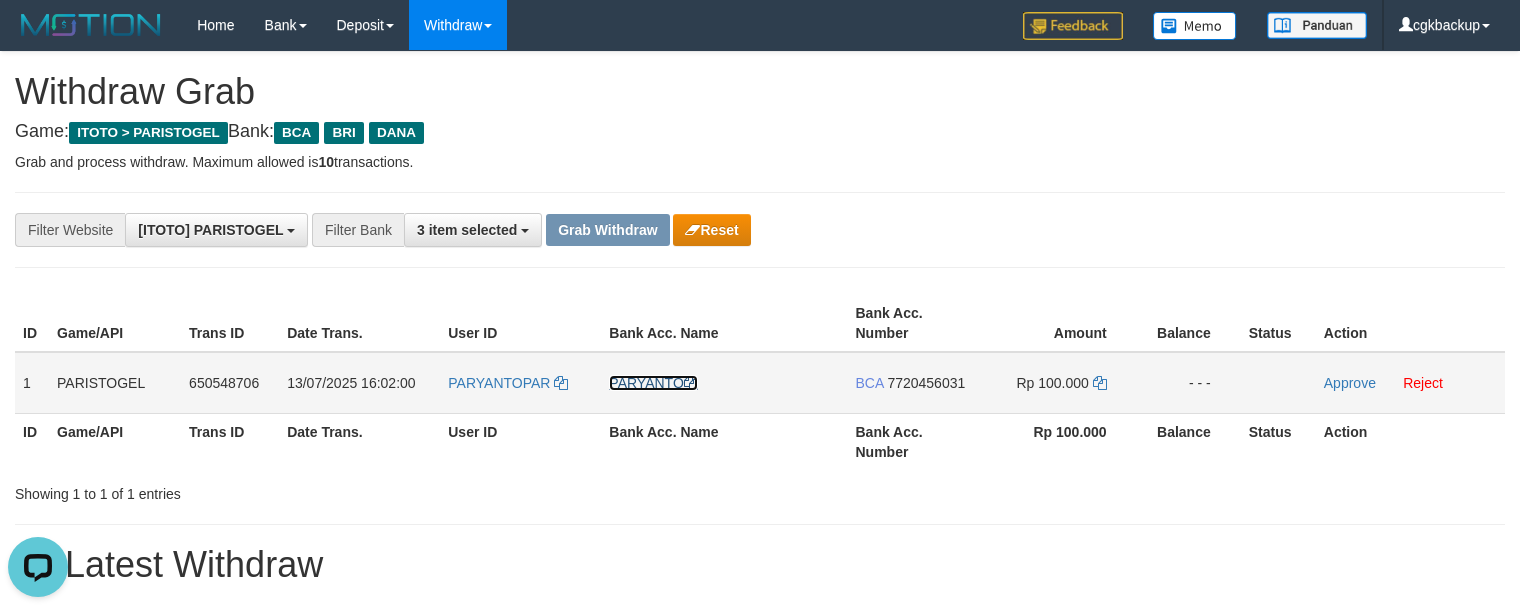click on "PARYANTO" at bounding box center [653, 383] 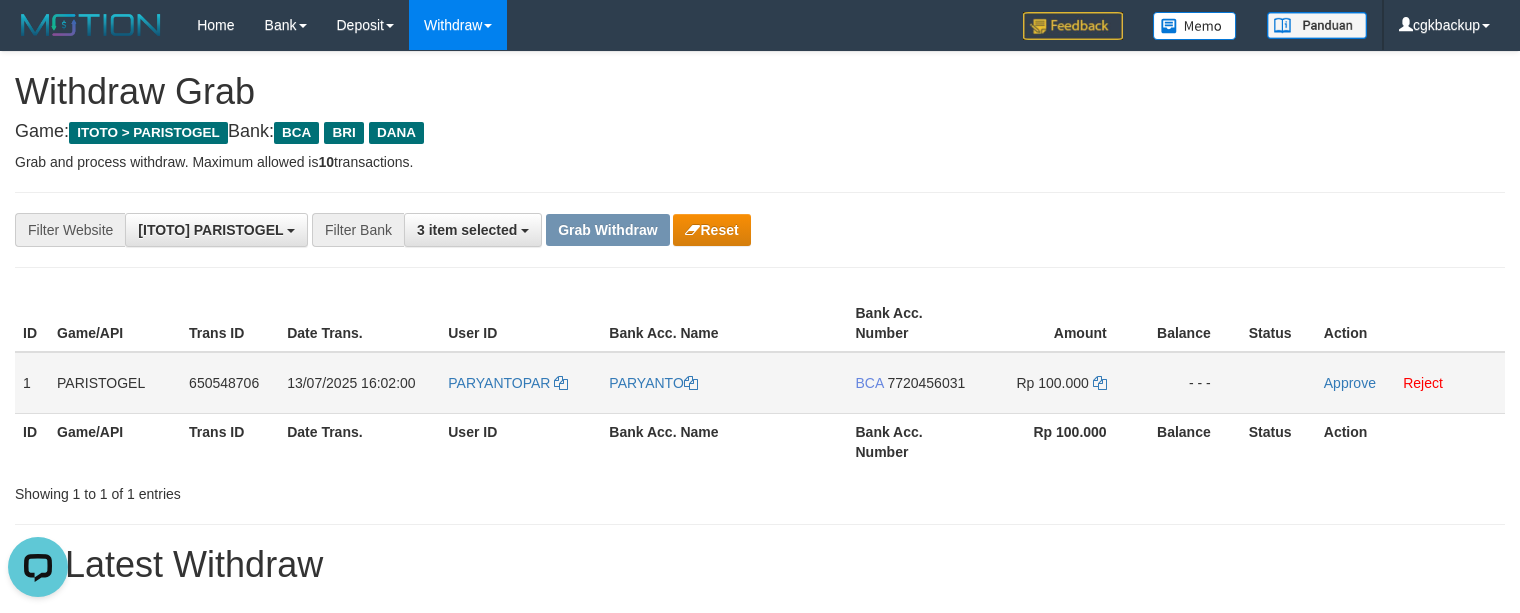 click on "PARYANTO" at bounding box center (724, 383) 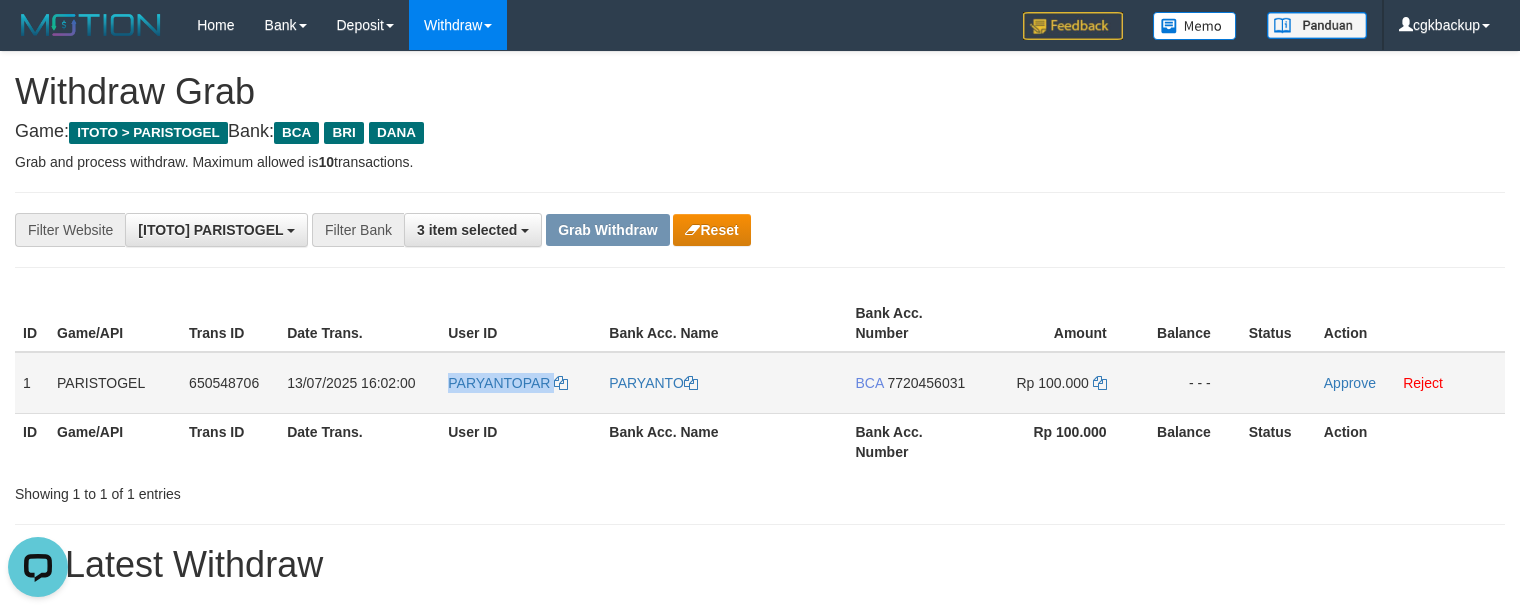 click on "PARYANTOPAR" at bounding box center [520, 383] 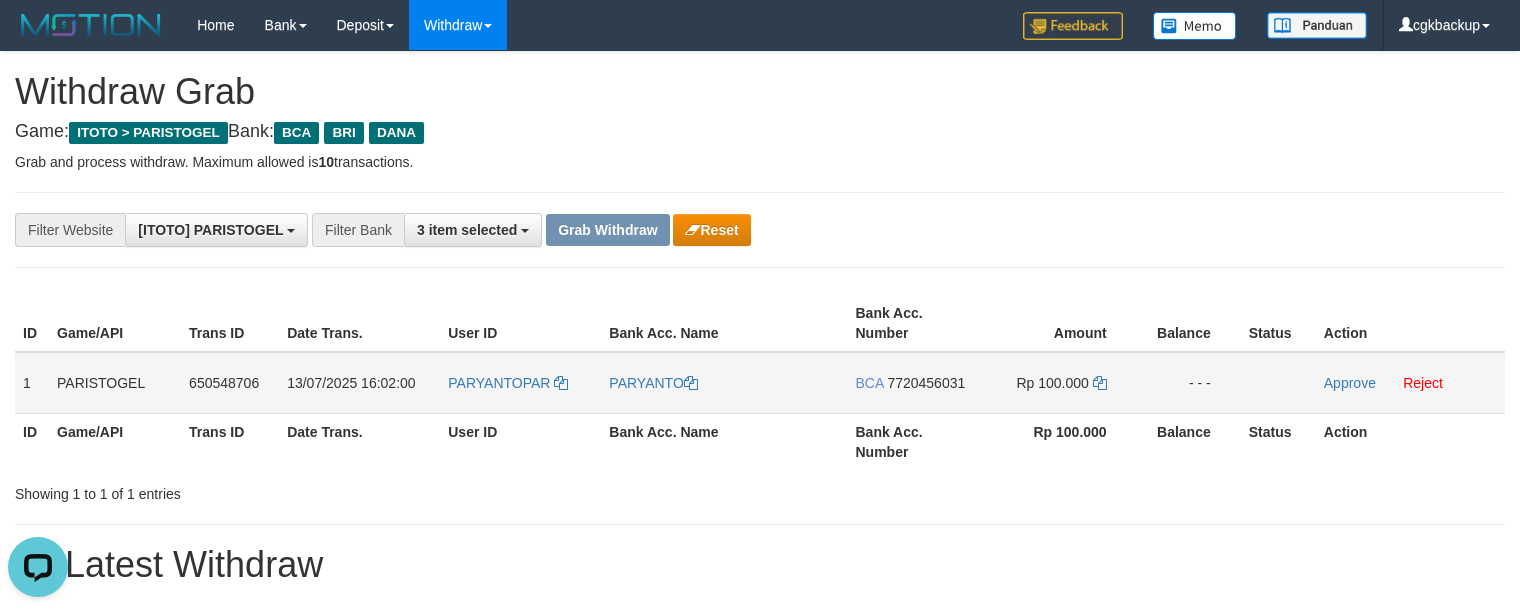 click on "BCA
7720456031" at bounding box center [914, 383] 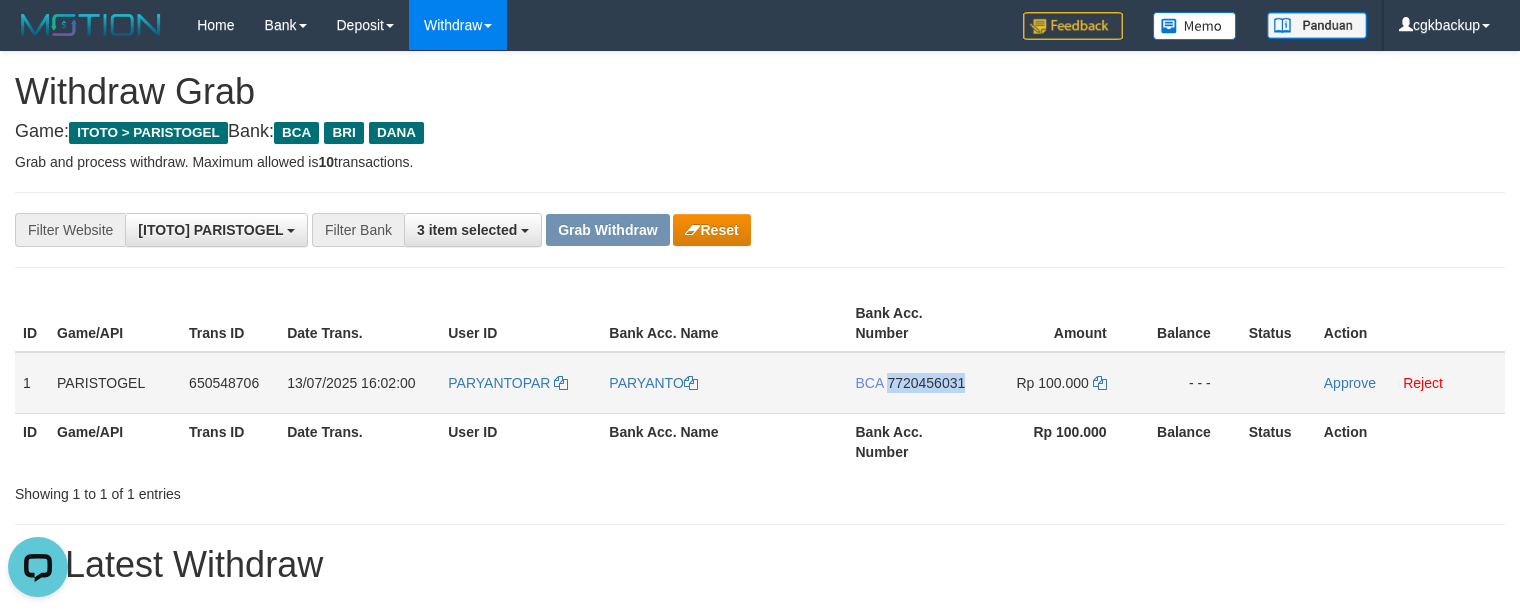 click on "BCA
7720456031" at bounding box center (914, 383) 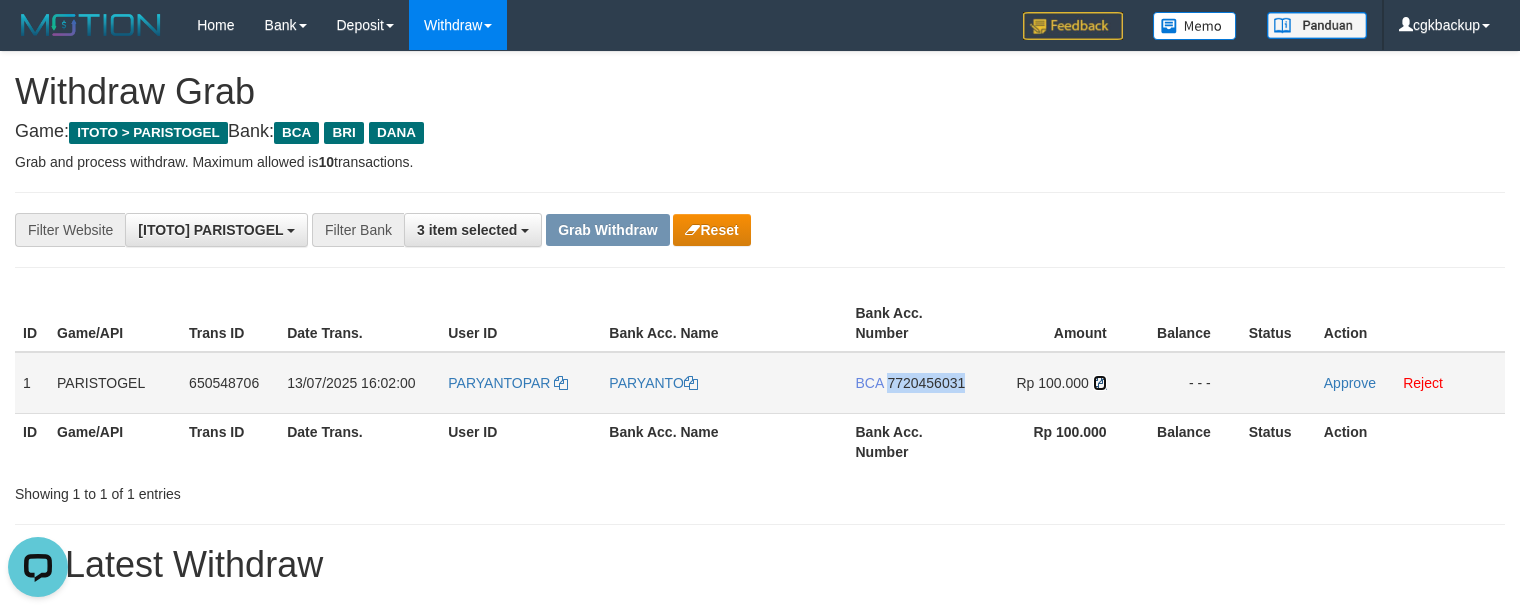click at bounding box center (1100, 383) 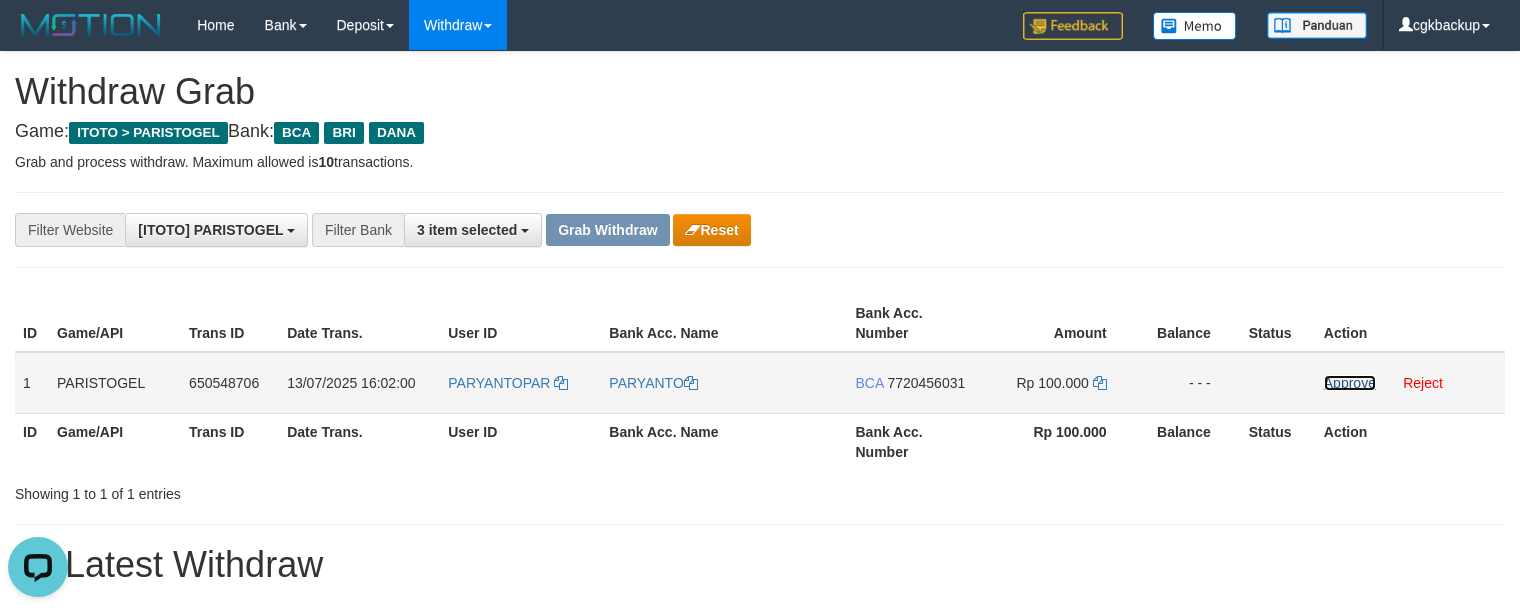 click on "Approve" at bounding box center (1350, 383) 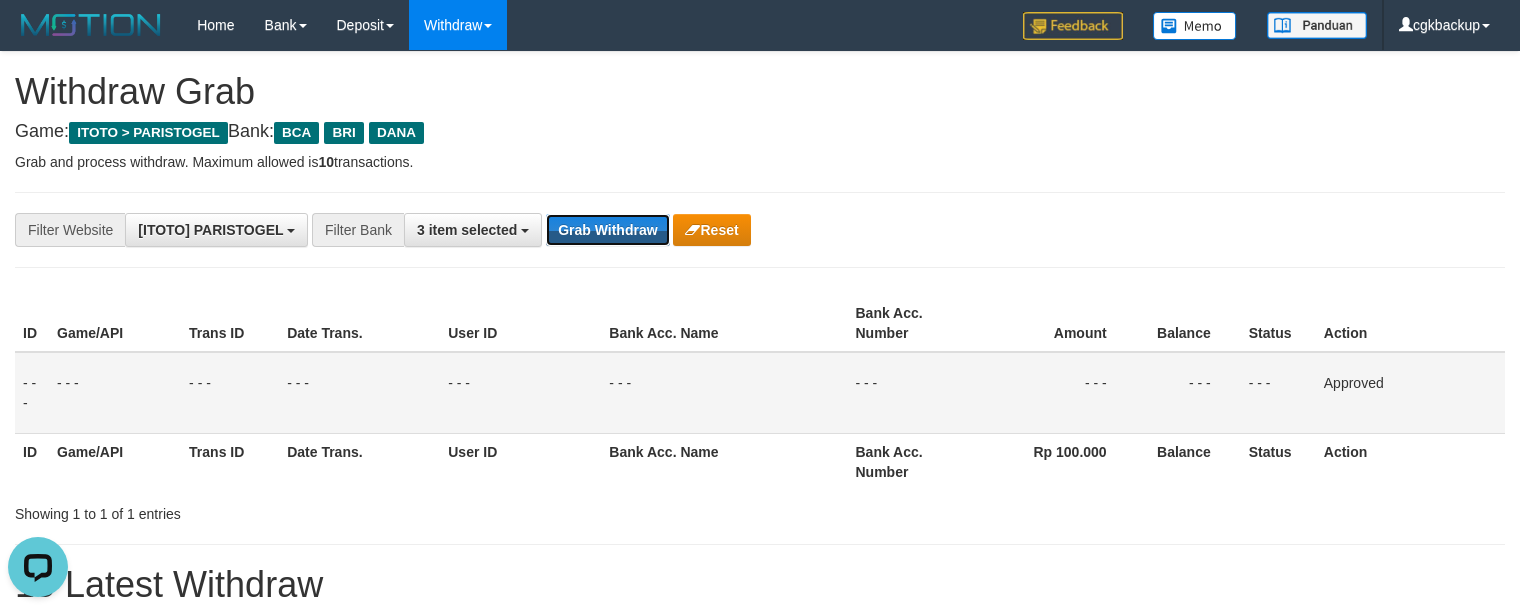 drag, startPoint x: 597, startPoint y: 236, endPoint x: 289, endPoint y: 453, distance: 376.7665 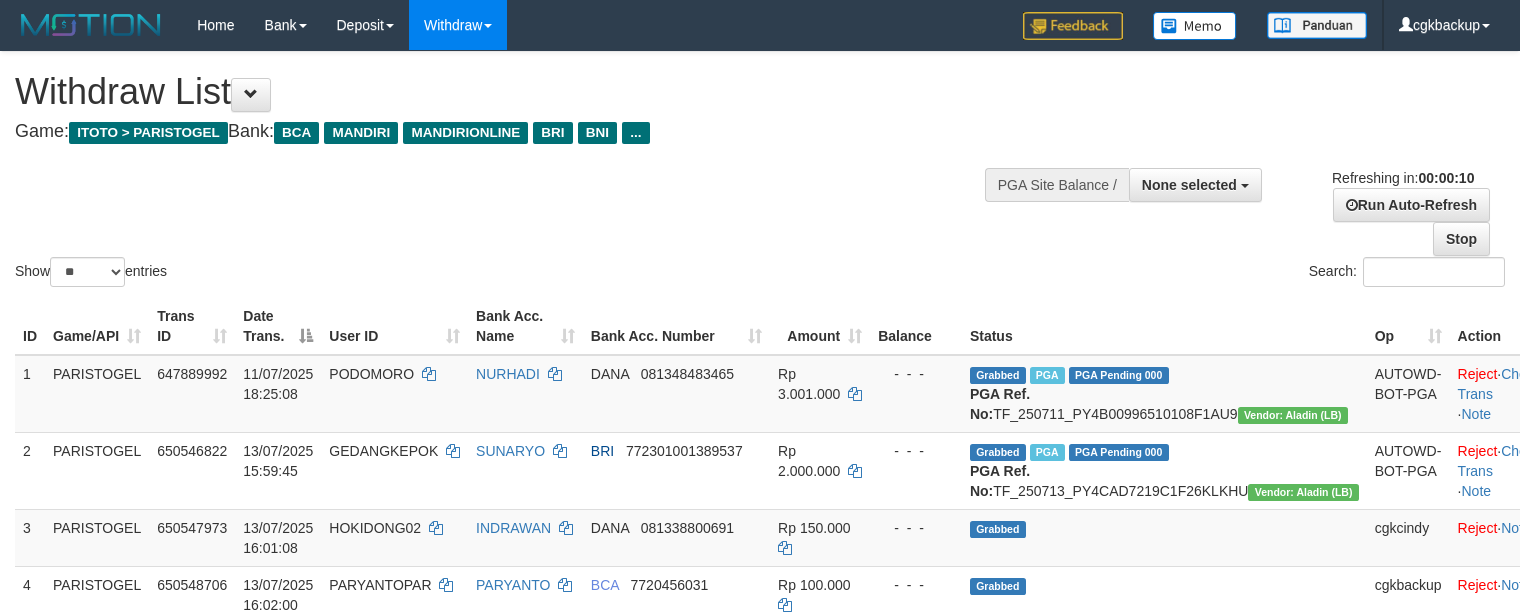 select 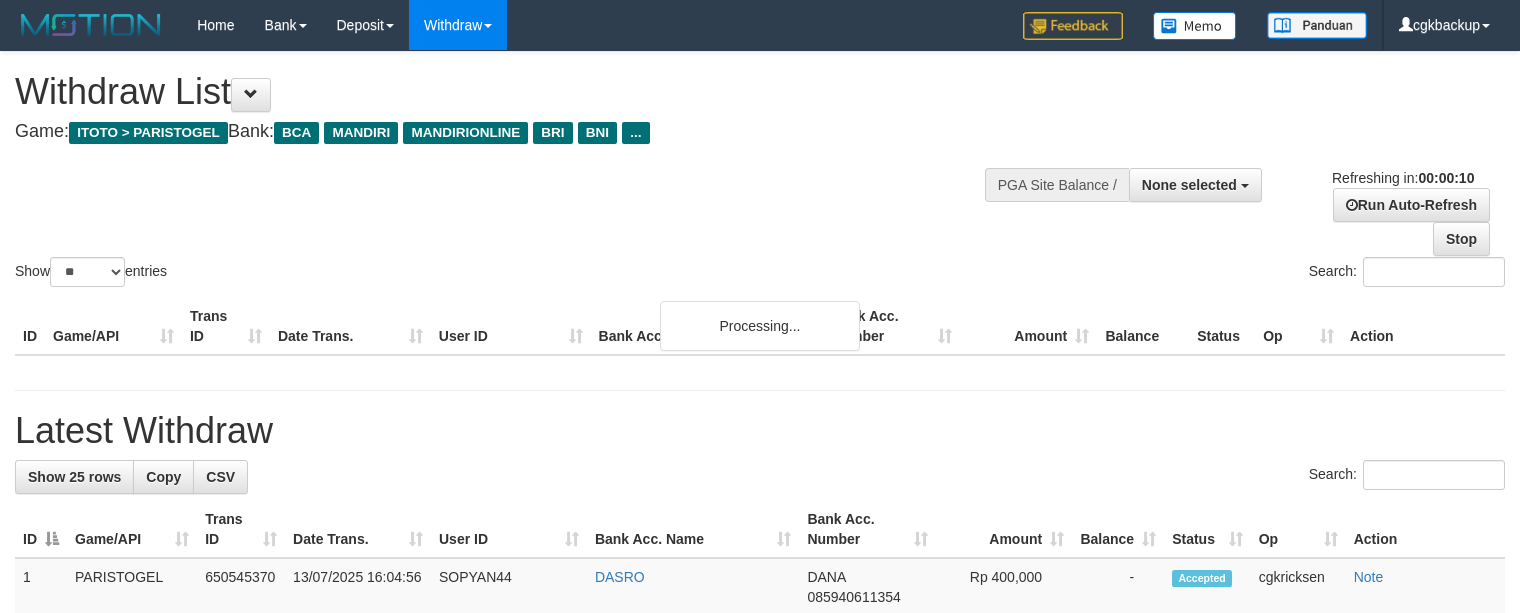 select 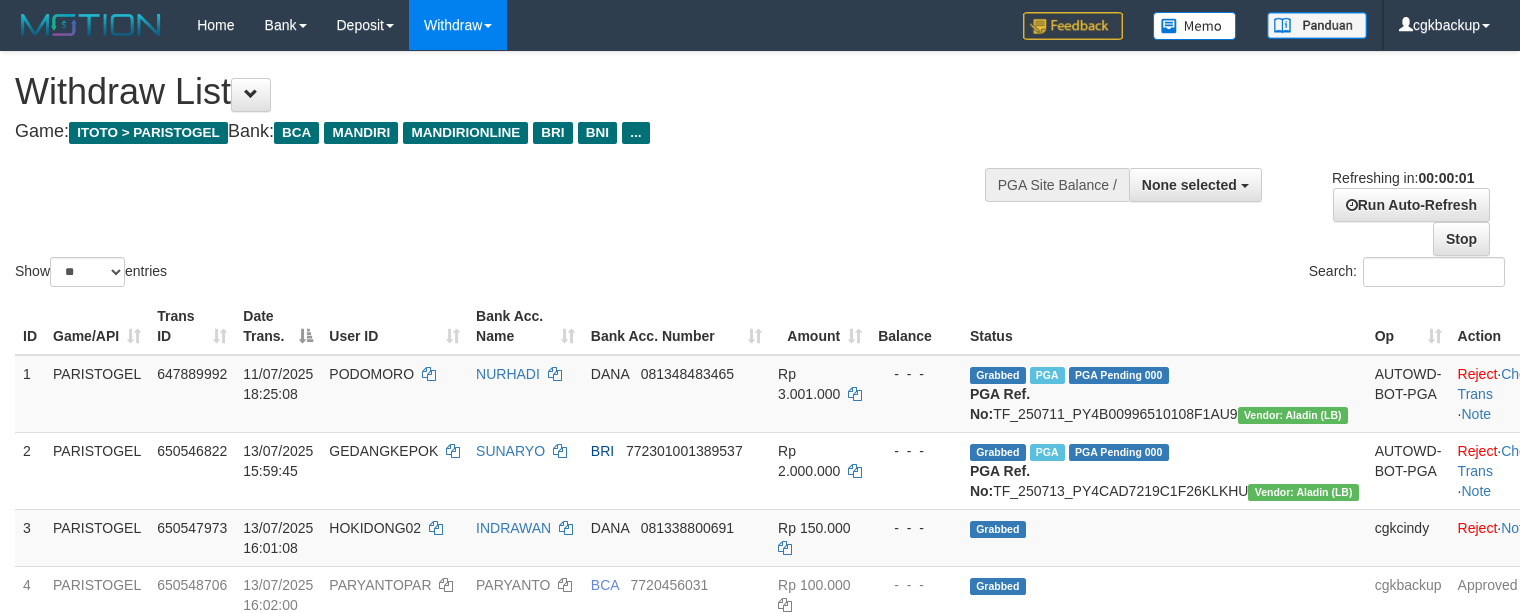 scroll, scrollTop: 0, scrollLeft: 0, axis: both 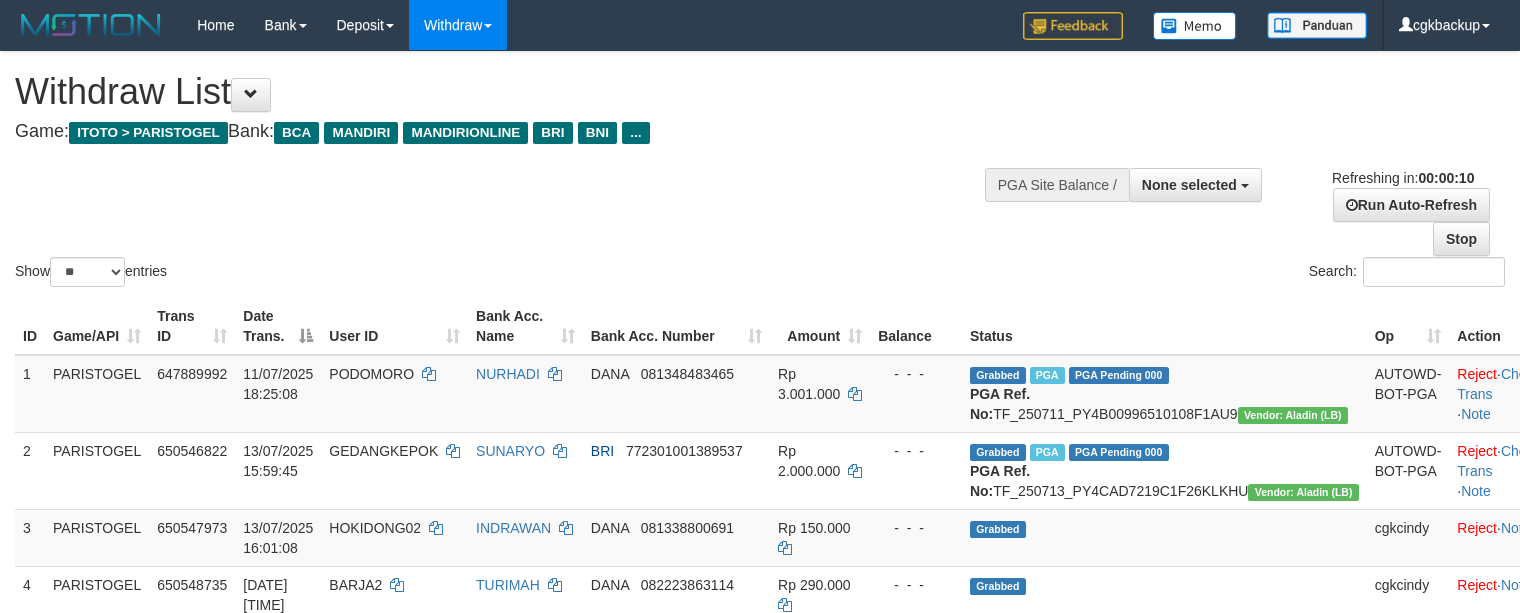select 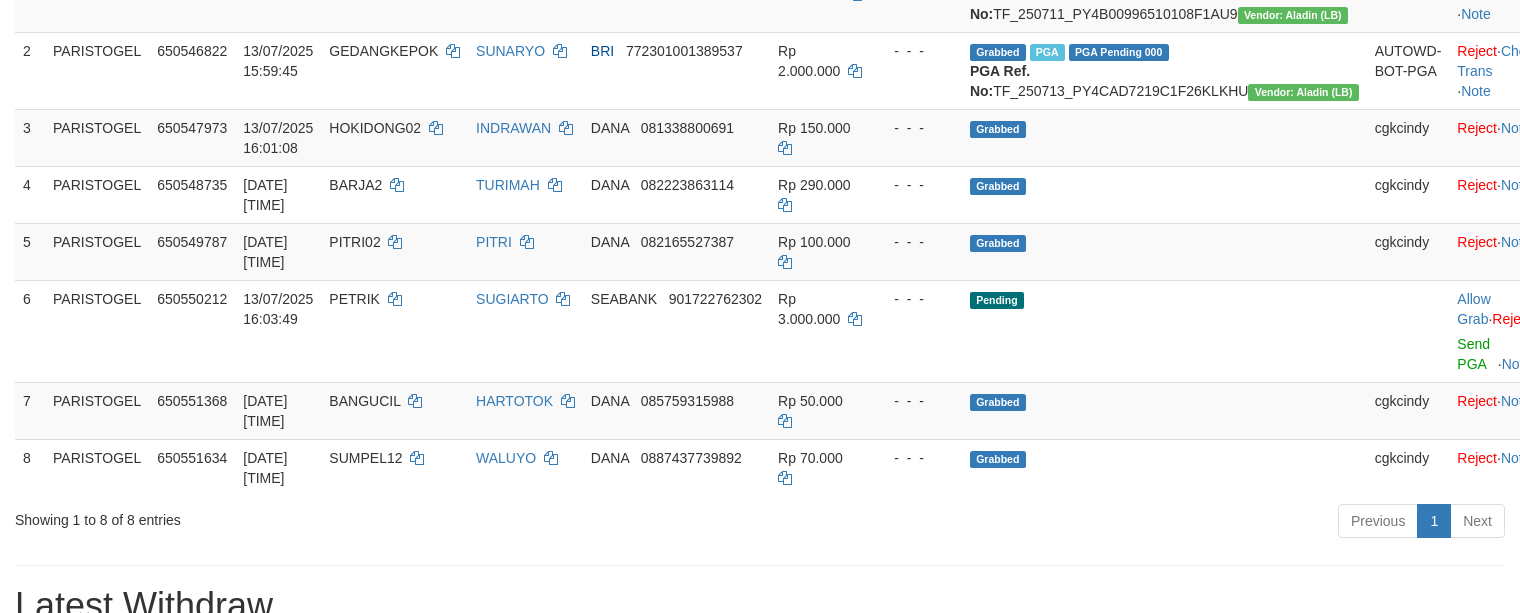scroll, scrollTop: 533, scrollLeft: 0, axis: vertical 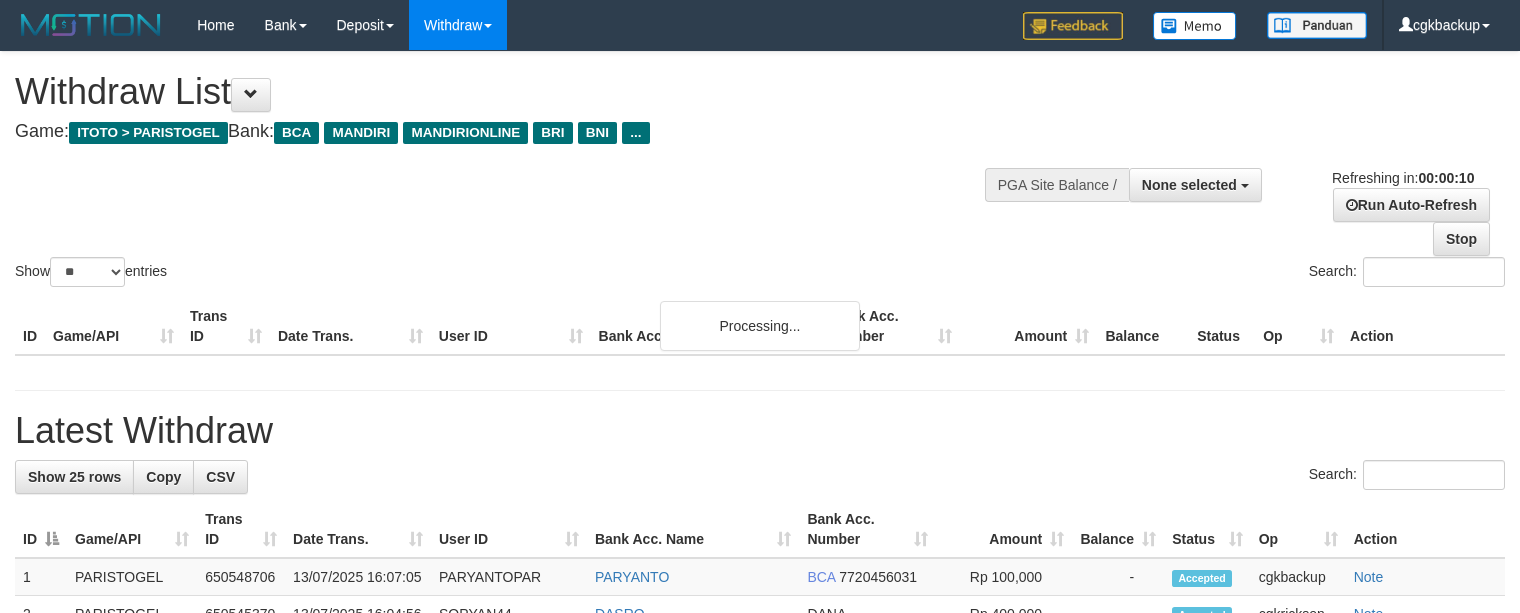 select 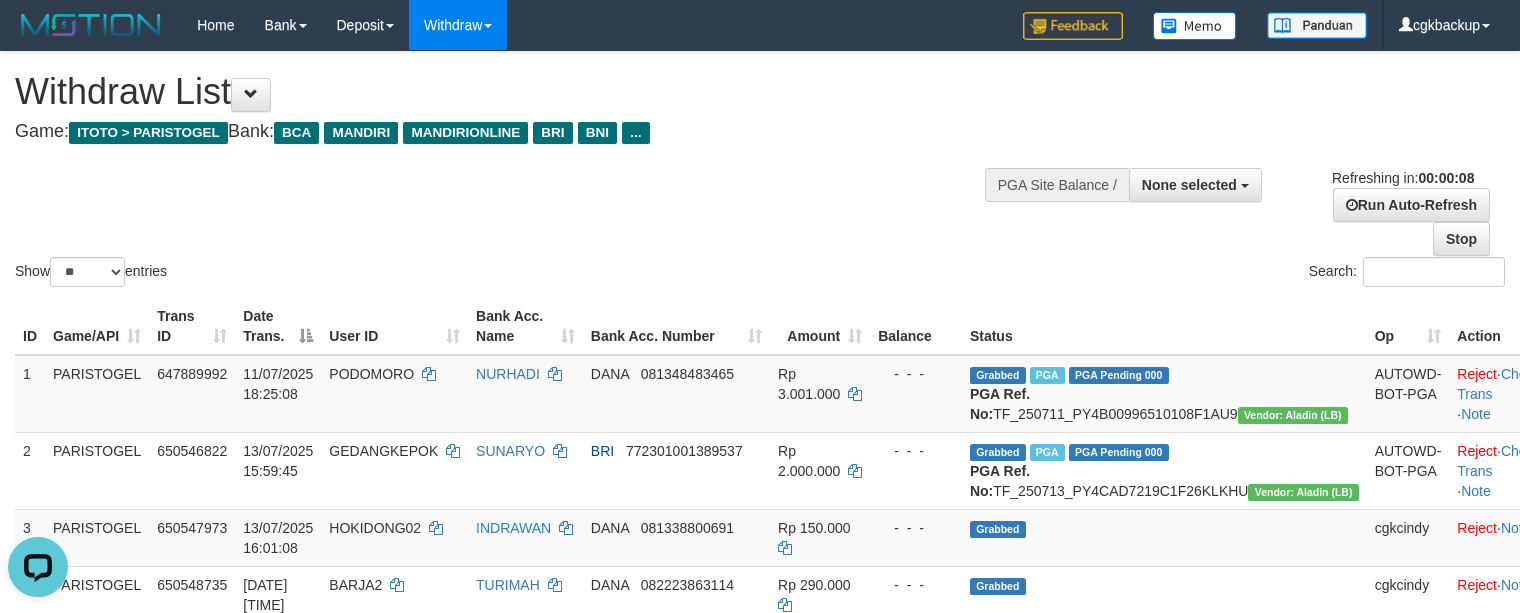 scroll, scrollTop: 0, scrollLeft: 0, axis: both 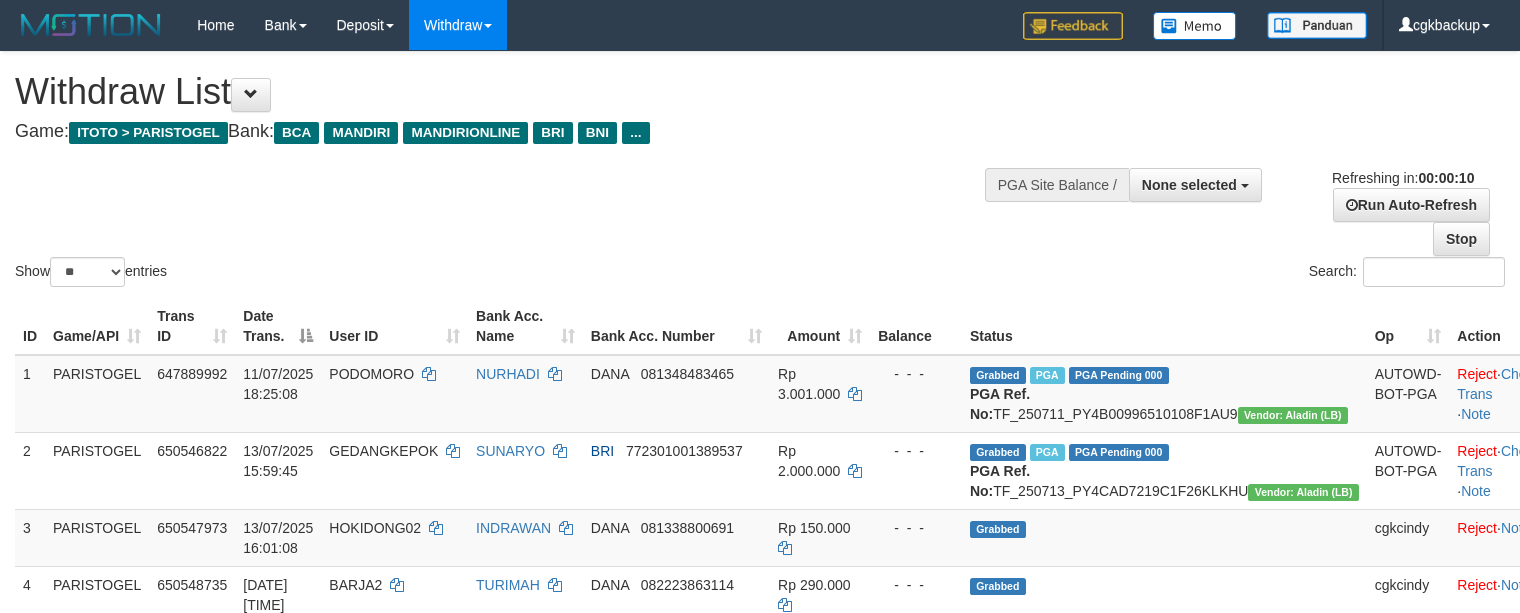 select 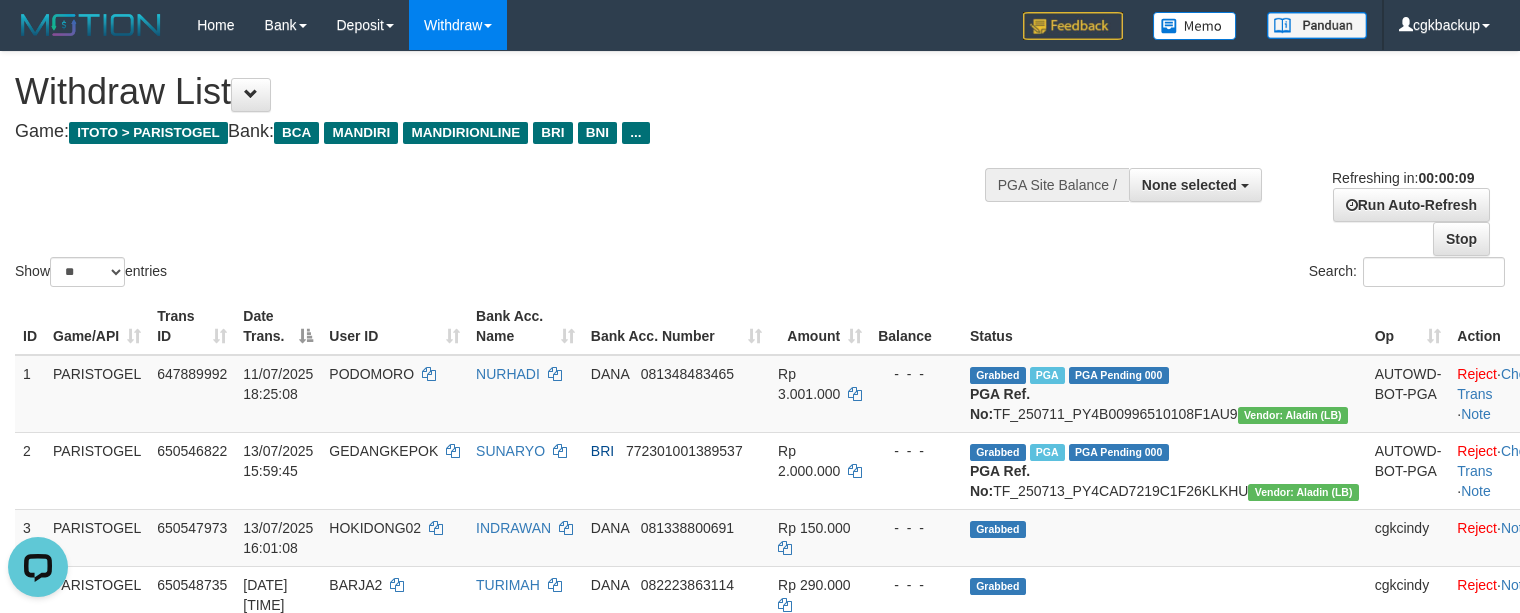 scroll, scrollTop: 0, scrollLeft: 0, axis: both 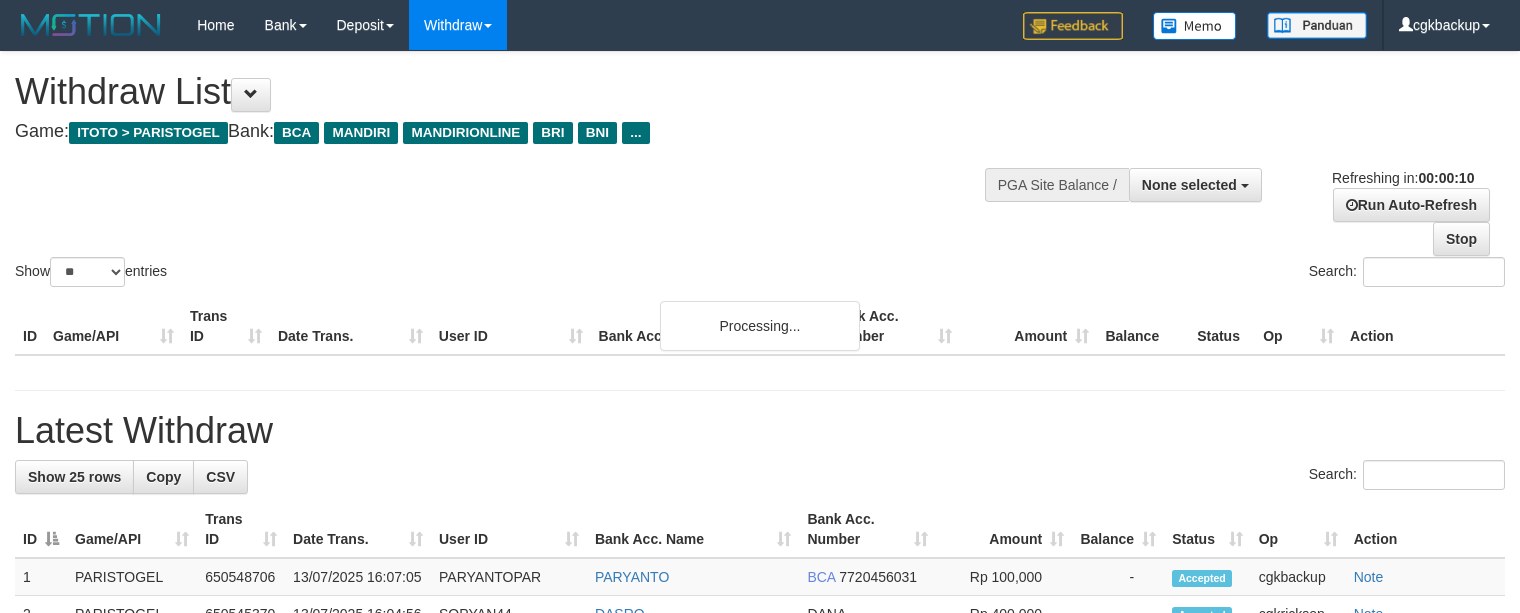 select 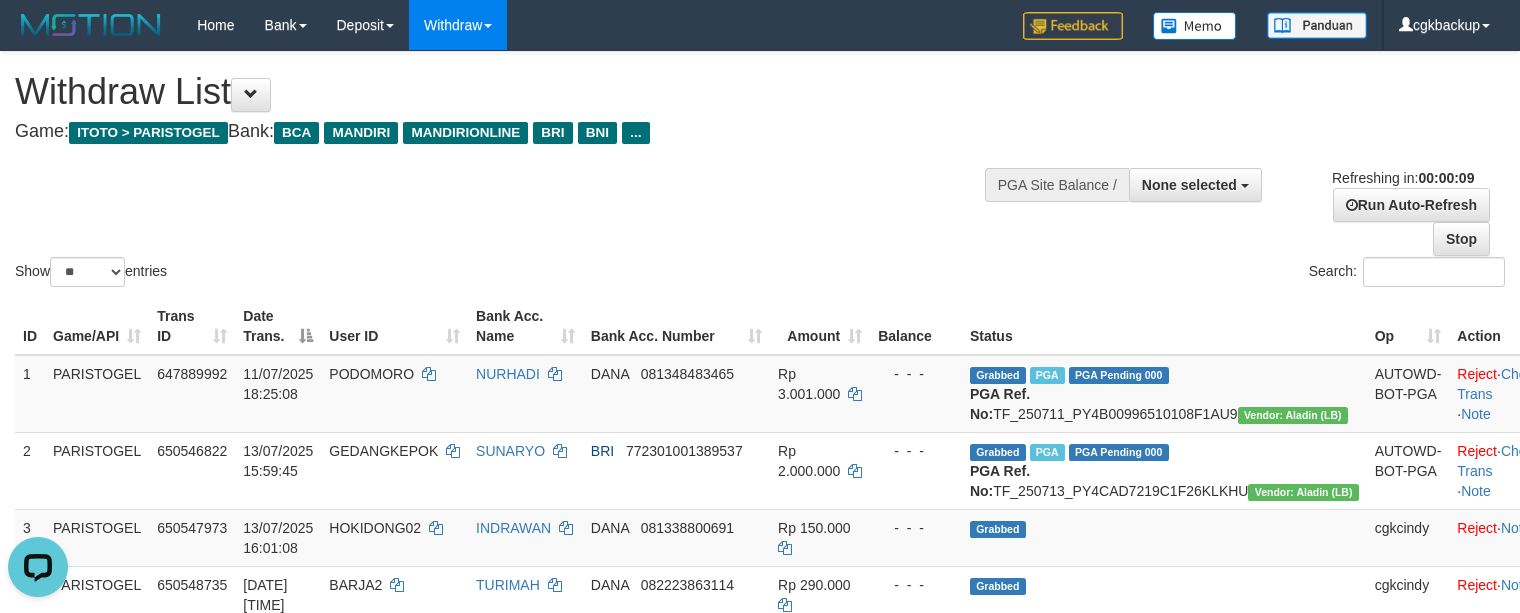 scroll, scrollTop: 0, scrollLeft: 0, axis: both 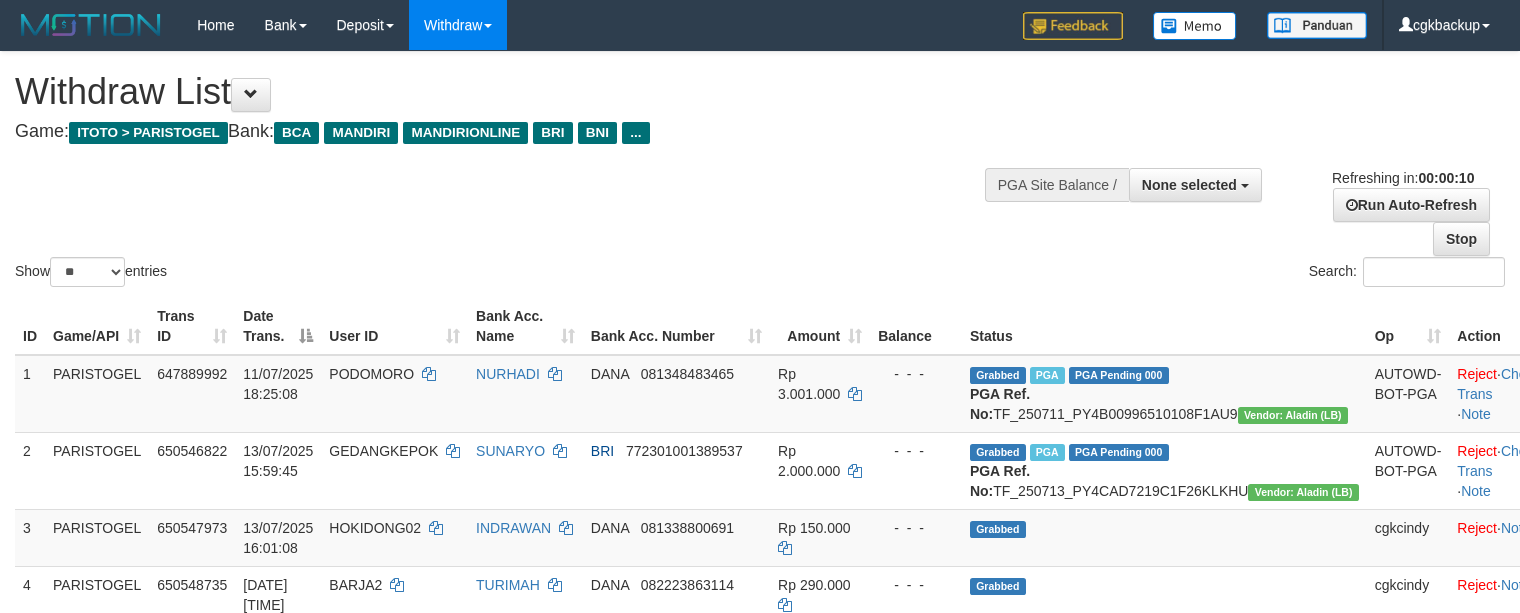 select 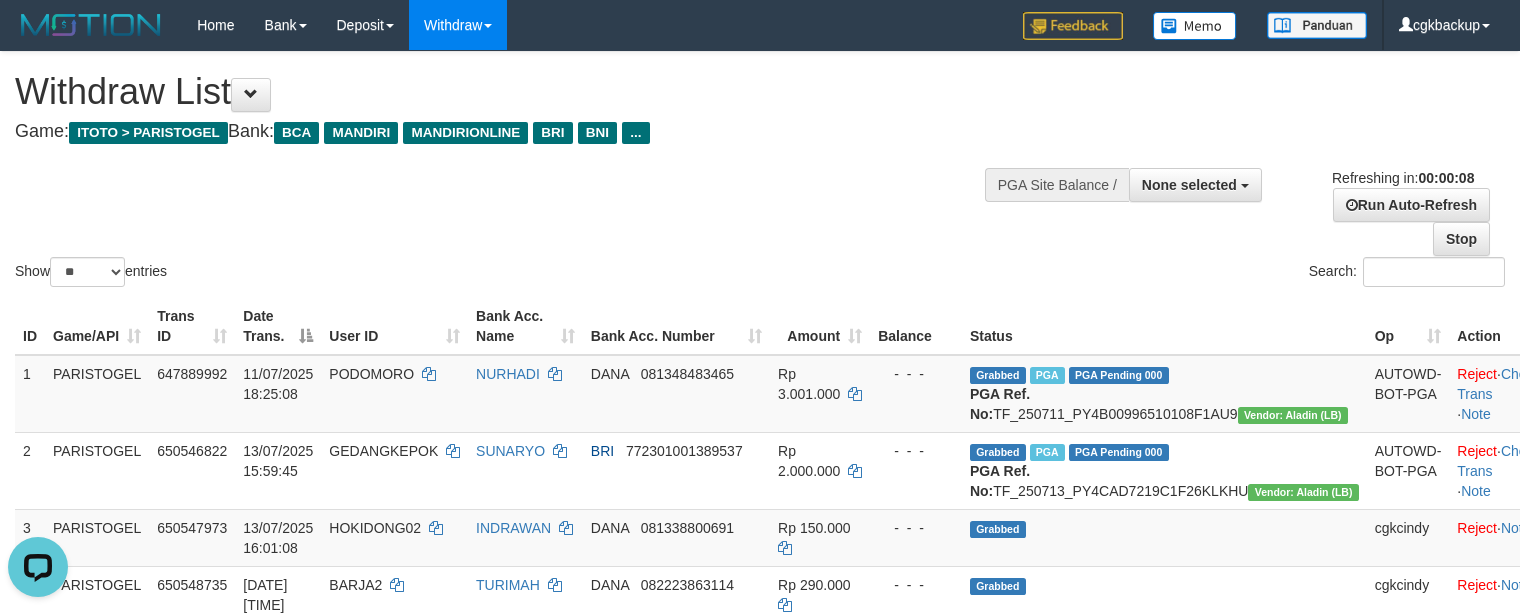 scroll, scrollTop: 0, scrollLeft: 0, axis: both 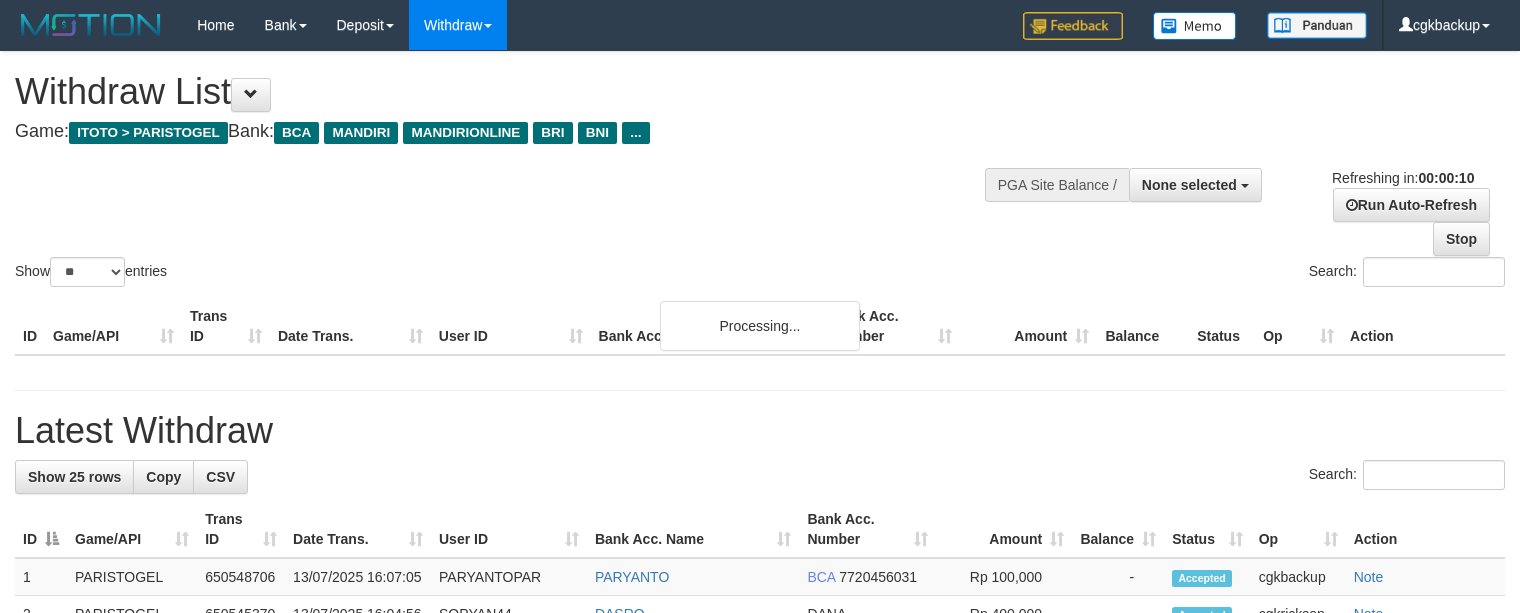 select 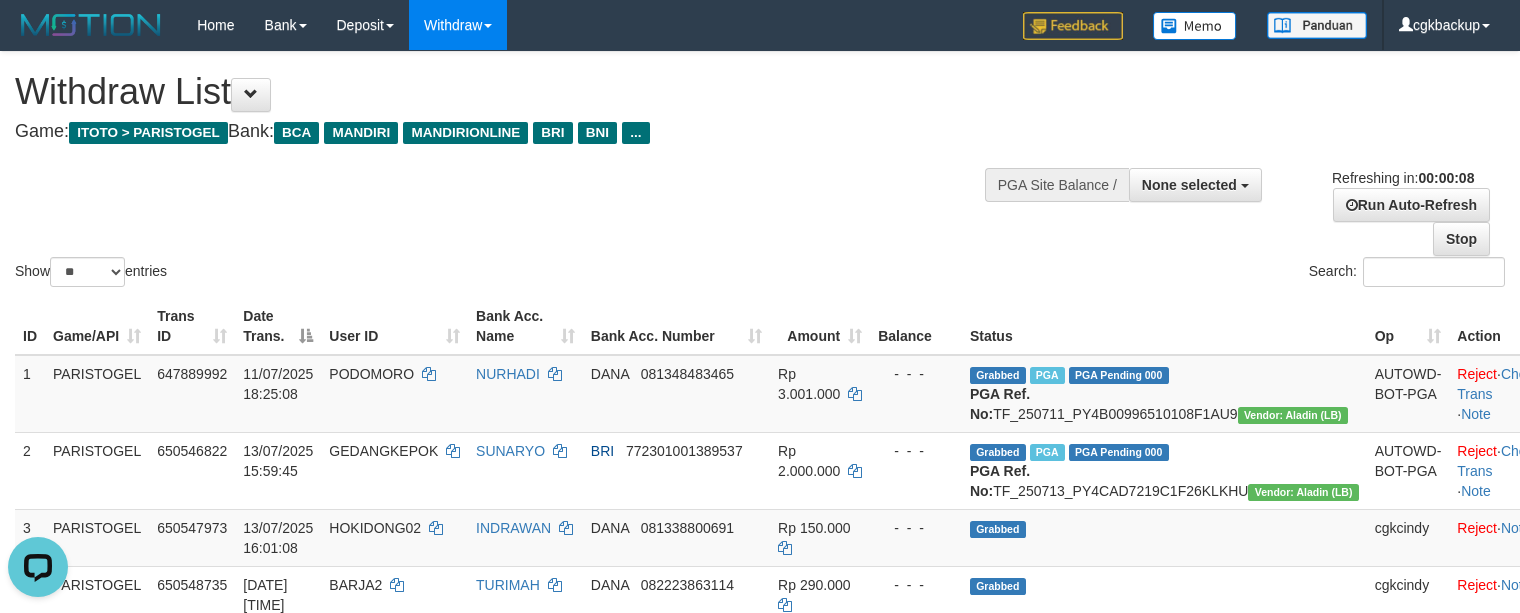 scroll, scrollTop: 0, scrollLeft: 0, axis: both 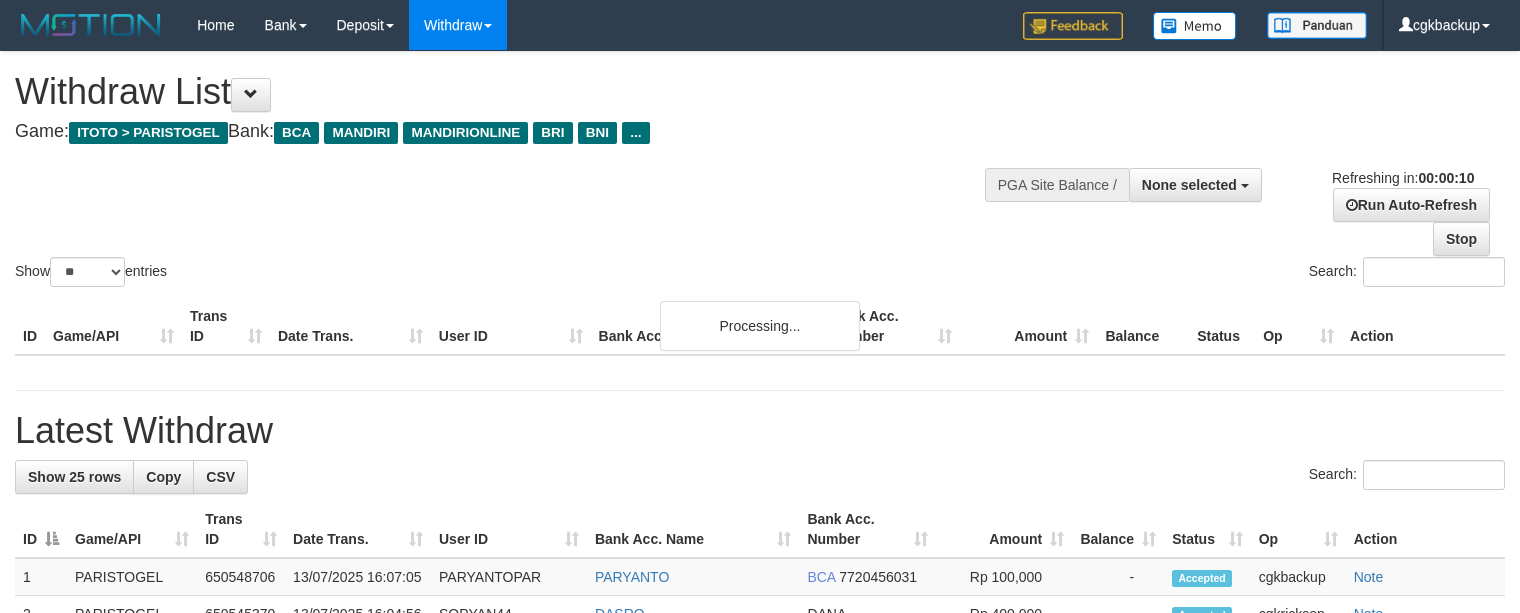 select 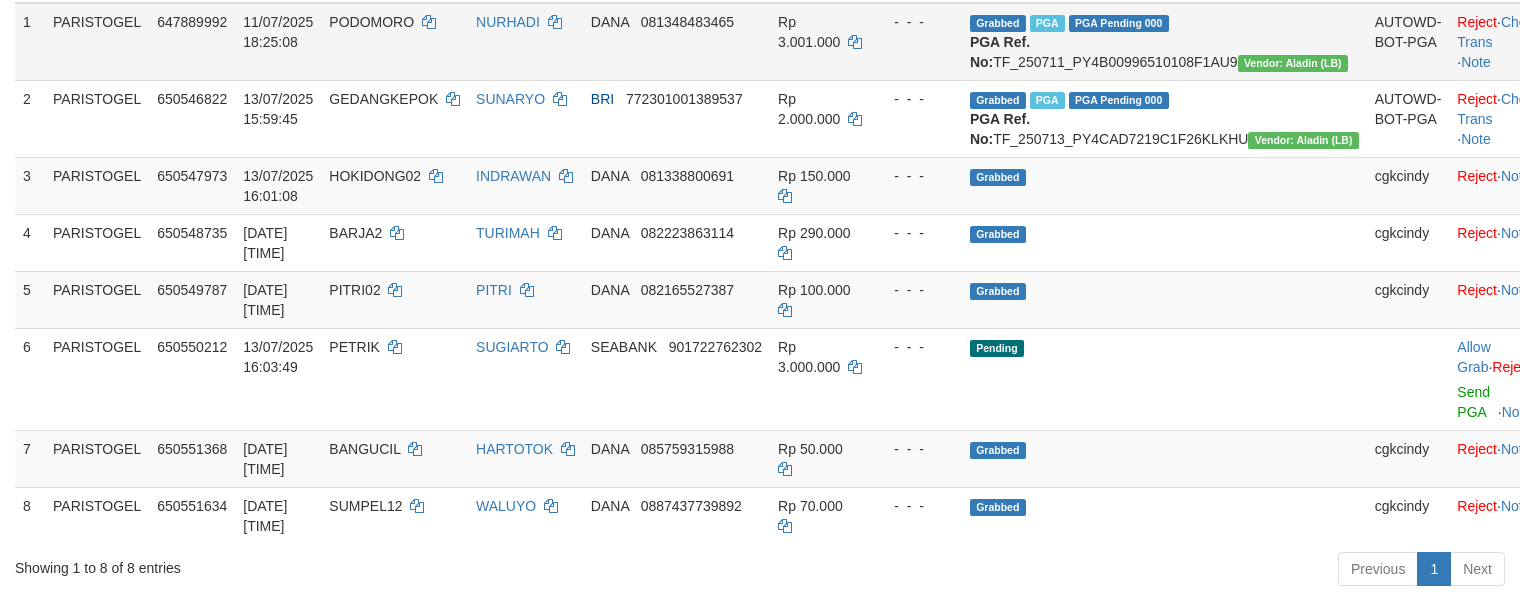 scroll, scrollTop: 400, scrollLeft: 0, axis: vertical 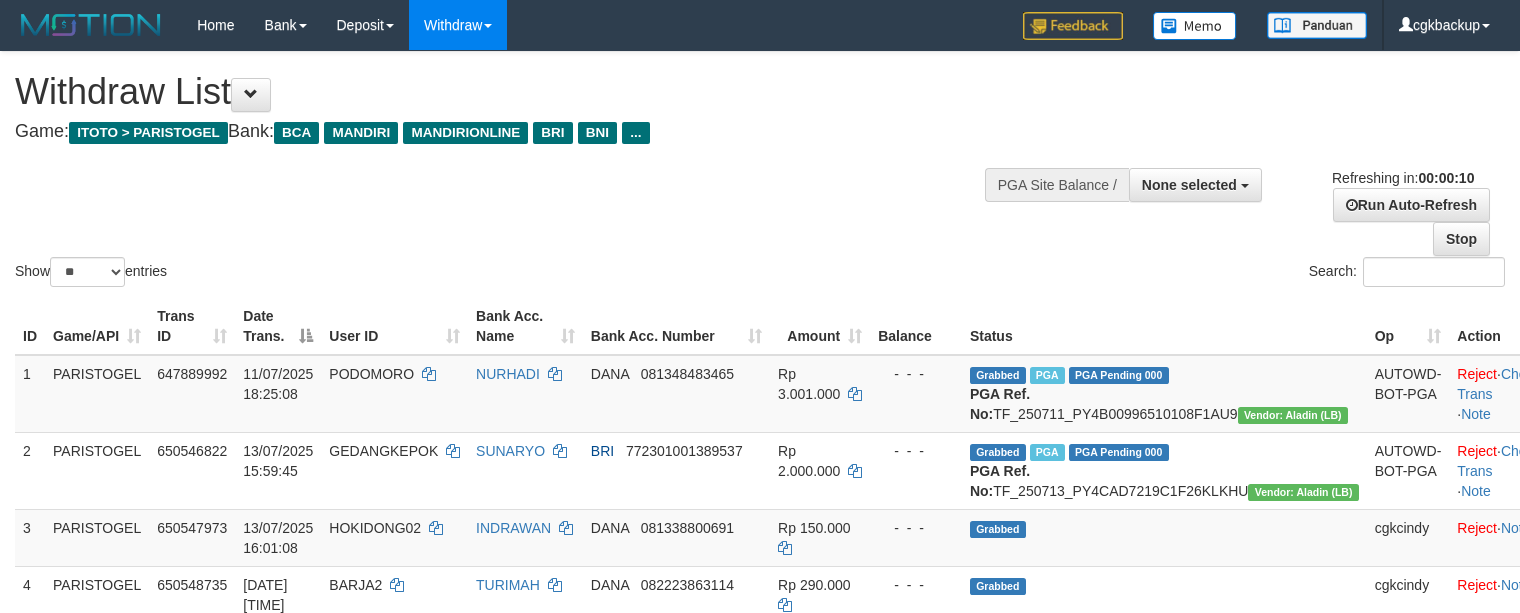 select 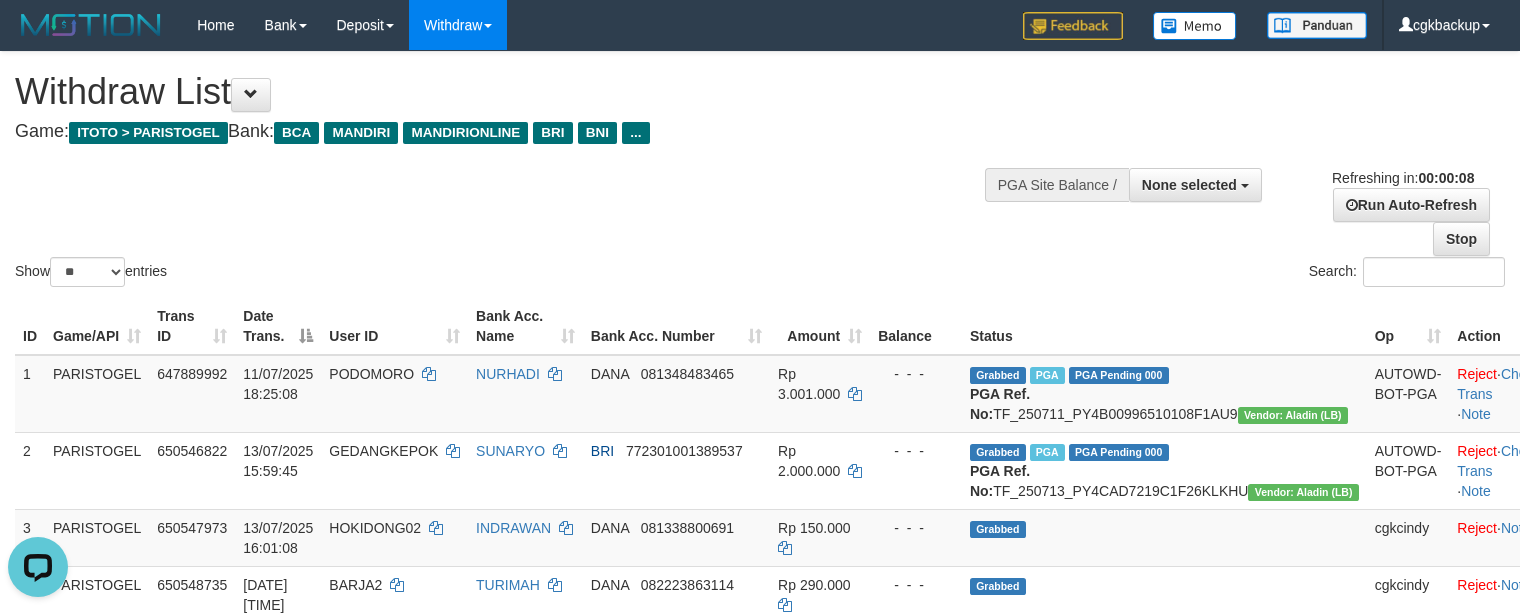 scroll, scrollTop: 0, scrollLeft: 0, axis: both 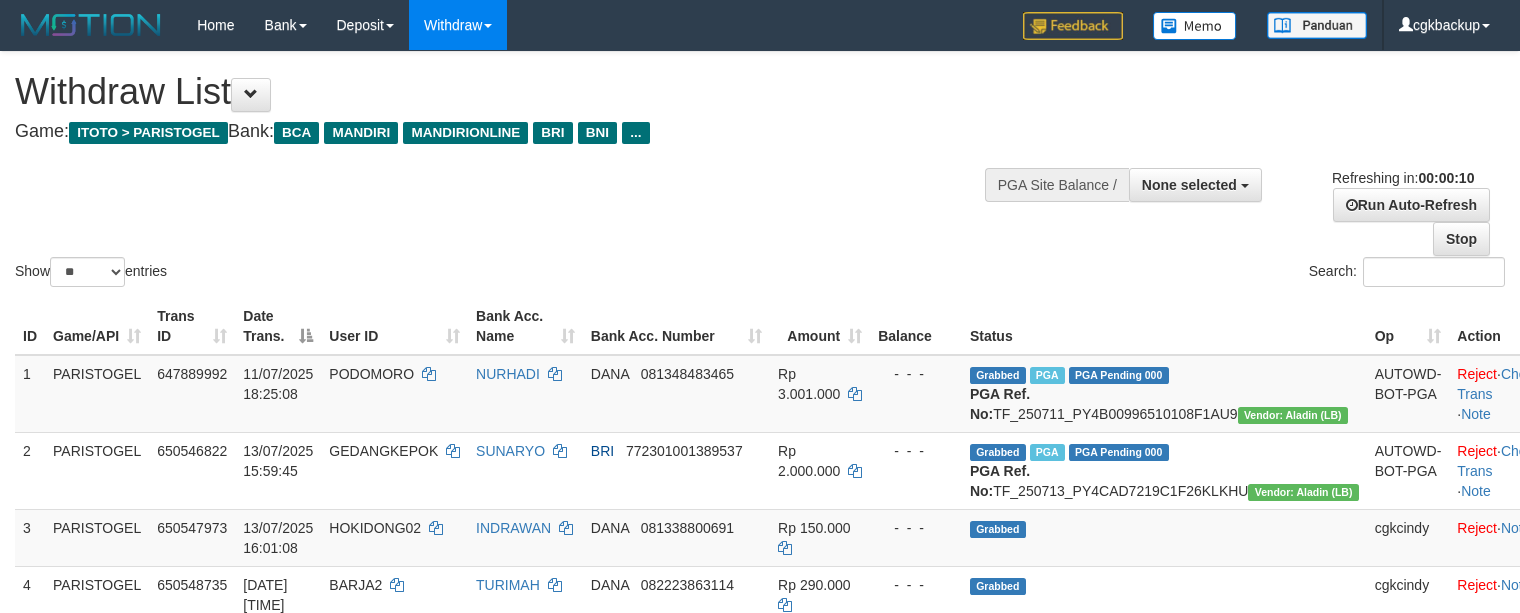 select 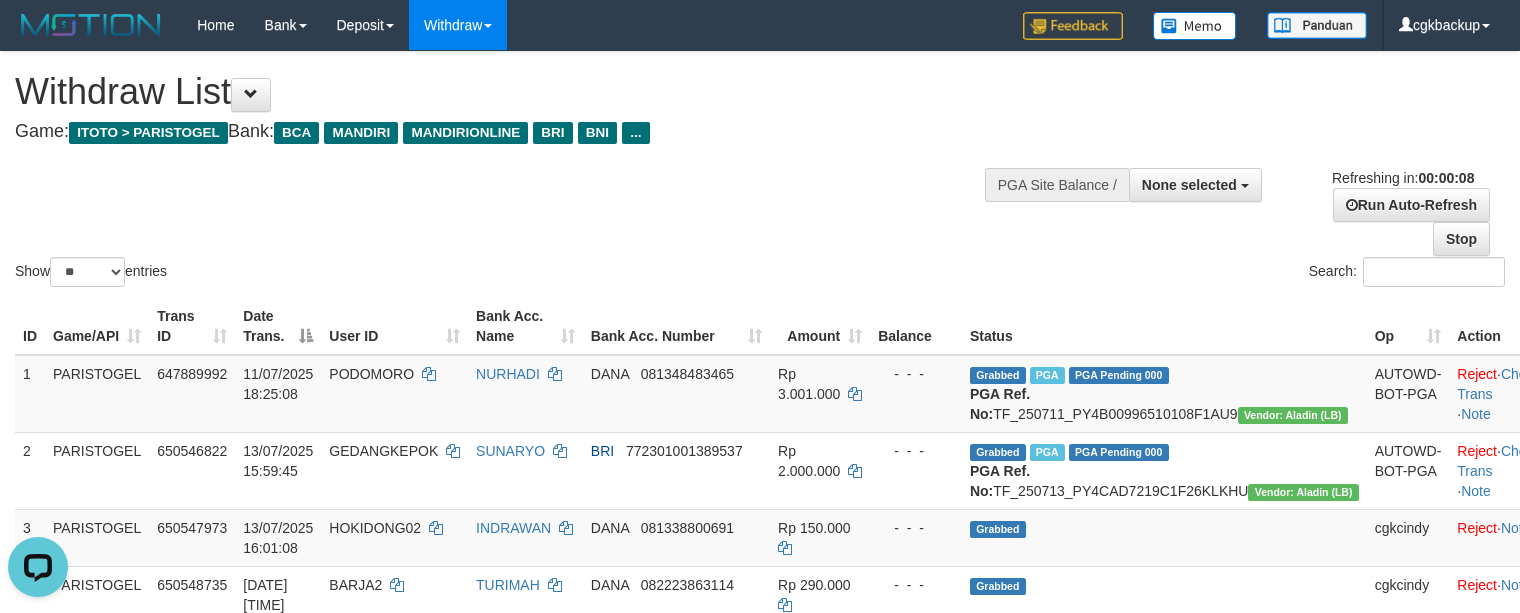scroll, scrollTop: 0, scrollLeft: 0, axis: both 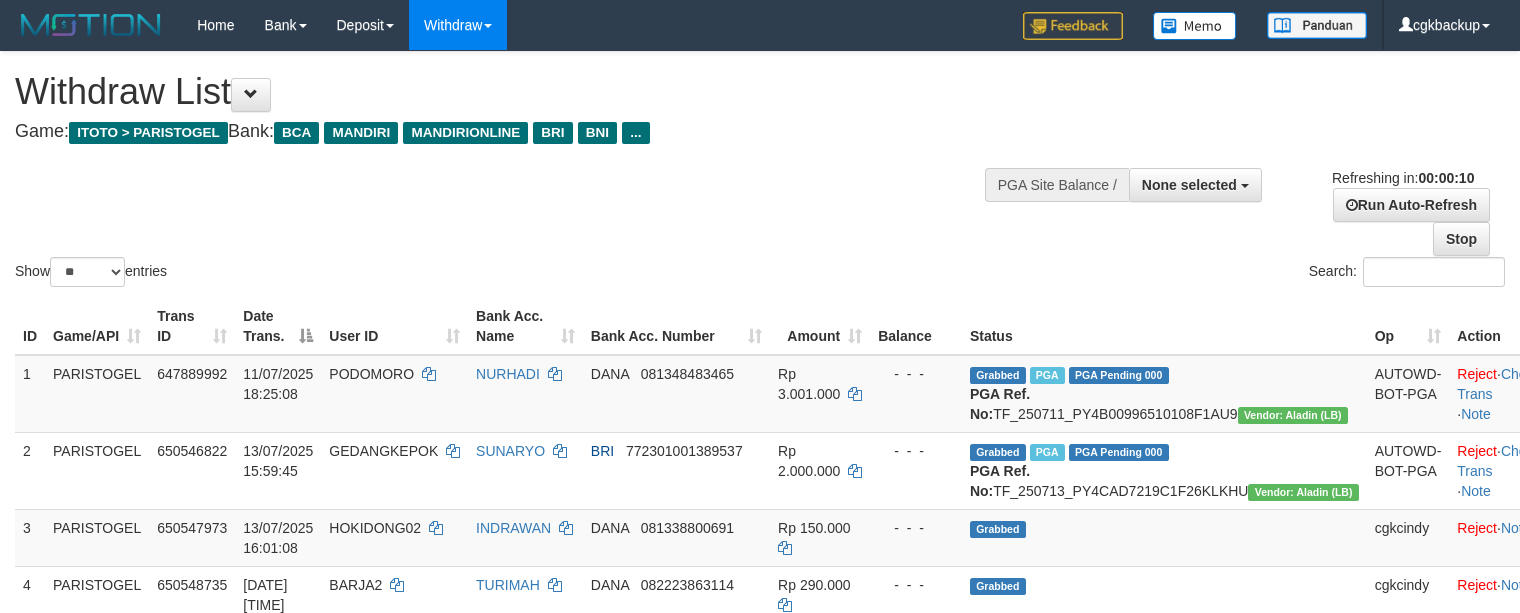 select 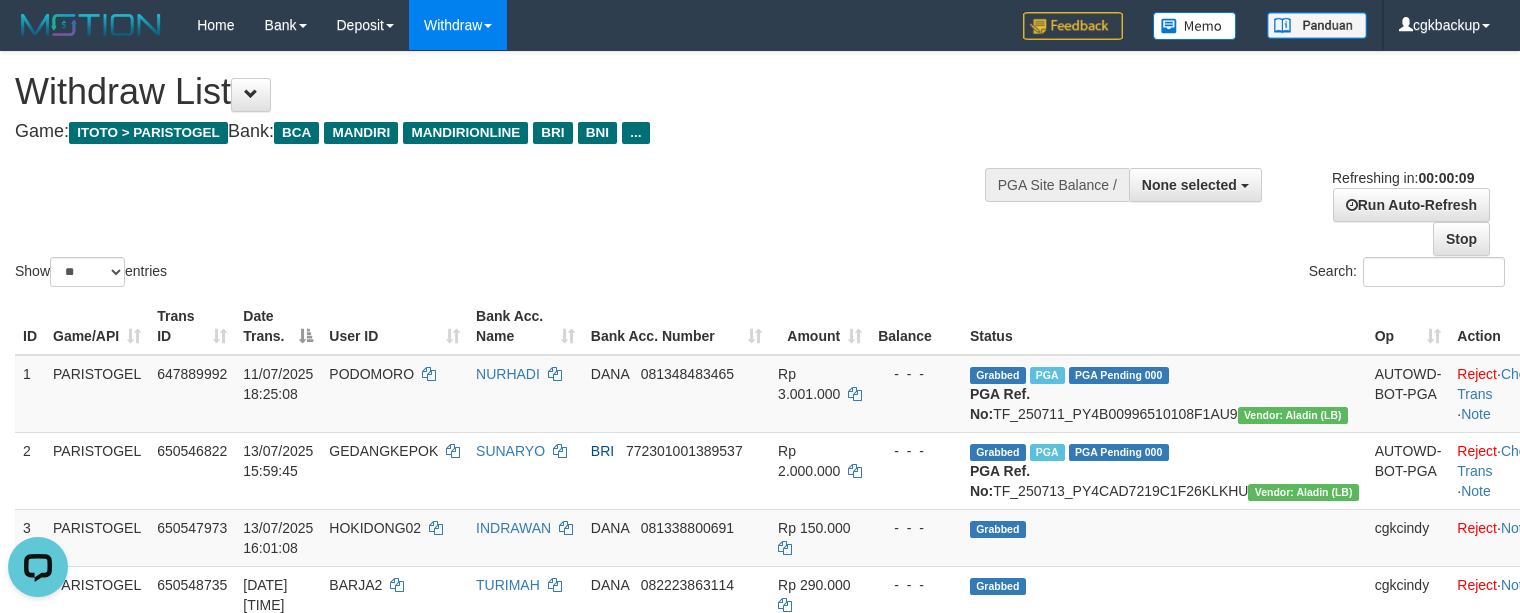 scroll, scrollTop: 0, scrollLeft: 0, axis: both 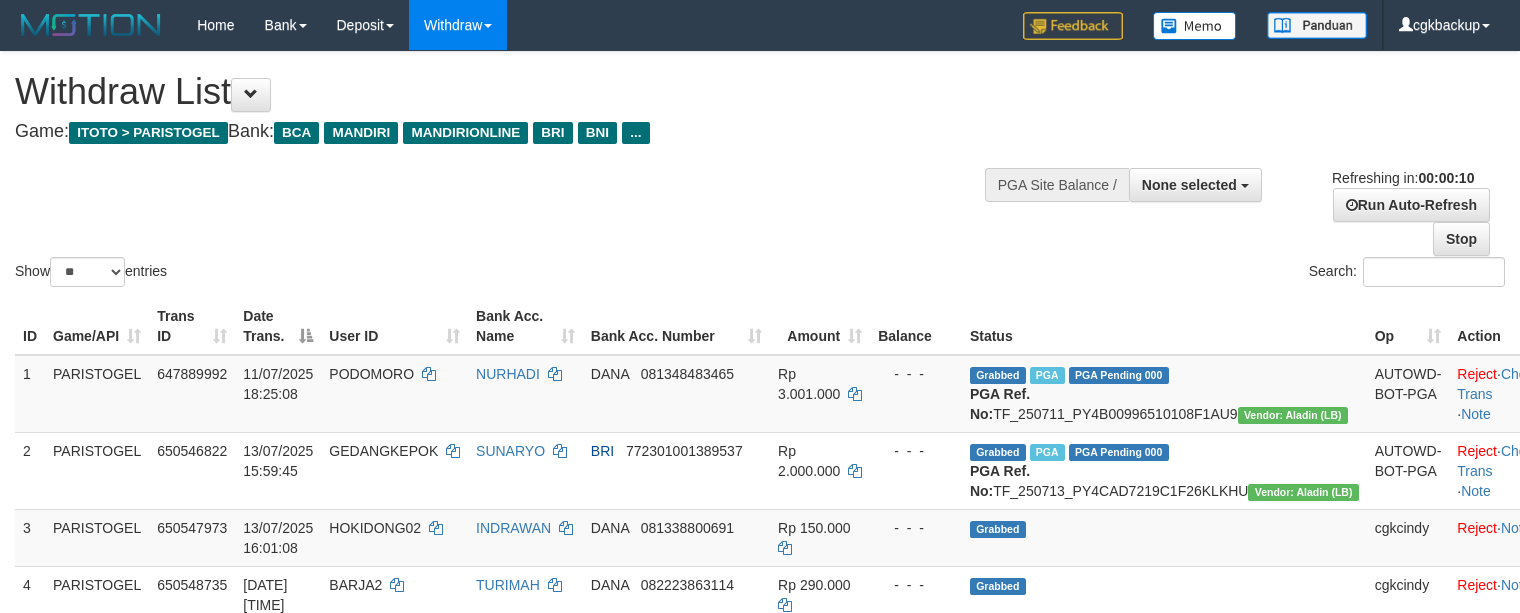 select 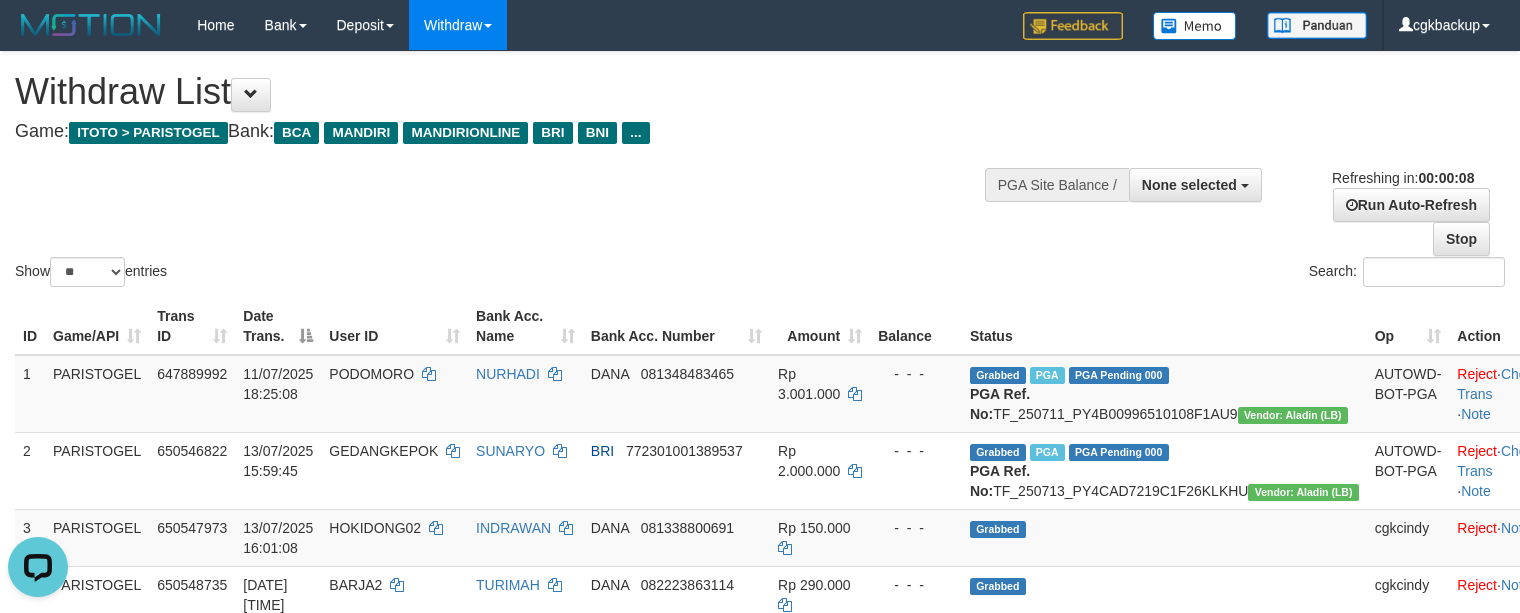 scroll, scrollTop: 0, scrollLeft: 0, axis: both 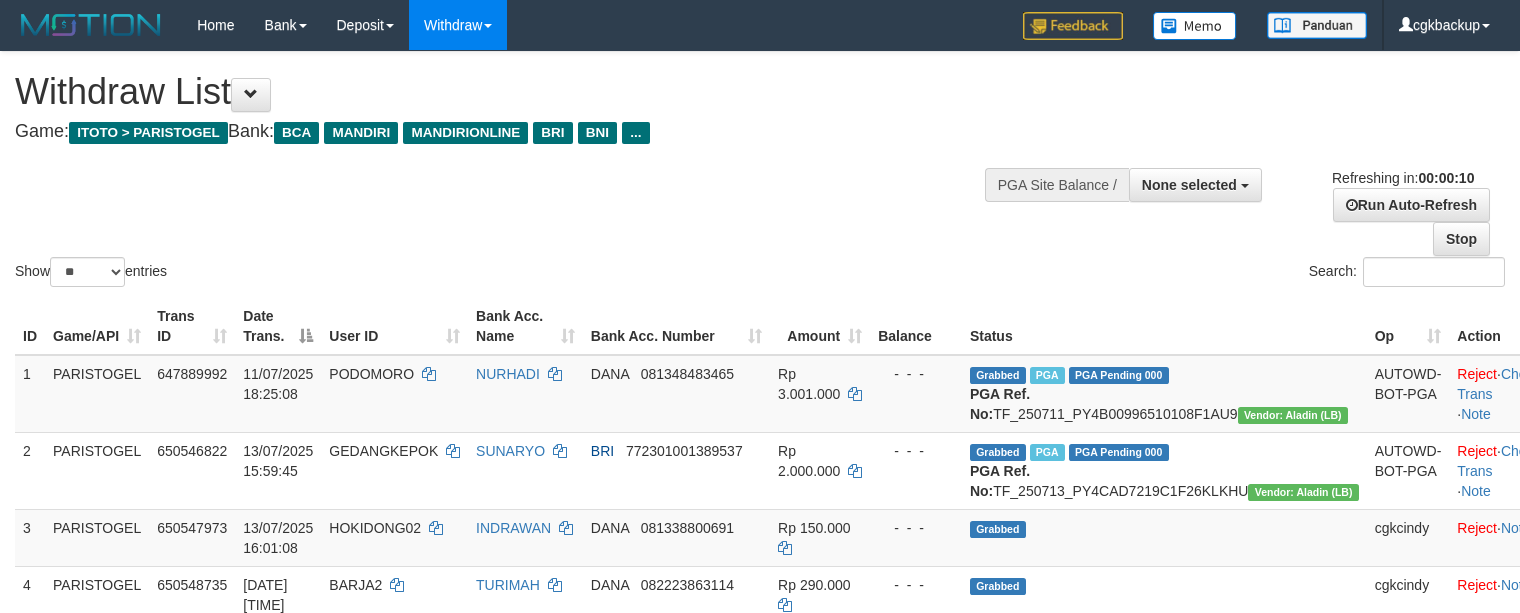 select 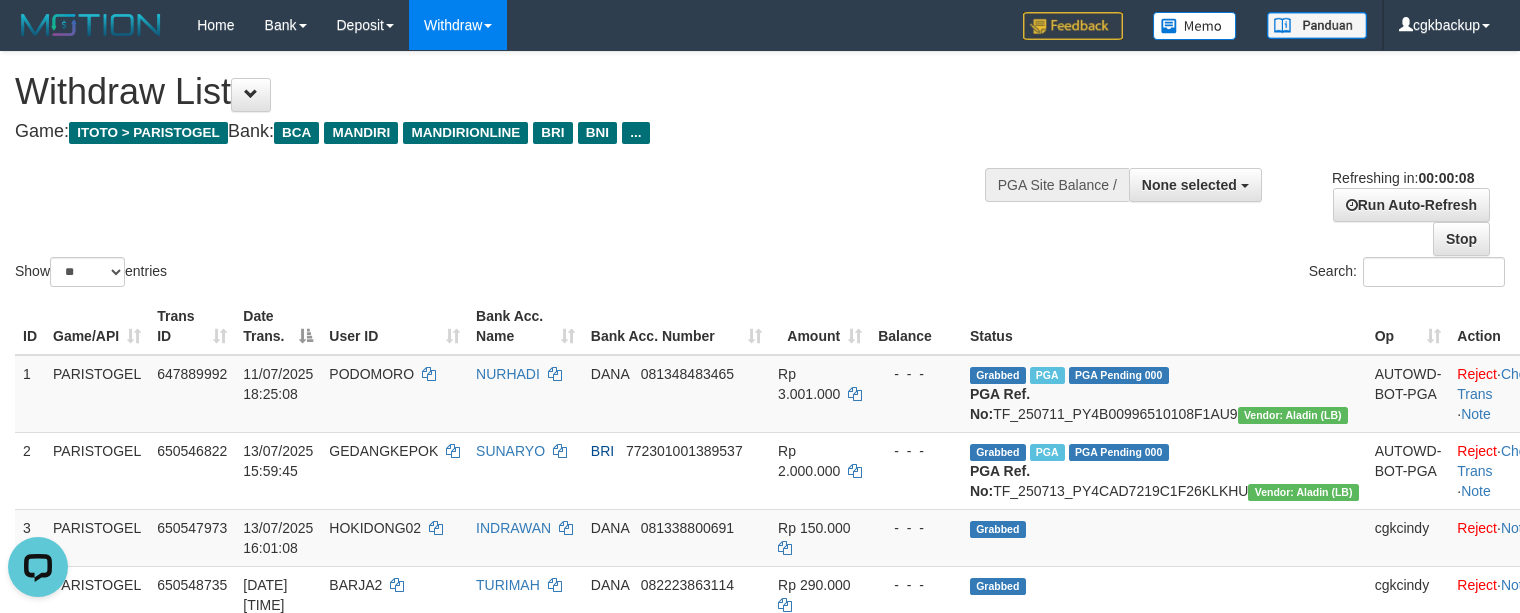 scroll, scrollTop: 0, scrollLeft: 0, axis: both 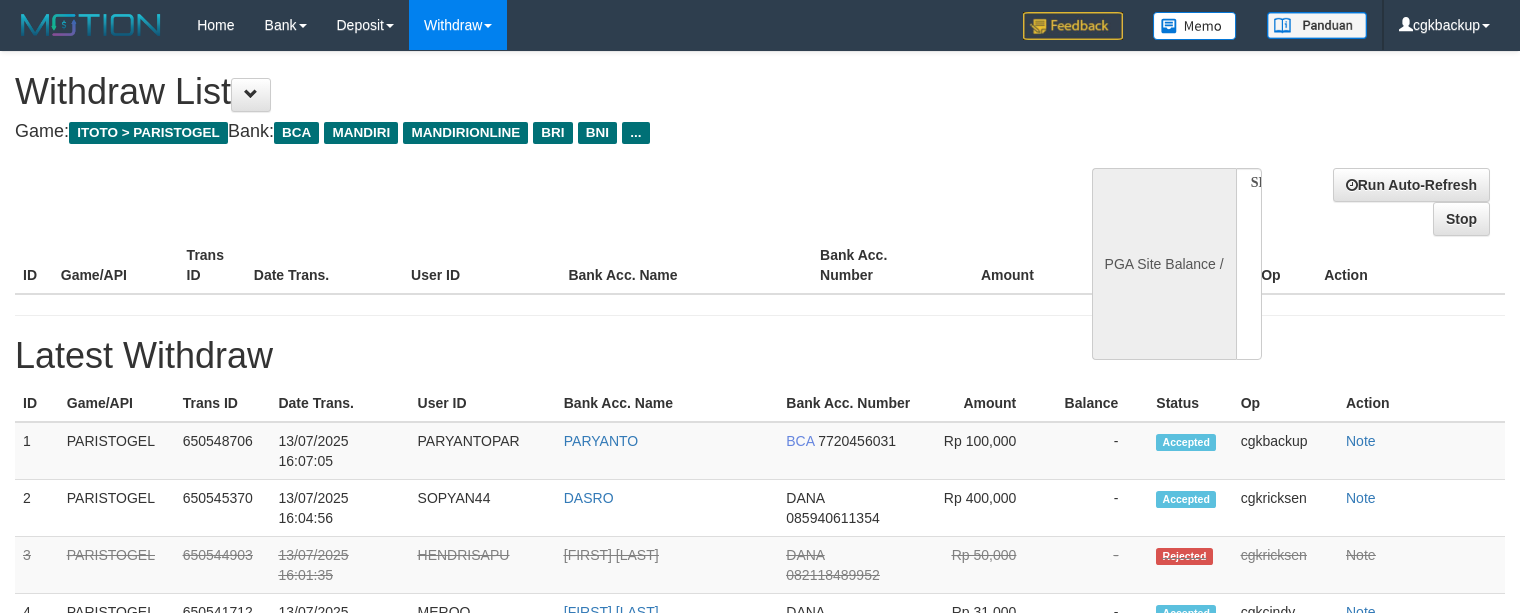 select 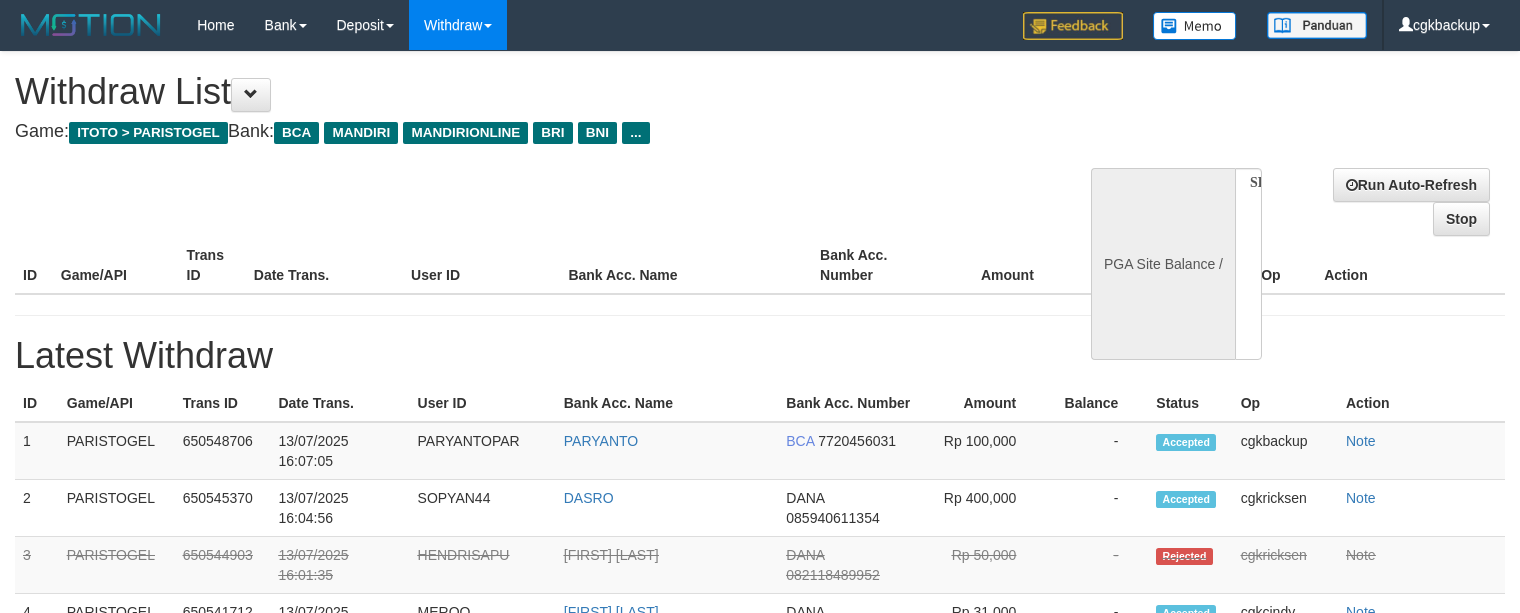 select on "**" 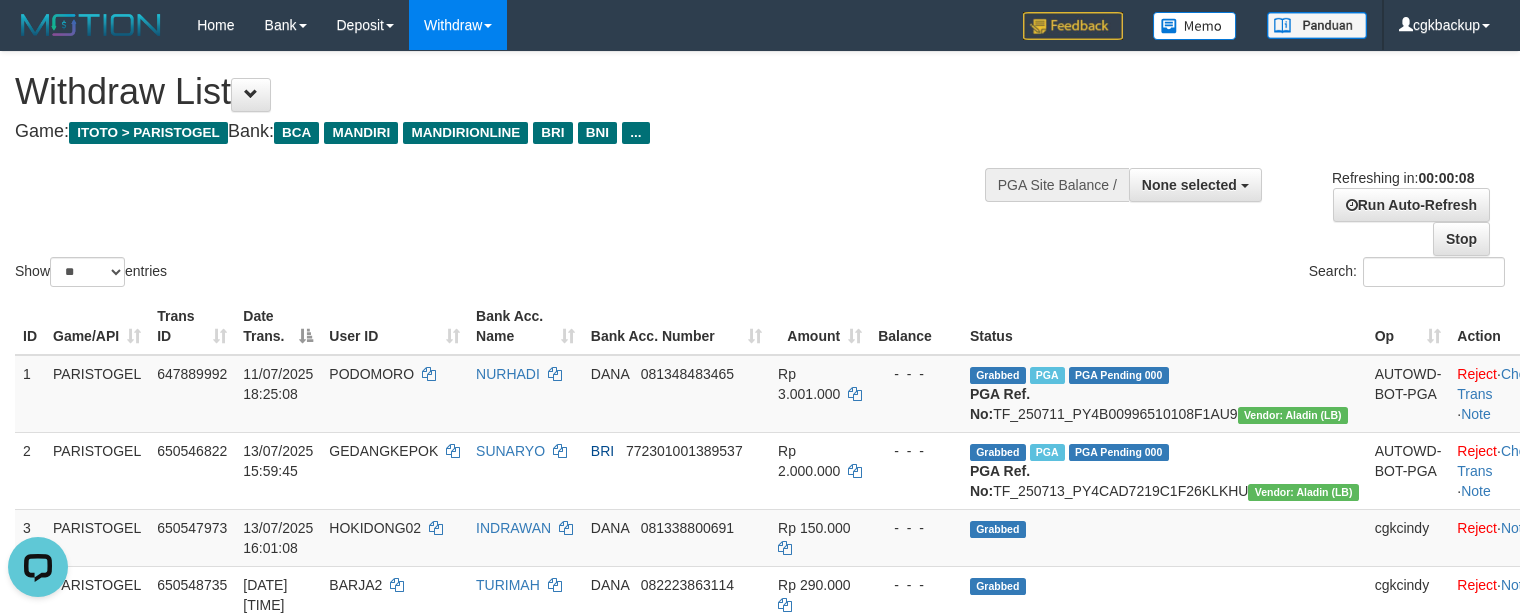 scroll, scrollTop: 0, scrollLeft: 0, axis: both 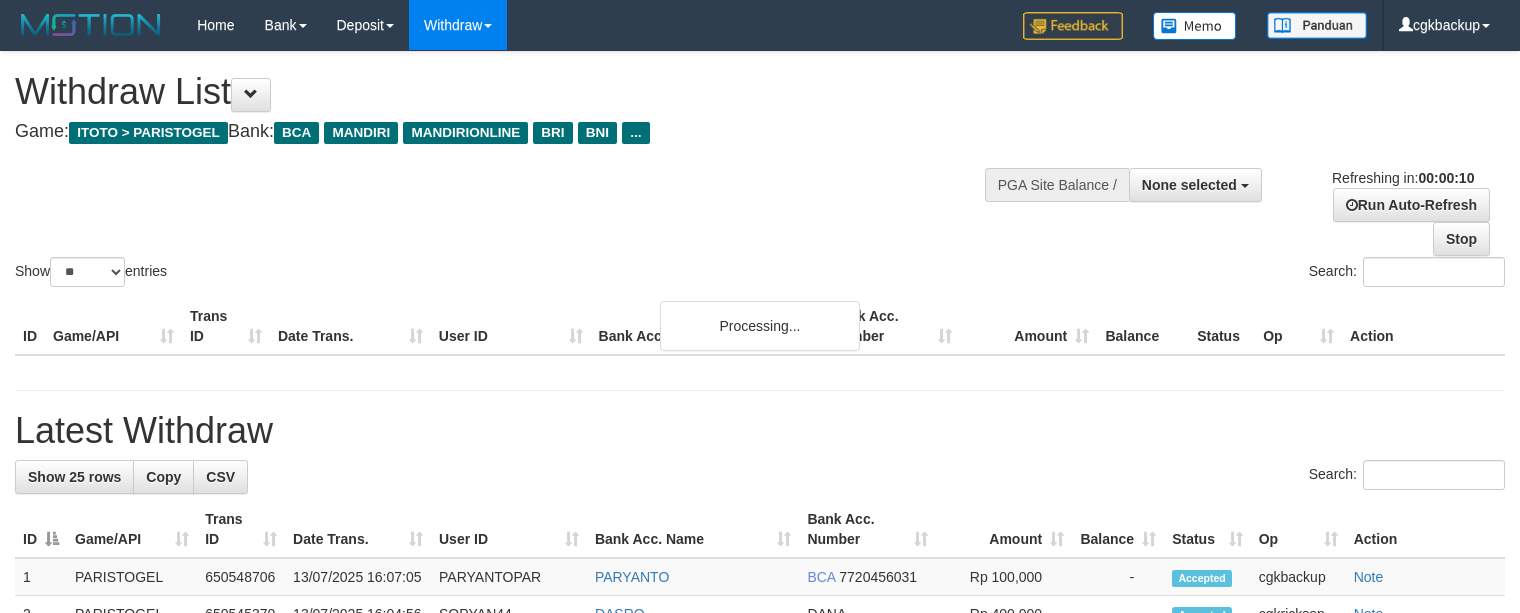 select 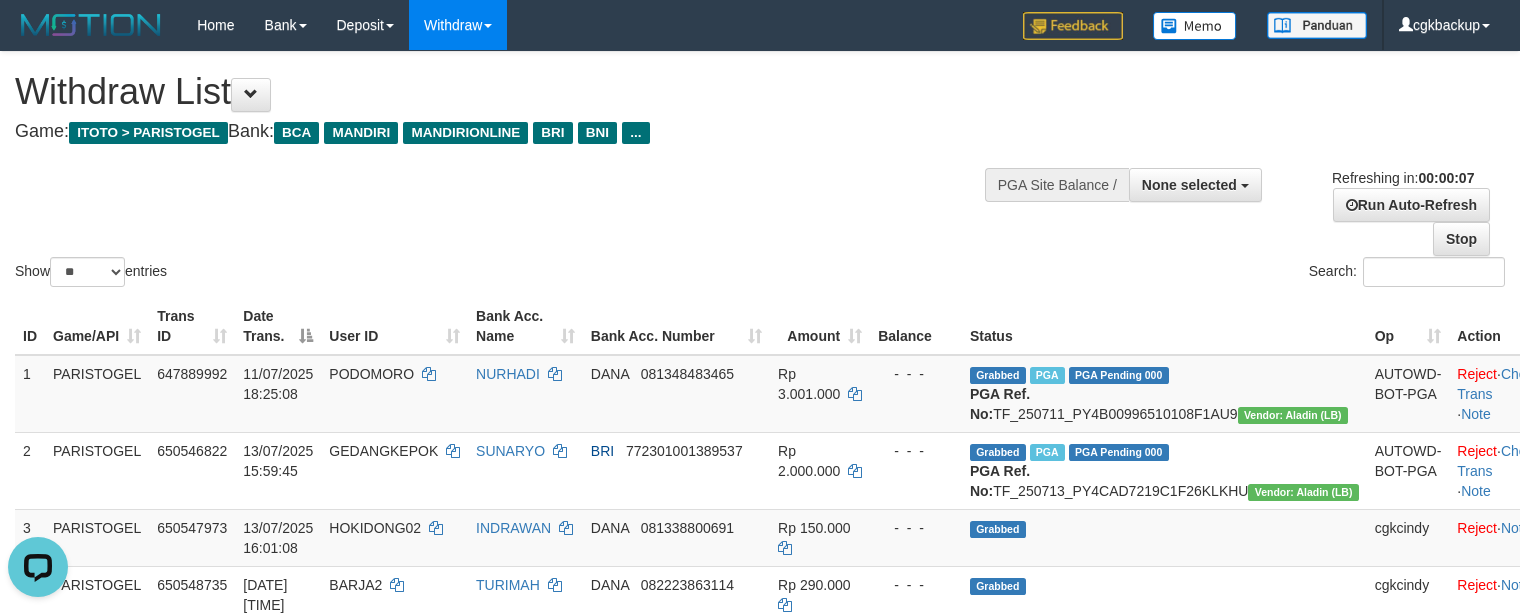 scroll, scrollTop: 0, scrollLeft: 0, axis: both 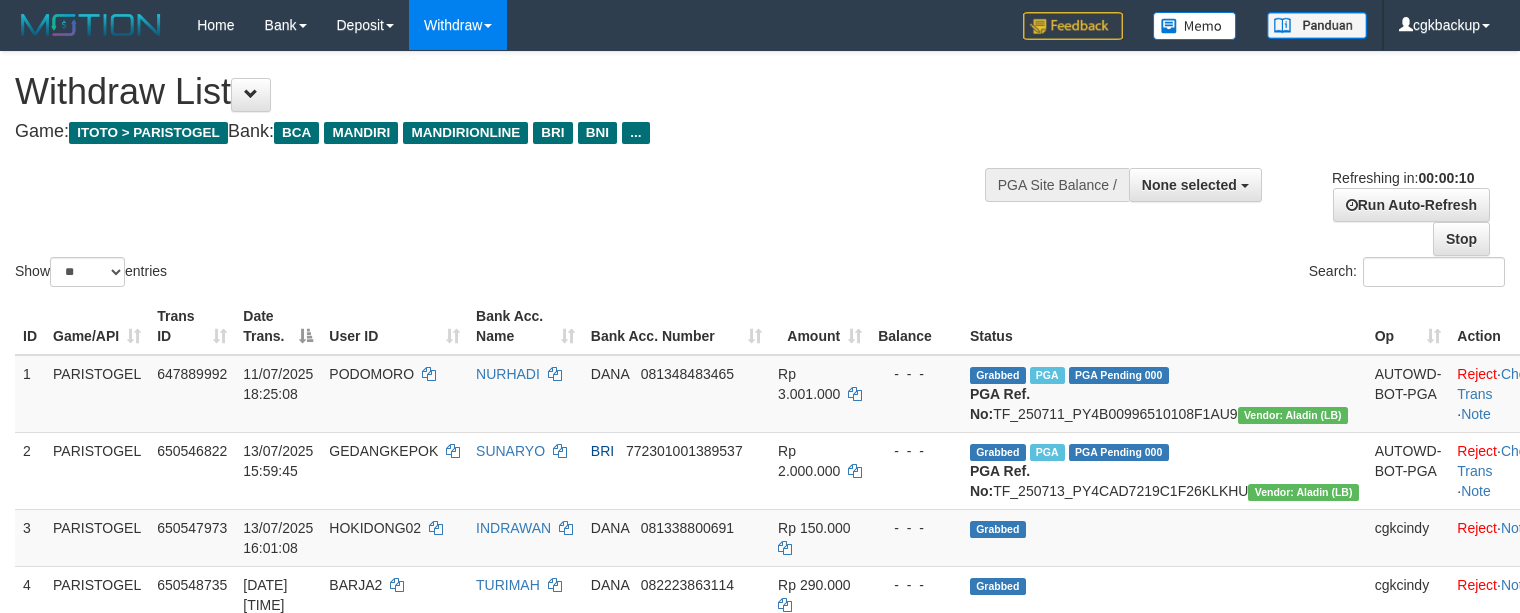 select 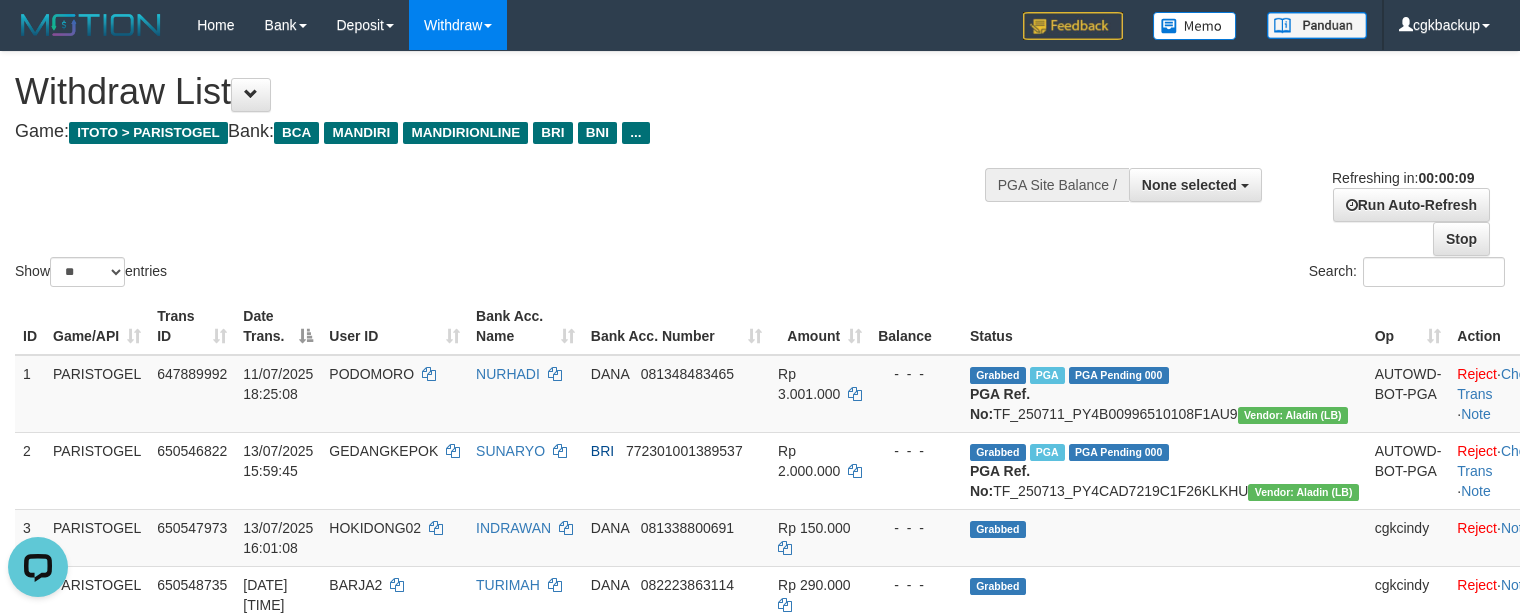 scroll, scrollTop: 0, scrollLeft: 0, axis: both 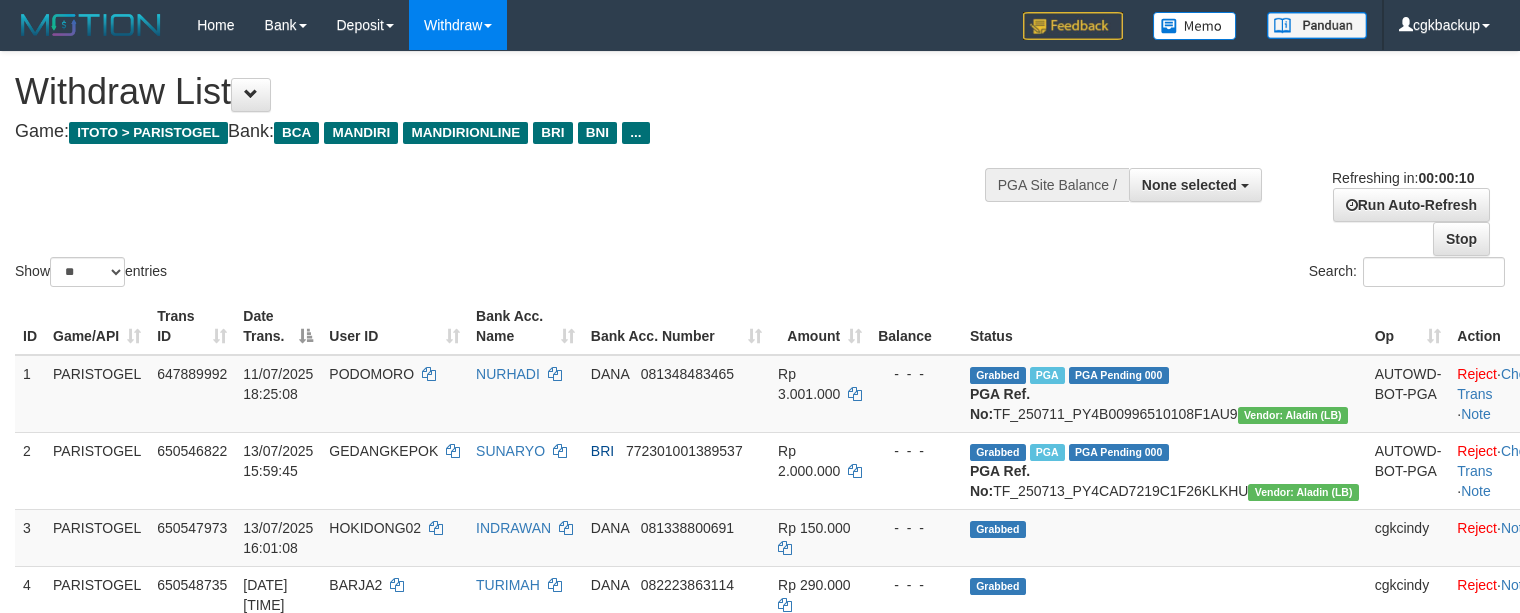 select 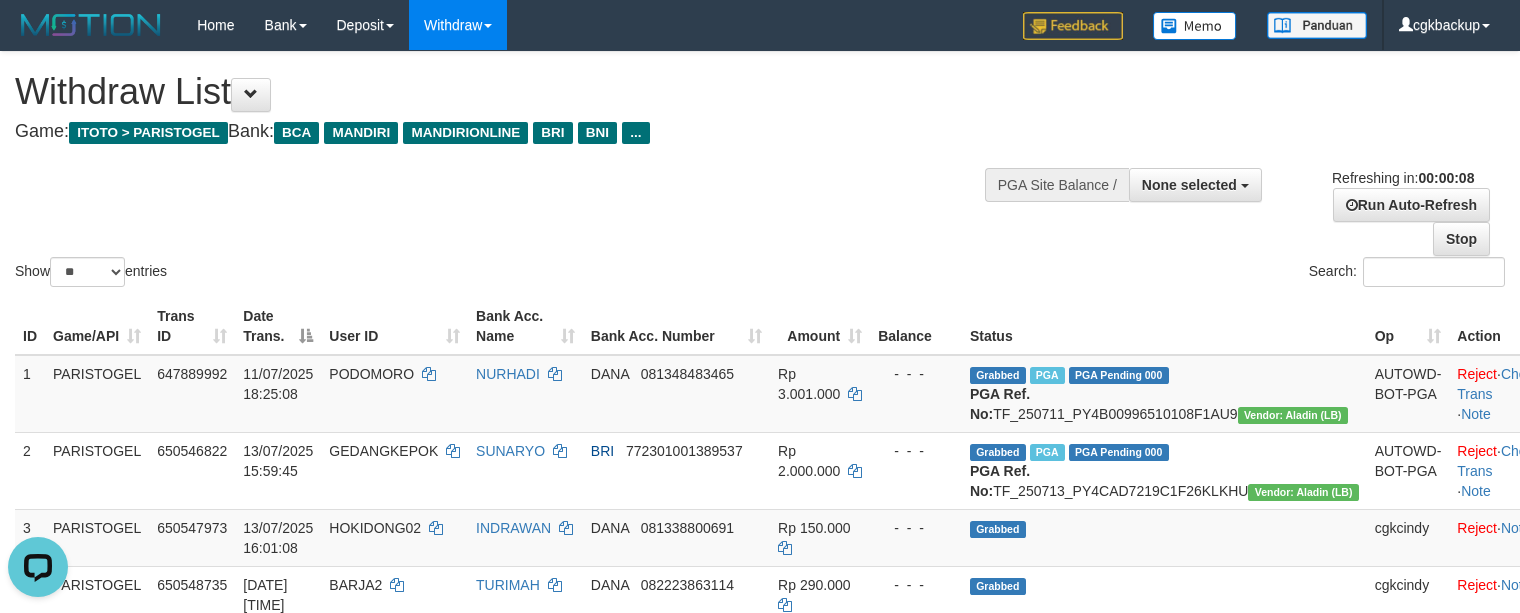 scroll, scrollTop: 0, scrollLeft: 0, axis: both 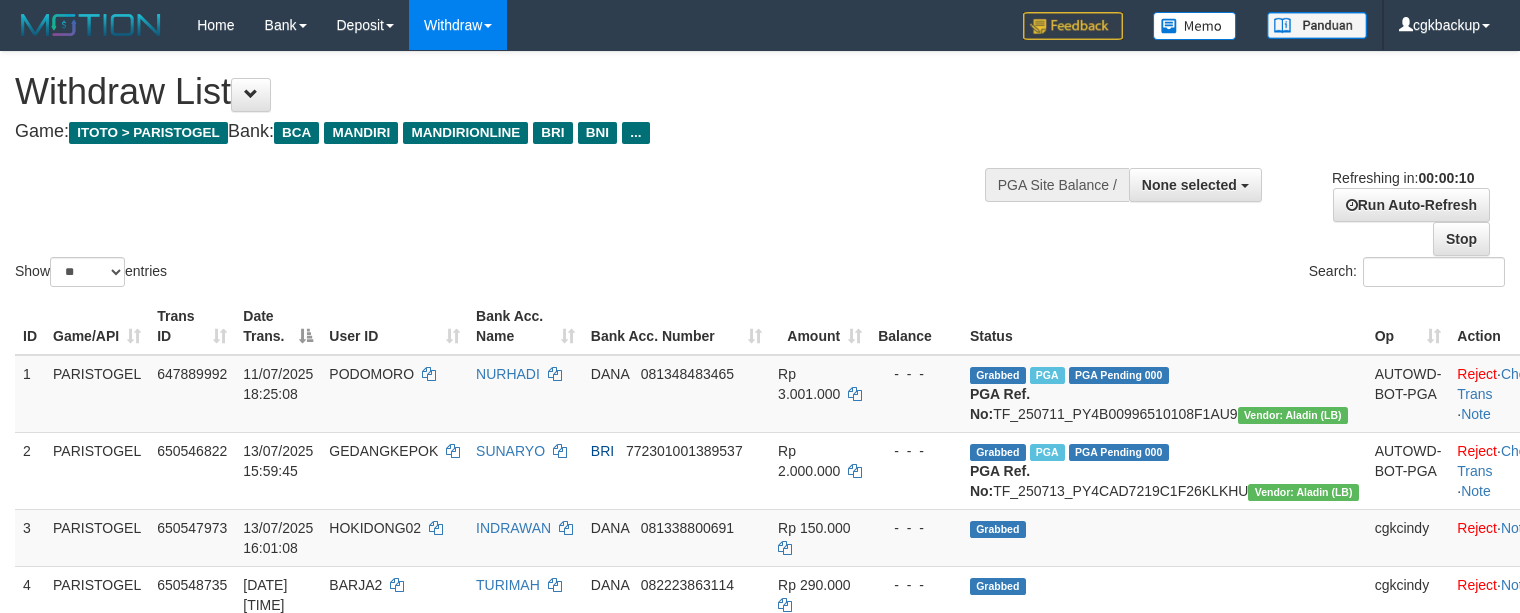 select 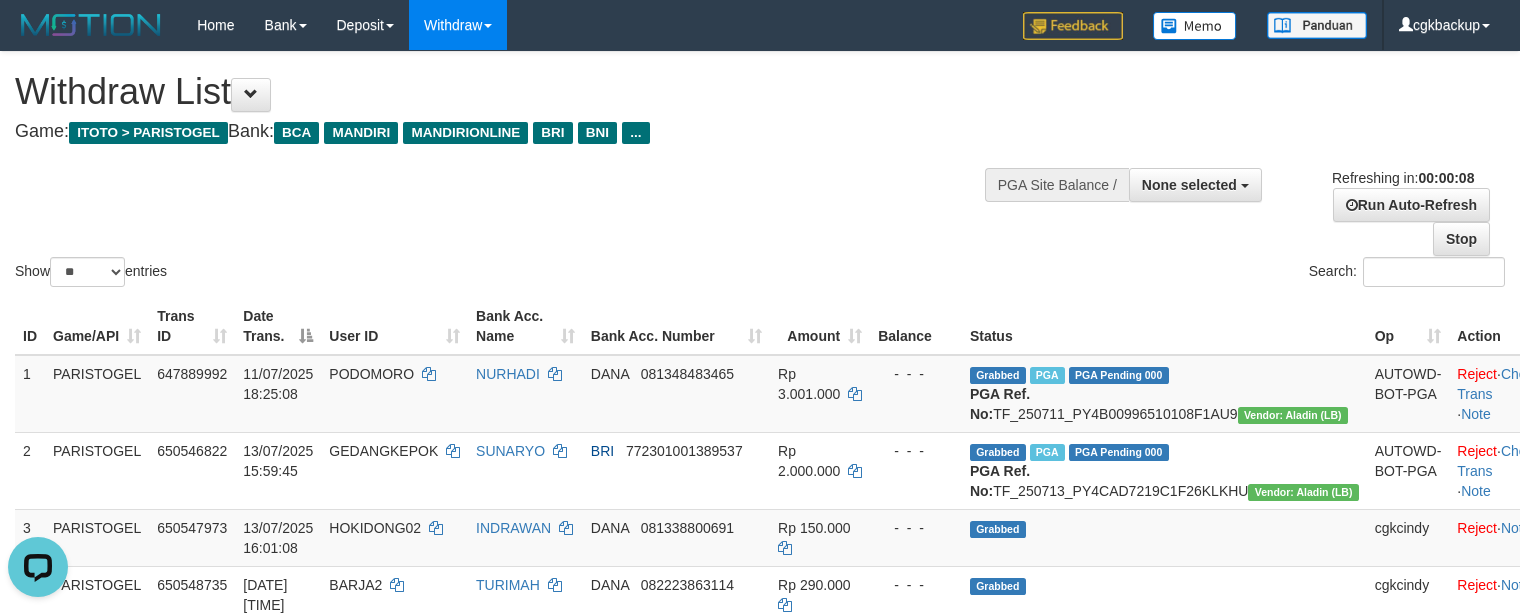 scroll, scrollTop: 0, scrollLeft: 0, axis: both 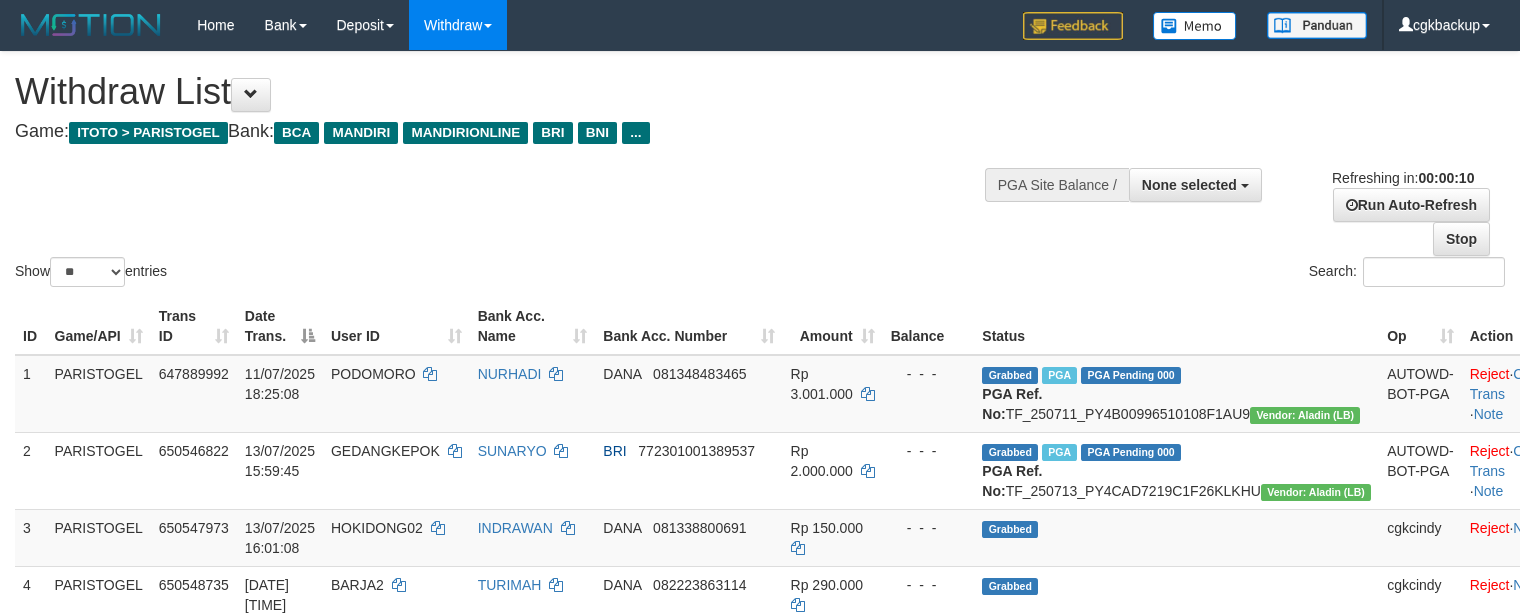 select 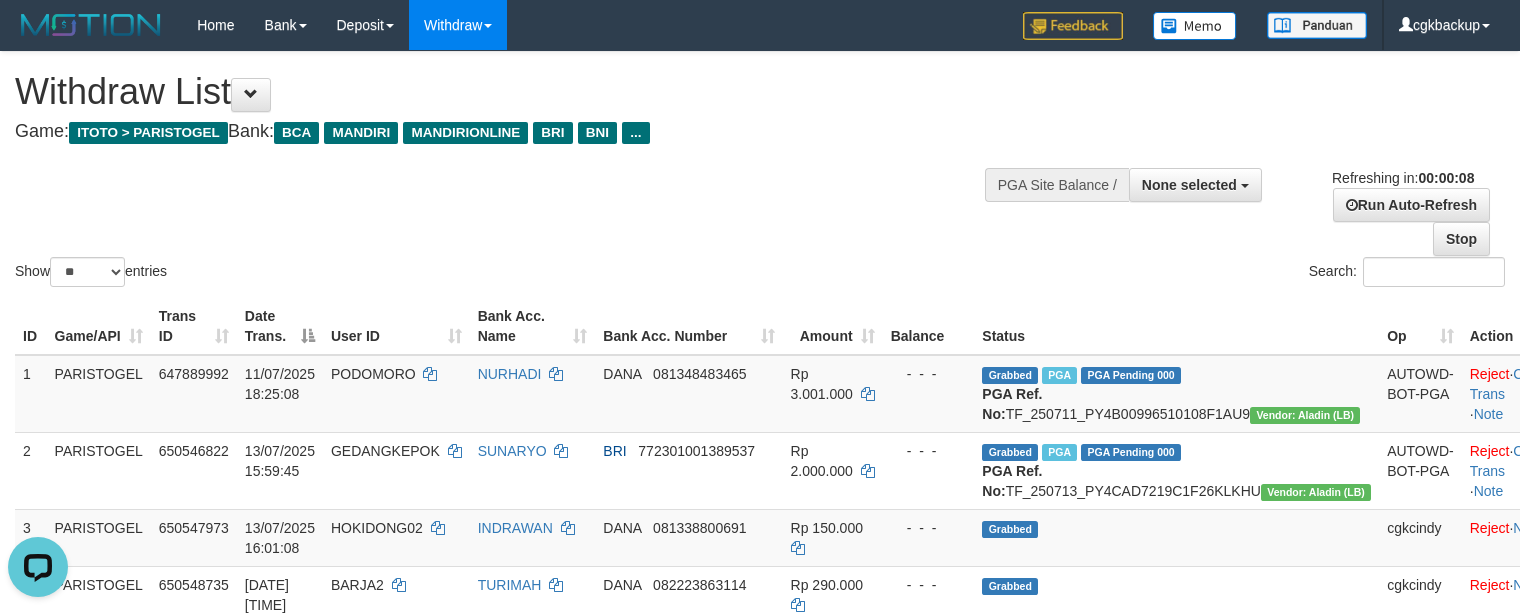 scroll, scrollTop: 0, scrollLeft: 0, axis: both 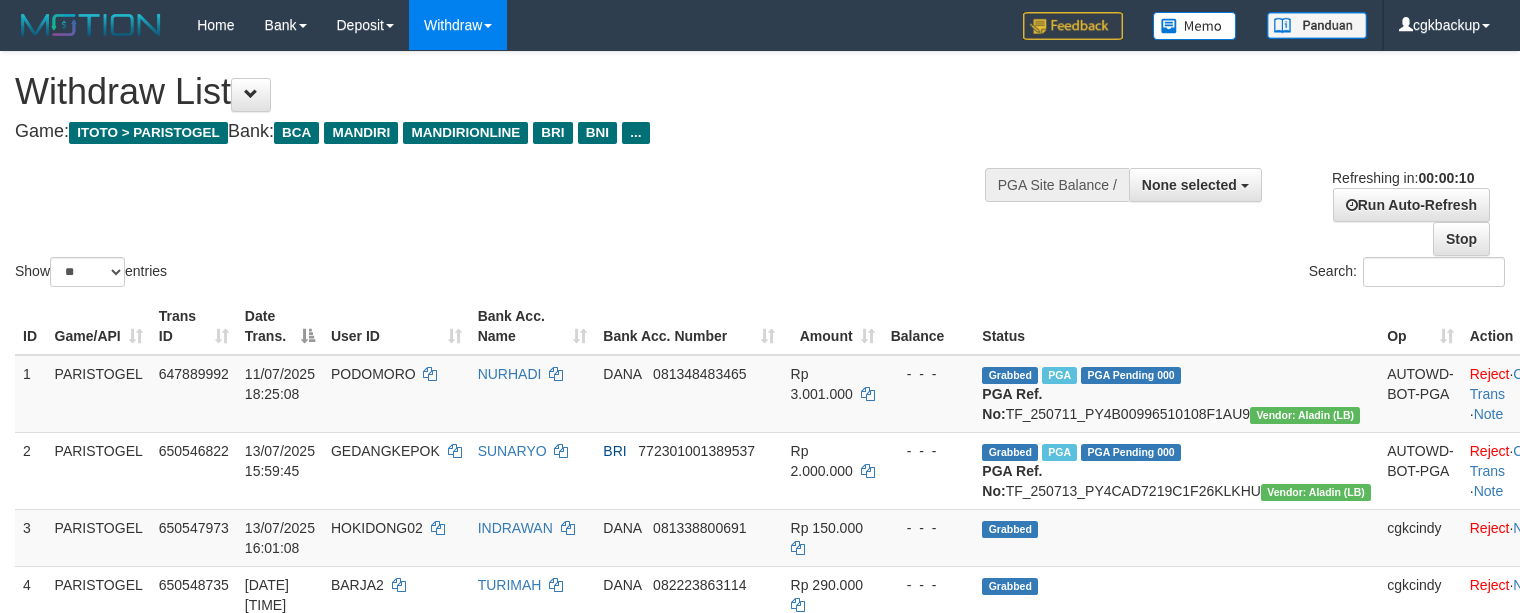 select 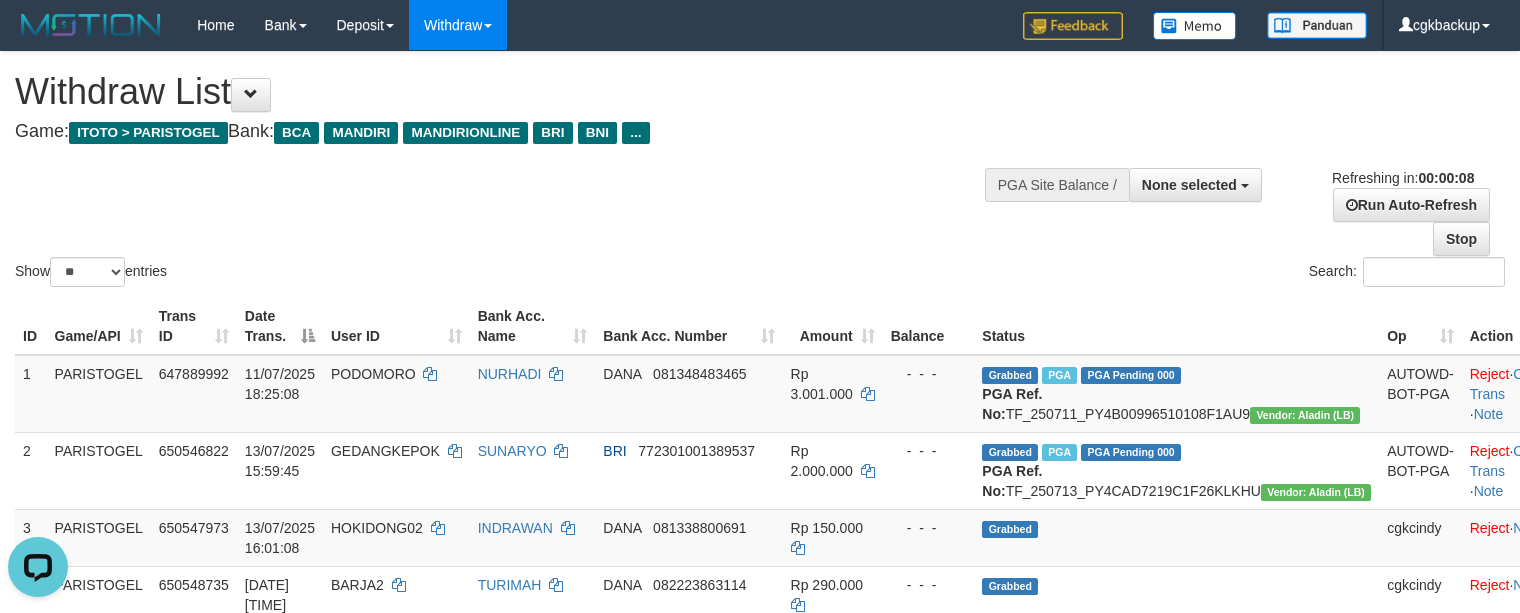 scroll, scrollTop: 0, scrollLeft: 0, axis: both 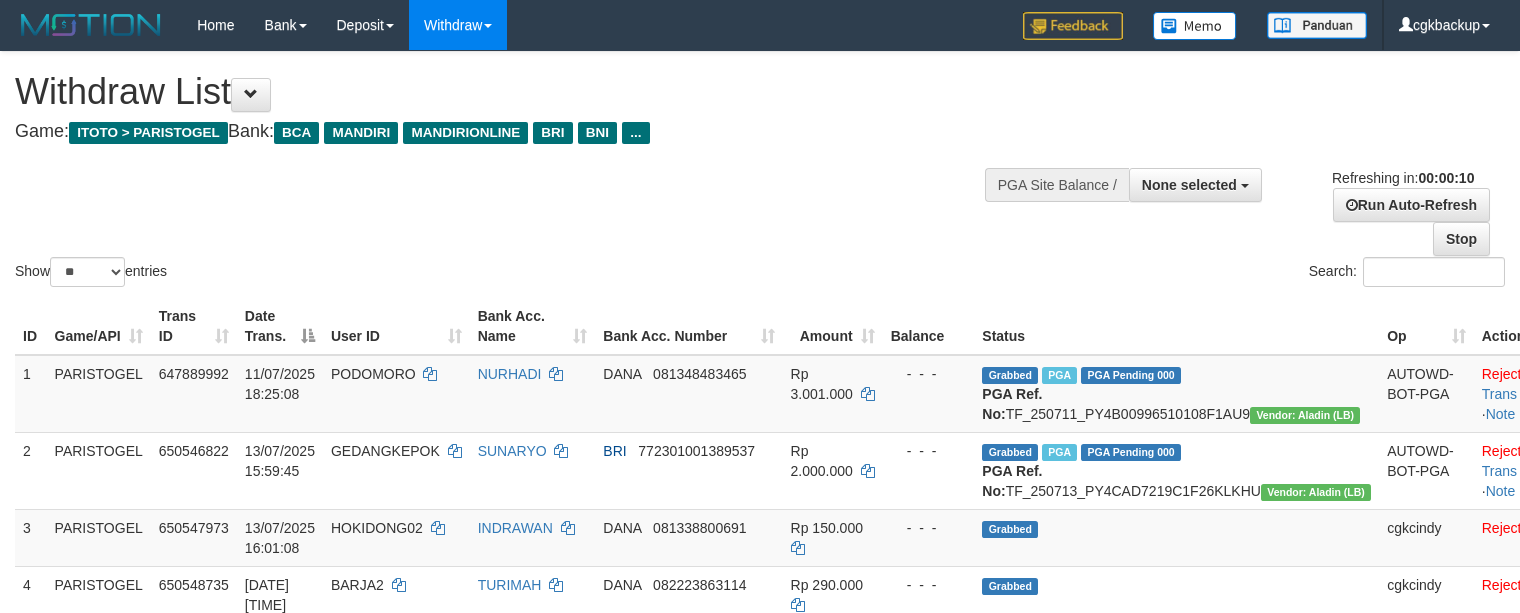 select 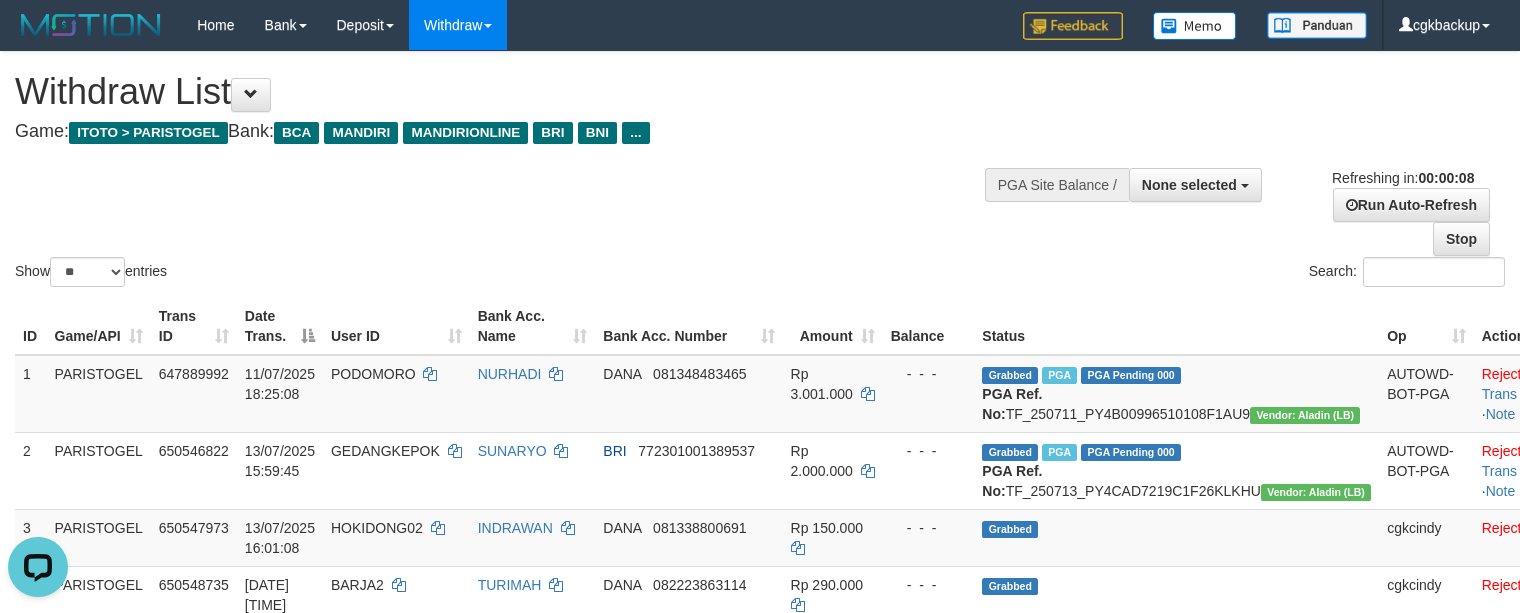 scroll, scrollTop: 0, scrollLeft: 0, axis: both 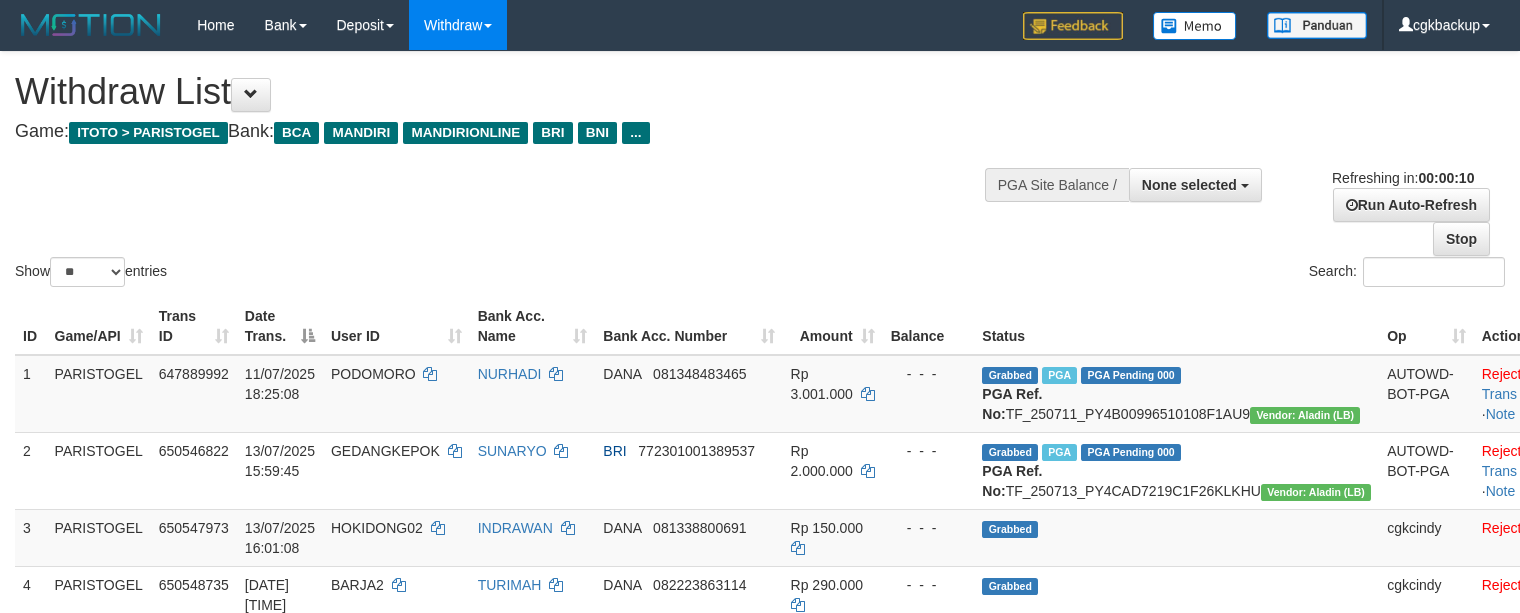 select 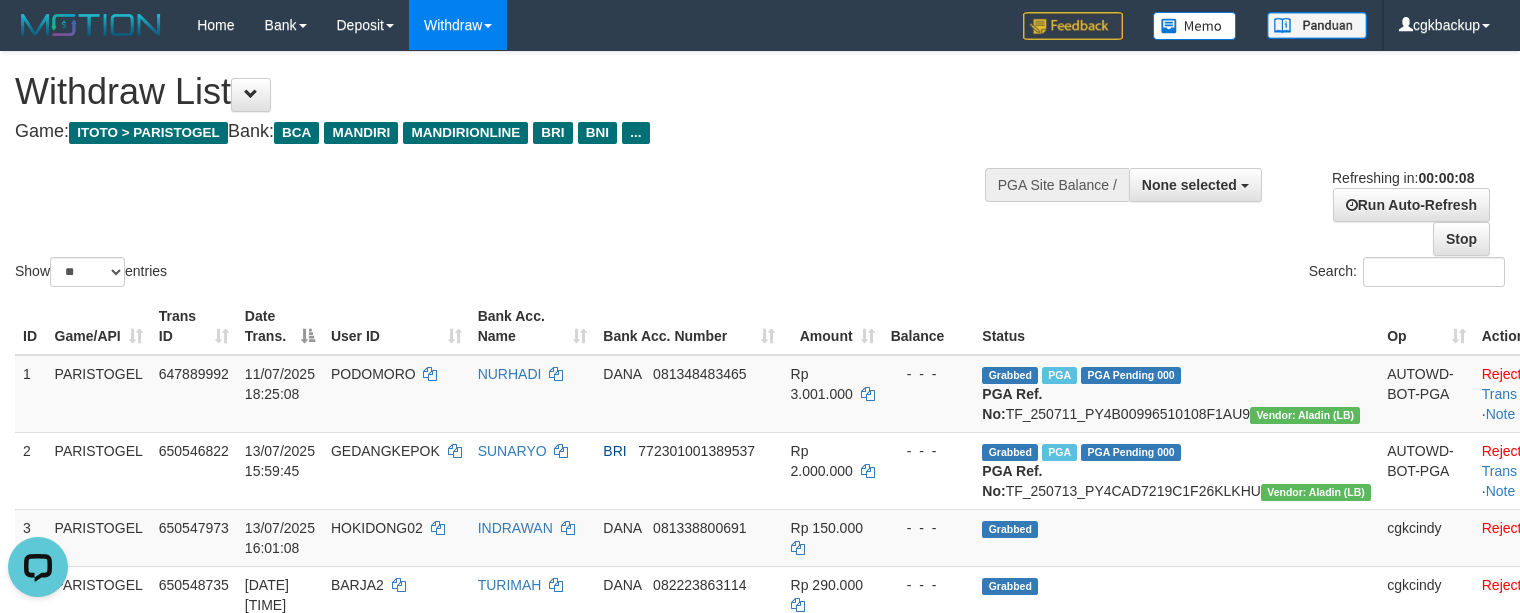 scroll, scrollTop: 0, scrollLeft: 0, axis: both 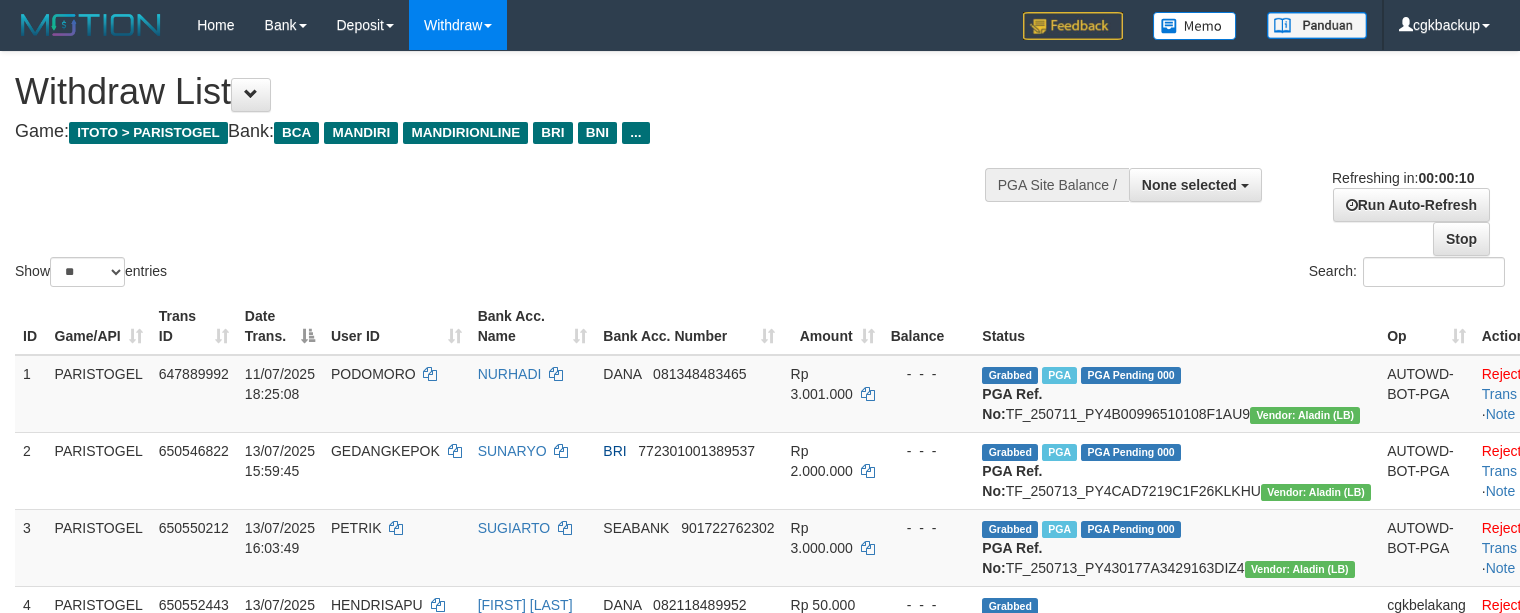 select 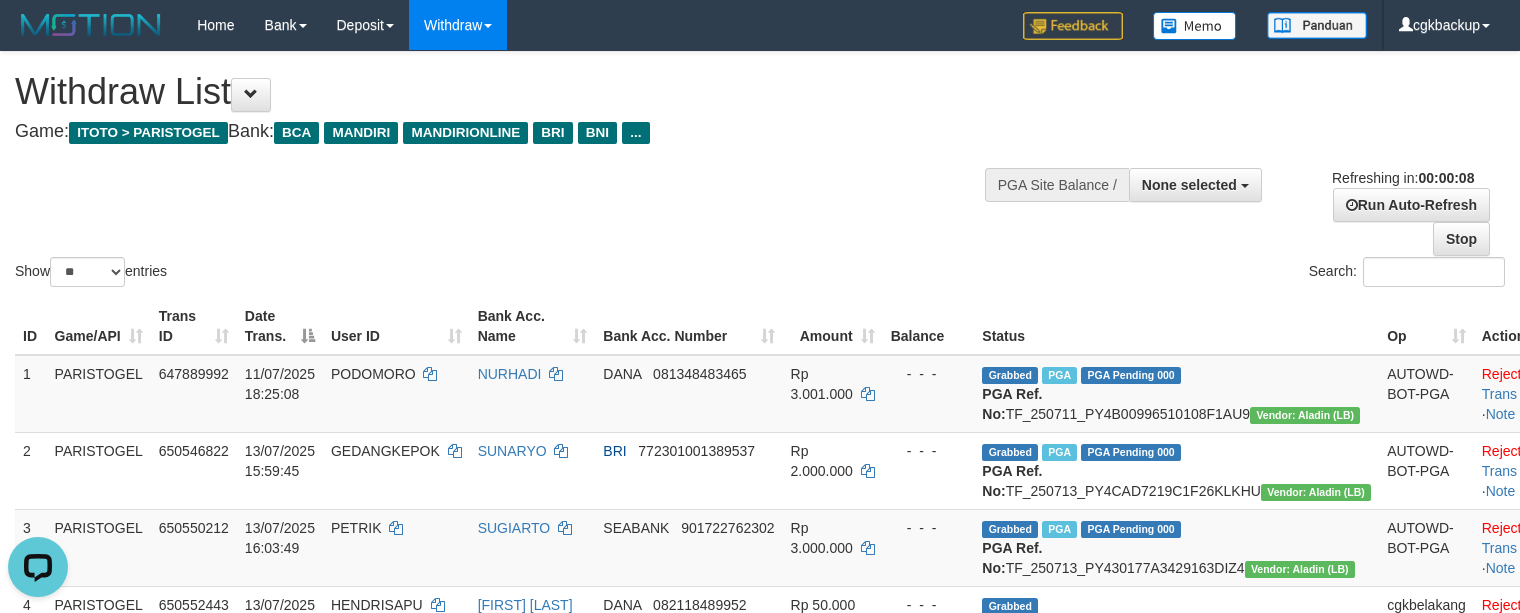scroll, scrollTop: 0, scrollLeft: 0, axis: both 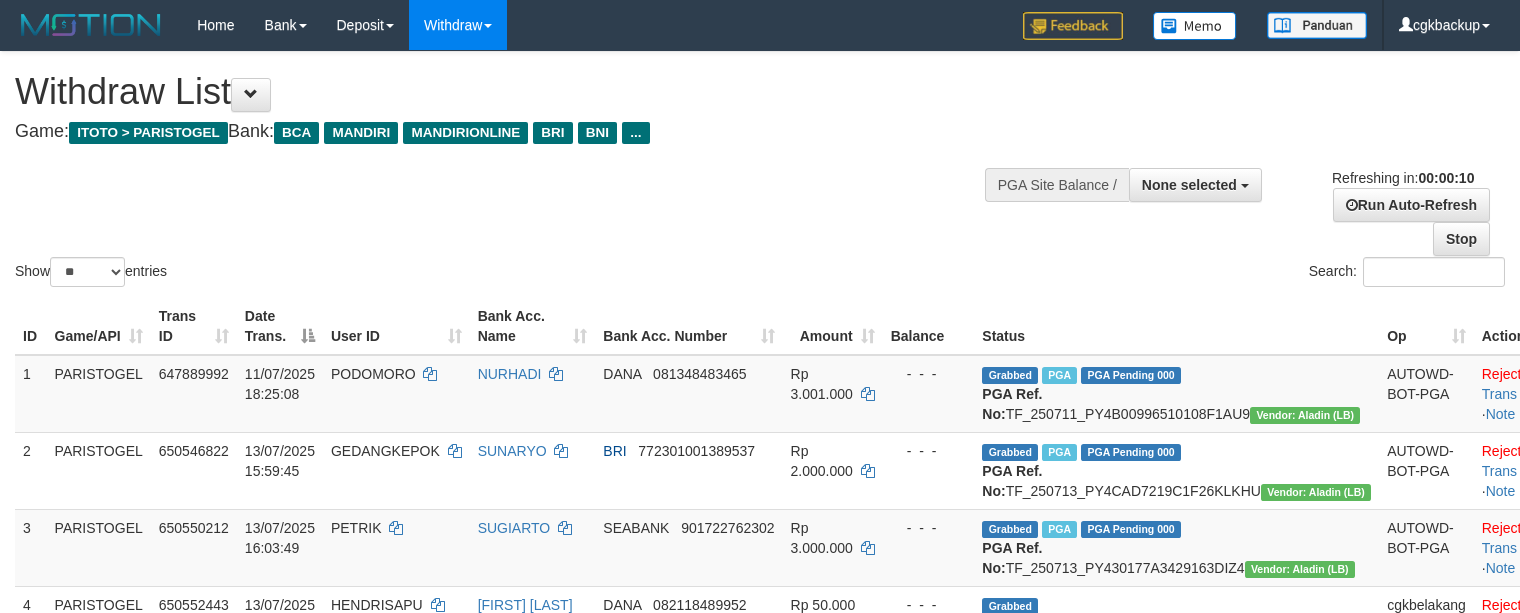 select 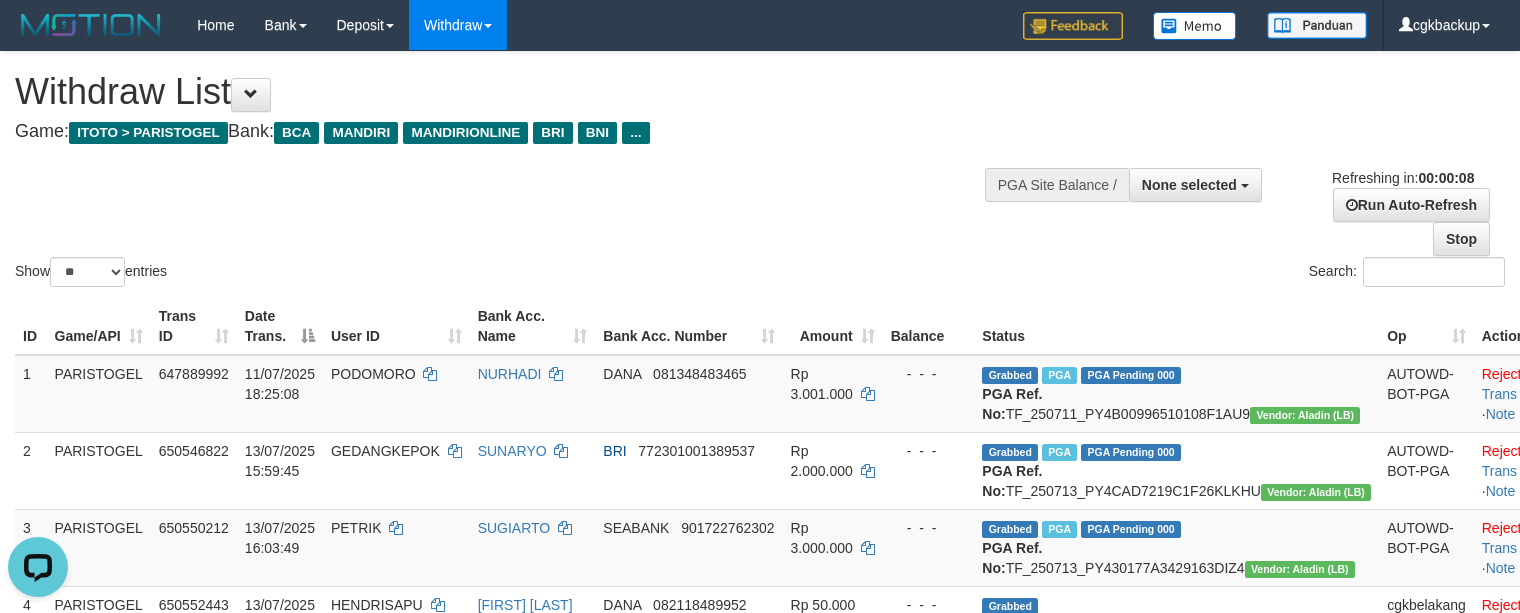 scroll, scrollTop: 0, scrollLeft: 0, axis: both 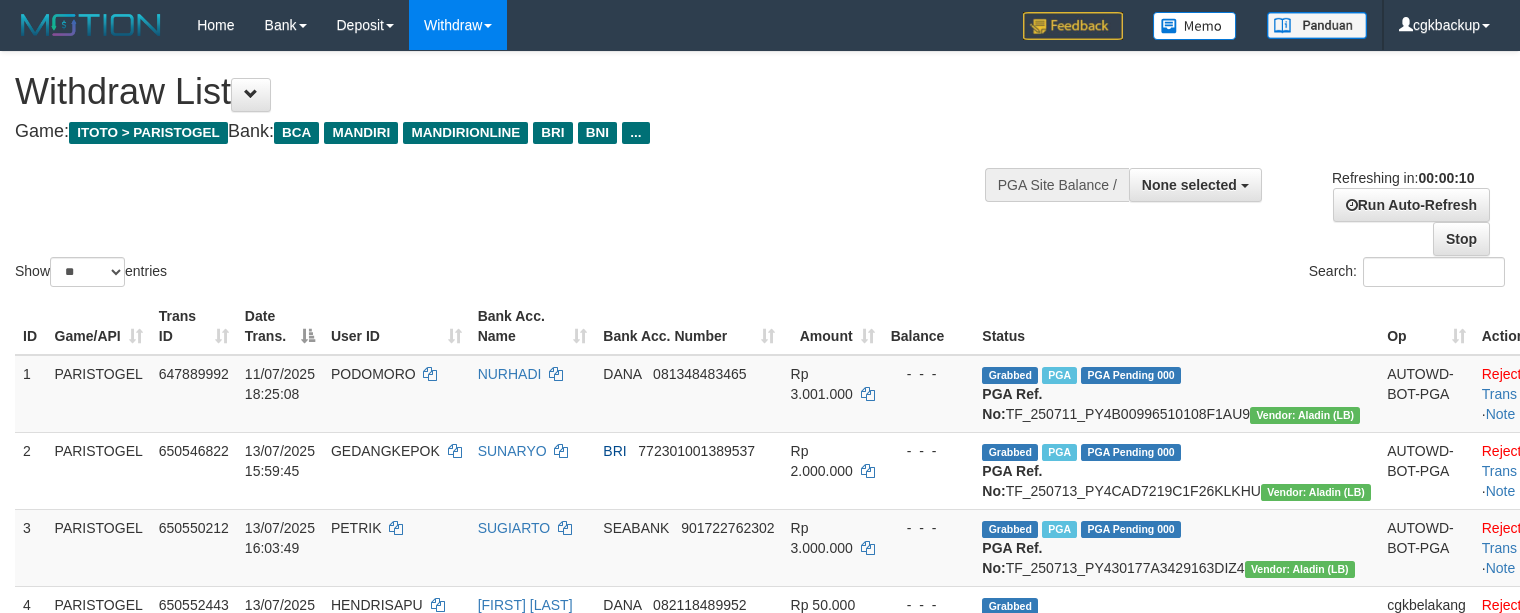 select 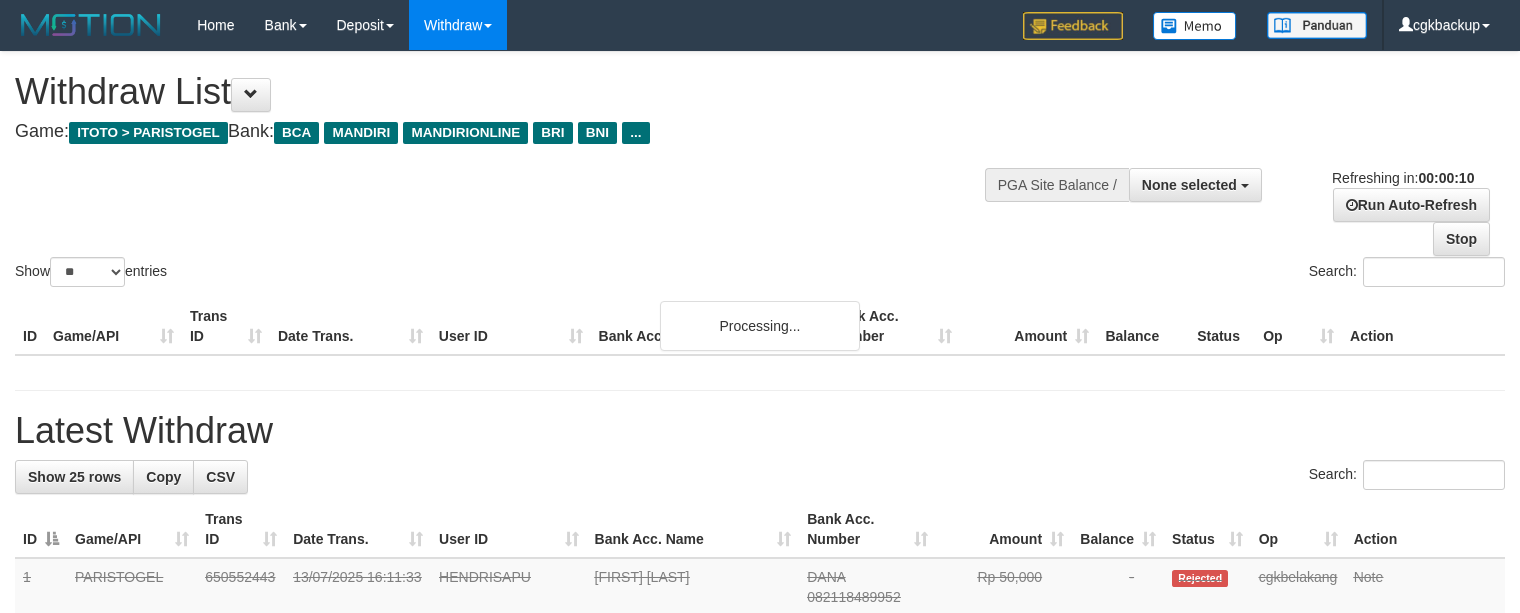 select 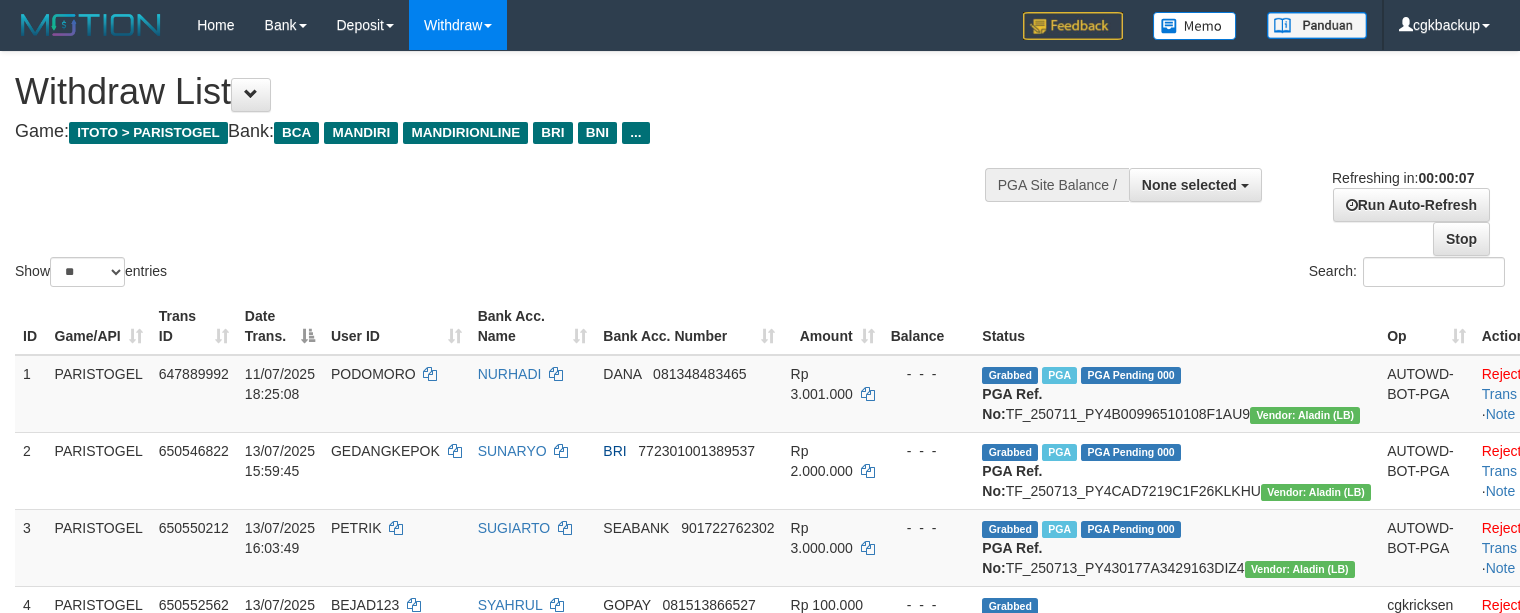 scroll, scrollTop: 0, scrollLeft: 0, axis: both 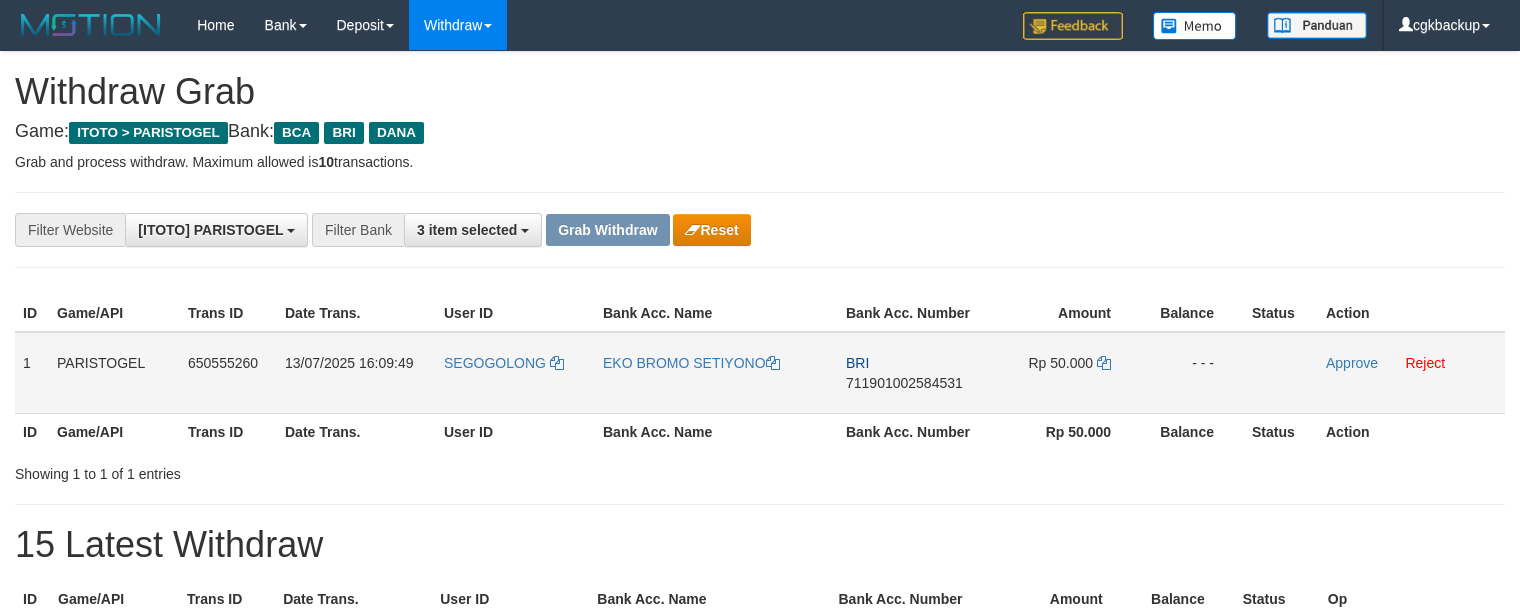 click on "SEGOGOLONG" at bounding box center [515, 373] 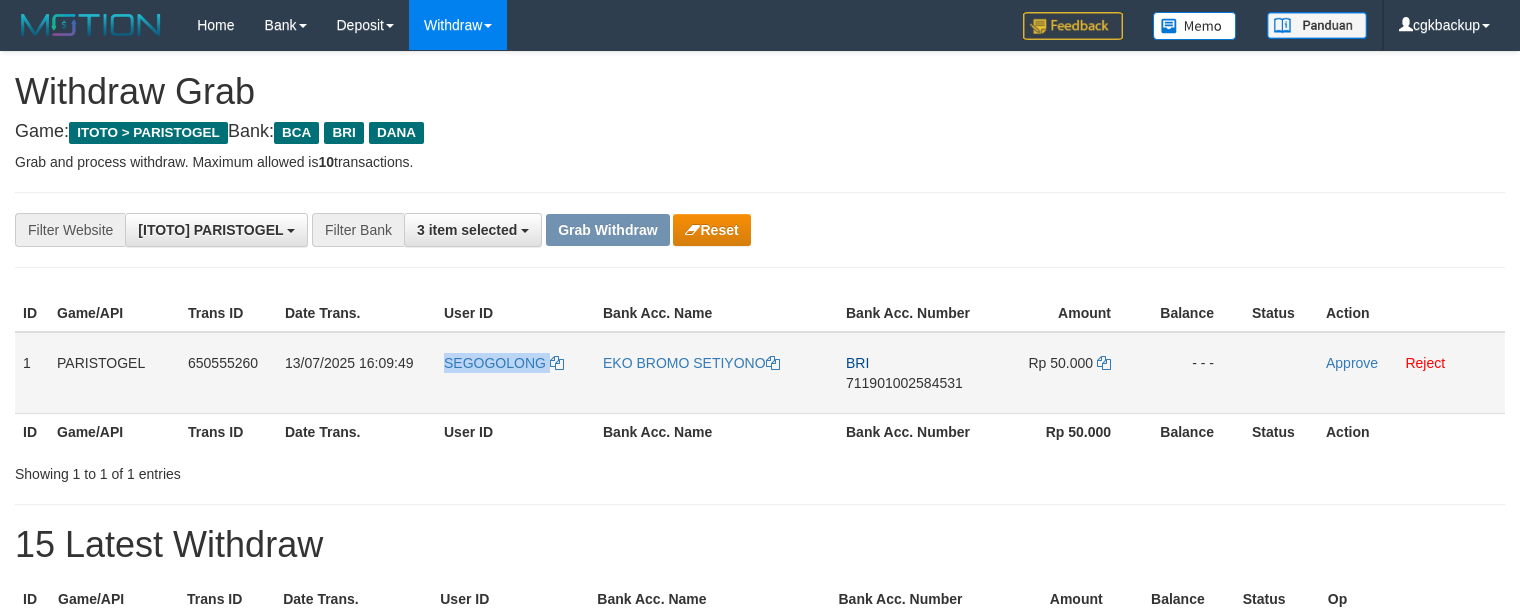 click on "SEGOGOLONG" at bounding box center (515, 373) 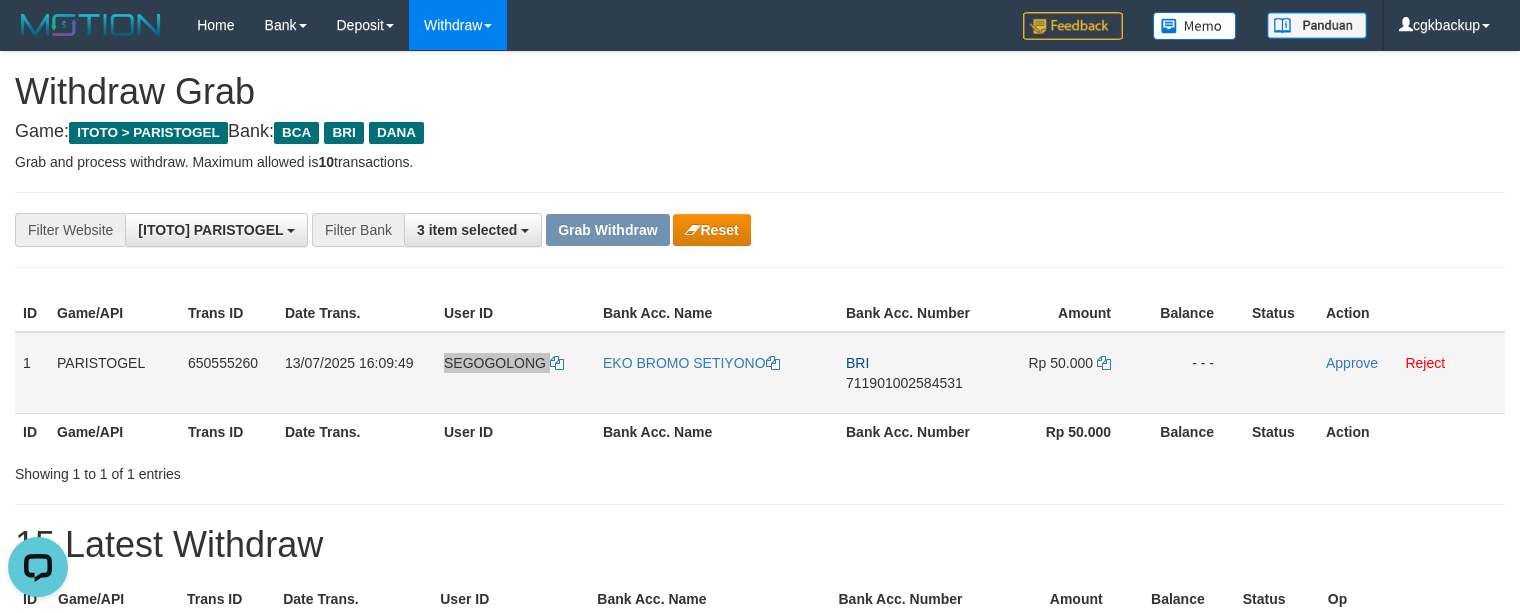 scroll, scrollTop: 0, scrollLeft: 0, axis: both 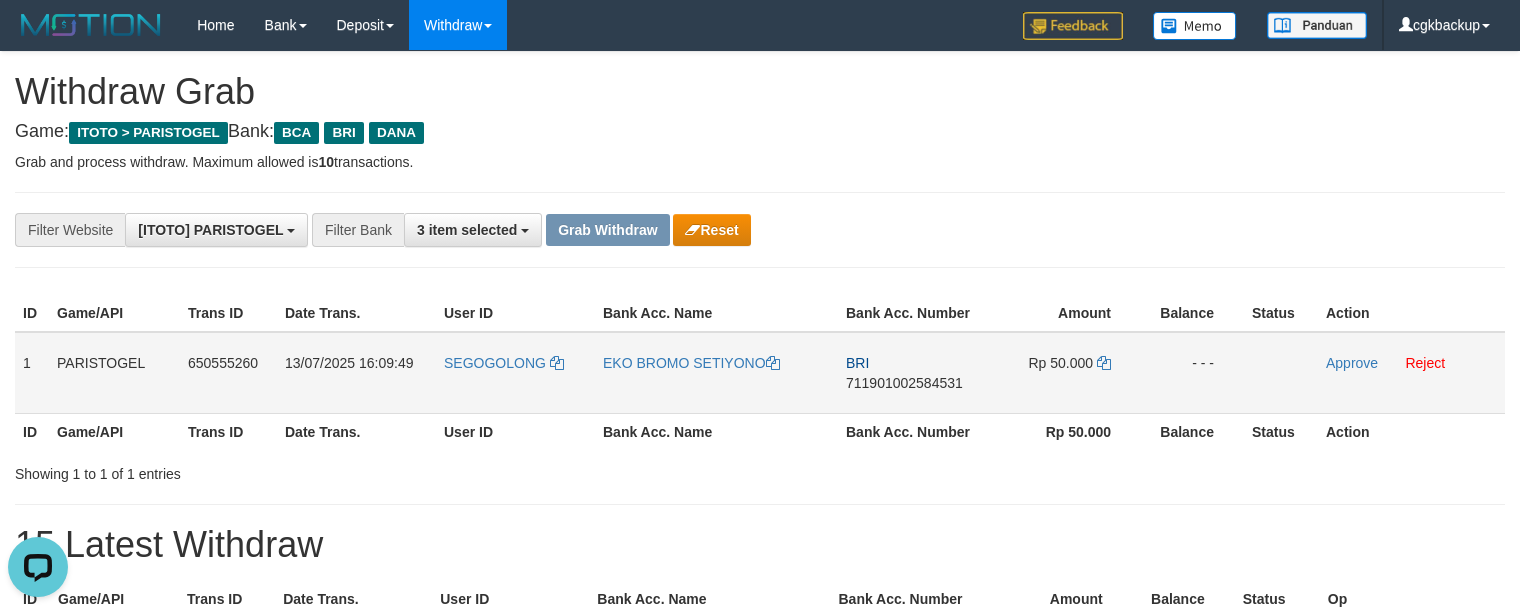 click on "EKO BROMO SETIYONO" at bounding box center [716, 373] 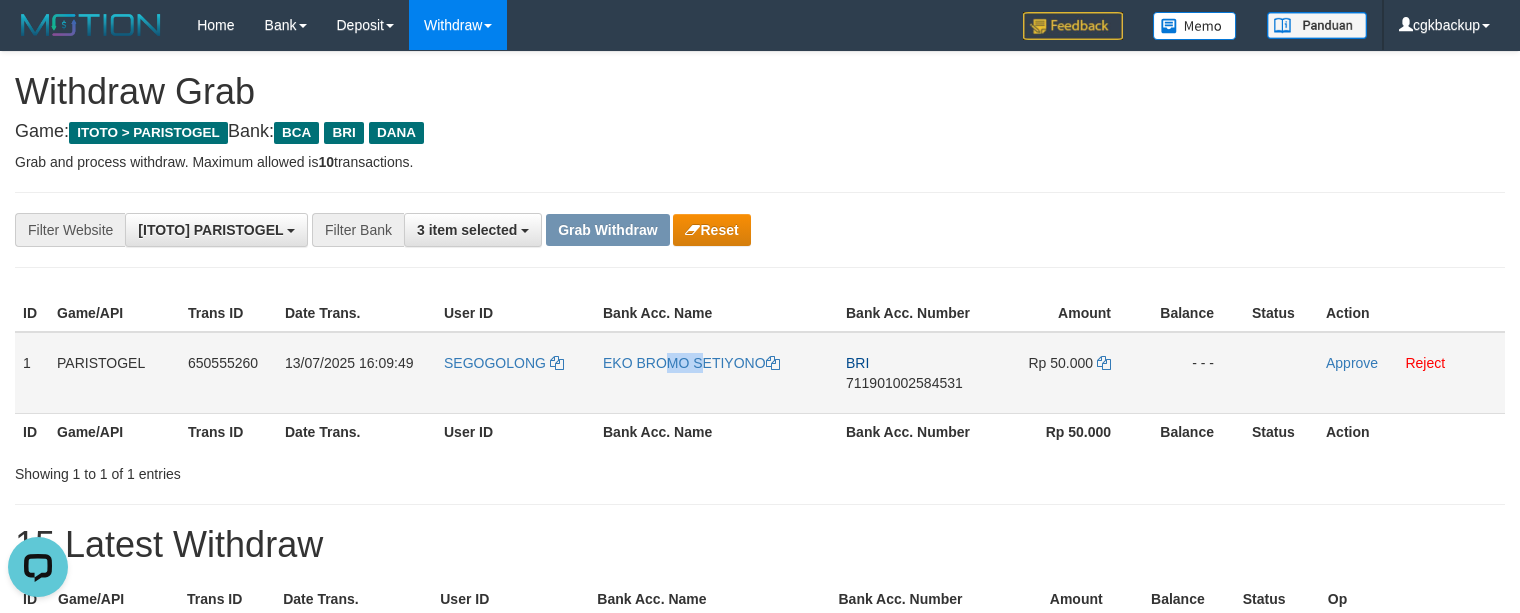 click on "EKO BROMO SETIYONO" at bounding box center (716, 373) 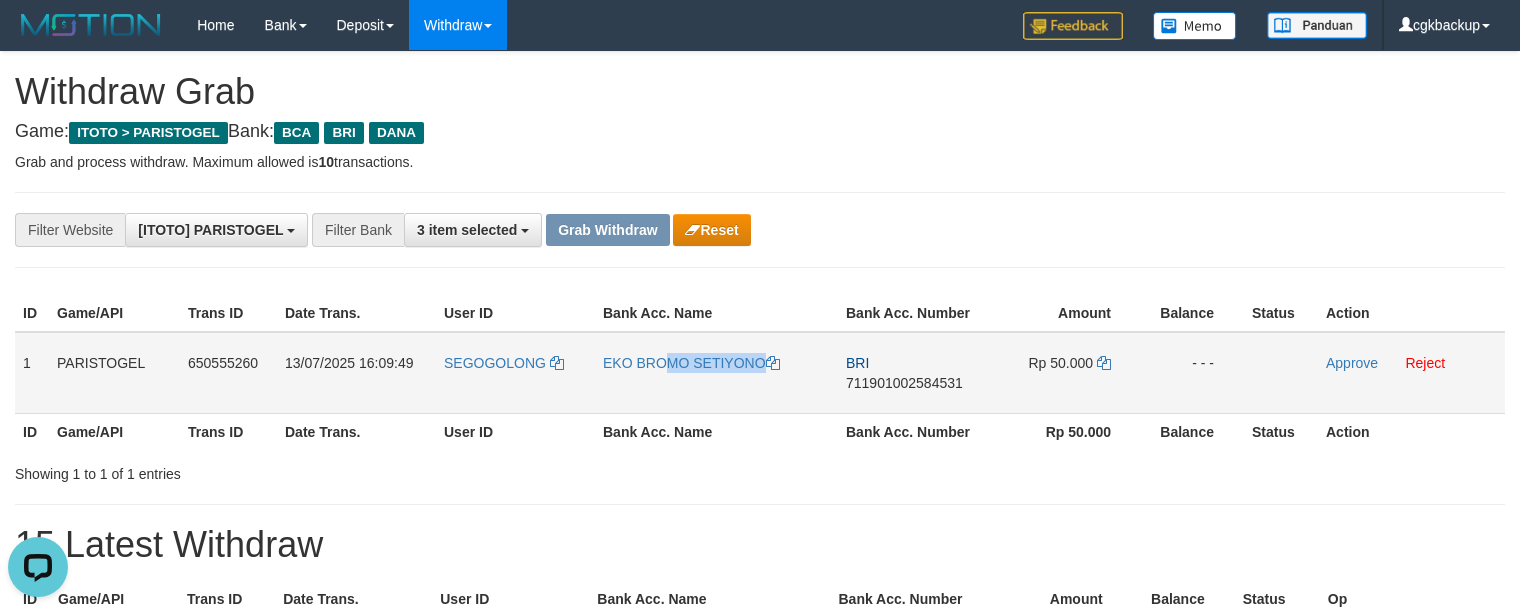 click on "EKO BROMO SETIYONO" at bounding box center (716, 373) 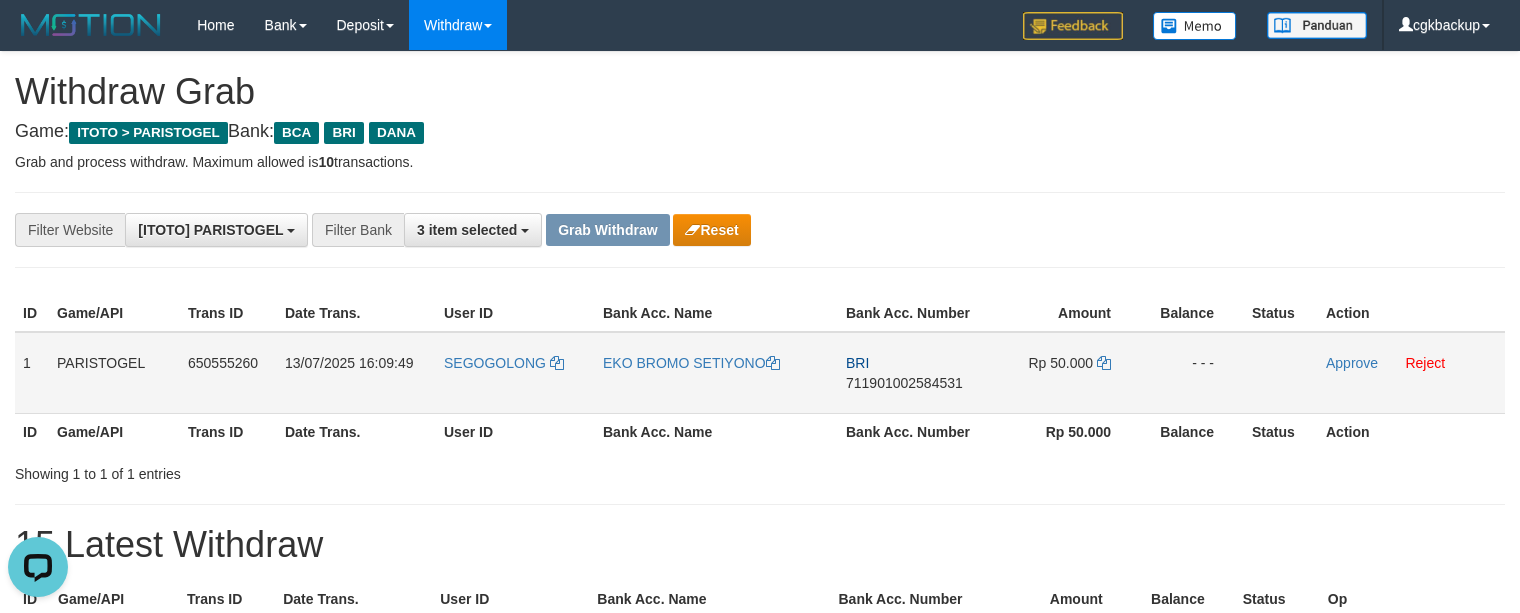 drag, startPoint x: 416, startPoint y: 388, endPoint x: 486, endPoint y: 401, distance: 71.19691 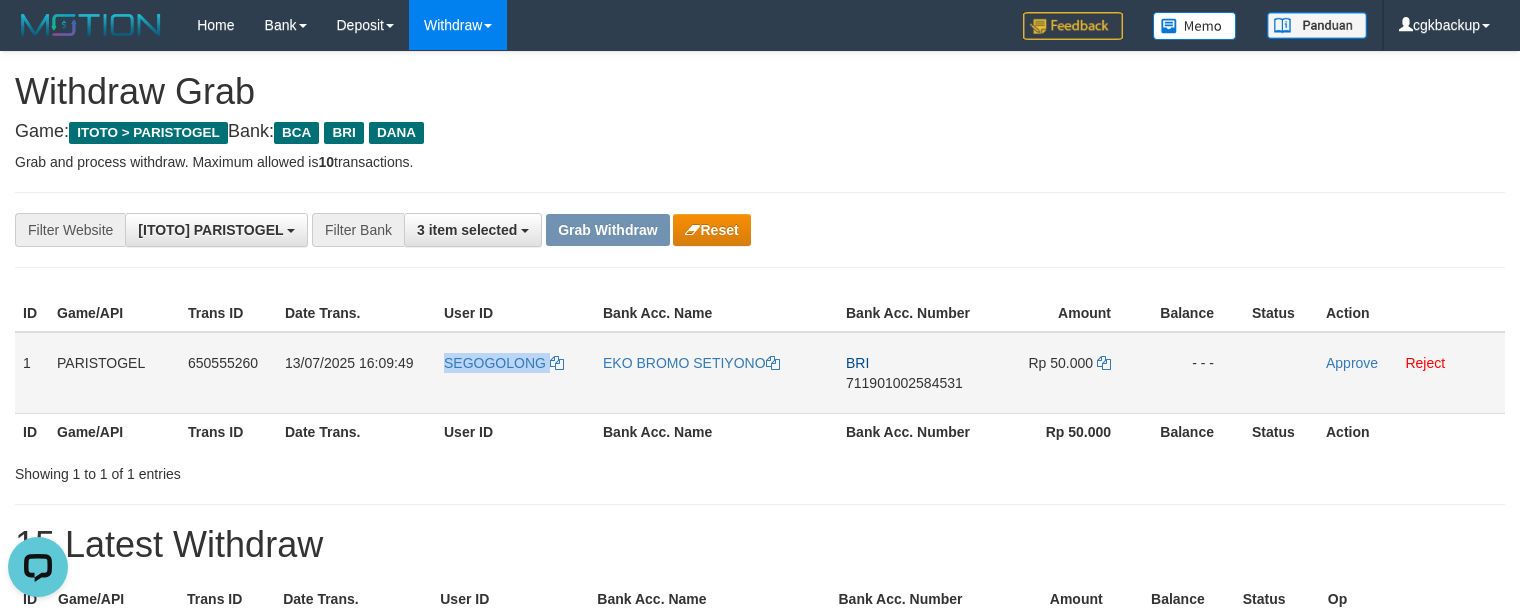 click on "SEGOGOLONG" at bounding box center (515, 373) 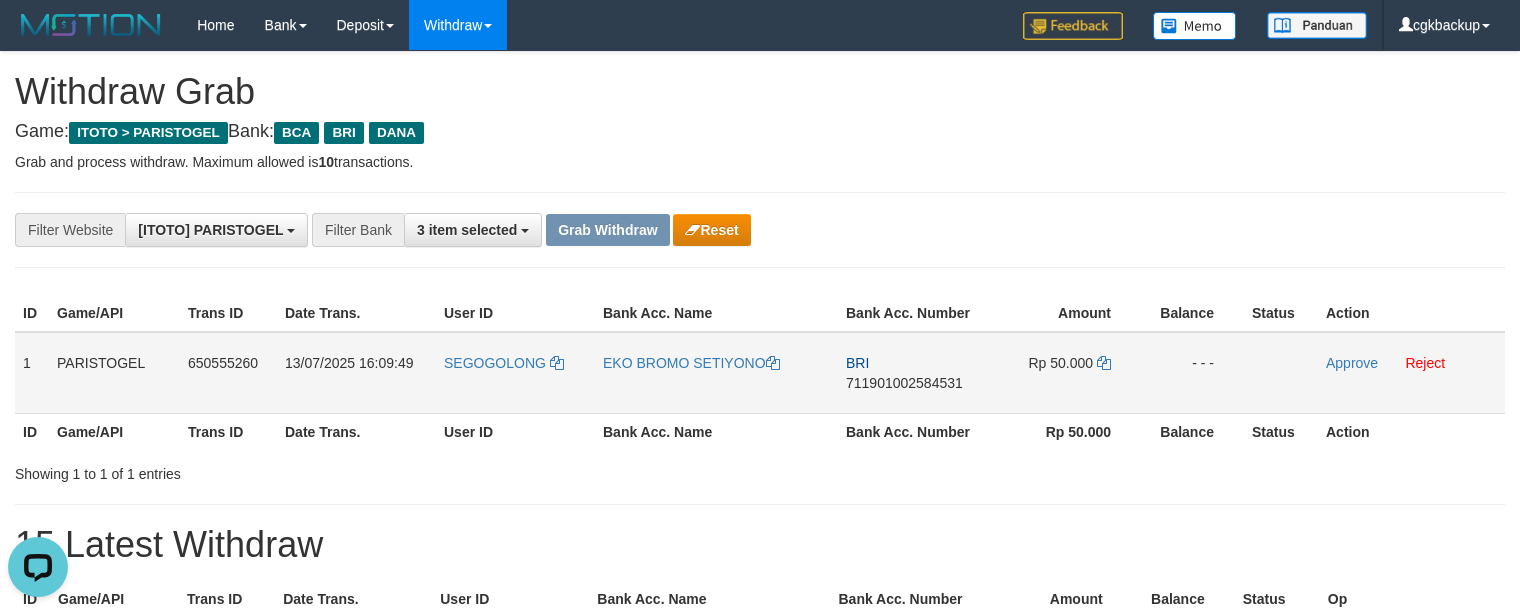 click on "BRI
711901002584531" at bounding box center (912, 373) 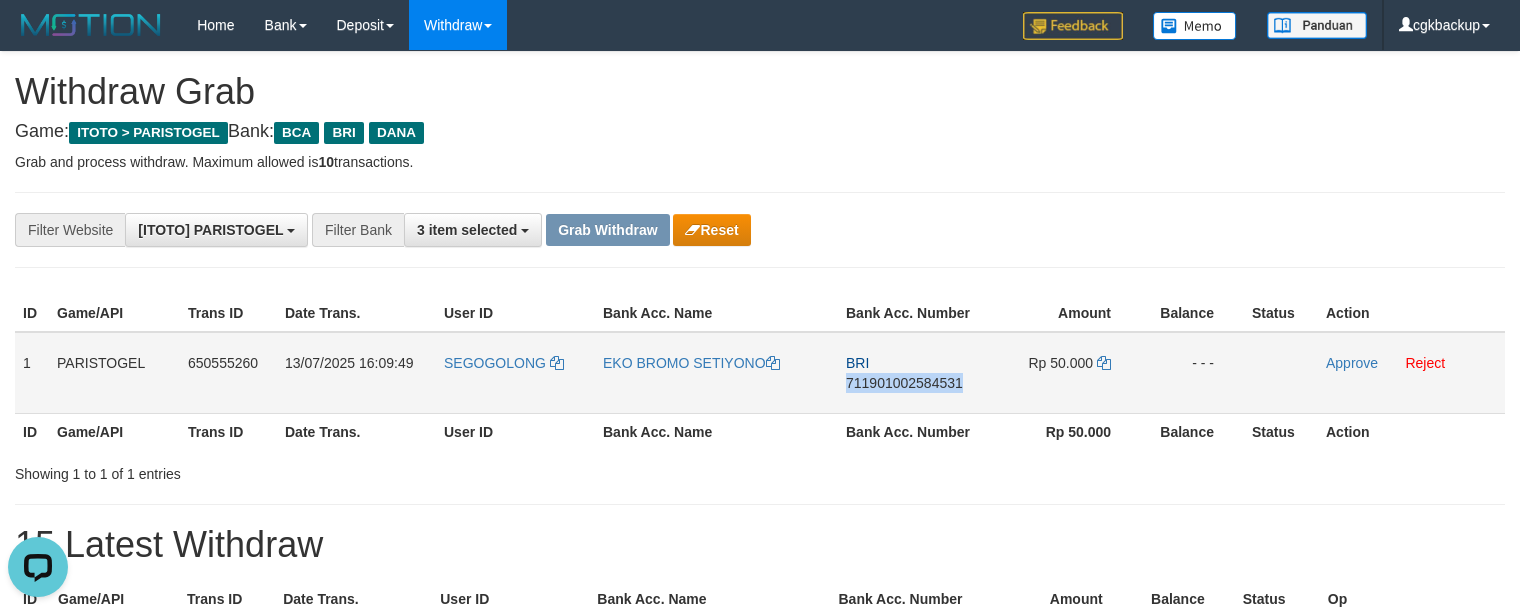 click on "BRI
711901002584531" at bounding box center (912, 373) 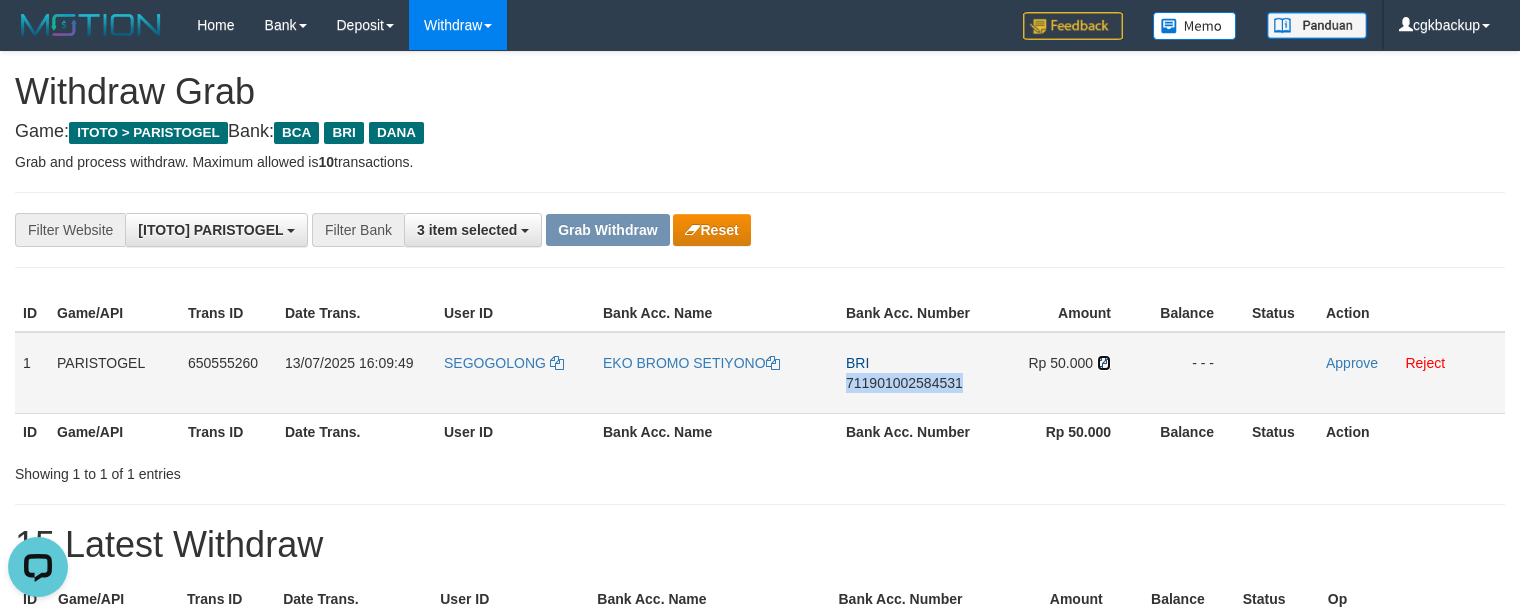click at bounding box center [1104, 363] 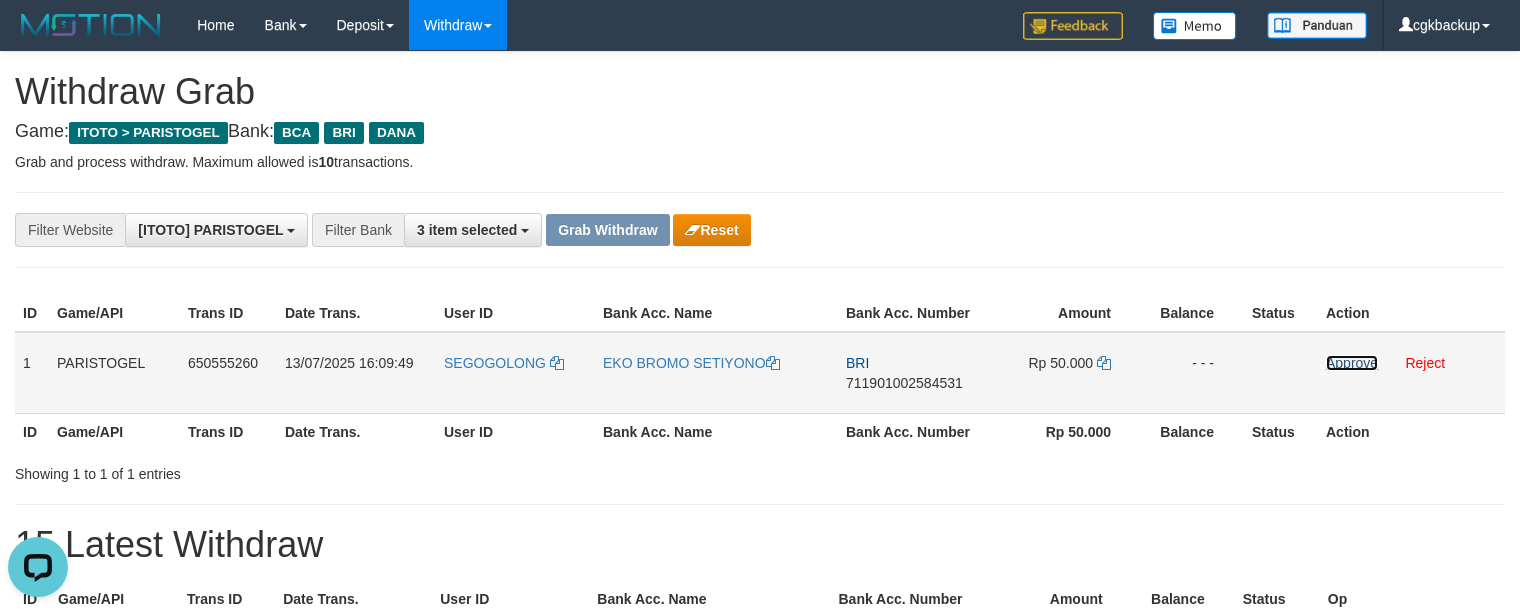 click on "Approve" at bounding box center [1352, 363] 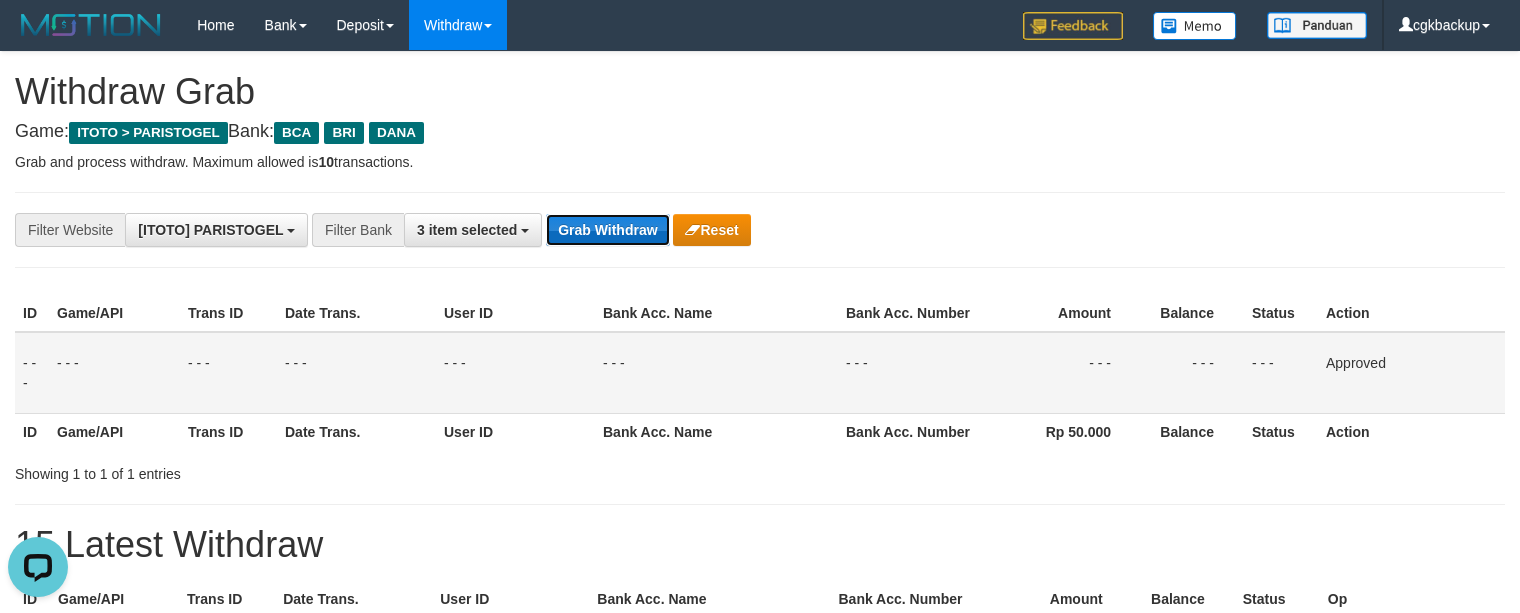 click on "Grab Withdraw" at bounding box center (607, 230) 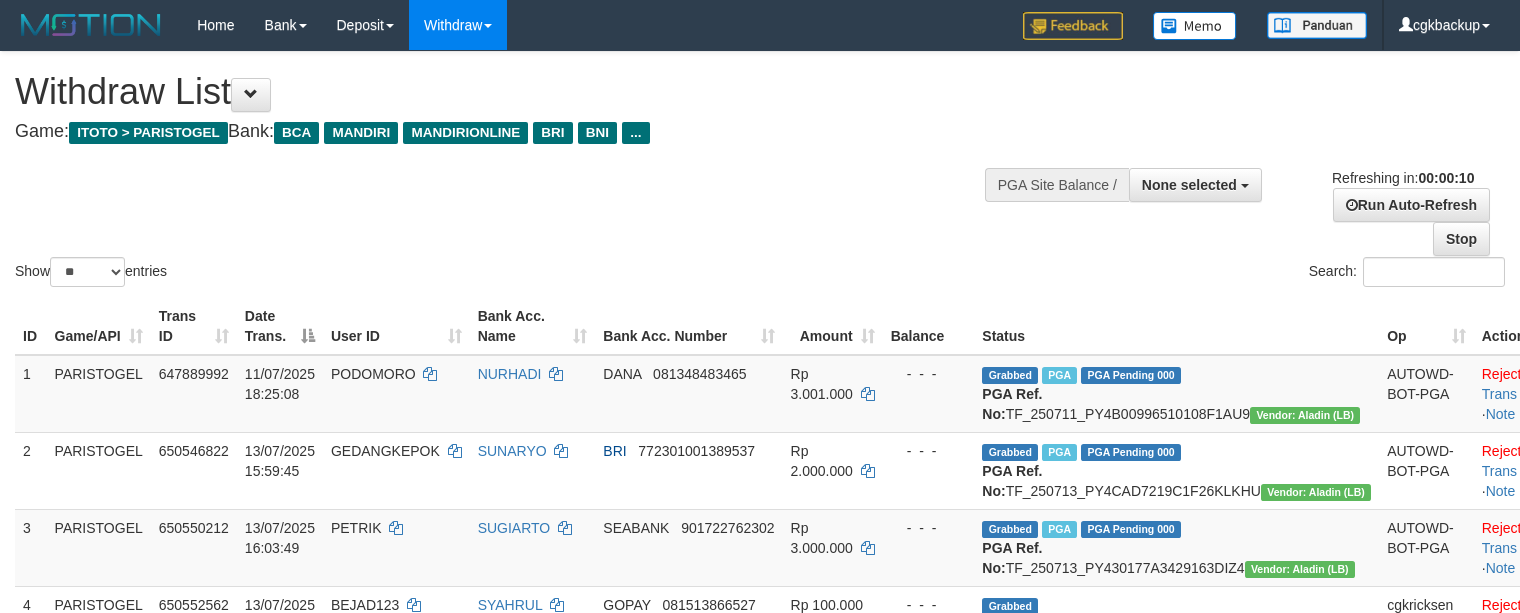 select 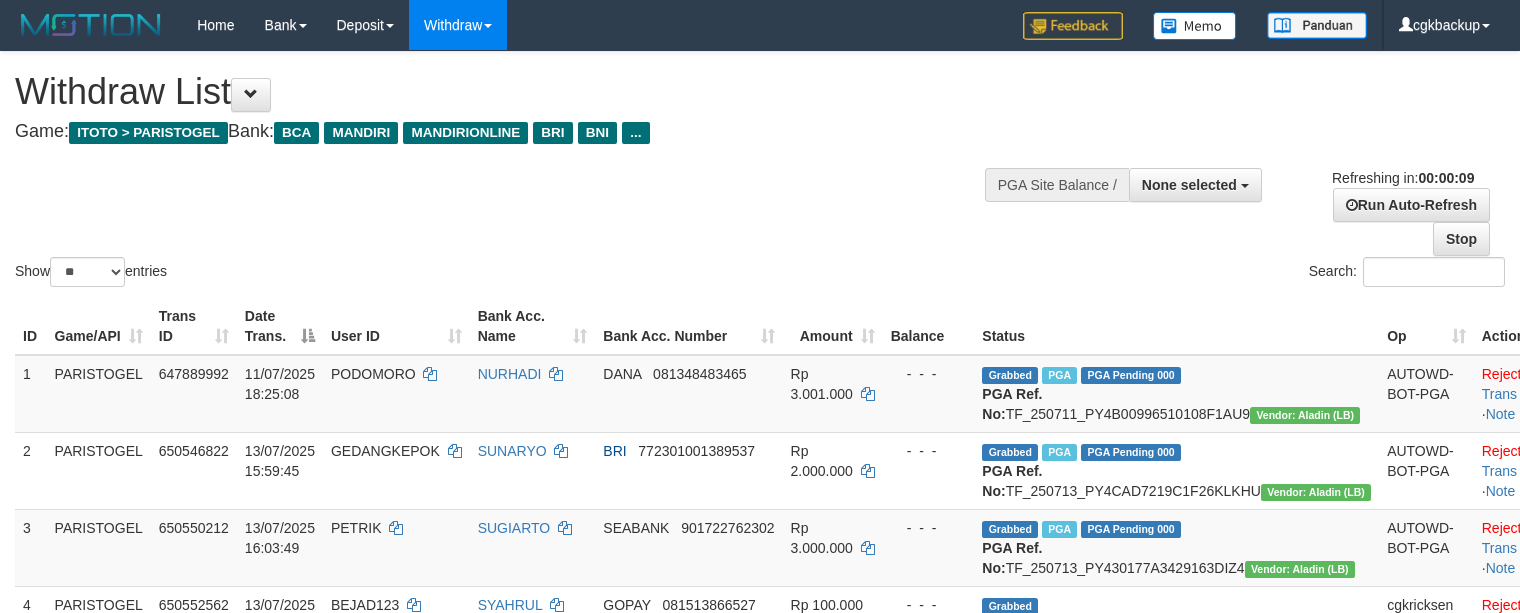 select 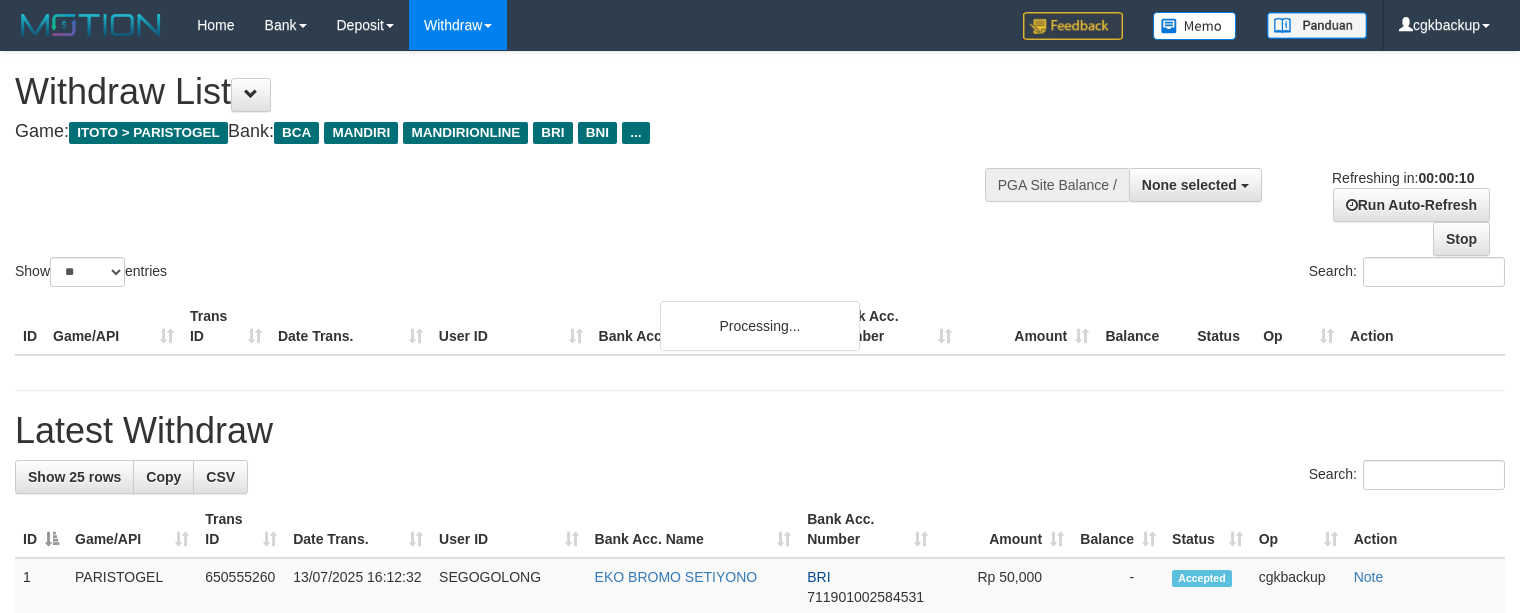 select 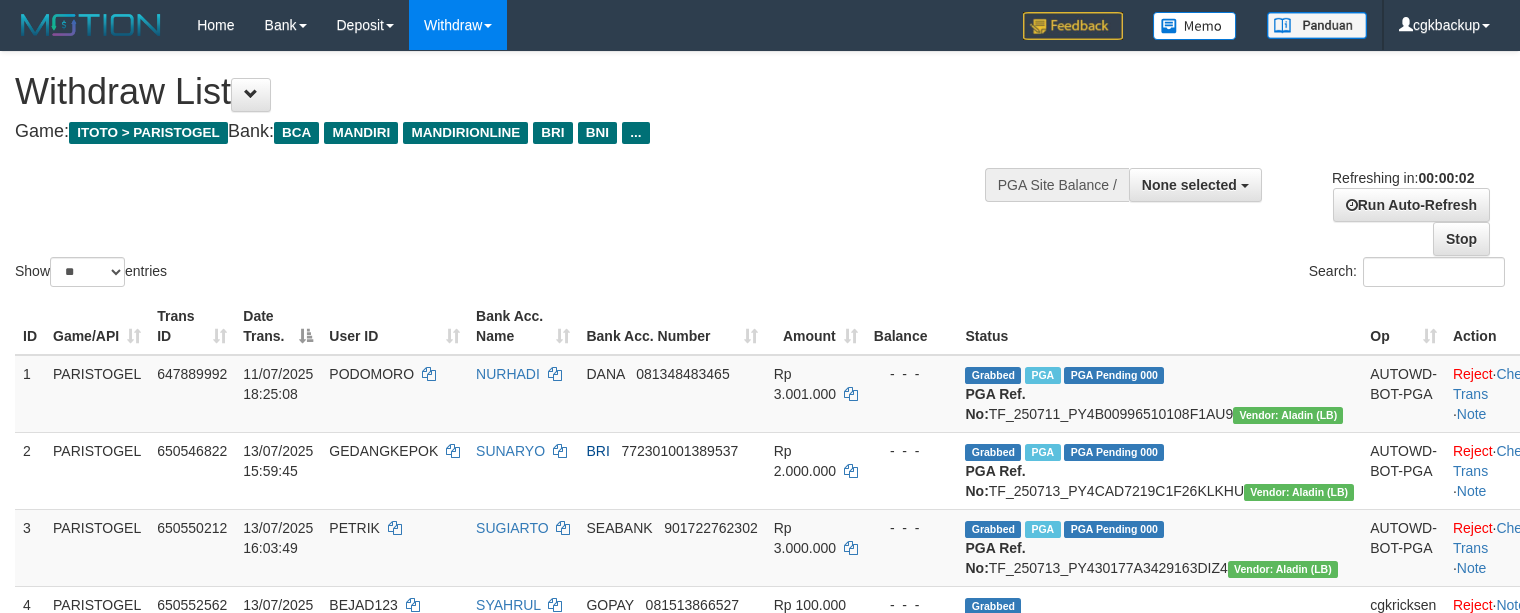 scroll, scrollTop: 0, scrollLeft: 0, axis: both 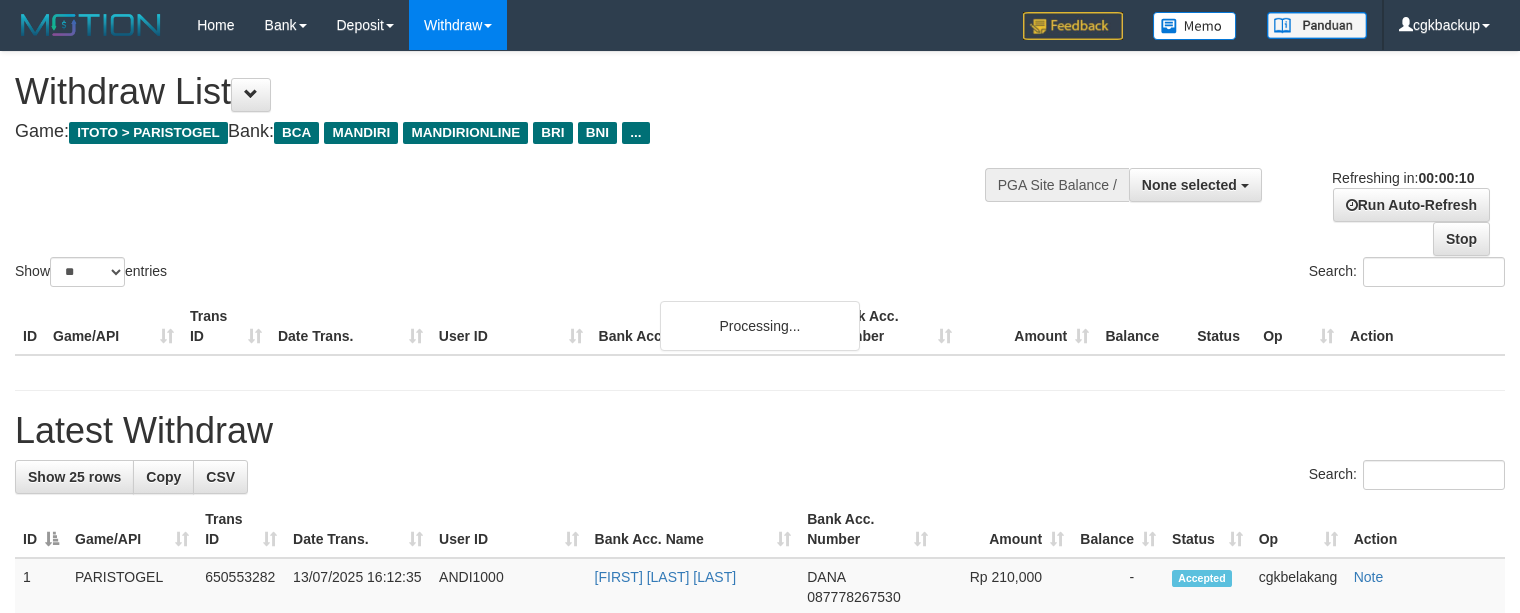 select 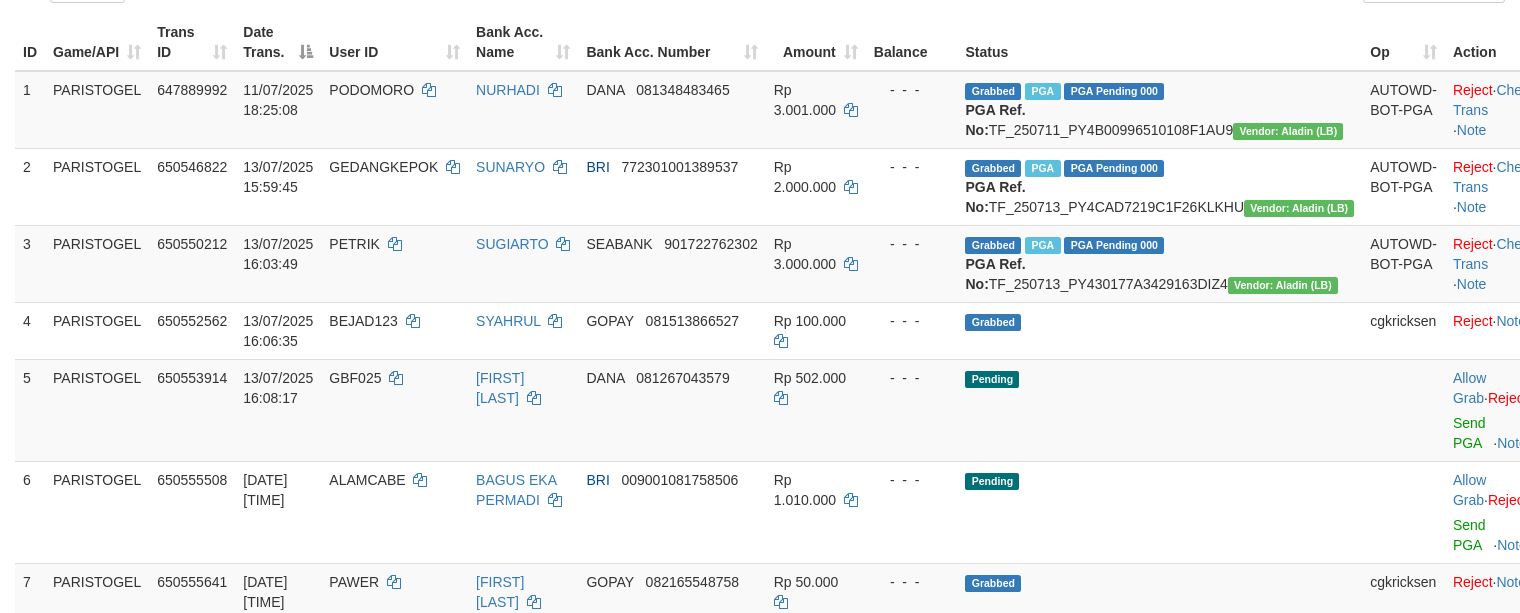 scroll, scrollTop: 400, scrollLeft: 0, axis: vertical 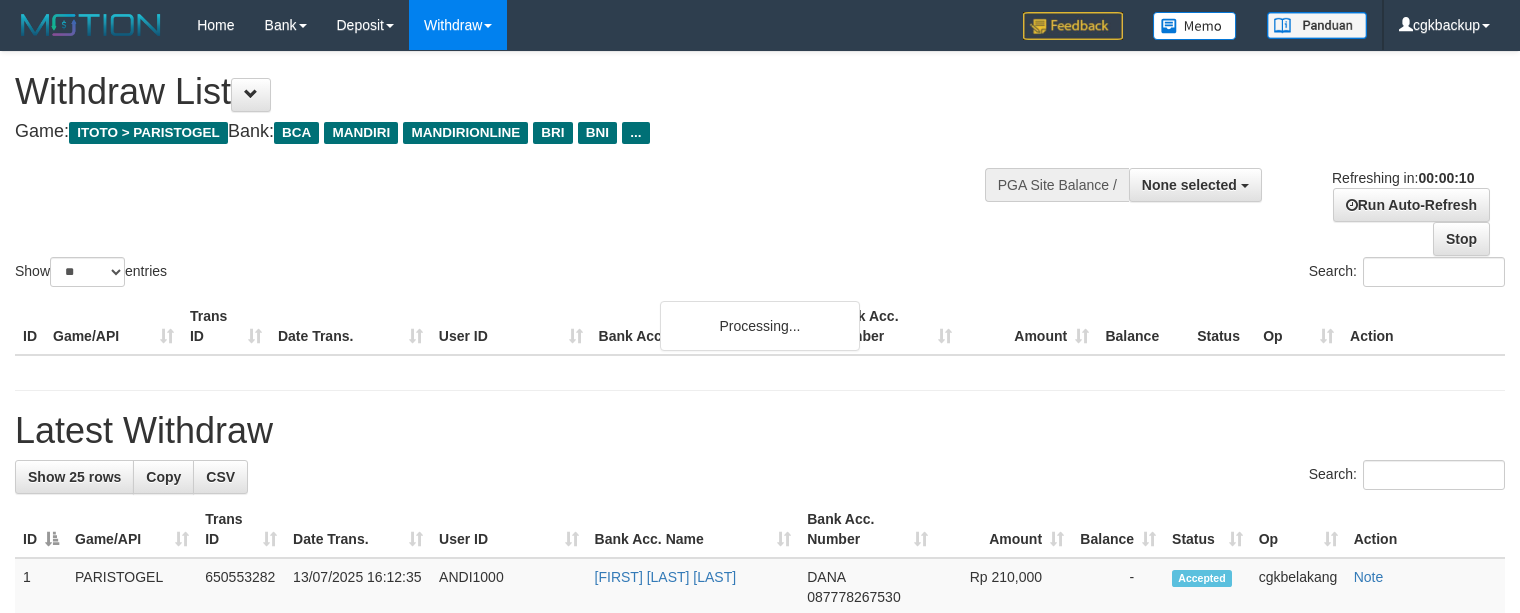 select 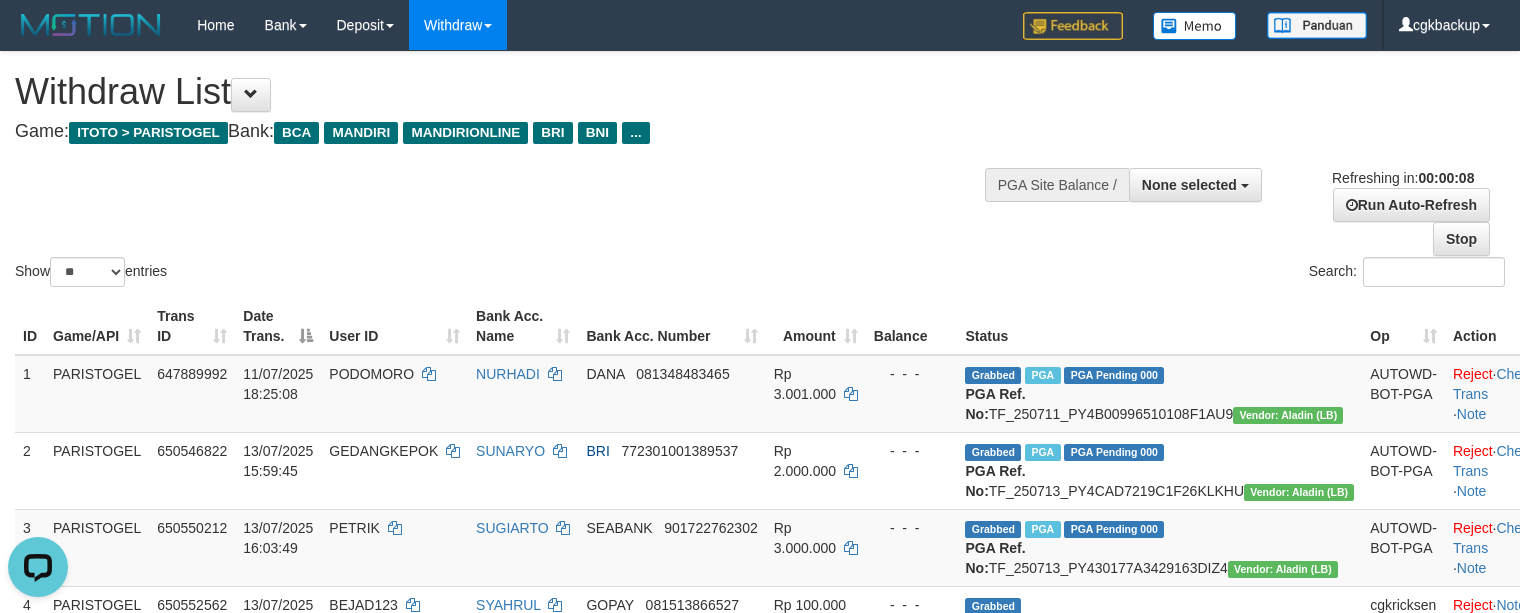 scroll, scrollTop: 0, scrollLeft: 0, axis: both 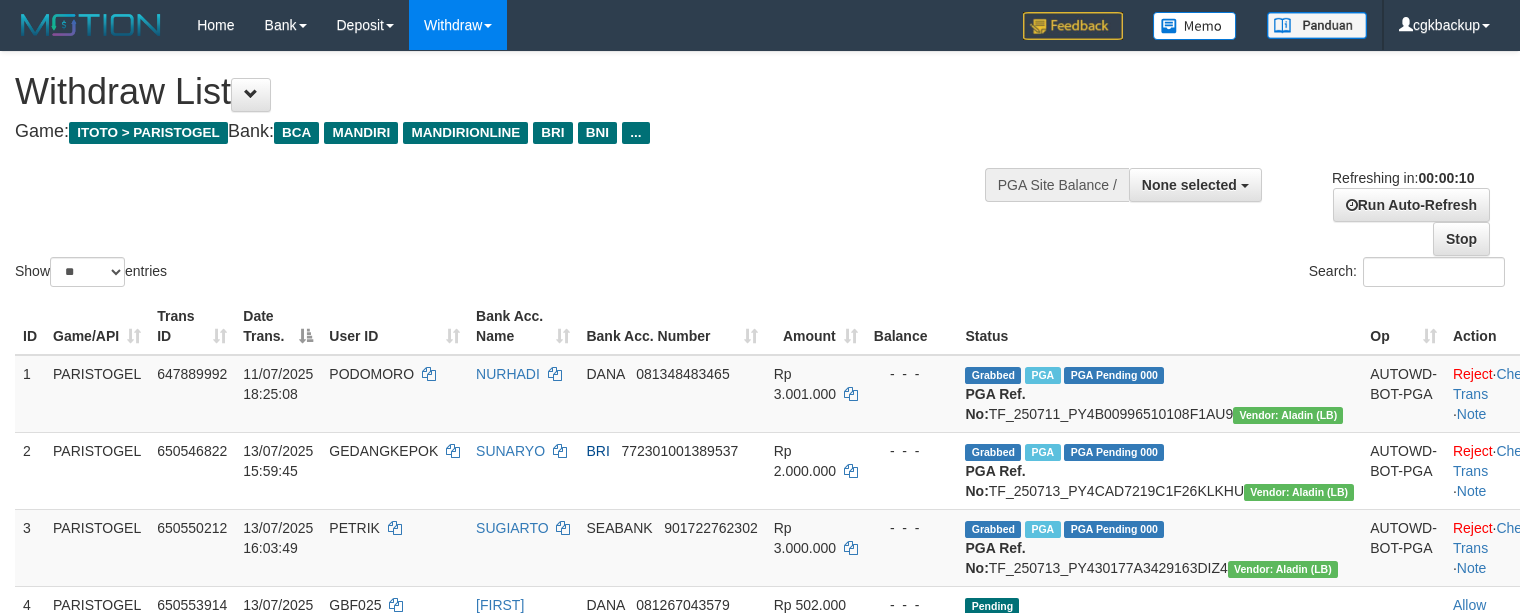 select 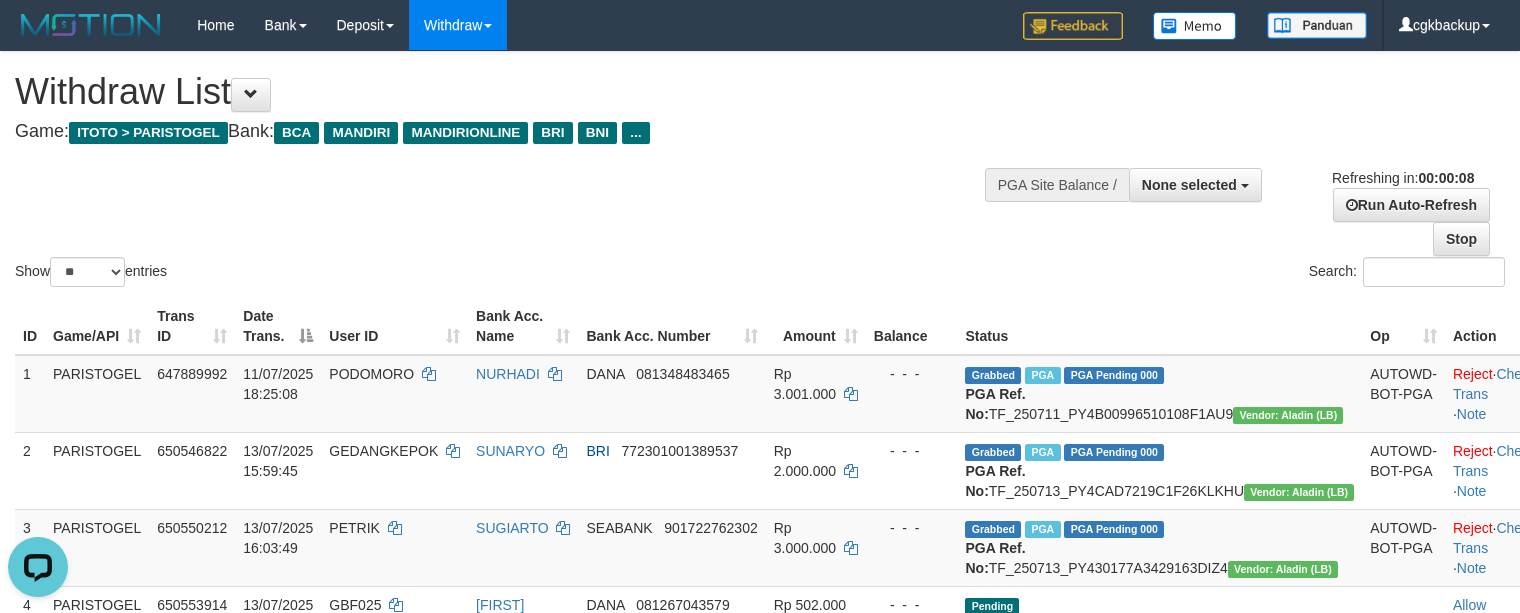 scroll, scrollTop: 0, scrollLeft: 0, axis: both 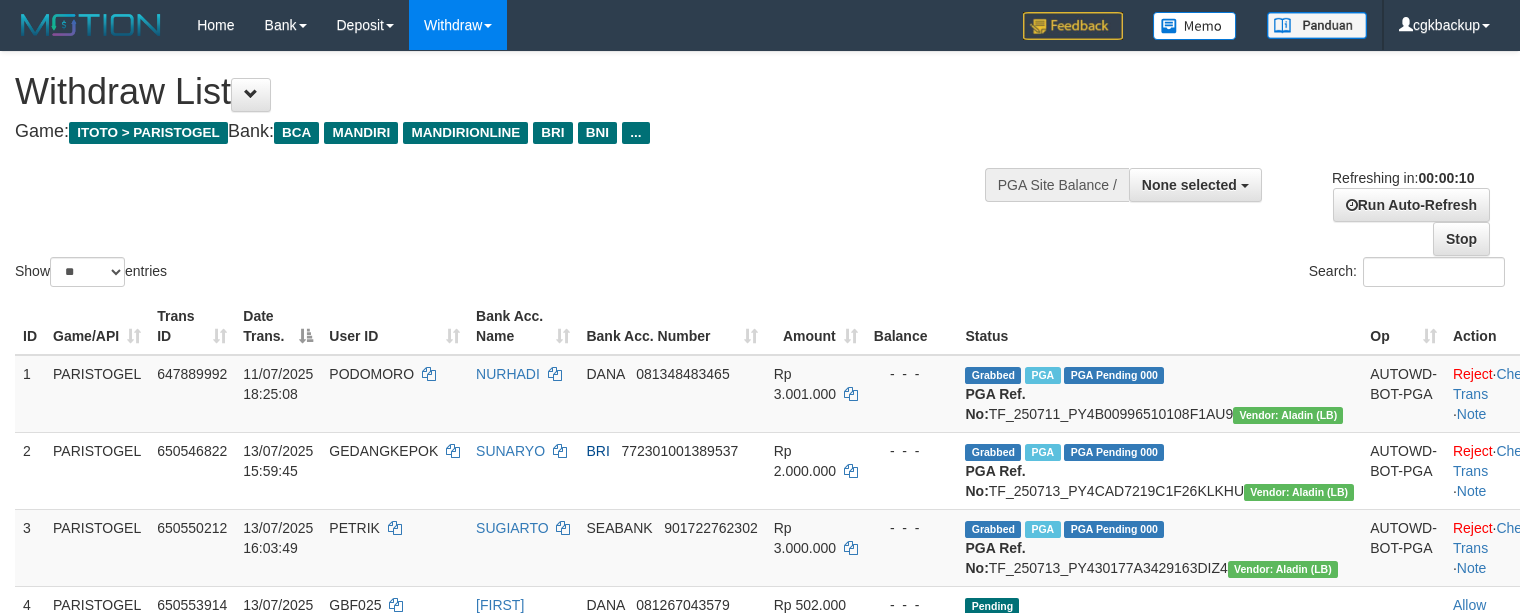 select 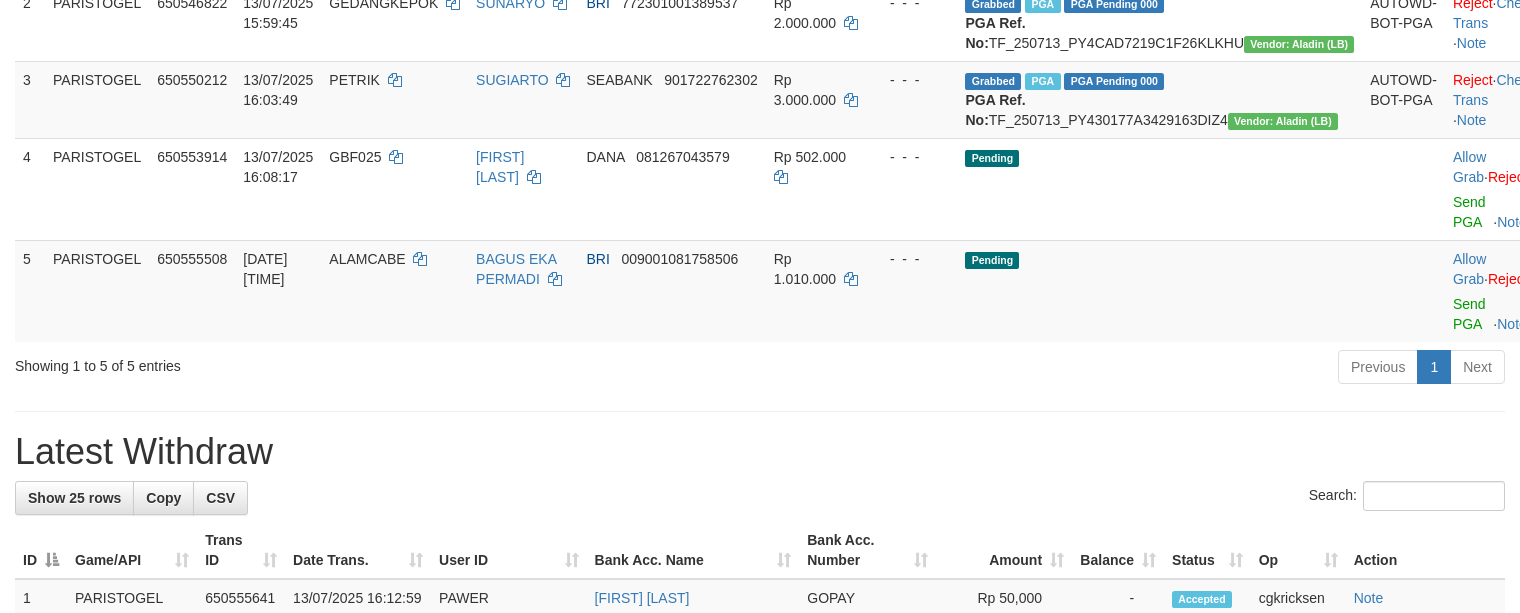 scroll, scrollTop: 400, scrollLeft: 0, axis: vertical 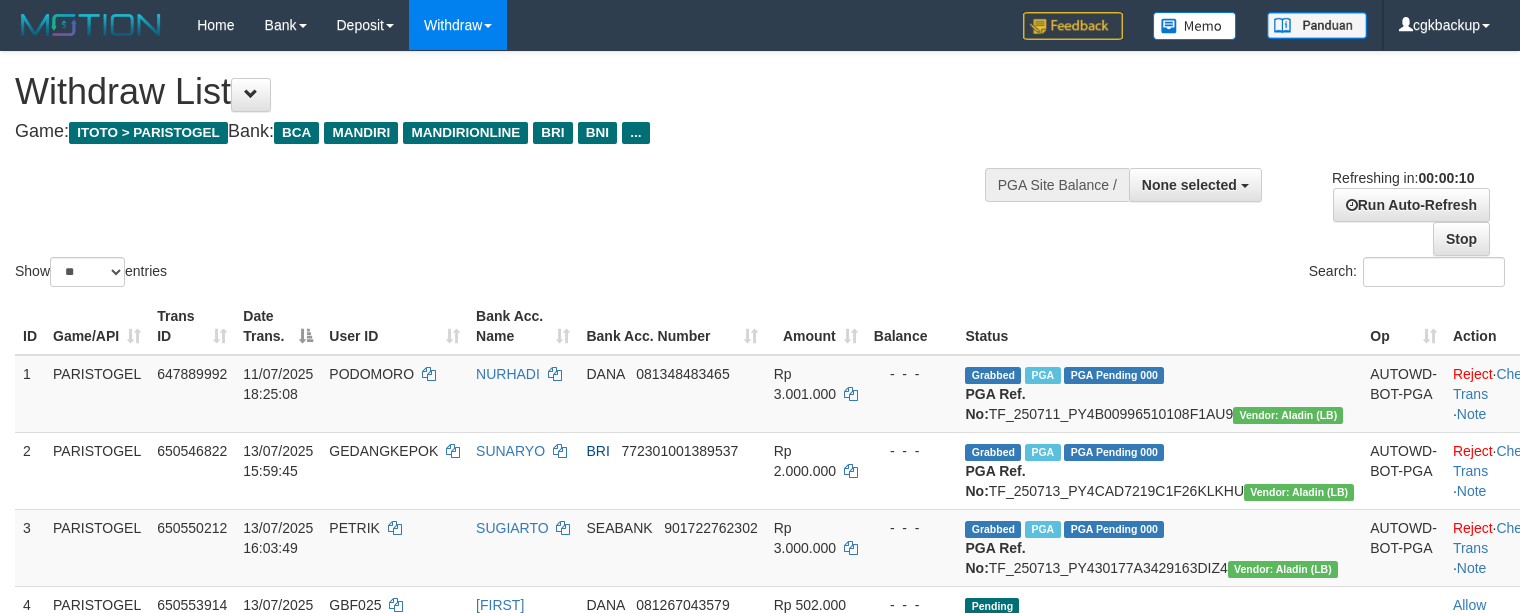 select 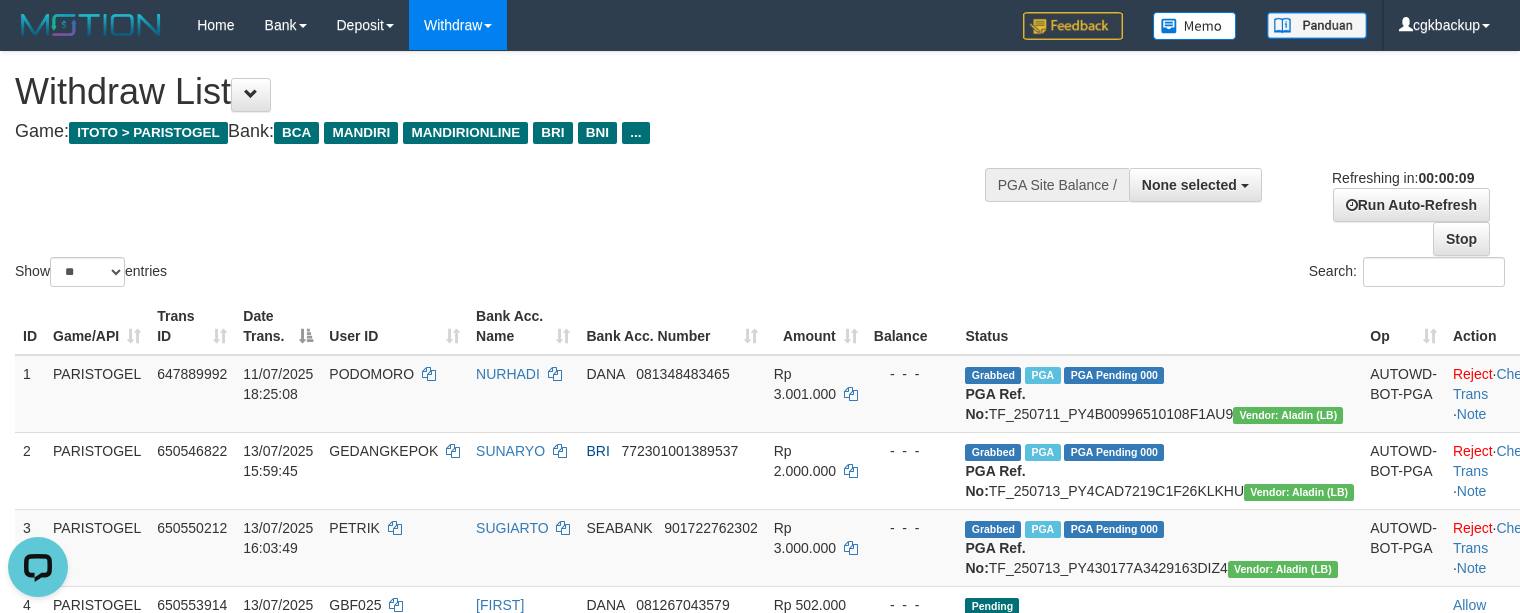 scroll, scrollTop: 0, scrollLeft: 0, axis: both 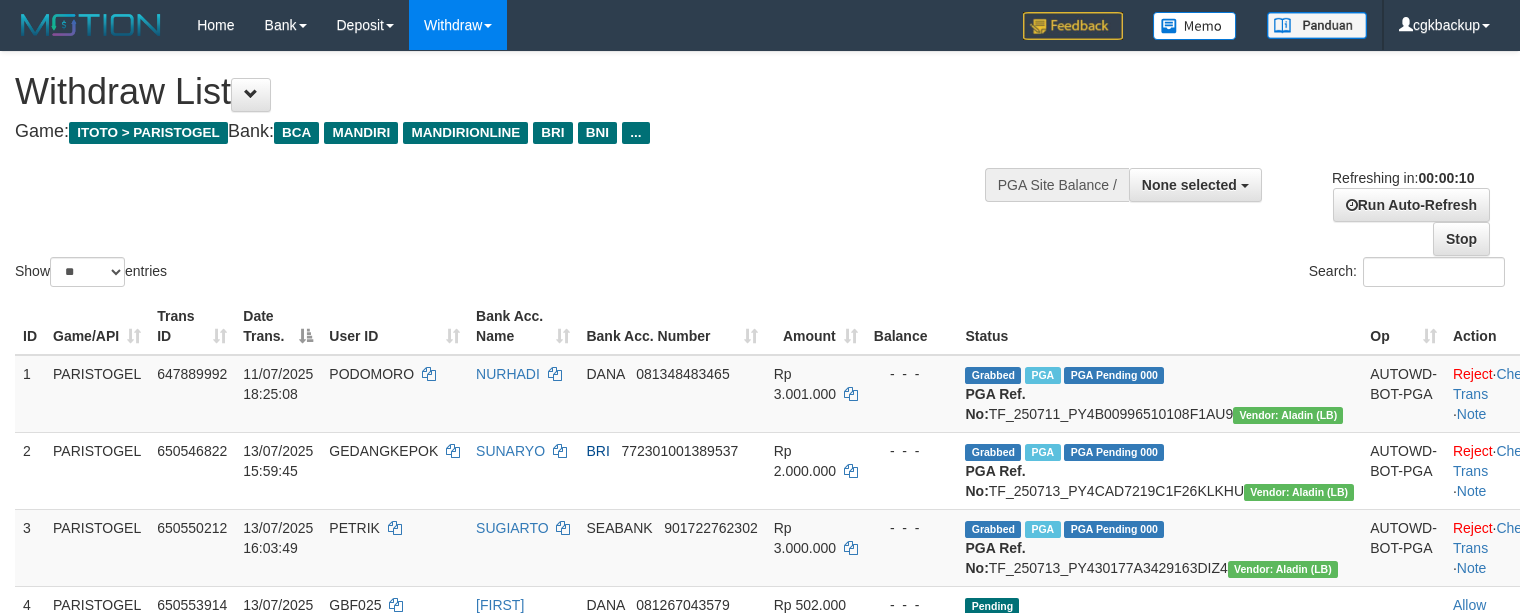 select 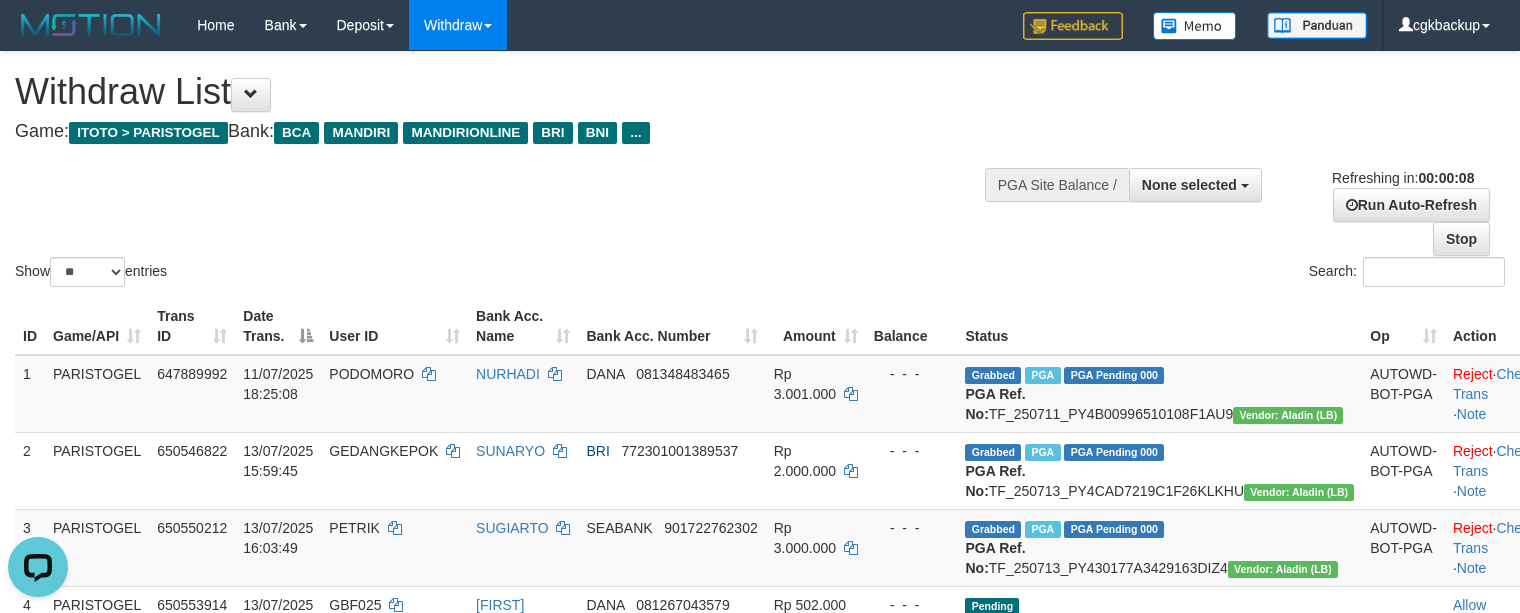 scroll, scrollTop: 0, scrollLeft: 0, axis: both 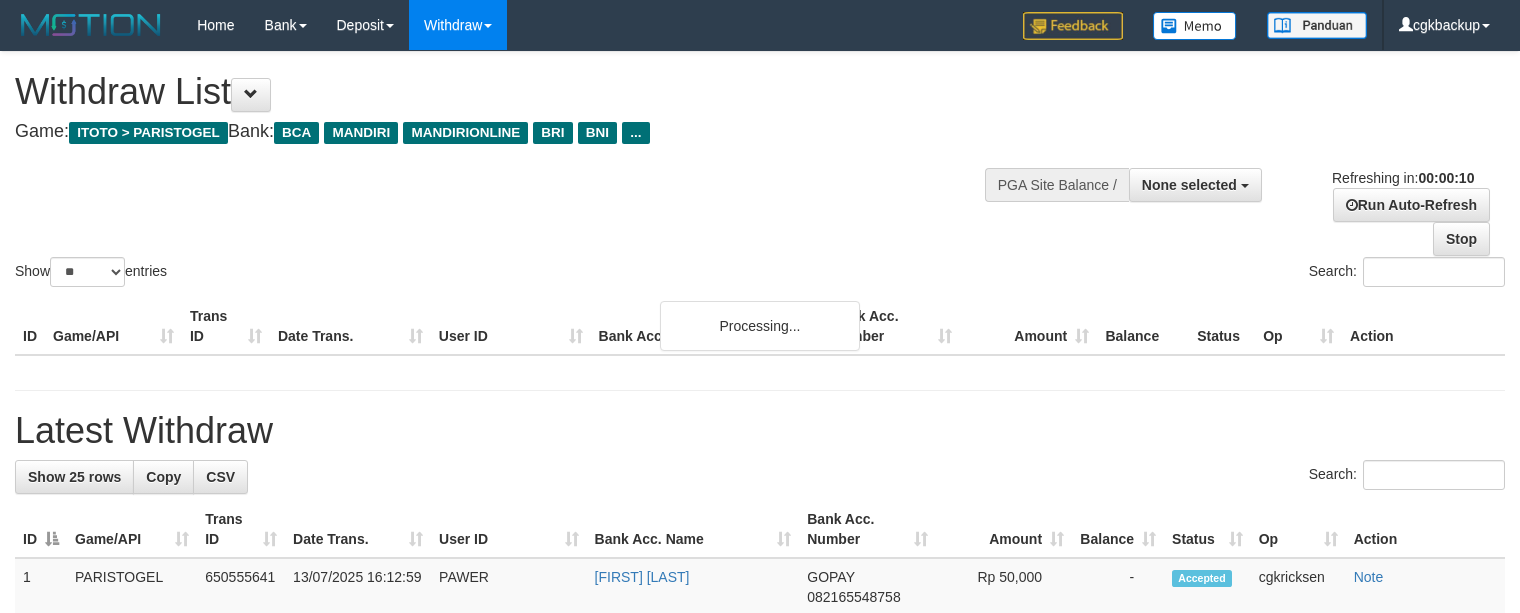 select 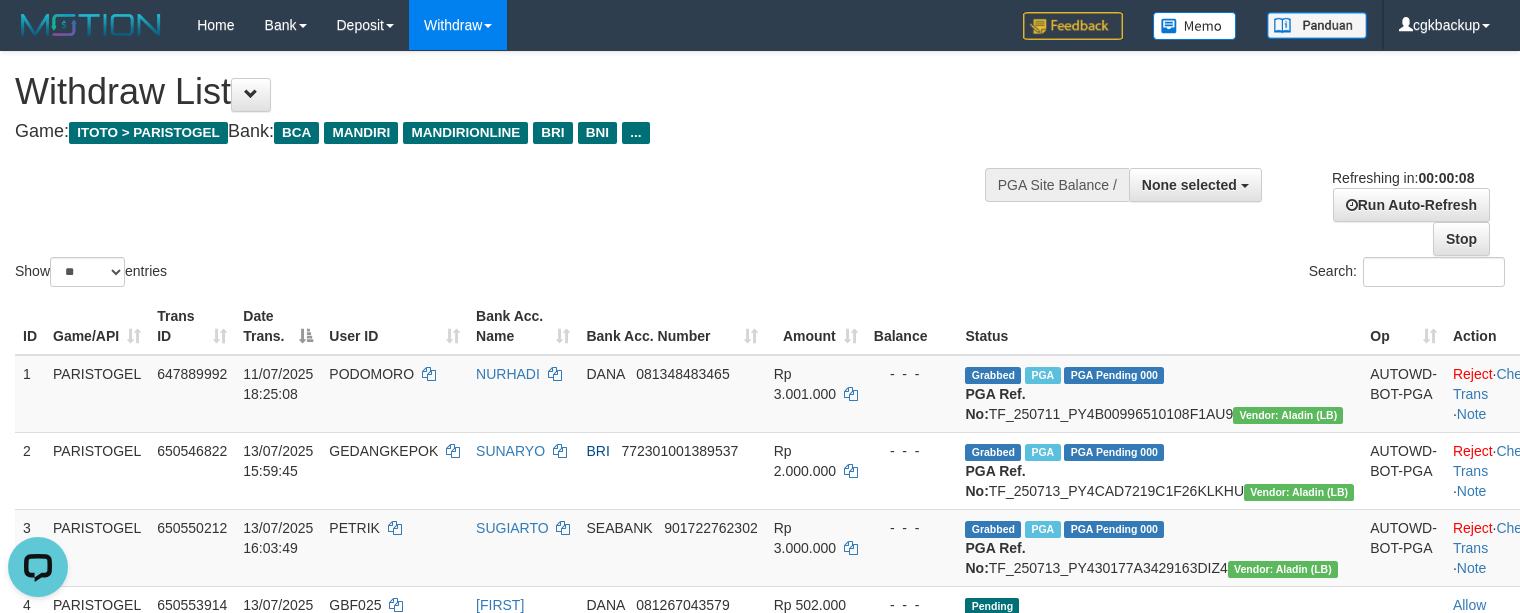 scroll, scrollTop: 0, scrollLeft: 0, axis: both 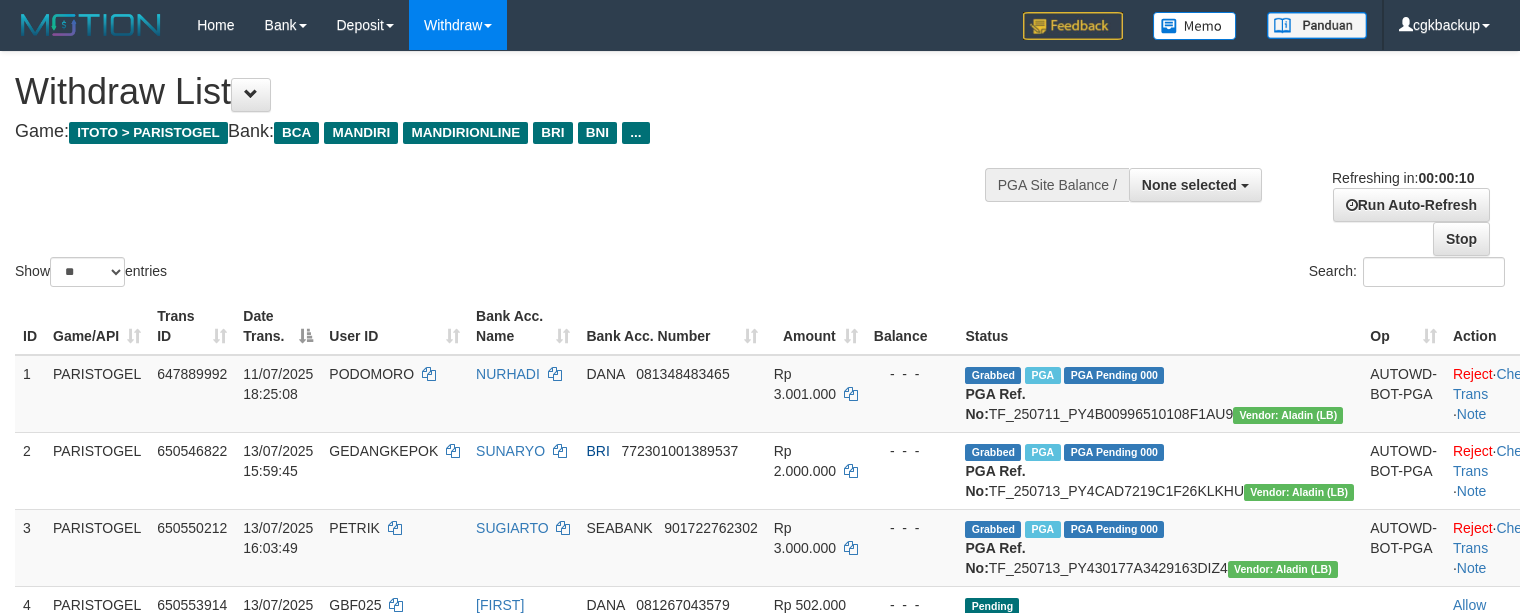 select 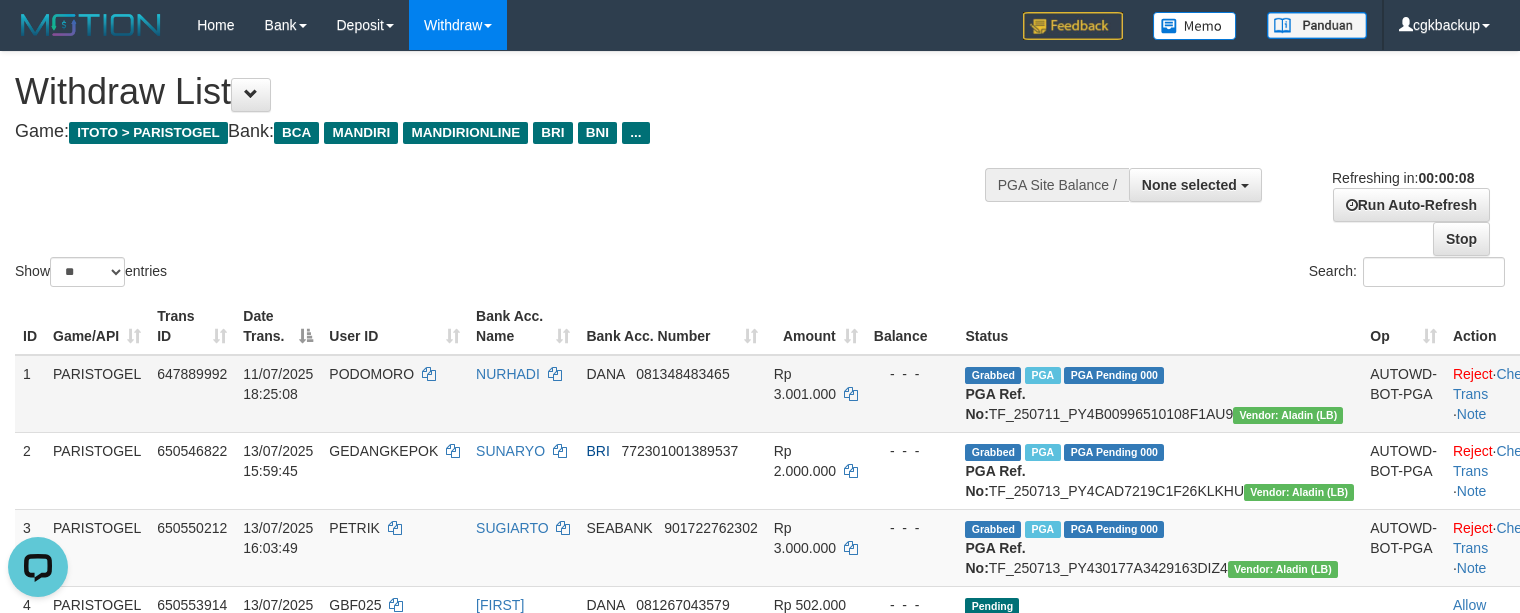scroll, scrollTop: 0, scrollLeft: 0, axis: both 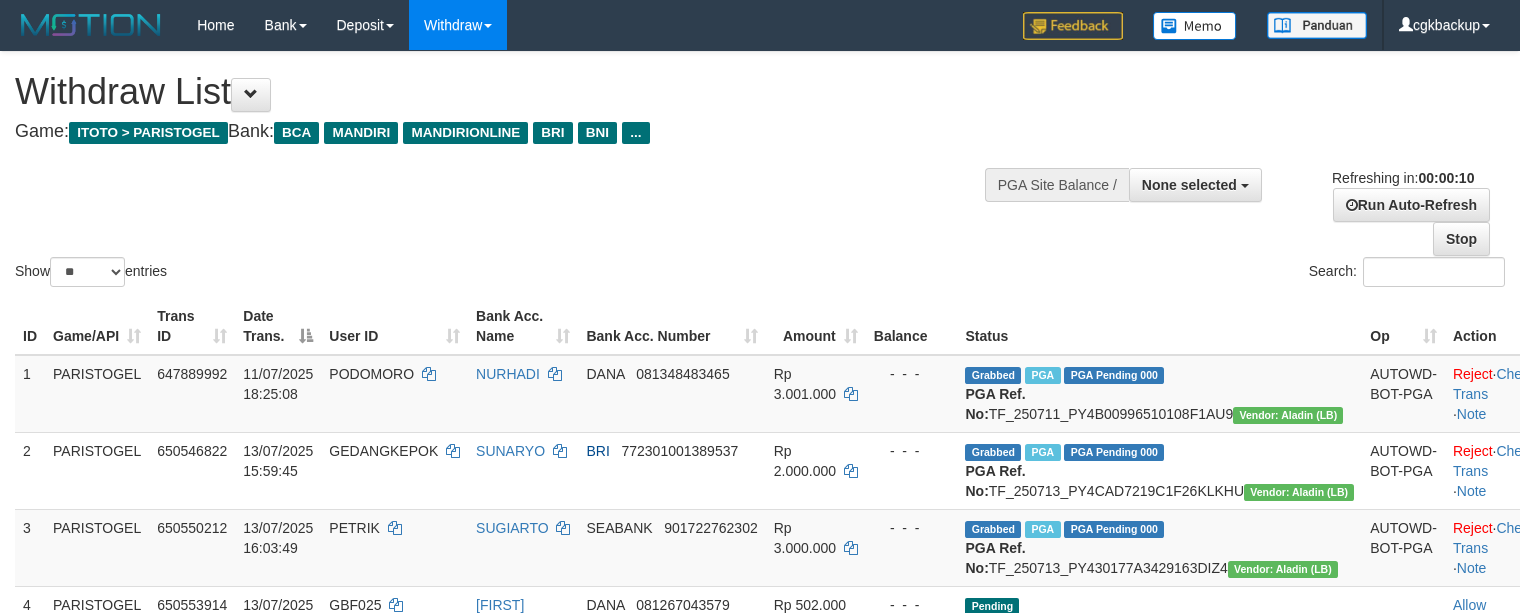 select 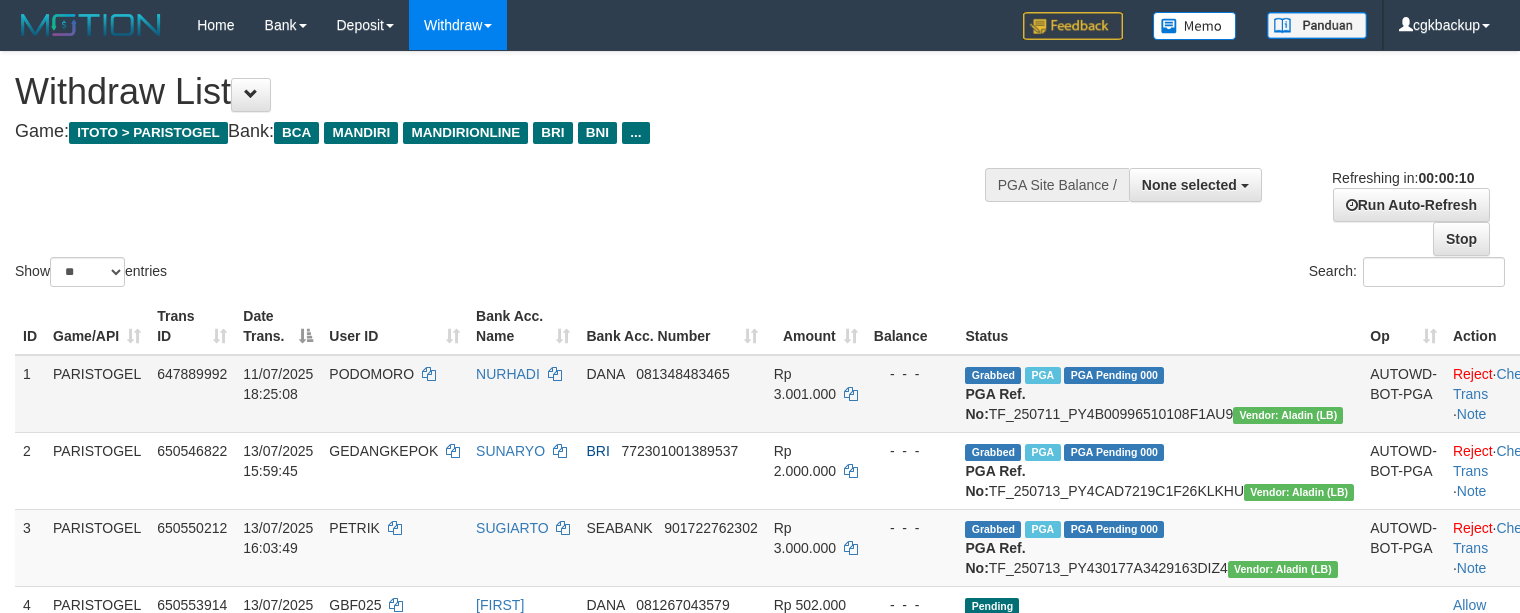 scroll, scrollTop: 0, scrollLeft: 0, axis: both 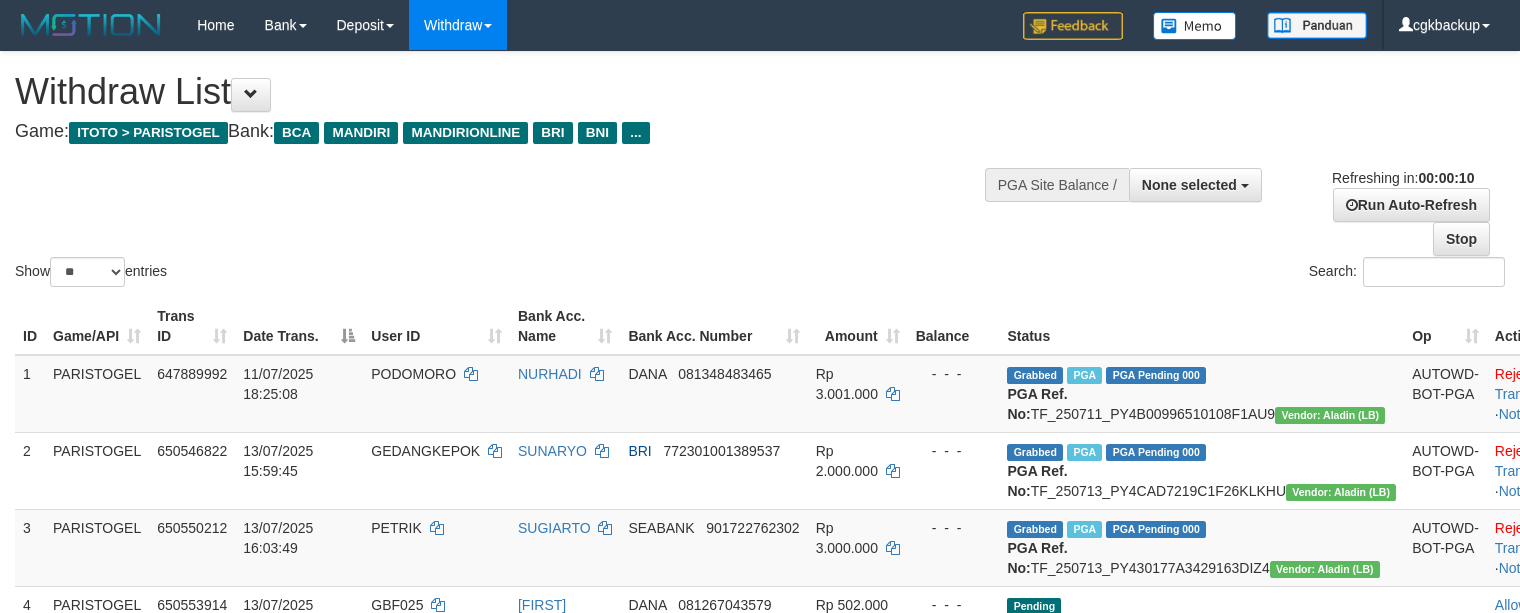 select 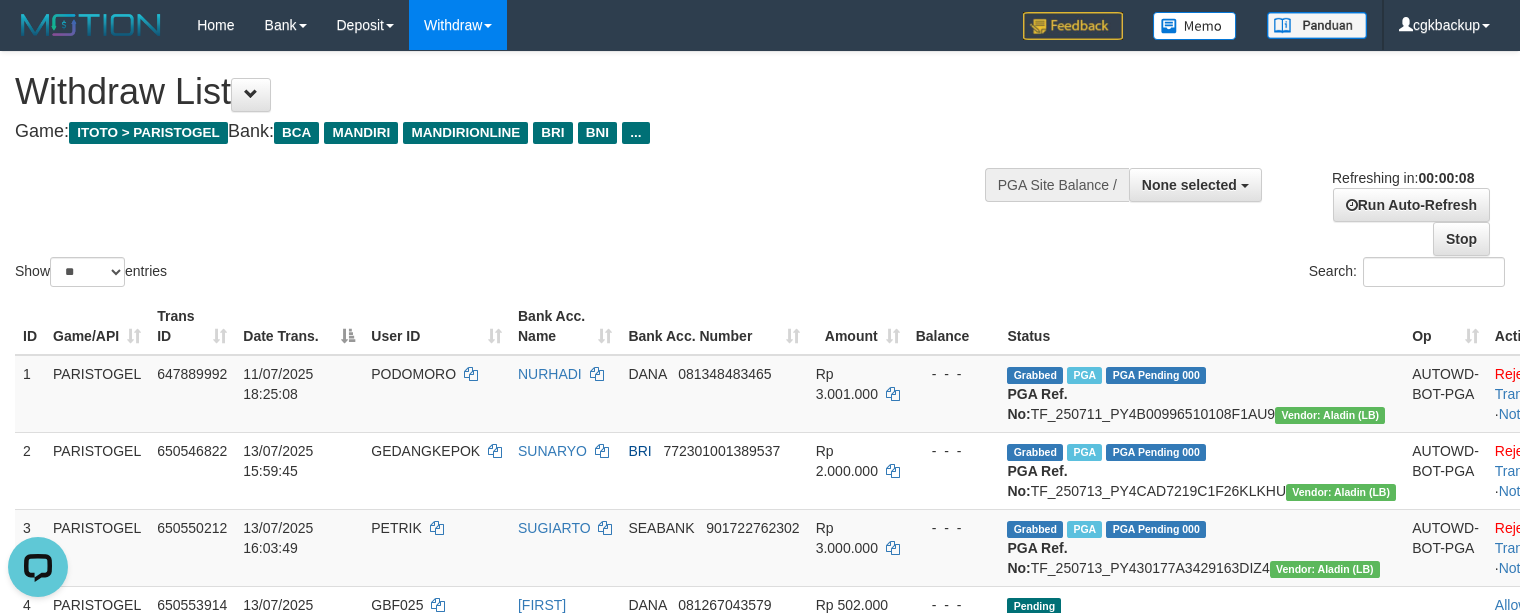 scroll, scrollTop: 0, scrollLeft: 0, axis: both 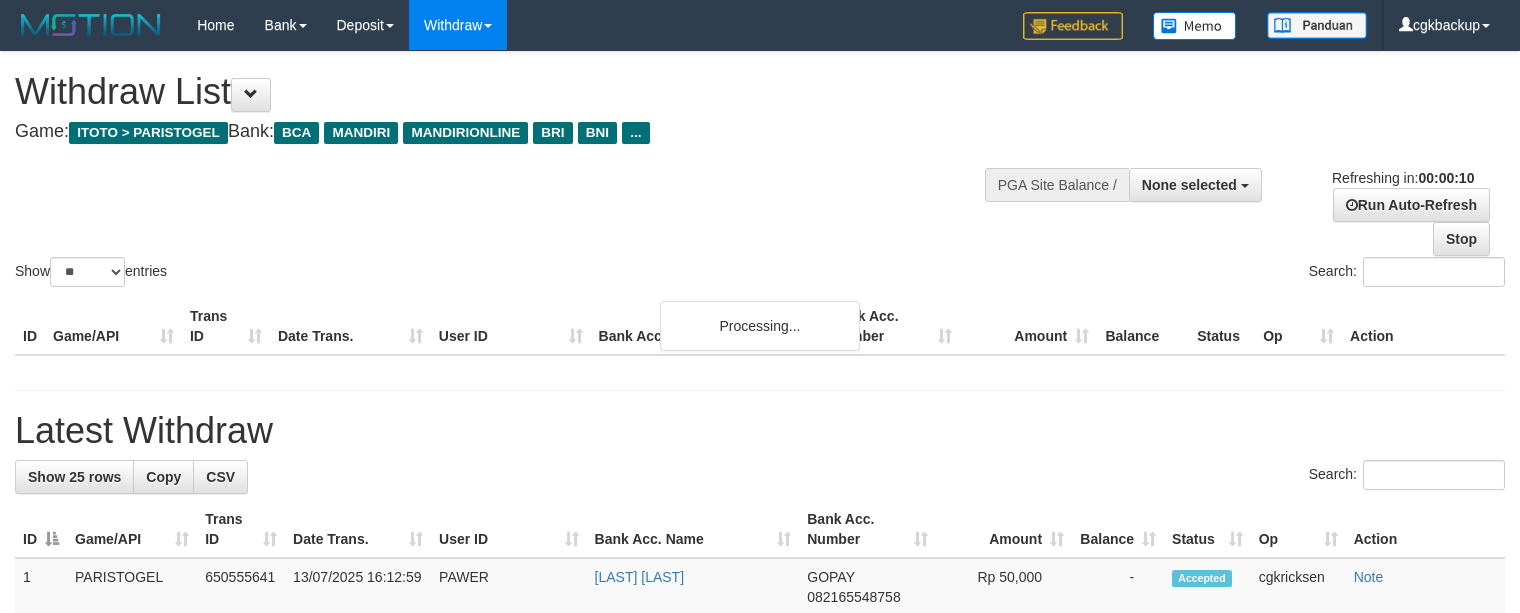 select 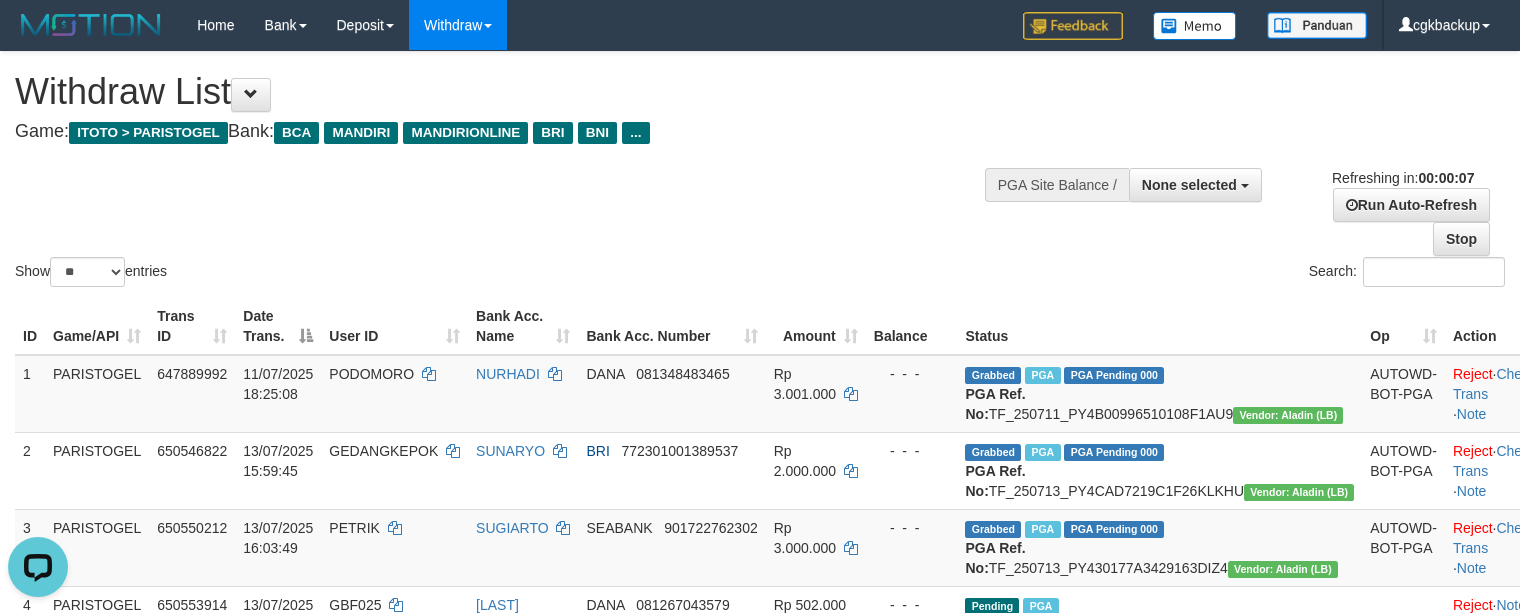 scroll, scrollTop: 0, scrollLeft: 0, axis: both 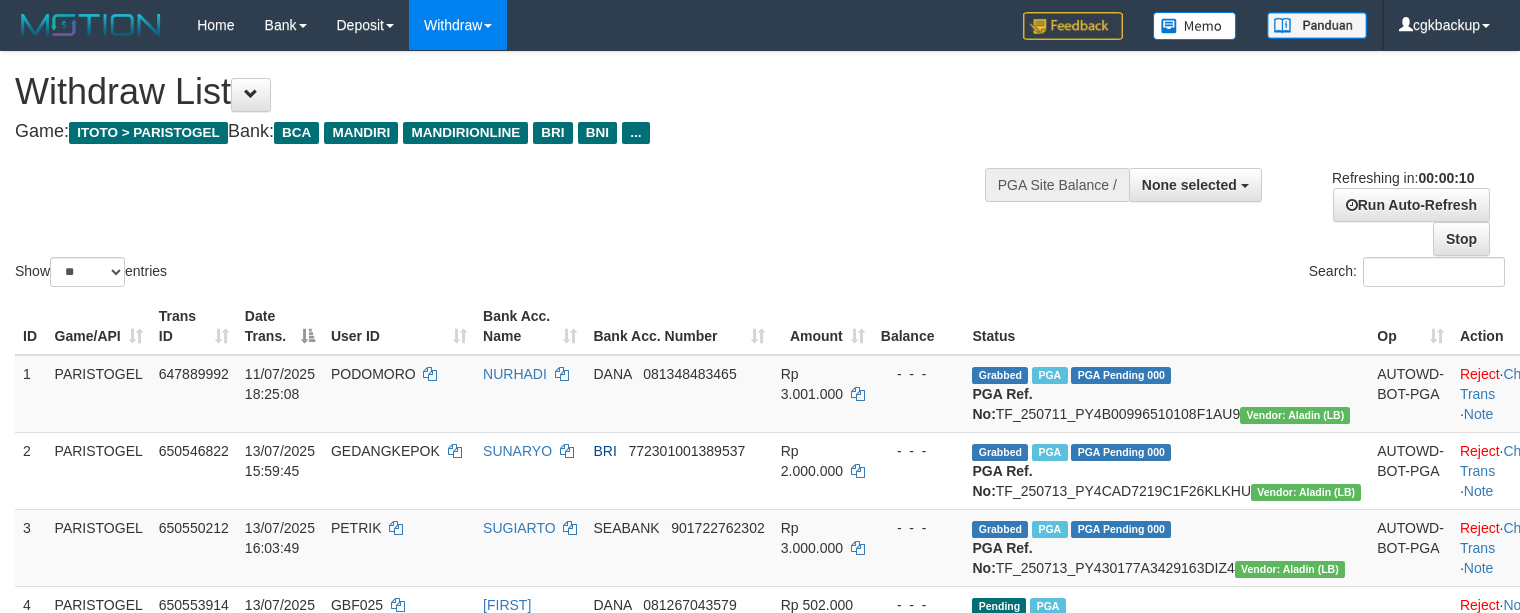 select 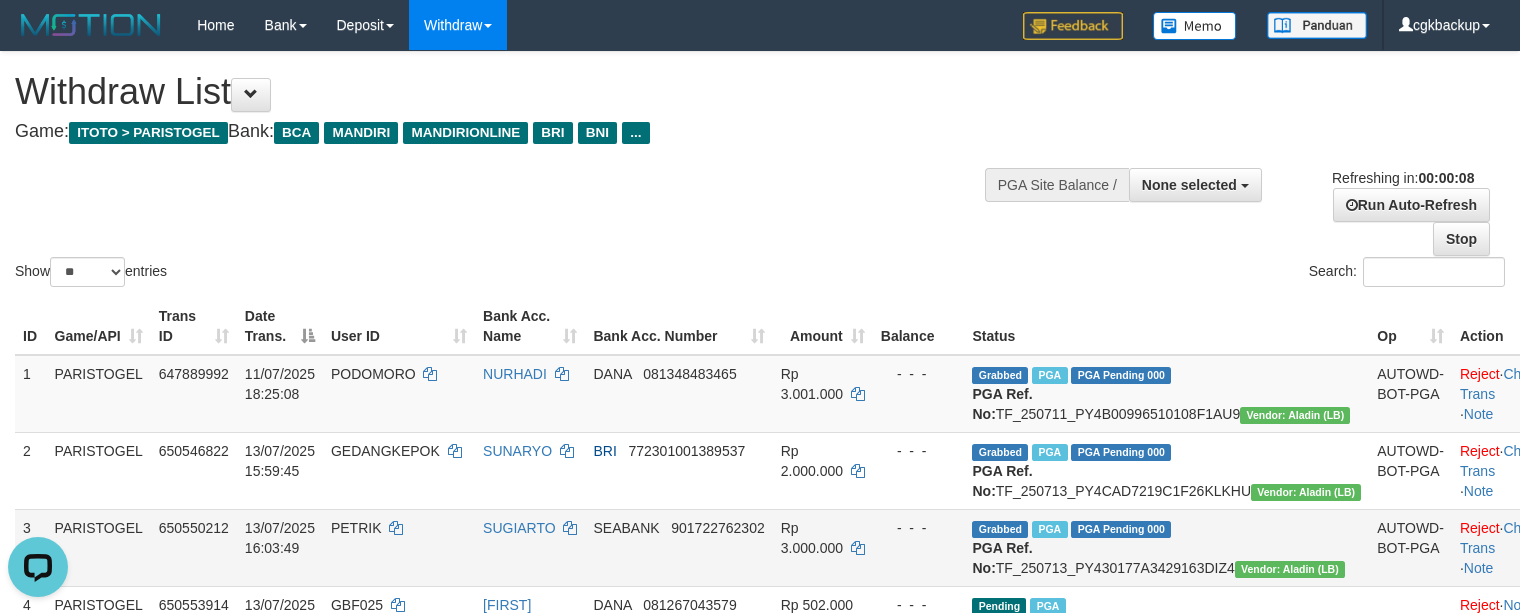 scroll, scrollTop: 0, scrollLeft: 0, axis: both 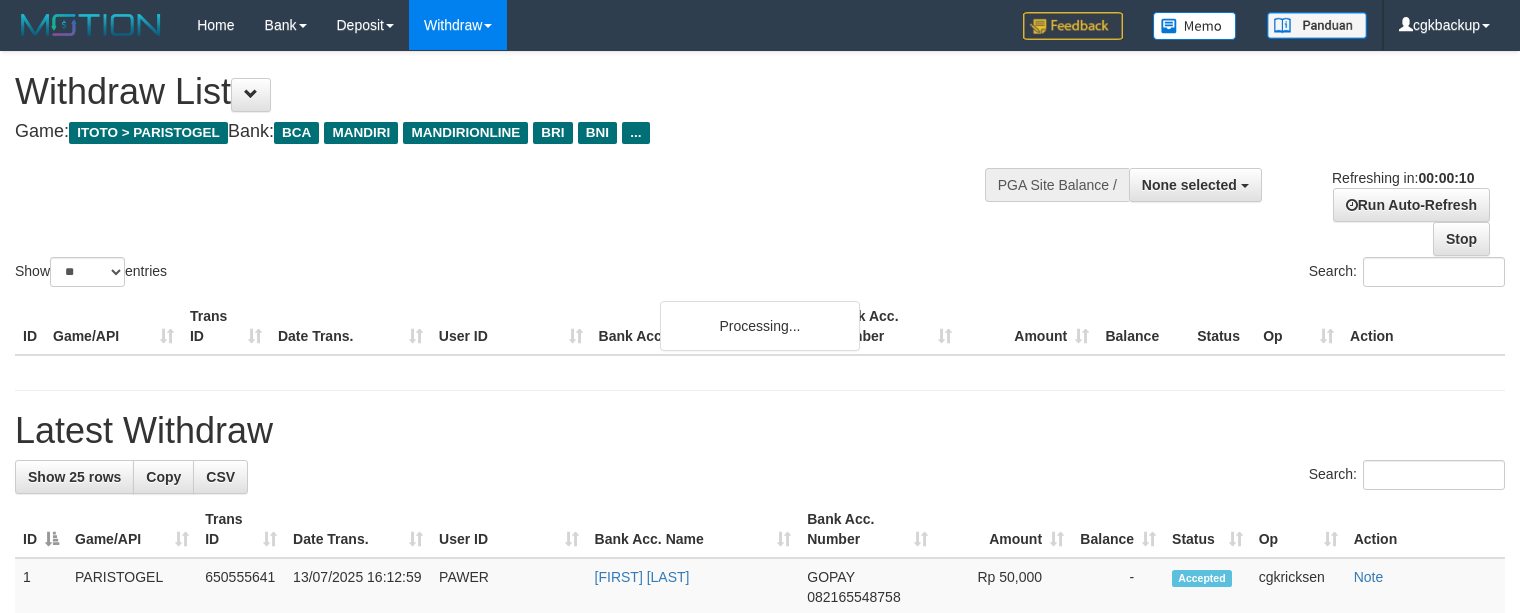 select 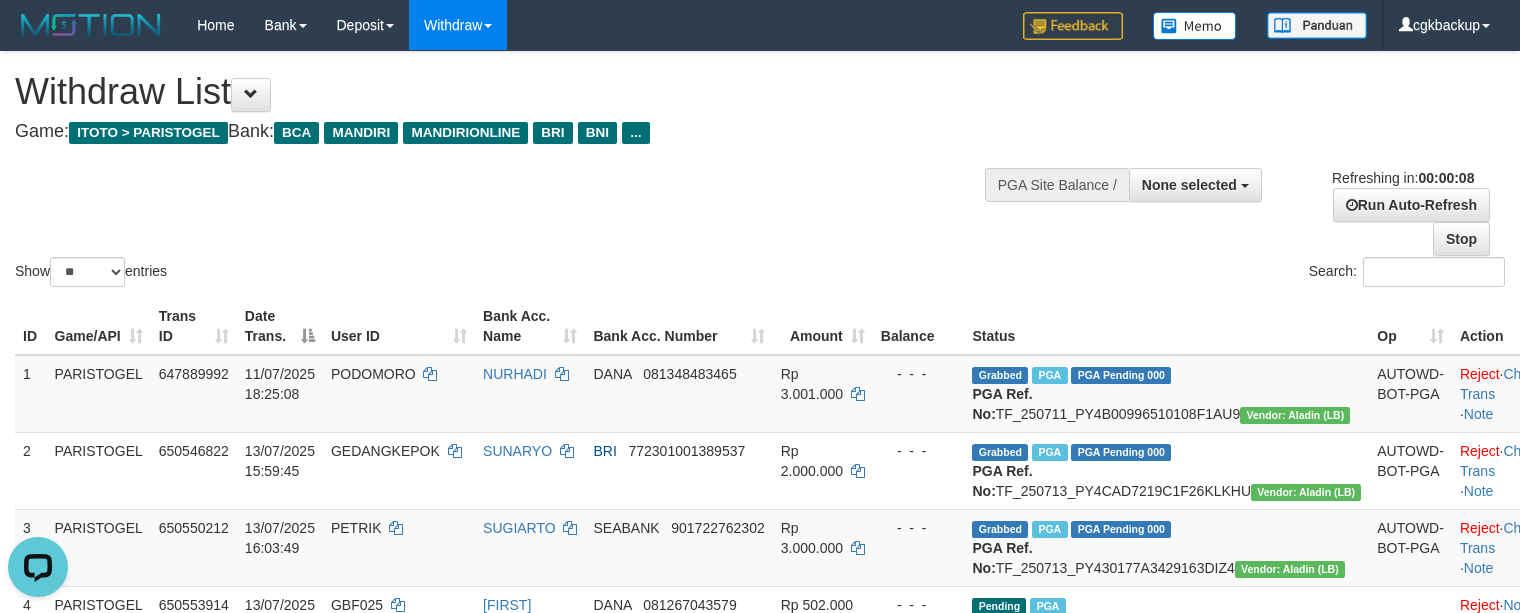 scroll, scrollTop: 0, scrollLeft: 0, axis: both 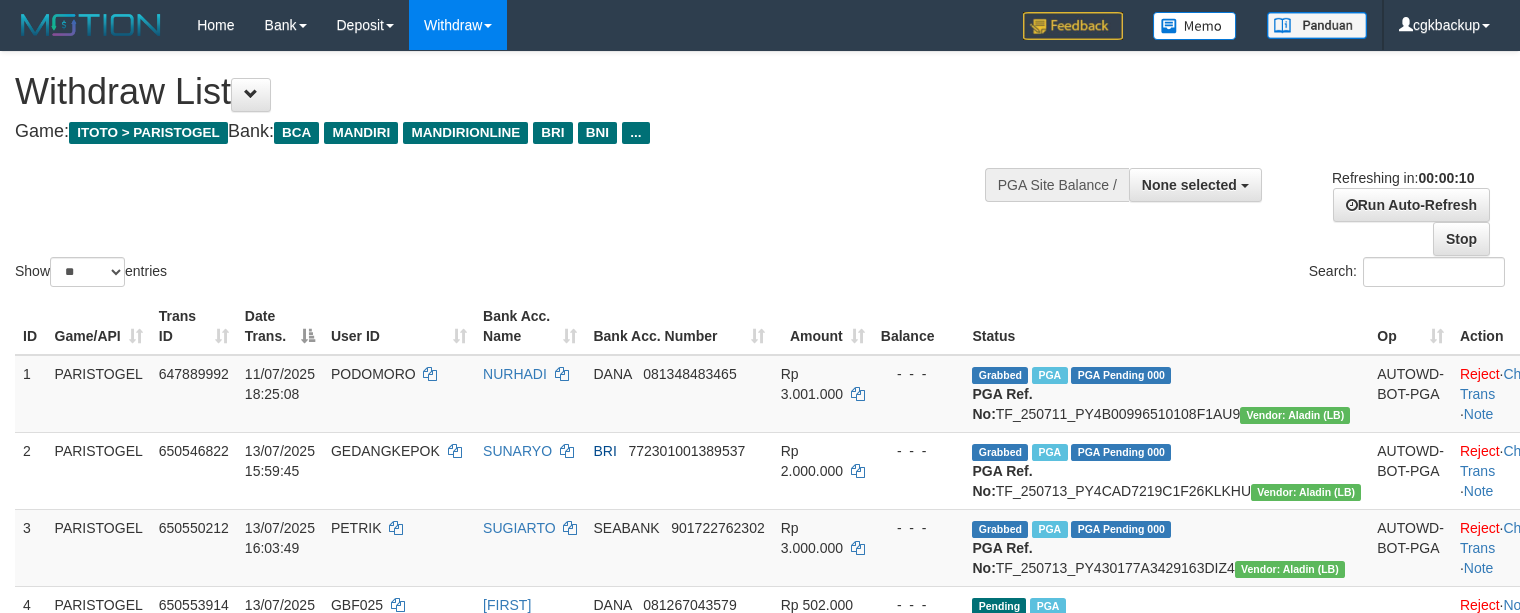 select 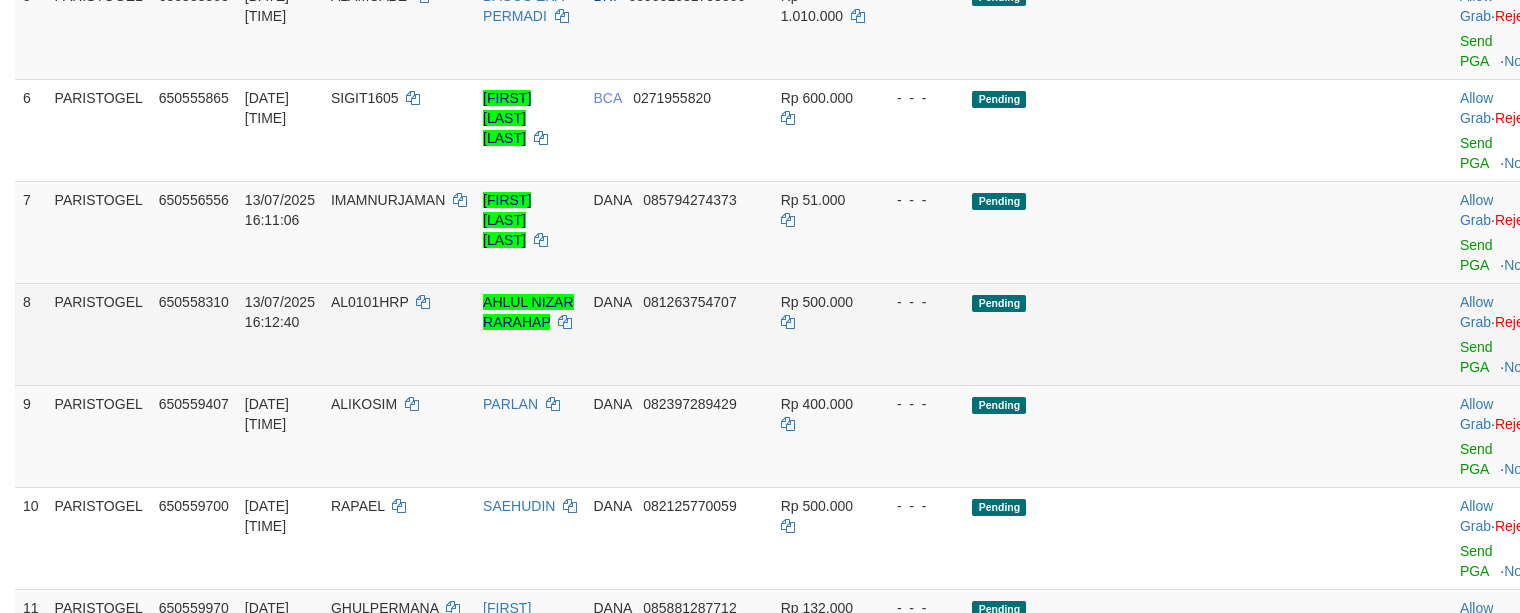 scroll, scrollTop: 933, scrollLeft: 0, axis: vertical 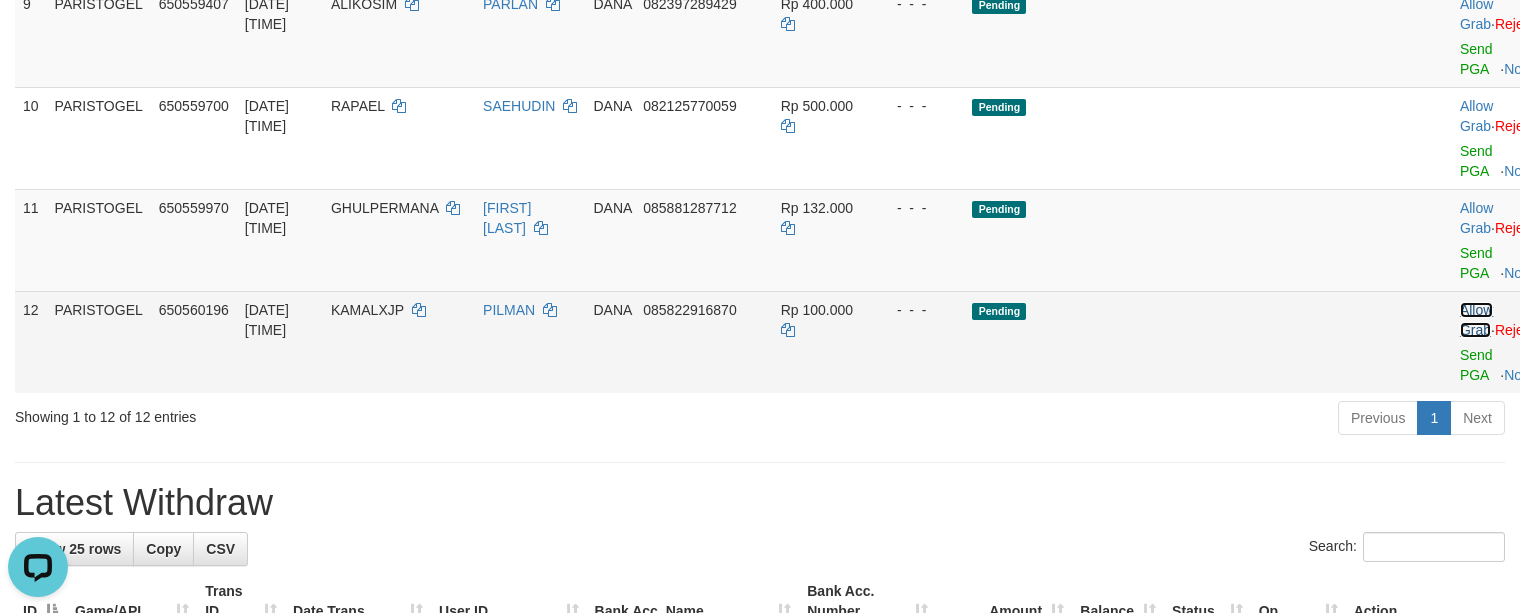 click on "Allow Grab" at bounding box center (1476, 320) 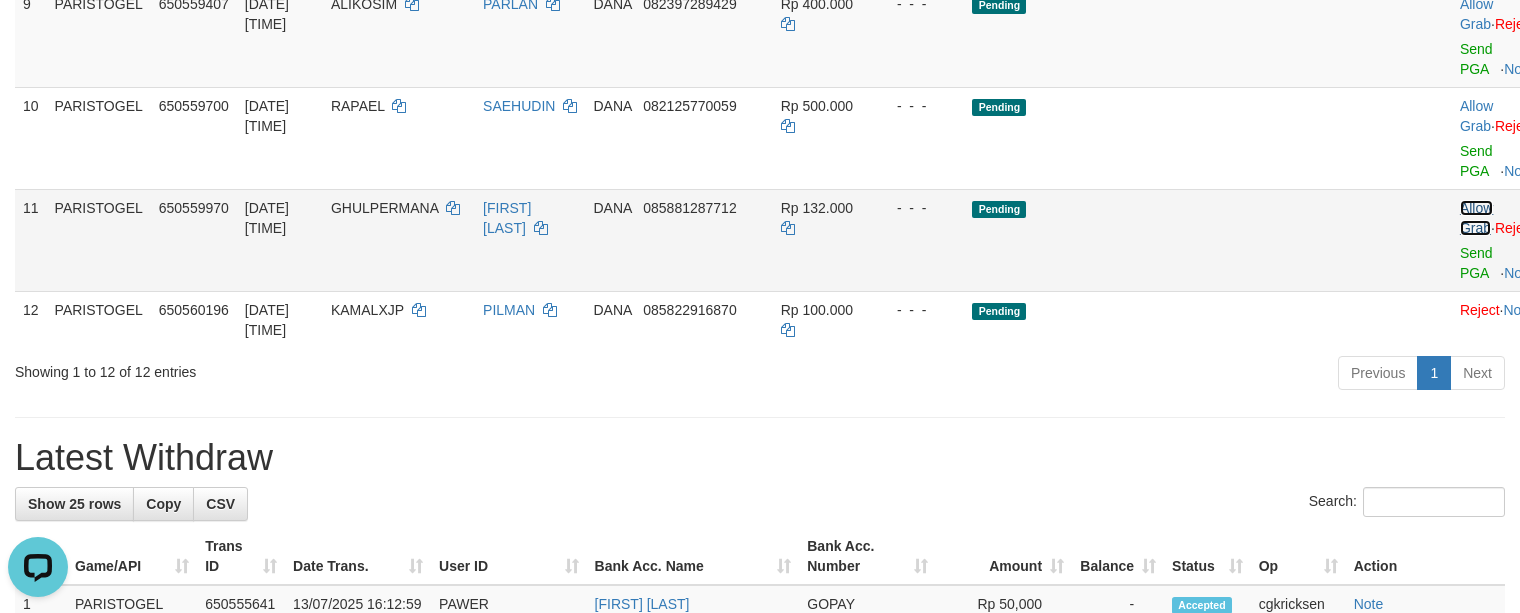 click on "Allow Grab" at bounding box center [1476, 218] 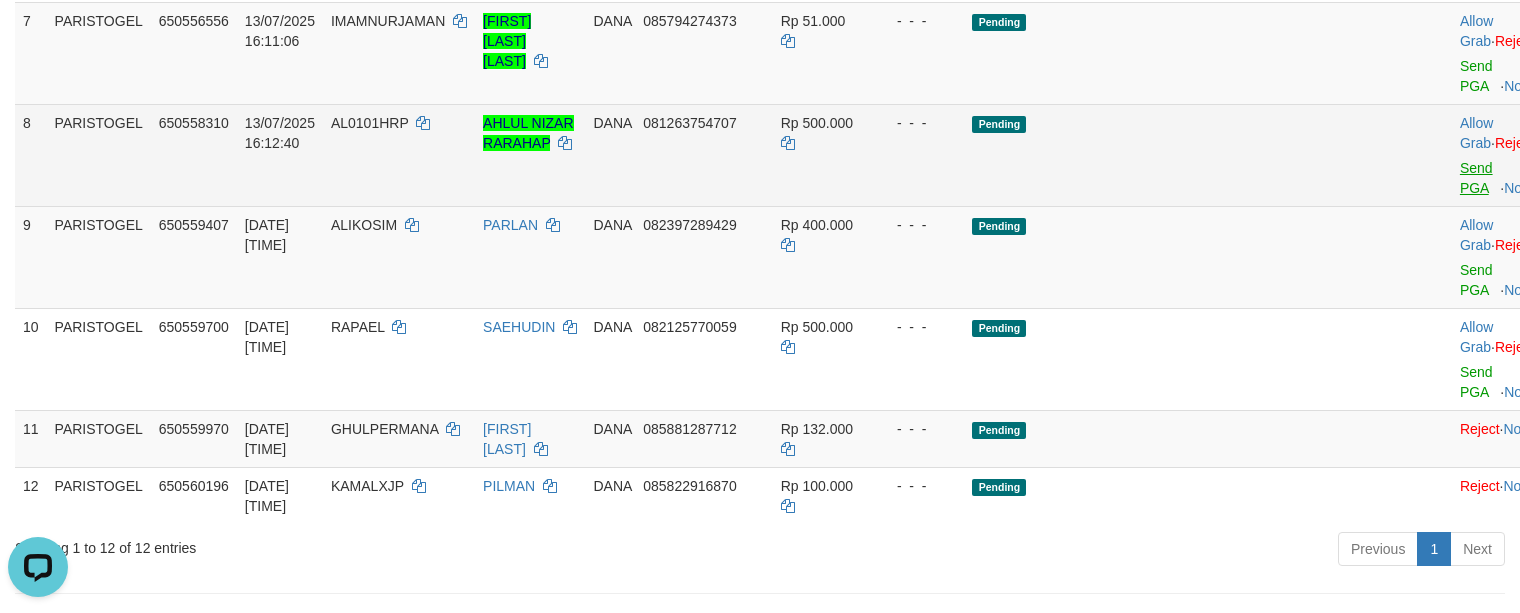 scroll, scrollTop: 800, scrollLeft: 0, axis: vertical 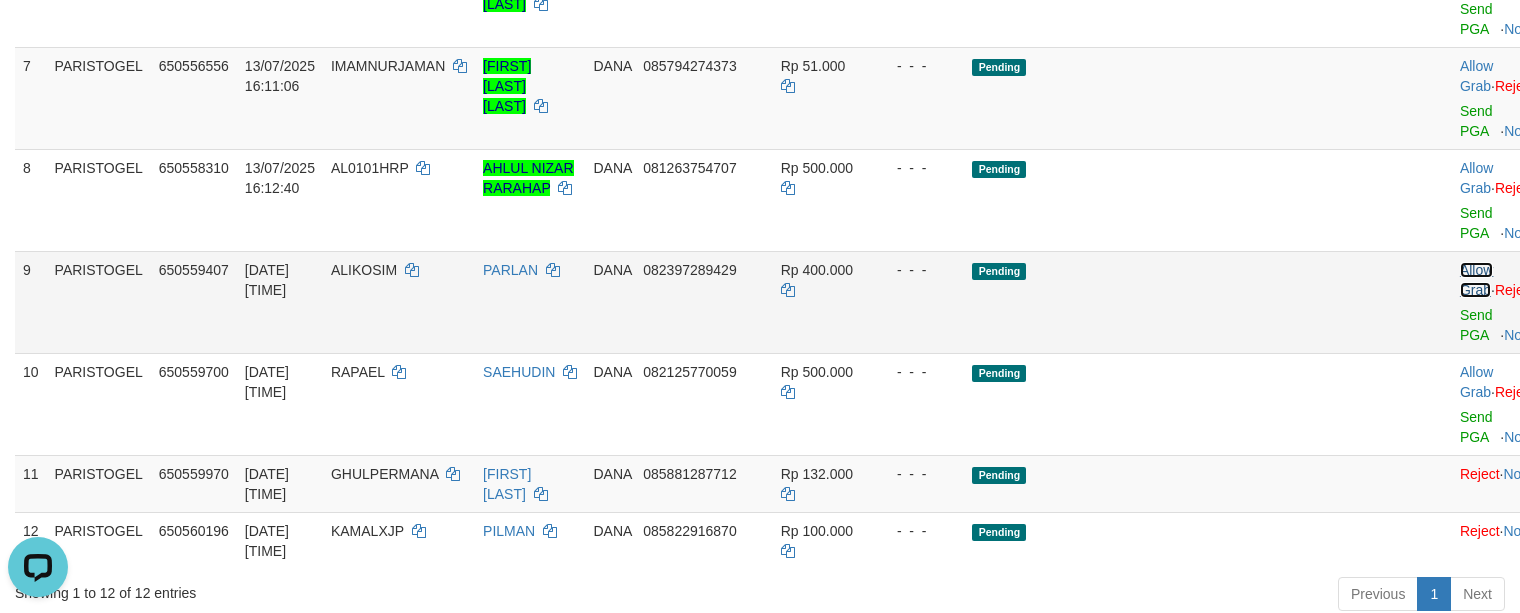 click on "Allow Grab" at bounding box center (1476, 280) 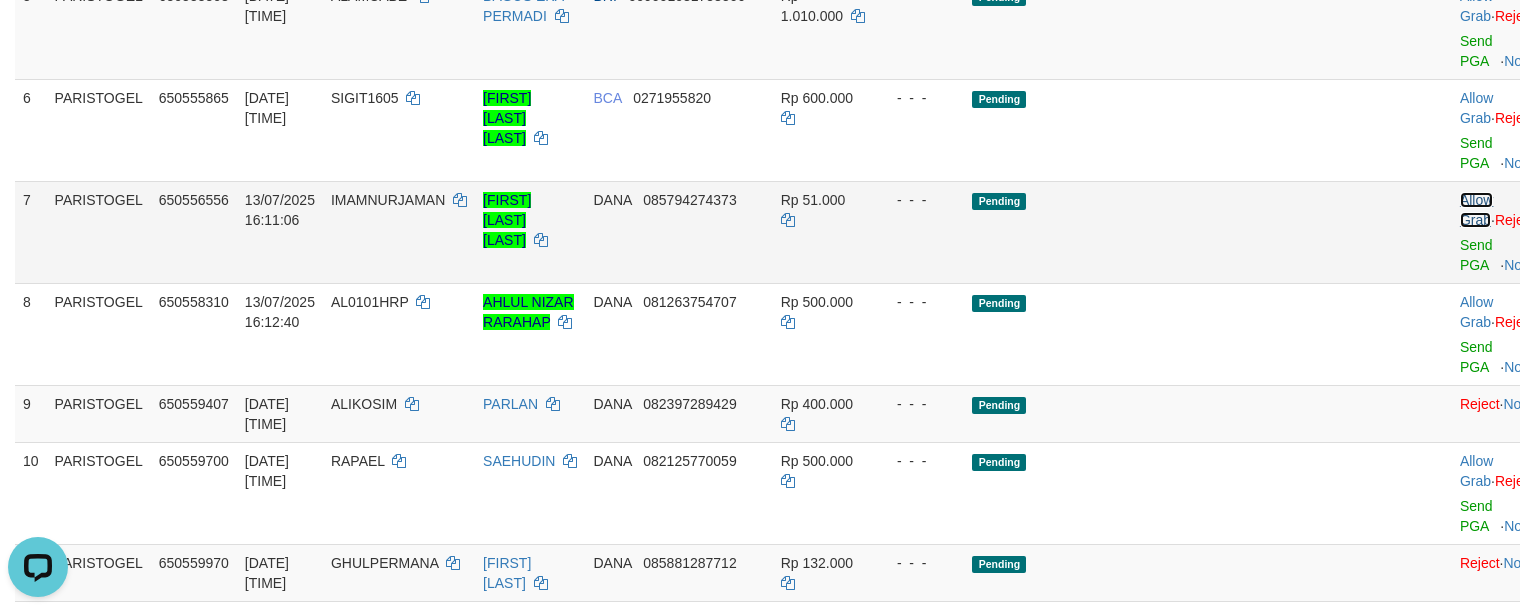 click on "Allow Grab" at bounding box center (1476, 210) 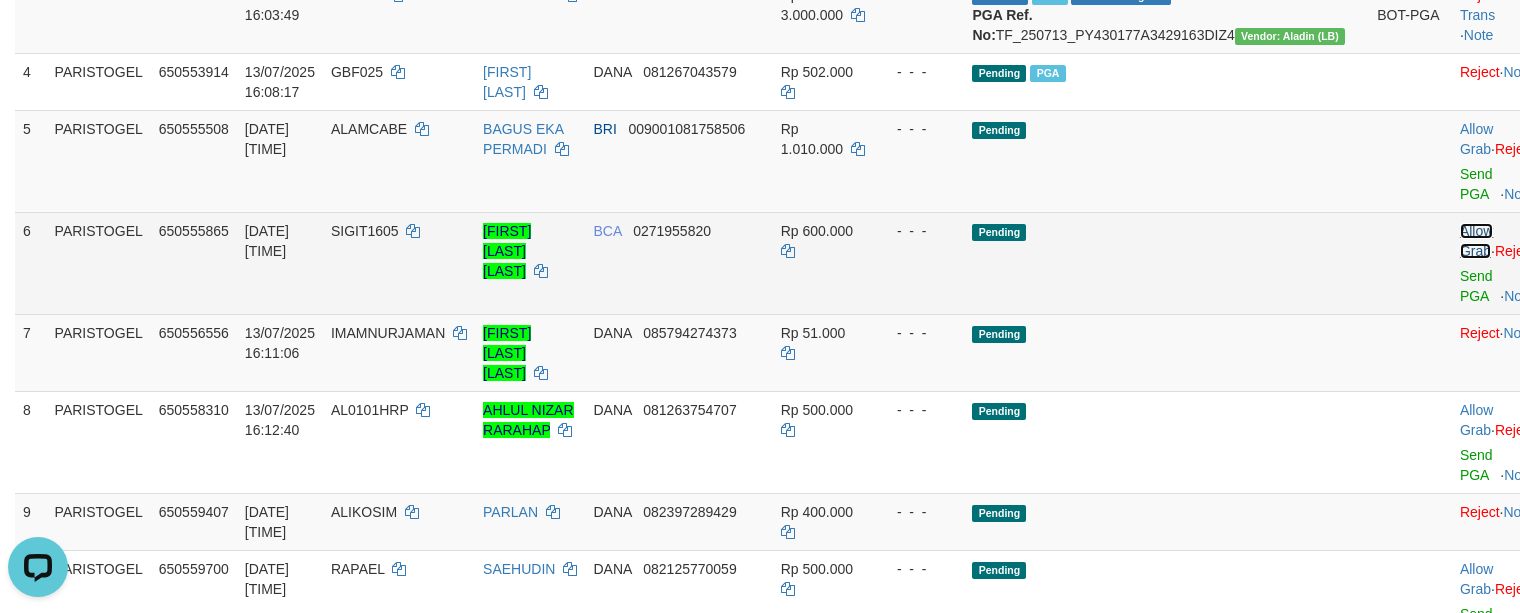 click on "Allow Grab" at bounding box center [1476, 241] 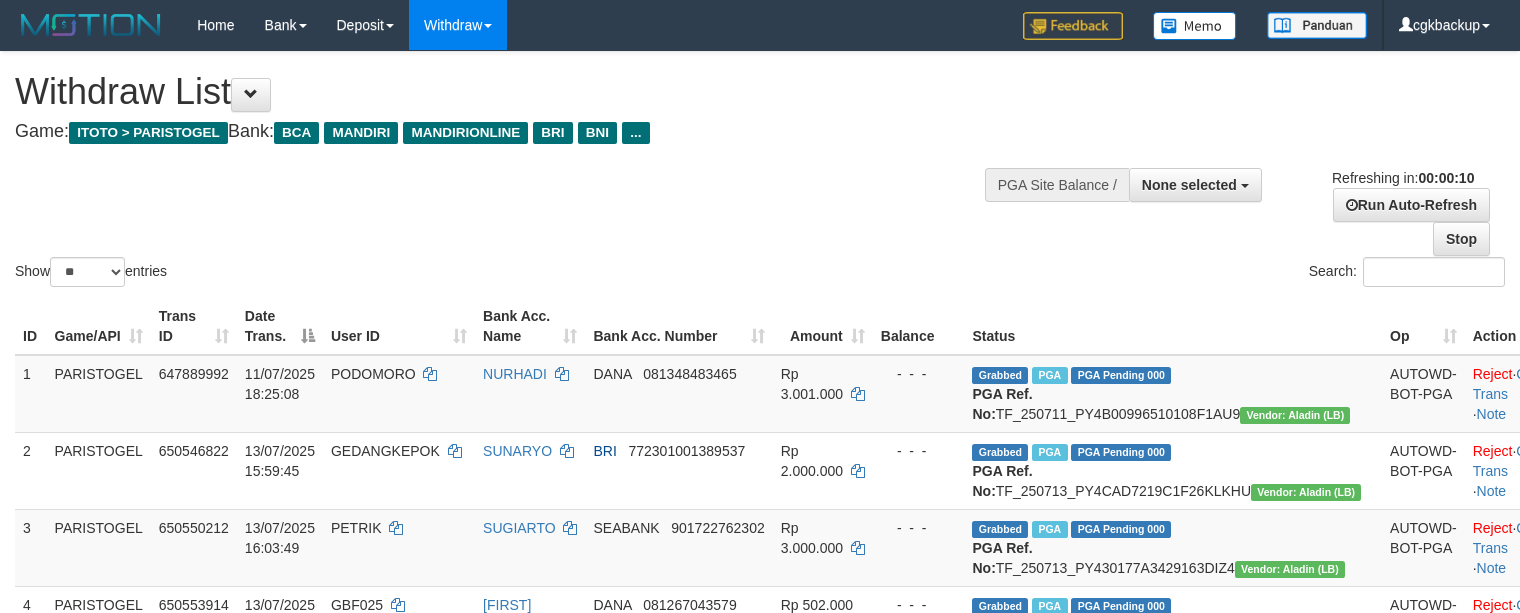 select 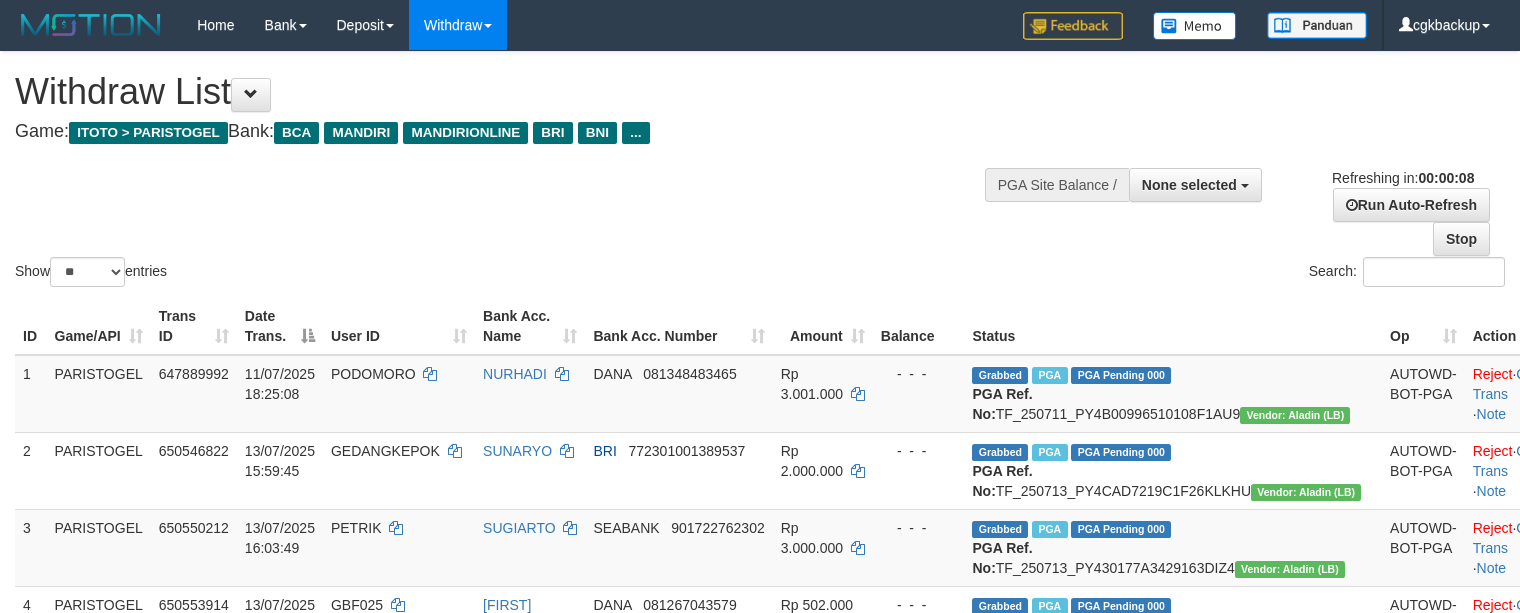 scroll, scrollTop: 0, scrollLeft: 0, axis: both 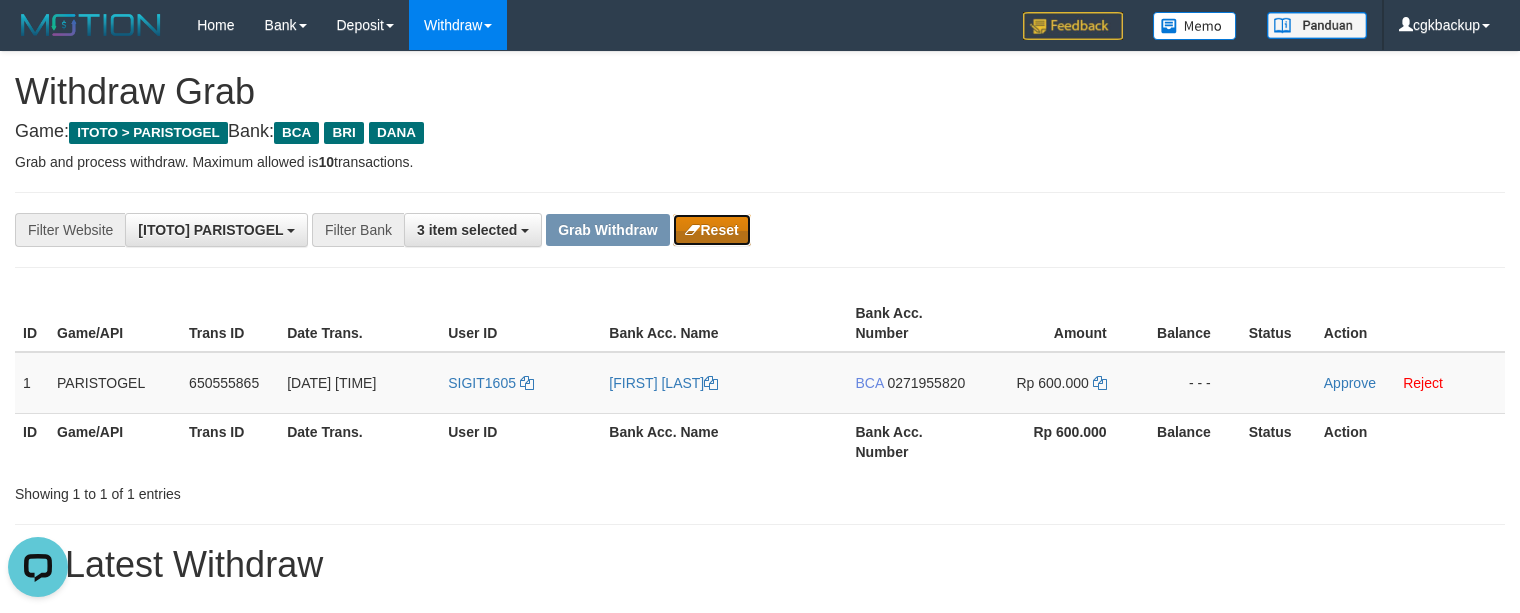 click on "Reset" at bounding box center (711, 230) 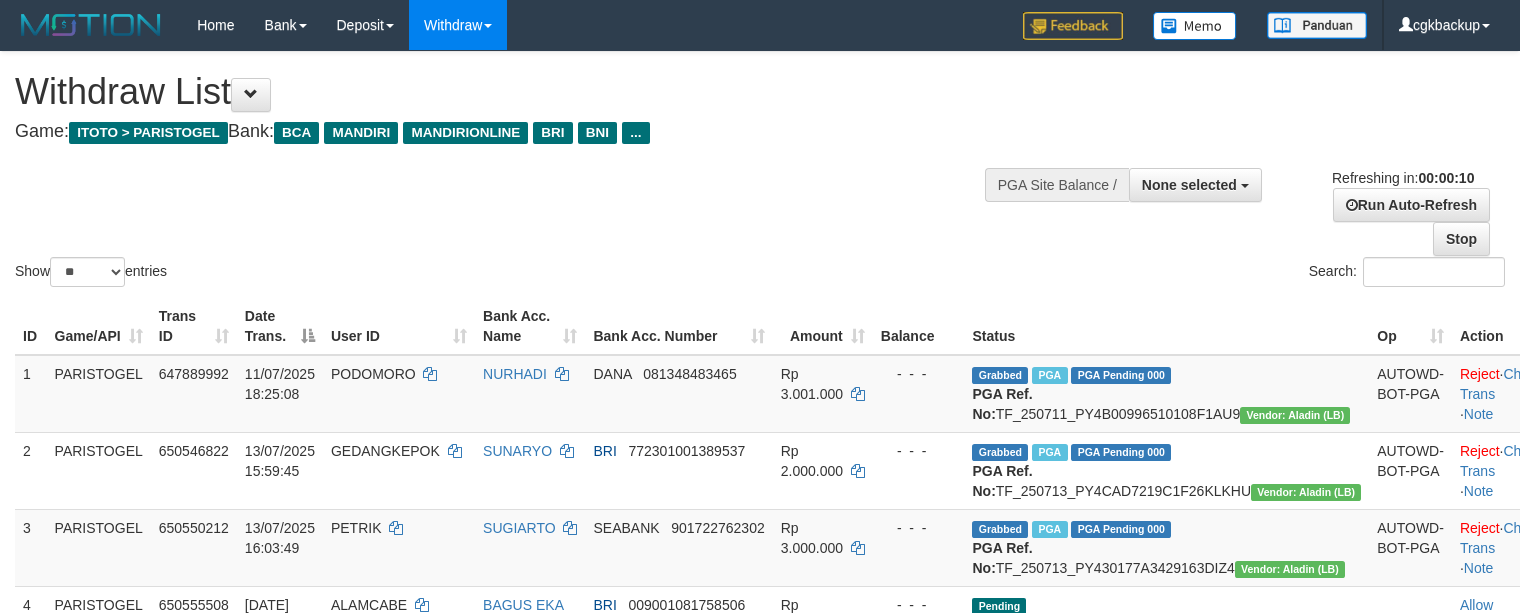 select 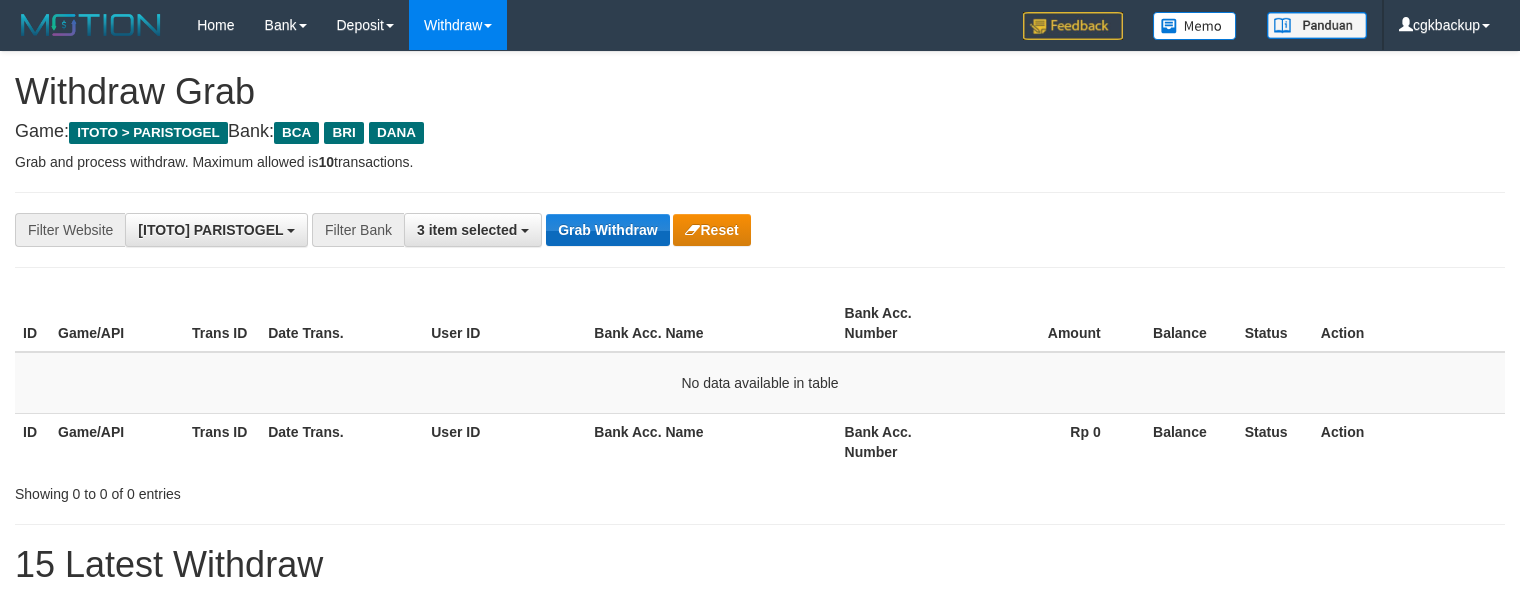 scroll, scrollTop: 0, scrollLeft: 0, axis: both 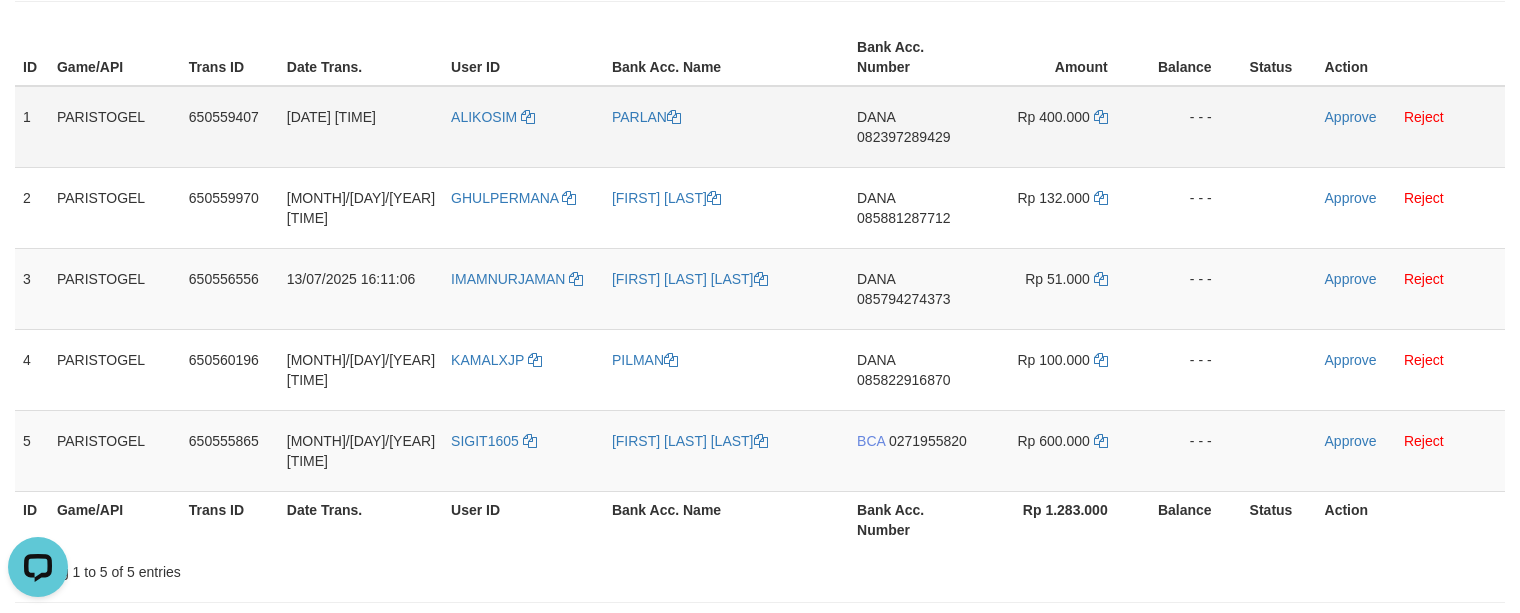 click on "ALIKOSIM" at bounding box center (523, 127) 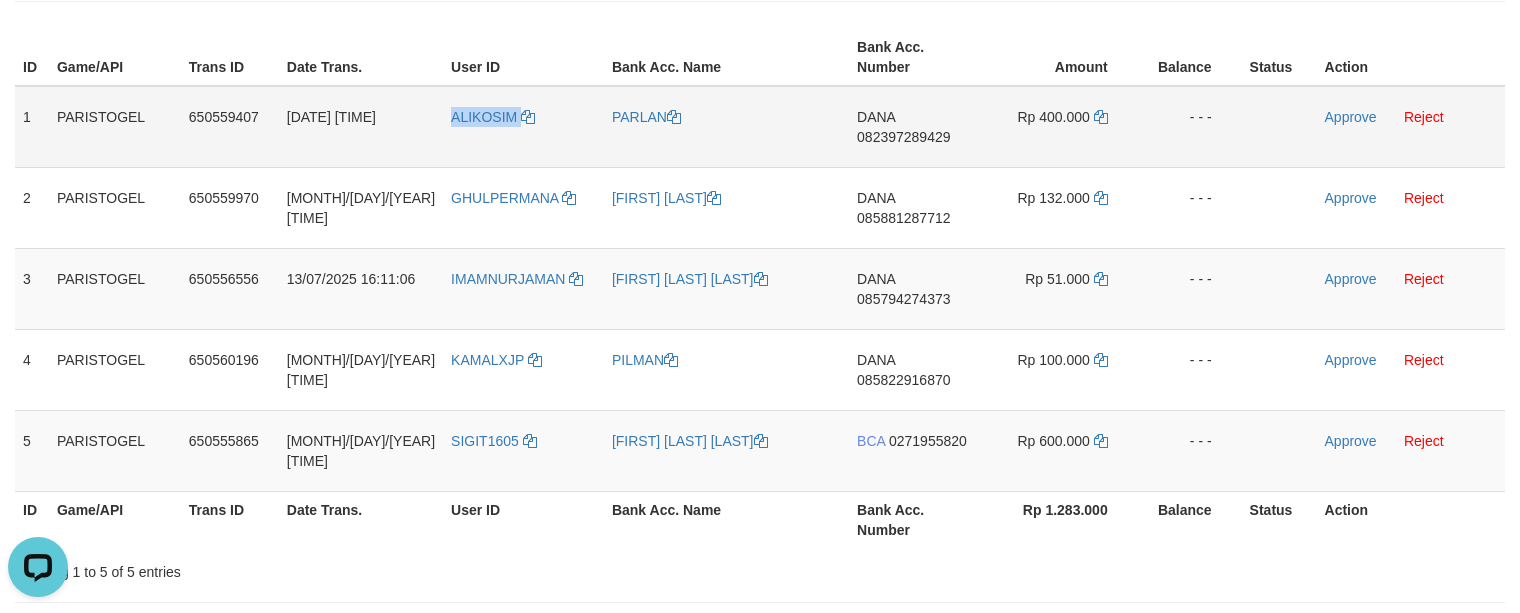 click on "ALIKOSIM" at bounding box center (523, 127) 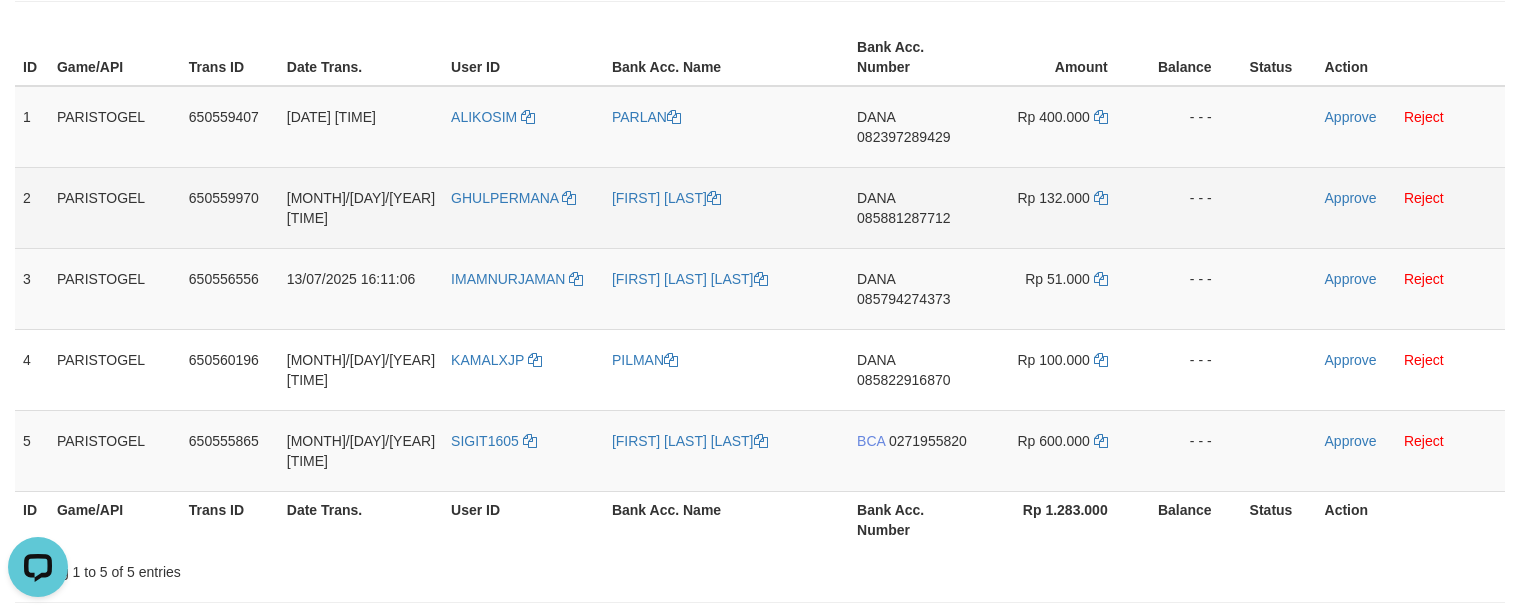 click on "GHULPERMANA" at bounding box center [523, 207] 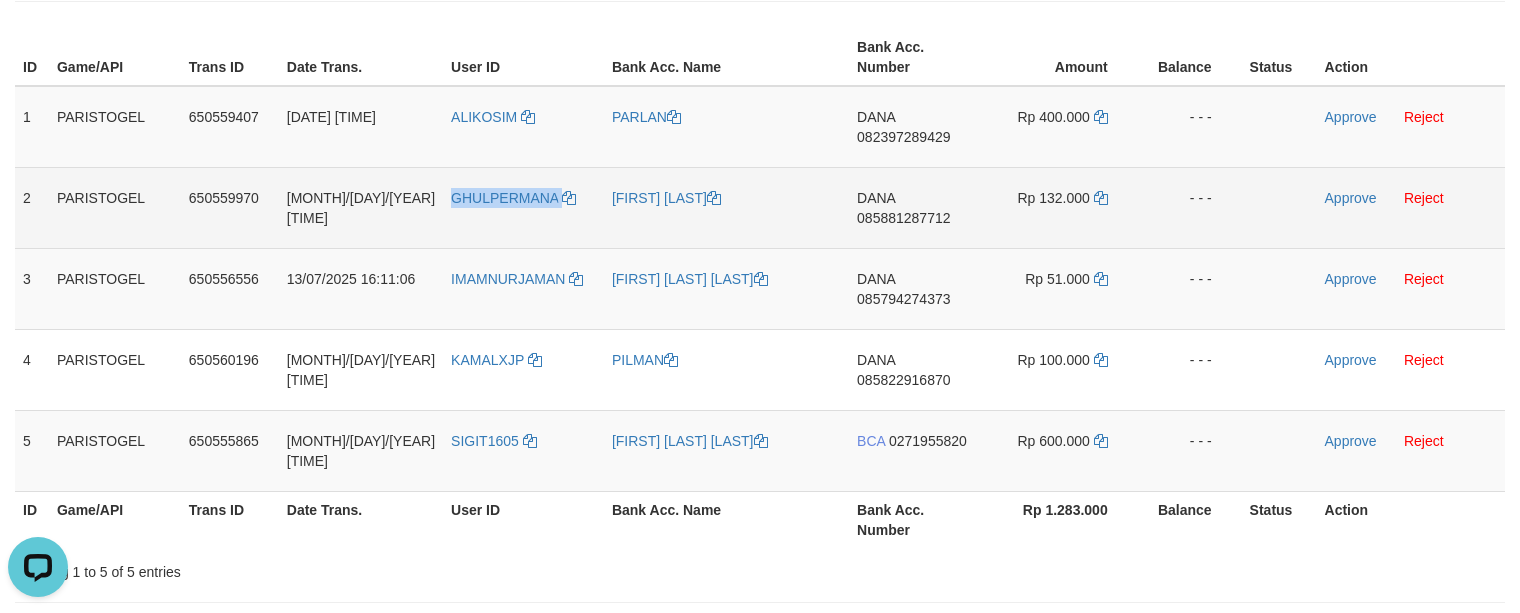 click on "GHULPERMANA" at bounding box center [523, 207] 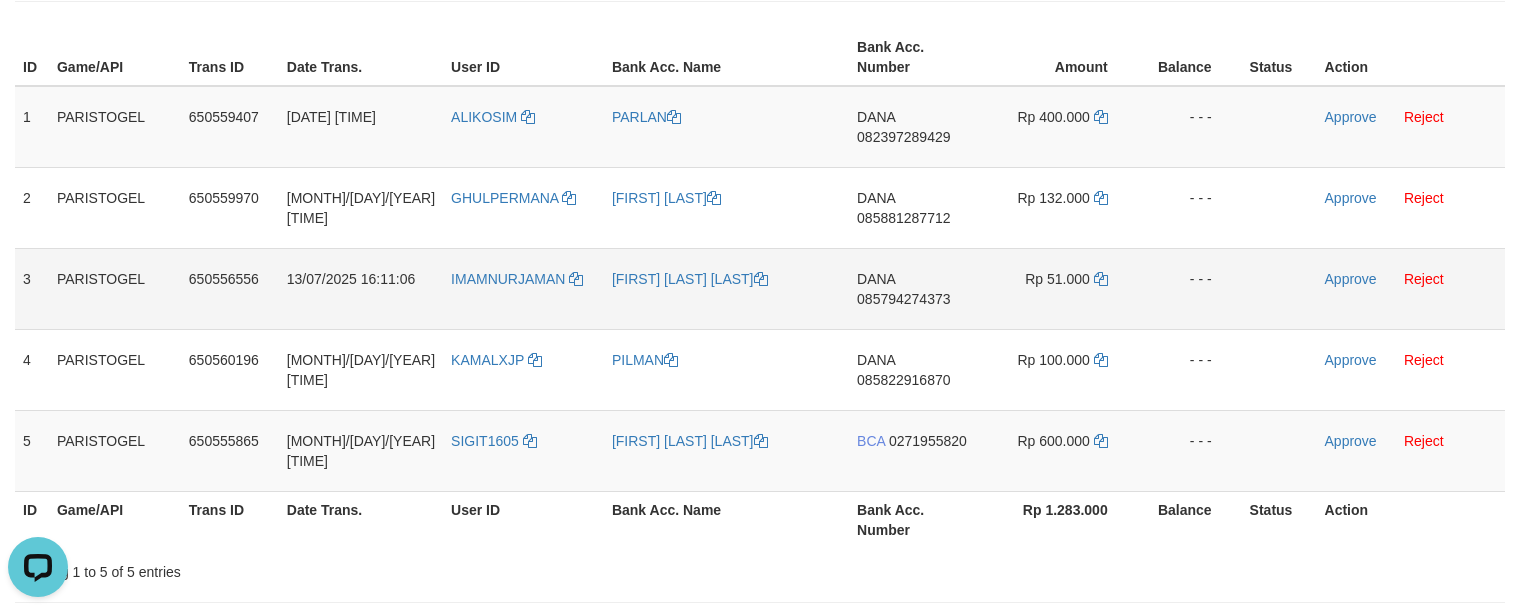 click on "IMAMNURJAMAN" at bounding box center (523, 288) 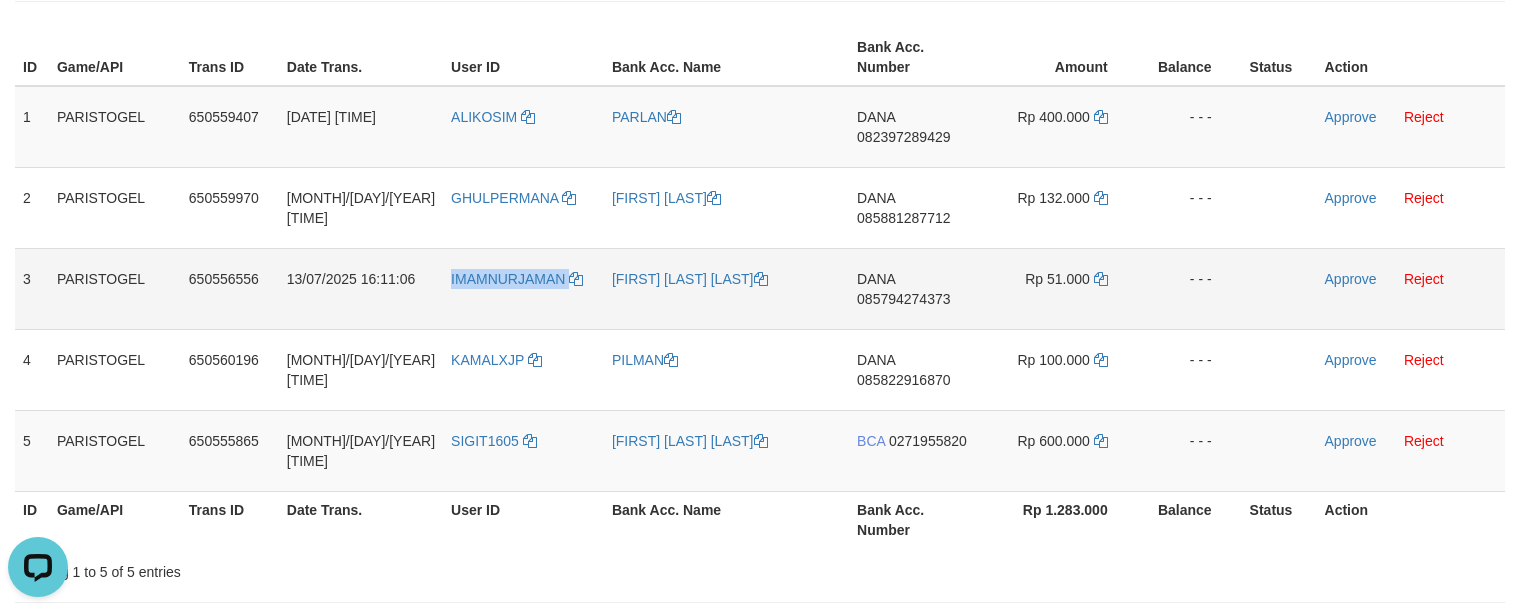 click on "IMAMNURJAMAN" at bounding box center [523, 288] 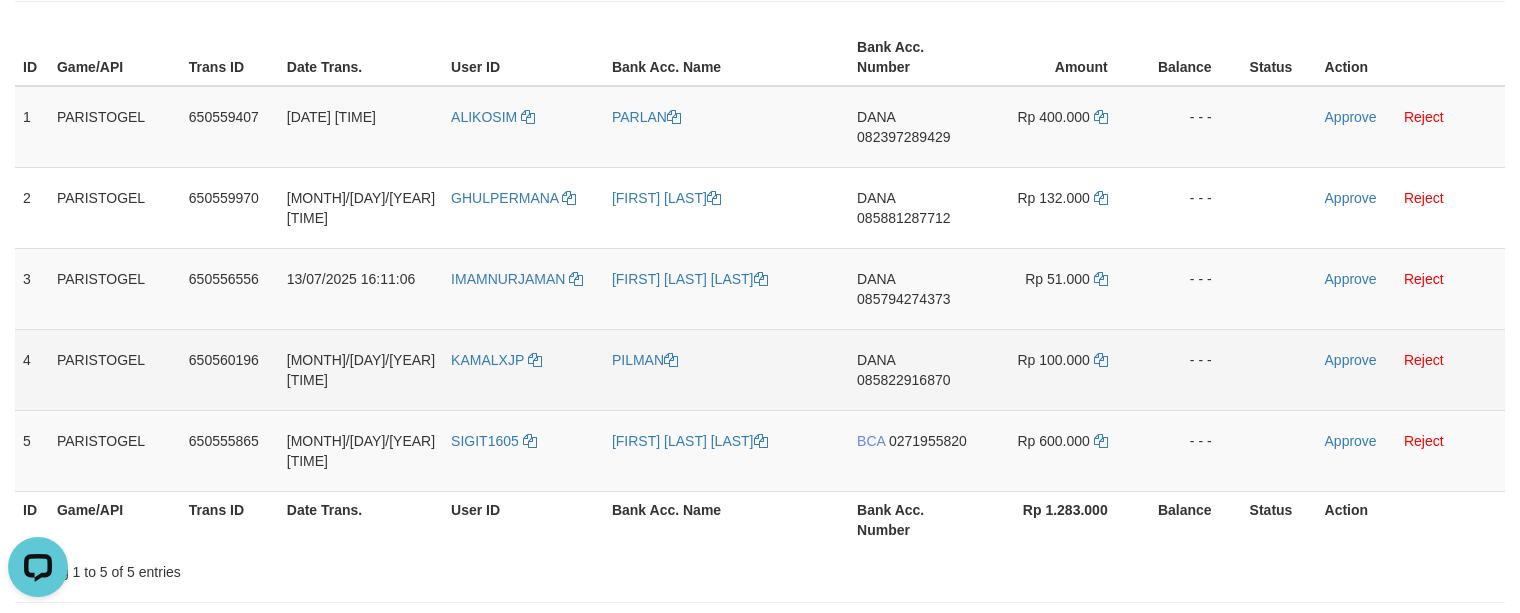 click on "KAMALXJP" at bounding box center (523, 369) 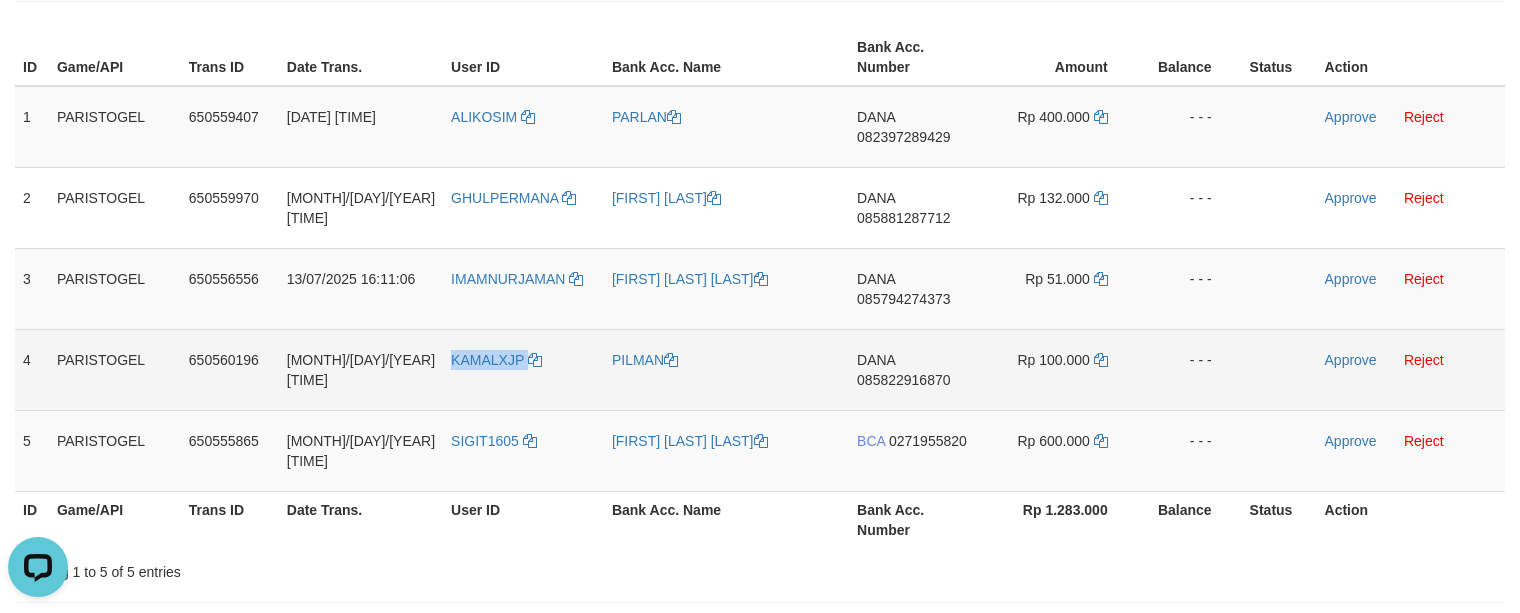 click on "KAMALXJP" at bounding box center [523, 369] 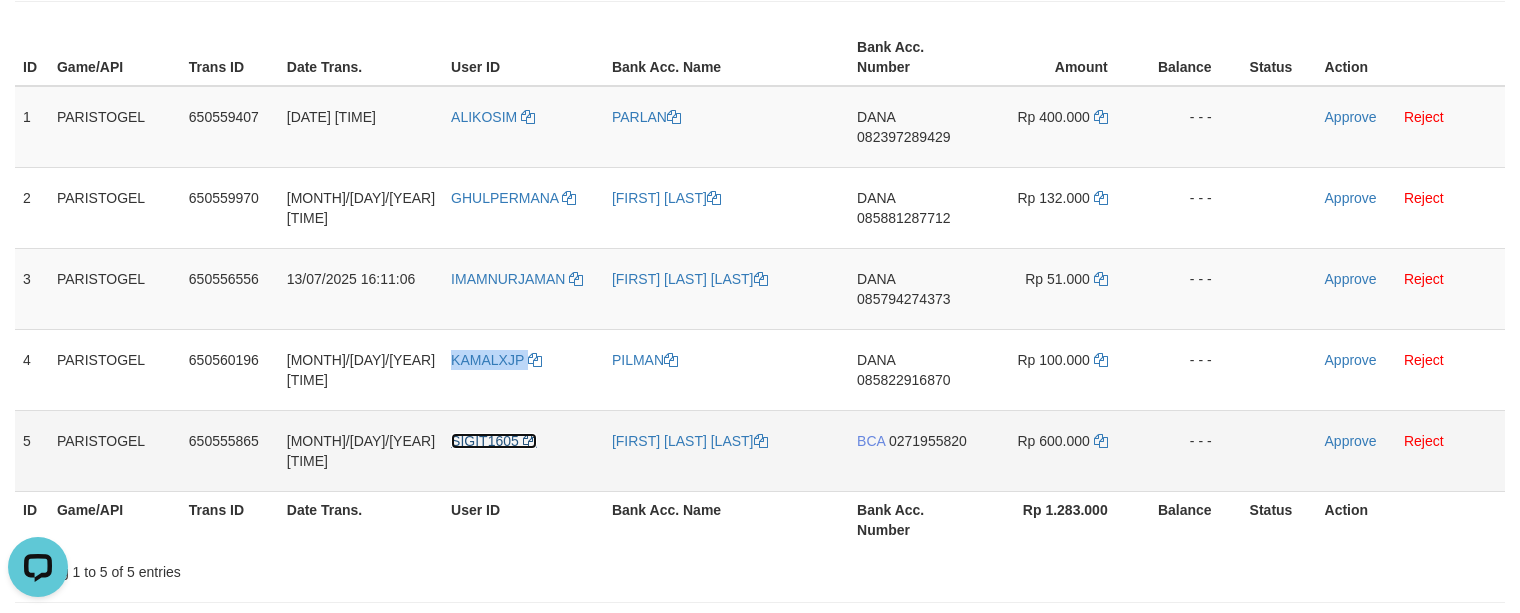 click on "SIGIT1605" at bounding box center (485, 441) 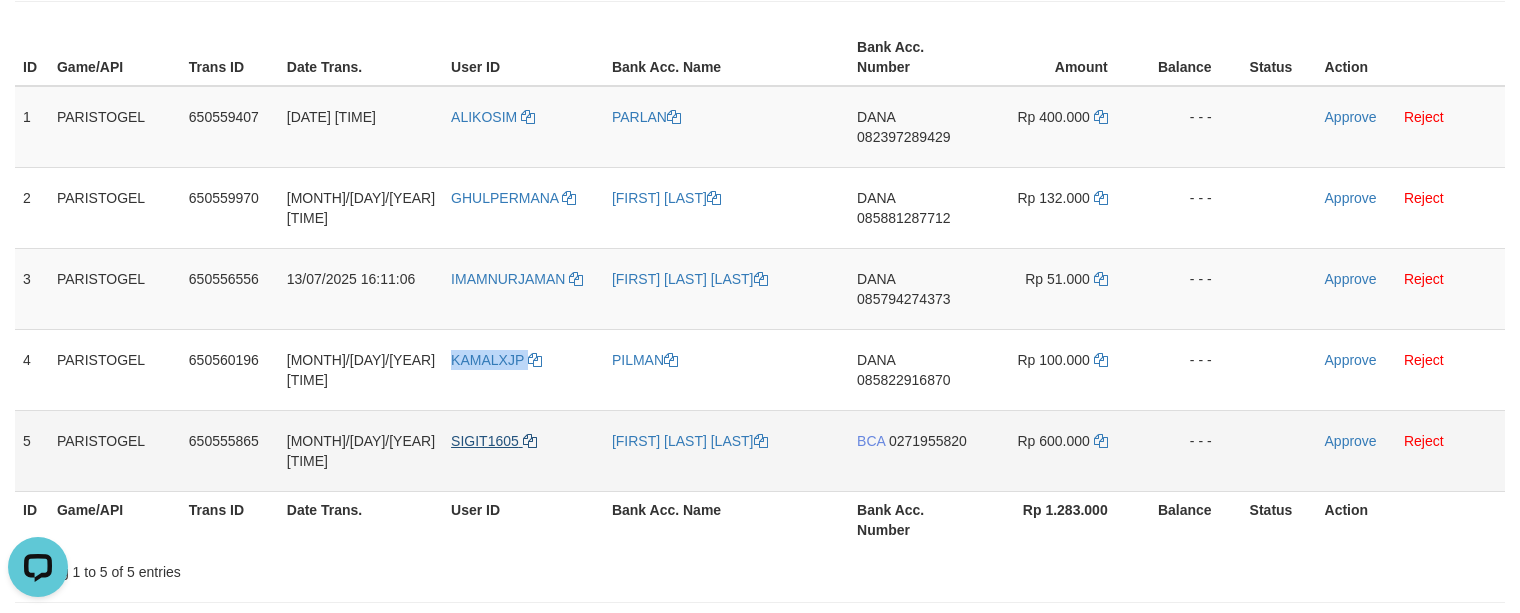 copy on "KAMALXJP" 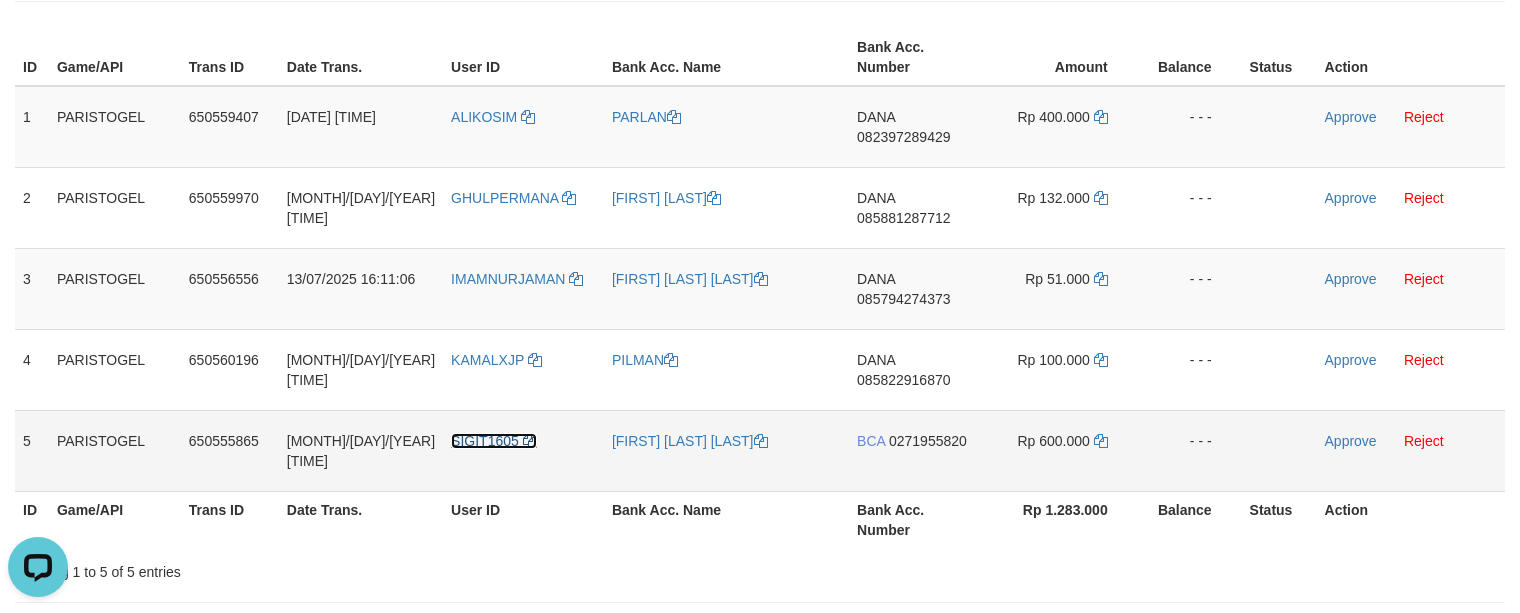 drag, startPoint x: 472, startPoint y: 446, endPoint x: 485, endPoint y: 480, distance: 36.40055 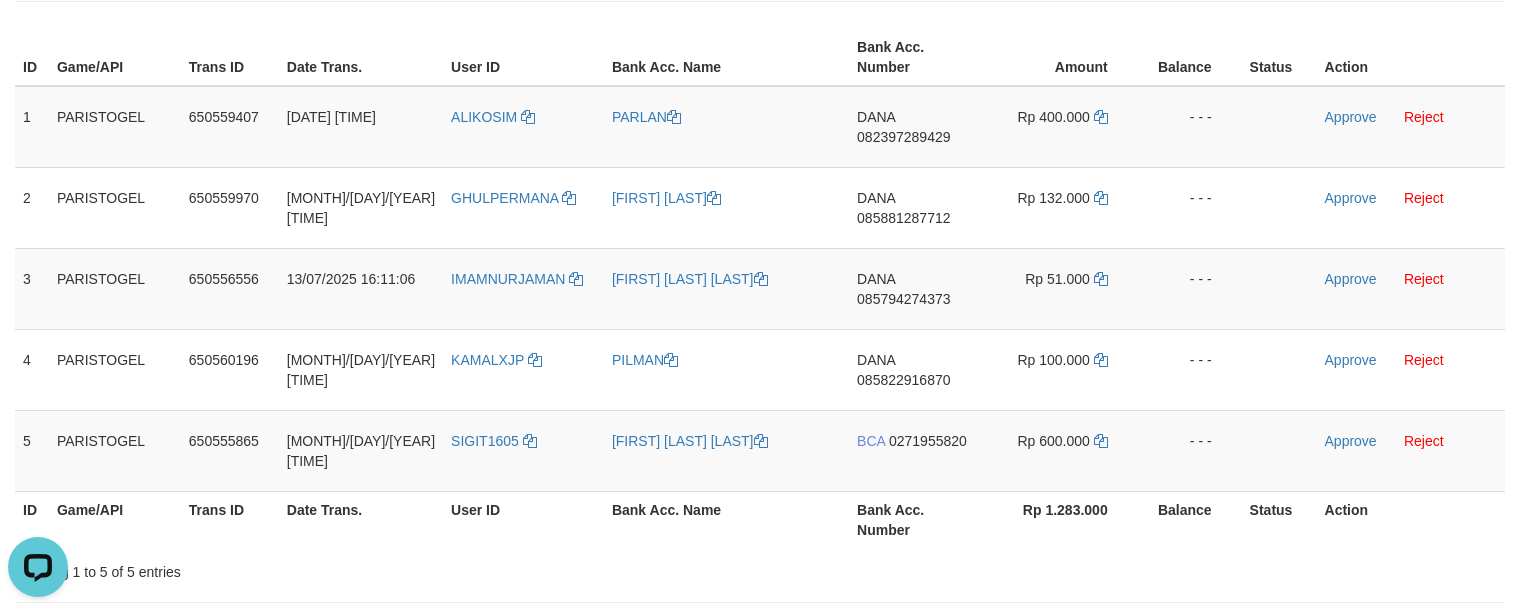 click on "User ID" at bounding box center [523, 519] 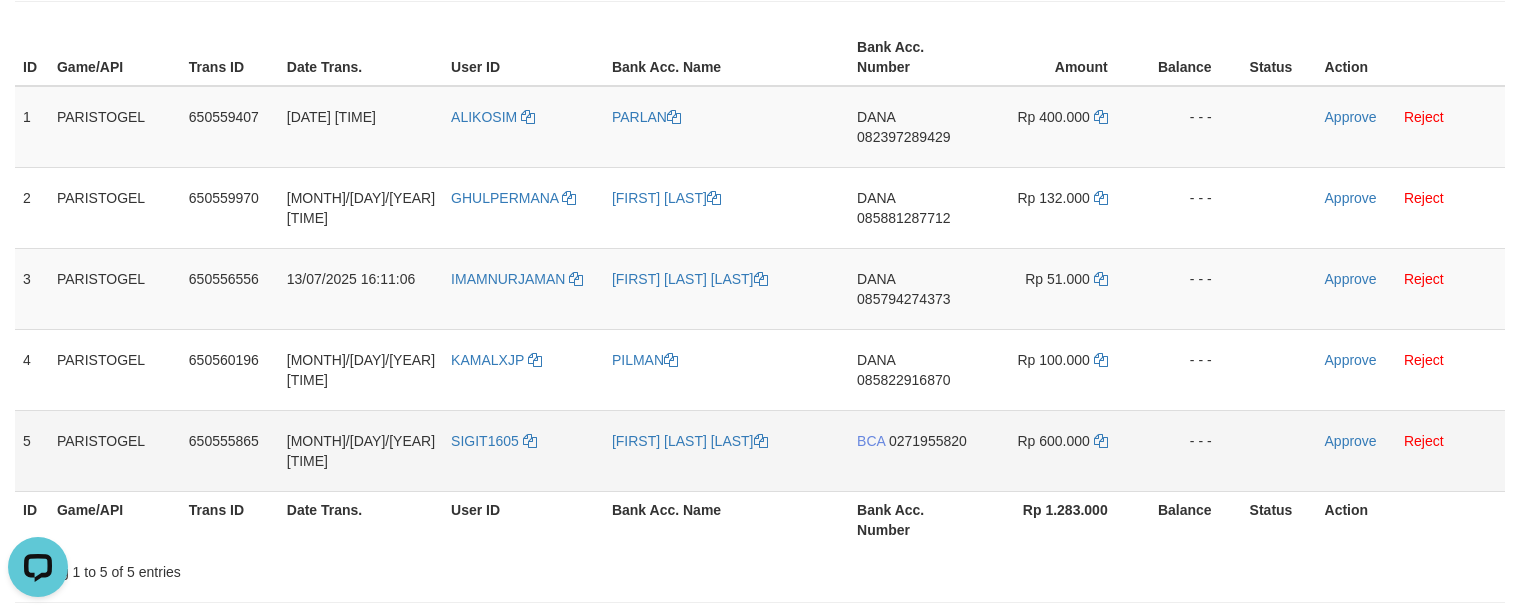 click on "SIGIT1605" at bounding box center [523, 450] 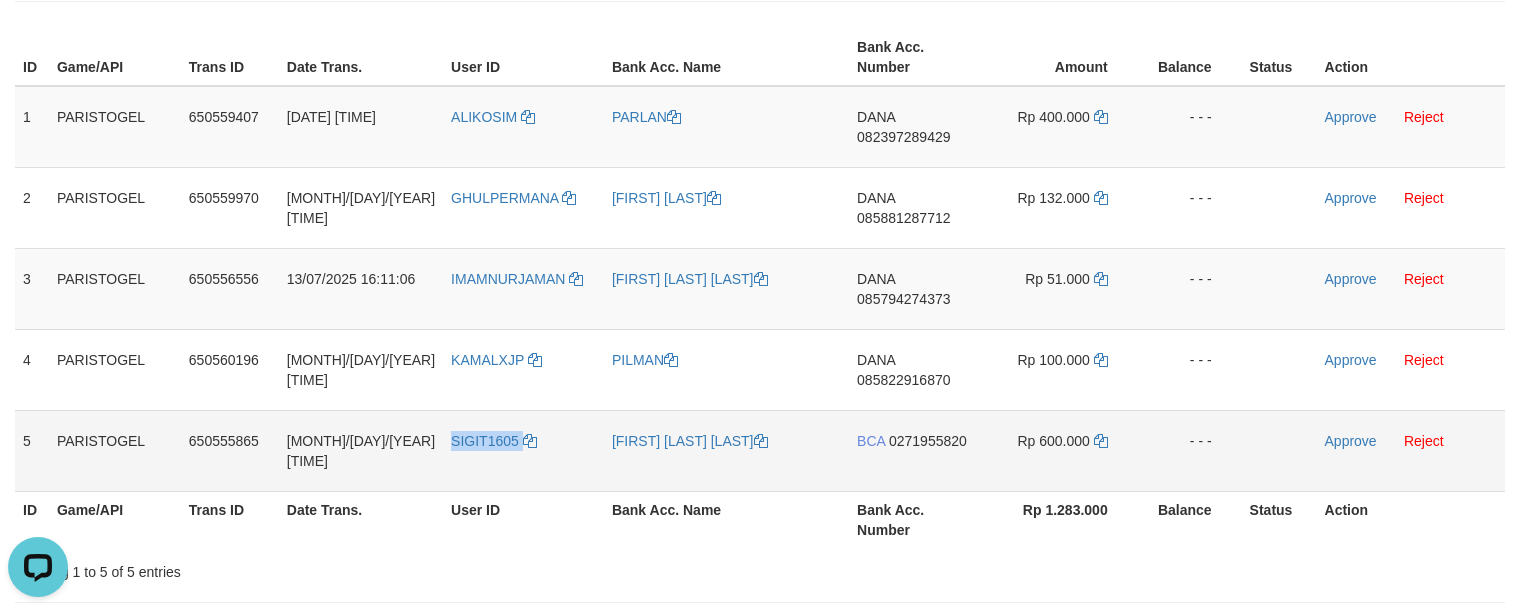 click on "SIGIT1605" at bounding box center [523, 450] 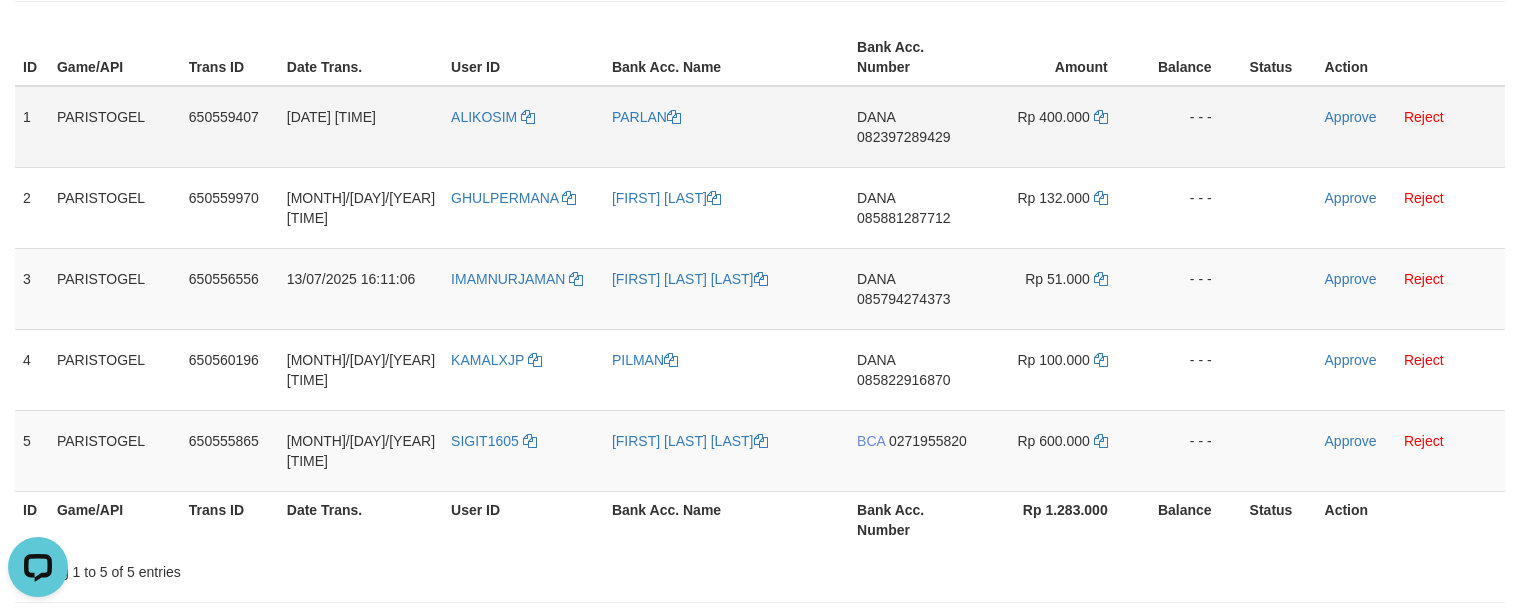click on "PARLAN" at bounding box center [726, 127] 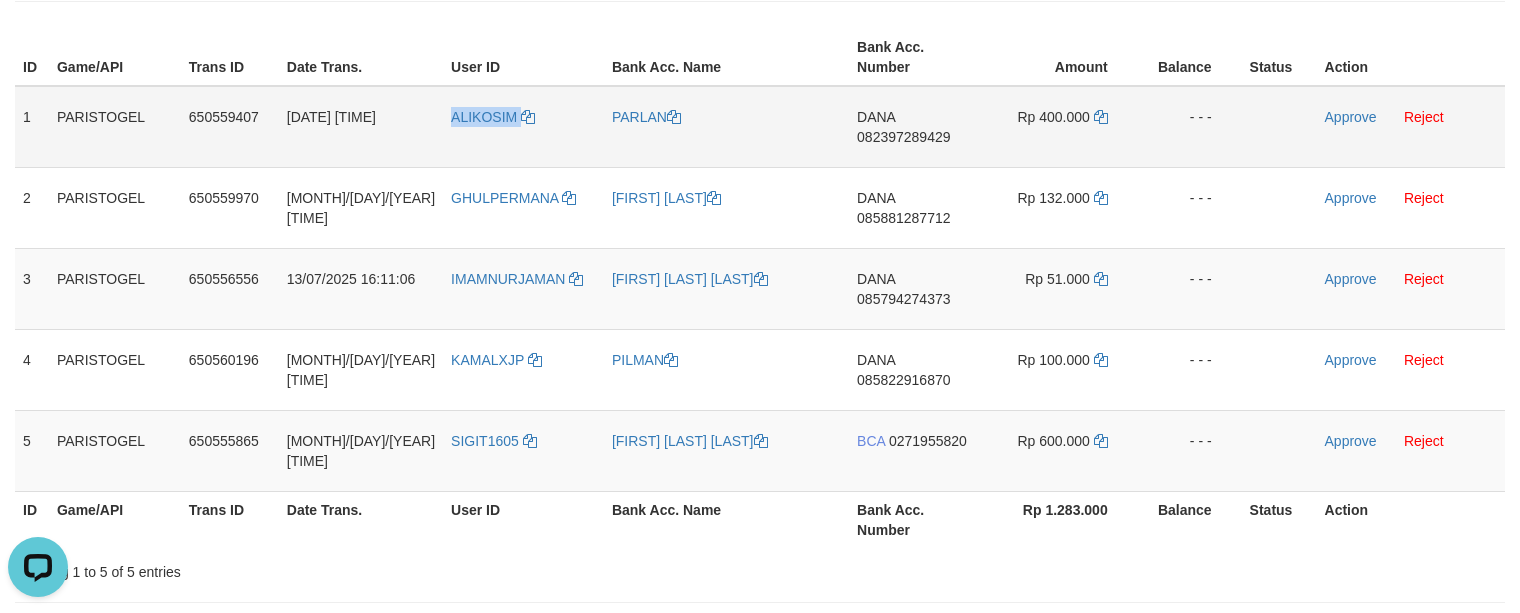 click on "ALIKOSIM" at bounding box center (523, 127) 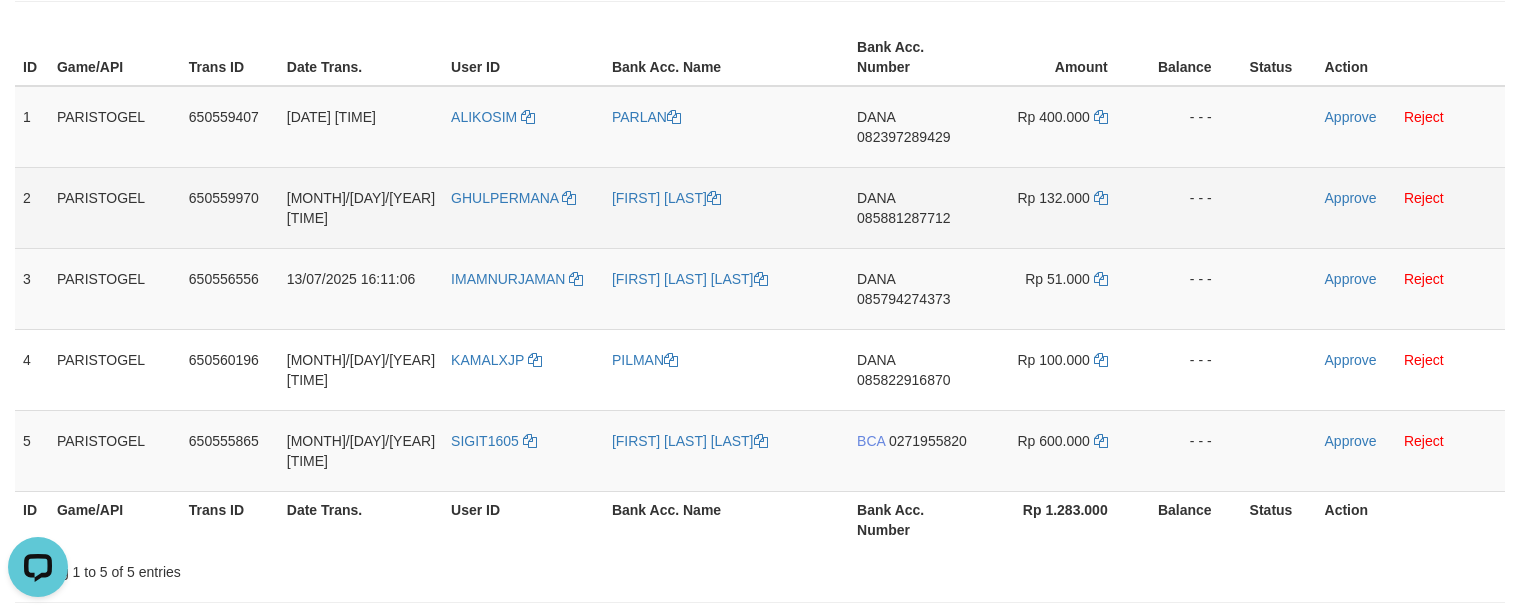 click on "[FIRST] [LAST]" at bounding box center (726, 207) 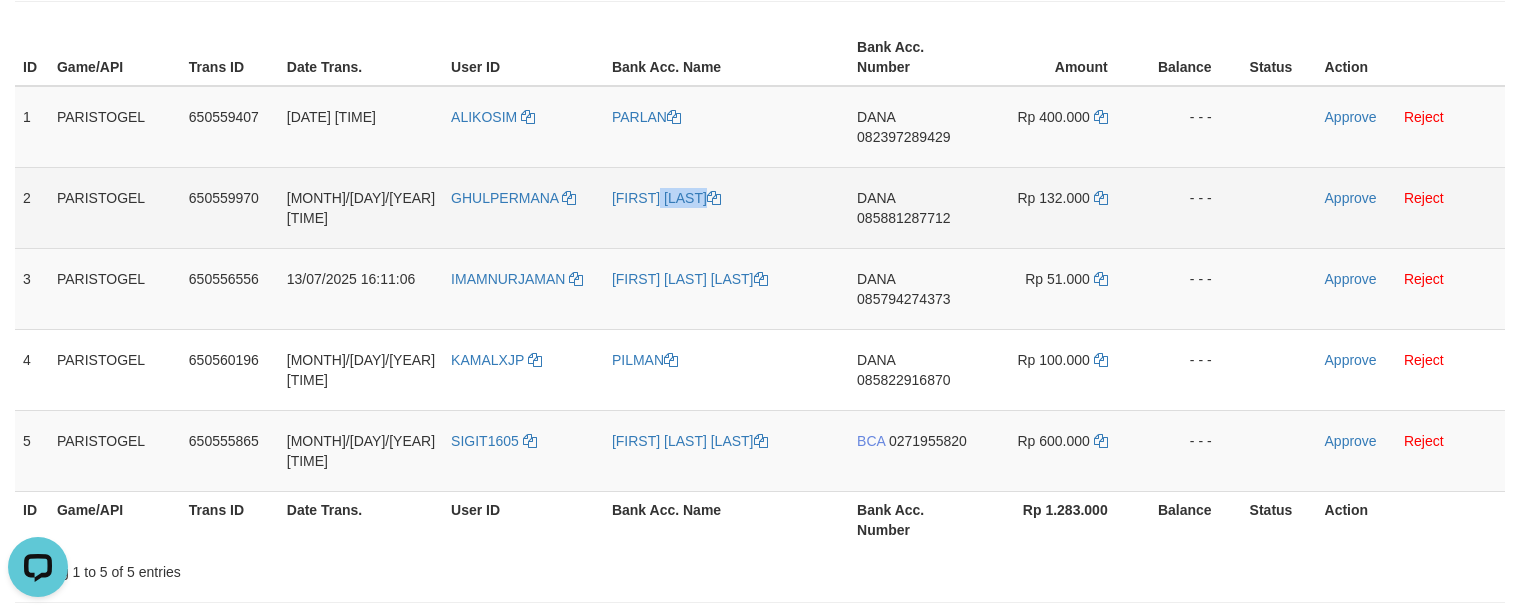 click on "[FIRST] [LAST]" at bounding box center (726, 207) 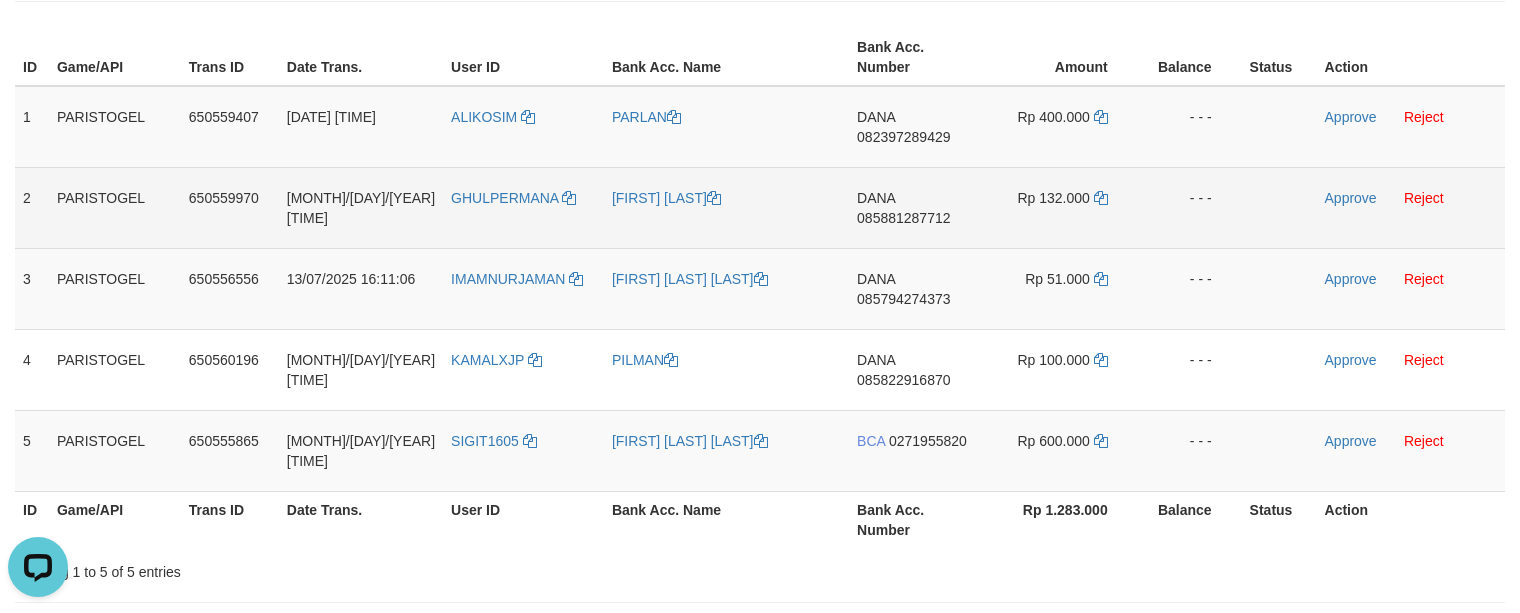 click on "GHULPERMANA" at bounding box center [523, 207] 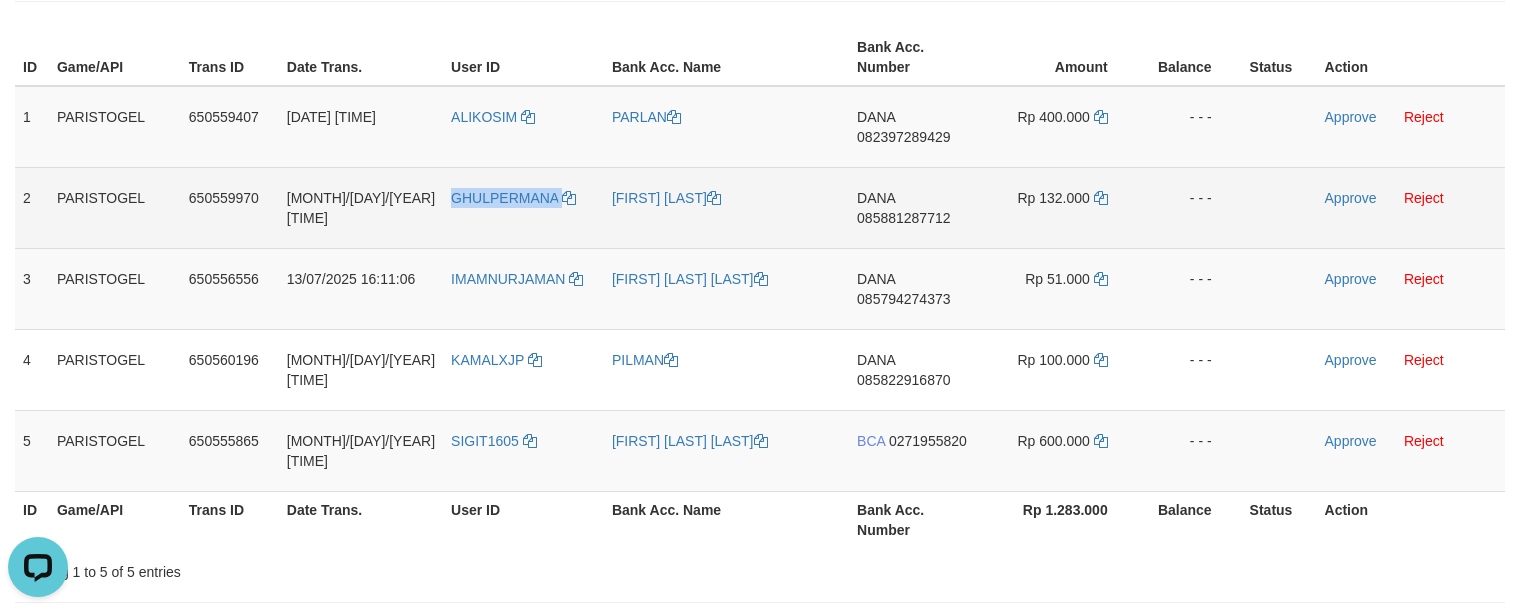 click on "GHULPERMANA" at bounding box center [523, 207] 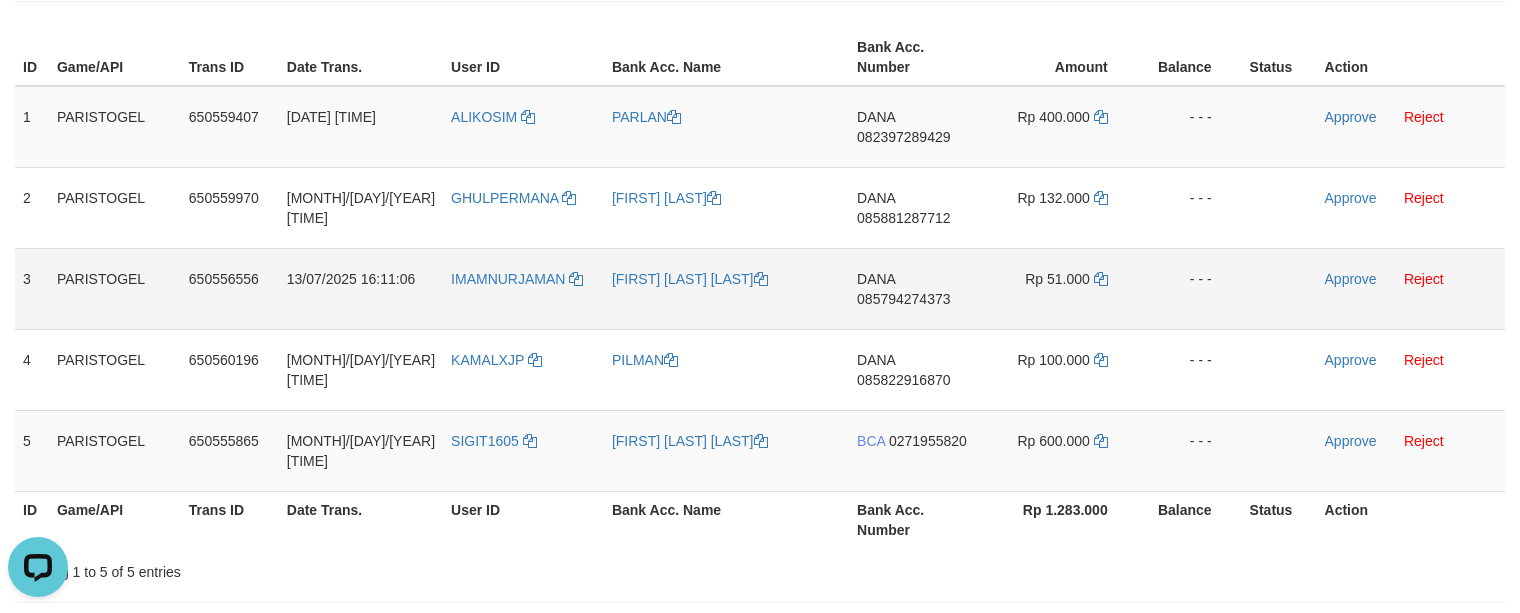 click on "[FIRST] [LAST]" at bounding box center (726, 288) 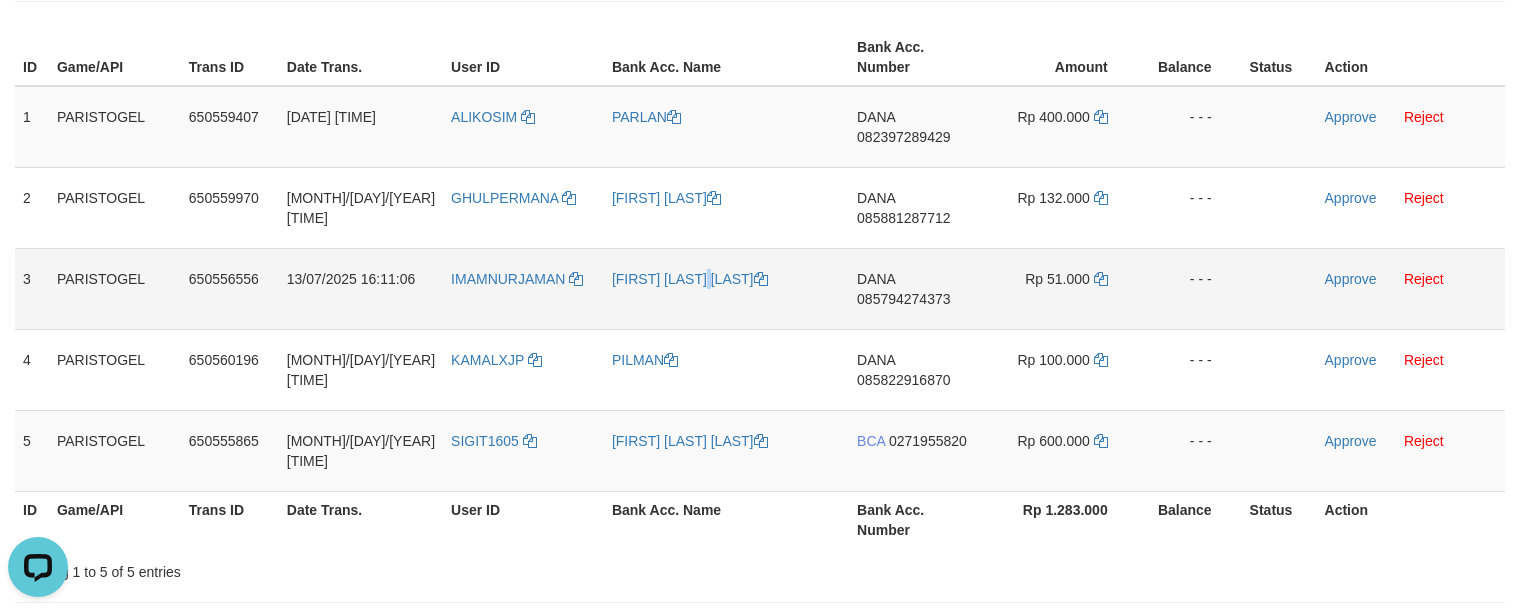 click on "[FIRST] [LAST]" at bounding box center (726, 288) 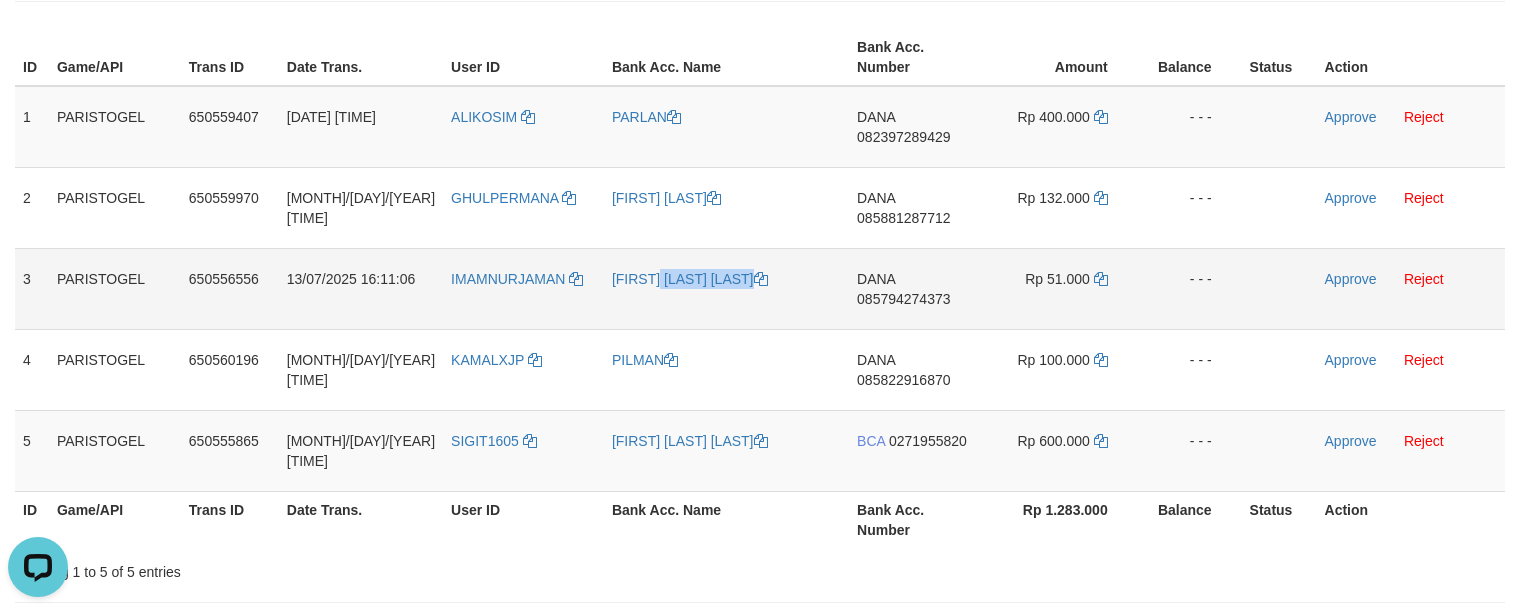 click on "[FIRST] [LAST]" at bounding box center (726, 288) 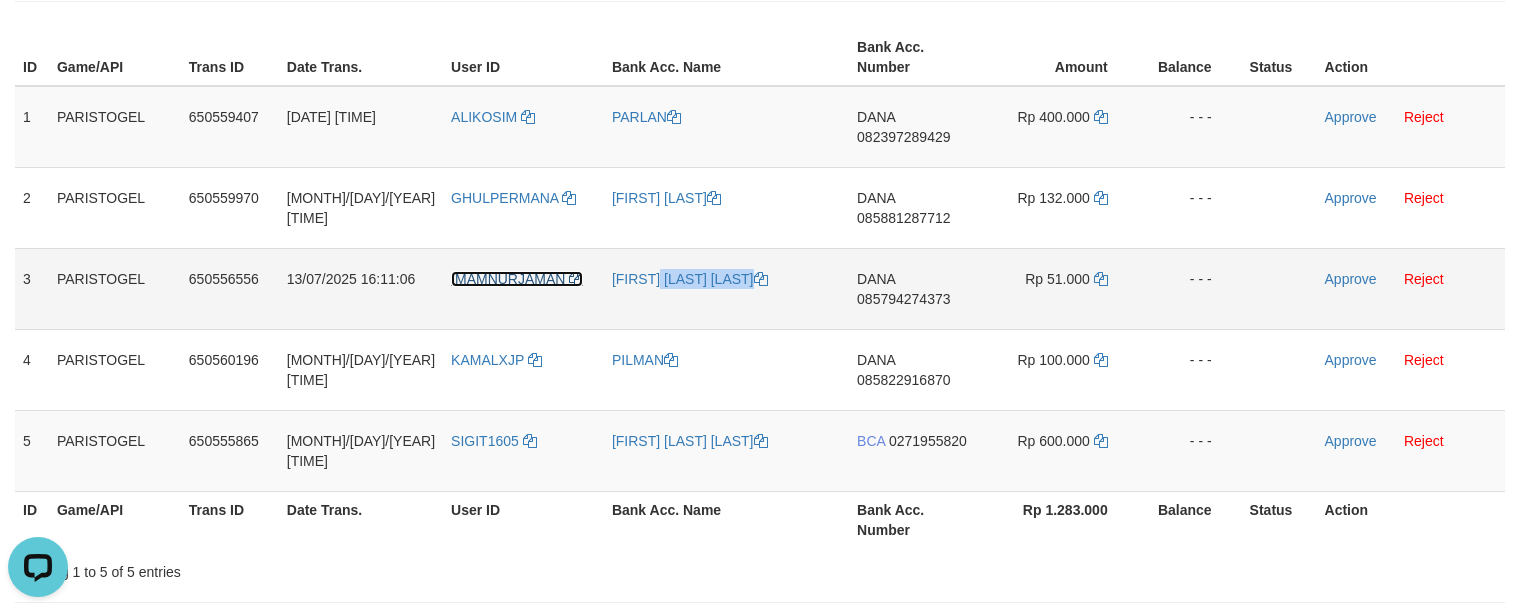 click on "IMAMNURJAMAN" at bounding box center (508, 279) 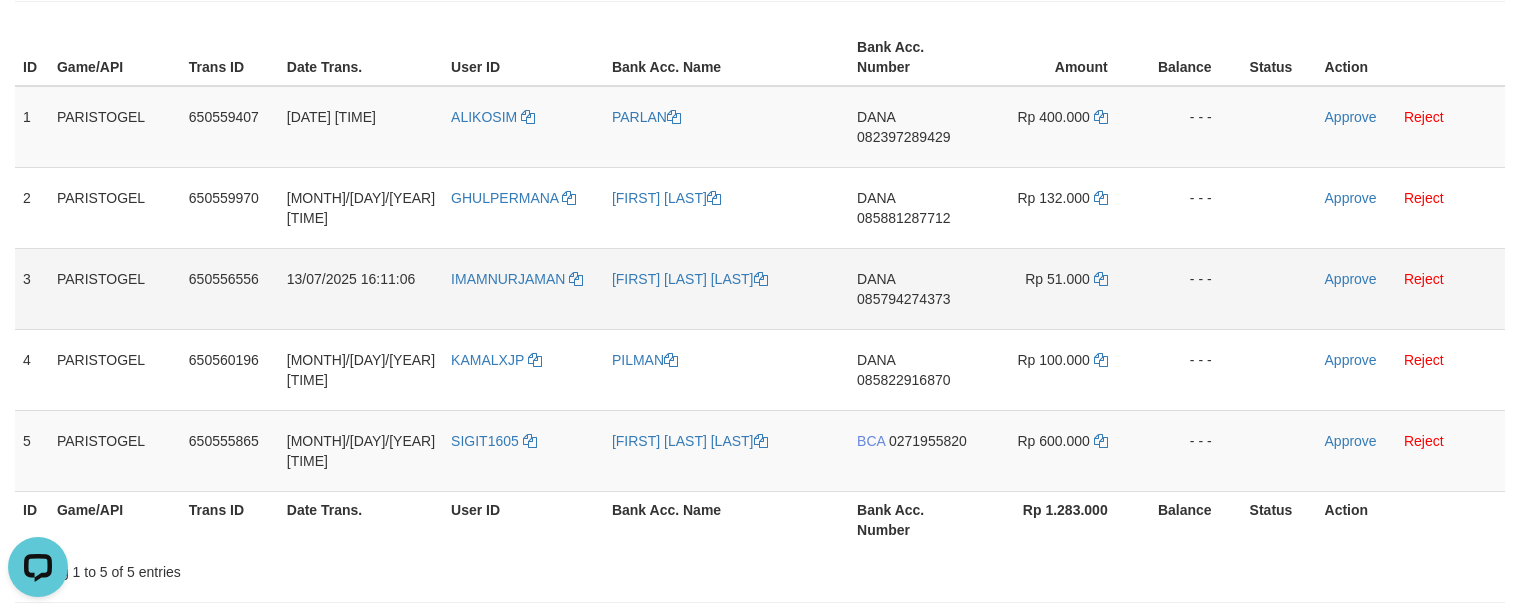 click on "IMAMNURJAMAN" at bounding box center [523, 288] 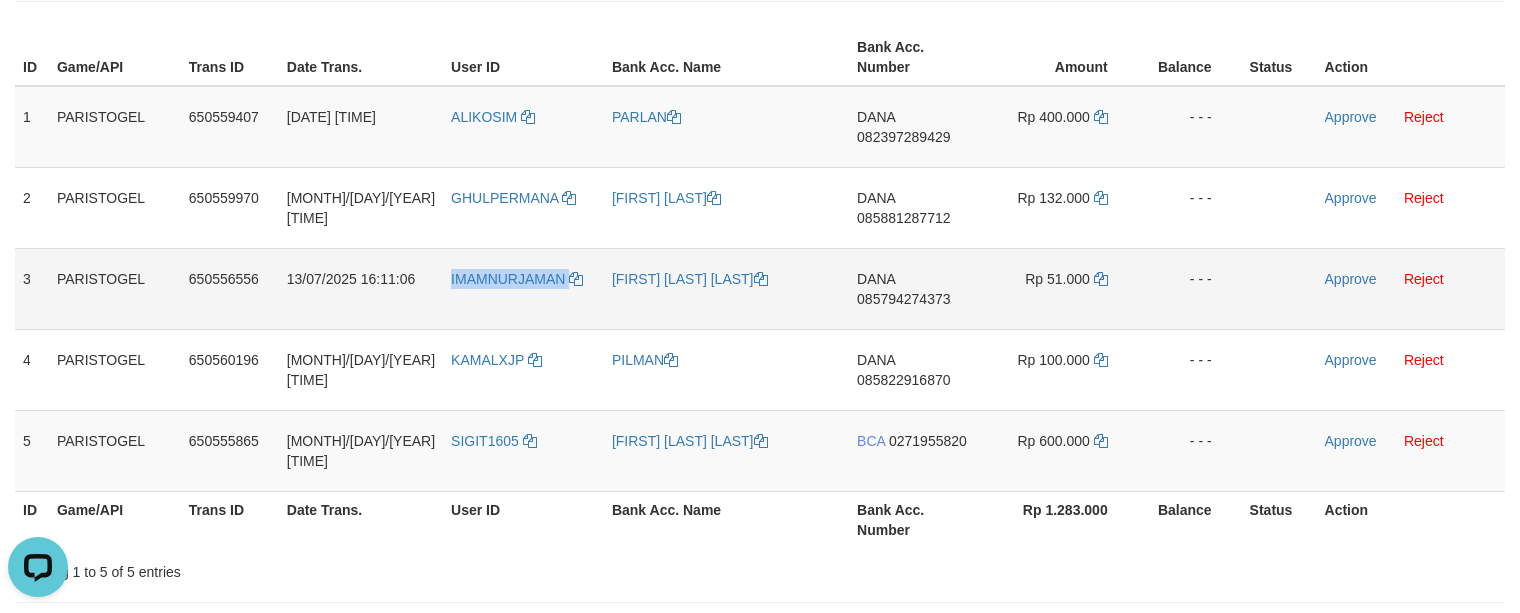 click on "IMAMNURJAMAN" at bounding box center (523, 288) 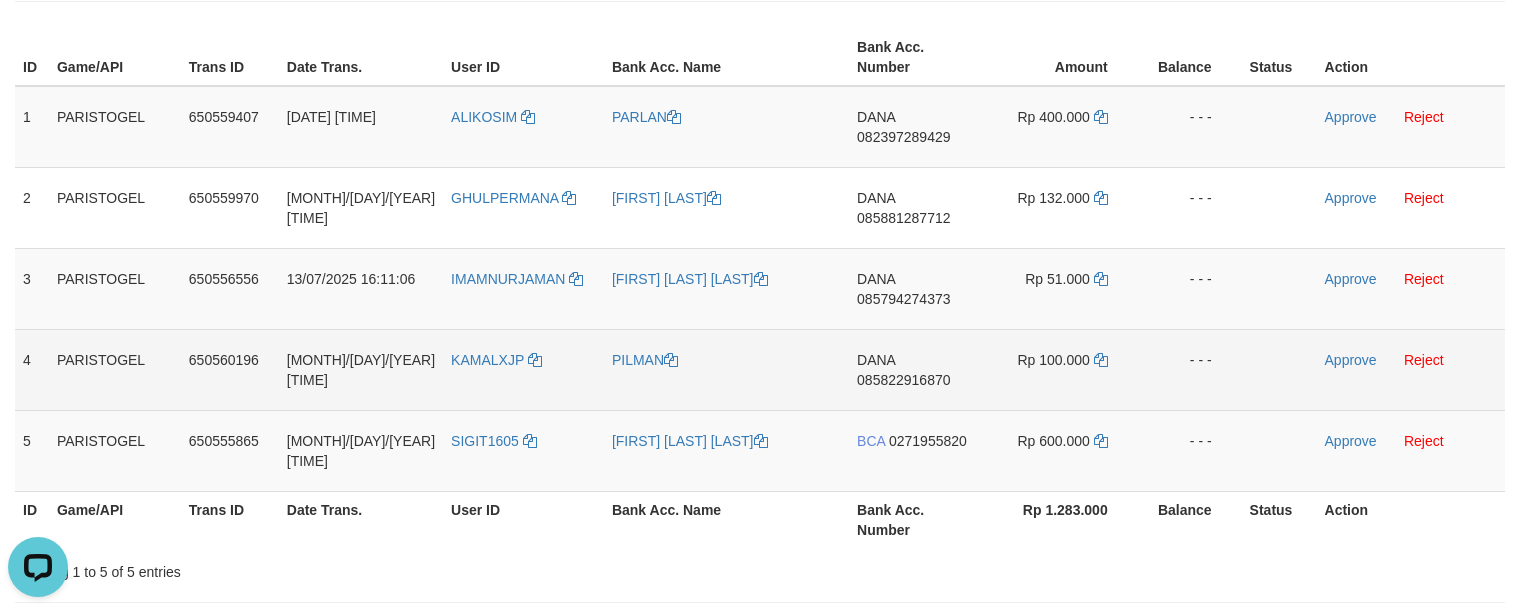 click on "PILMAN" at bounding box center [726, 369] 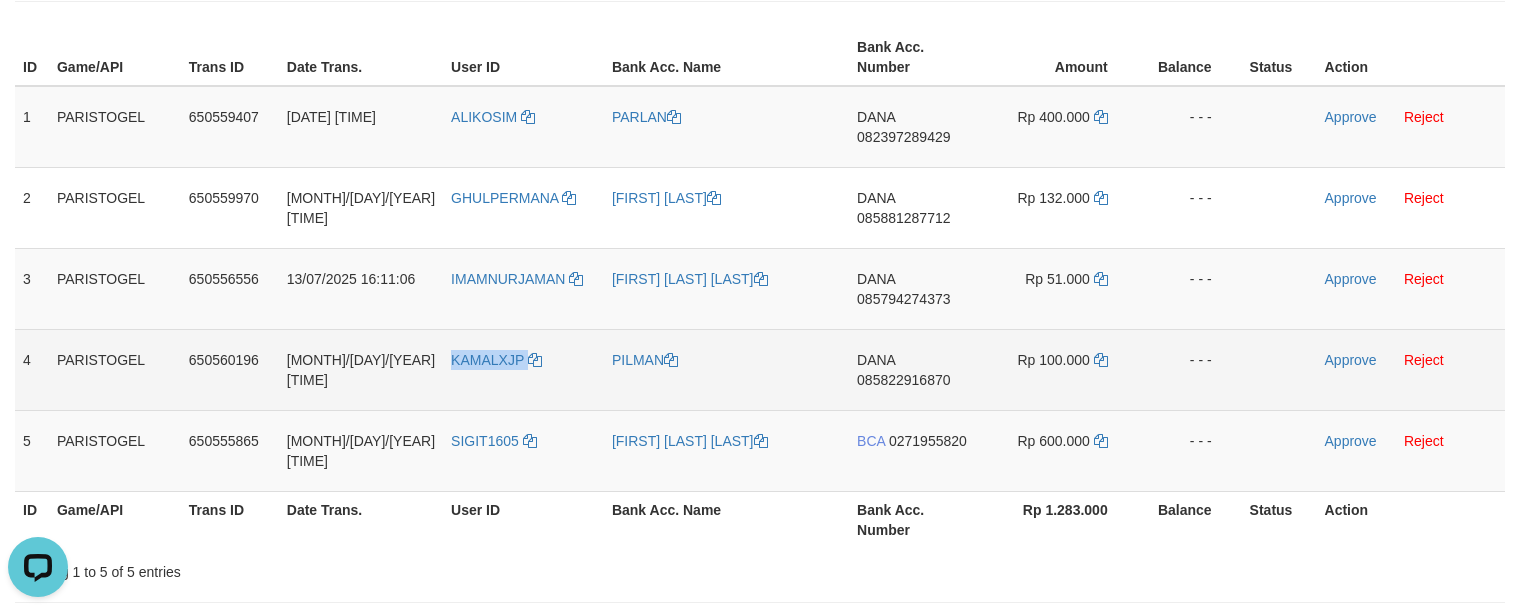click on "KAMALXJP" at bounding box center (523, 369) 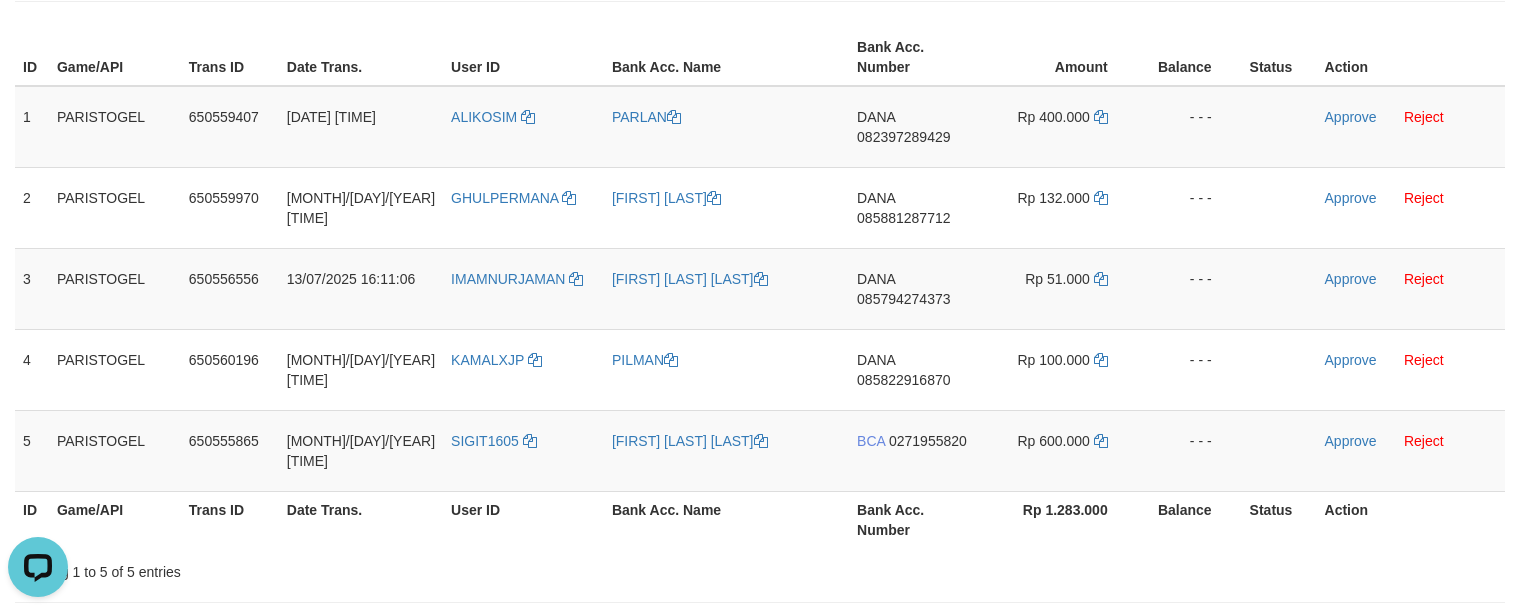 click on "Bank Acc. Name" at bounding box center [726, 519] 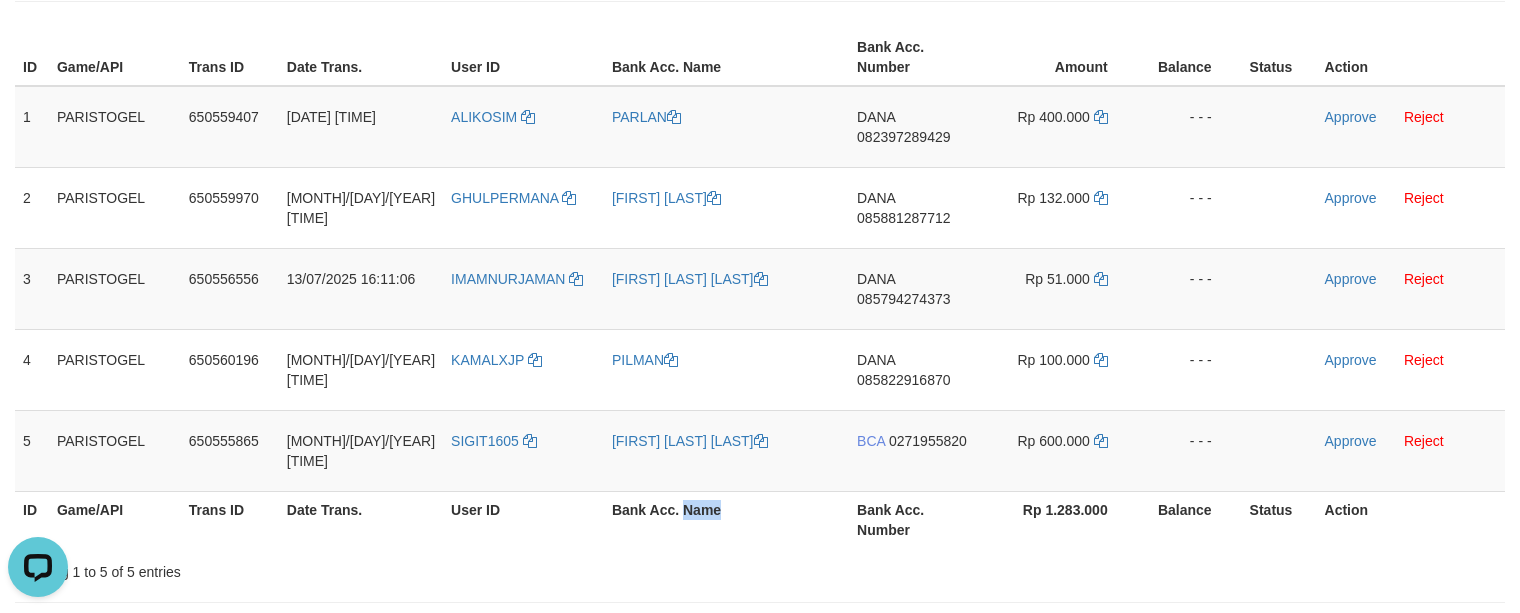 click on "Bank Acc. Name" at bounding box center (726, 519) 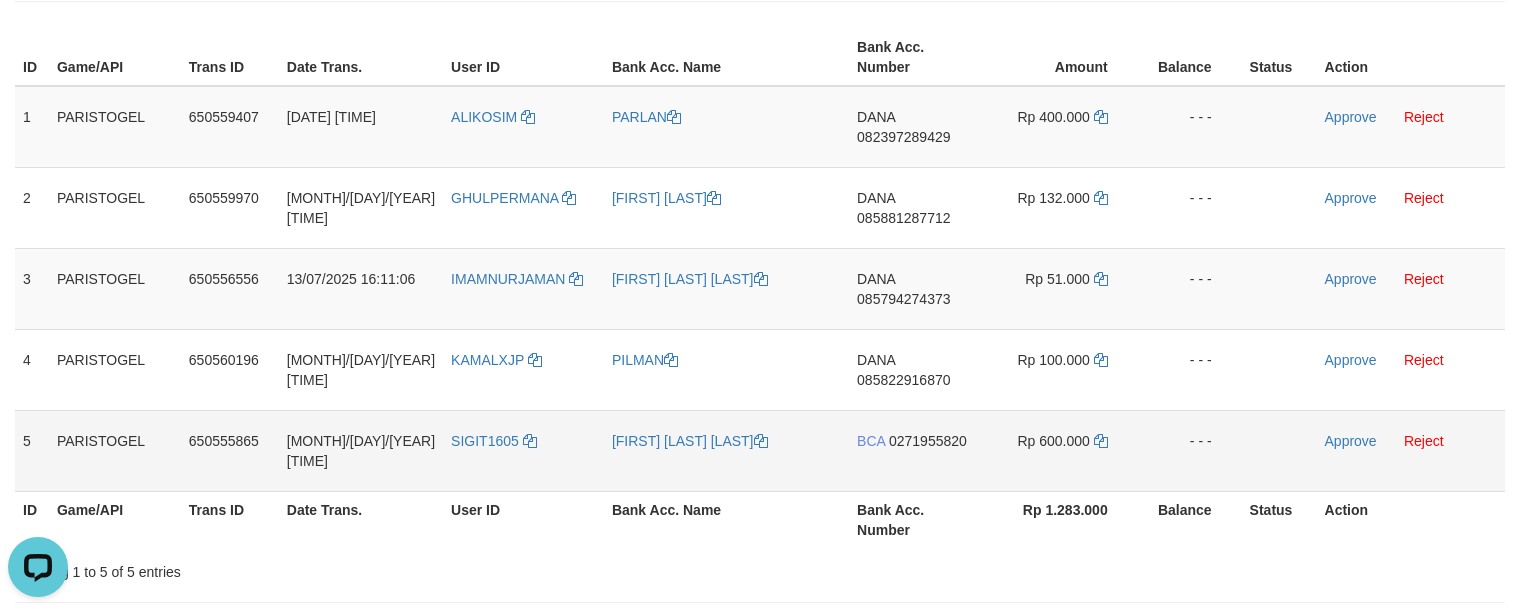 click on "[FIRST] [LAST]" at bounding box center (726, 450) 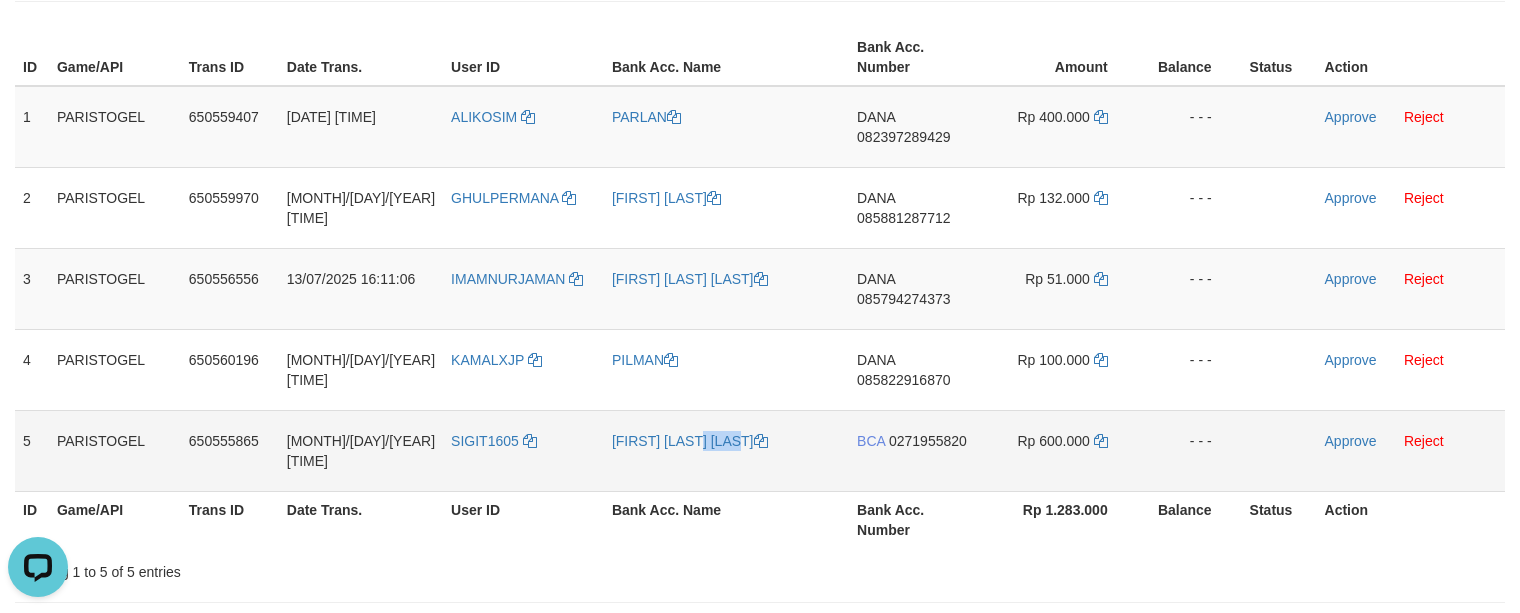 click on "[FIRST] [LAST]" at bounding box center [726, 450] 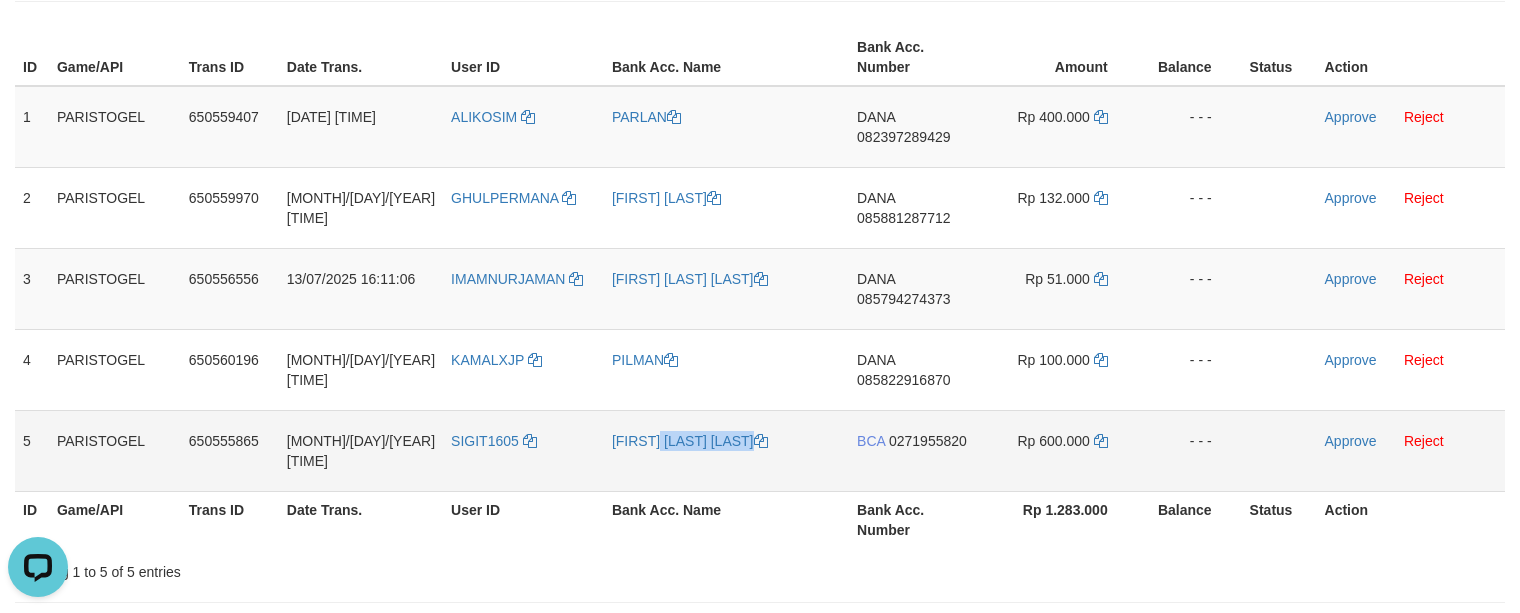 click on "[FIRST] [LAST]" at bounding box center (726, 450) 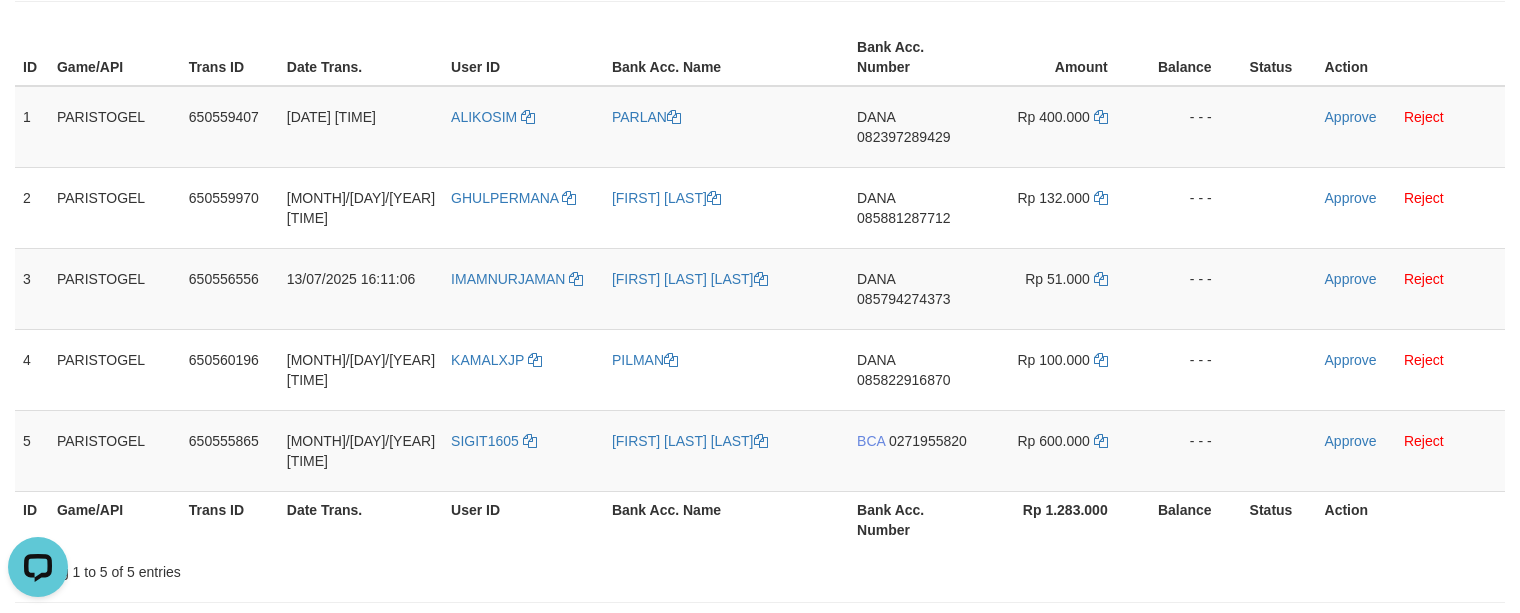 click on "User ID" at bounding box center (523, 519) 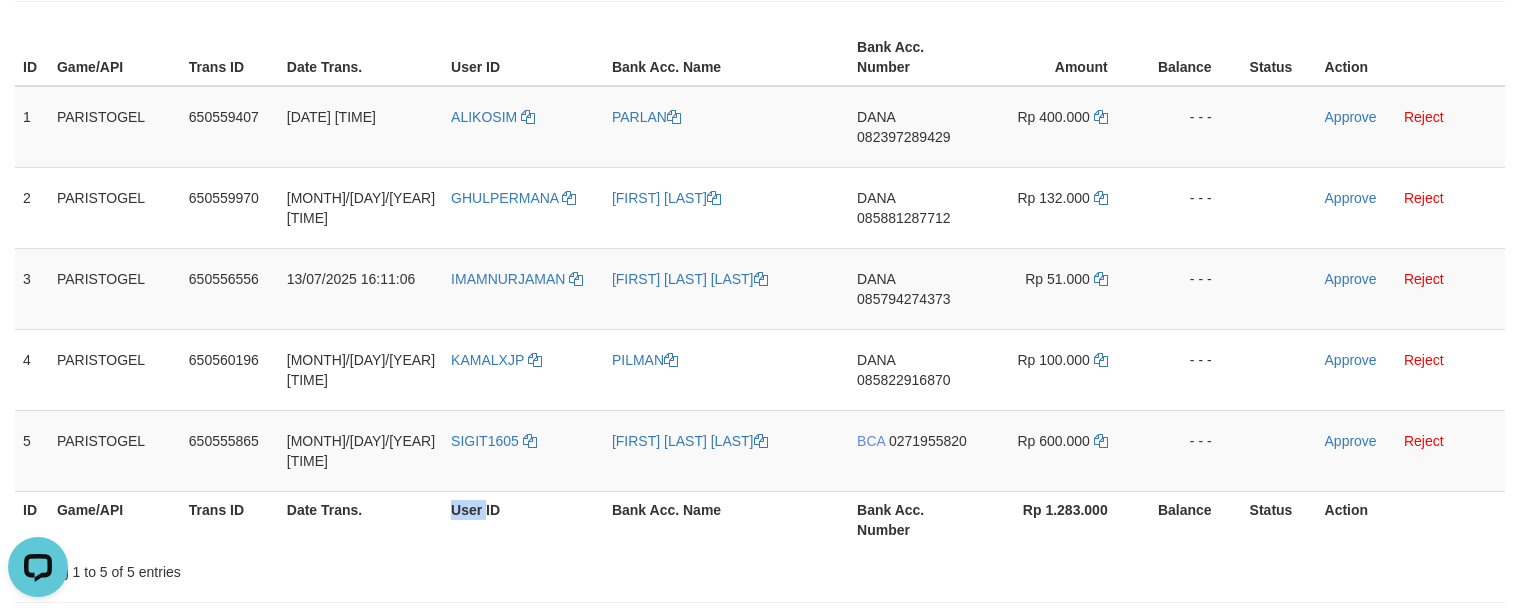 click on "User ID" at bounding box center (523, 519) 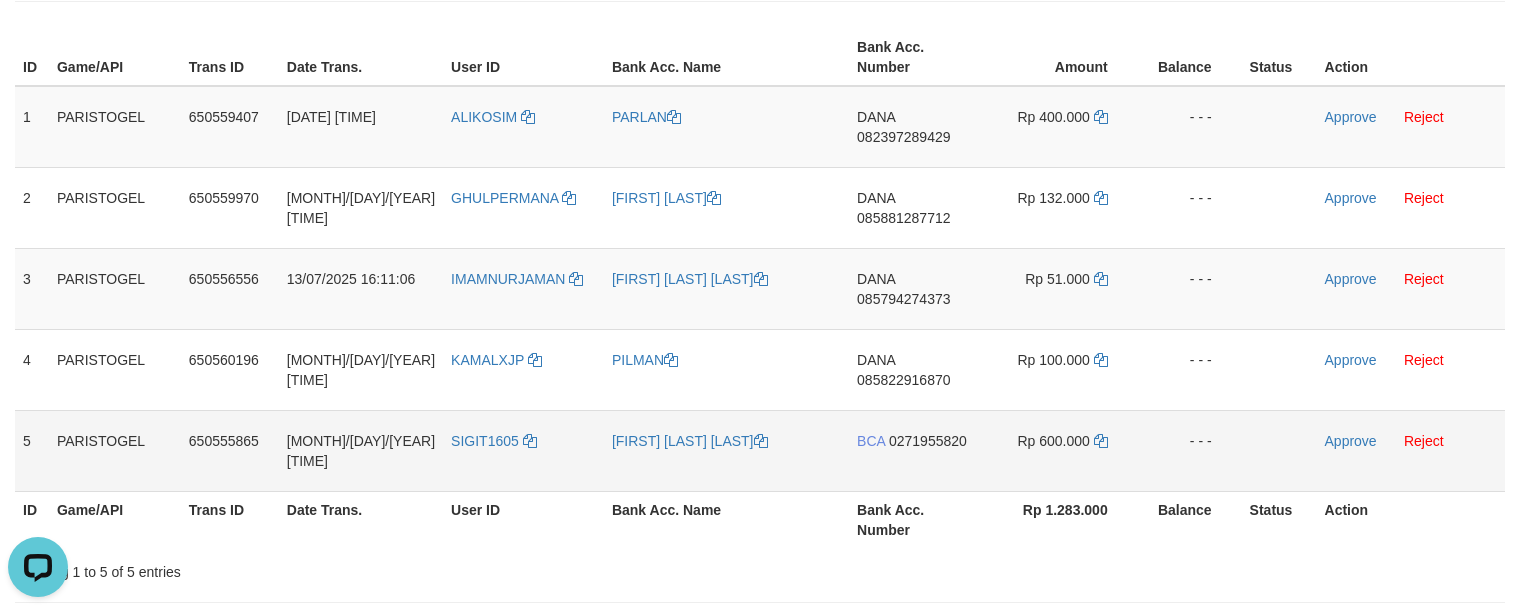 click on "SIGIT1605" at bounding box center (523, 450) 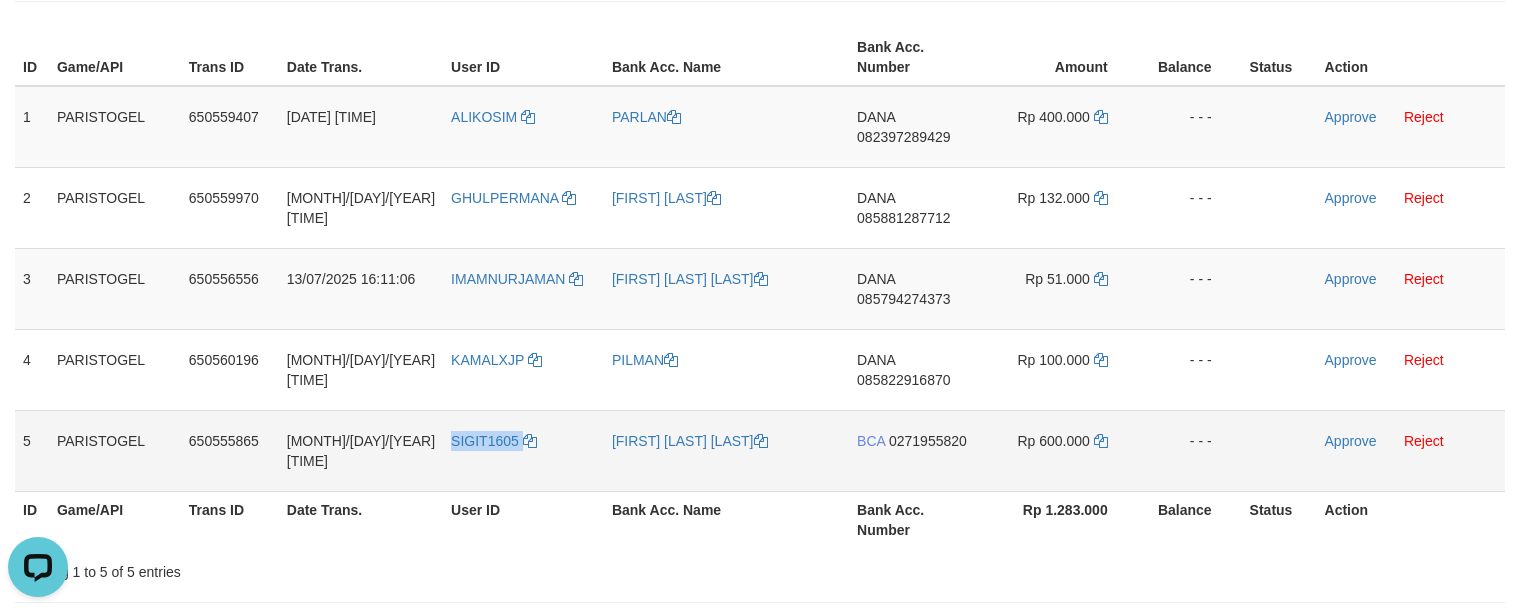 click on "SIGIT1605" at bounding box center [523, 450] 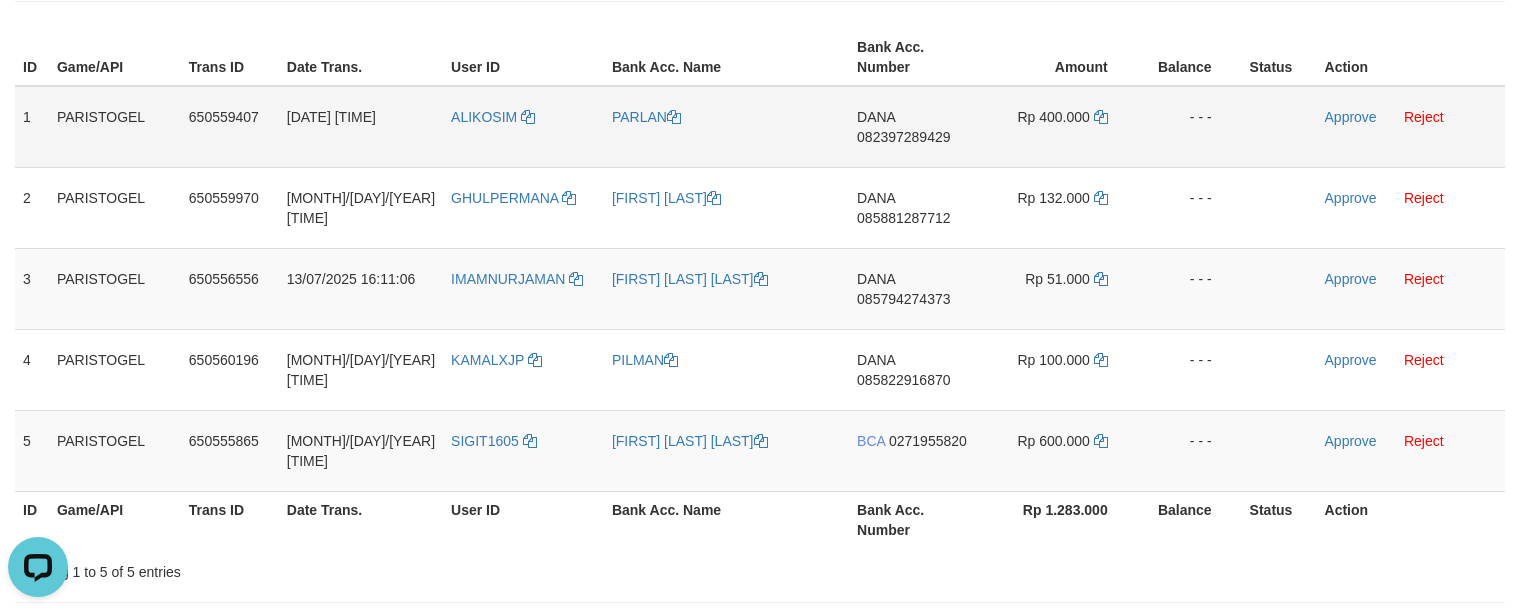 click on "DANA
082397289429" at bounding box center (915, 127) 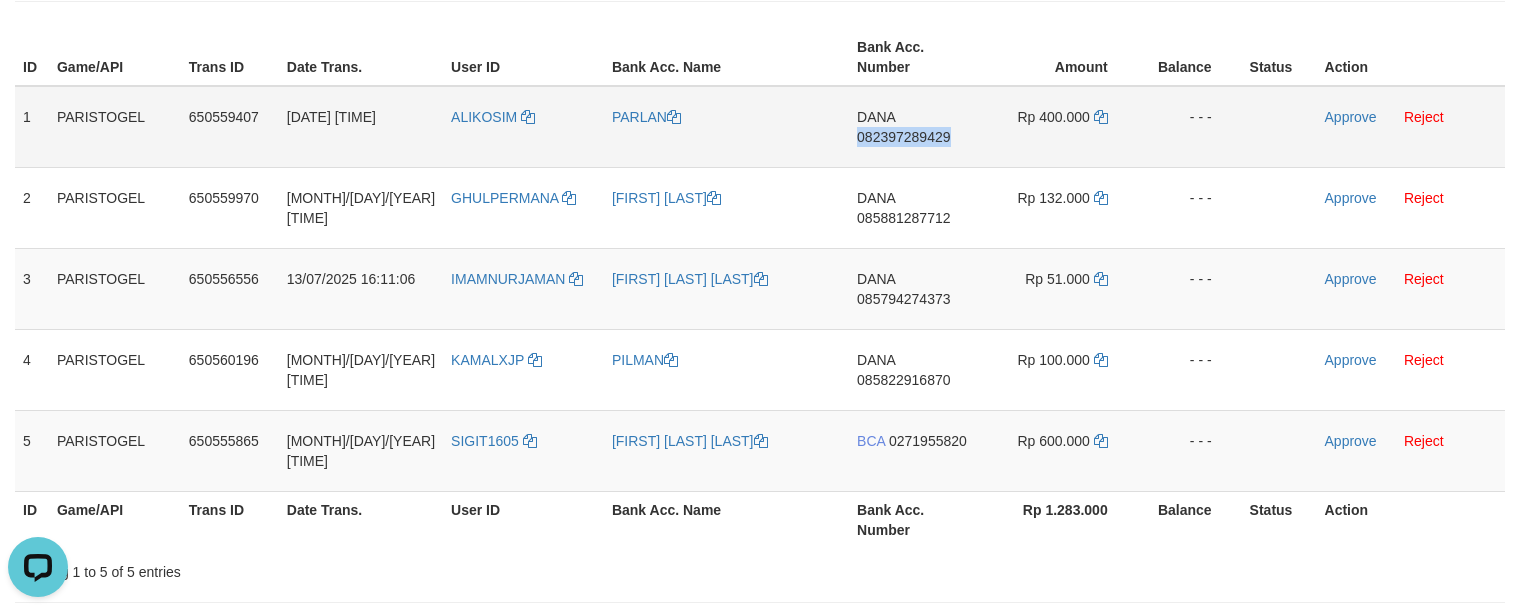 click on "DANA
082397289429" at bounding box center [915, 127] 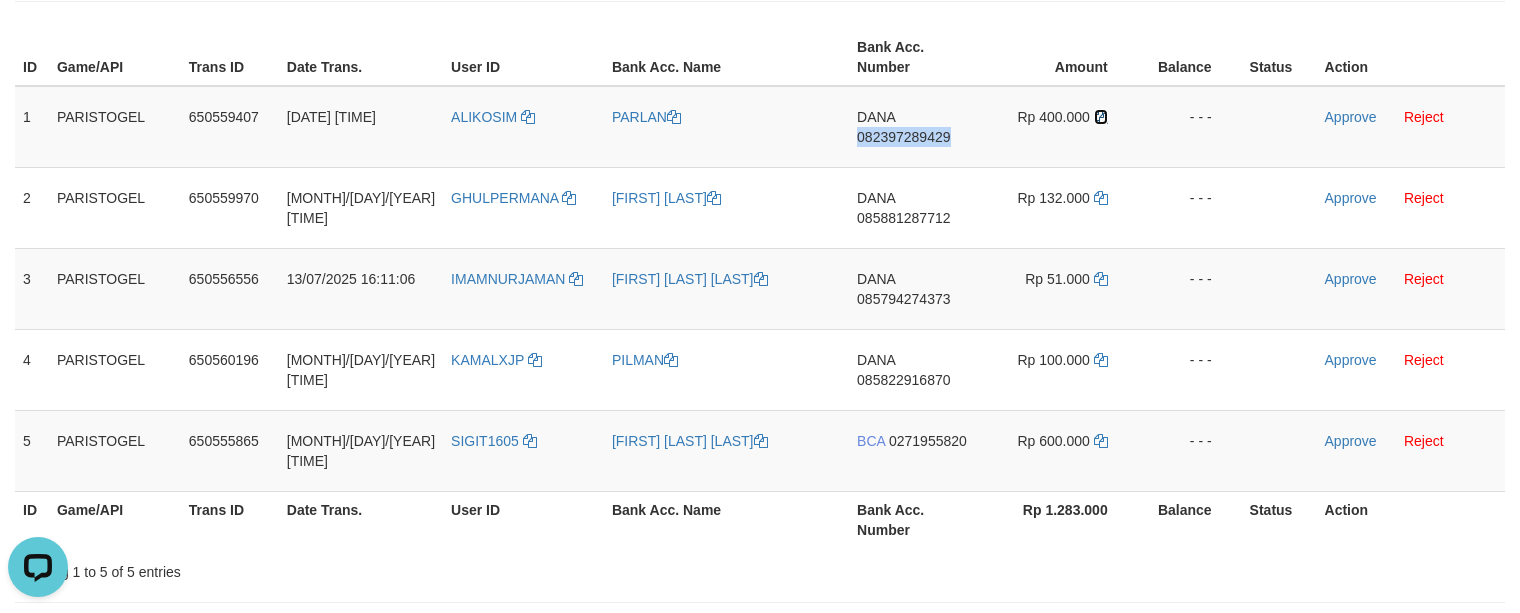 click at bounding box center [1101, 117] 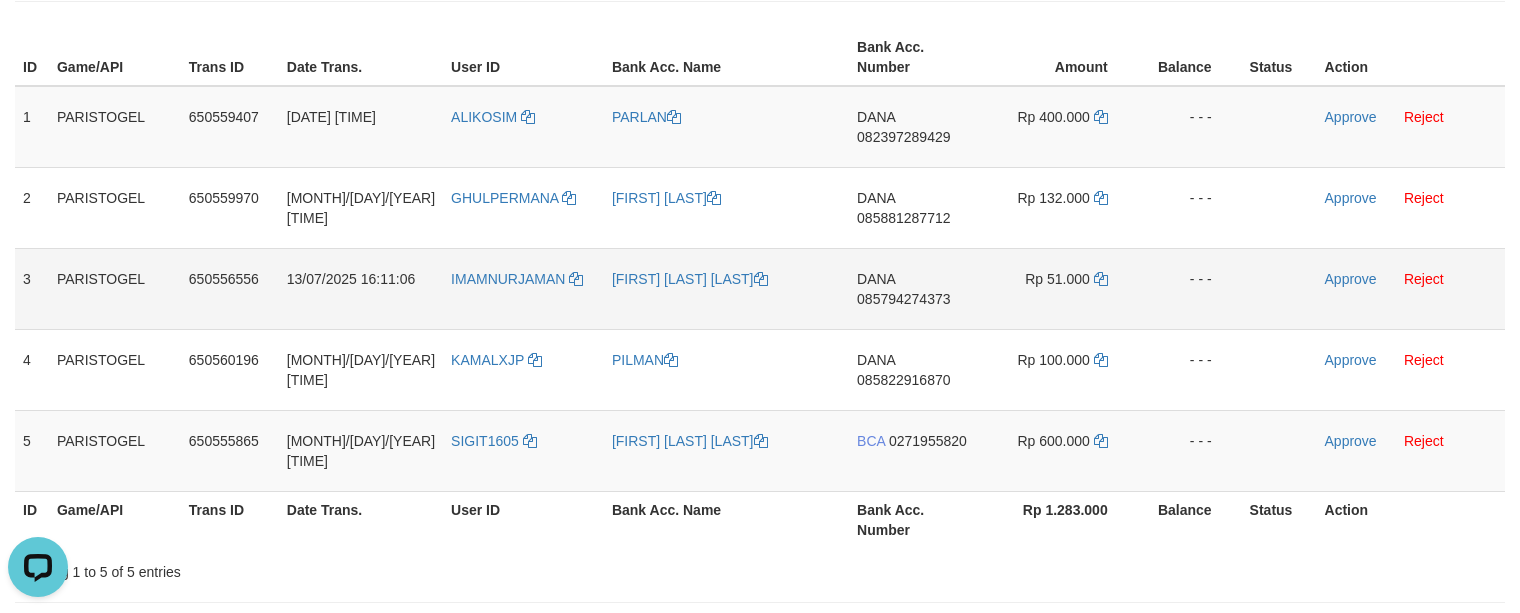 click on "DANA
085794274373" at bounding box center [915, 288] 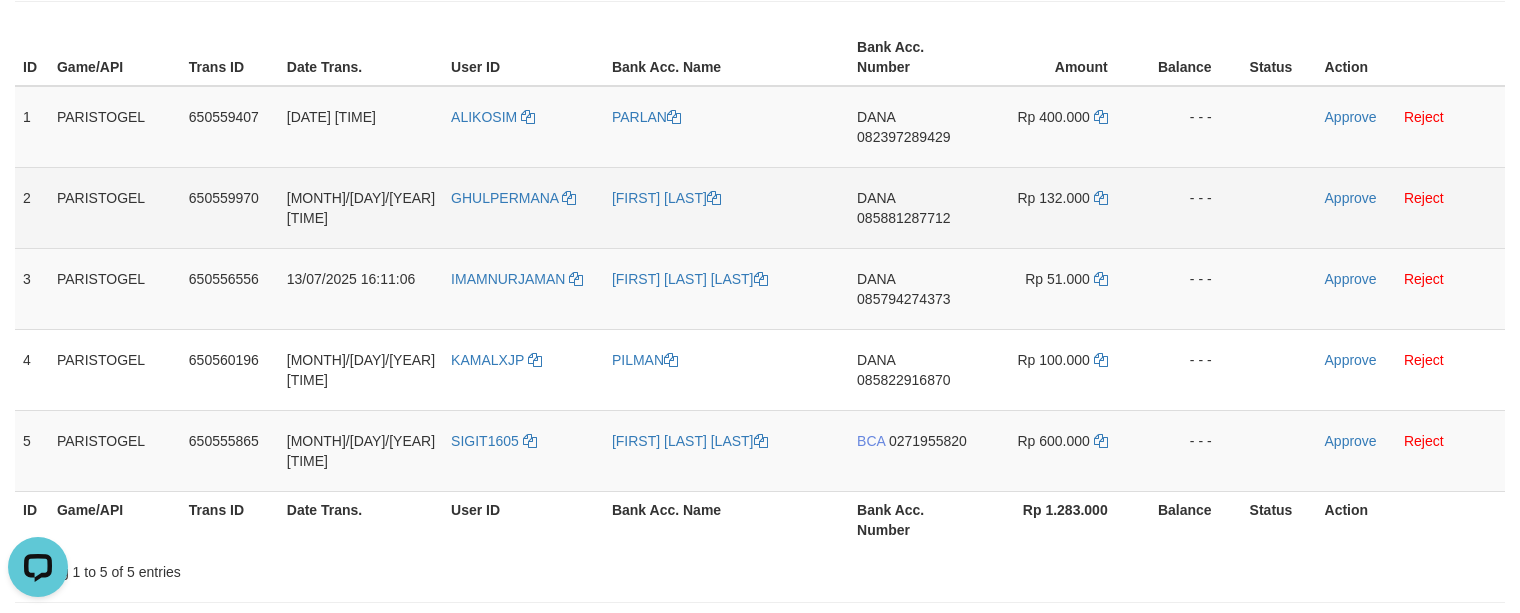 click on "DANA
085881287712" at bounding box center (915, 207) 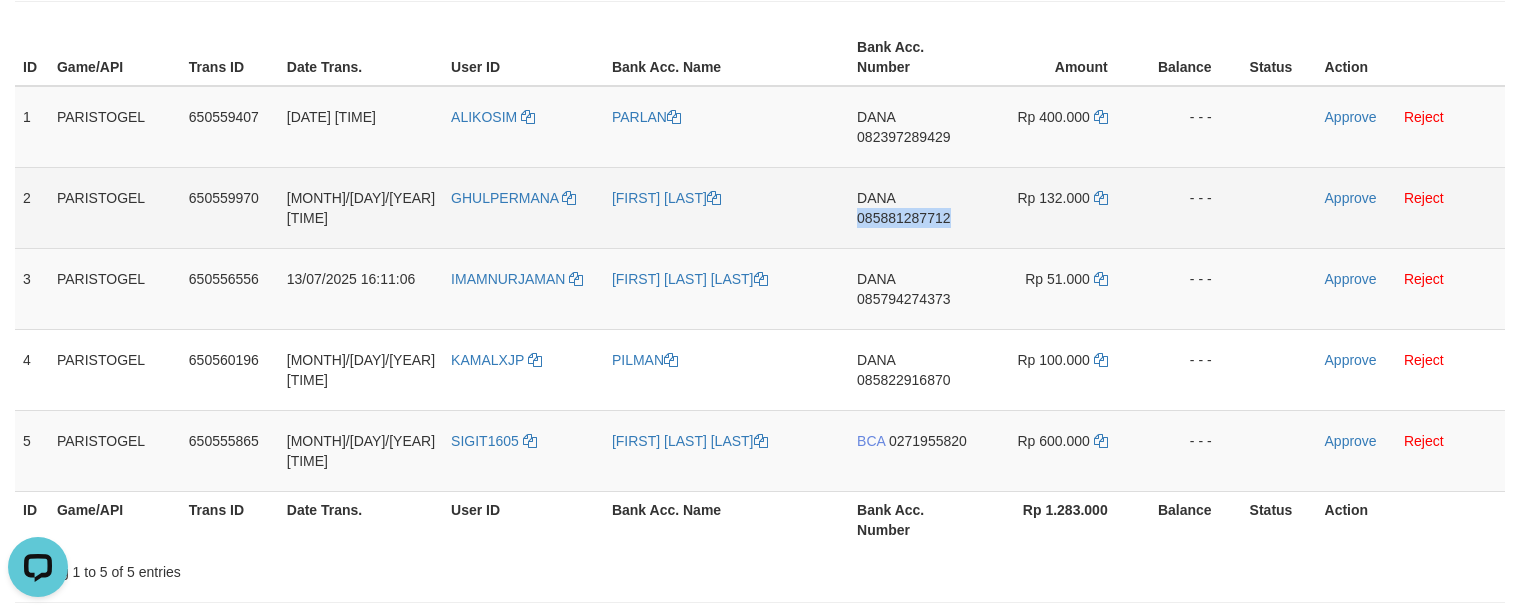click on "DANA
085881287712" at bounding box center (915, 207) 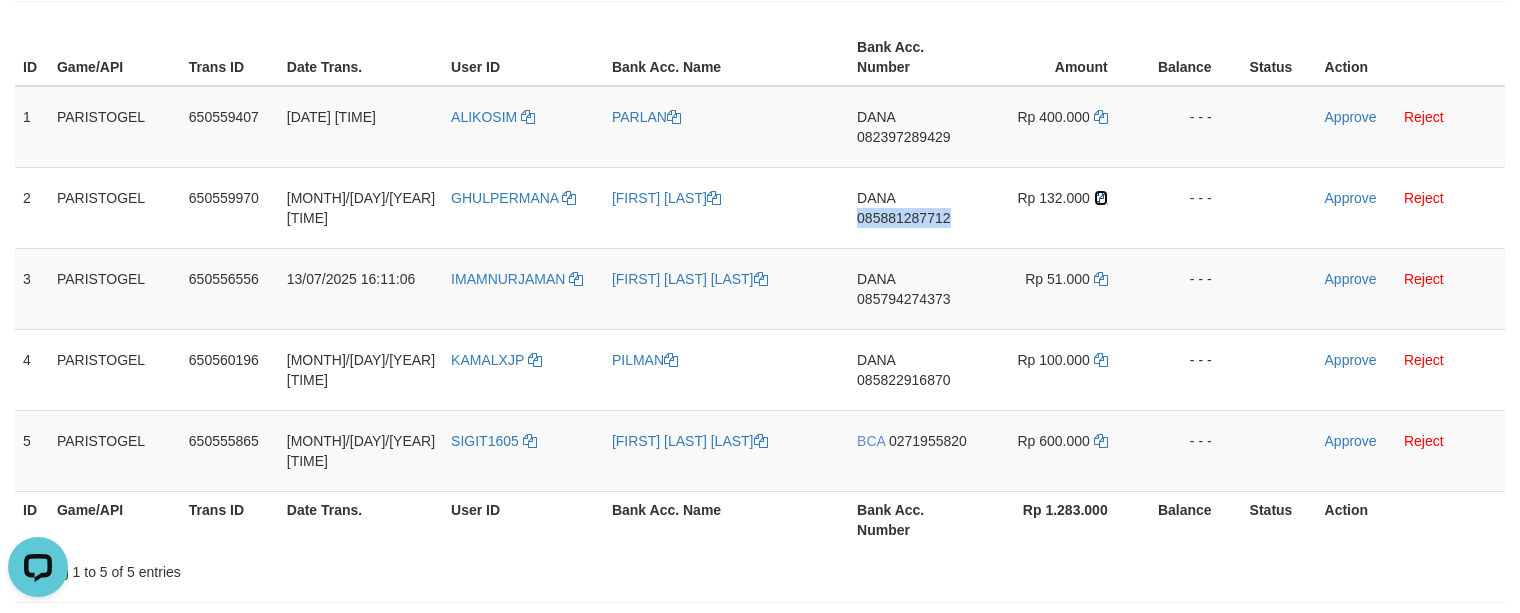 click at bounding box center (1101, 198) 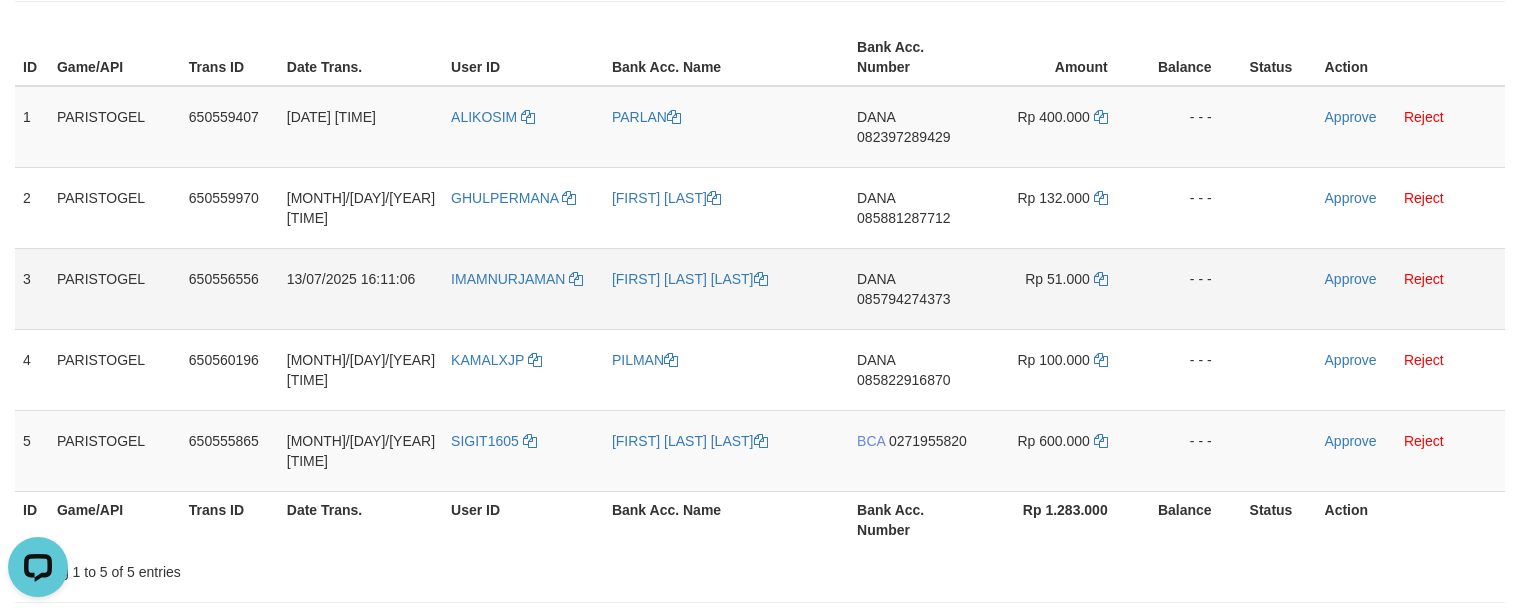 click on "DANA
085794274373" at bounding box center (915, 288) 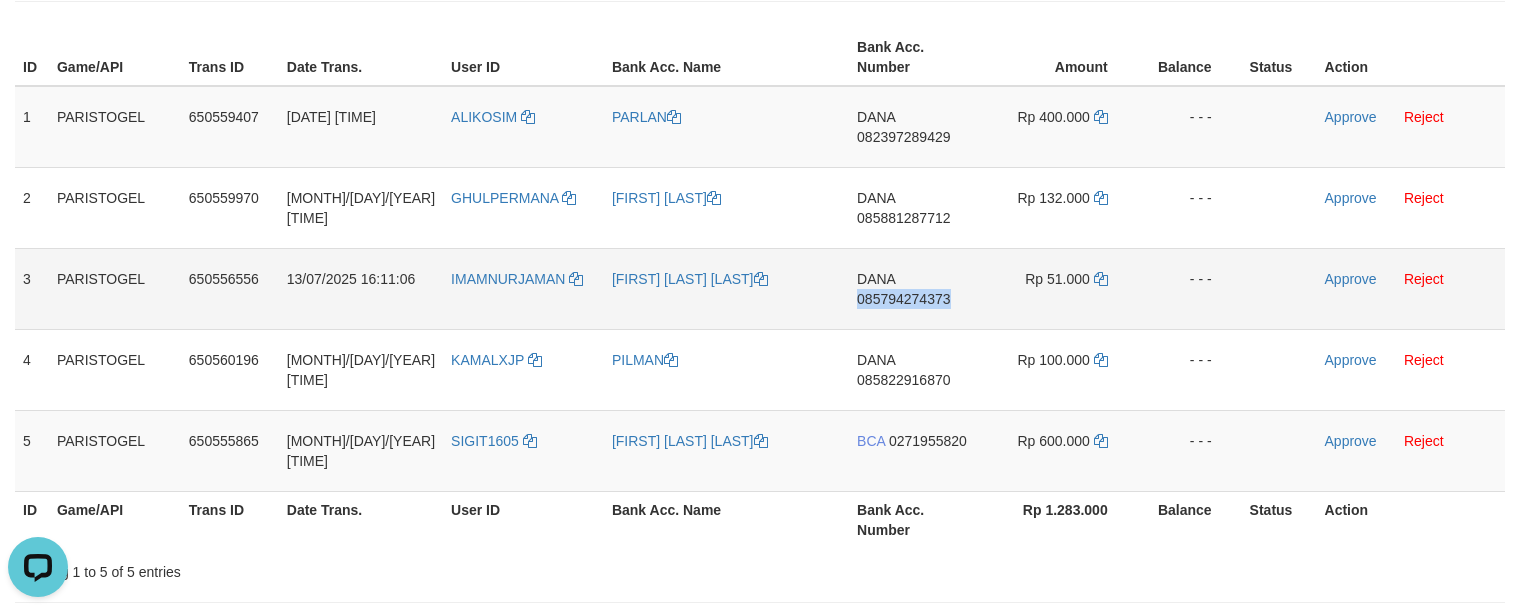 click on "DANA
085794274373" at bounding box center [915, 288] 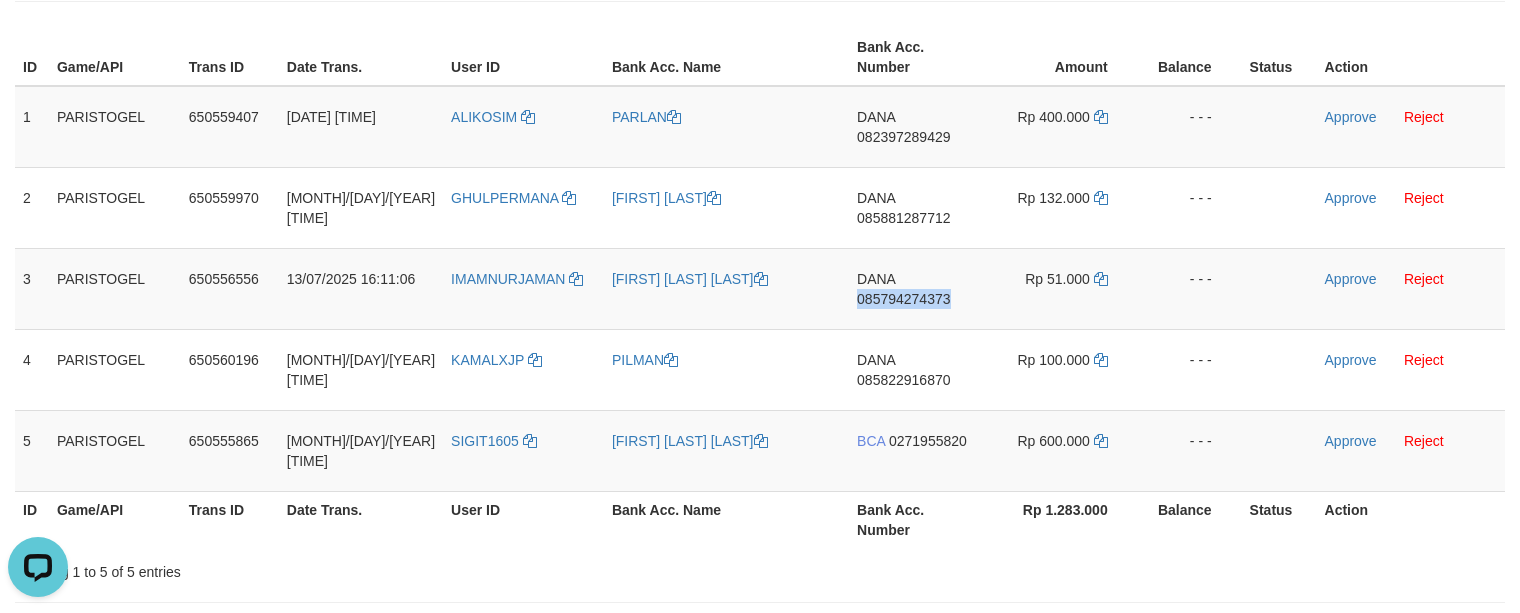 click at bounding box center (1094, 279) 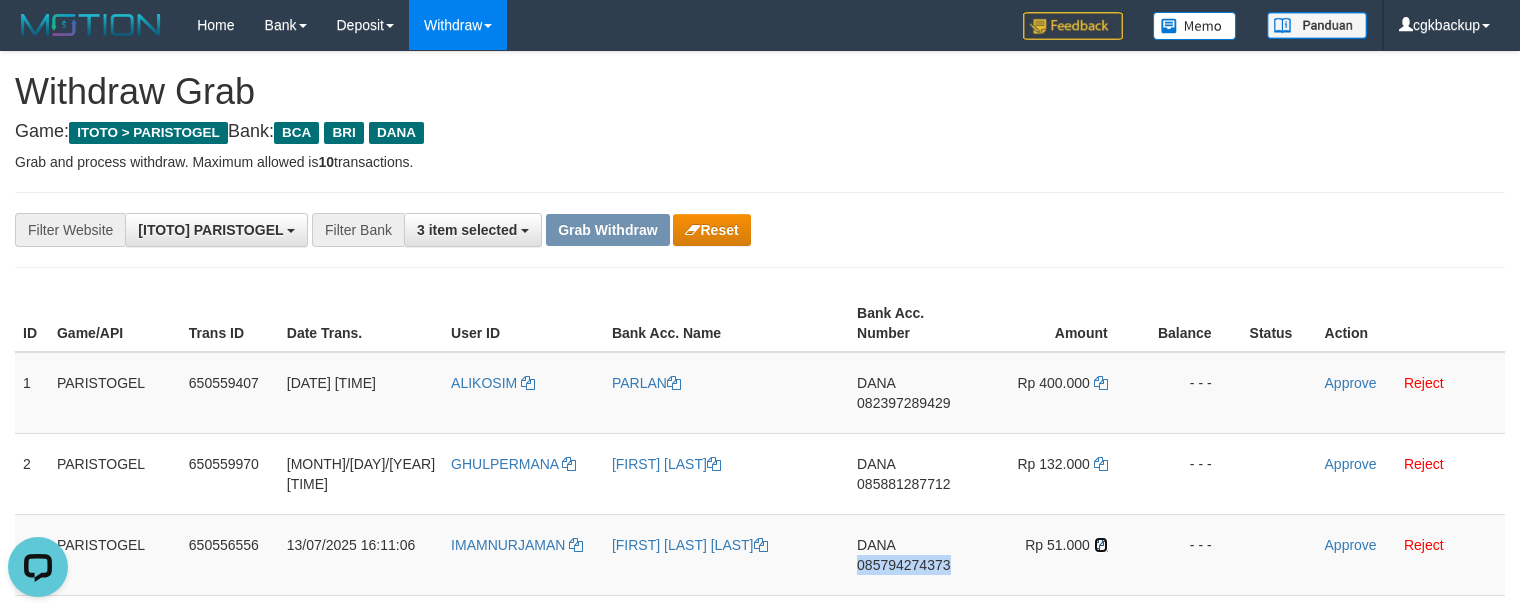 click at bounding box center [1101, 545] 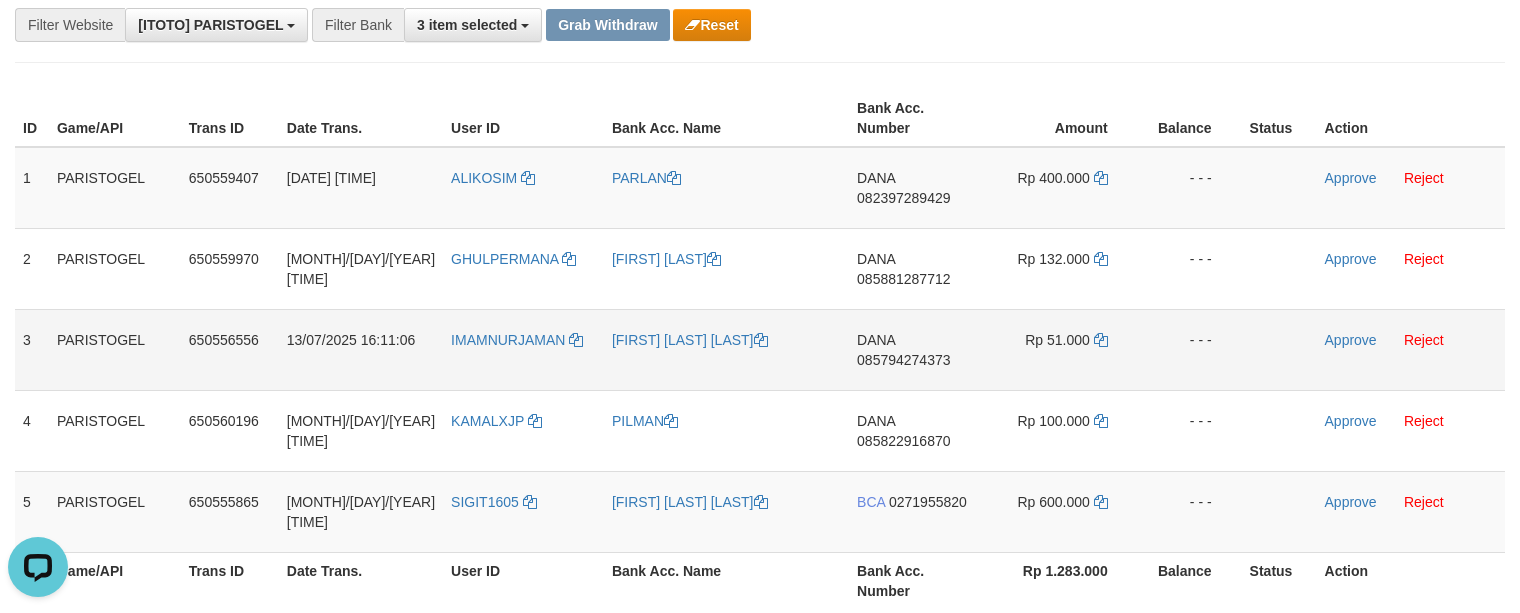 scroll, scrollTop: 266, scrollLeft: 0, axis: vertical 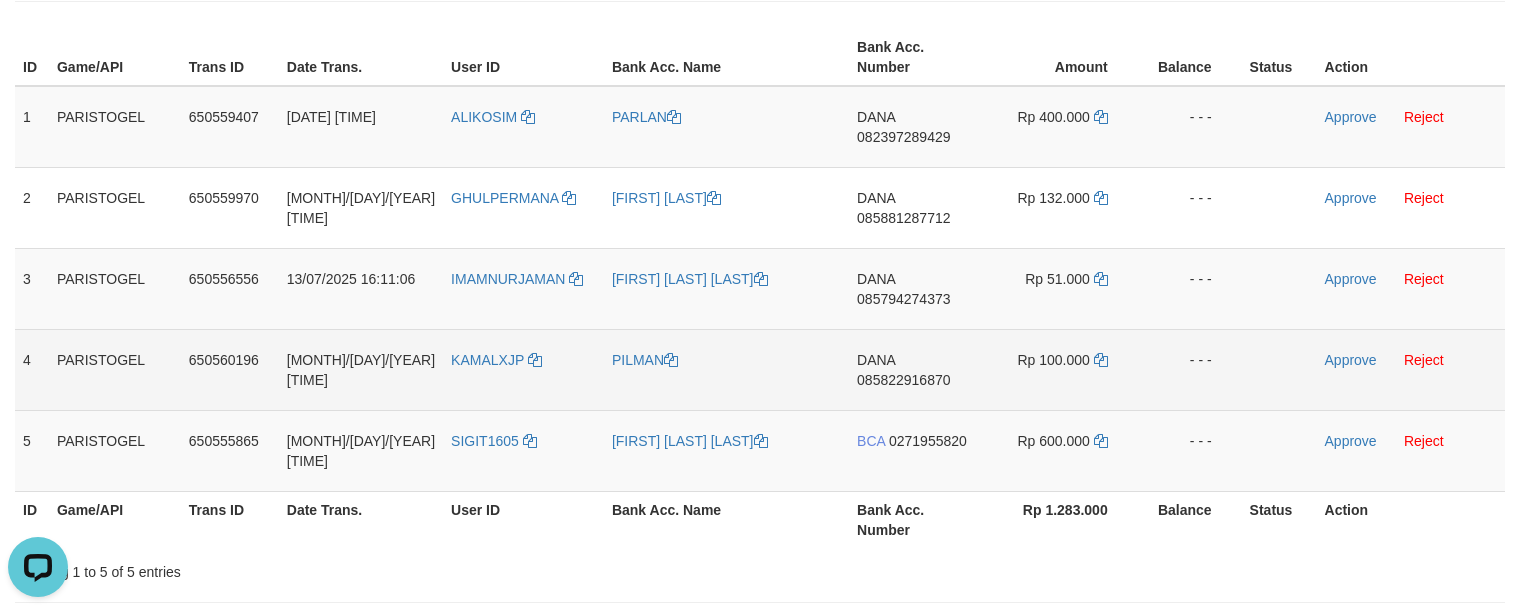 click on "DANA
085822916870" at bounding box center (915, 369) 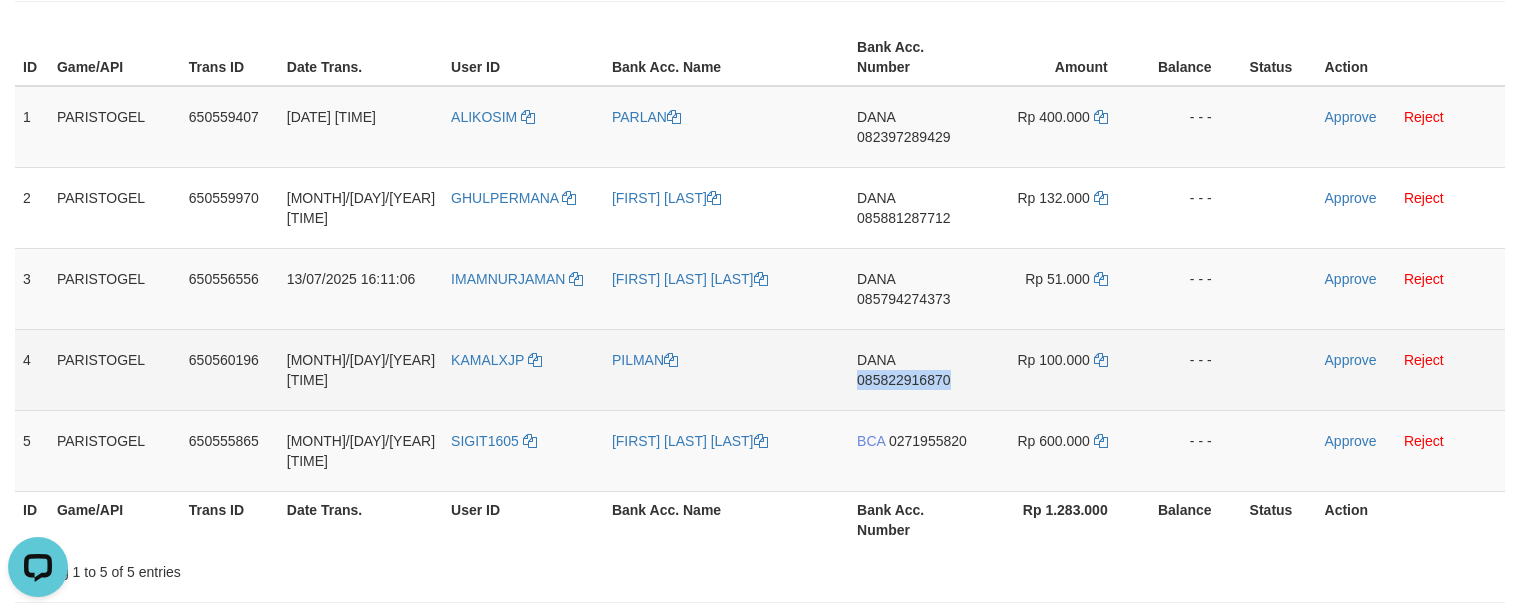 click on "DANA
085822916870" at bounding box center (915, 369) 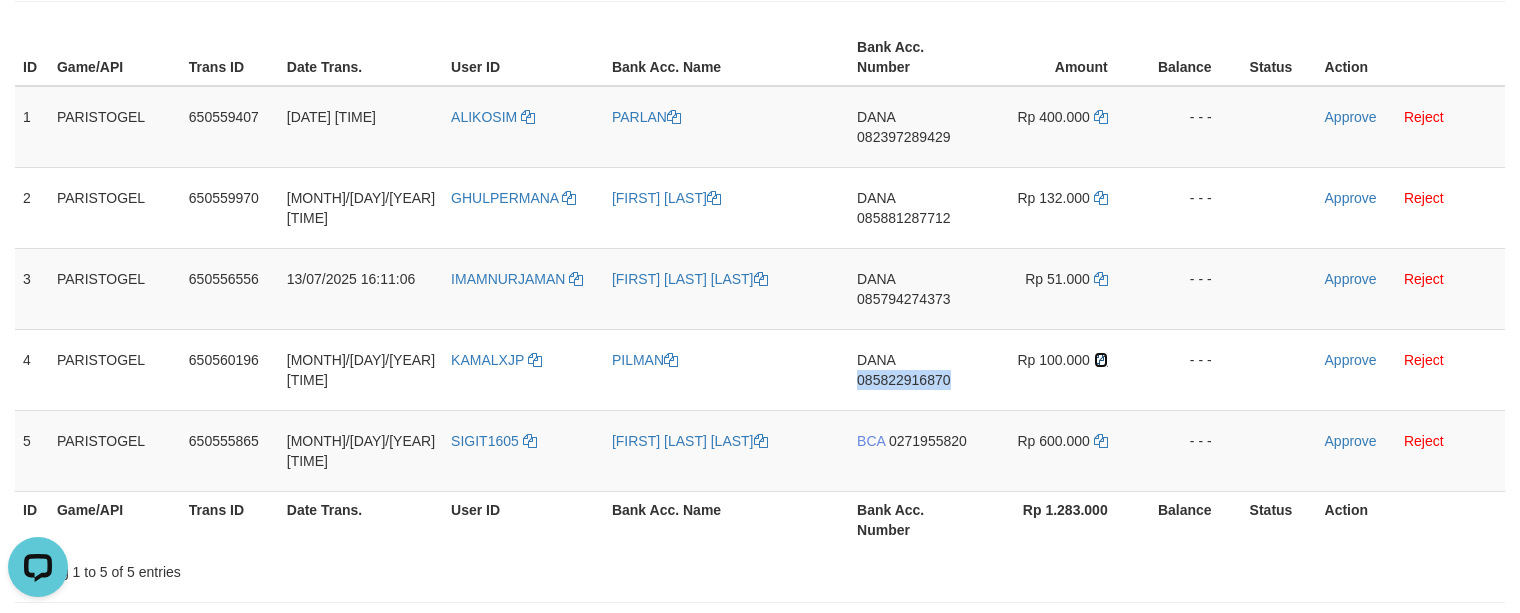 click at bounding box center (1101, 360) 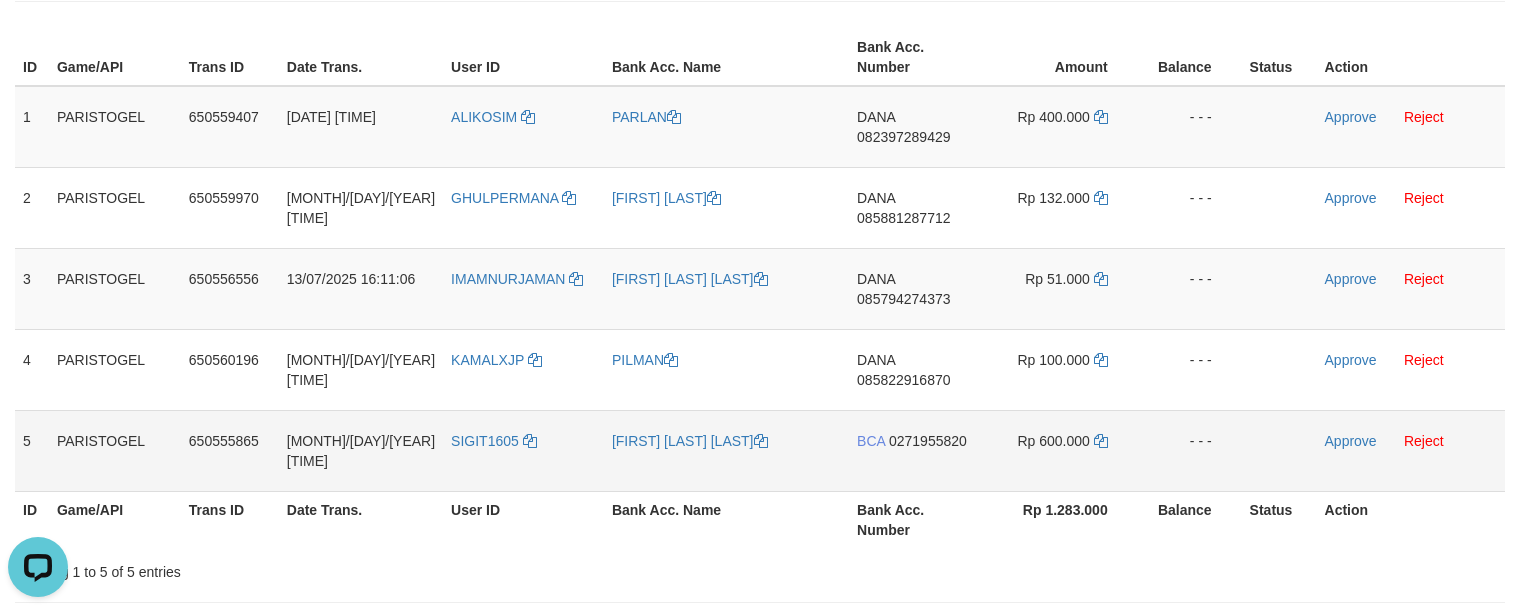 click on "BCA
0271955820" at bounding box center [915, 450] 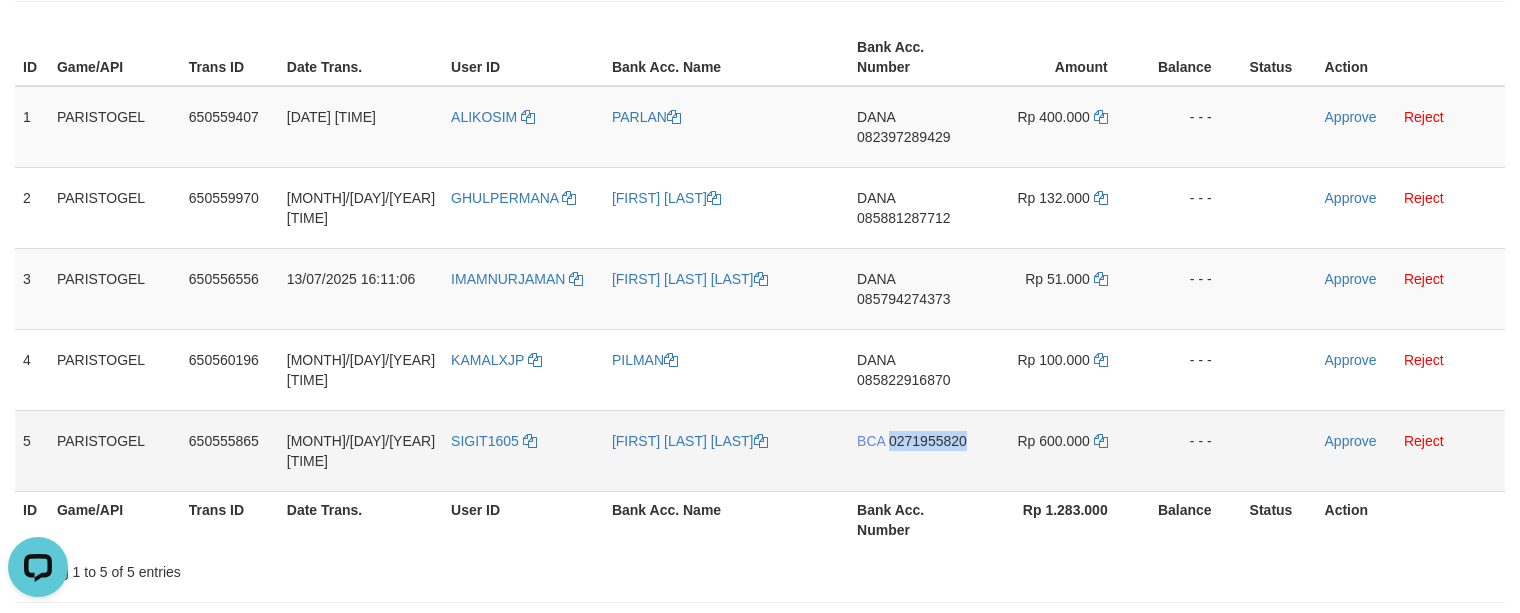 click on "BCA
0271955820" at bounding box center [915, 450] 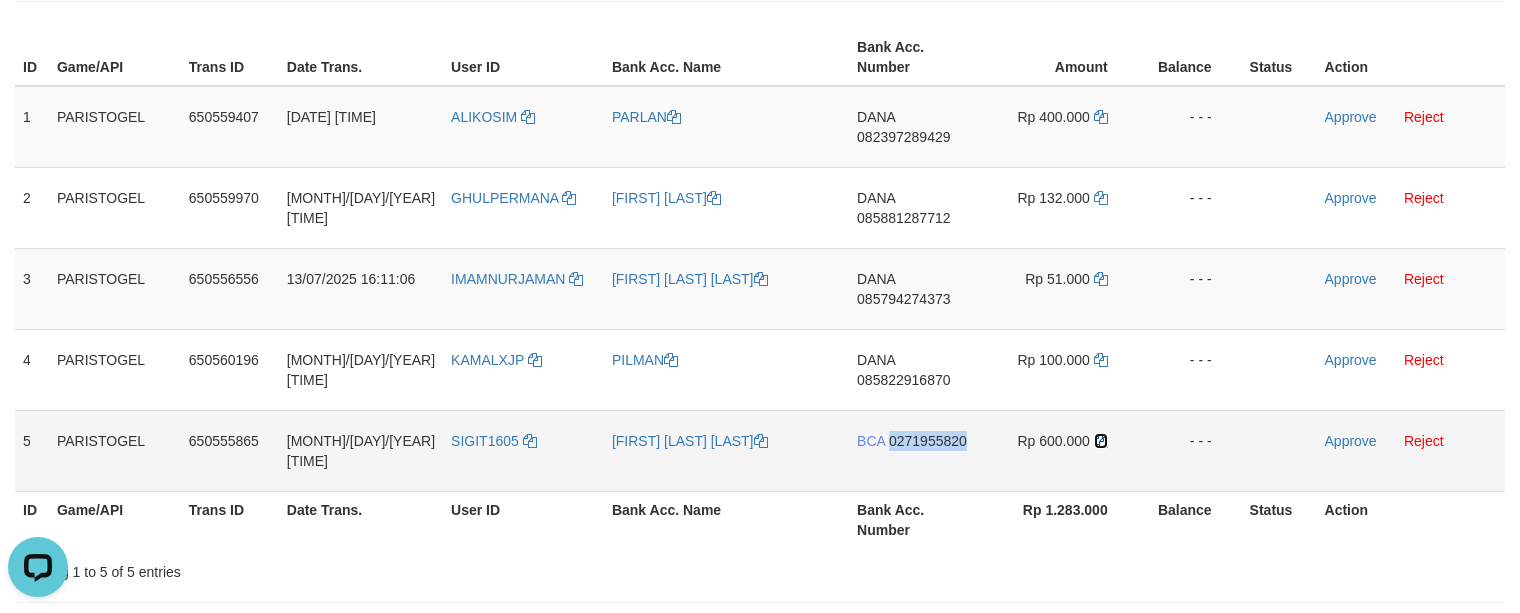 drag, startPoint x: 1098, startPoint y: 442, endPoint x: 1166, endPoint y: 410, distance: 75.153175 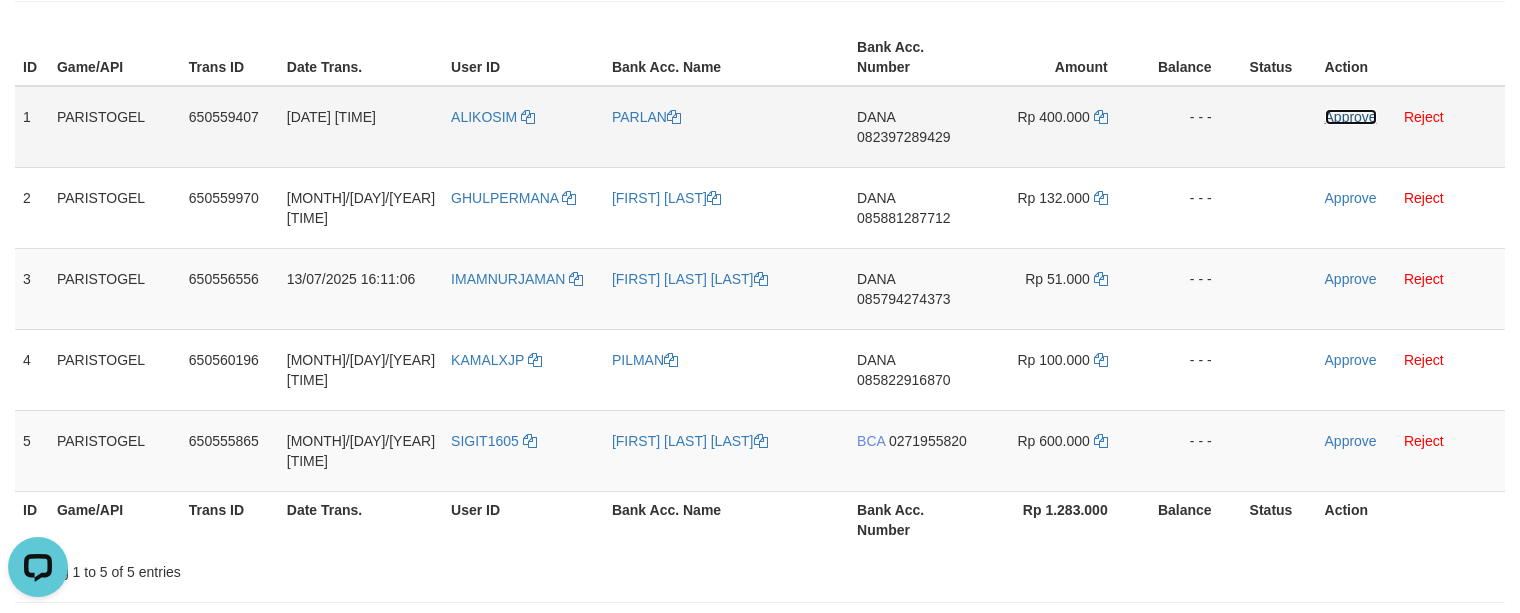 click on "Approve" at bounding box center (1351, 117) 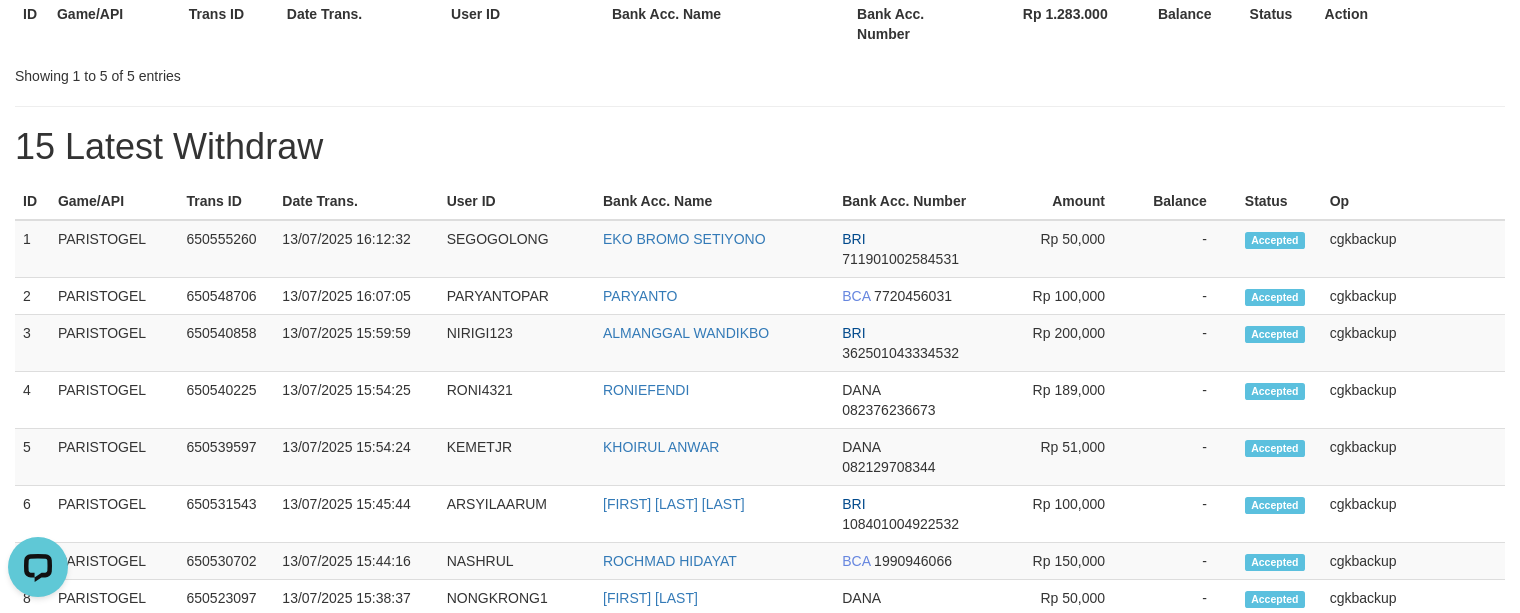 click on "**********" at bounding box center (760, 423) 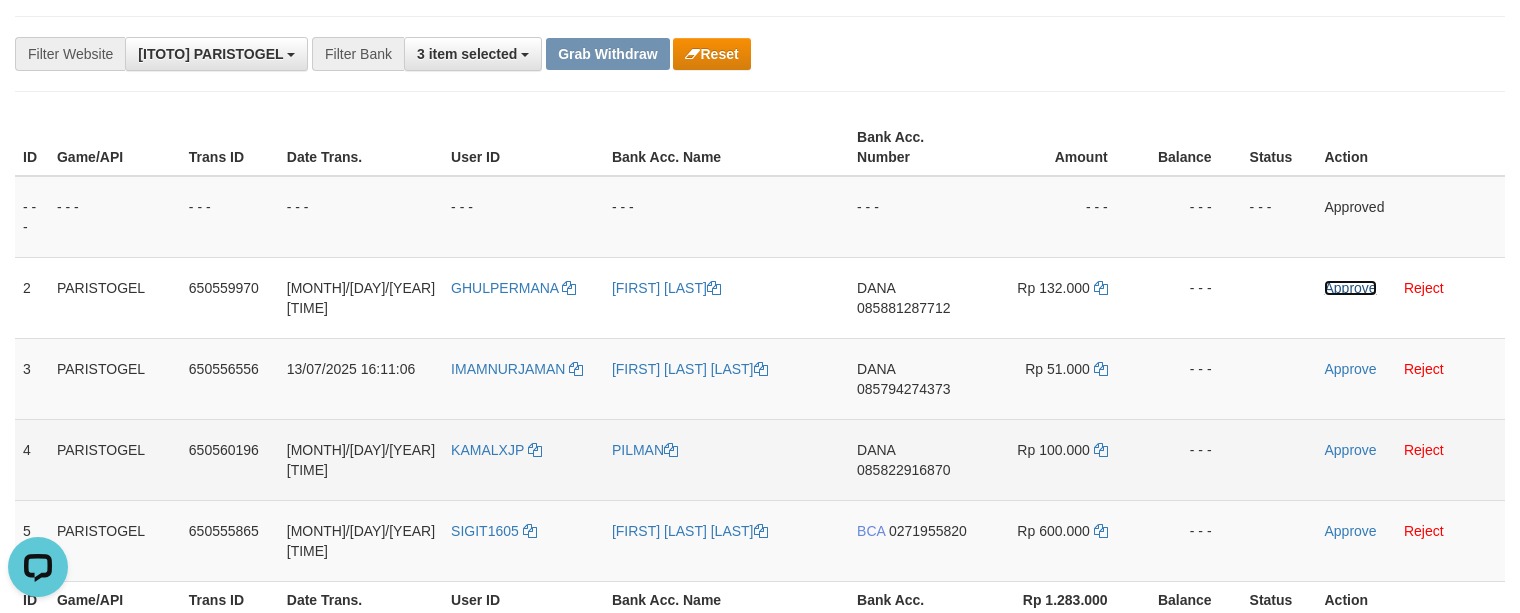 scroll, scrollTop: 133, scrollLeft: 0, axis: vertical 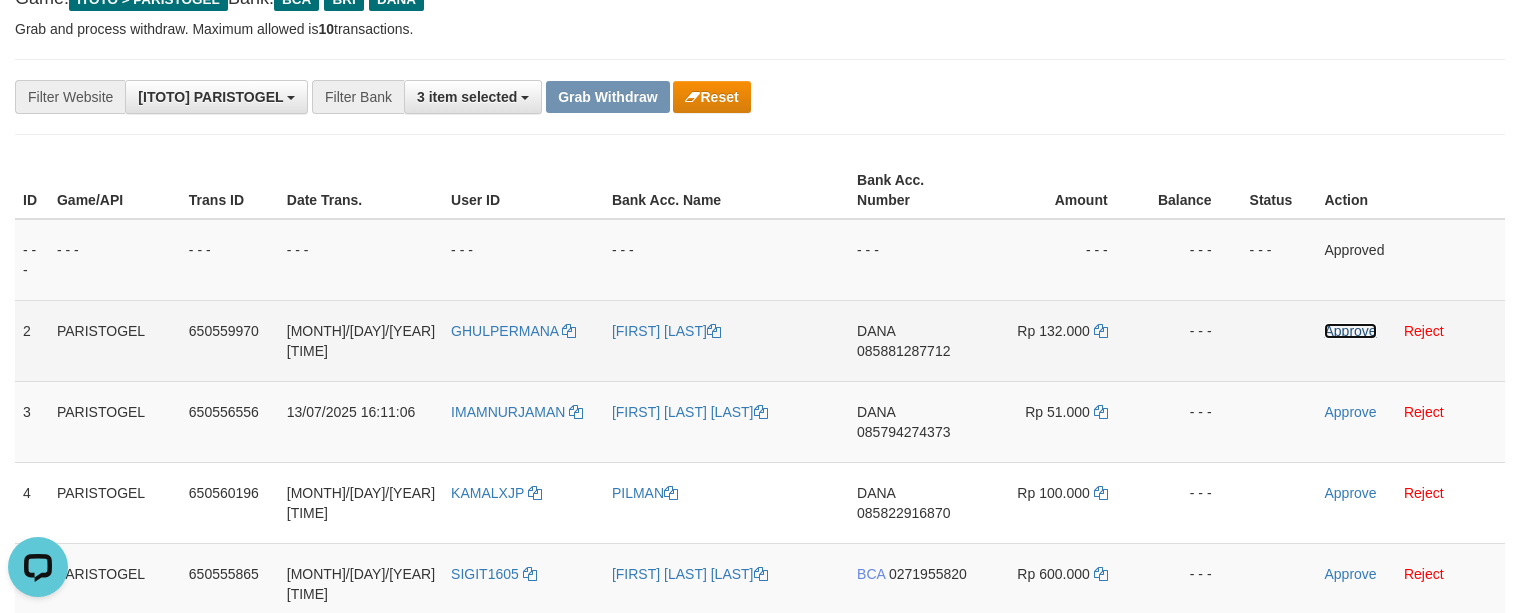 click on "Approve" at bounding box center (1350, 331) 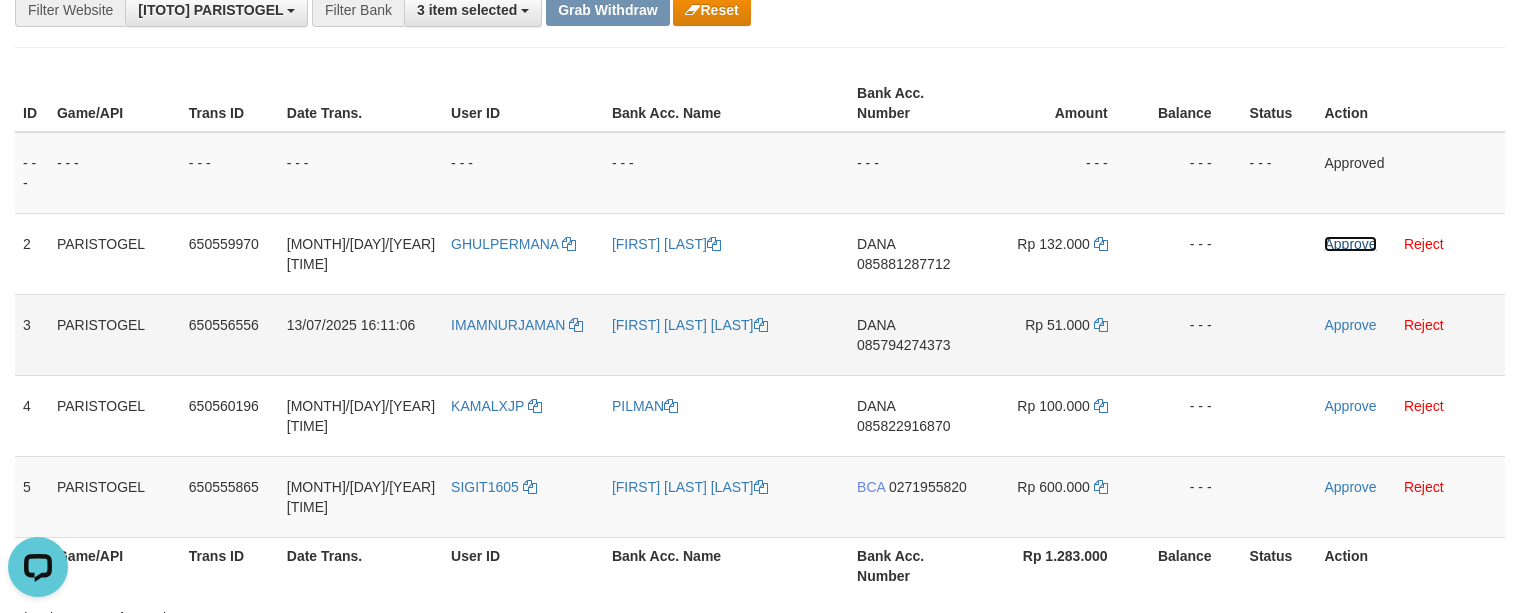 scroll, scrollTop: 266, scrollLeft: 0, axis: vertical 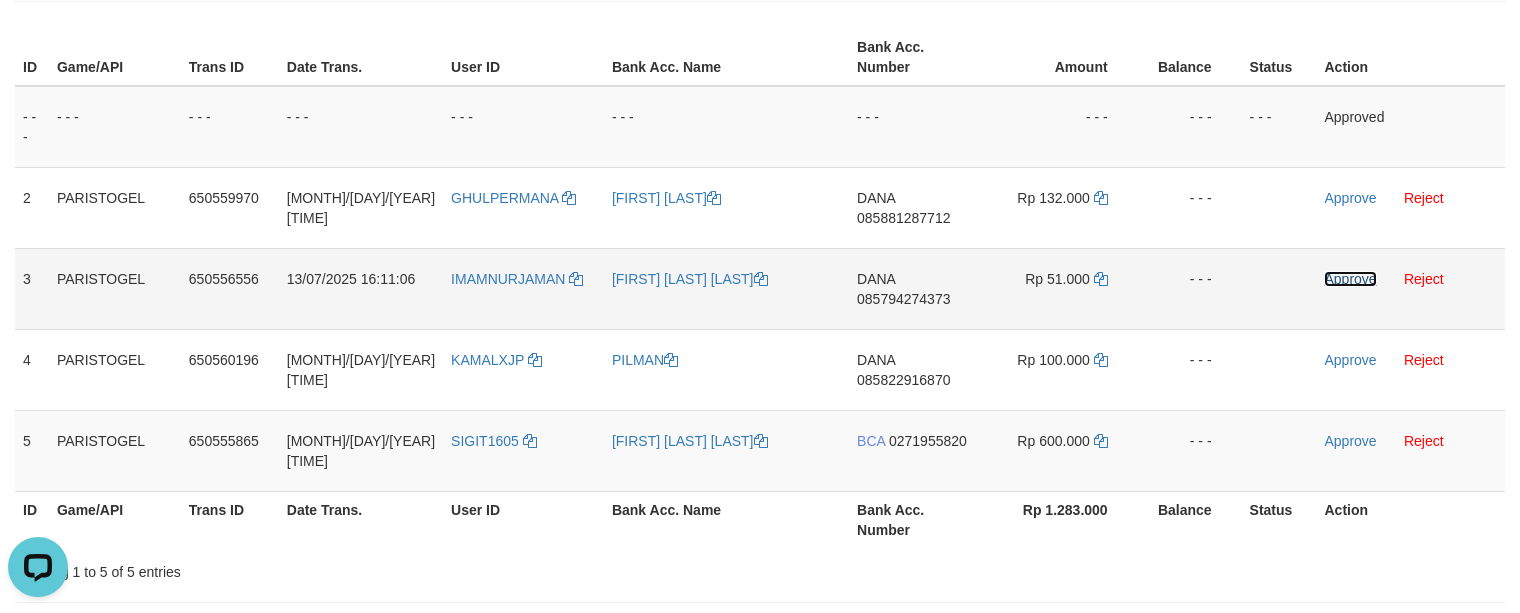 click on "Approve" at bounding box center [1350, 279] 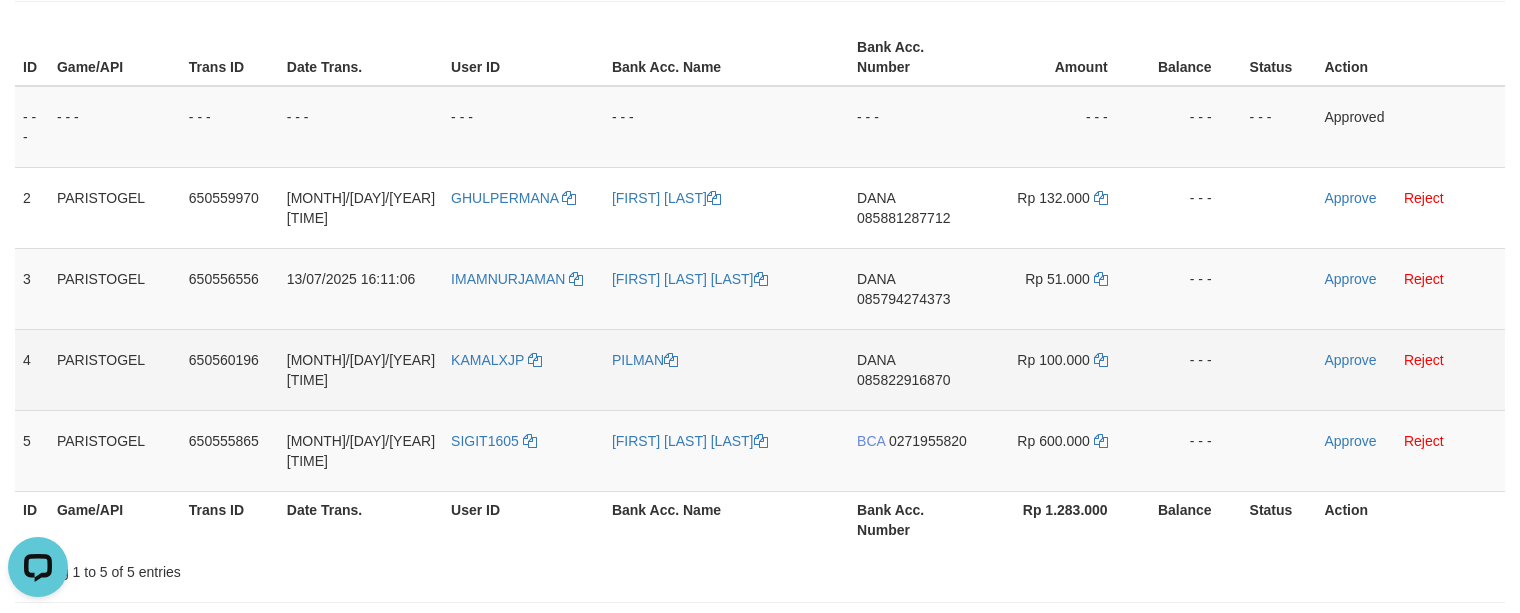 click on "Approve
Reject" at bounding box center (1410, 369) 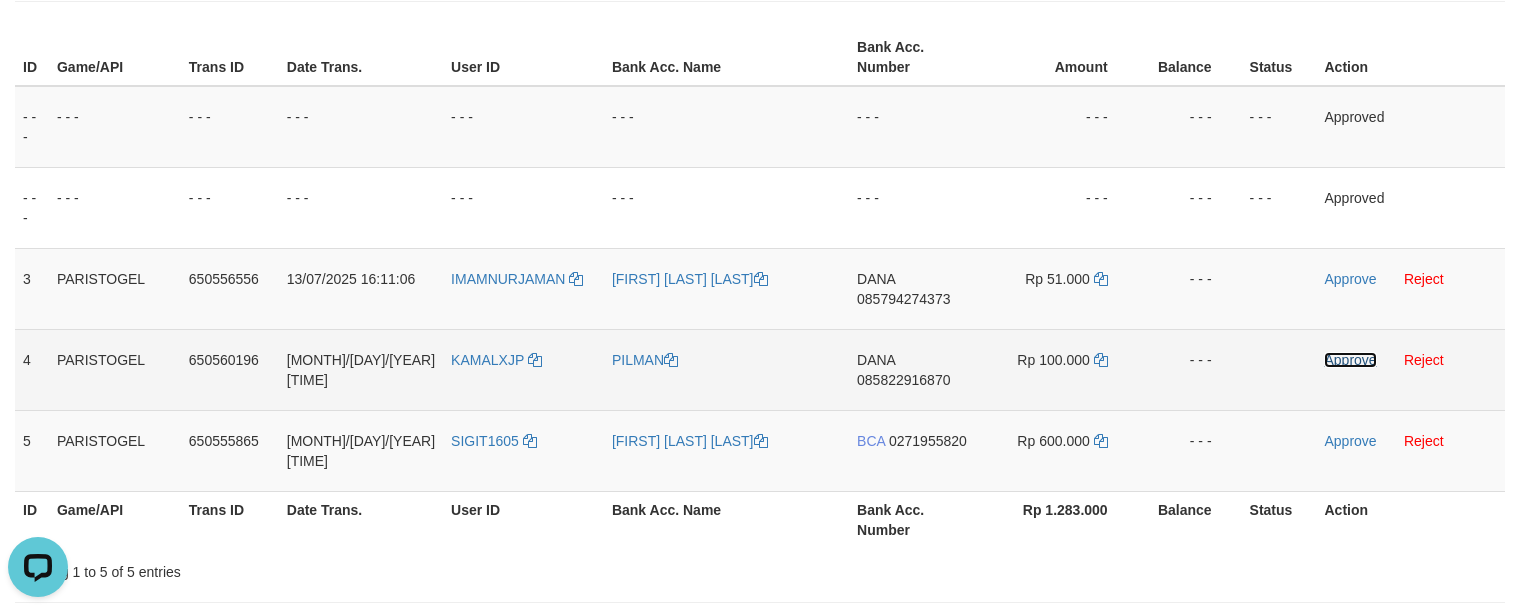 click on "Approve" at bounding box center (1350, 360) 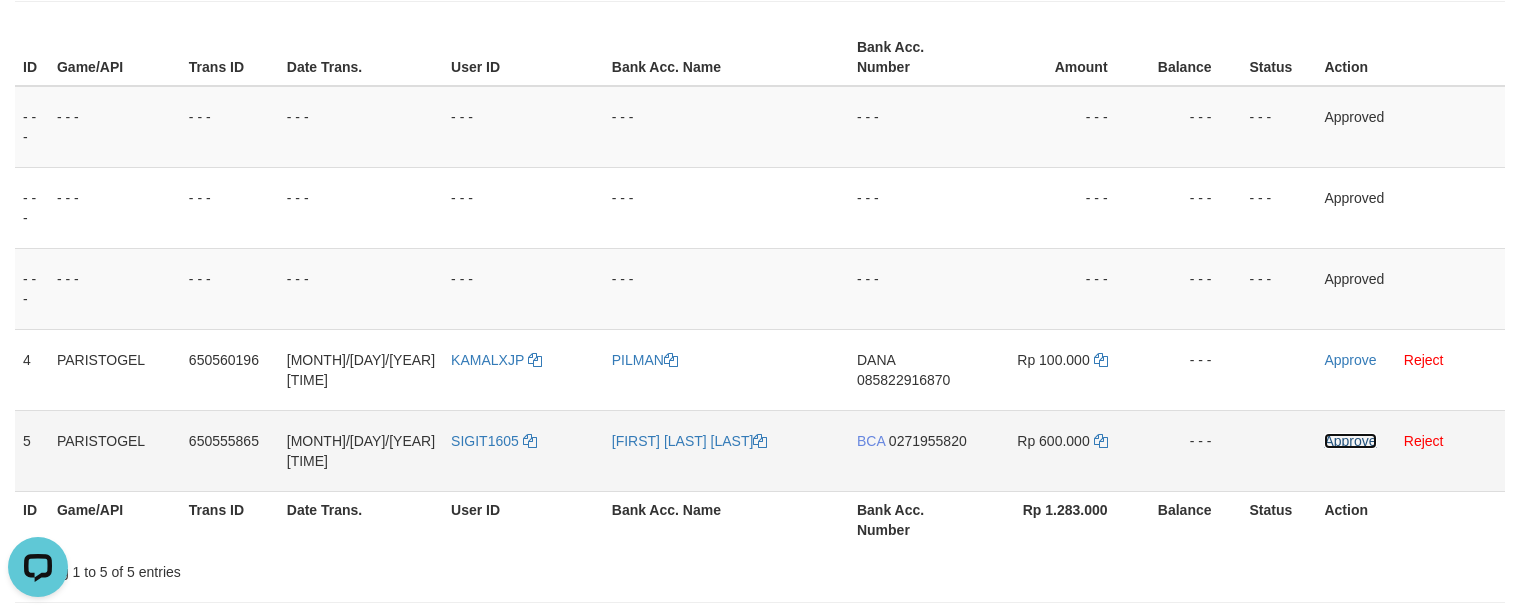 click on "Approve" at bounding box center (1350, 441) 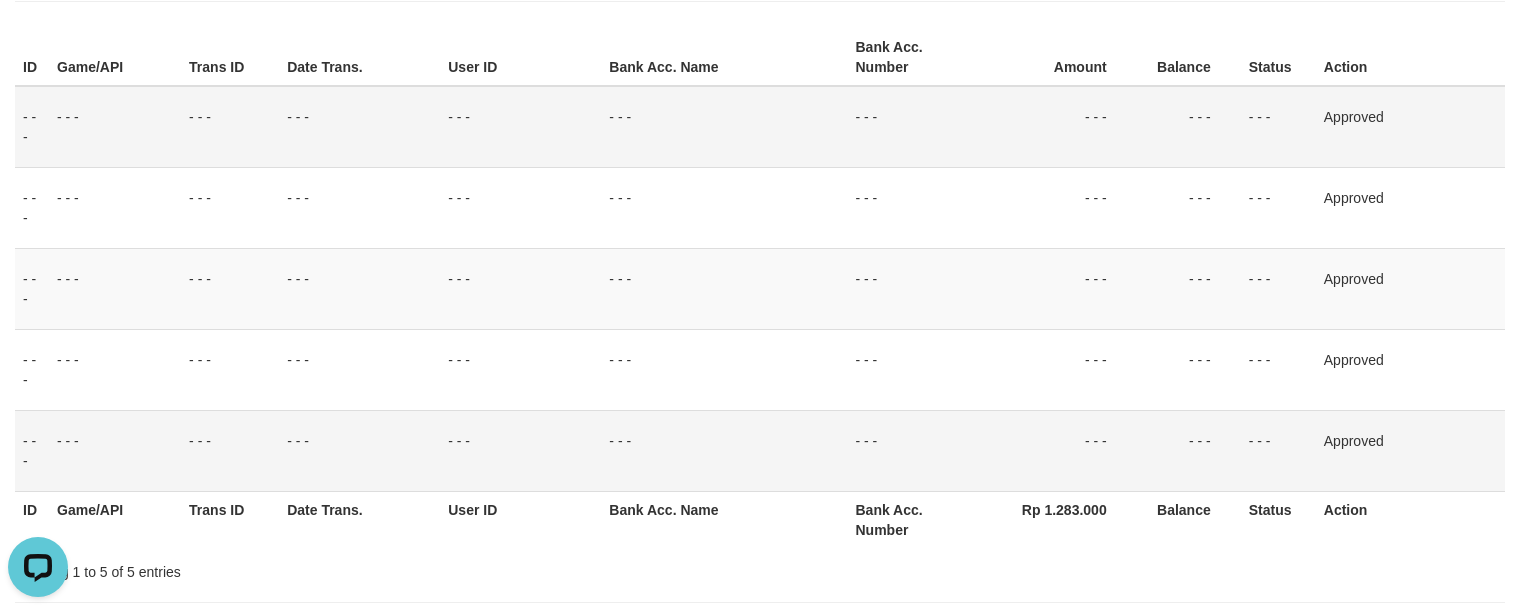 scroll, scrollTop: 133, scrollLeft: 0, axis: vertical 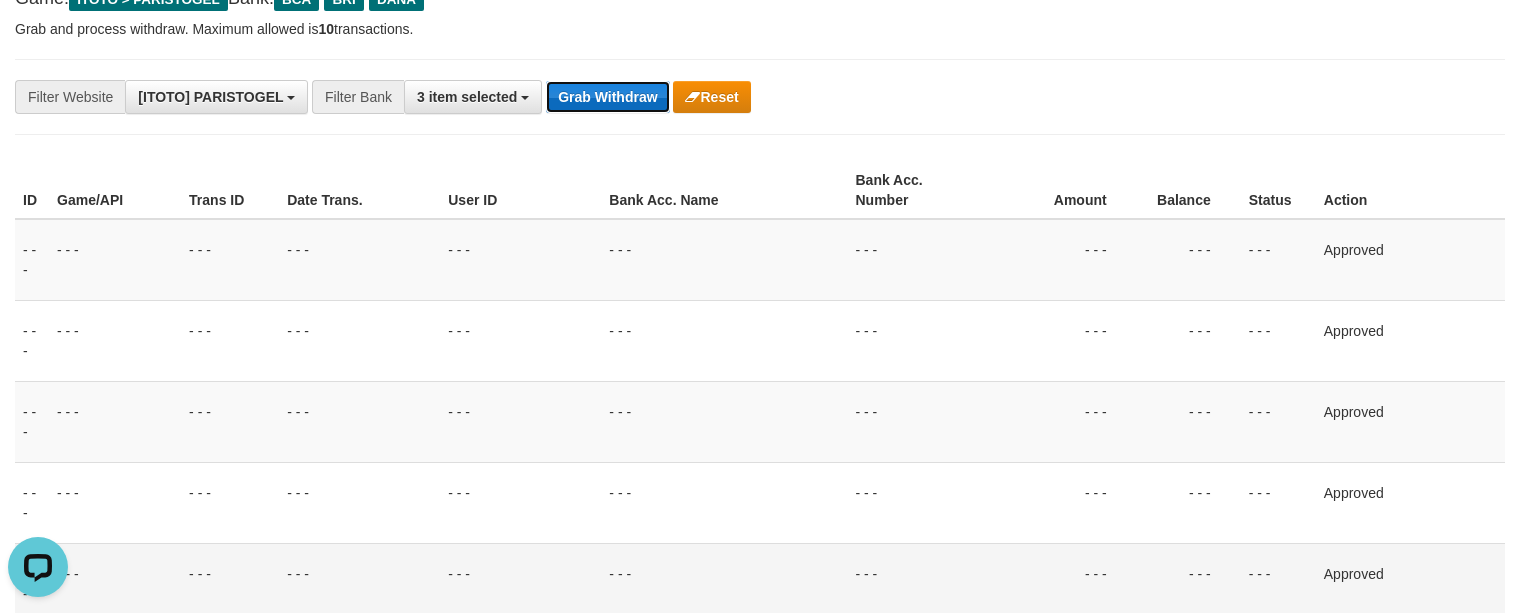 click on "Grab Withdraw" at bounding box center [607, 97] 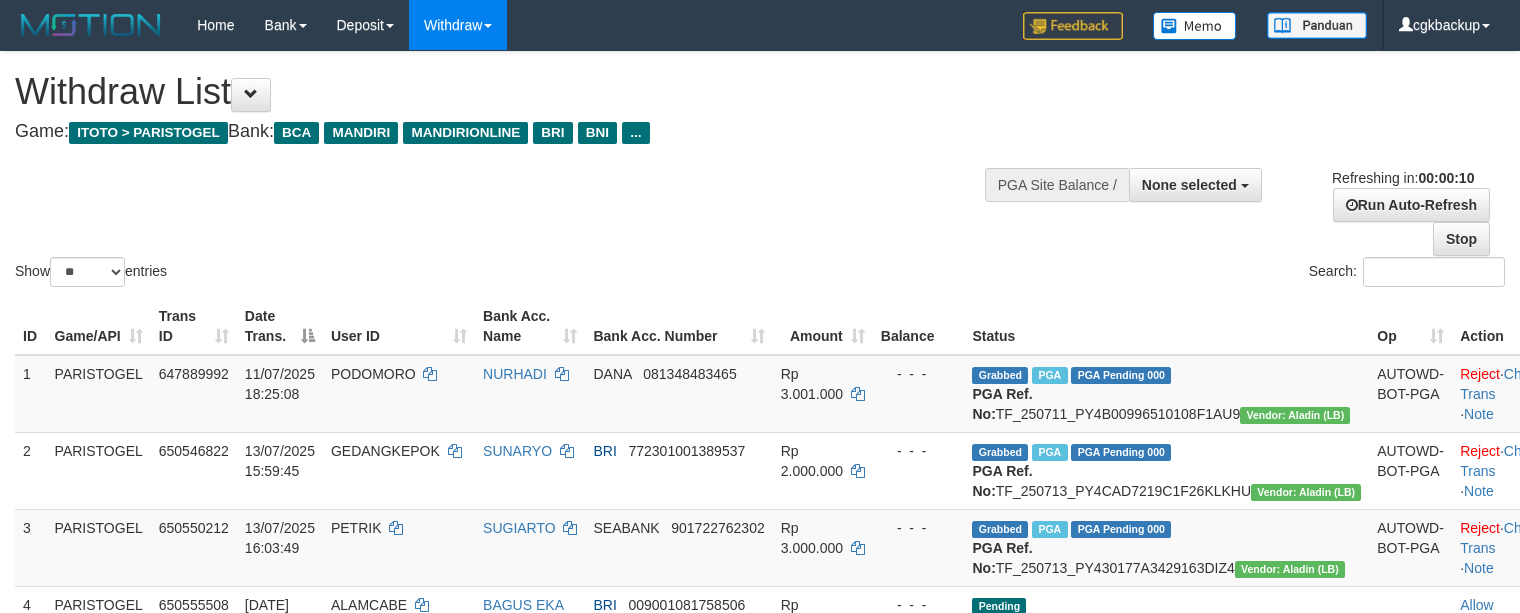 select 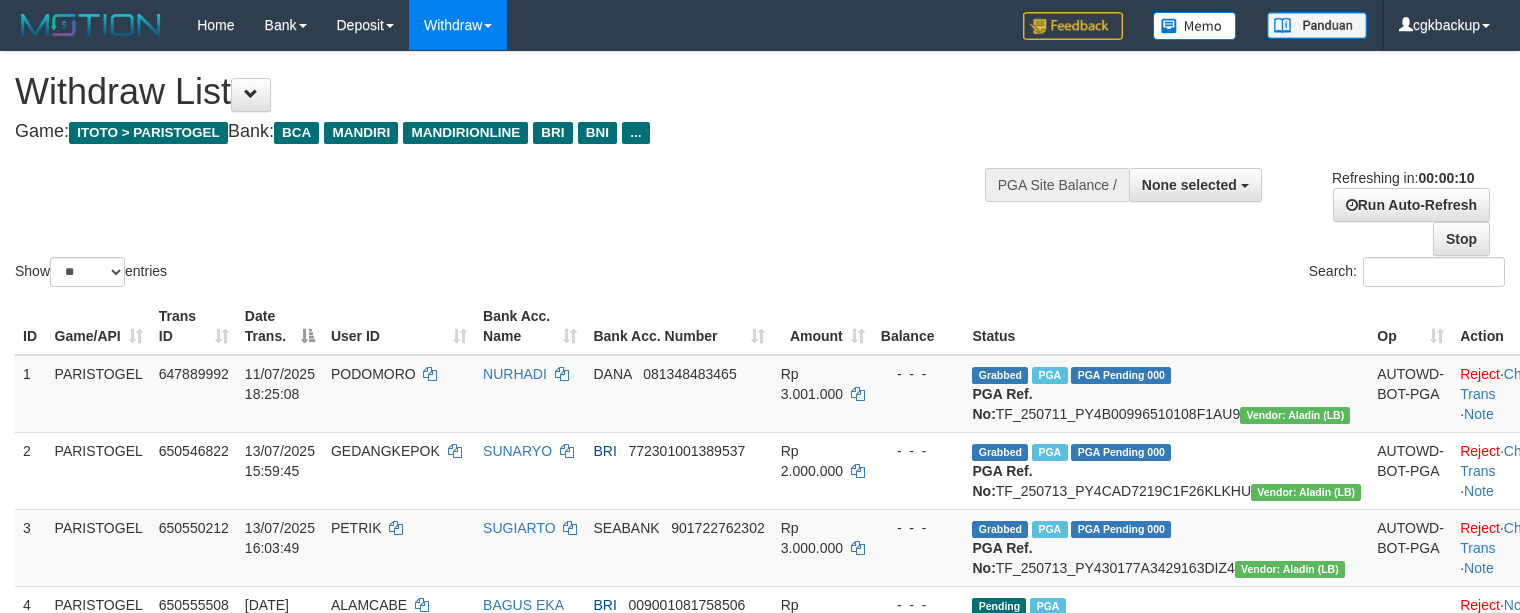 select 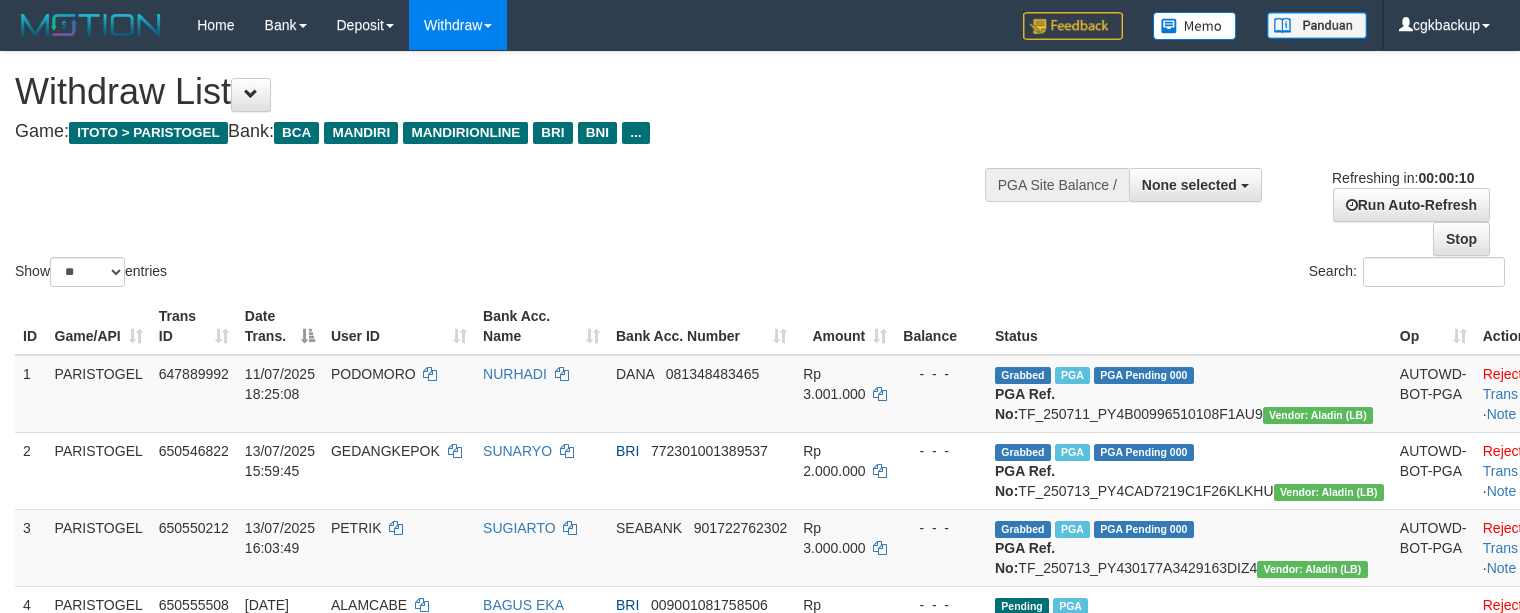 select 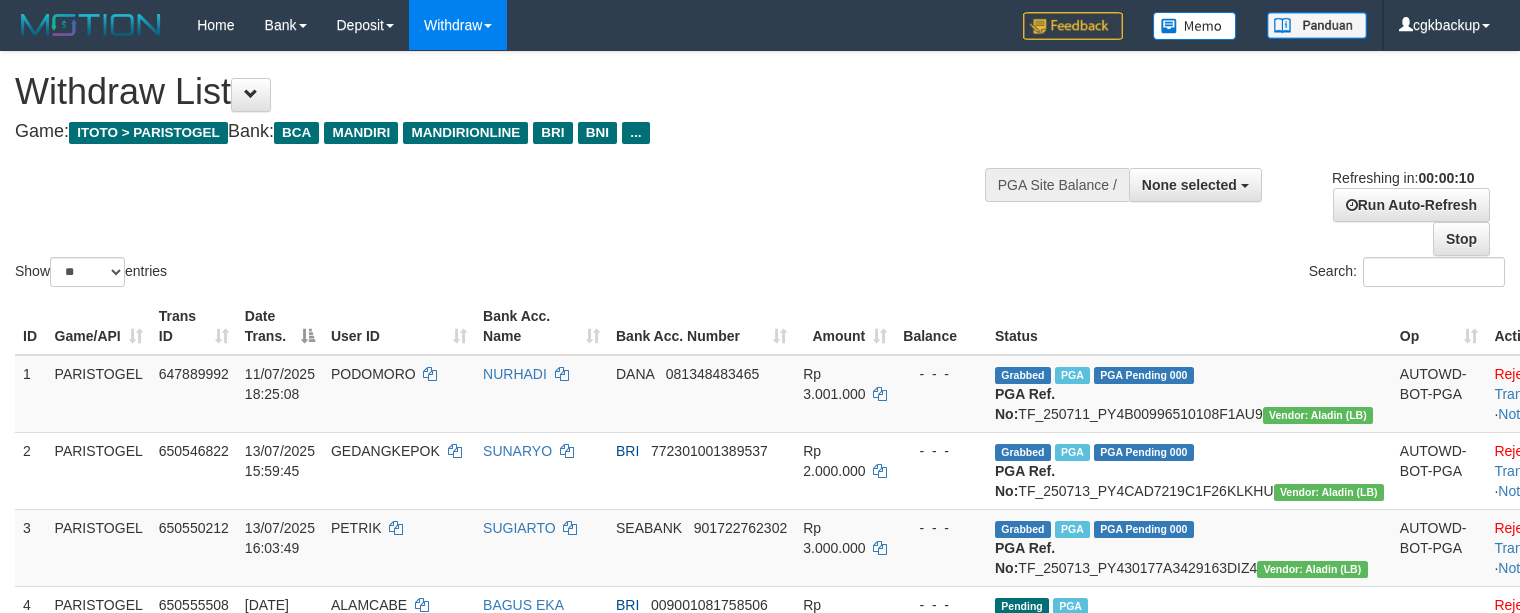 select 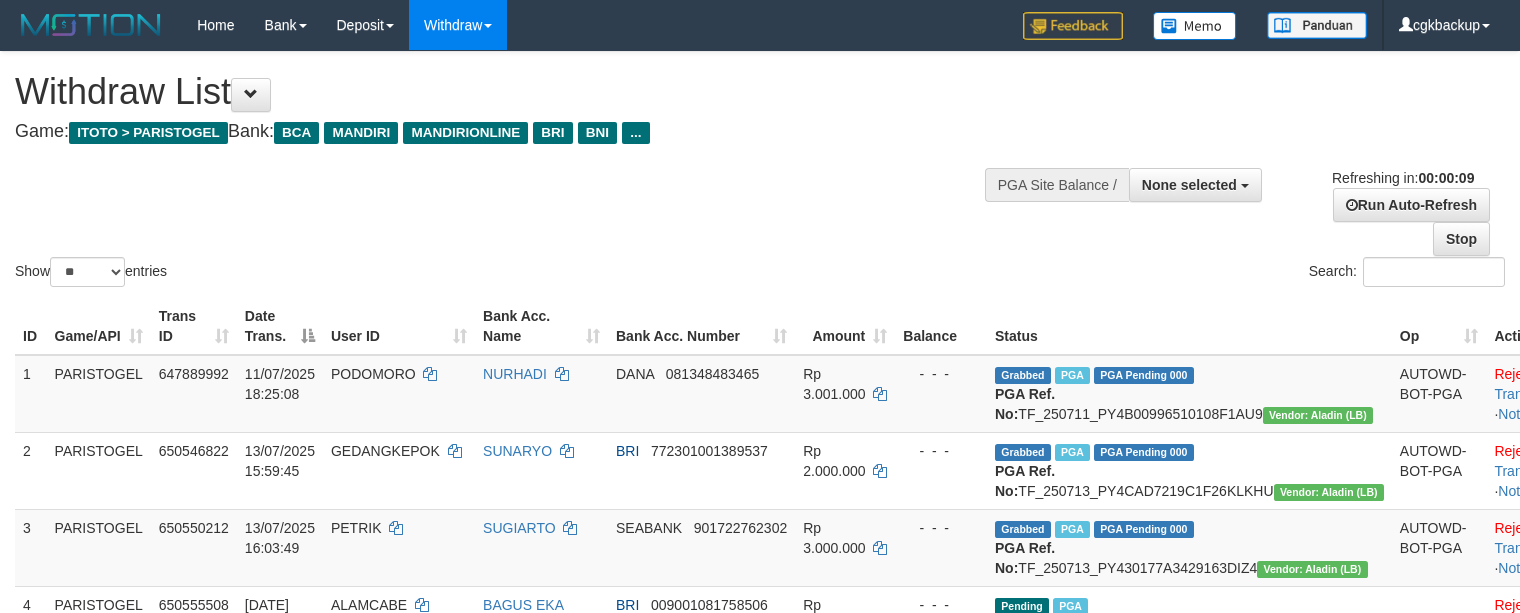 select 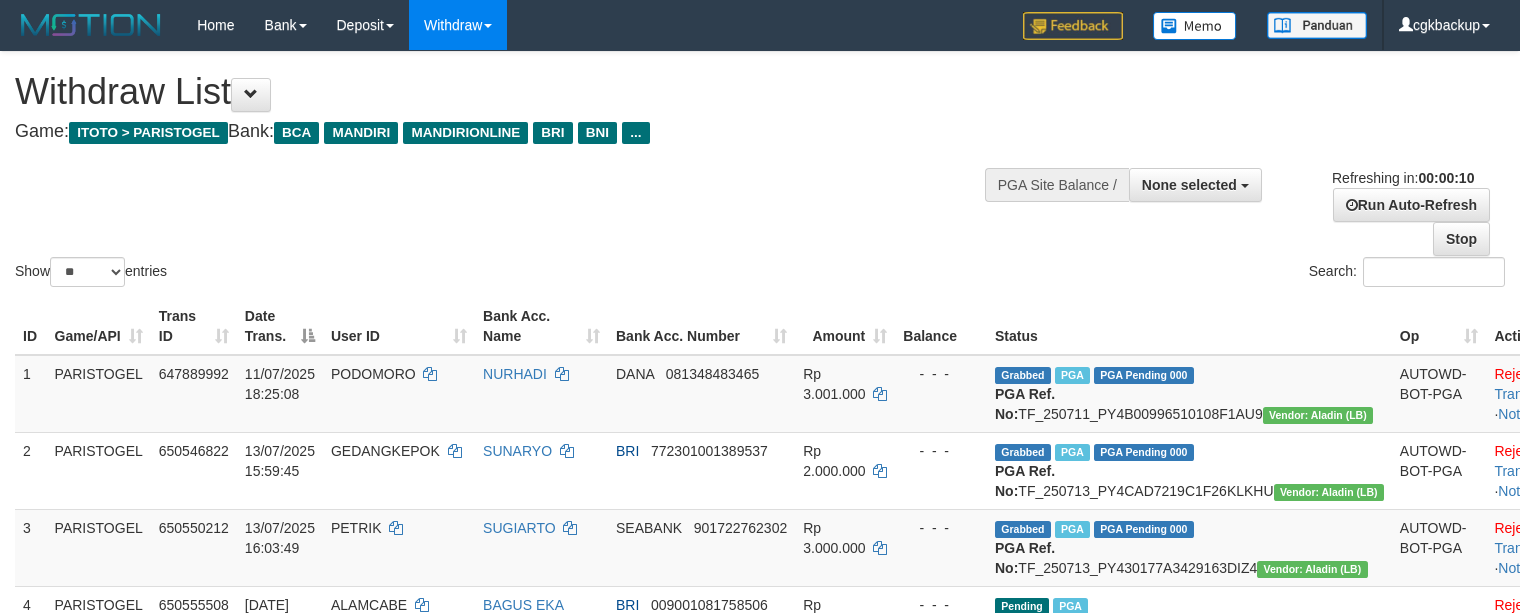 select 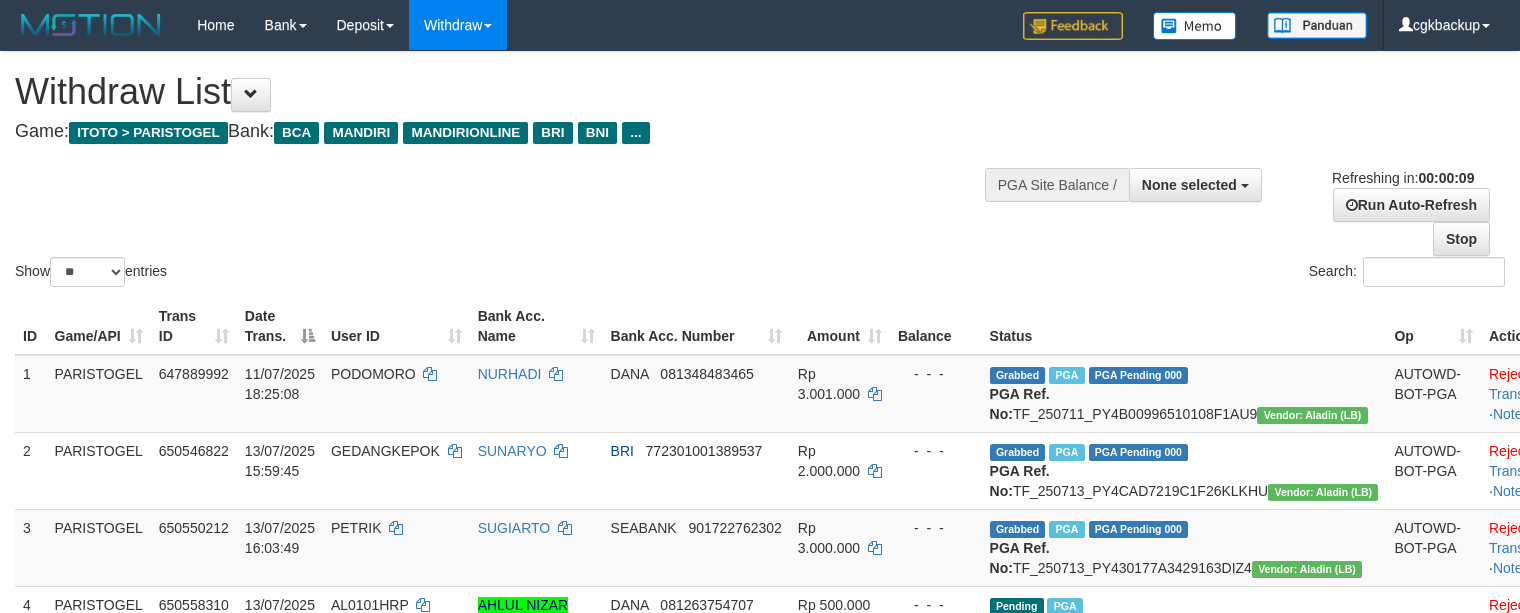 select 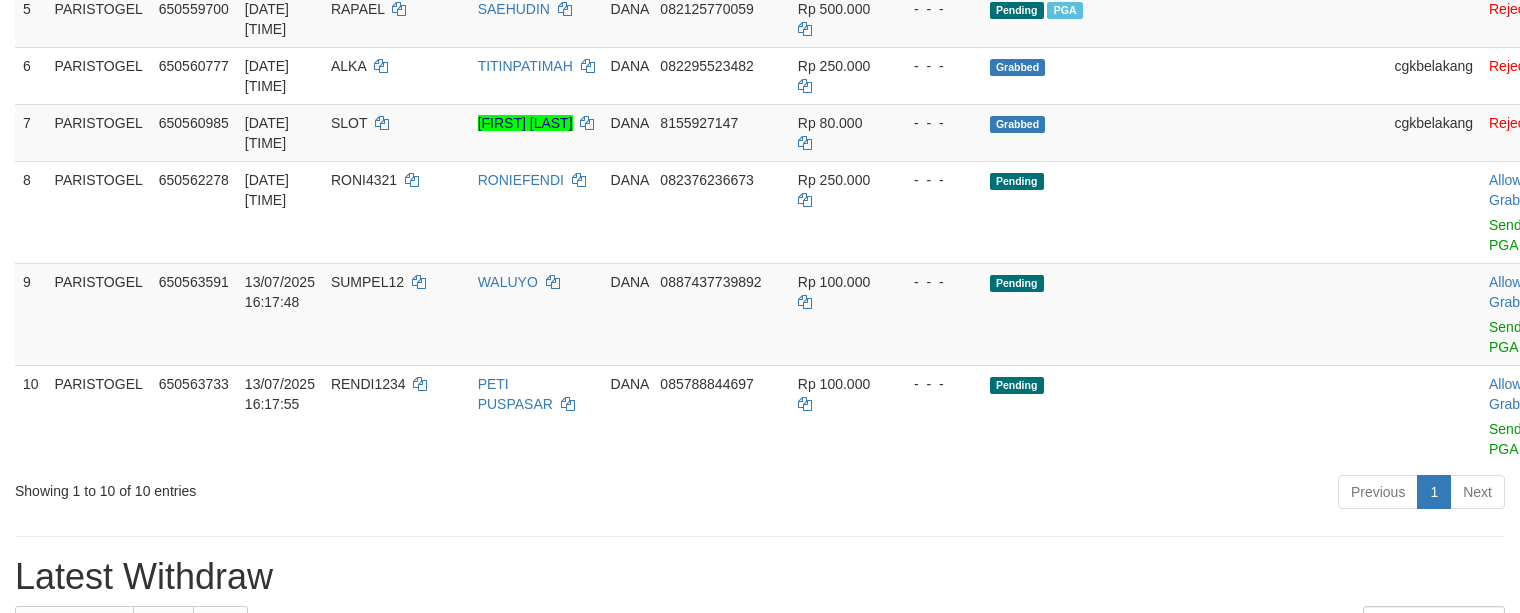 scroll, scrollTop: 786, scrollLeft: 0, axis: vertical 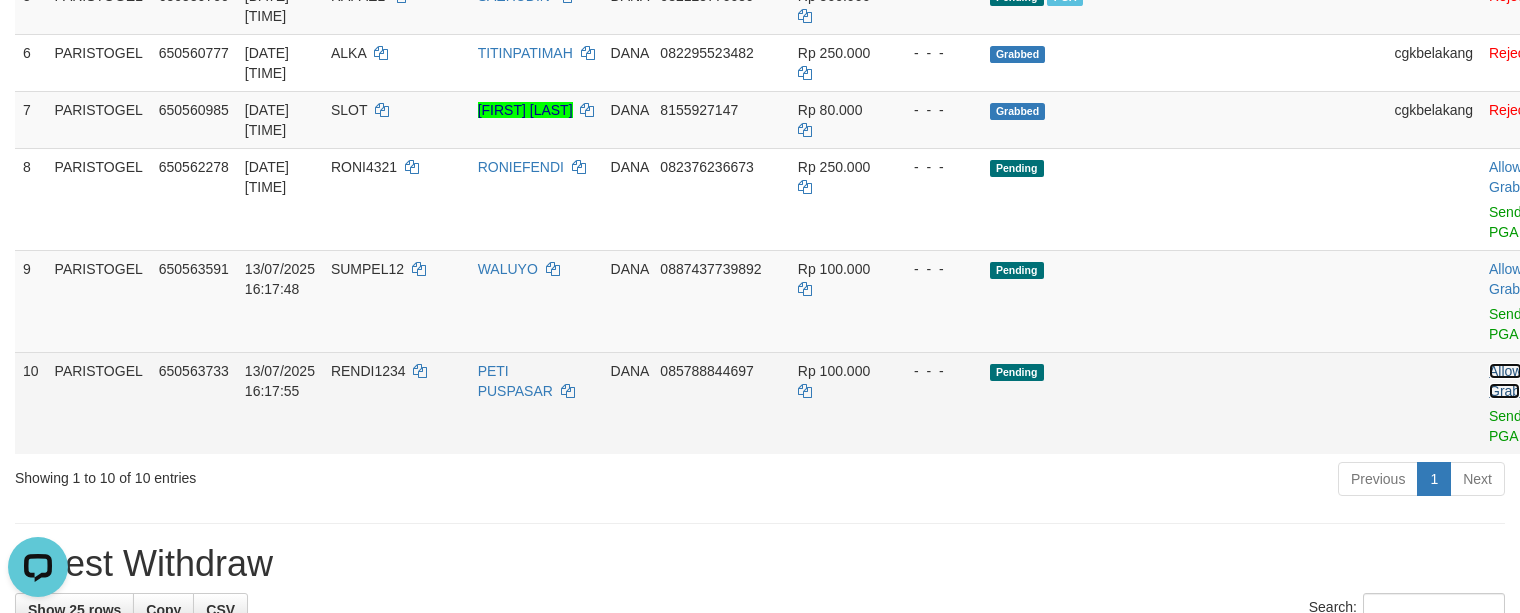 click on "Allow Grab" at bounding box center [1505, 381] 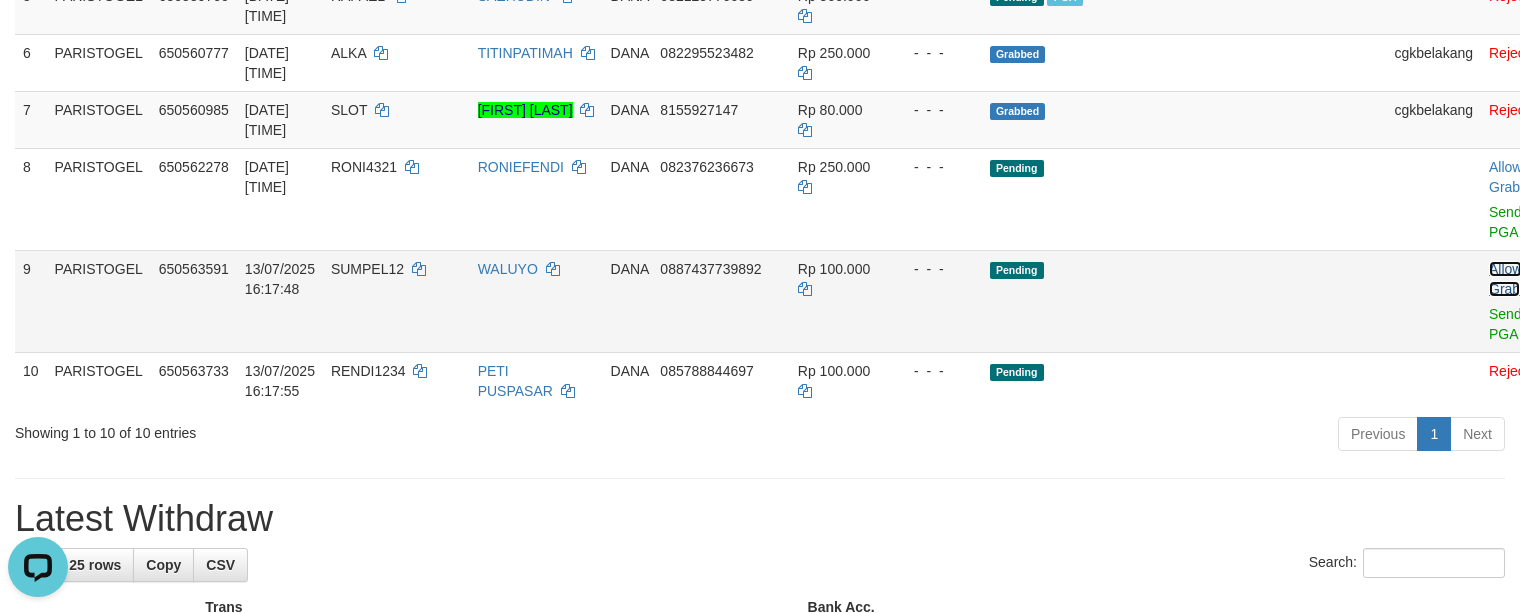click on "Allow Grab" at bounding box center (1505, 279) 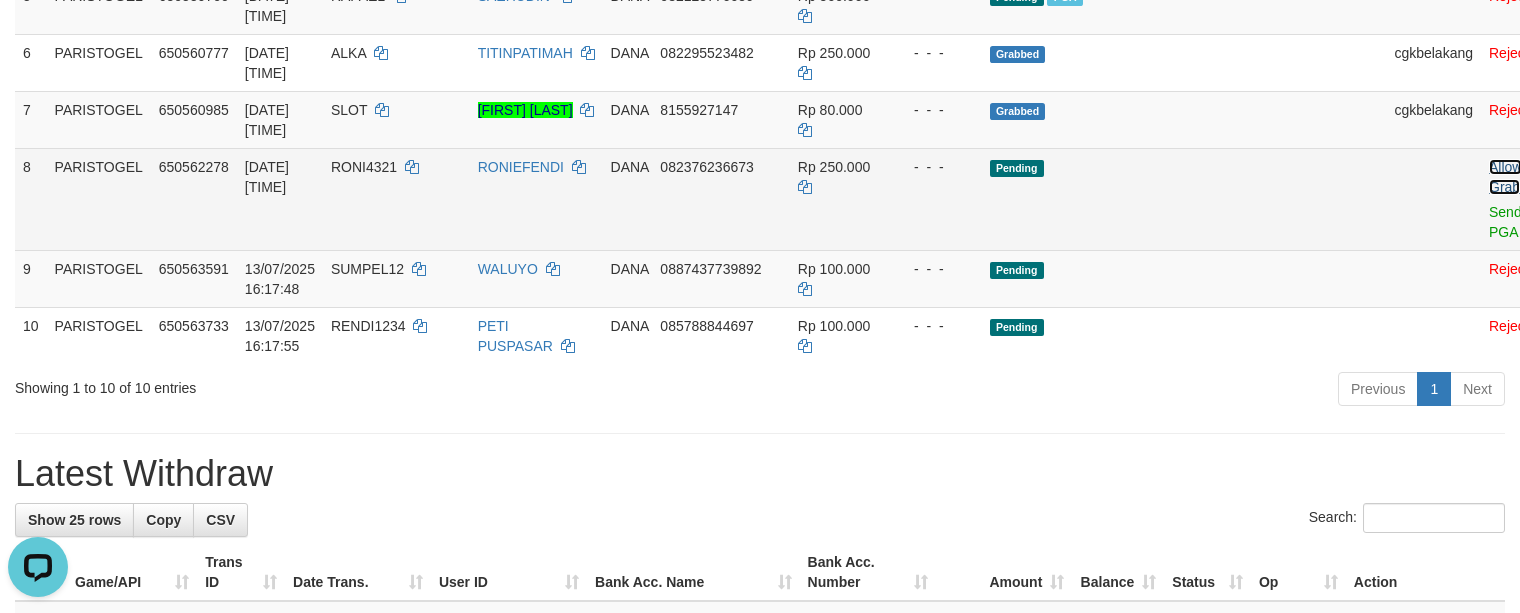 click on "Allow Grab" at bounding box center [1505, 177] 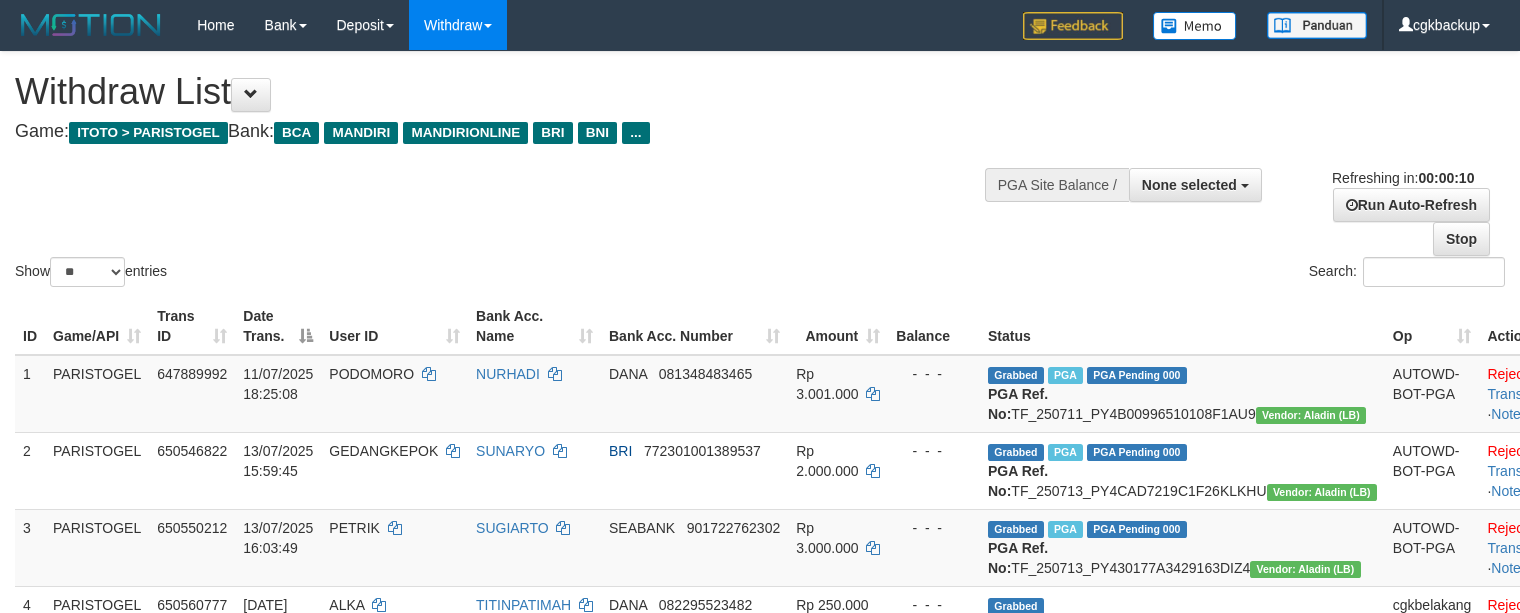 select 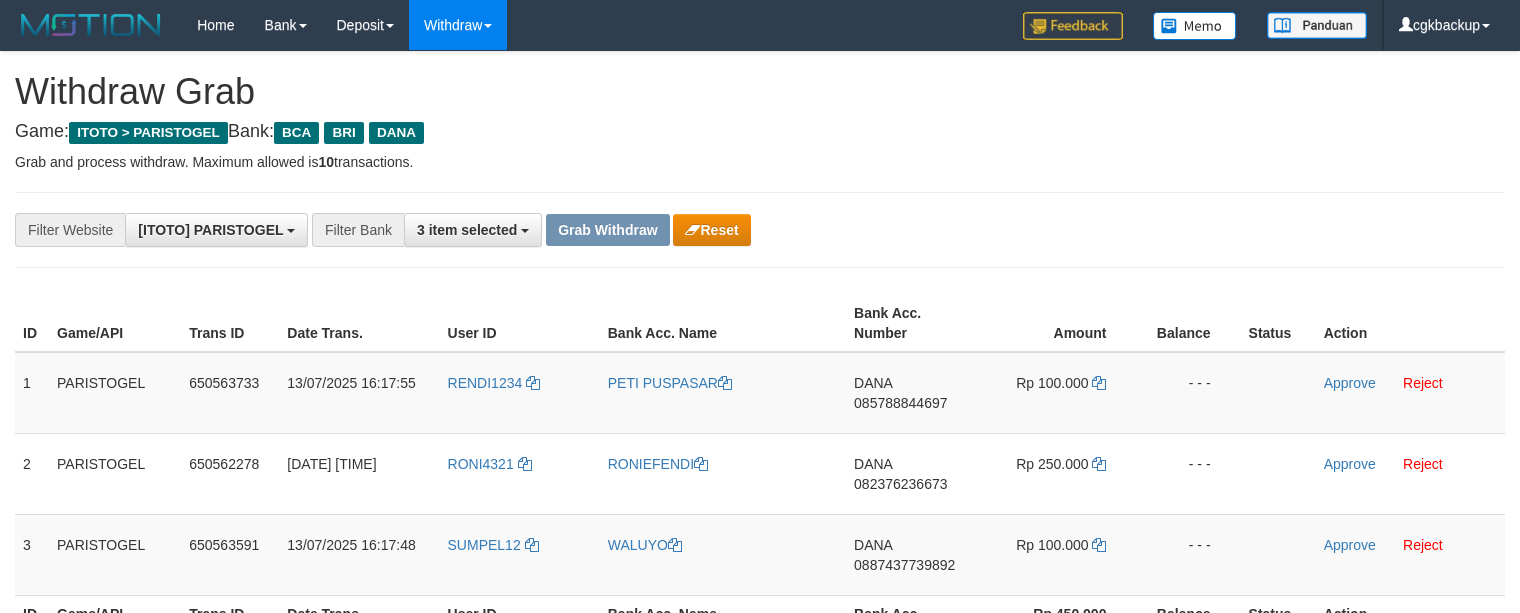 scroll, scrollTop: 0, scrollLeft: 0, axis: both 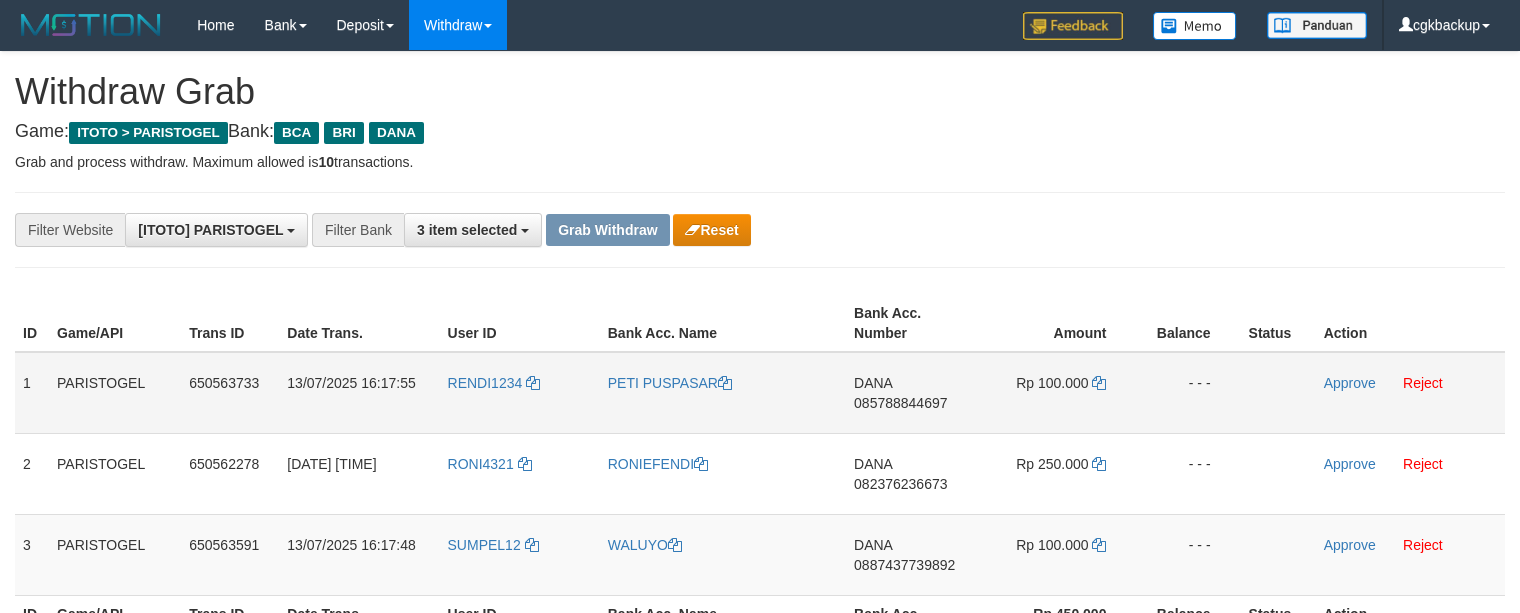 click on "RENDI1234" at bounding box center [520, 393] 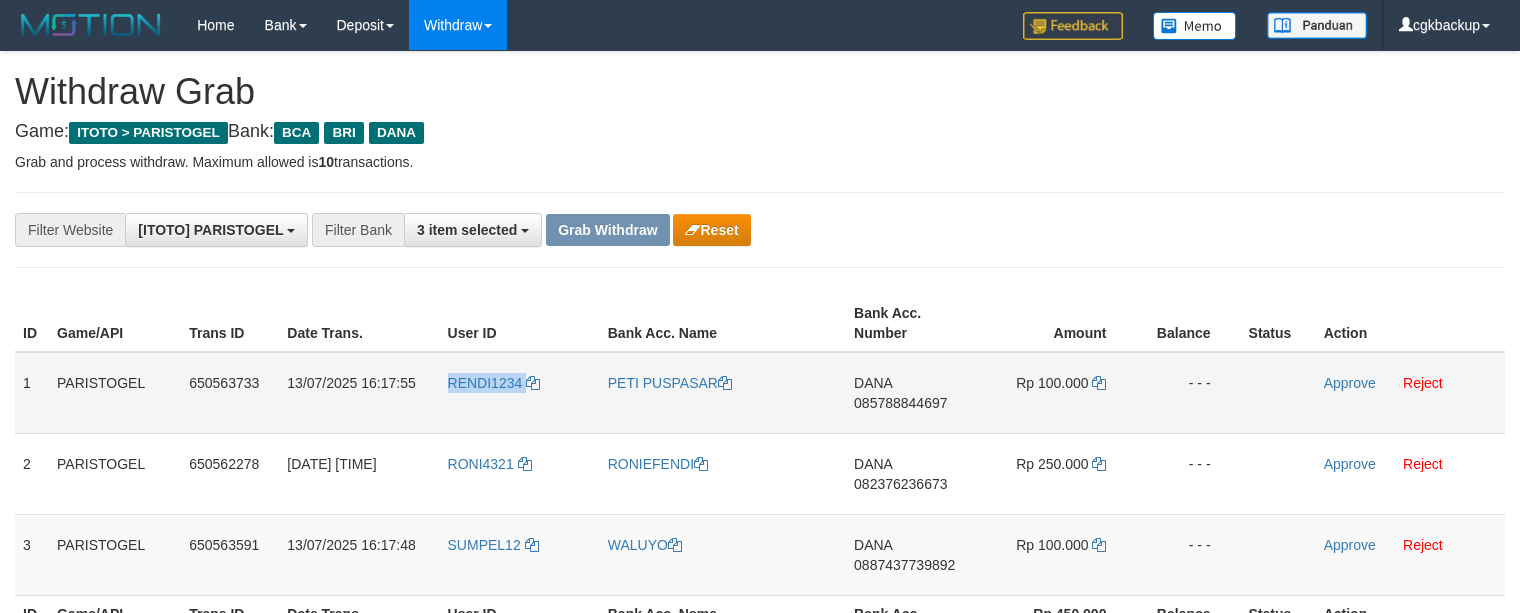 click on "RENDI1234" at bounding box center [520, 393] 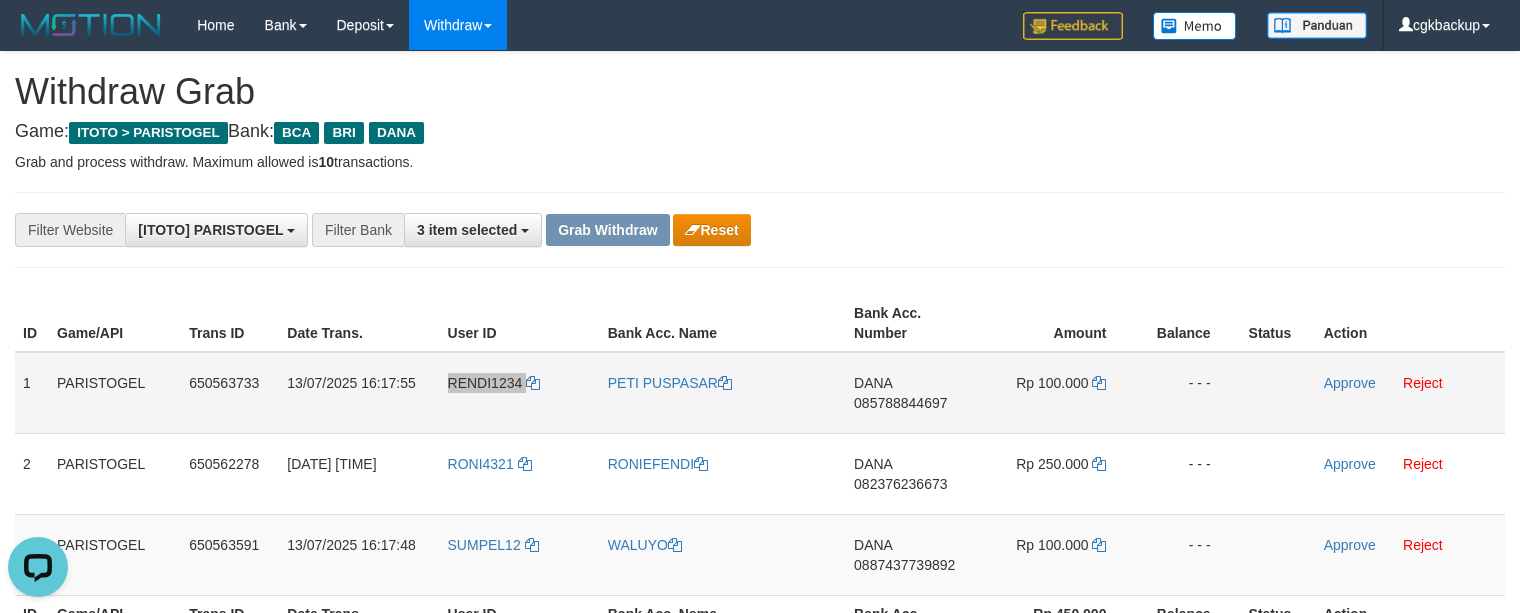 scroll, scrollTop: 0, scrollLeft: 0, axis: both 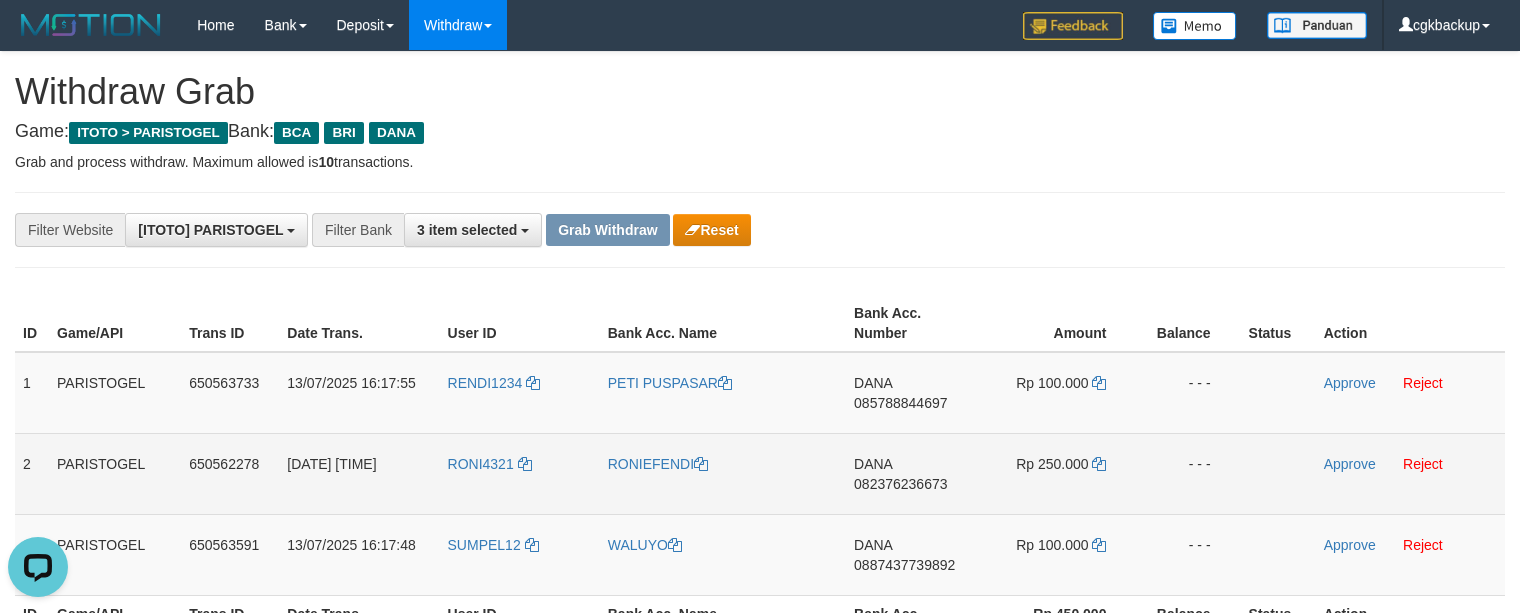 click on "RONI4321" at bounding box center [520, 473] 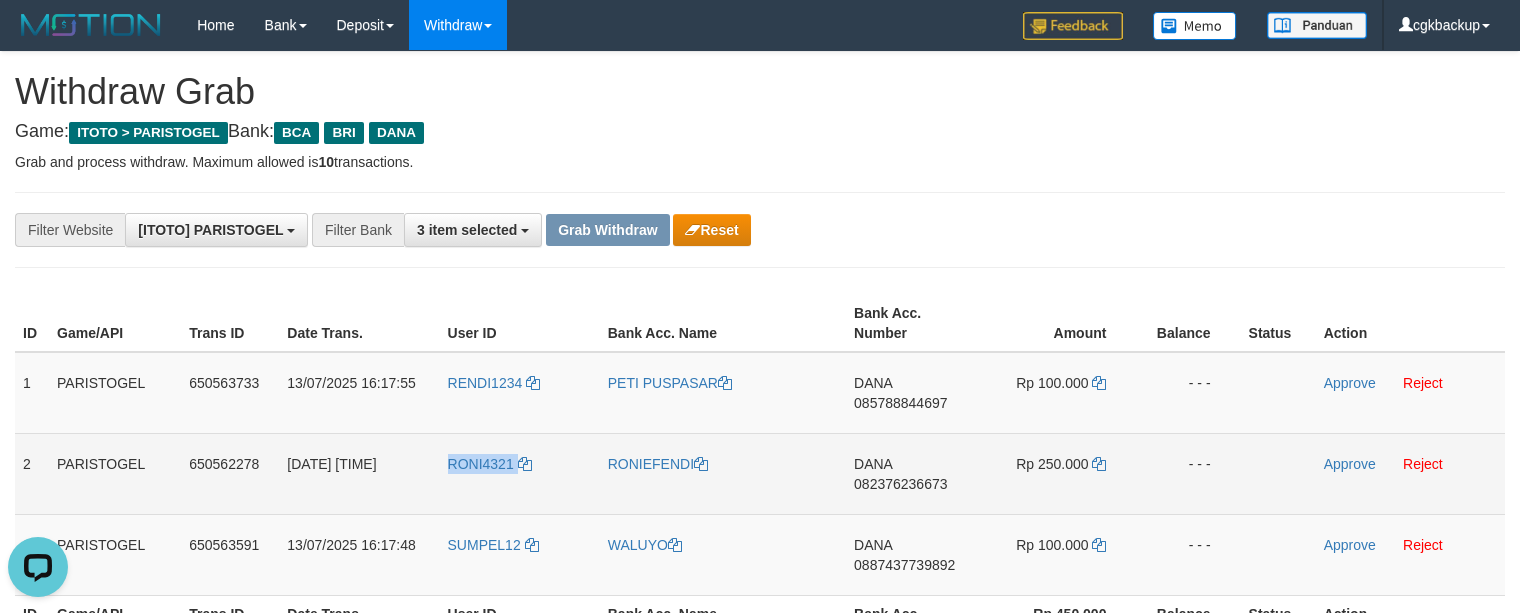 click on "RONI4321" at bounding box center [520, 473] 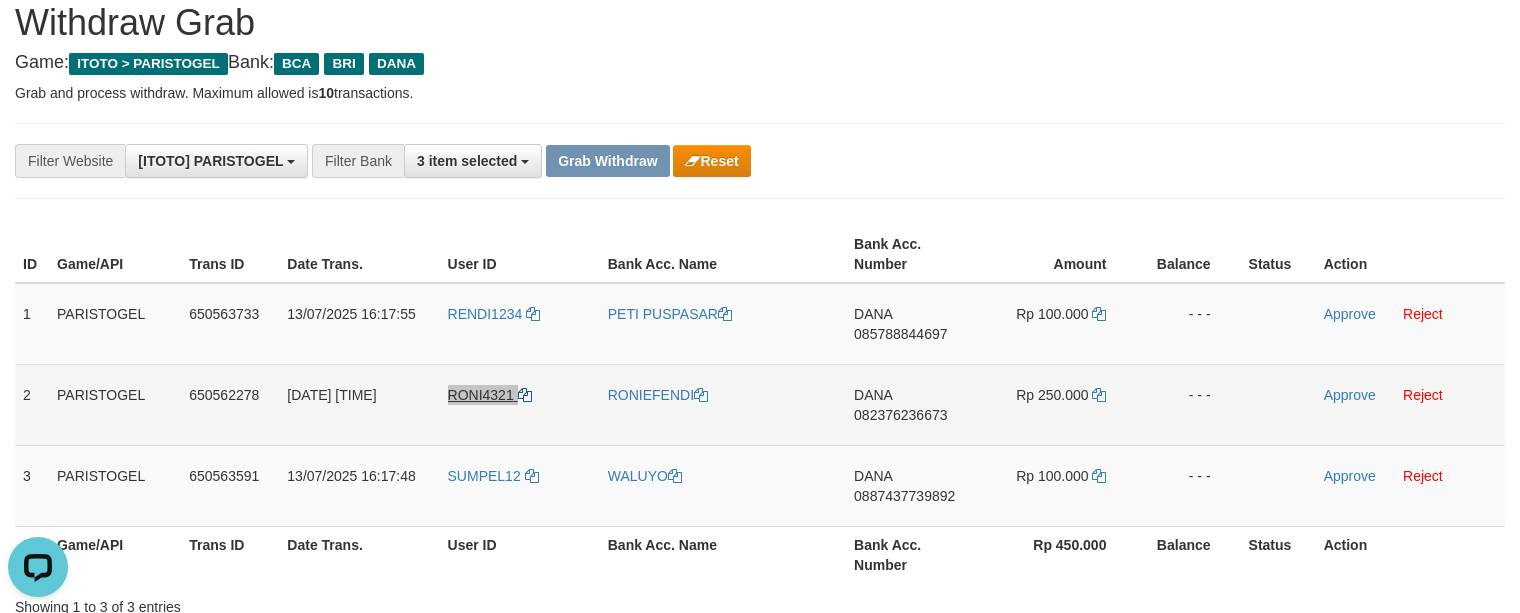 scroll, scrollTop: 133, scrollLeft: 0, axis: vertical 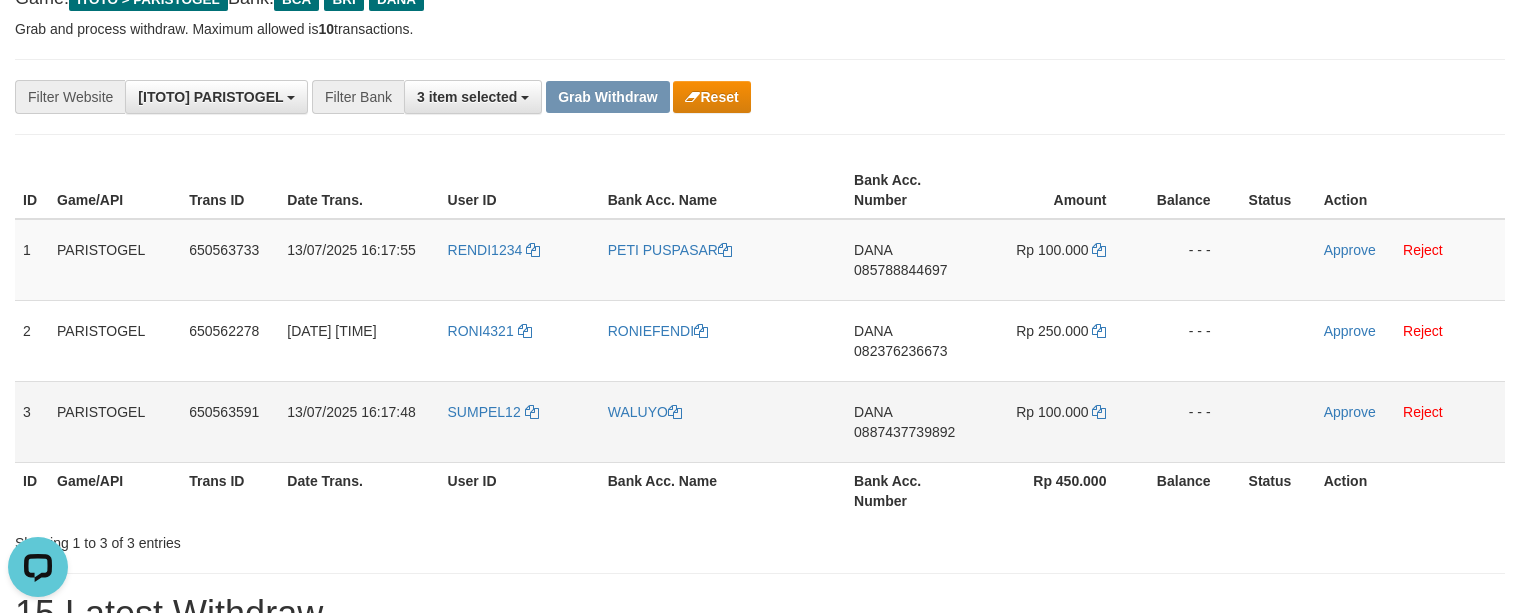 click on "SUMPEL12" at bounding box center (520, 421) 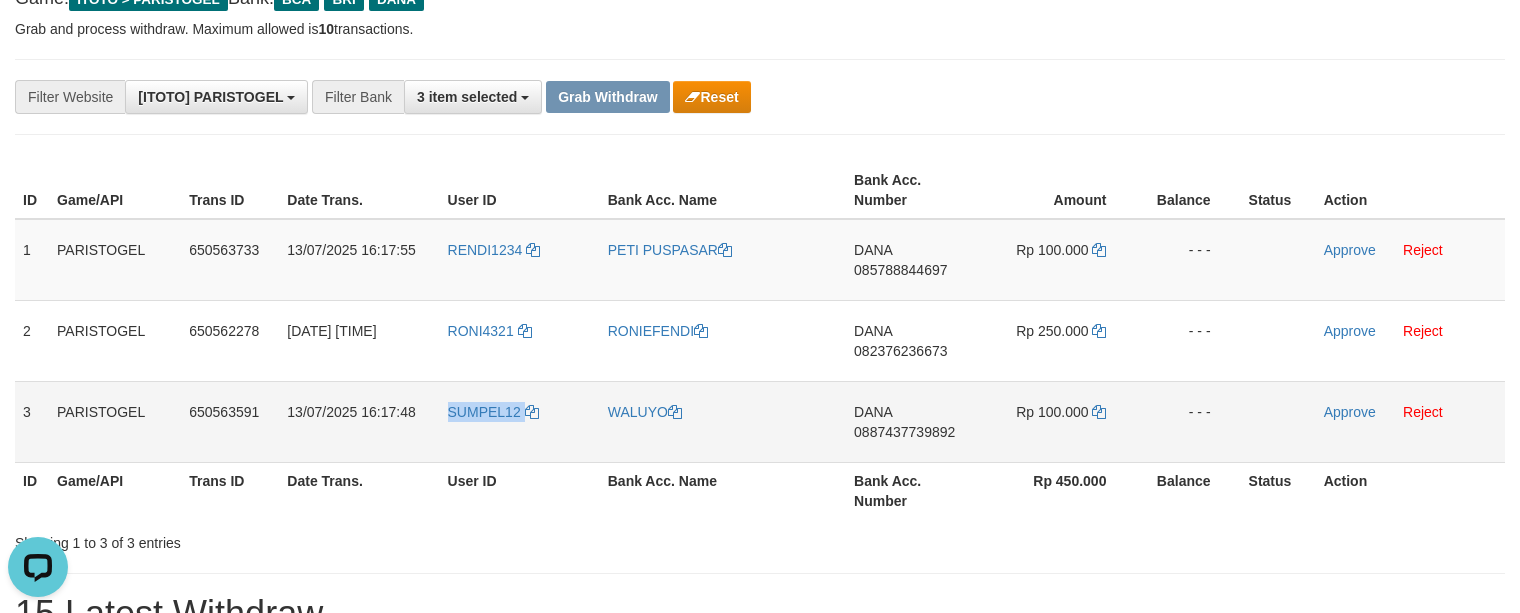 click on "SUMPEL12" at bounding box center (520, 421) 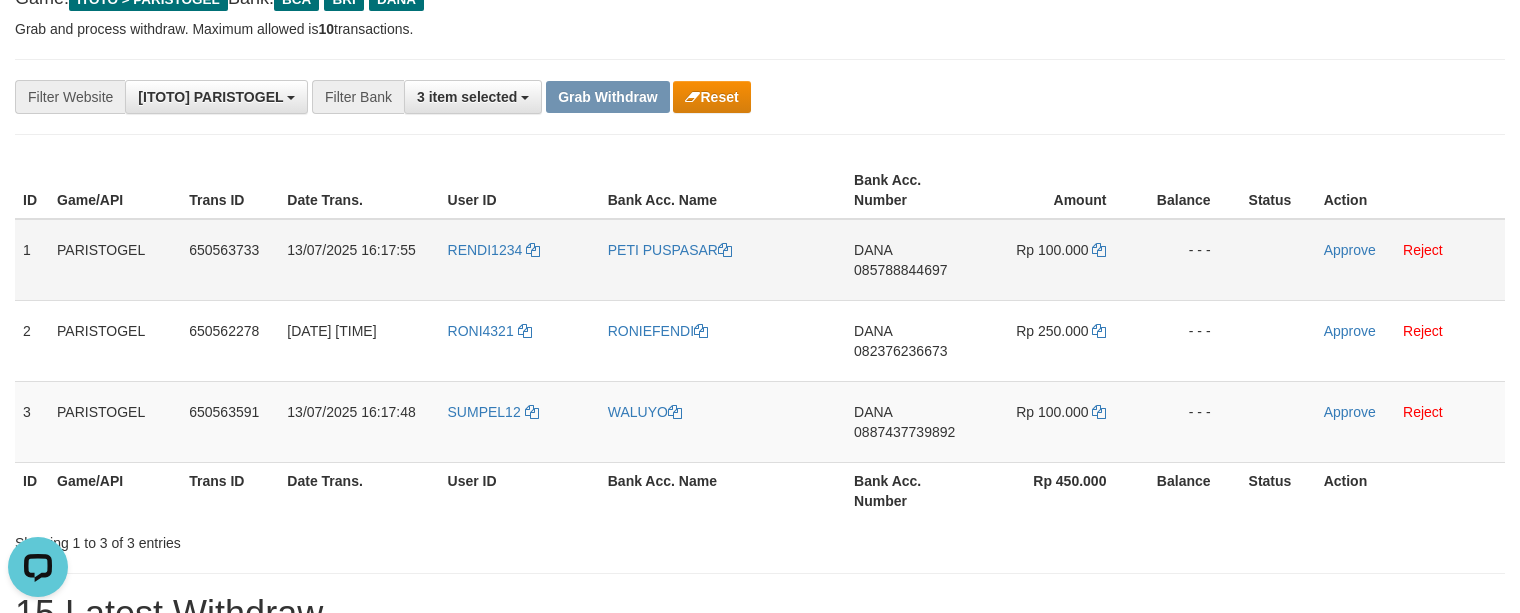 click on "PETI PUSPASAR" at bounding box center (723, 260) 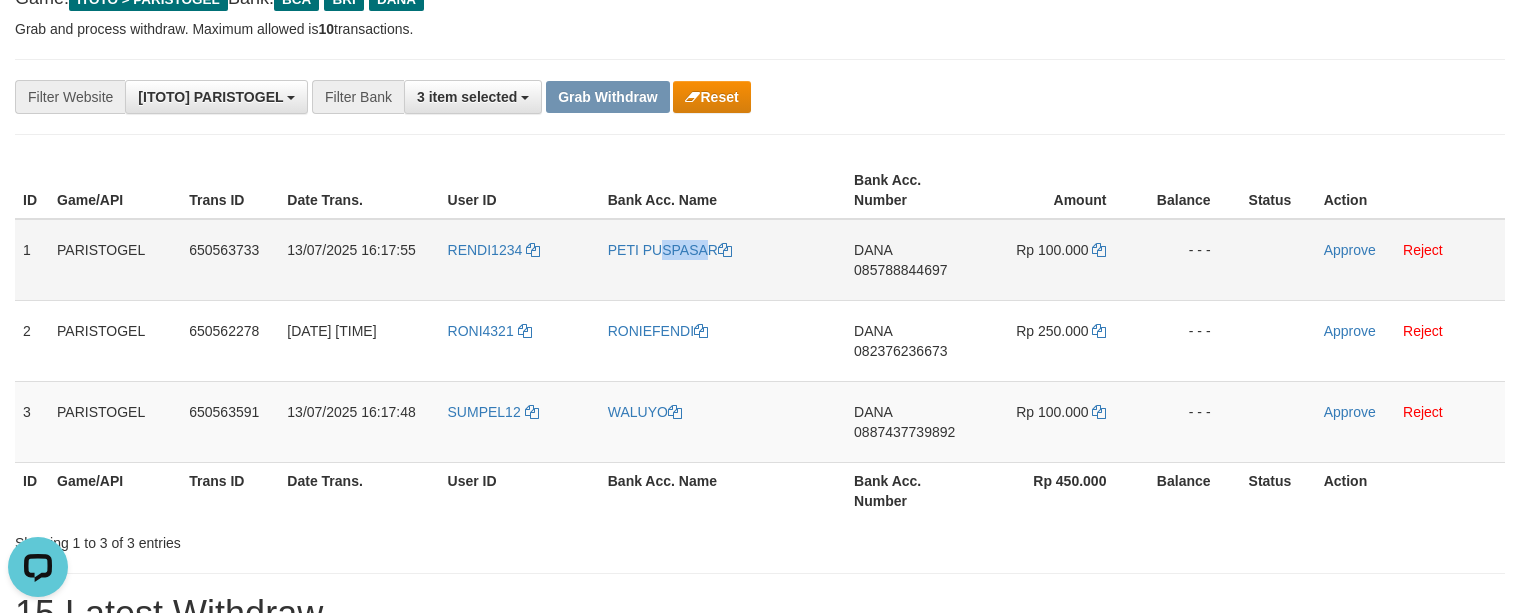 click on "PETI PUSPASAR" at bounding box center [723, 260] 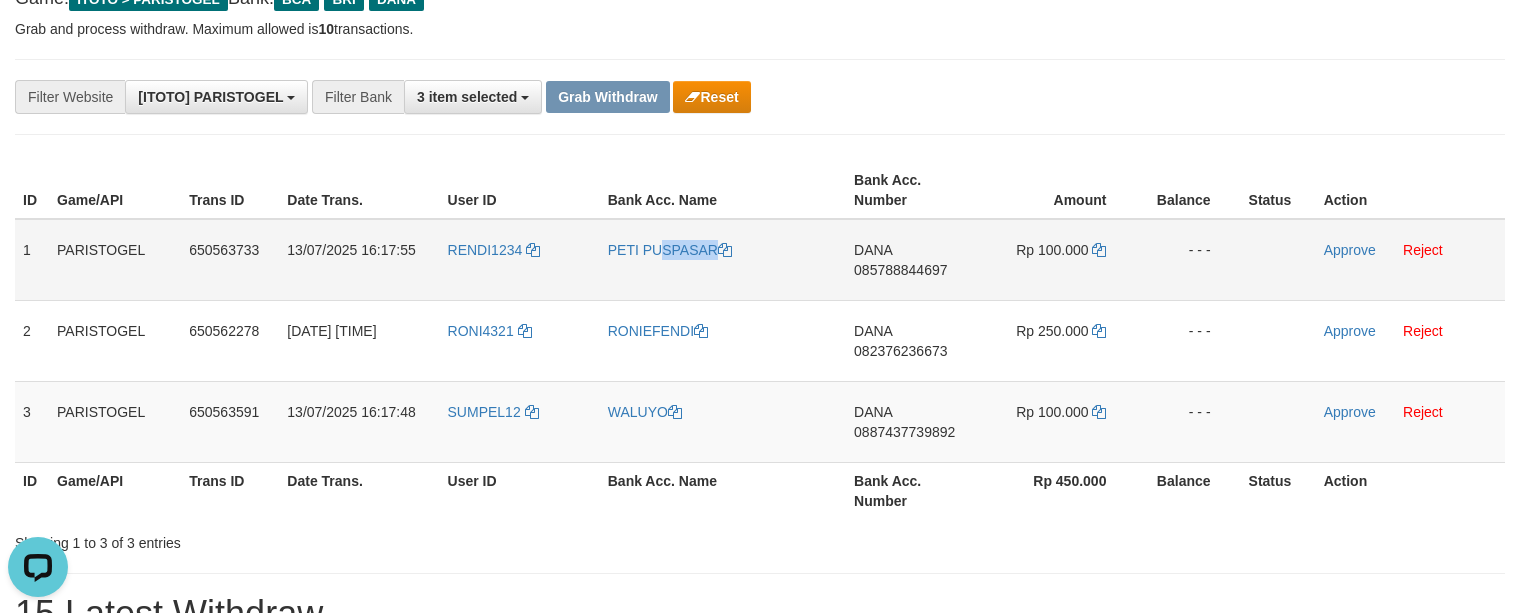 click on "PETI PUSPASAR" at bounding box center (723, 260) 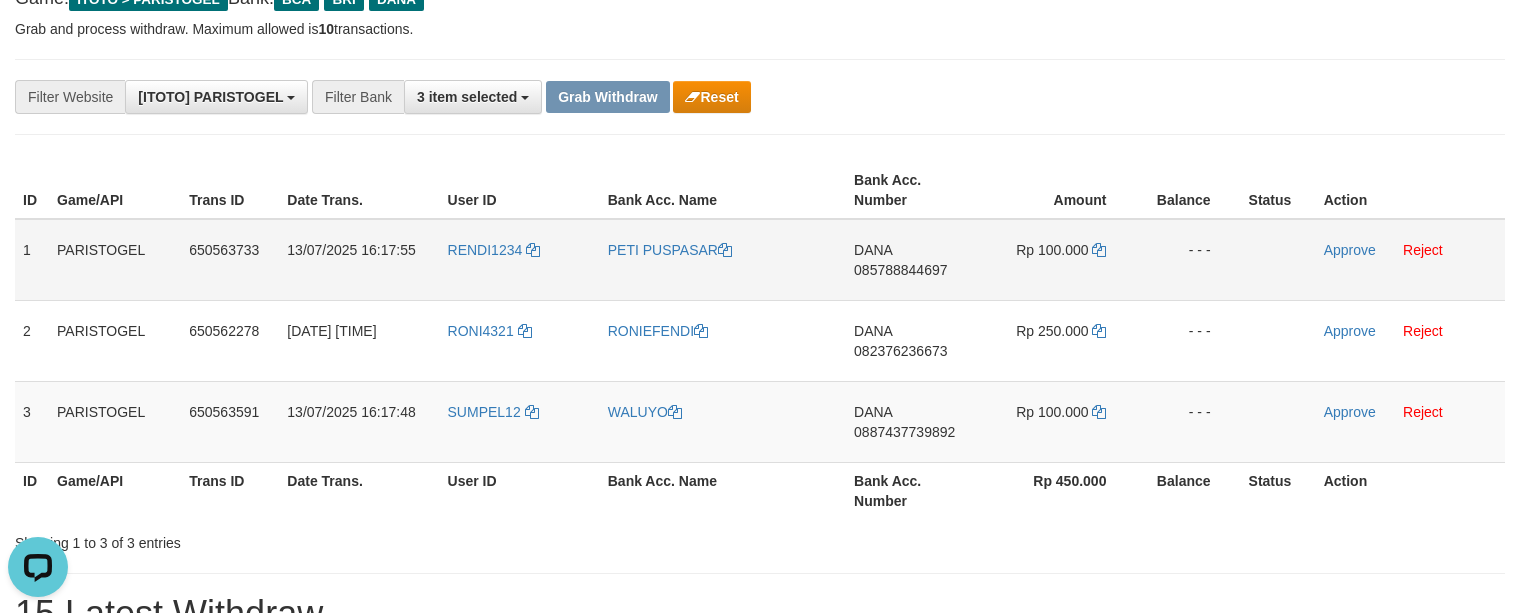click on "RENDI1234" at bounding box center (520, 260) 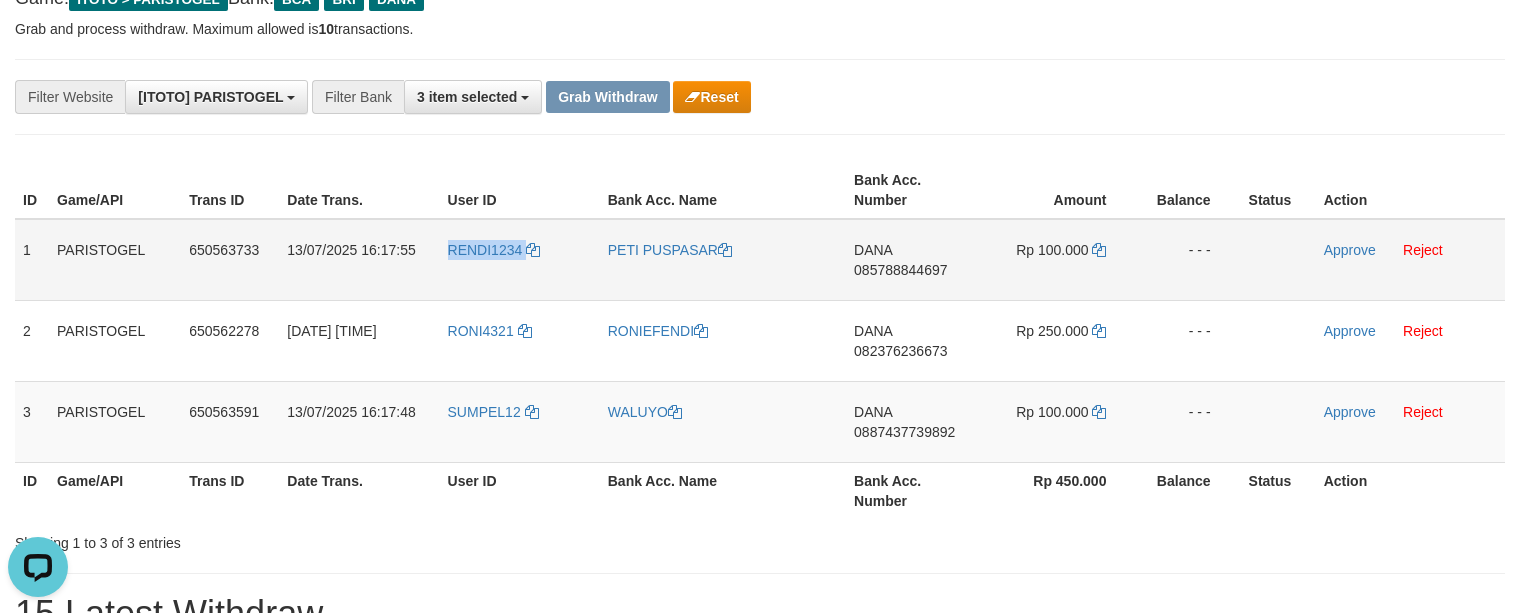 click on "RENDI1234" at bounding box center [520, 260] 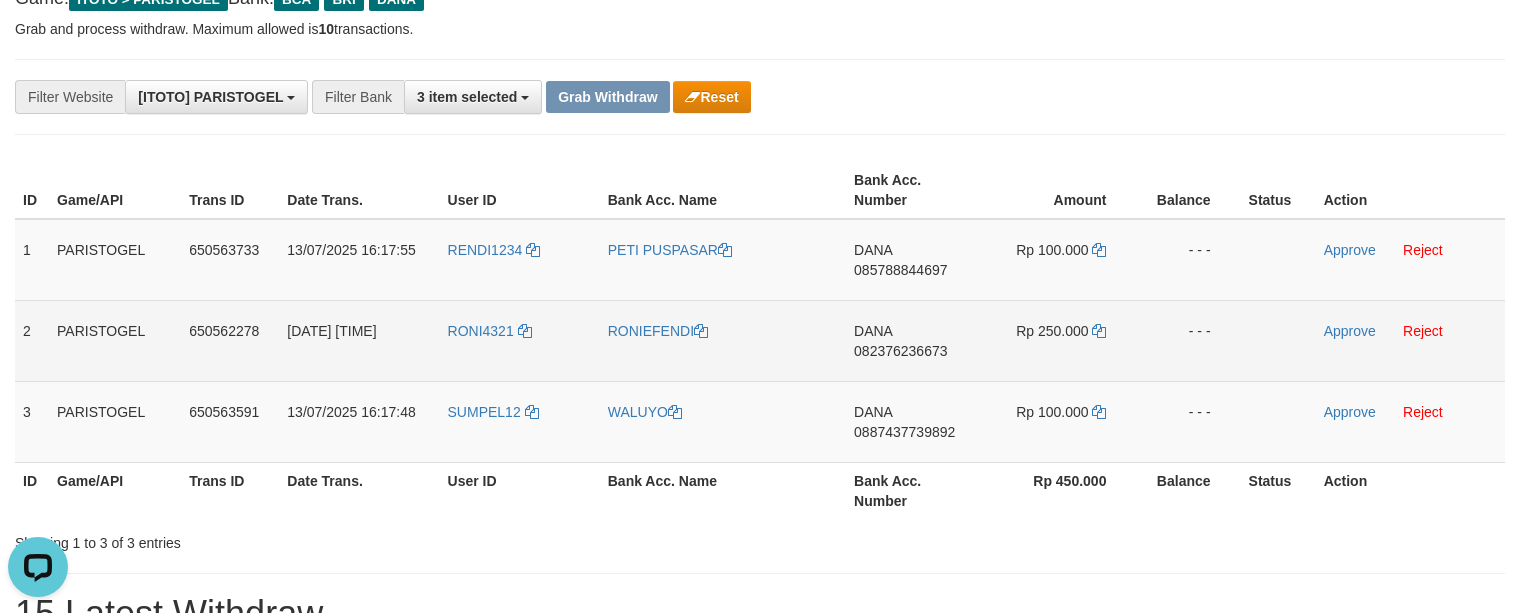 click on "RONIEFENDI" at bounding box center [723, 340] 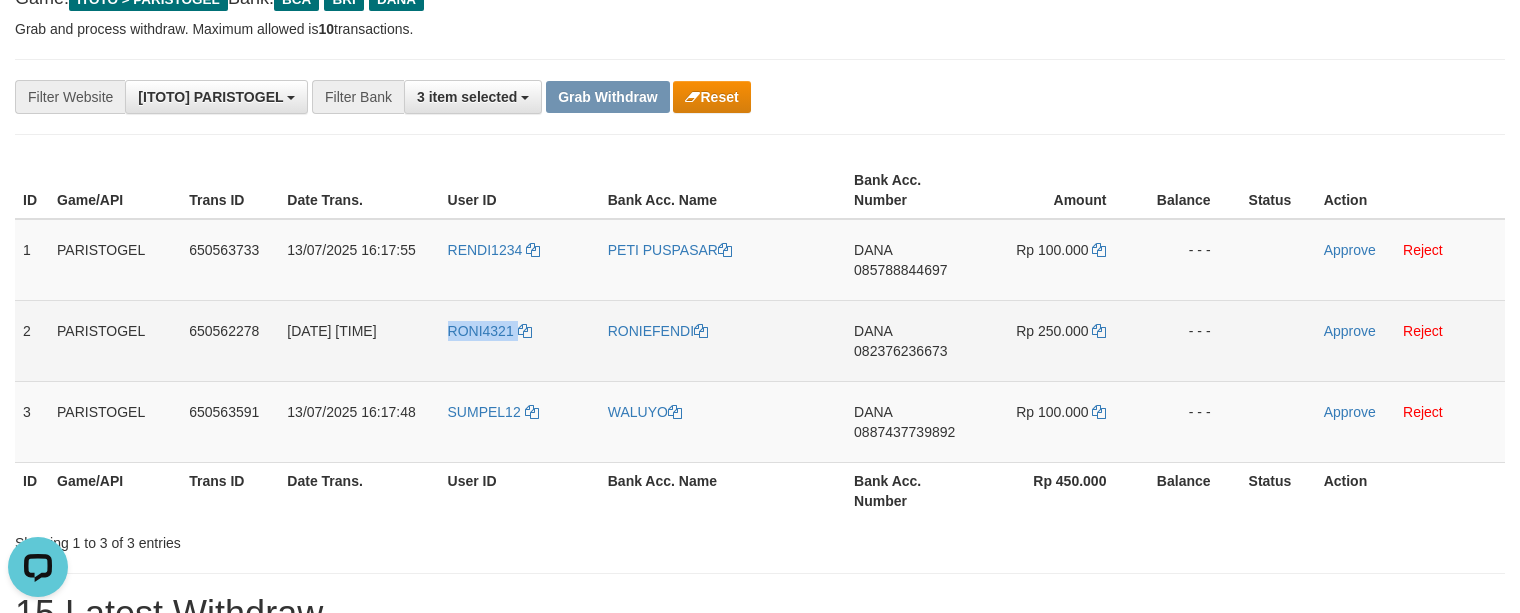 click on "RONI4321" at bounding box center [520, 340] 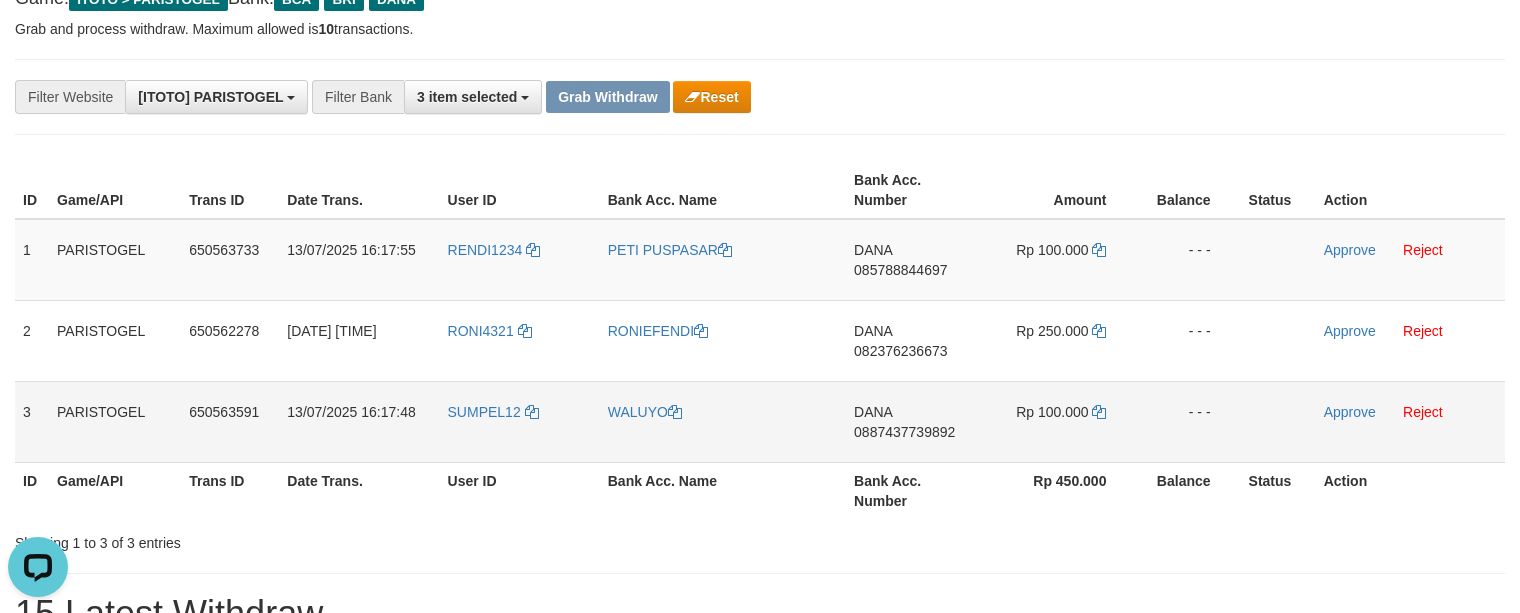 click on "WALUYO" at bounding box center [723, 421] 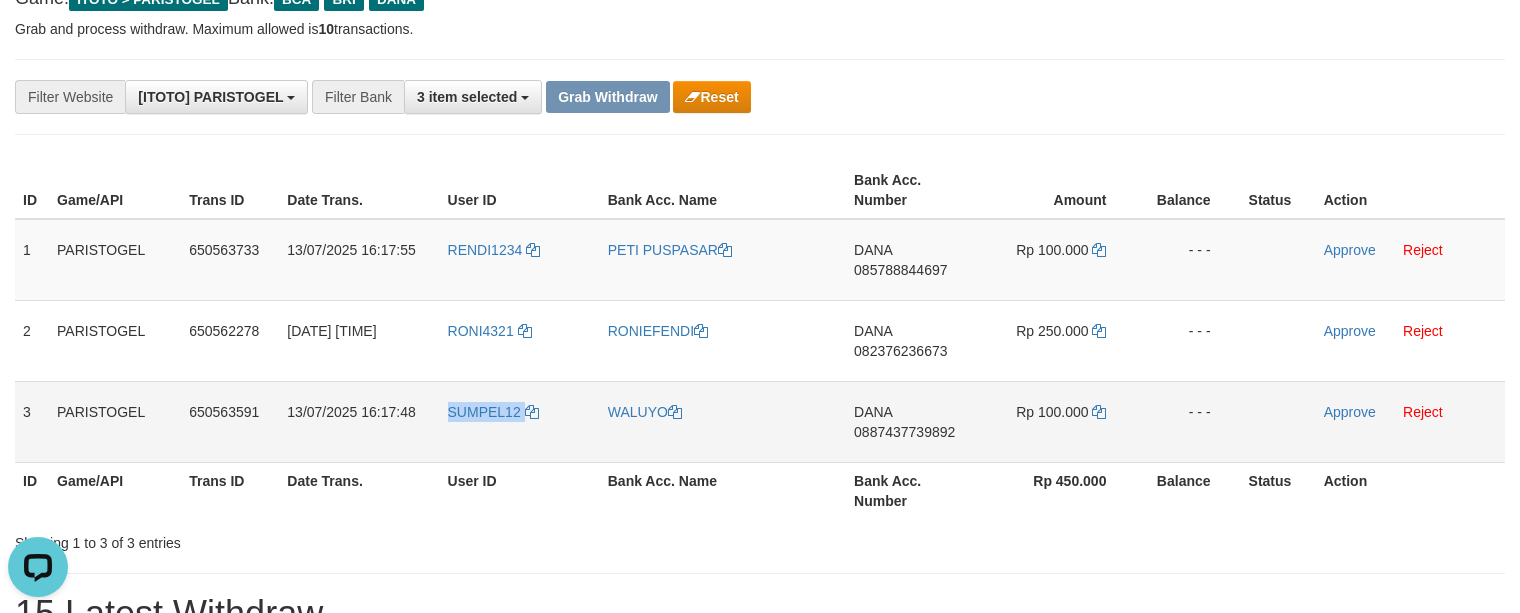 click on "SUMPEL12" at bounding box center (520, 421) 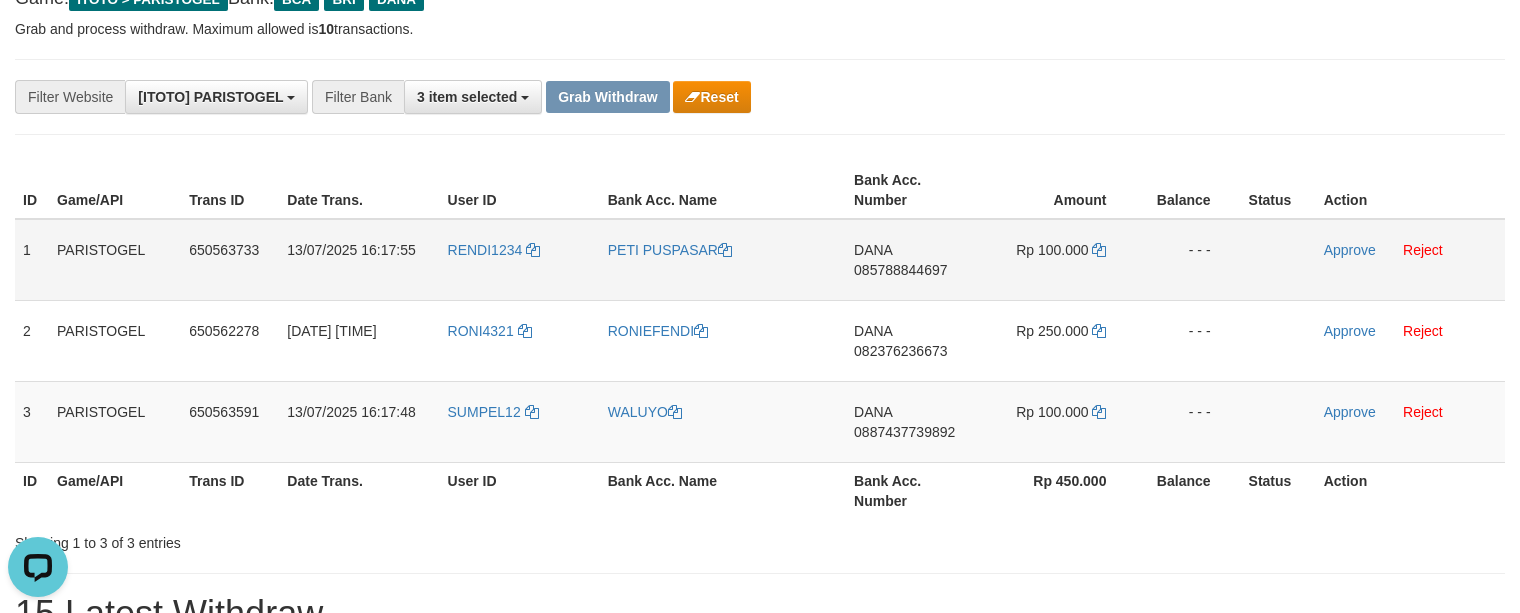 click on "DANA
085788844697" at bounding box center [912, 260] 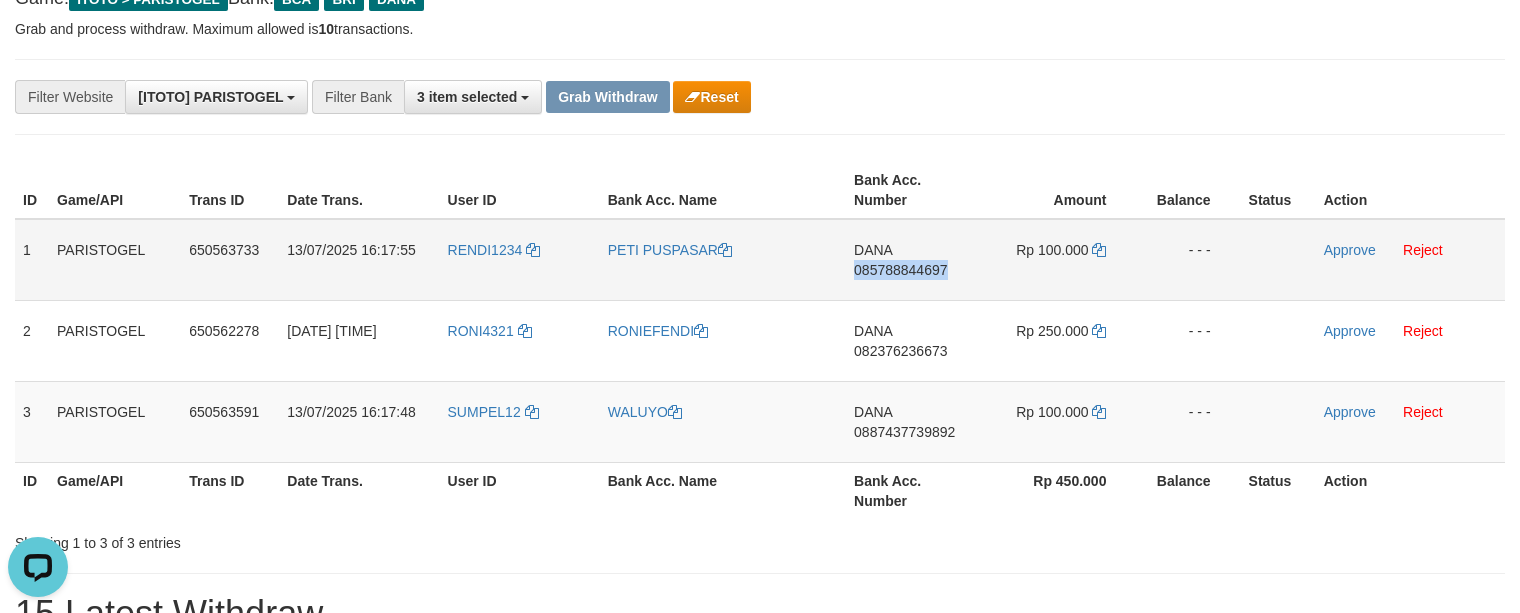 click on "DANA
085788844697" at bounding box center (912, 260) 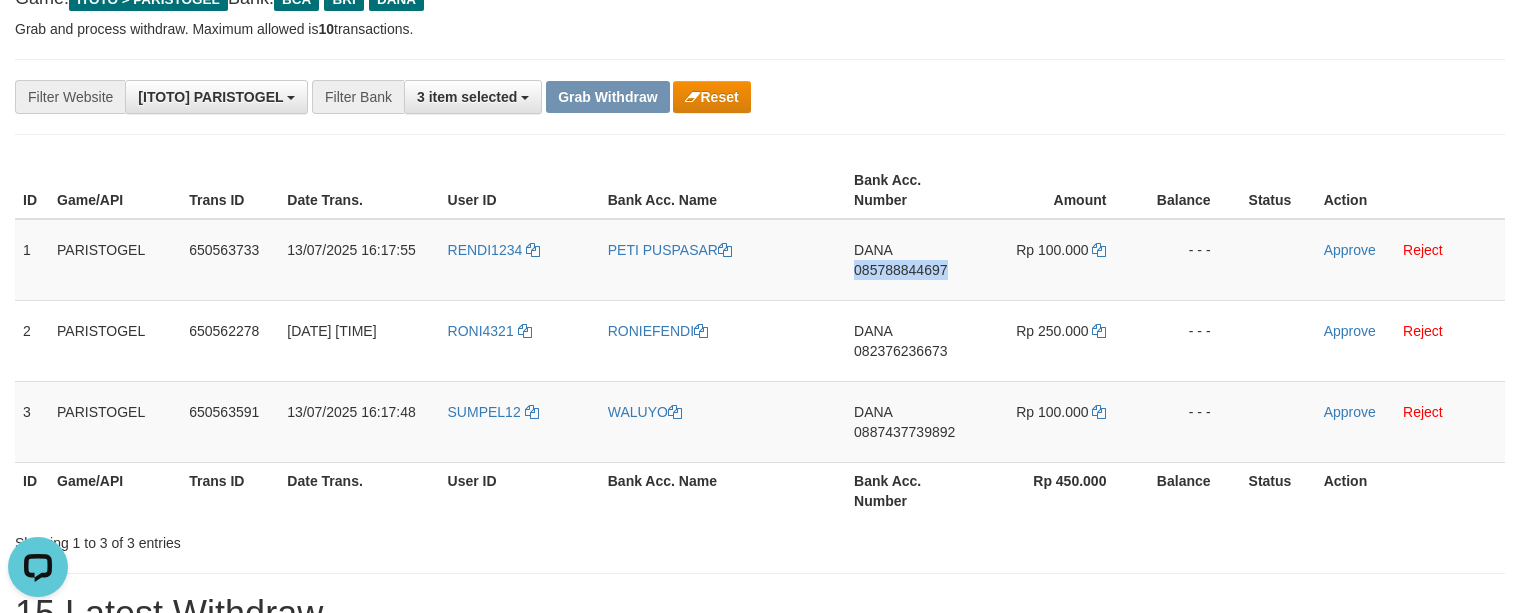 copy on "085788844697" 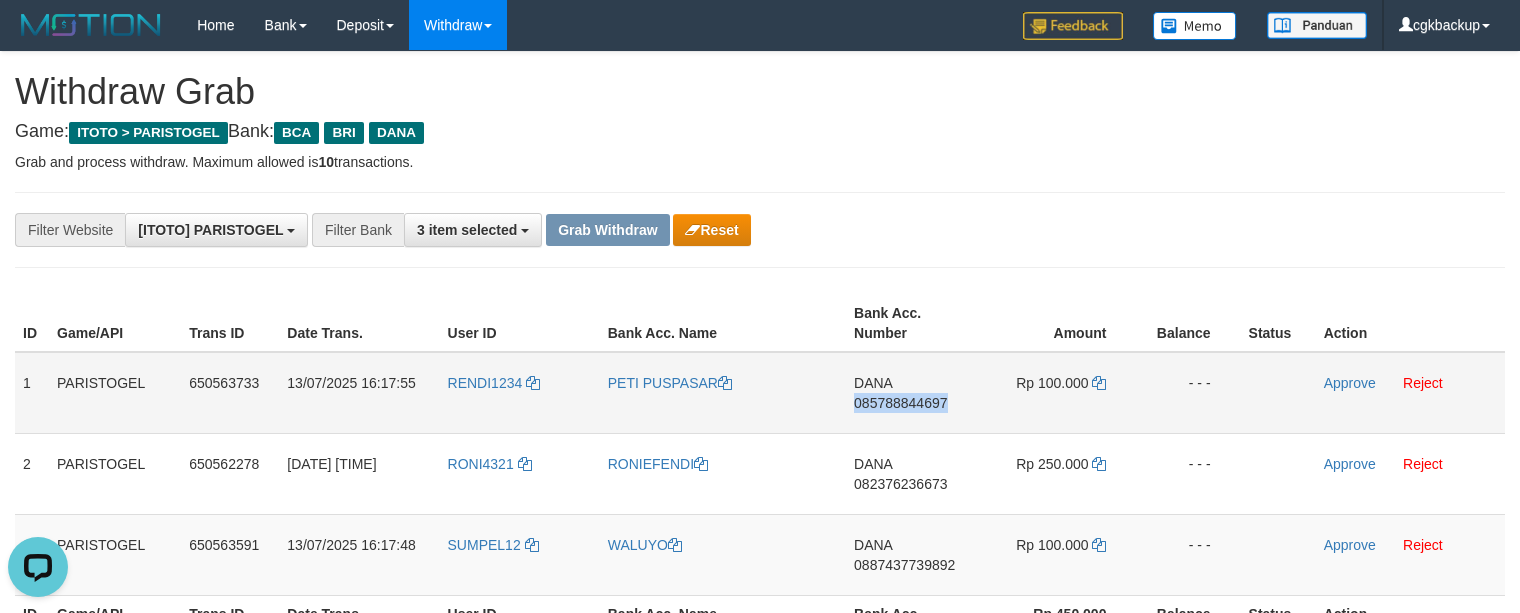click on "DANA
085788844697" at bounding box center [912, 393] 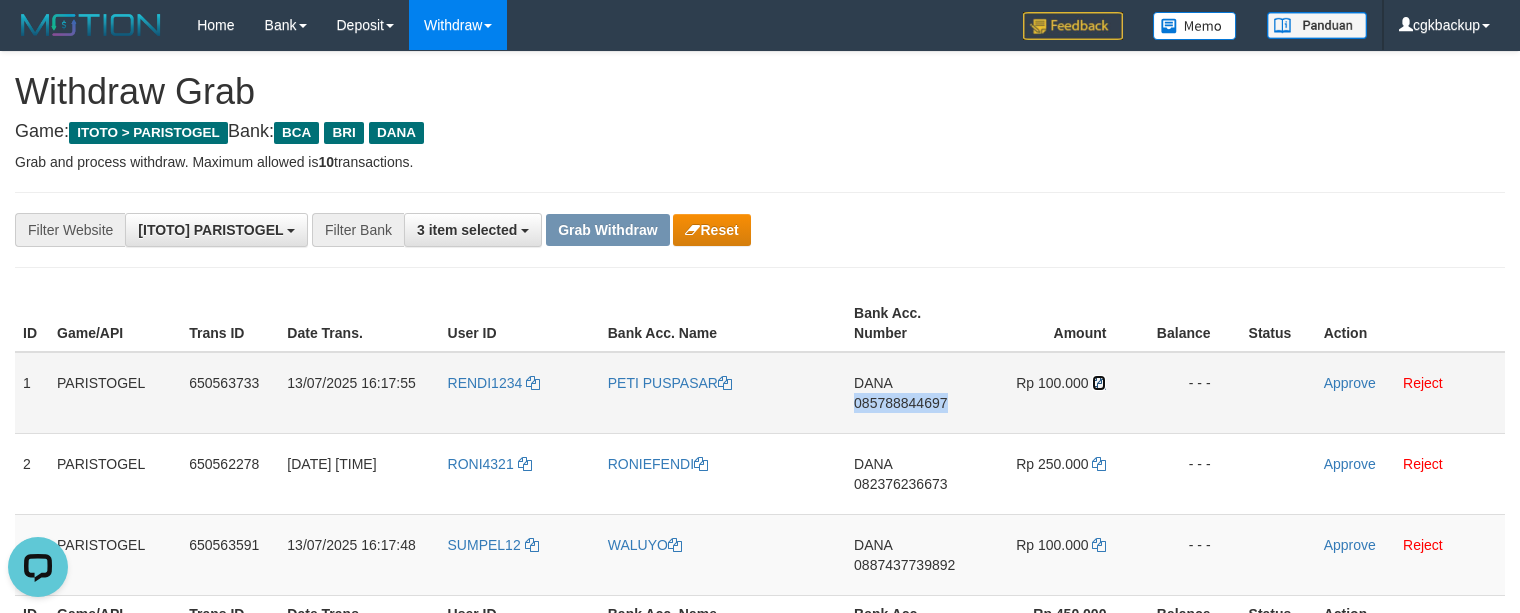 click at bounding box center [1099, 383] 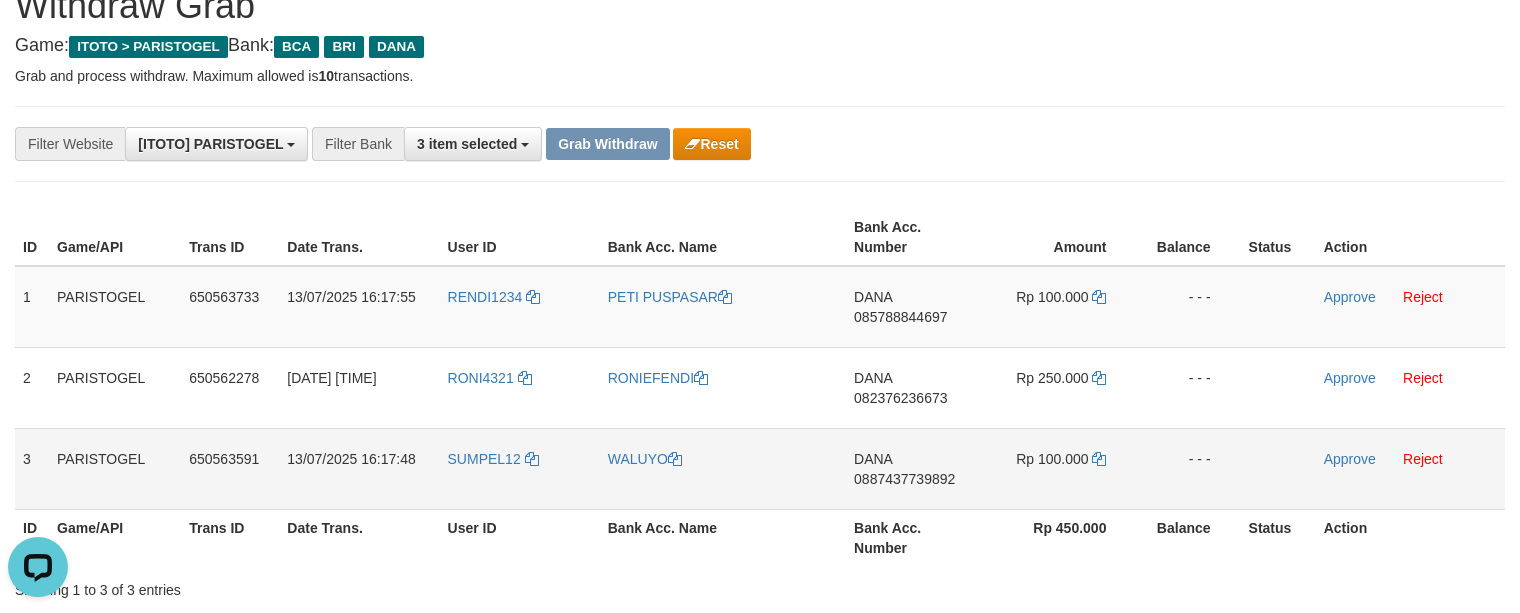 scroll, scrollTop: 133, scrollLeft: 0, axis: vertical 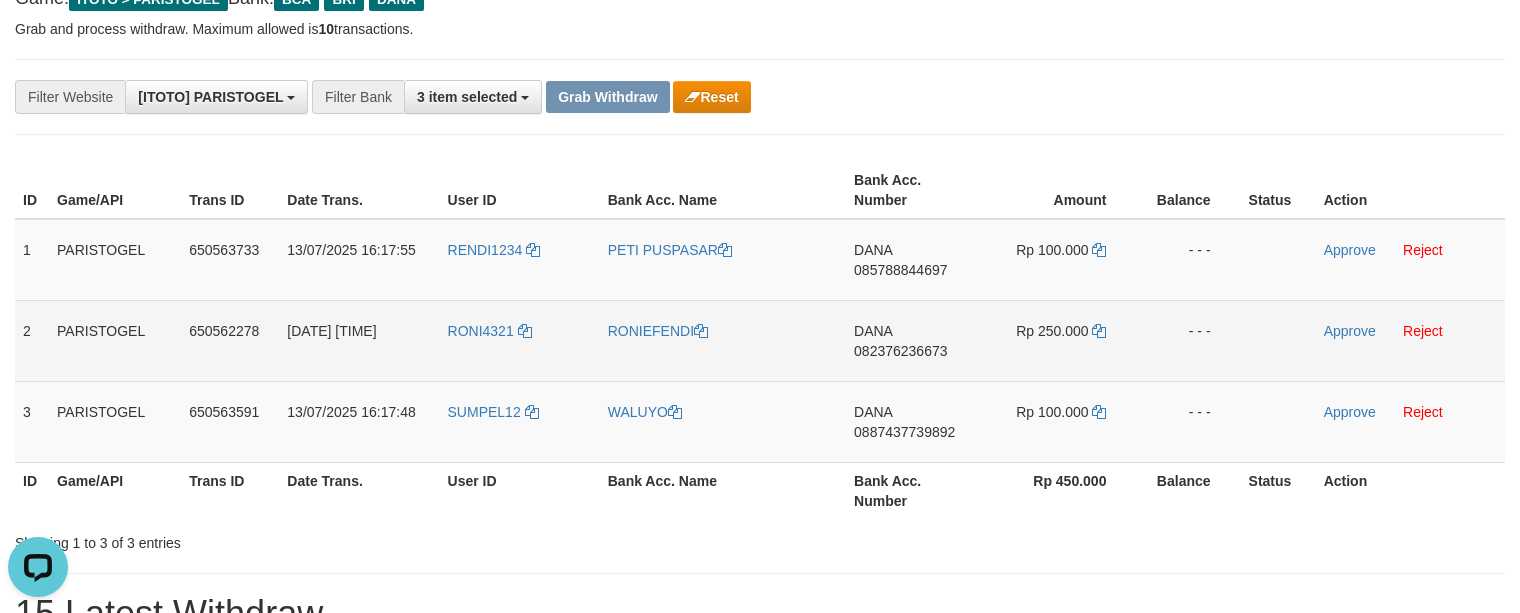 click on "082376236673" at bounding box center (900, 351) 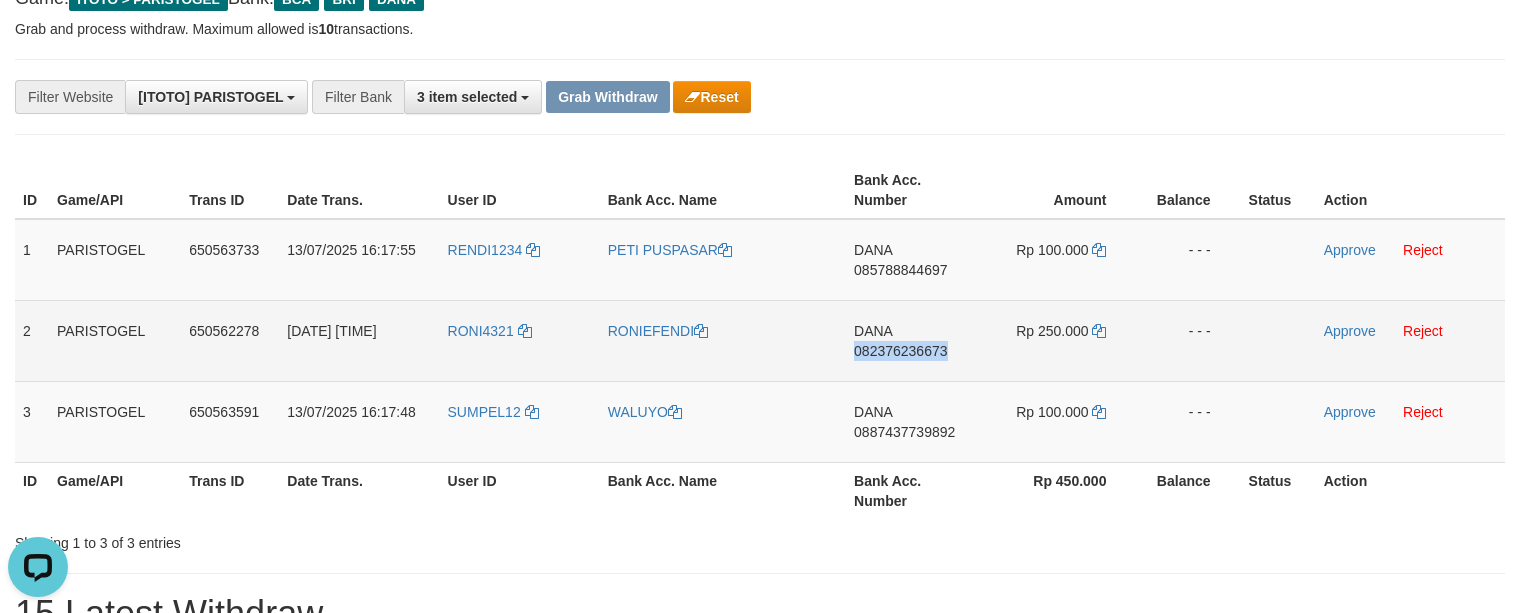 click on "DANA
082376236673" at bounding box center [912, 340] 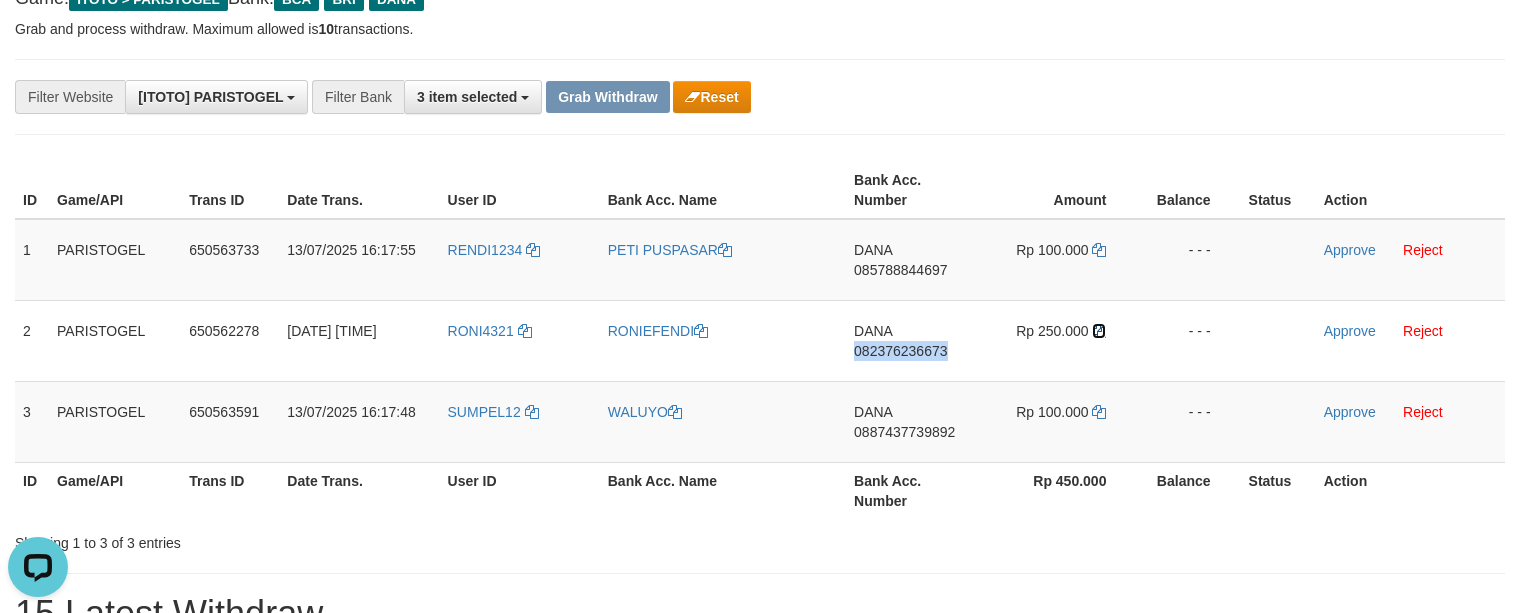 click at bounding box center (1099, 331) 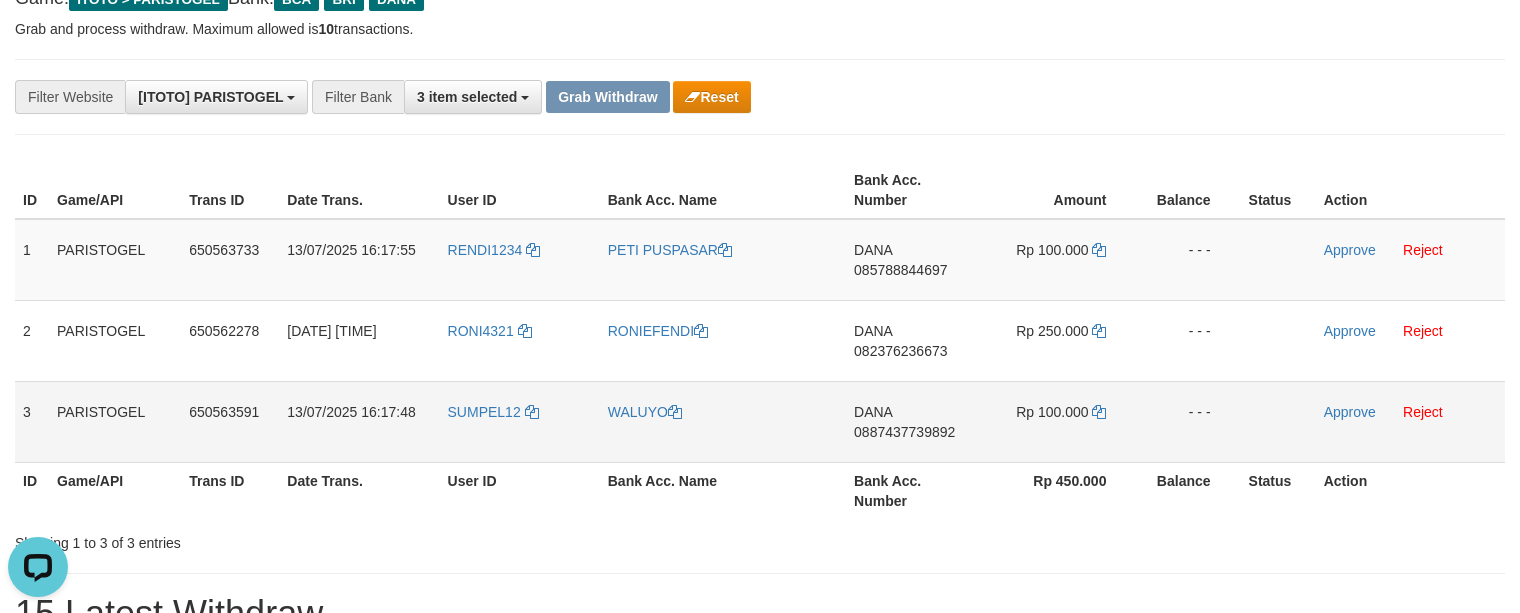 click on "DANA
0887437739892" at bounding box center (912, 421) 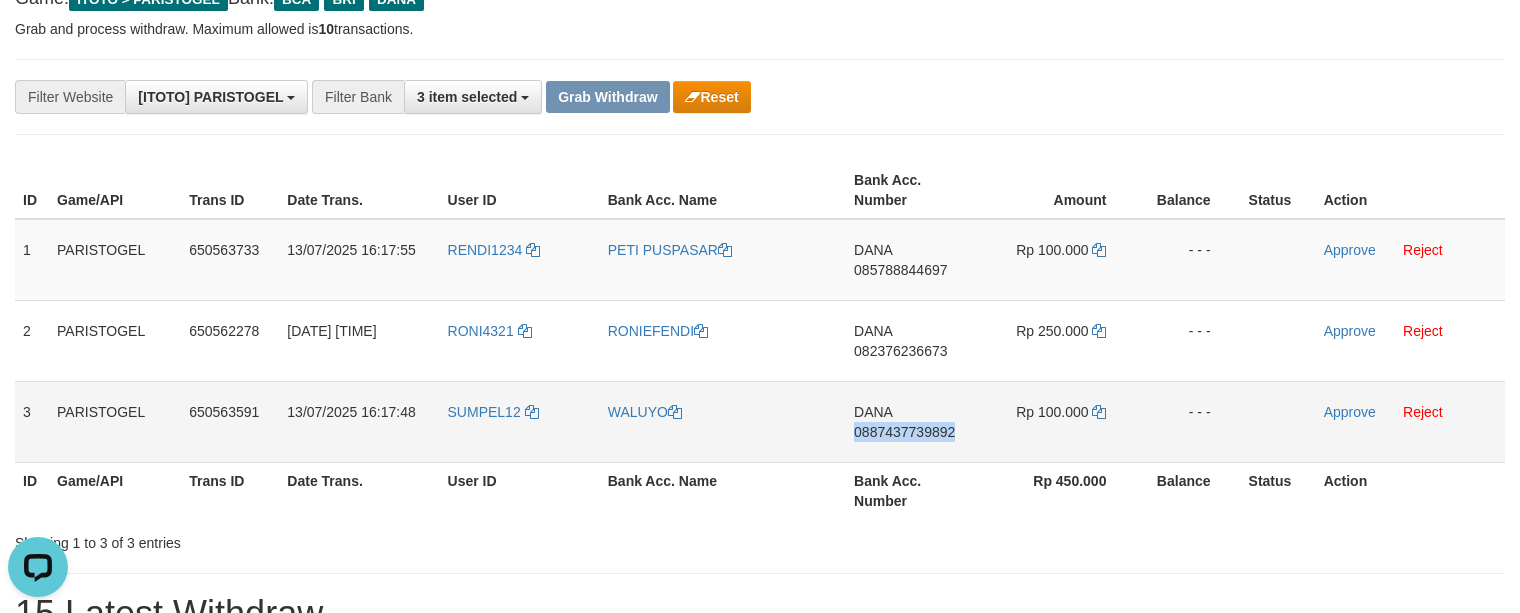 click on "DANA
0887437739892" at bounding box center [912, 421] 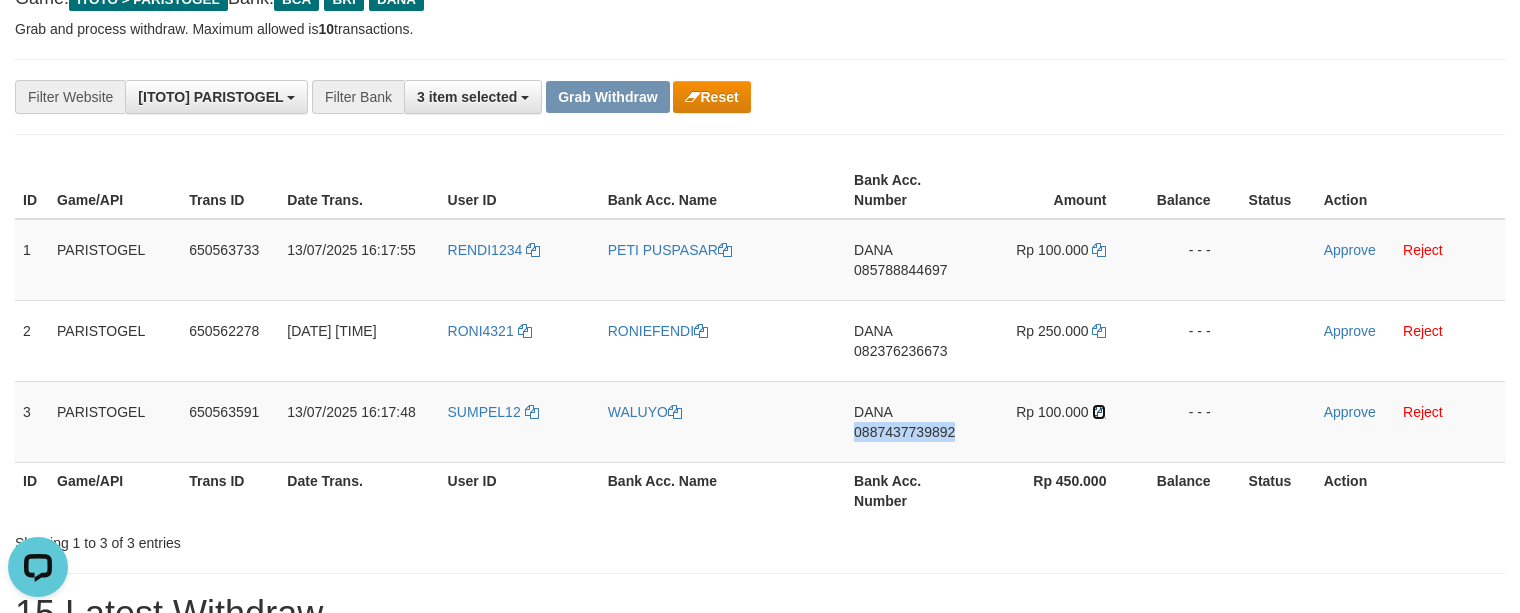 click at bounding box center [1099, 412] 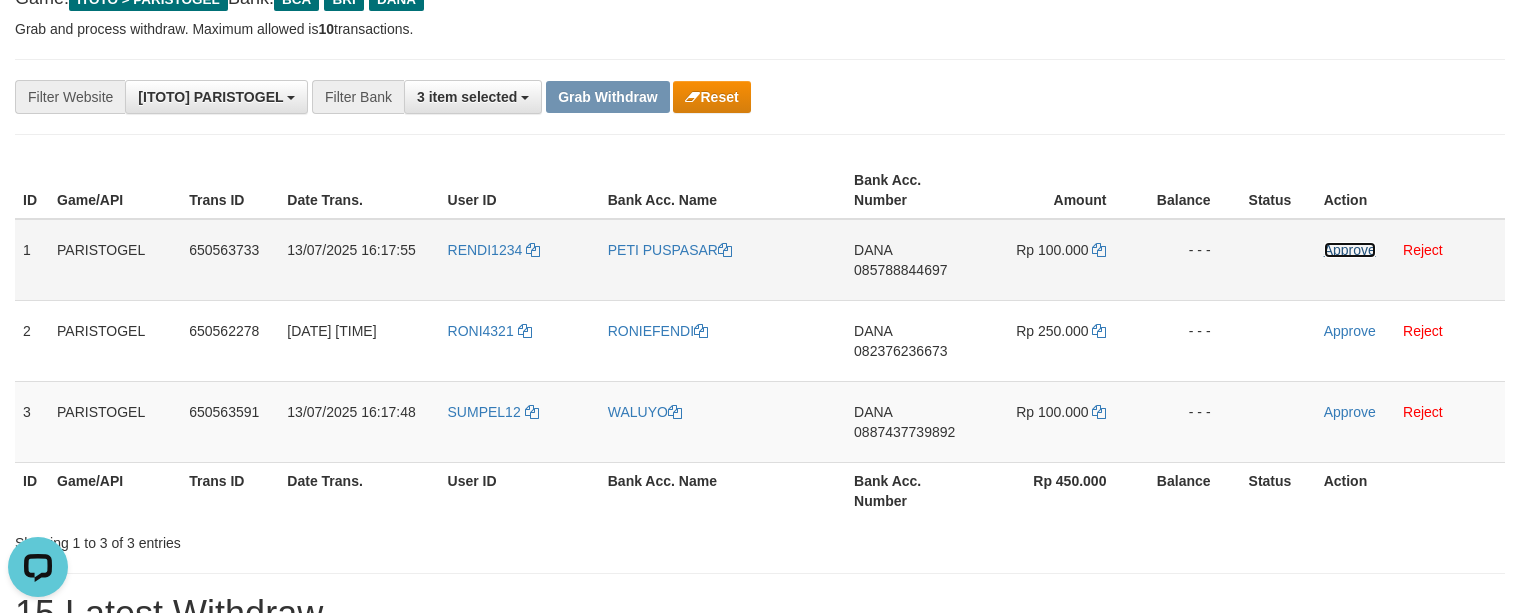click on "Approve" at bounding box center [1350, 250] 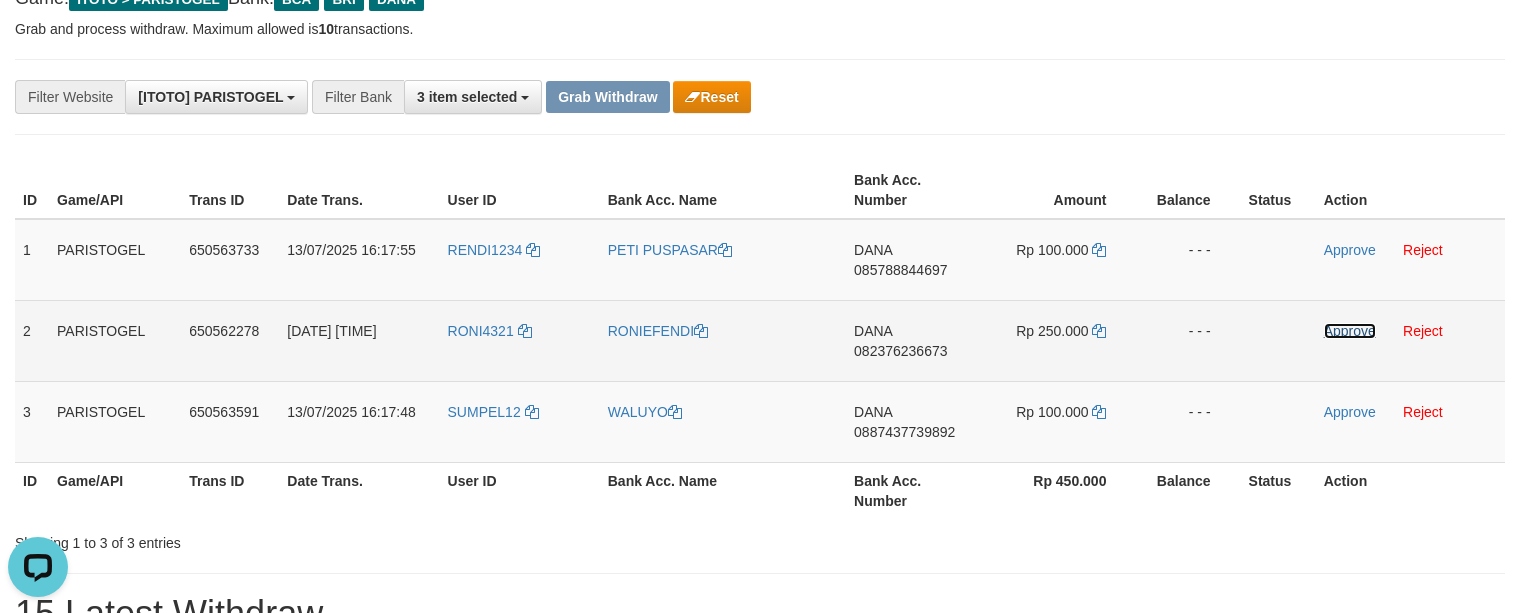click on "Approve" at bounding box center (1350, 331) 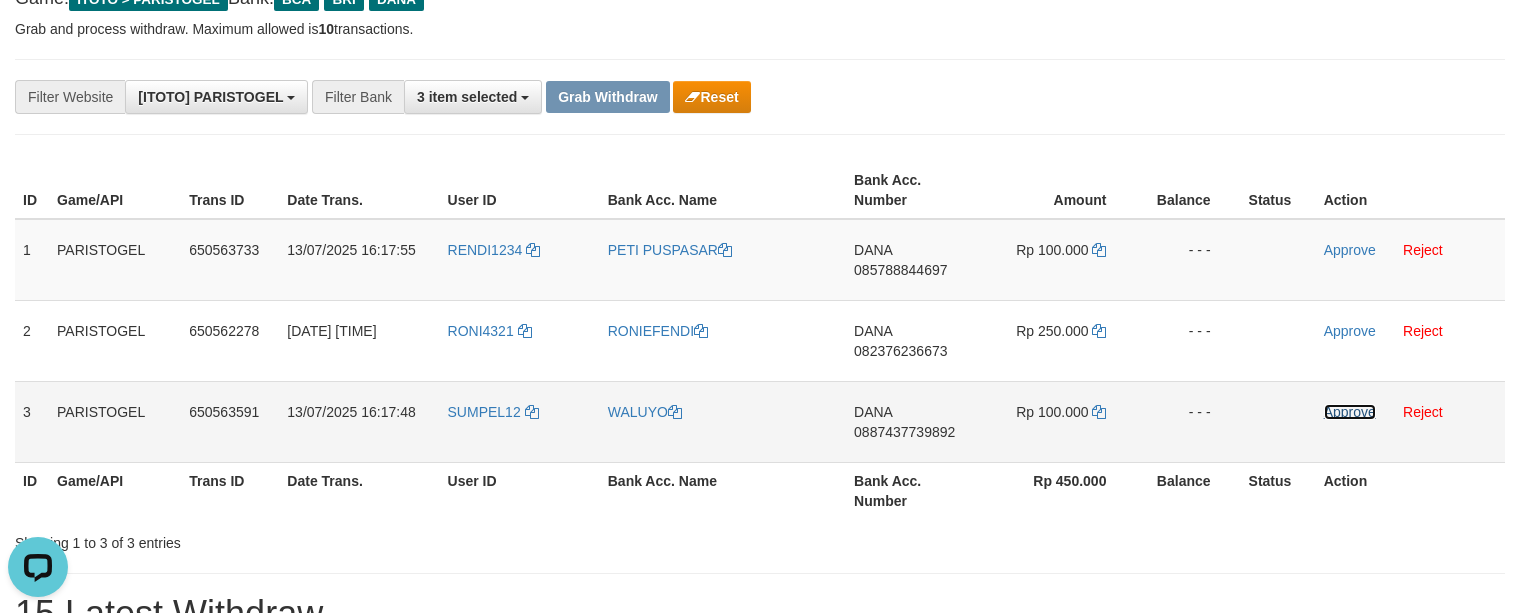 click on "Approve" at bounding box center [1350, 412] 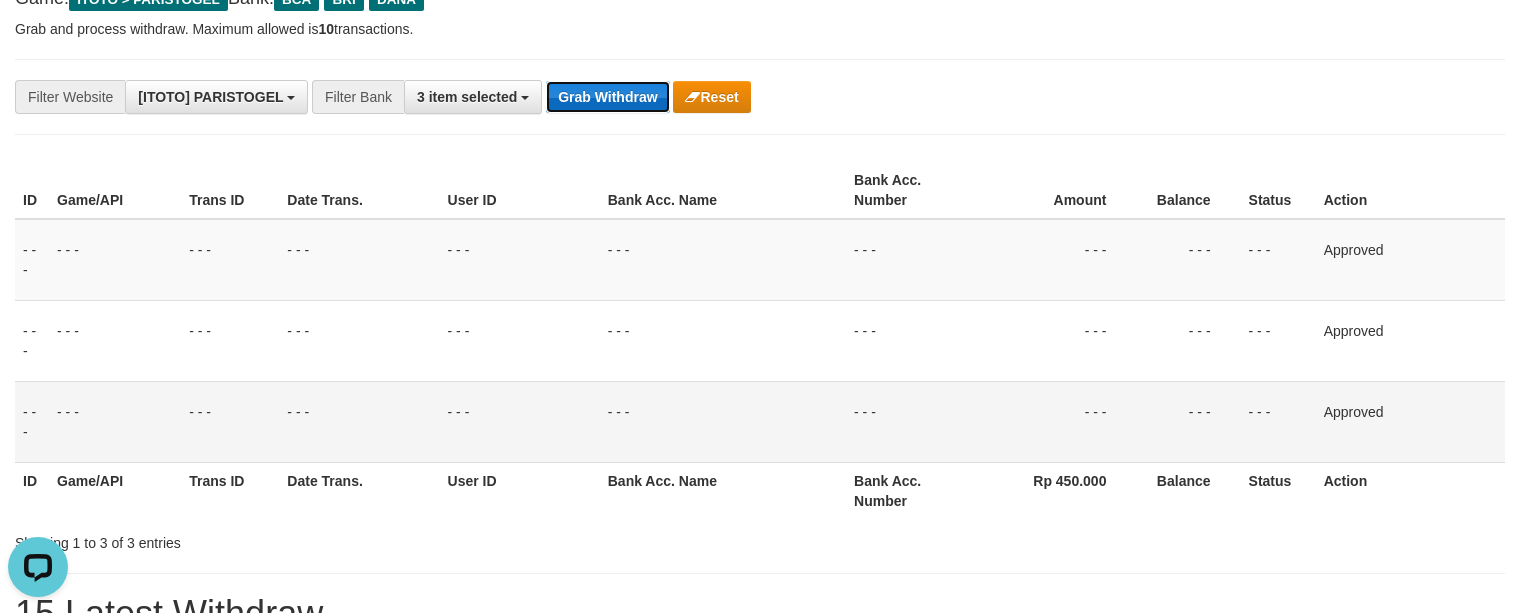 click on "Grab Withdraw" at bounding box center [607, 97] 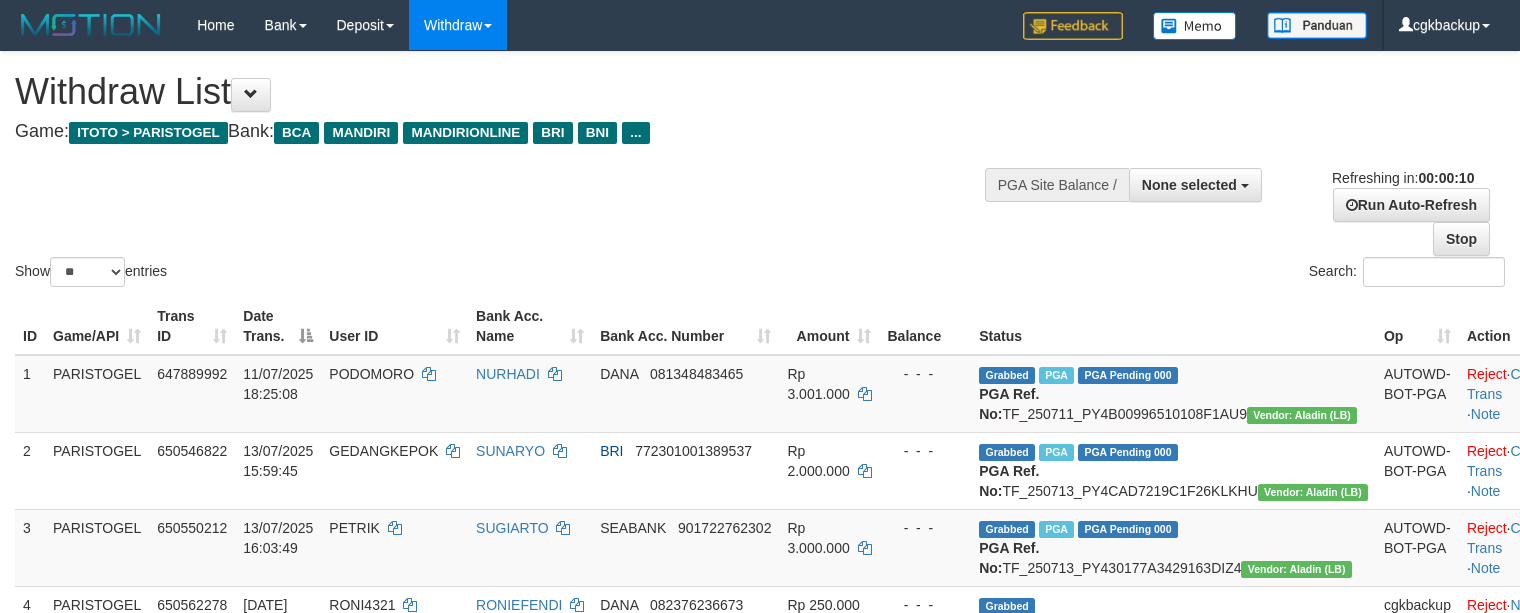 select 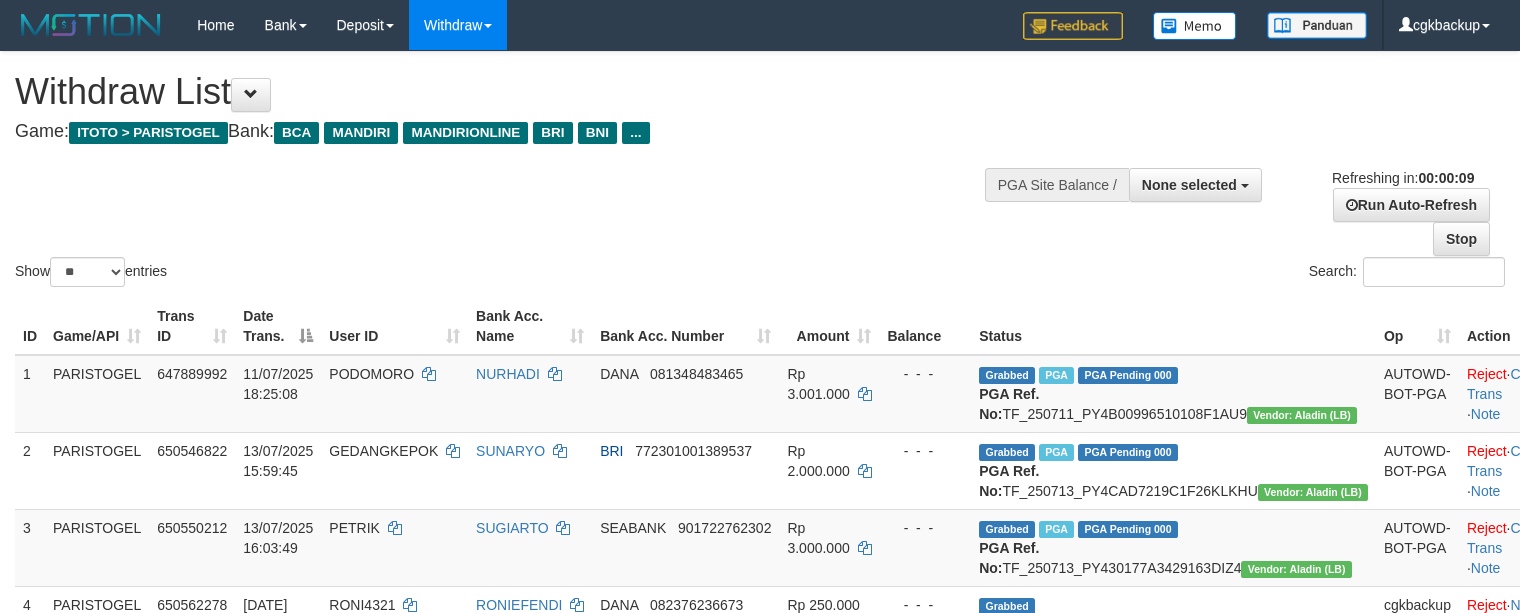 select 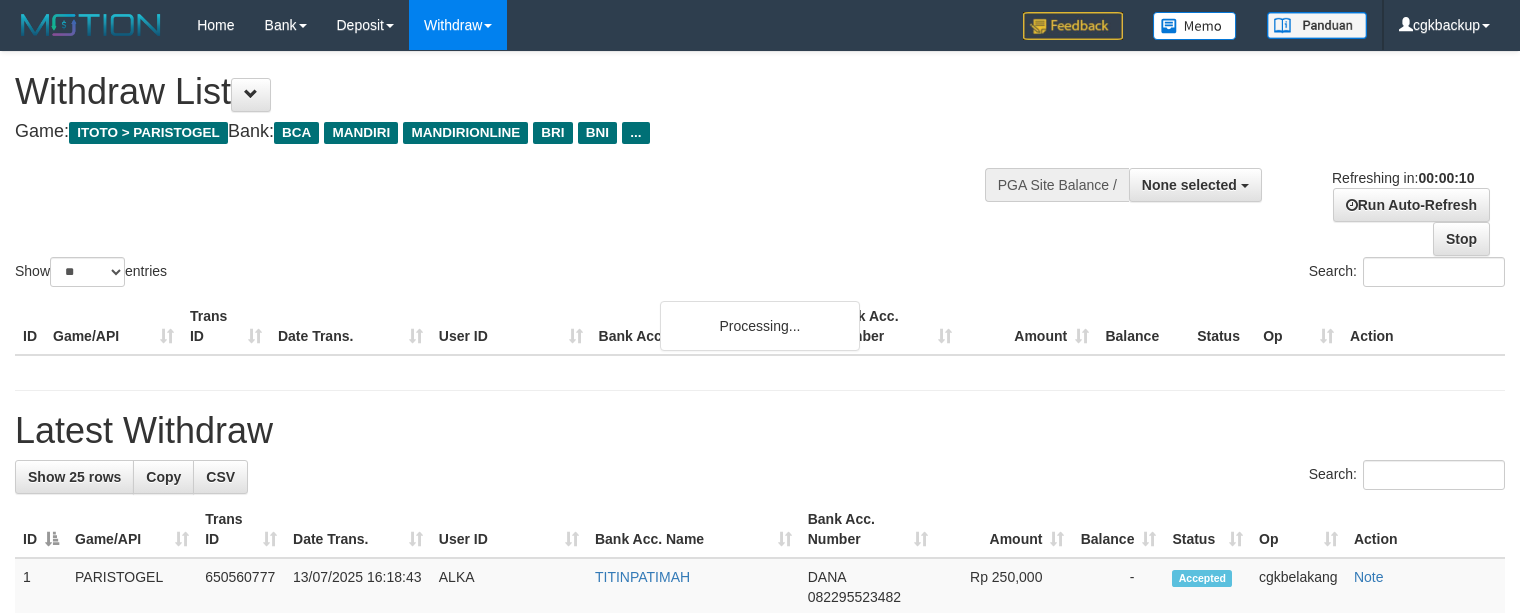 select 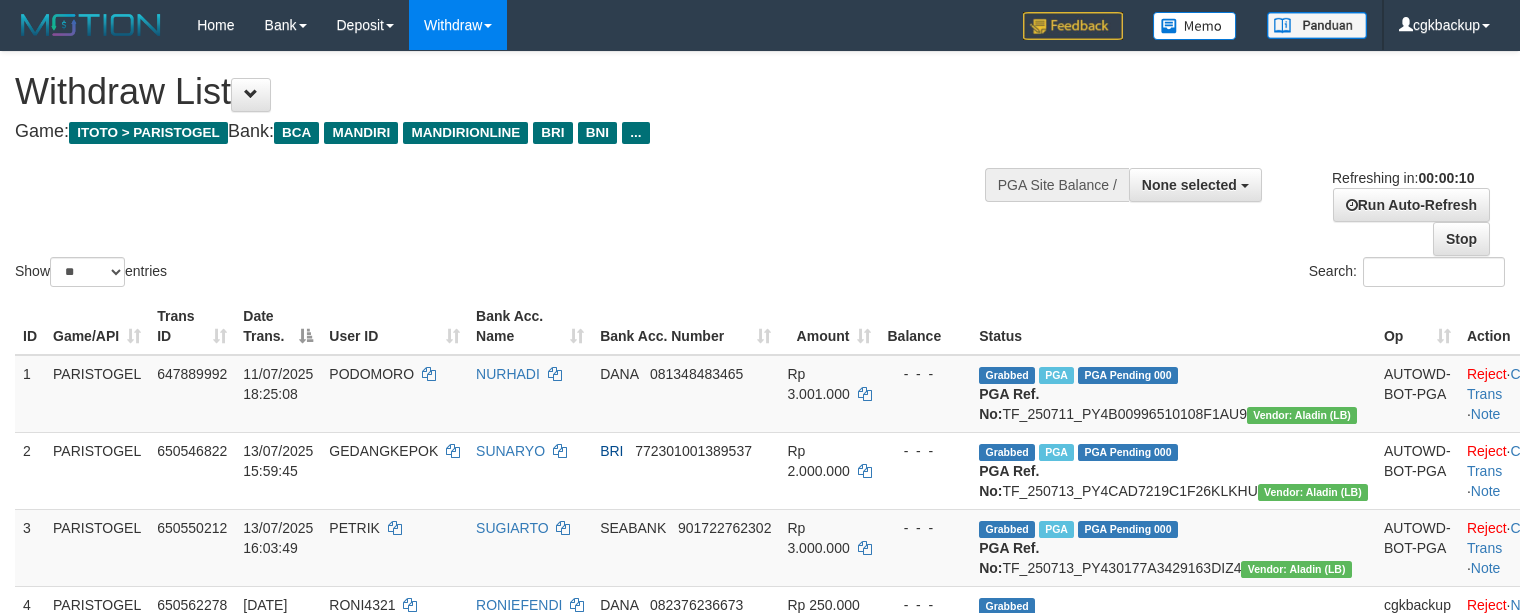 select 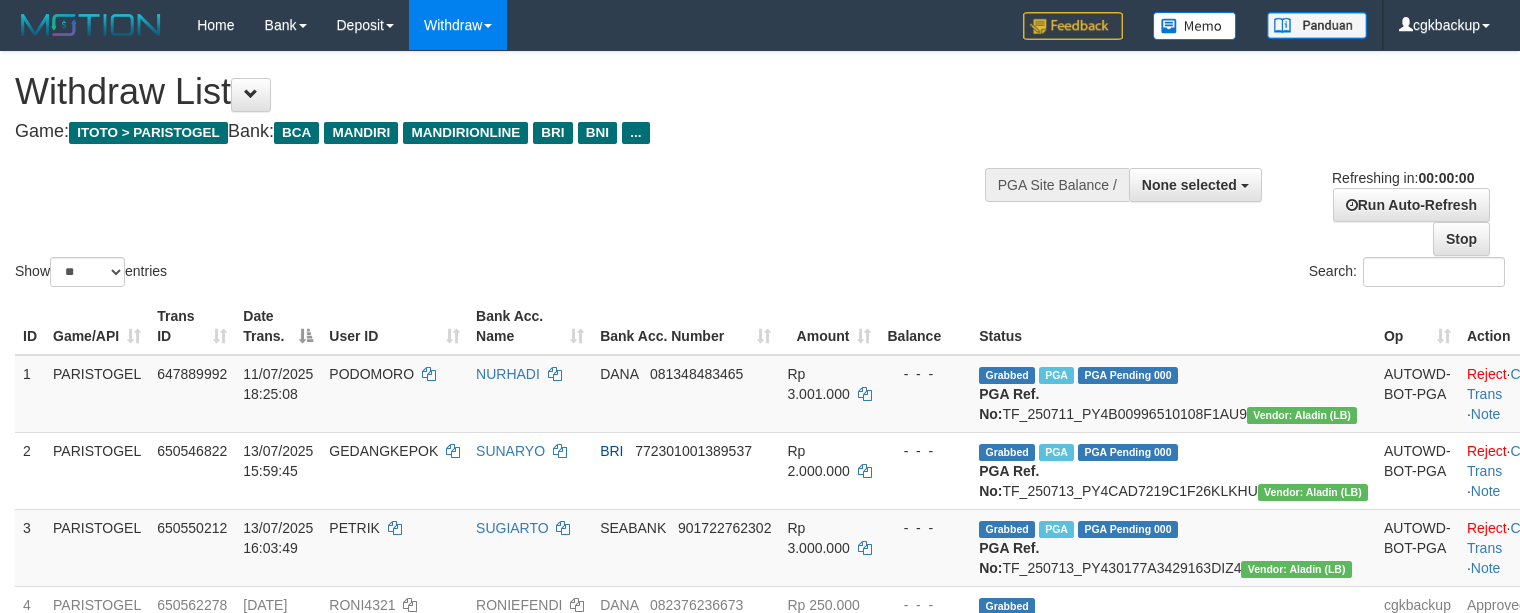 scroll, scrollTop: 0, scrollLeft: 0, axis: both 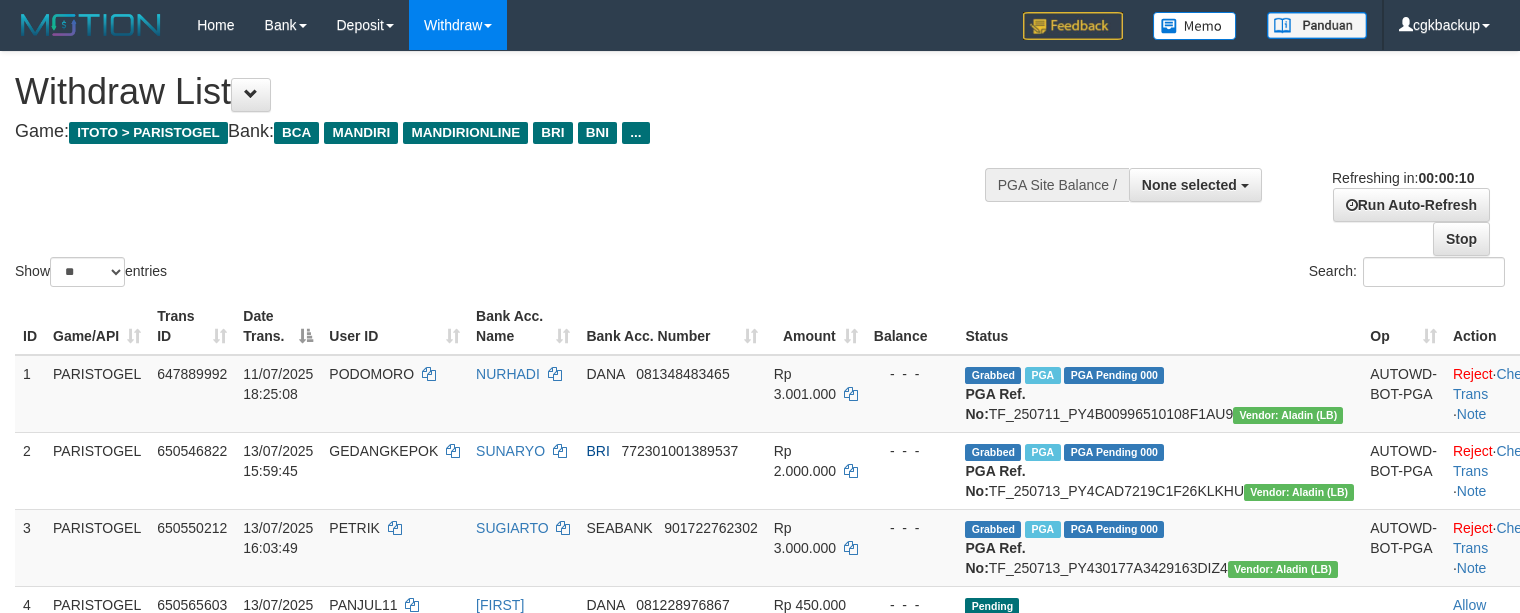 select 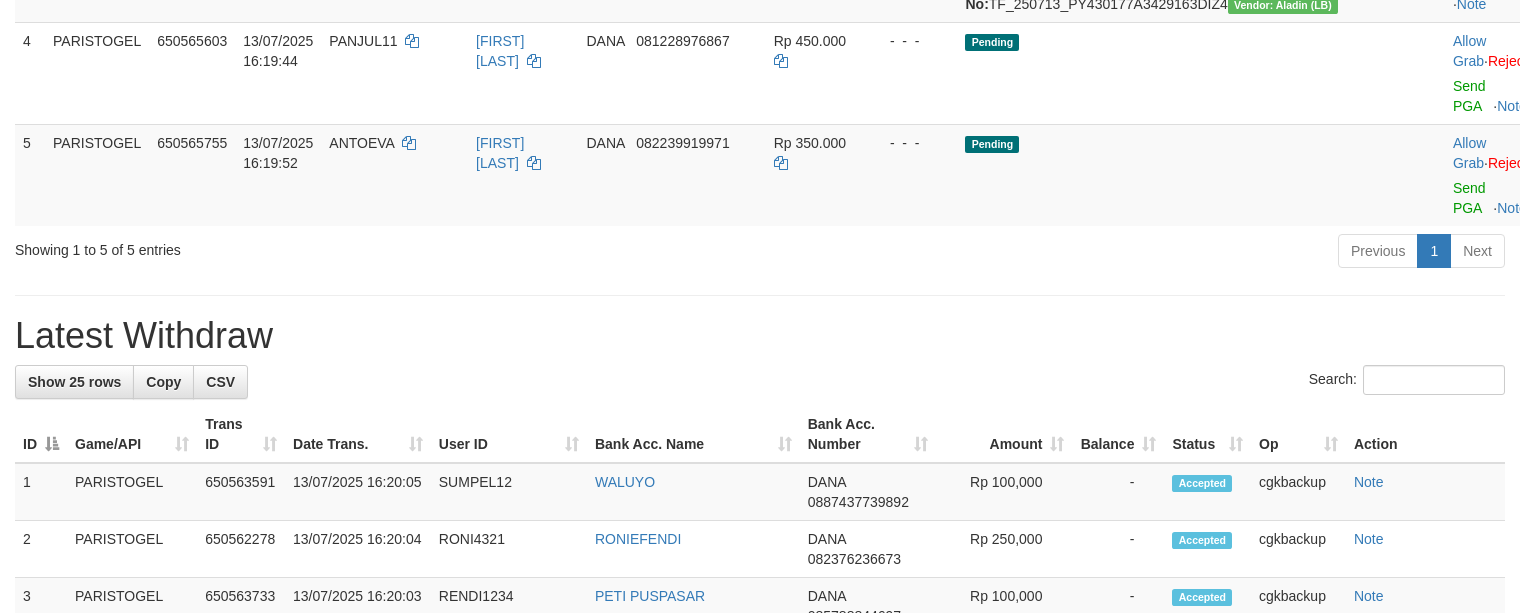 scroll, scrollTop: 533, scrollLeft: 0, axis: vertical 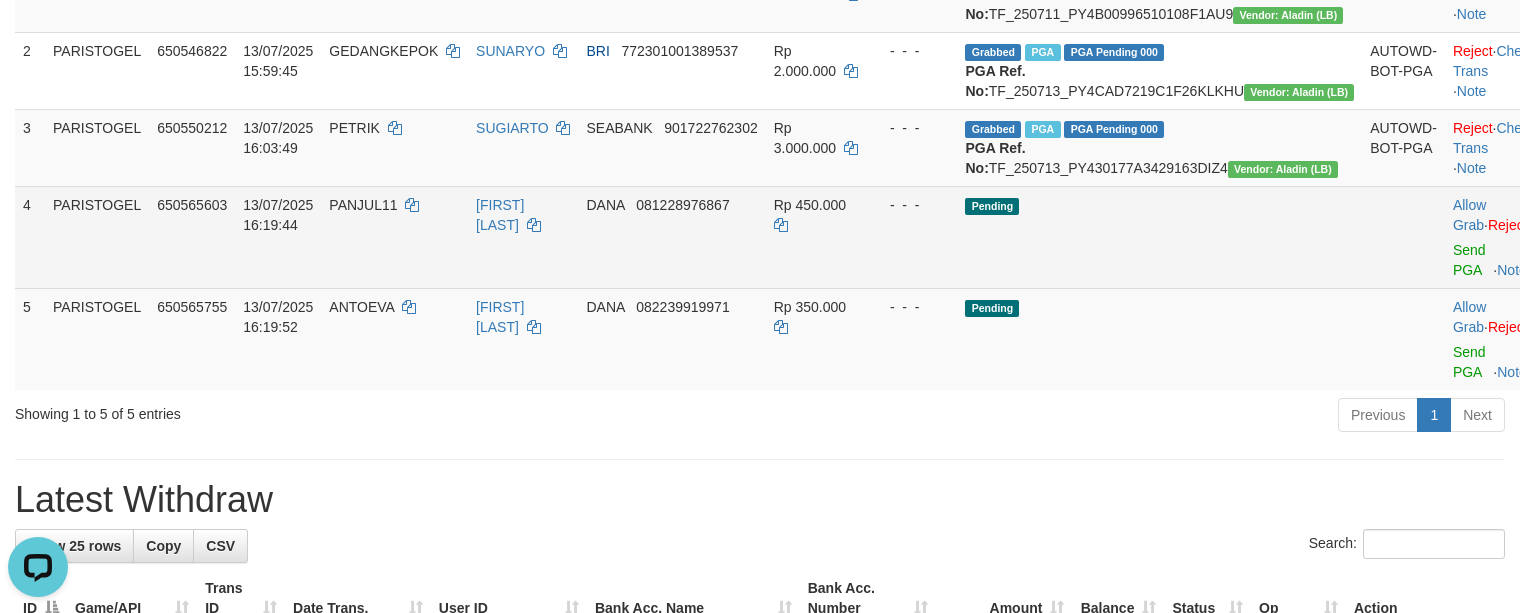 click on "Allow Grab   ·    Reject Send PGA     ·    Note" at bounding box center (1494, 237) 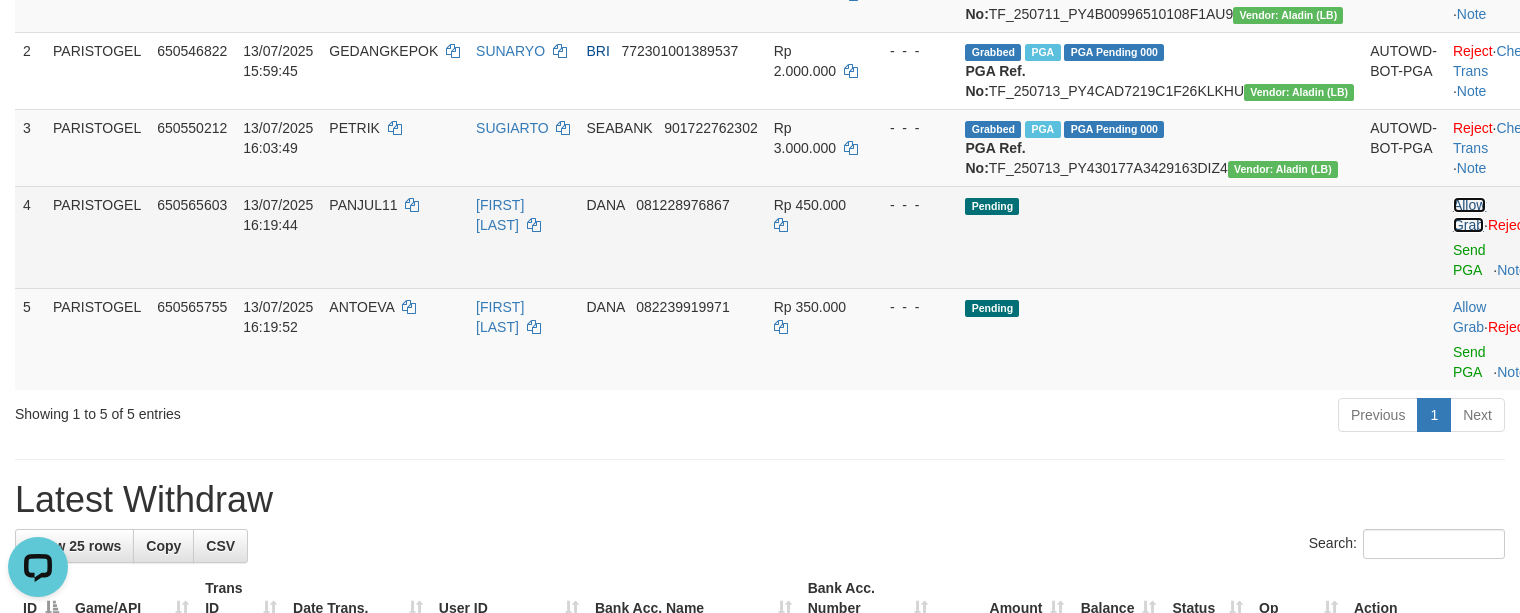 click on "Allow Grab" at bounding box center [1469, 215] 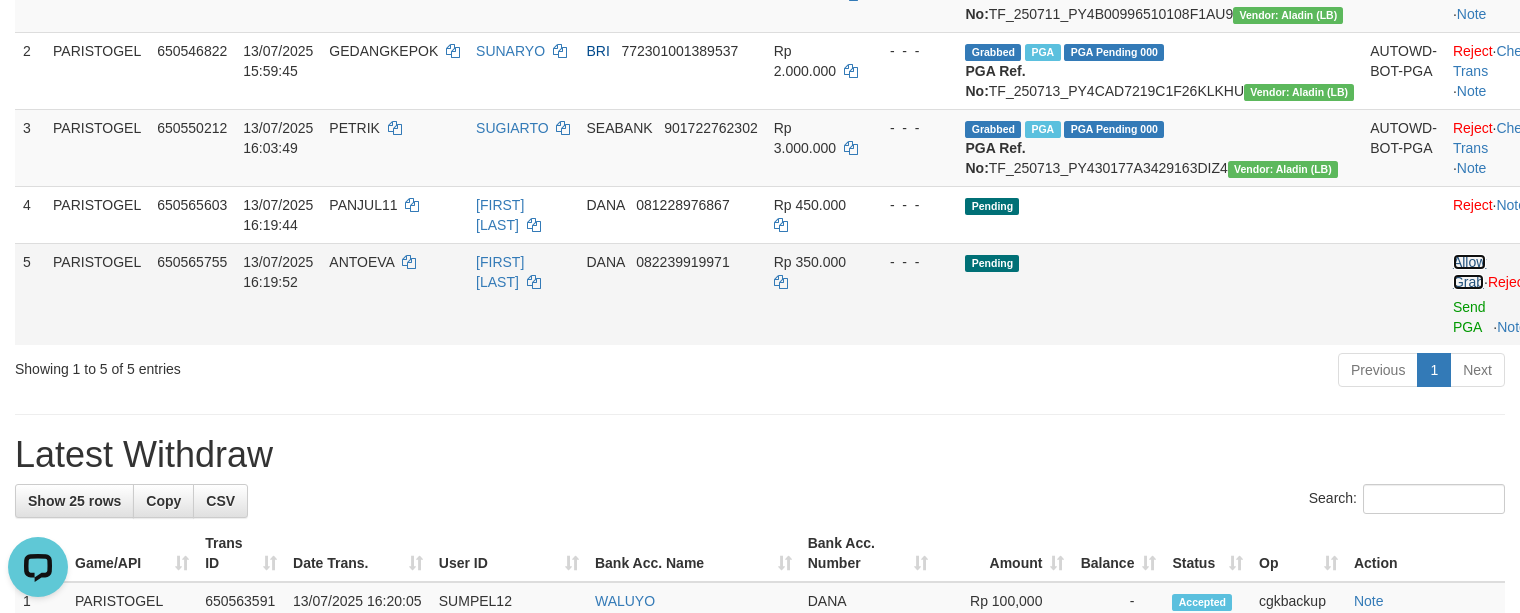 click on "Allow Grab" at bounding box center (1469, 272) 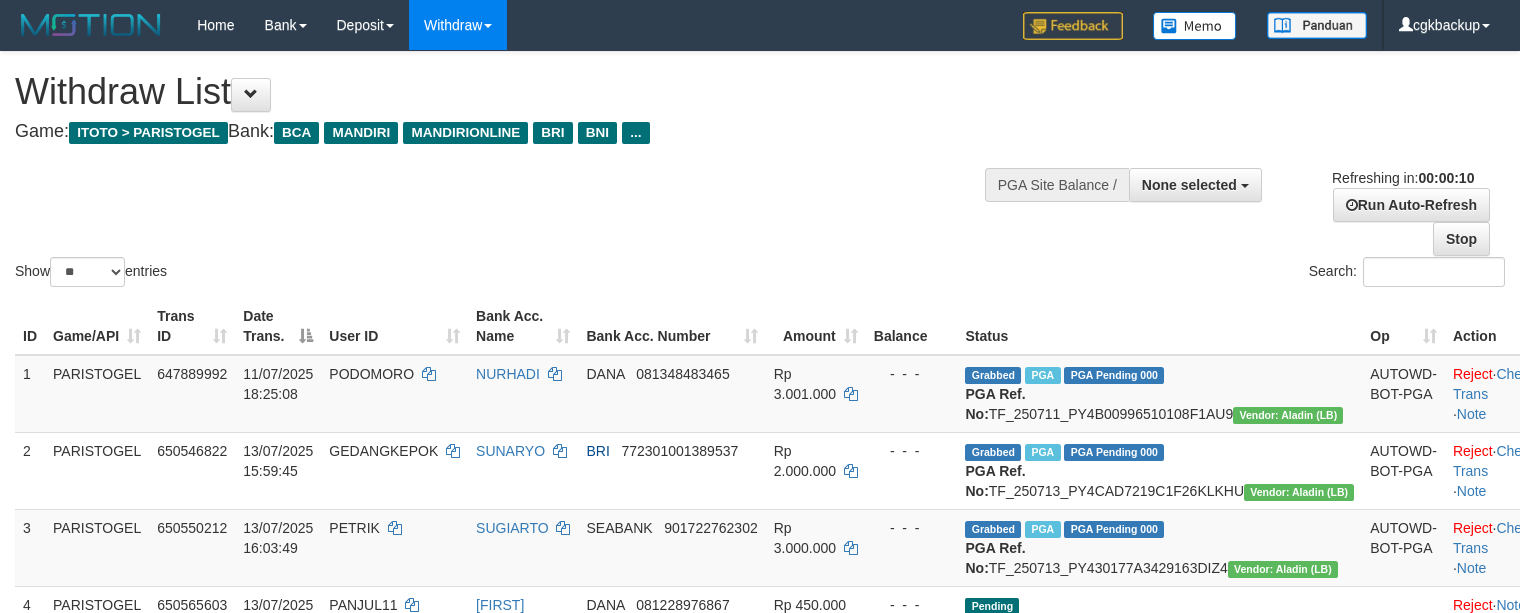 select 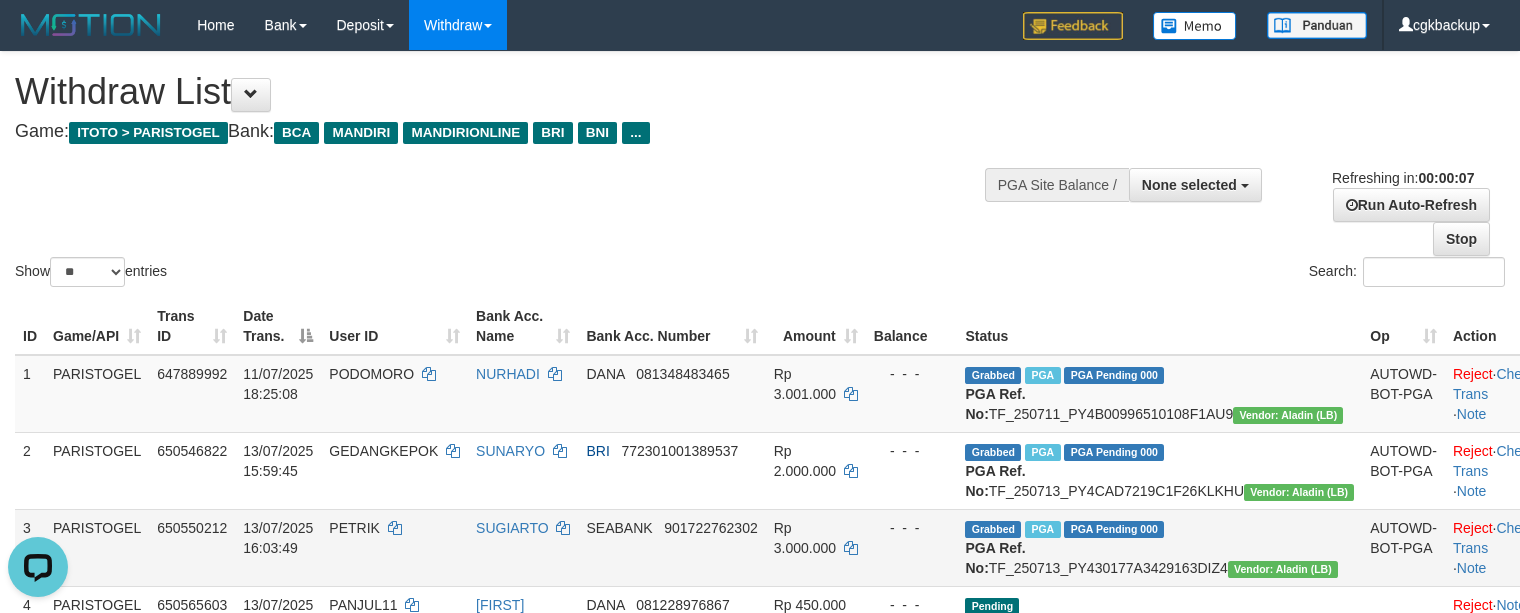 scroll, scrollTop: 0, scrollLeft: 0, axis: both 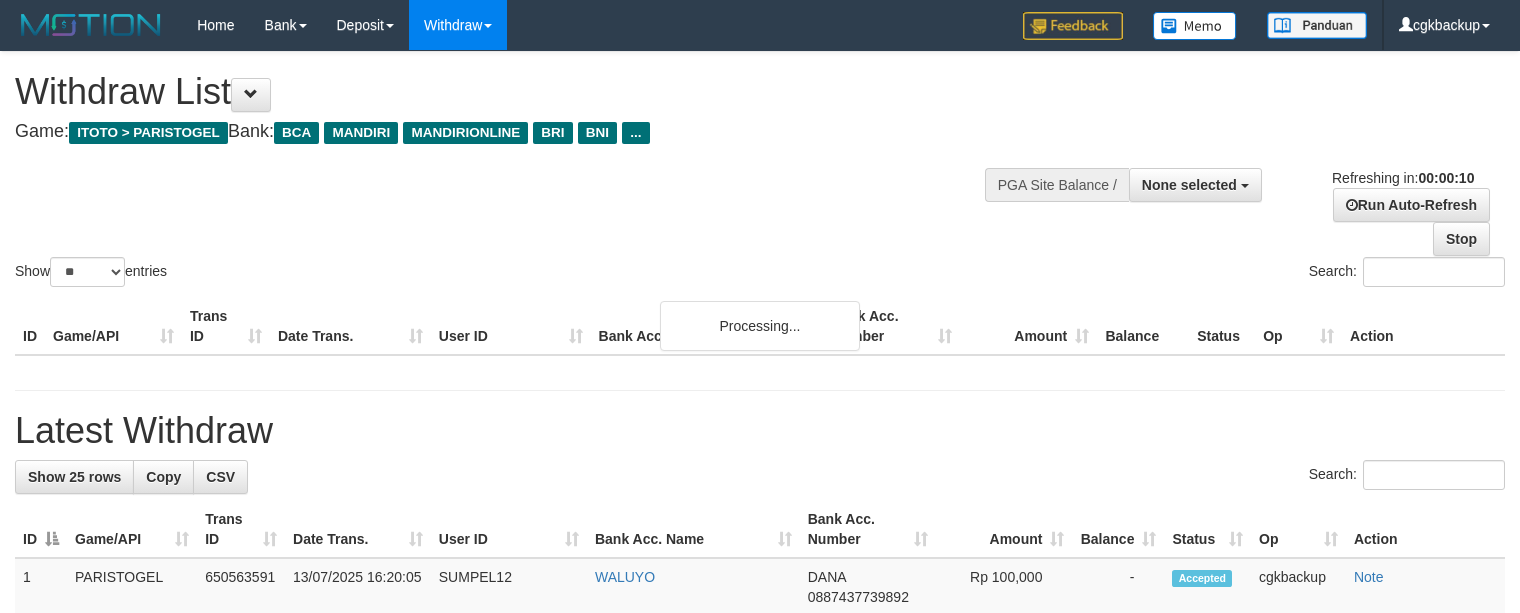 select 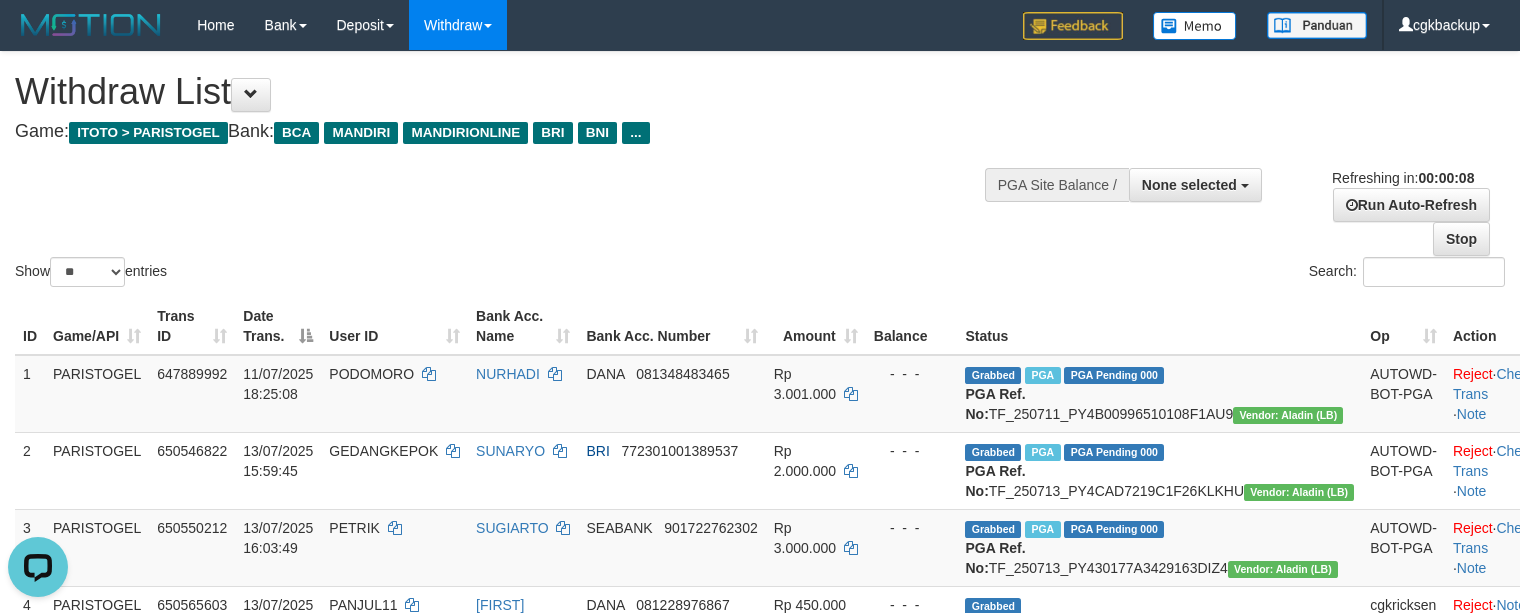 scroll, scrollTop: 0, scrollLeft: 0, axis: both 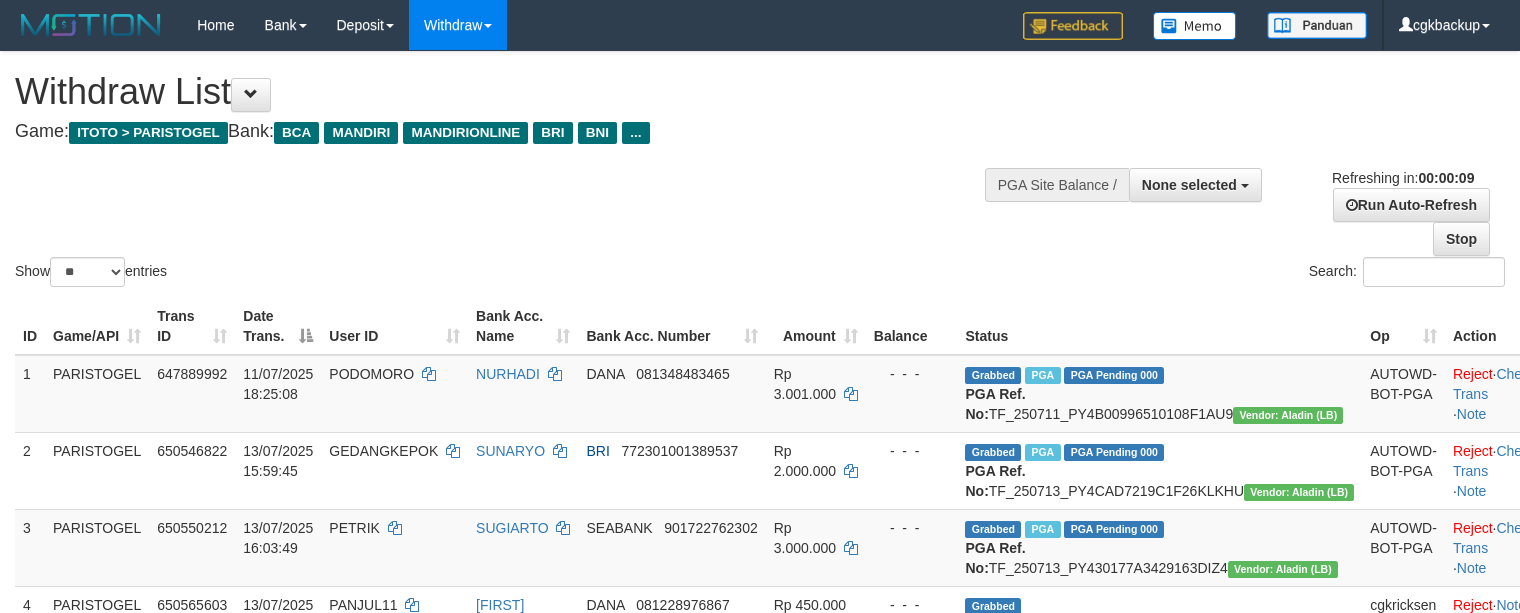 select 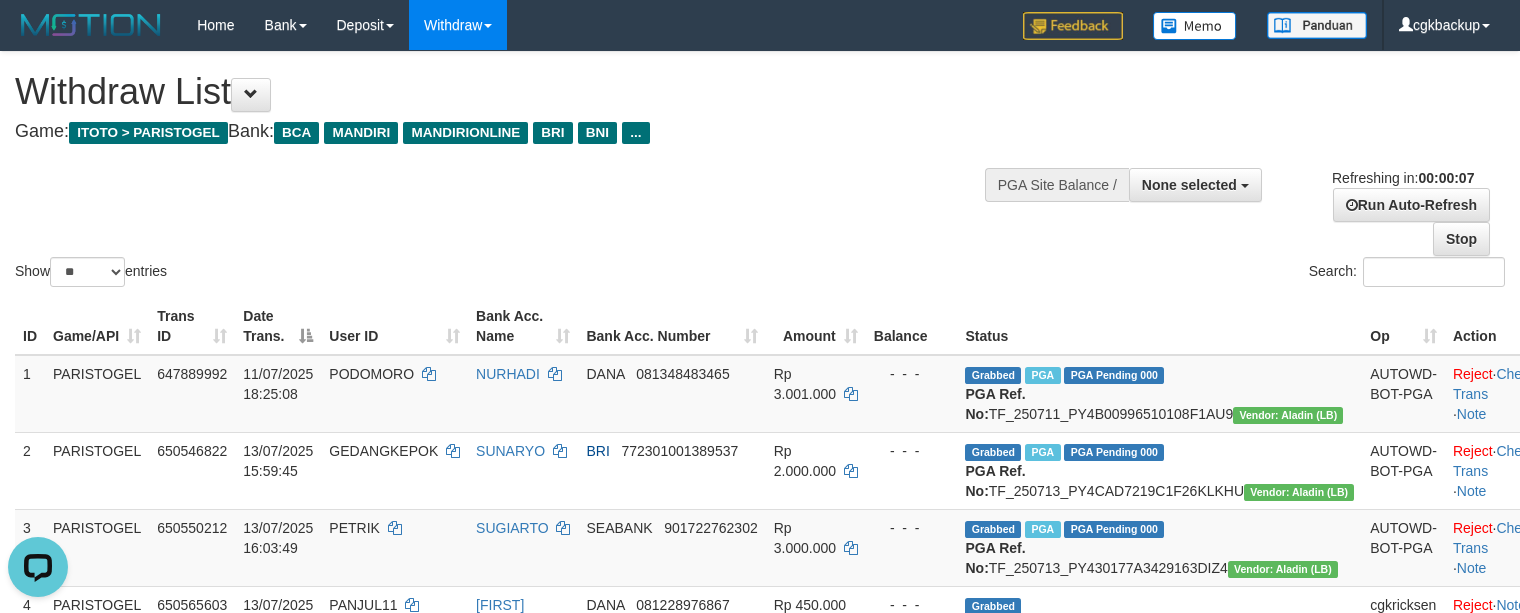 scroll, scrollTop: 0, scrollLeft: 0, axis: both 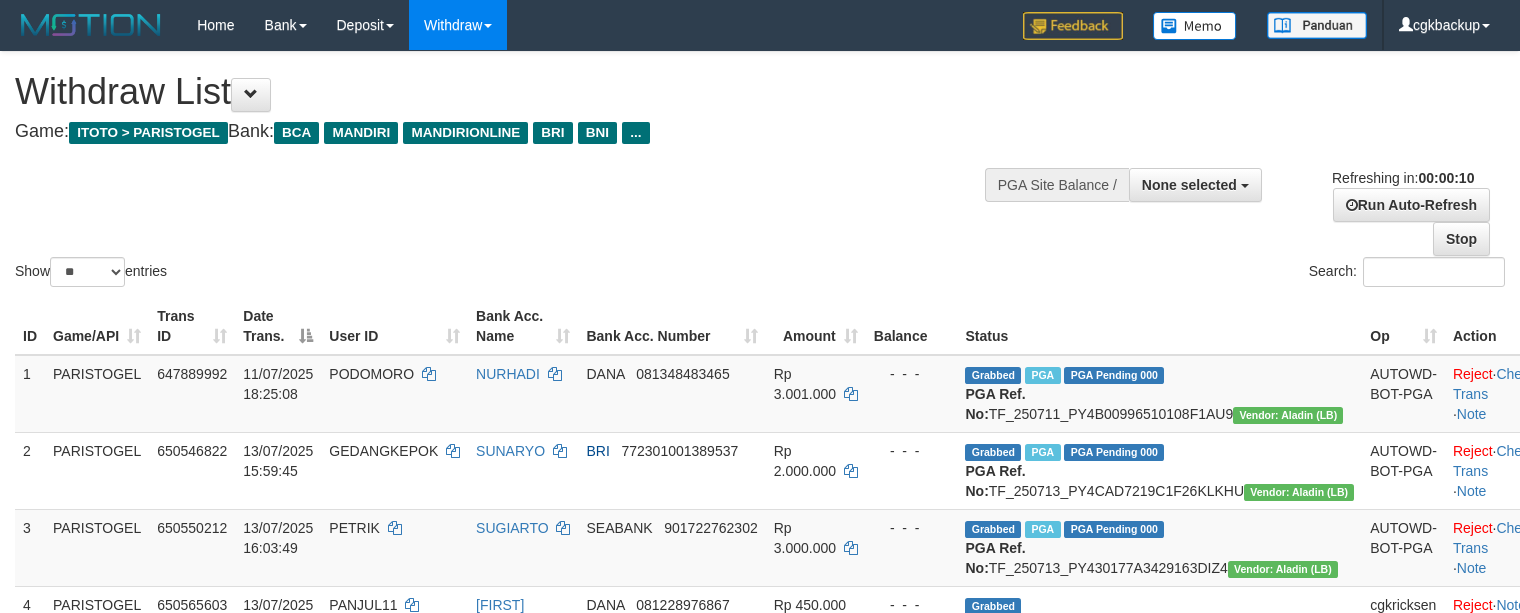 select 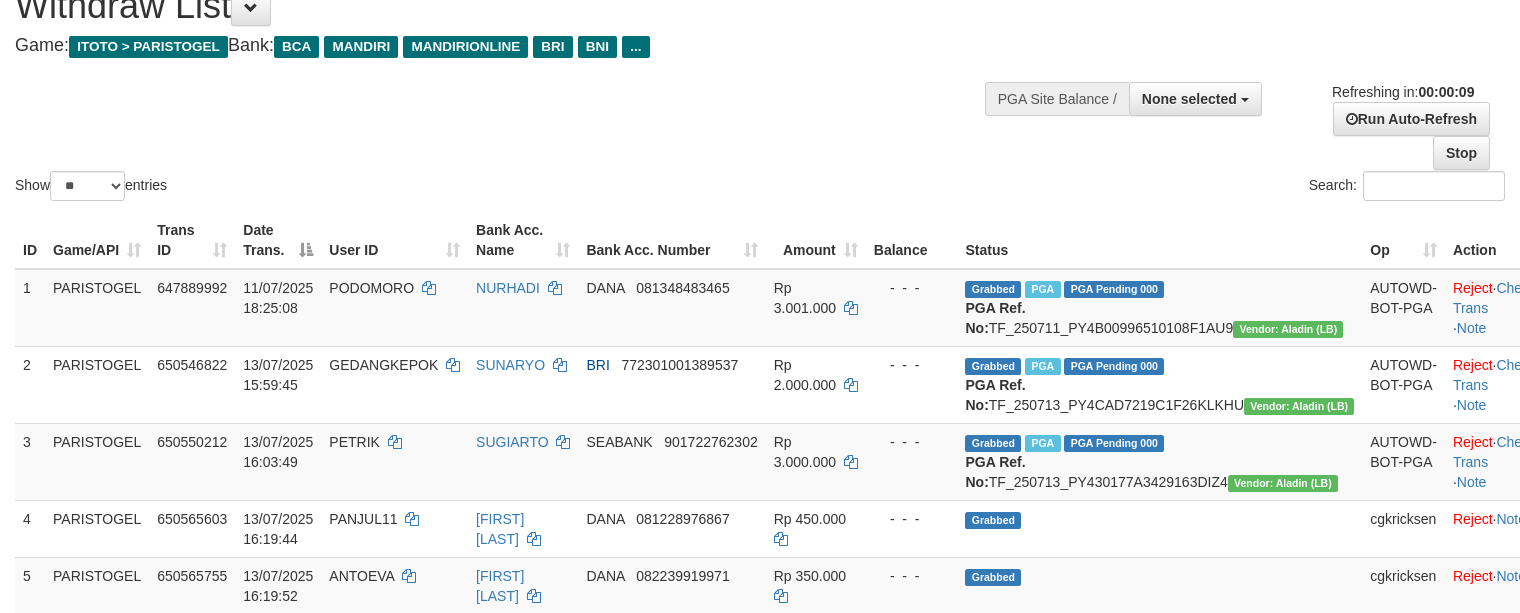 scroll, scrollTop: 266, scrollLeft: 0, axis: vertical 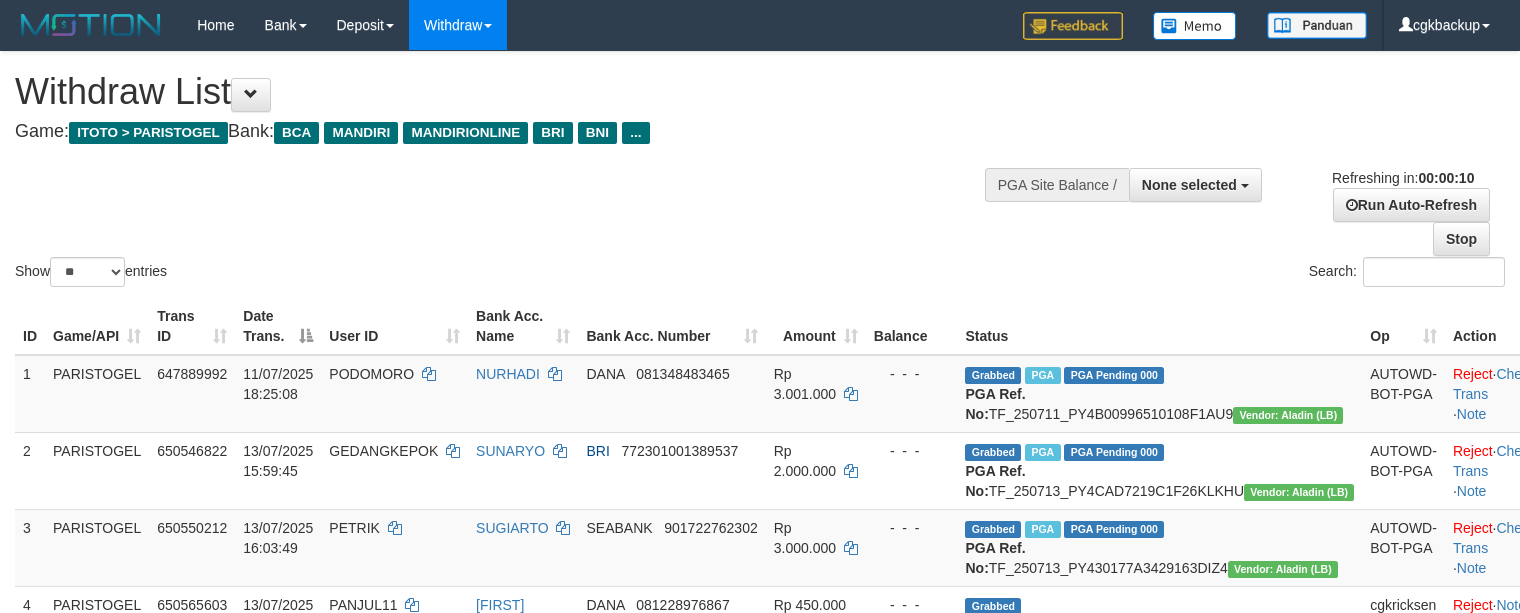 select 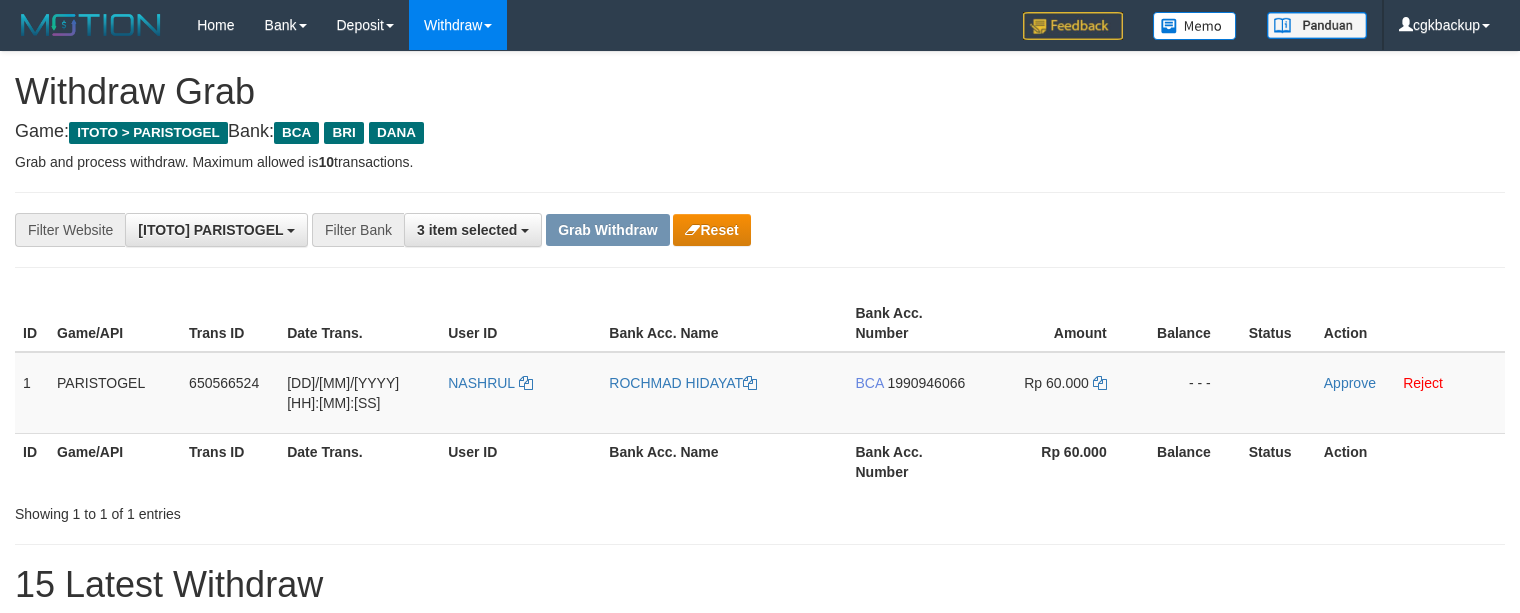 scroll, scrollTop: 0, scrollLeft: 0, axis: both 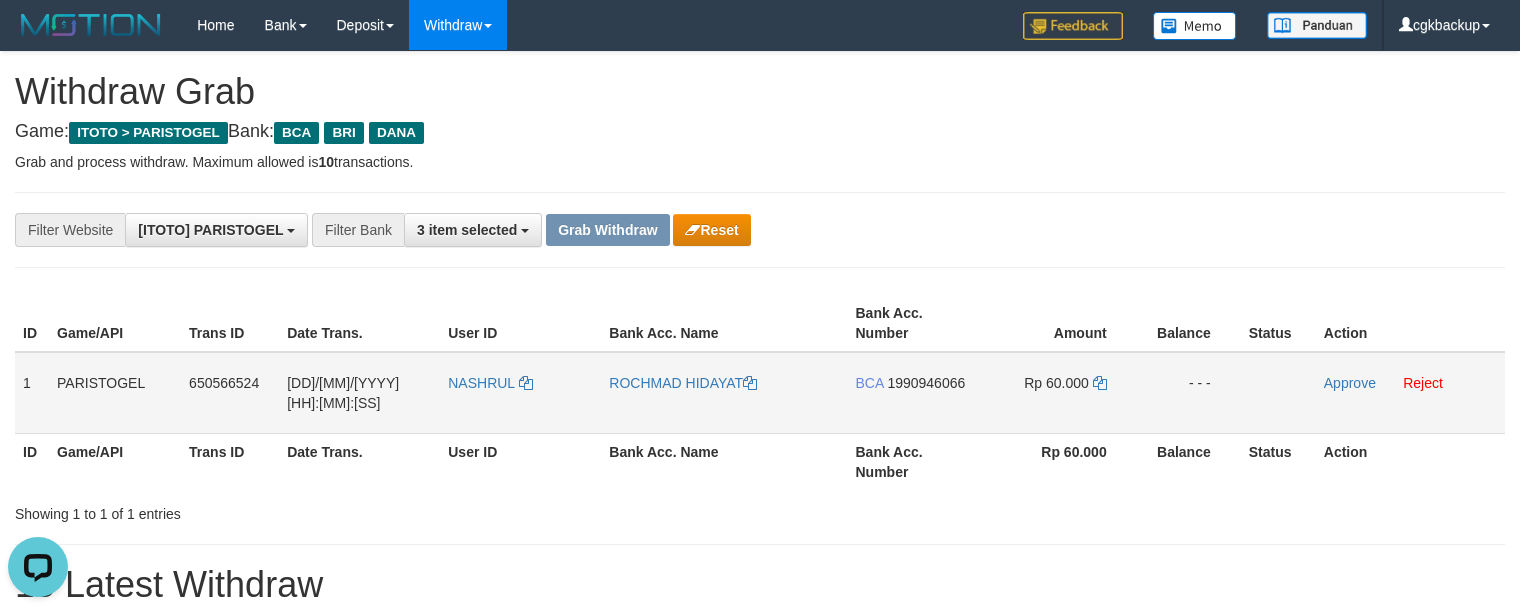 click on "NASHRUL" at bounding box center [520, 393] 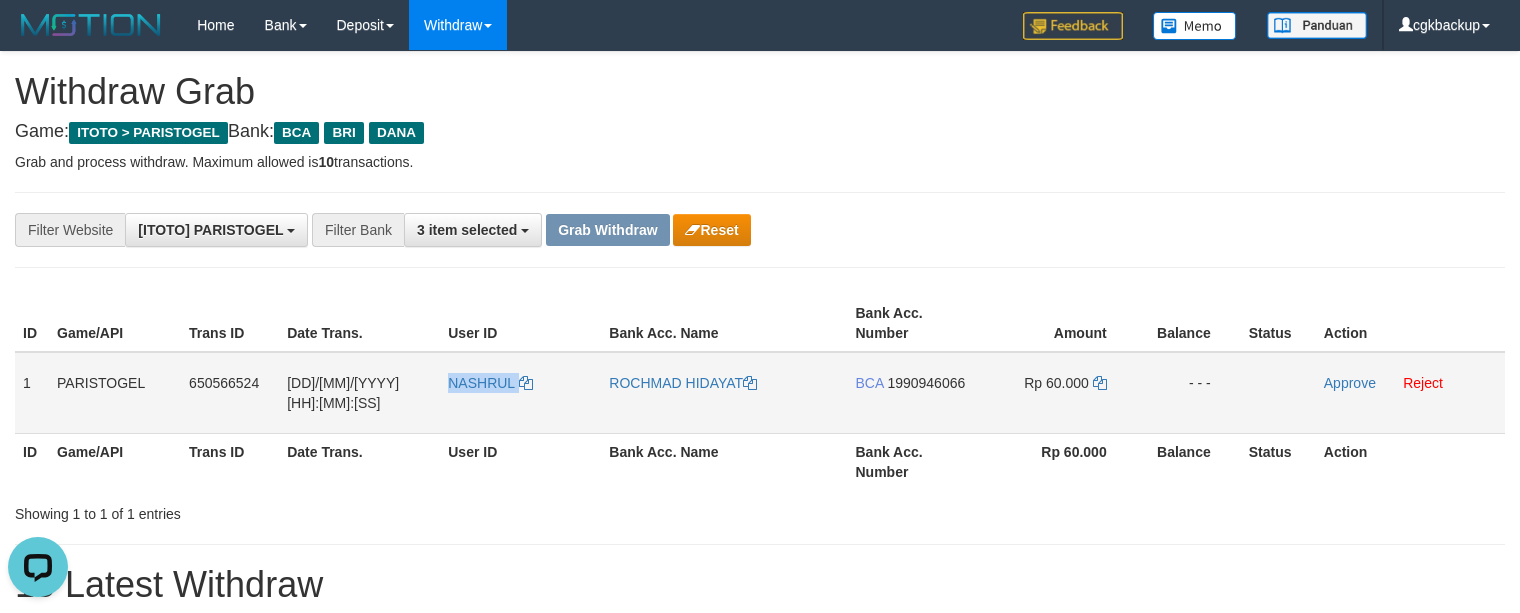 click on "NASHRUL" at bounding box center (520, 393) 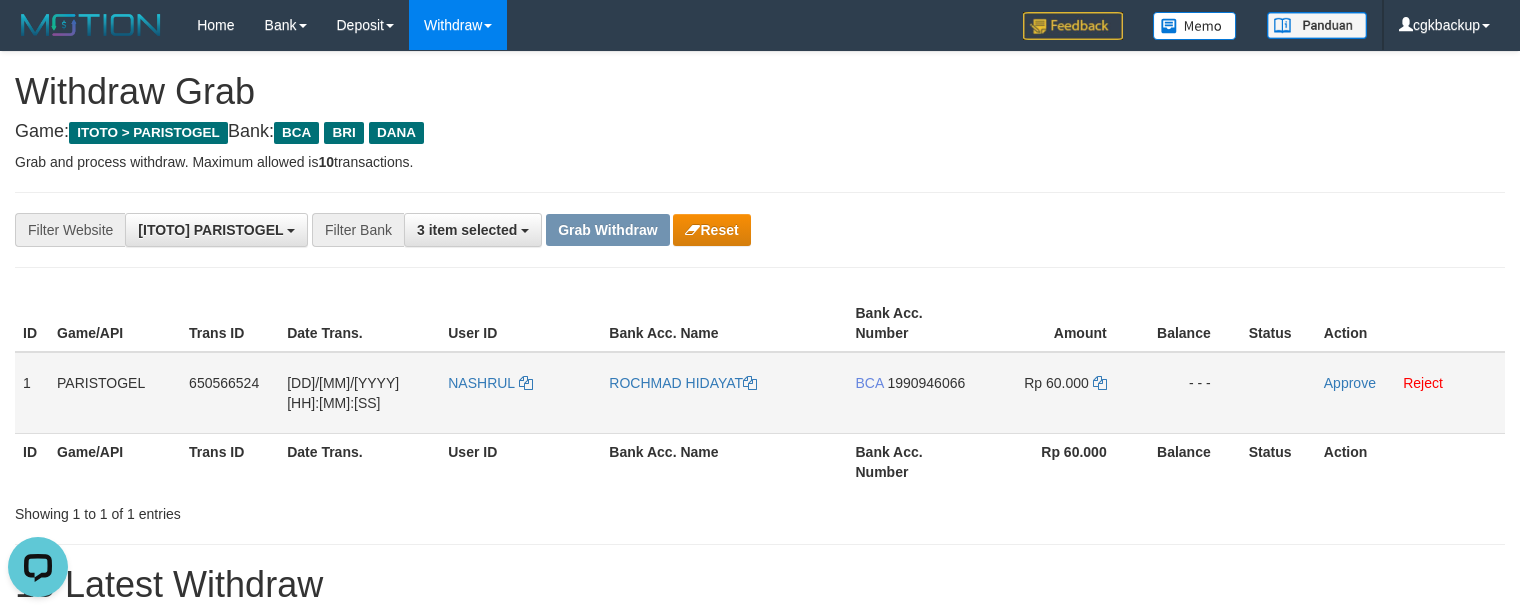 click on "ROCHMAD HIDAYAT" at bounding box center [724, 393] 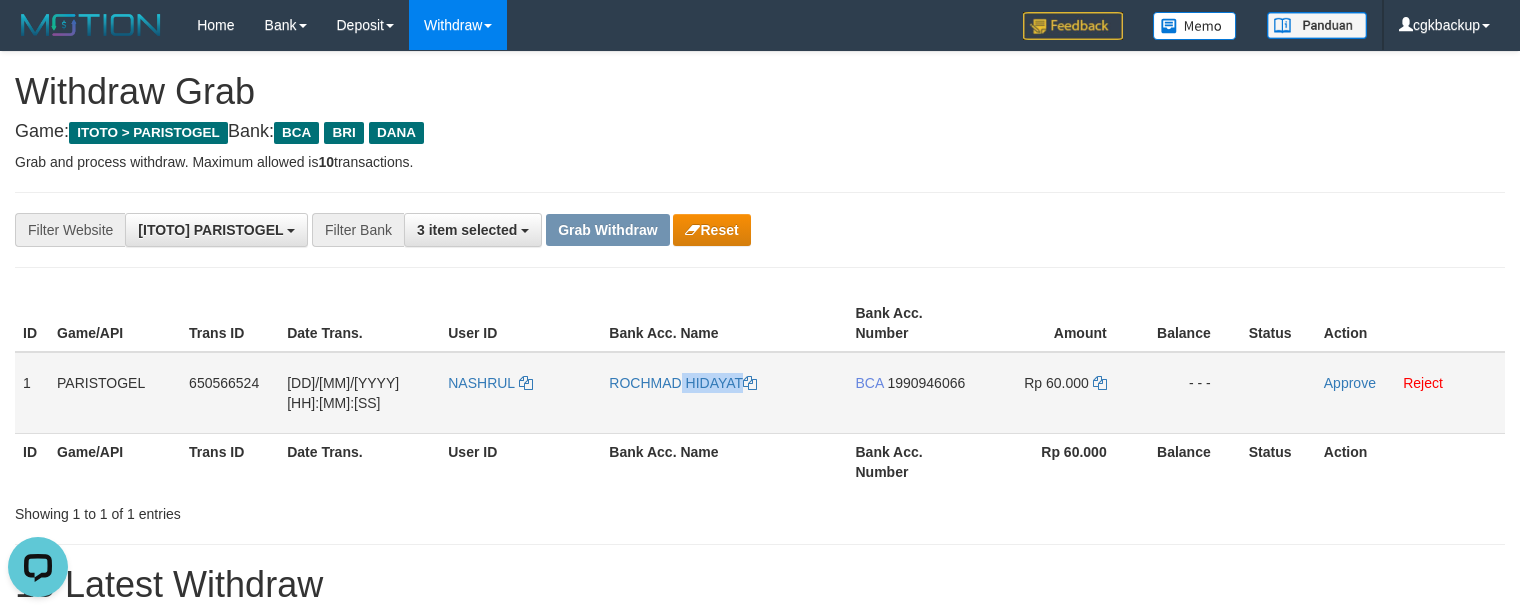 click on "ROCHMAD HIDAYAT" at bounding box center (724, 393) 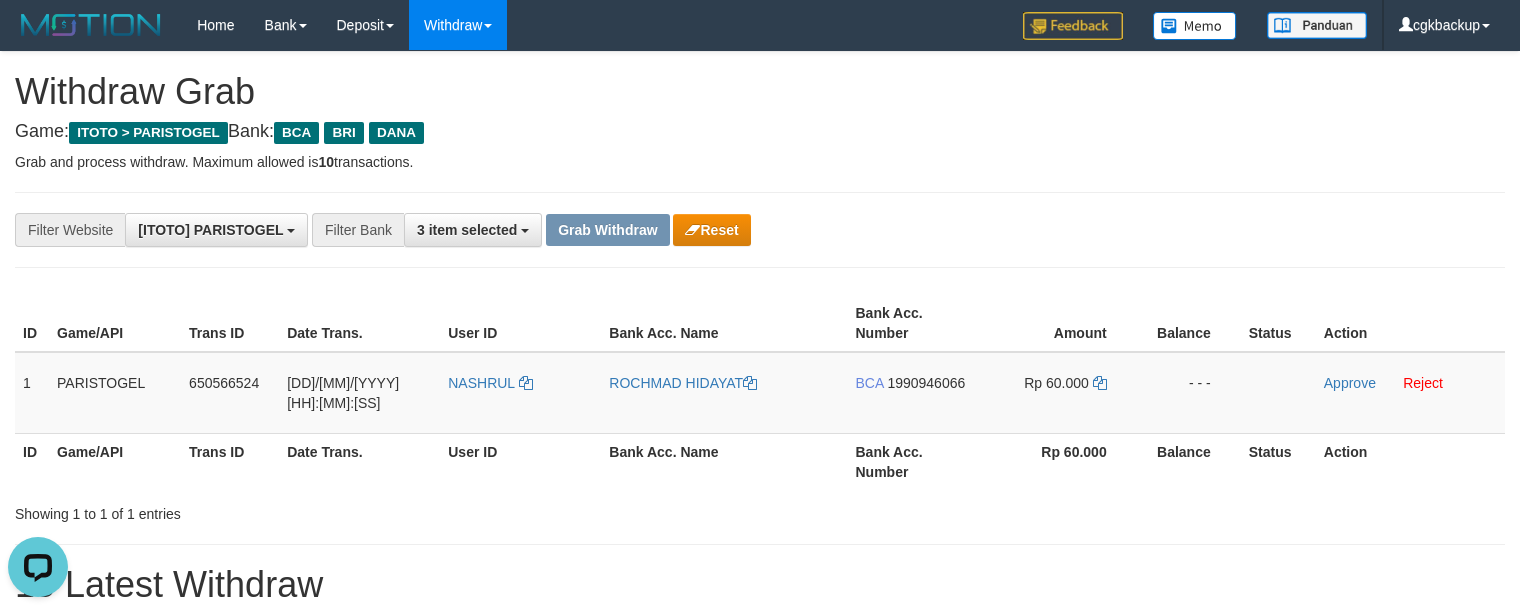 click on "User ID" at bounding box center [520, 461] 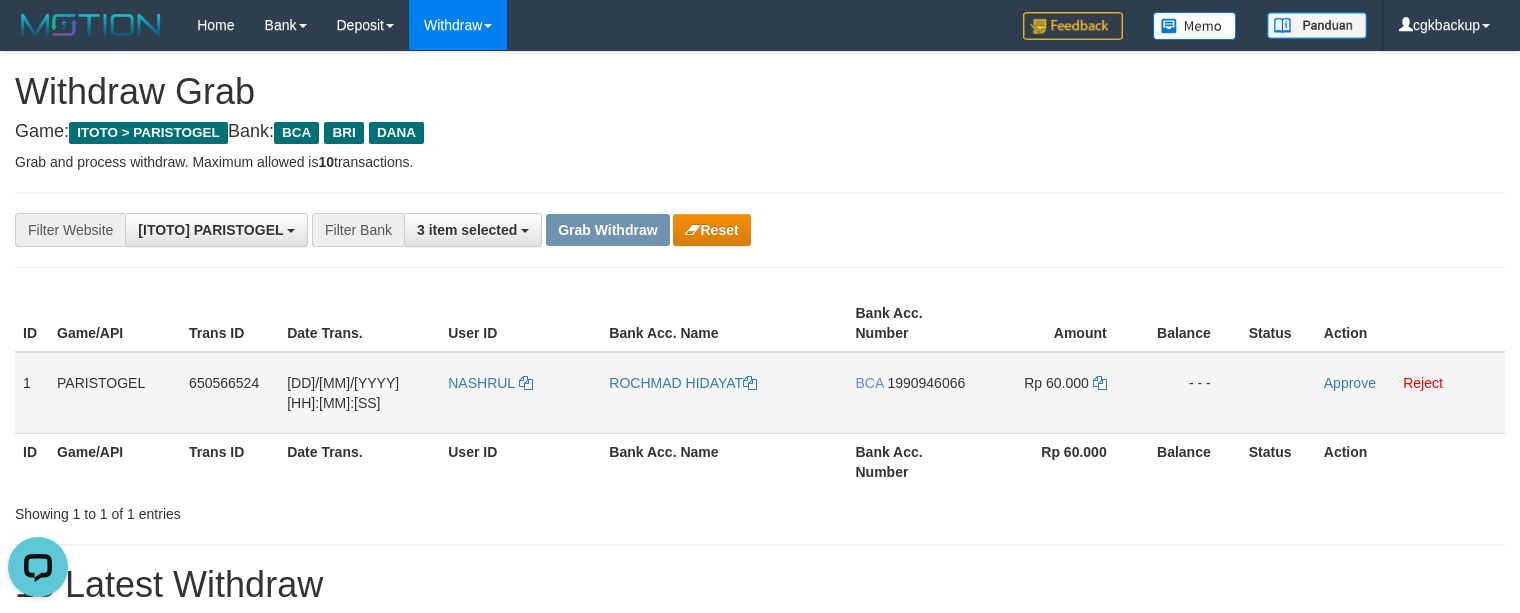 click on "NASHRUL" at bounding box center [520, 393] 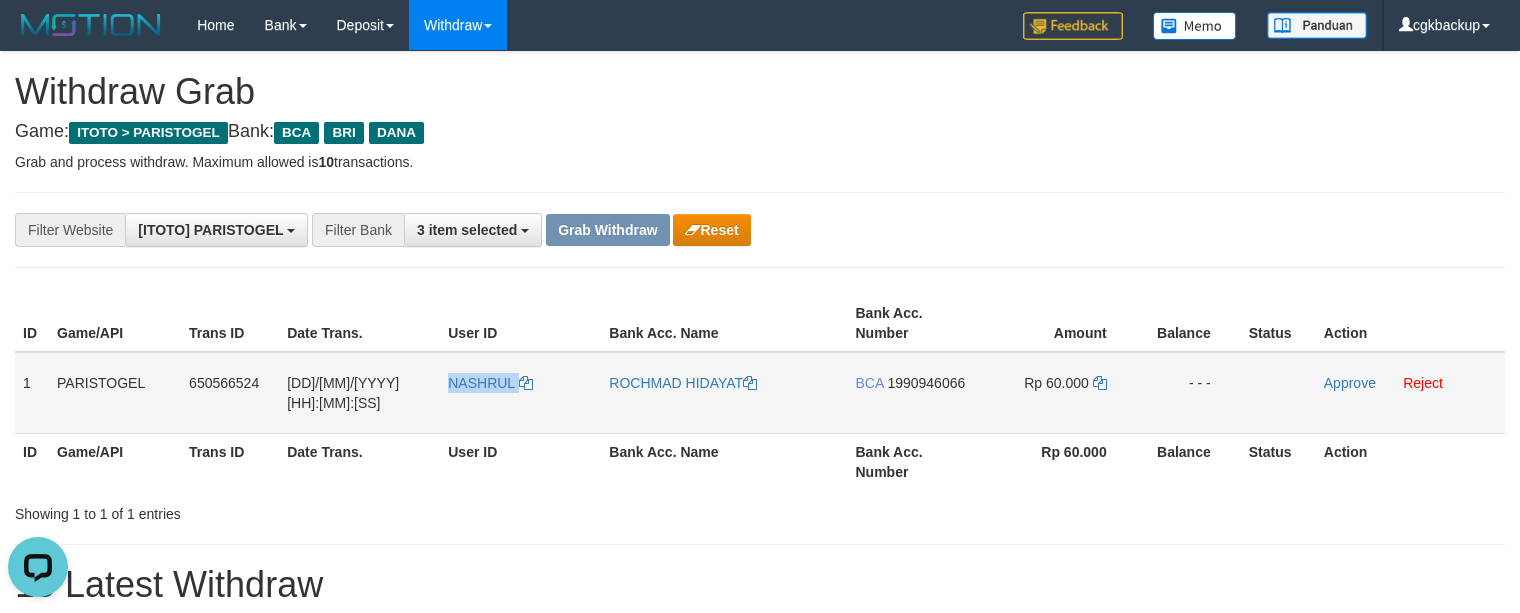 click on "NASHRUL" at bounding box center [520, 393] 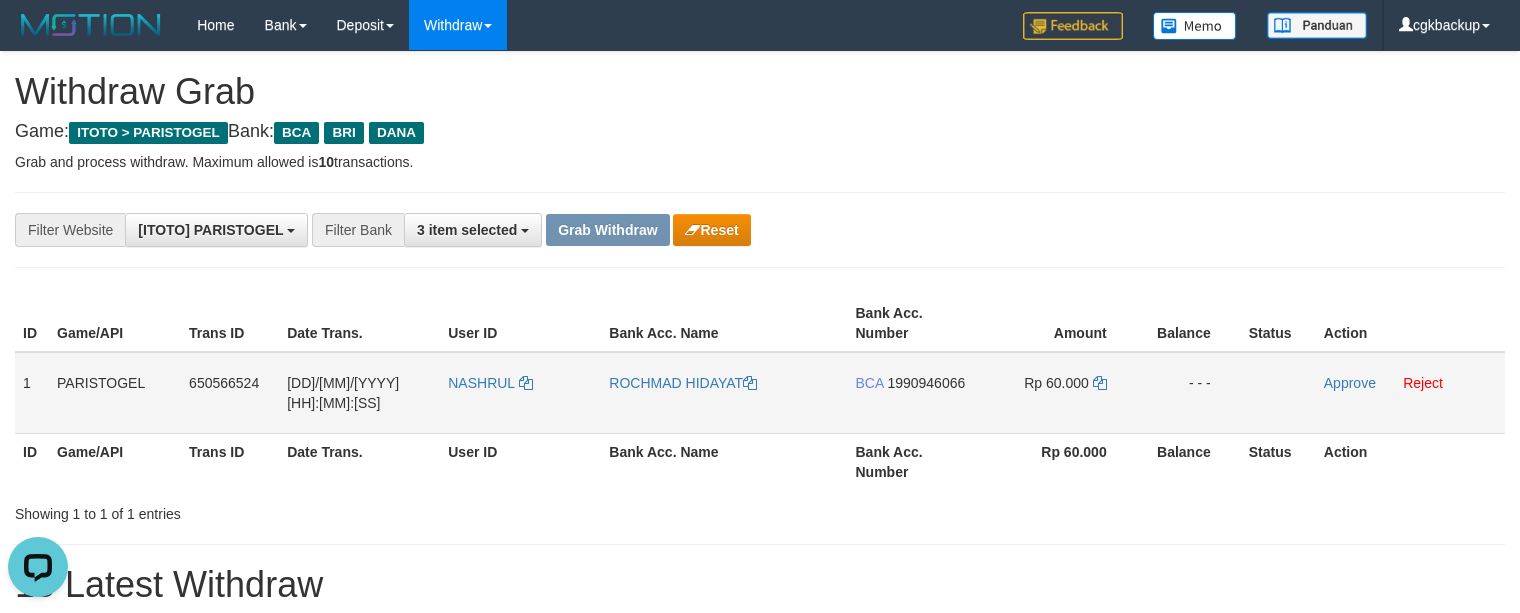 click on "BCA
1990946066" at bounding box center (914, 393) 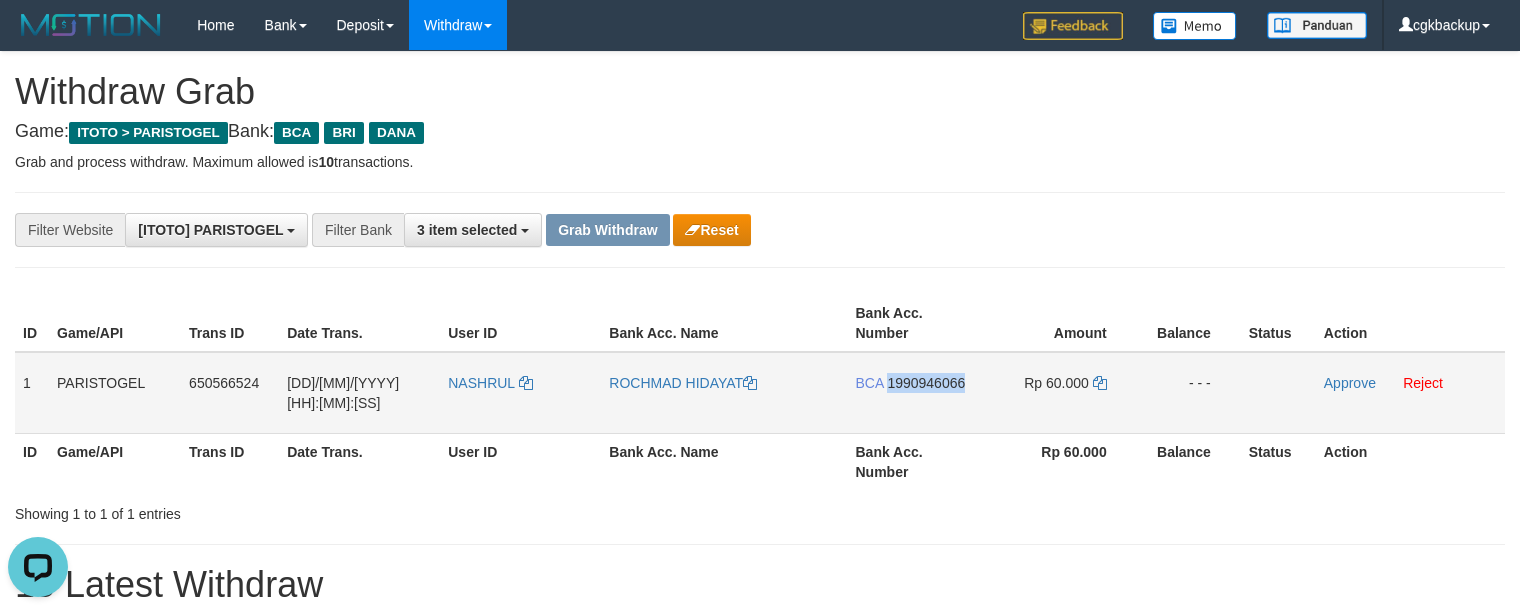 click on "BCA
1990946066" at bounding box center [914, 393] 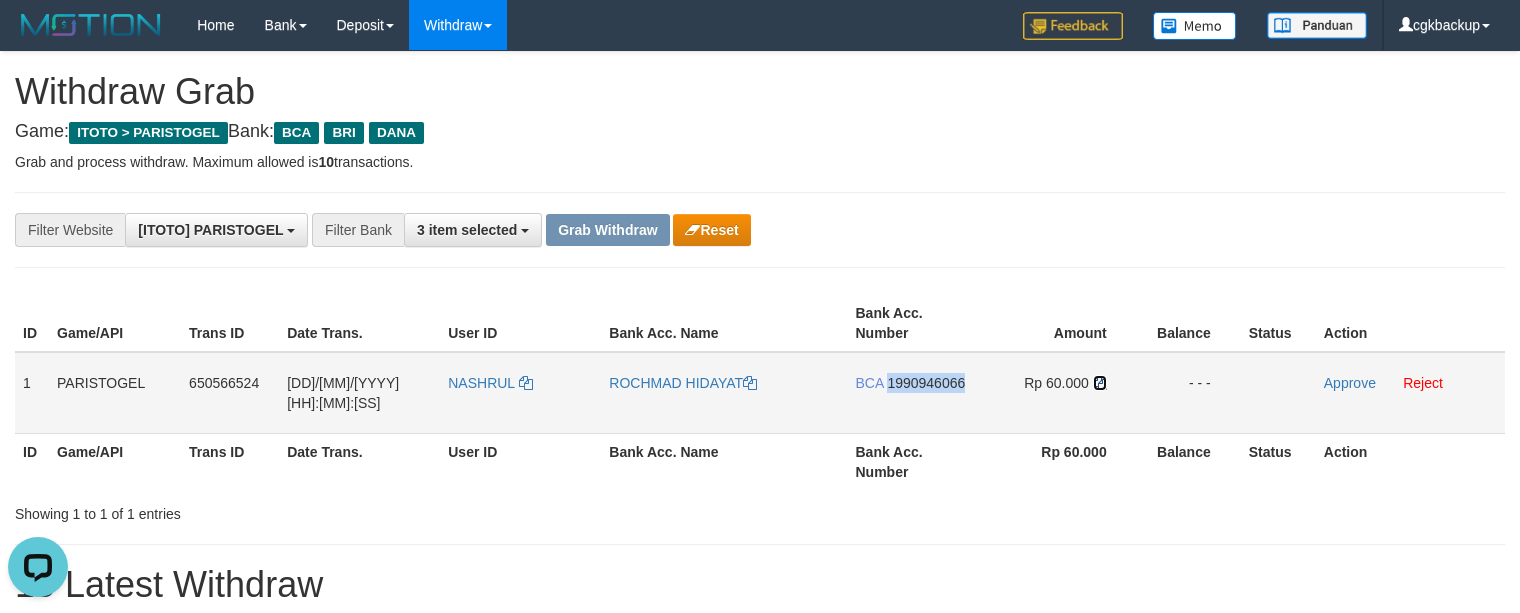 click at bounding box center (1100, 383) 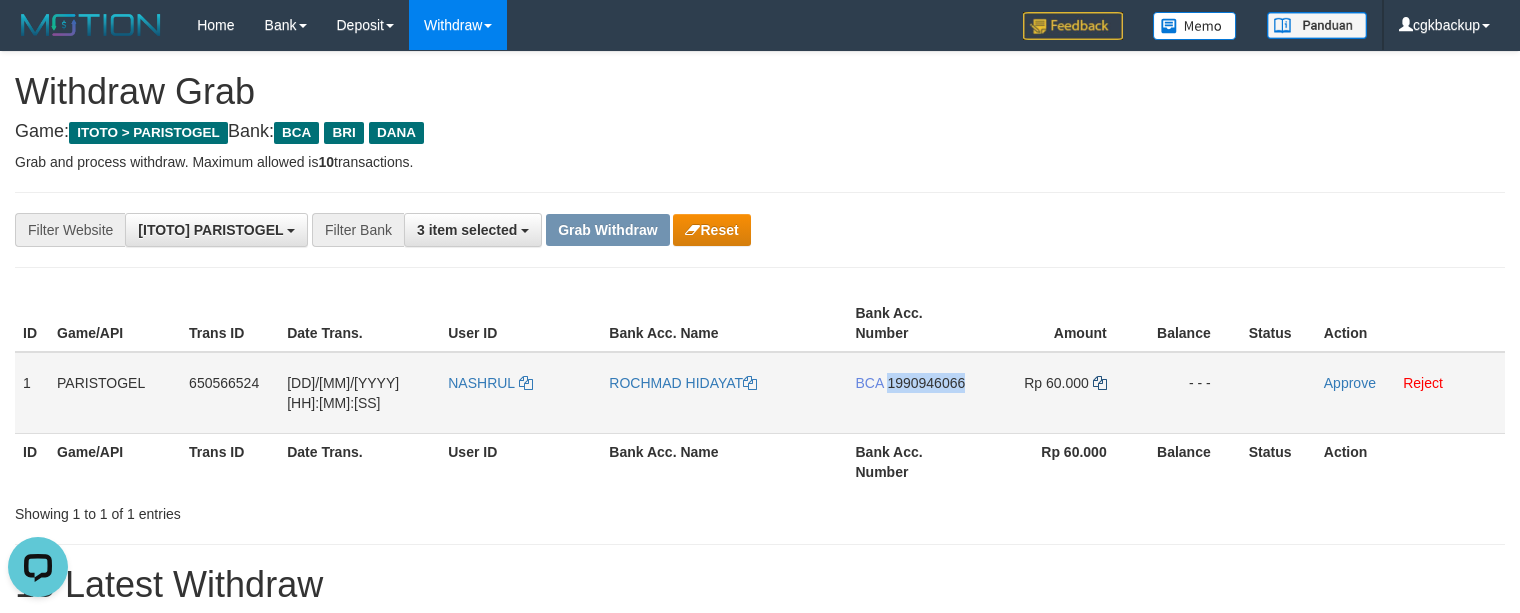 copy on "1990946066" 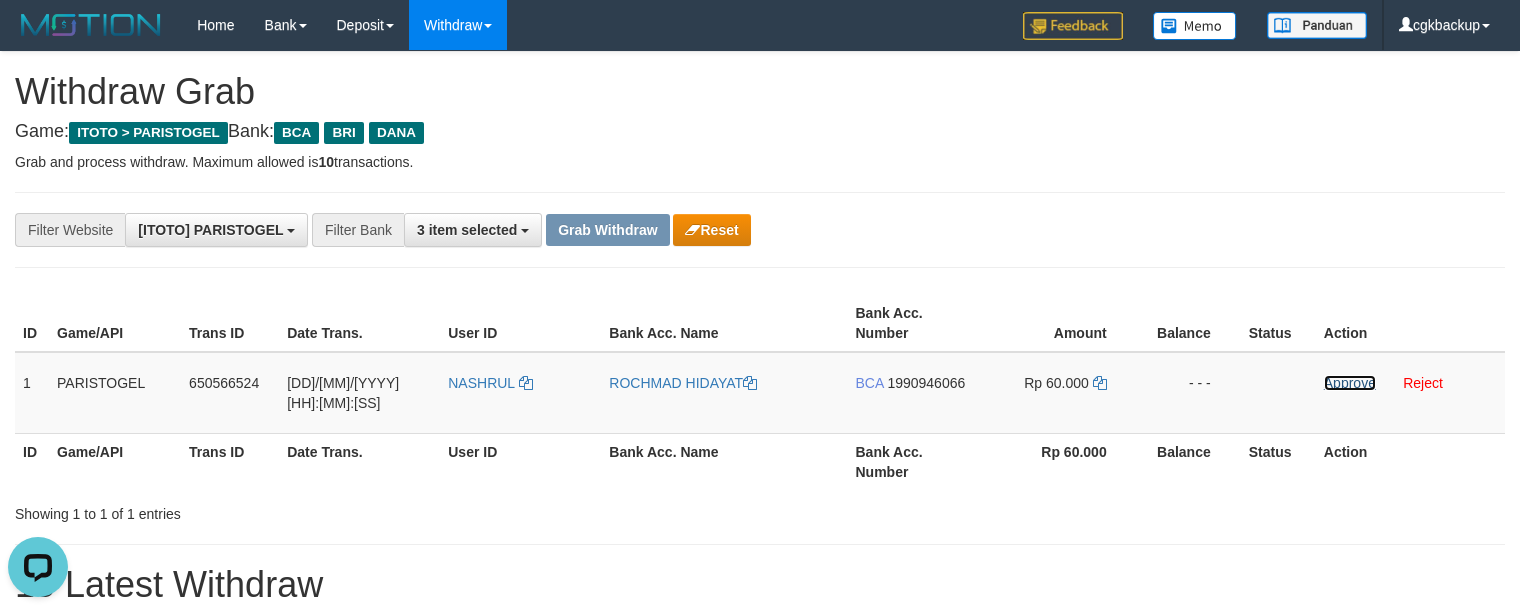 drag, startPoint x: 1334, startPoint y: 386, endPoint x: 764, endPoint y: 486, distance: 578.70544 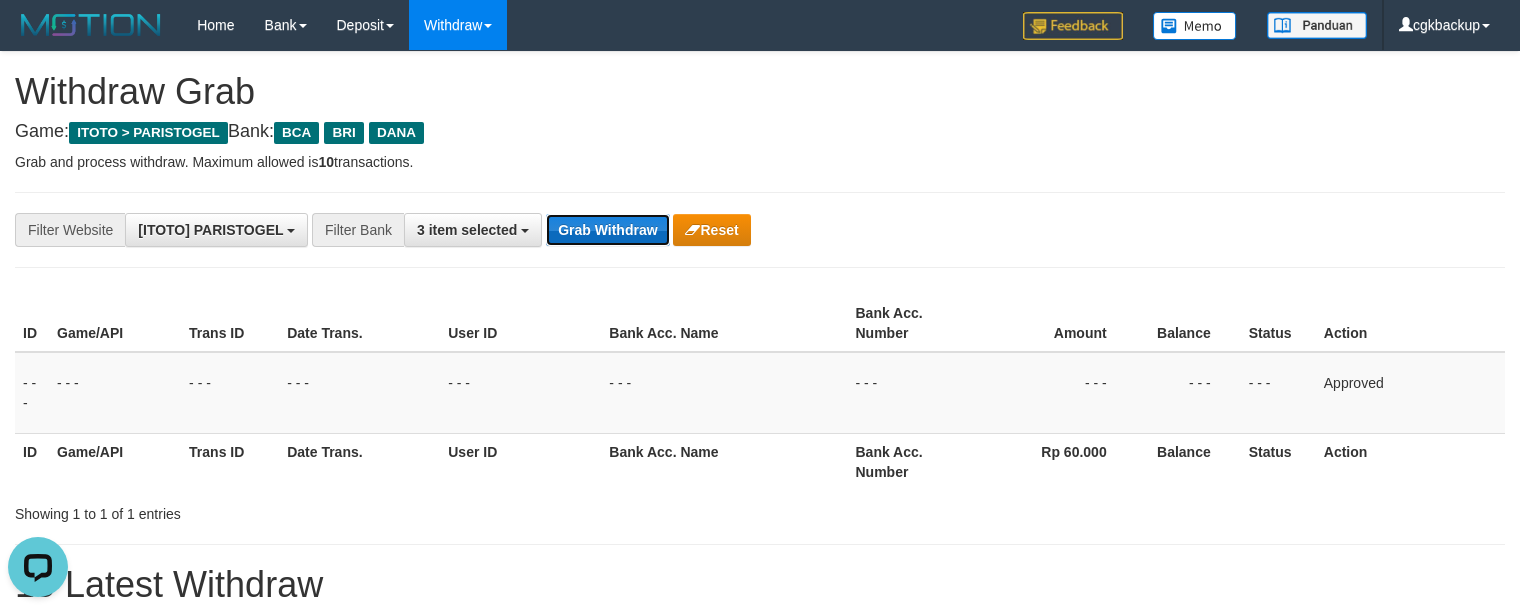click on "Grab Withdraw" at bounding box center (607, 230) 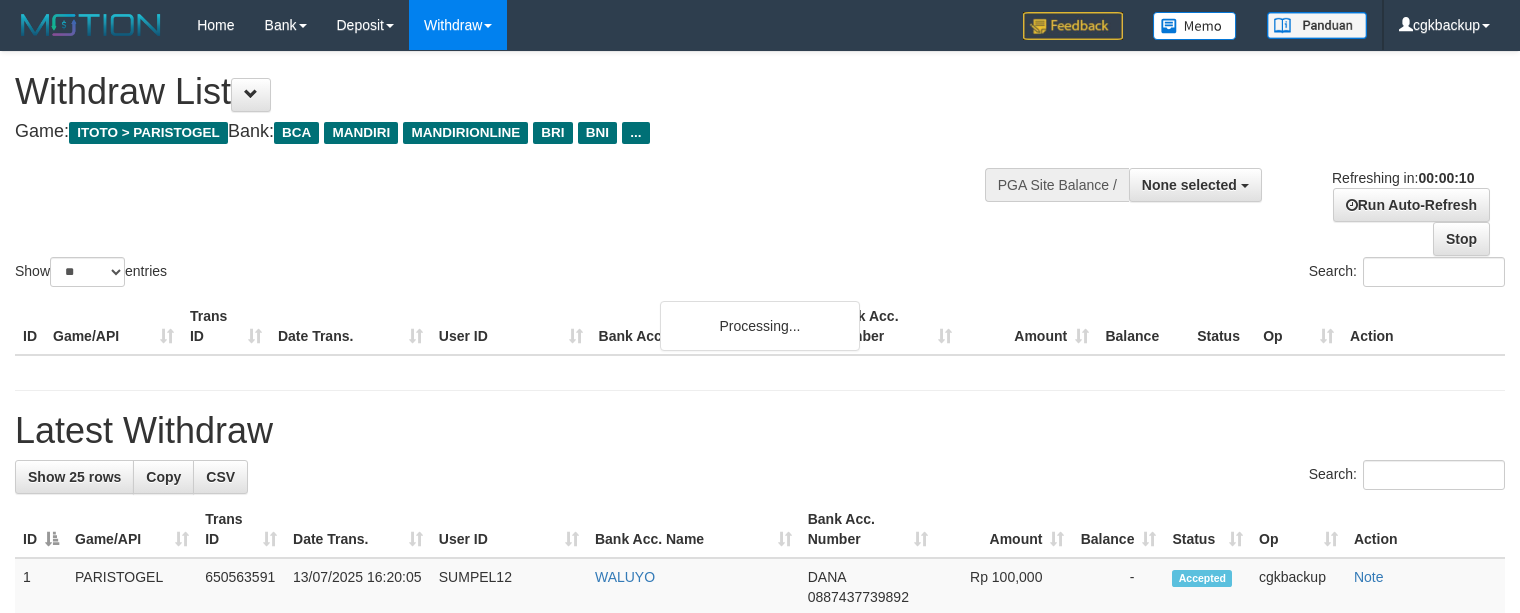 select 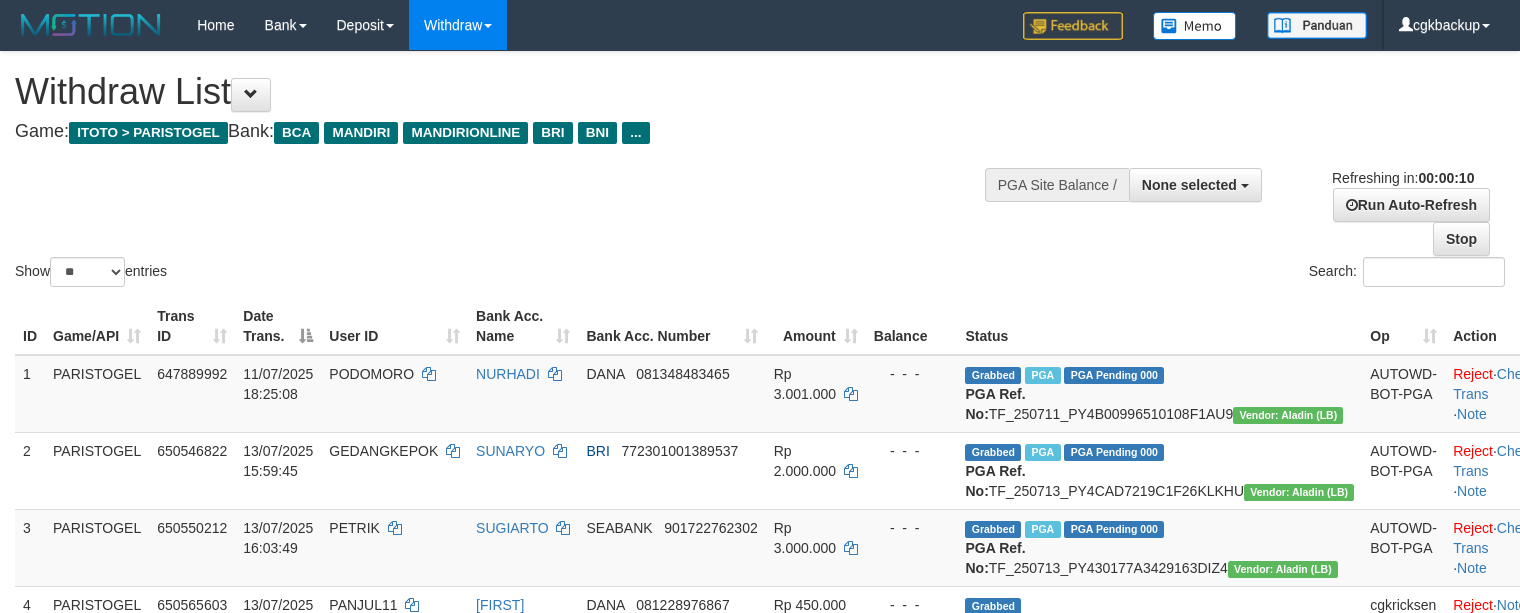 select 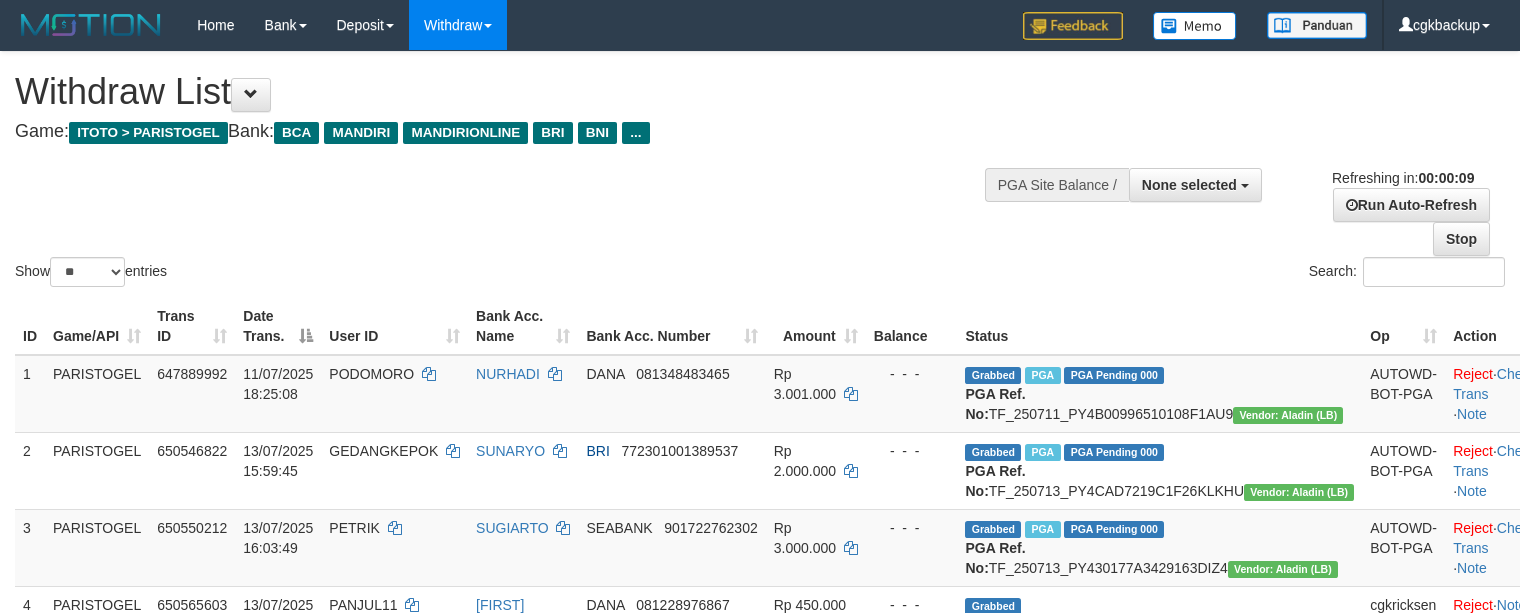 select 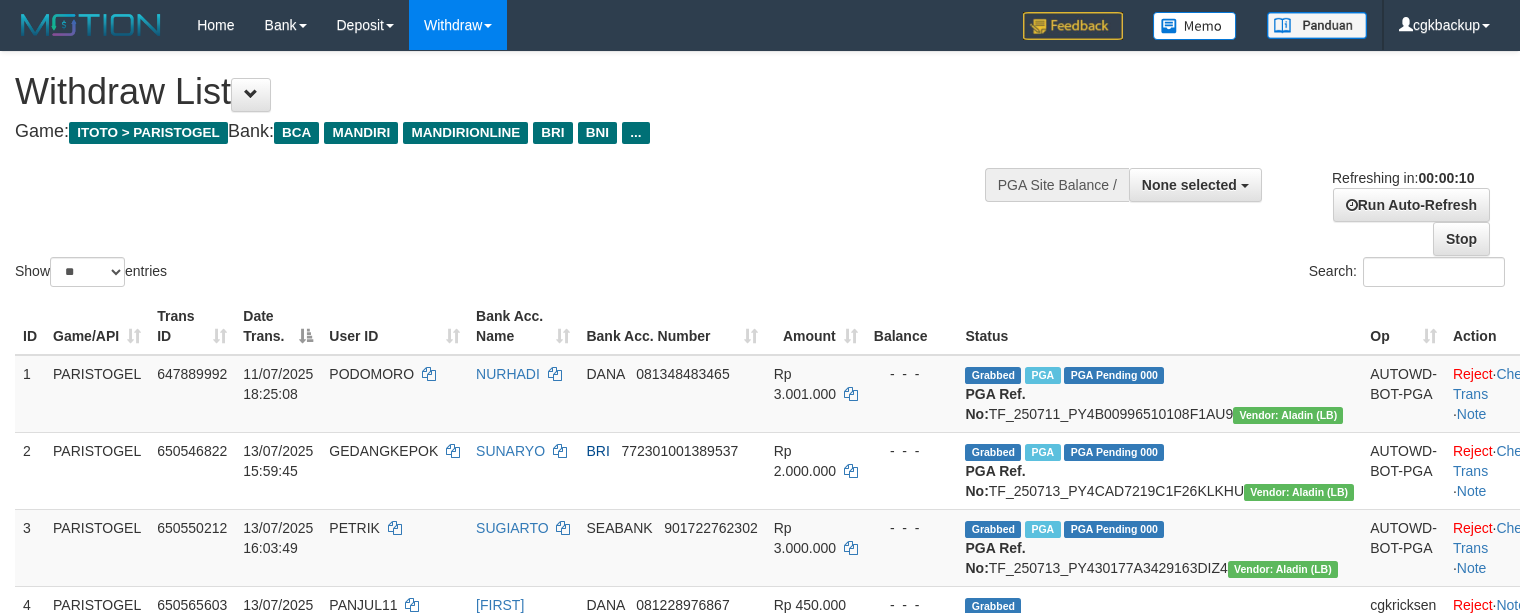 select 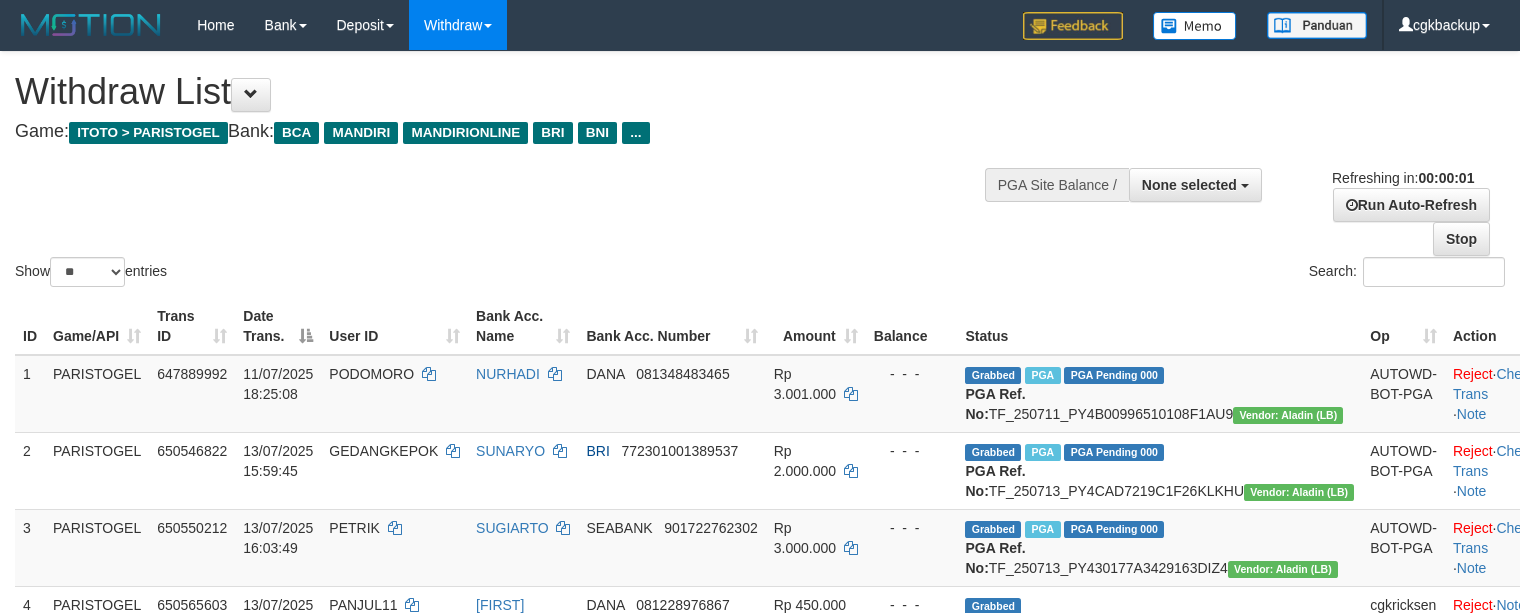 scroll, scrollTop: 0, scrollLeft: 0, axis: both 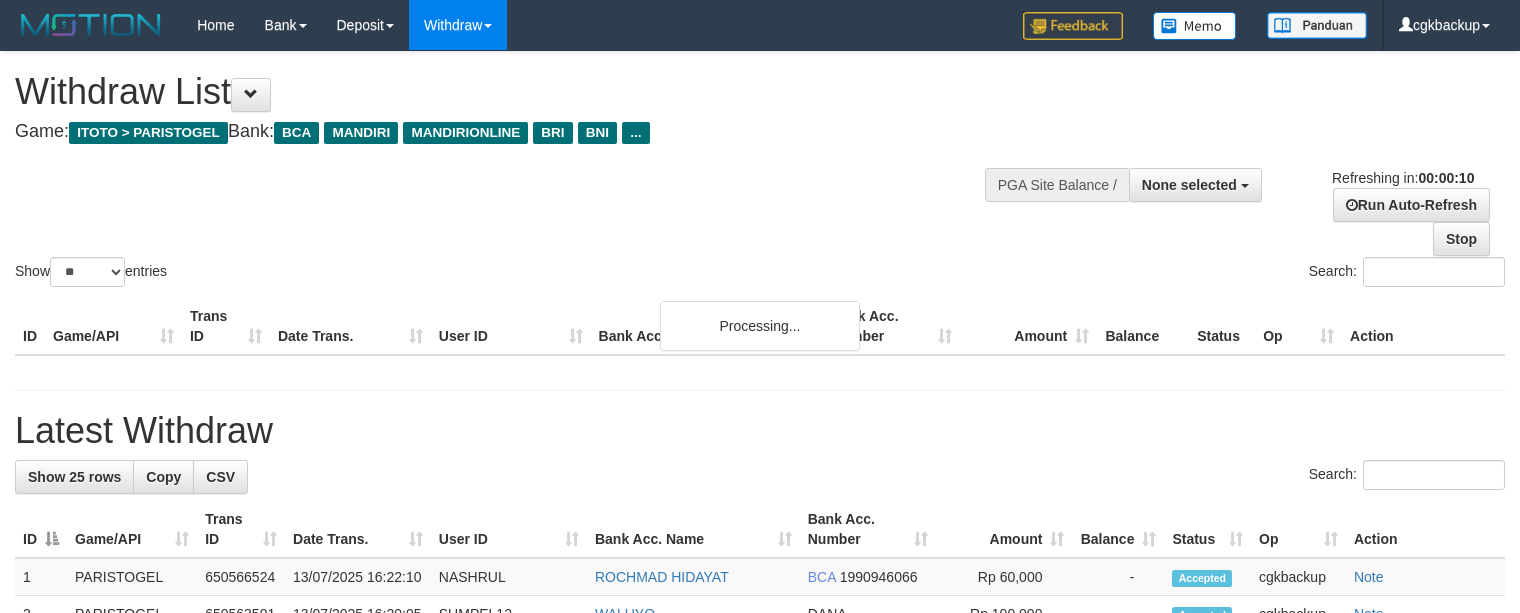 select 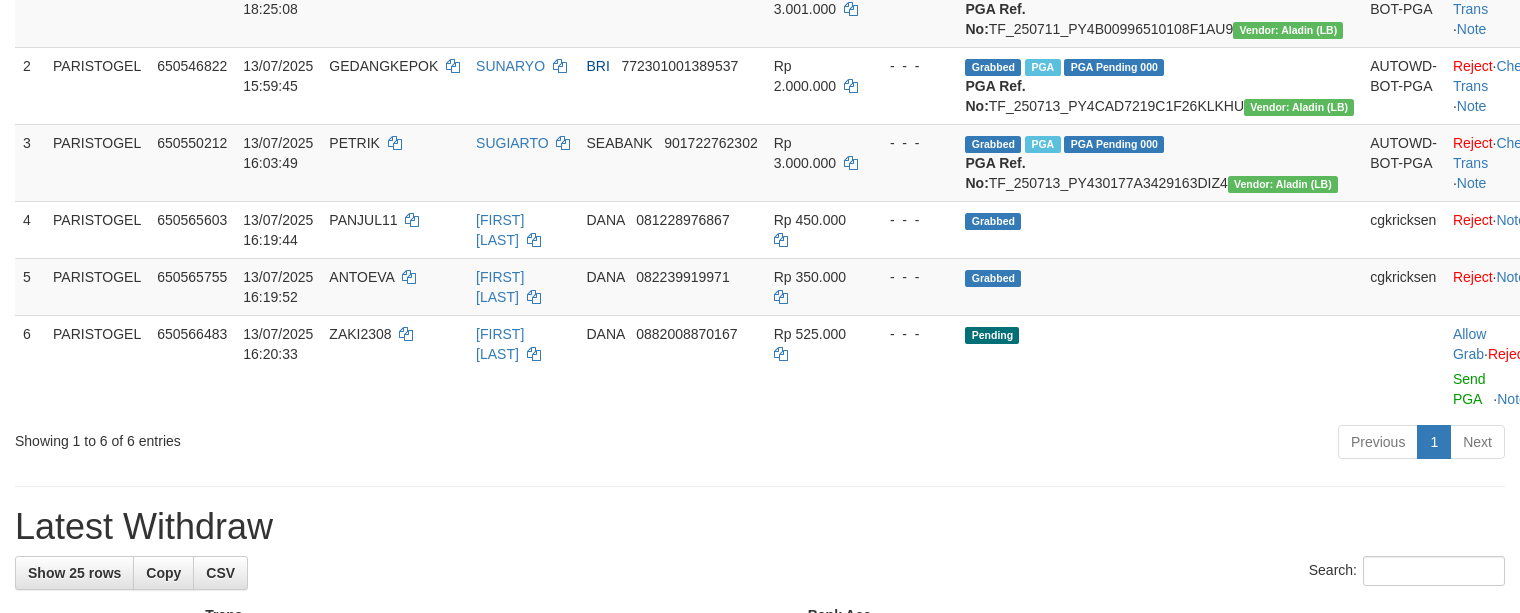 scroll, scrollTop: 400, scrollLeft: 0, axis: vertical 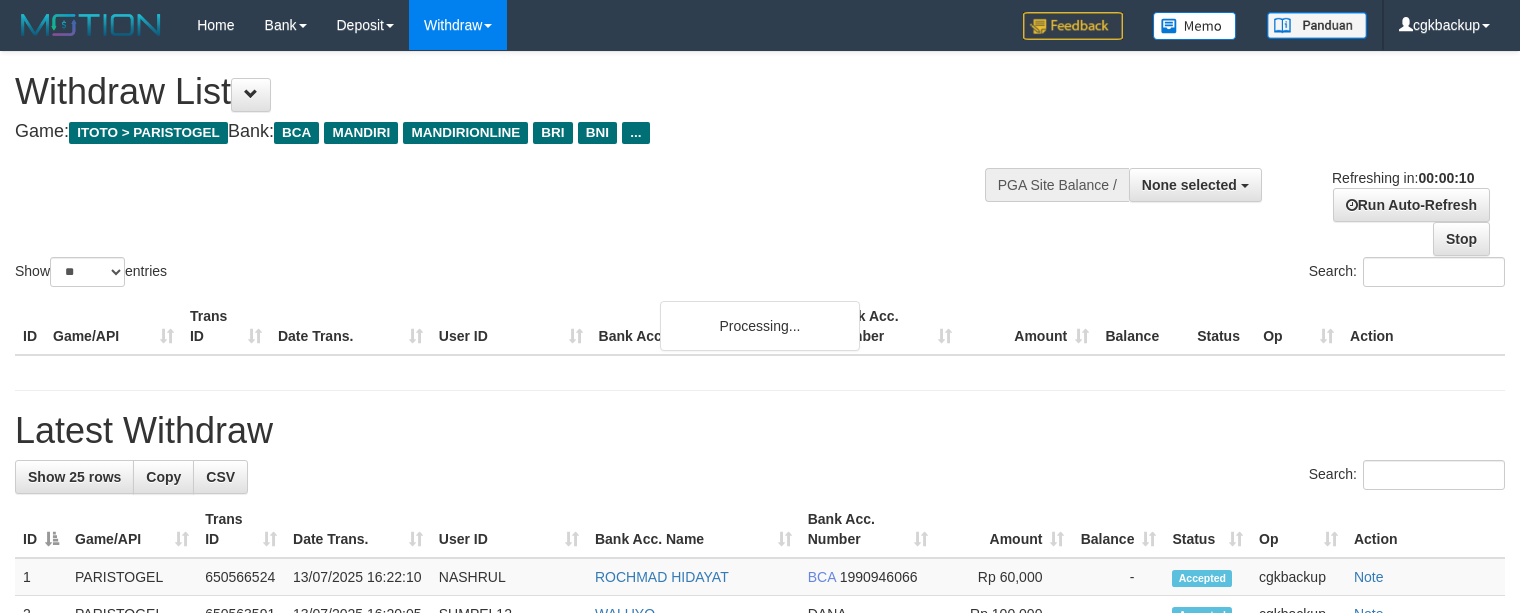 select 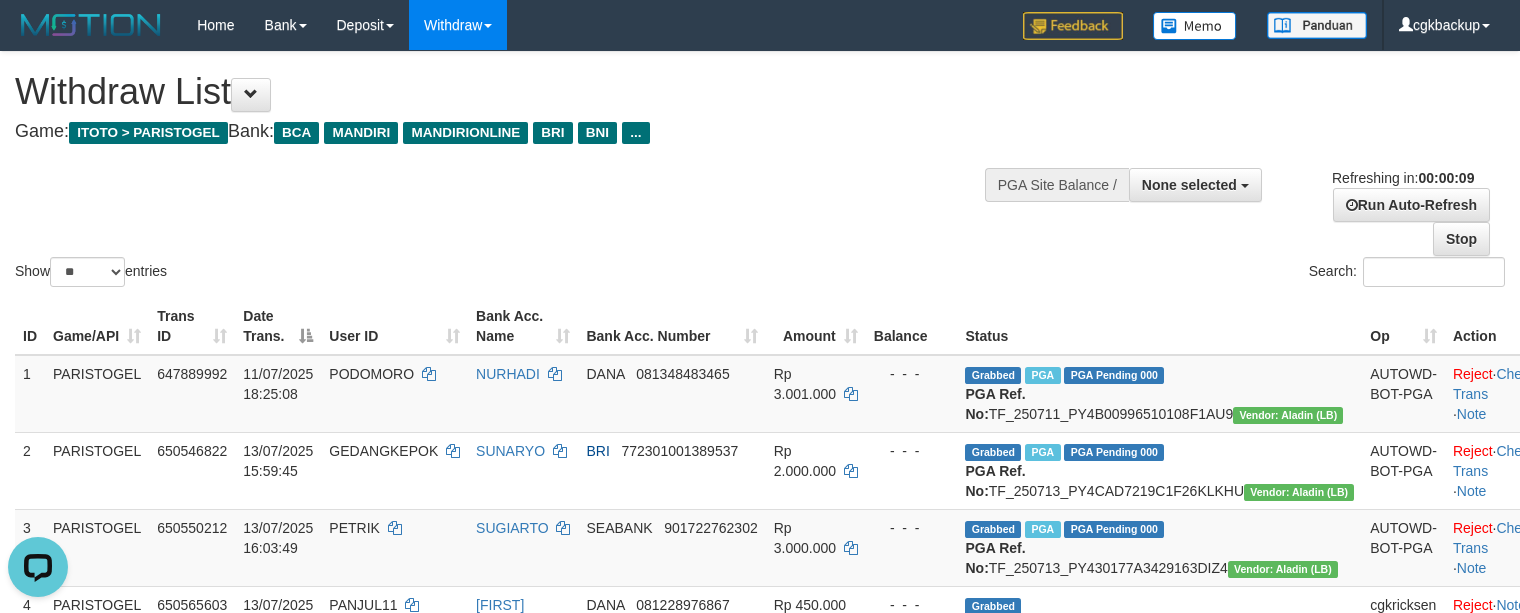 scroll, scrollTop: 0, scrollLeft: 0, axis: both 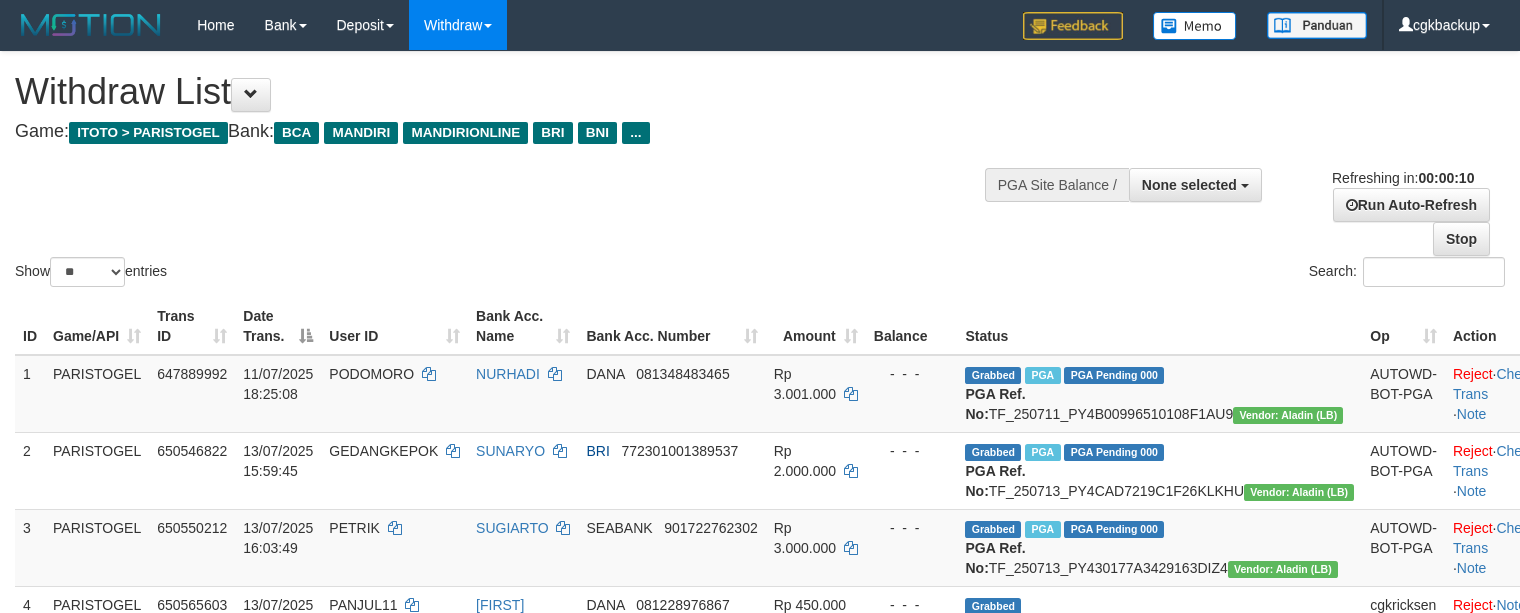 select 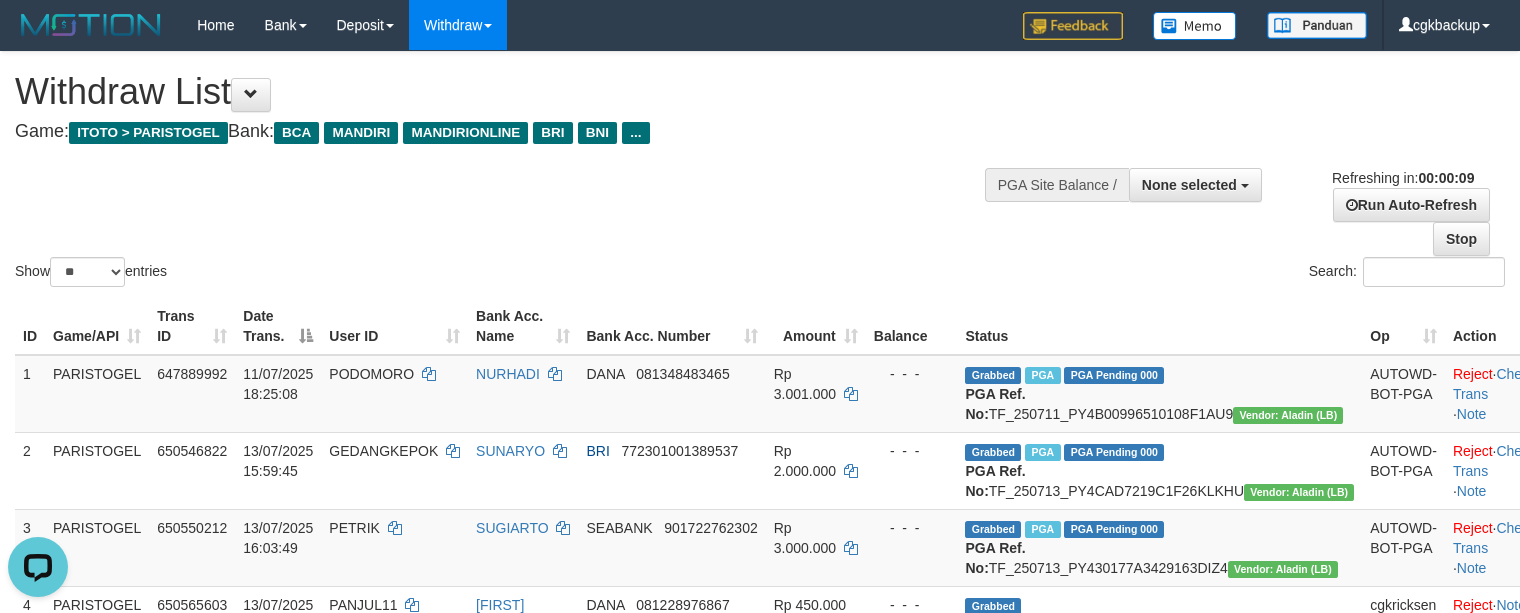 scroll, scrollTop: 0, scrollLeft: 0, axis: both 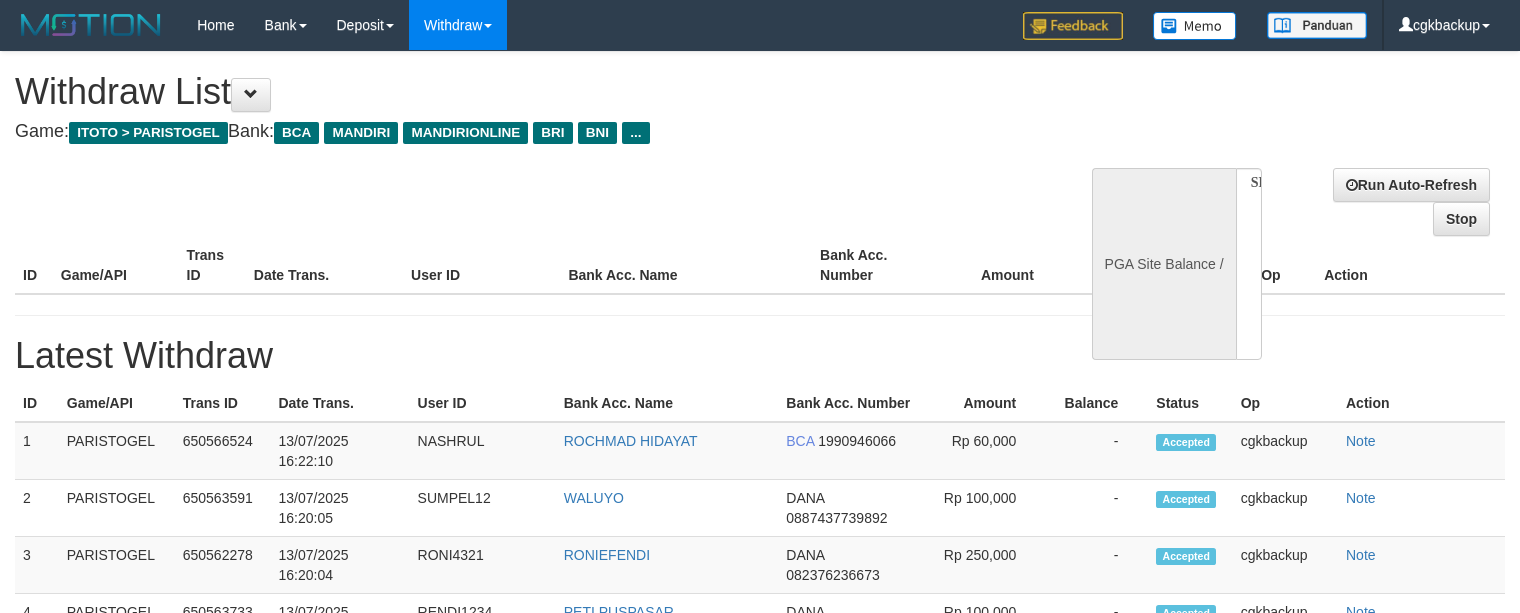 select 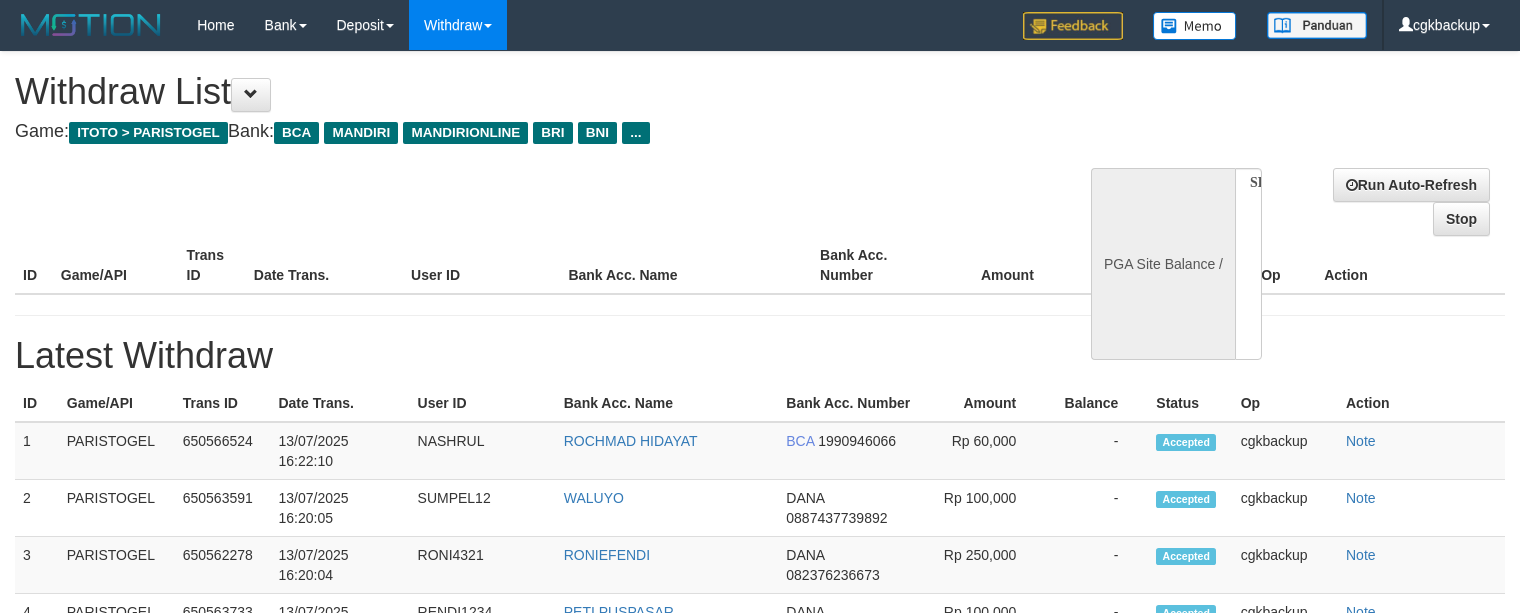 scroll, scrollTop: 0, scrollLeft: 0, axis: both 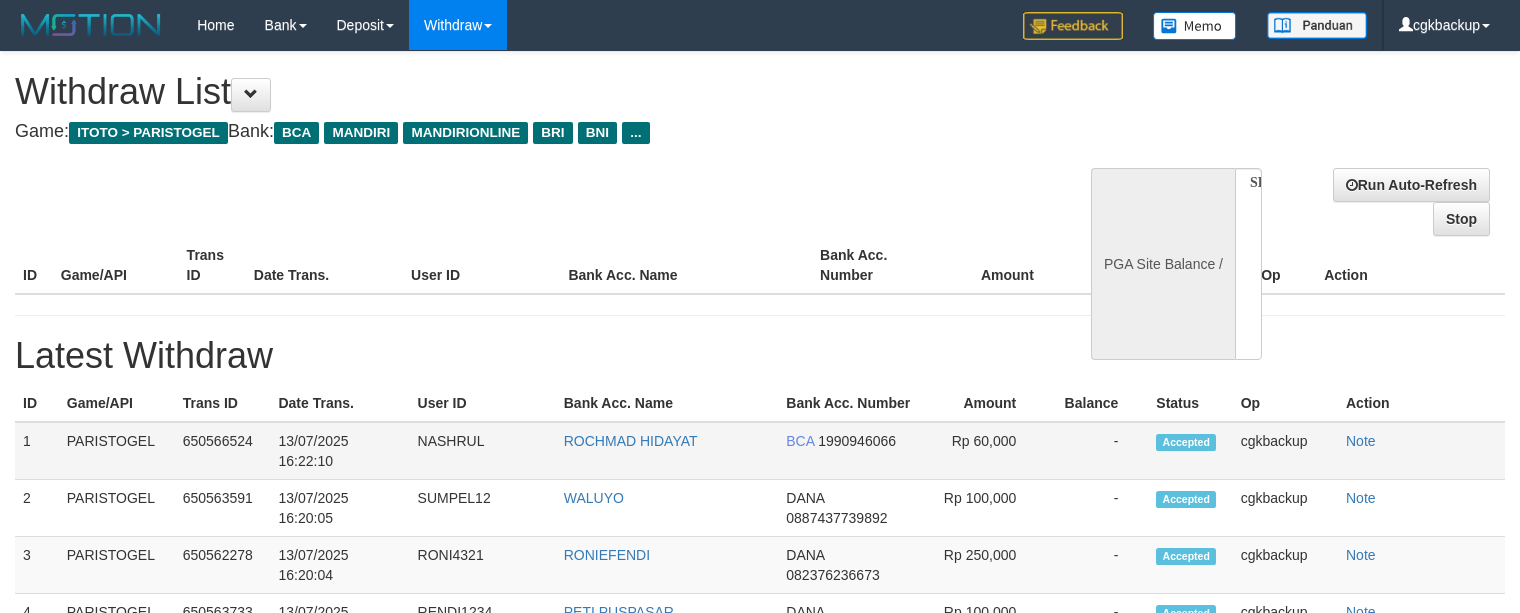 select on "**" 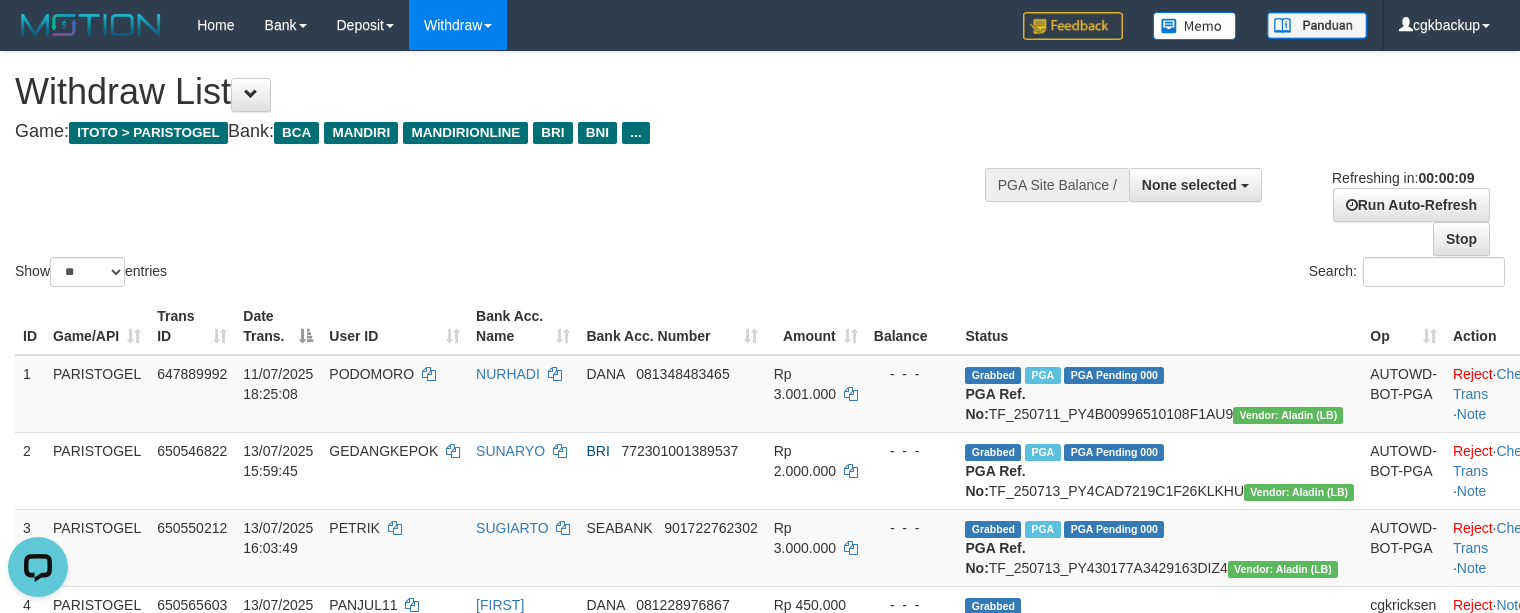 scroll, scrollTop: 0, scrollLeft: 0, axis: both 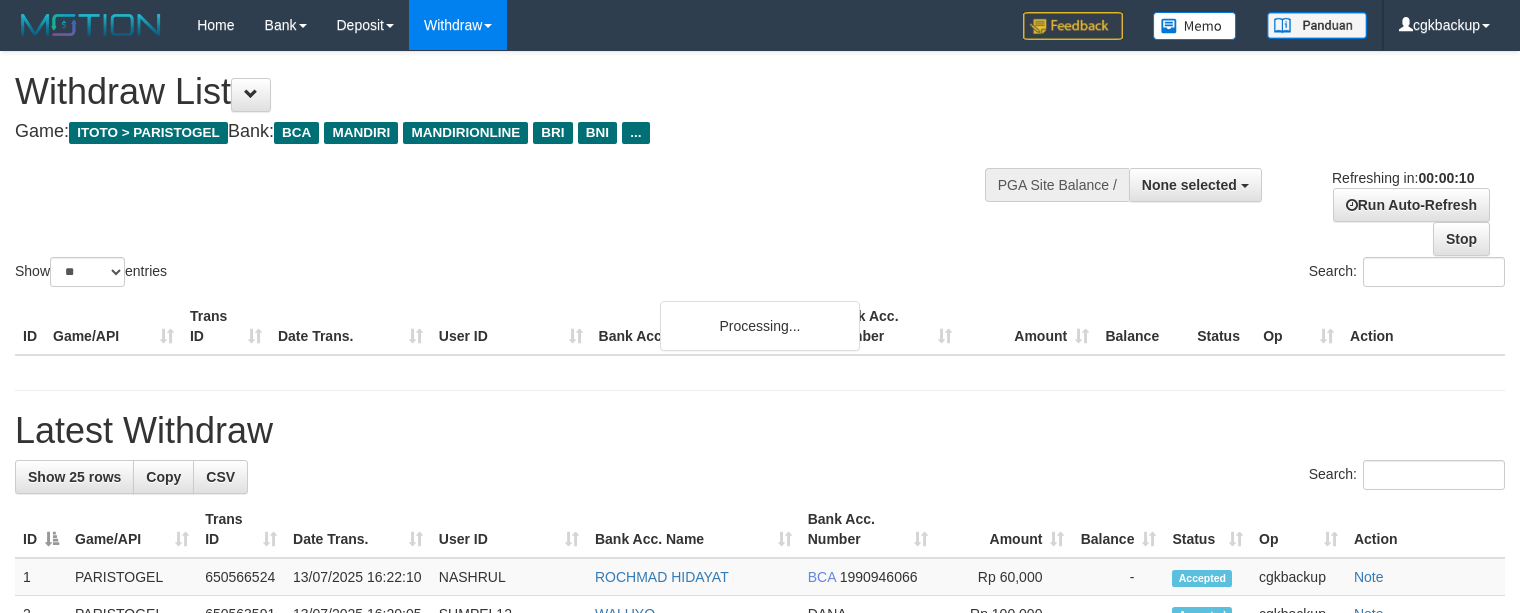 select 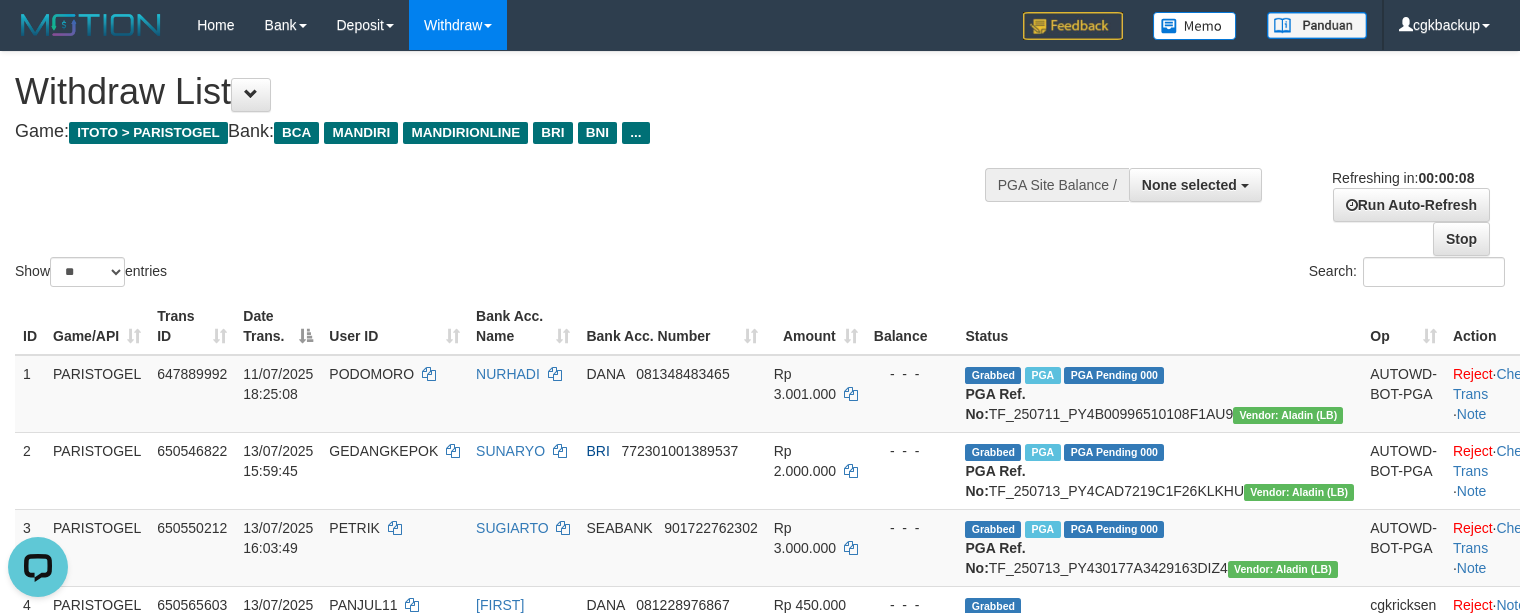 scroll, scrollTop: 0, scrollLeft: 0, axis: both 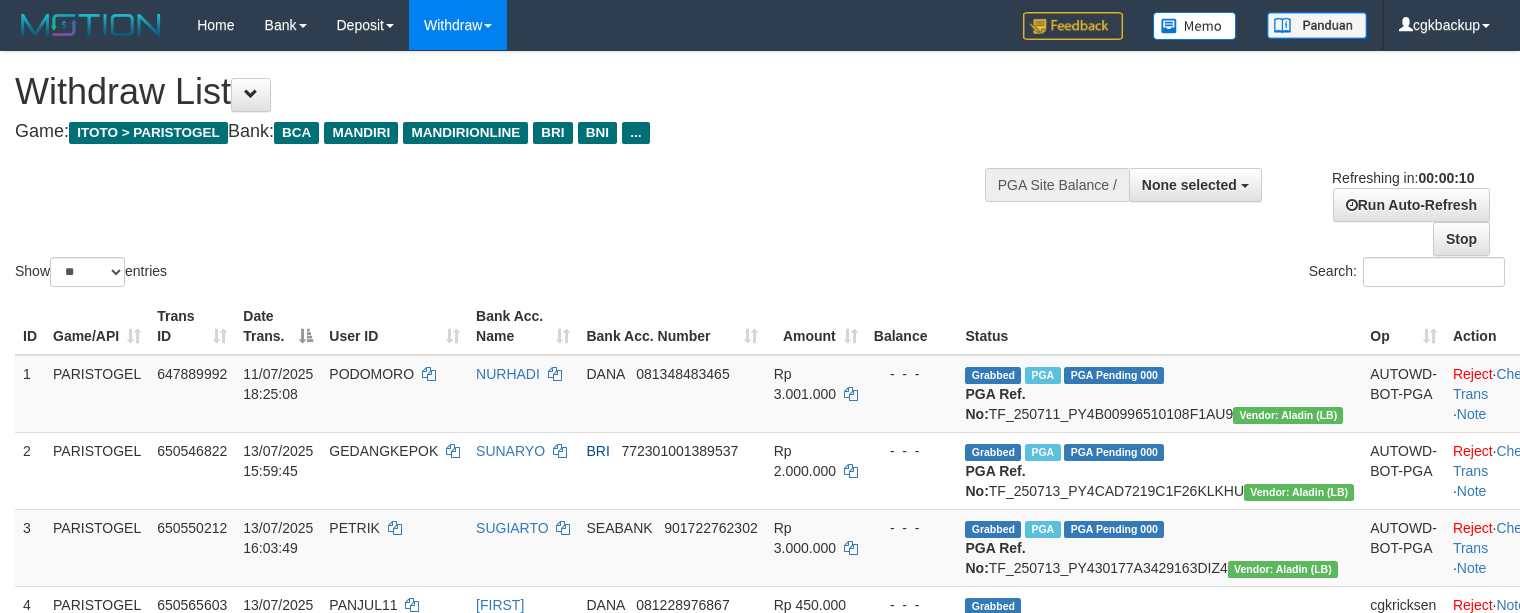 select 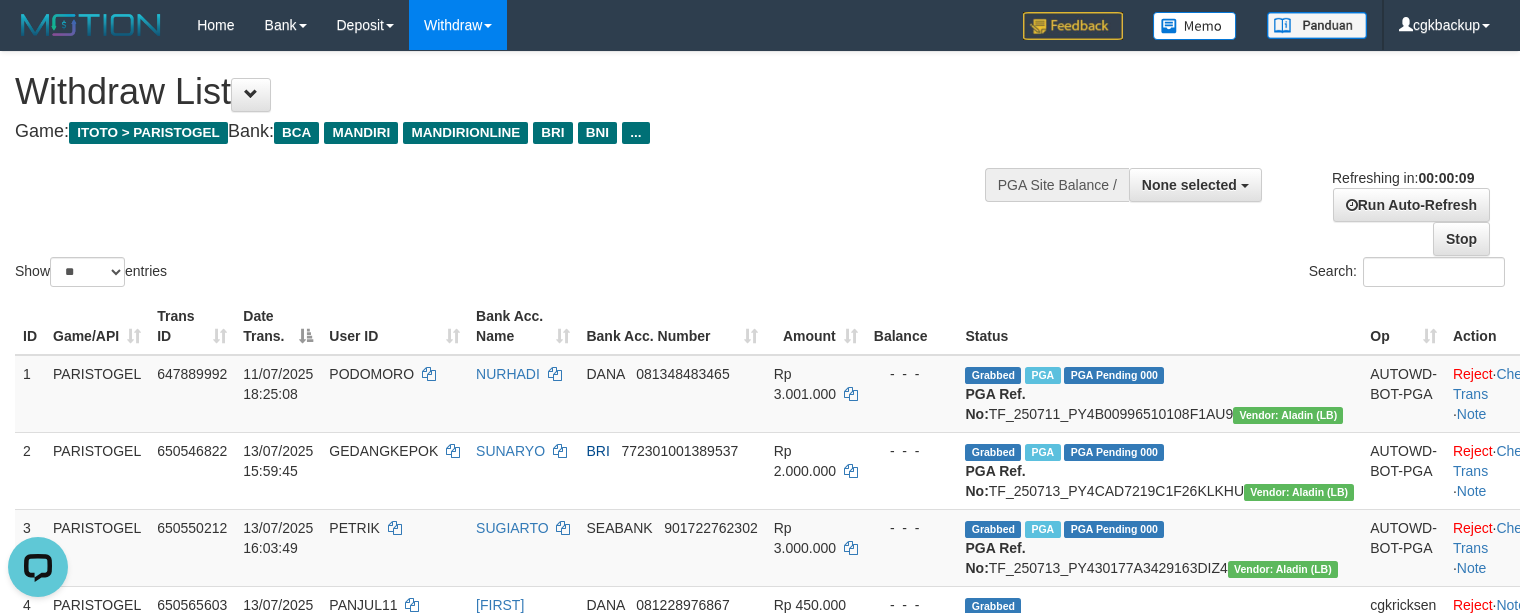 scroll, scrollTop: 0, scrollLeft: 0, axis: both 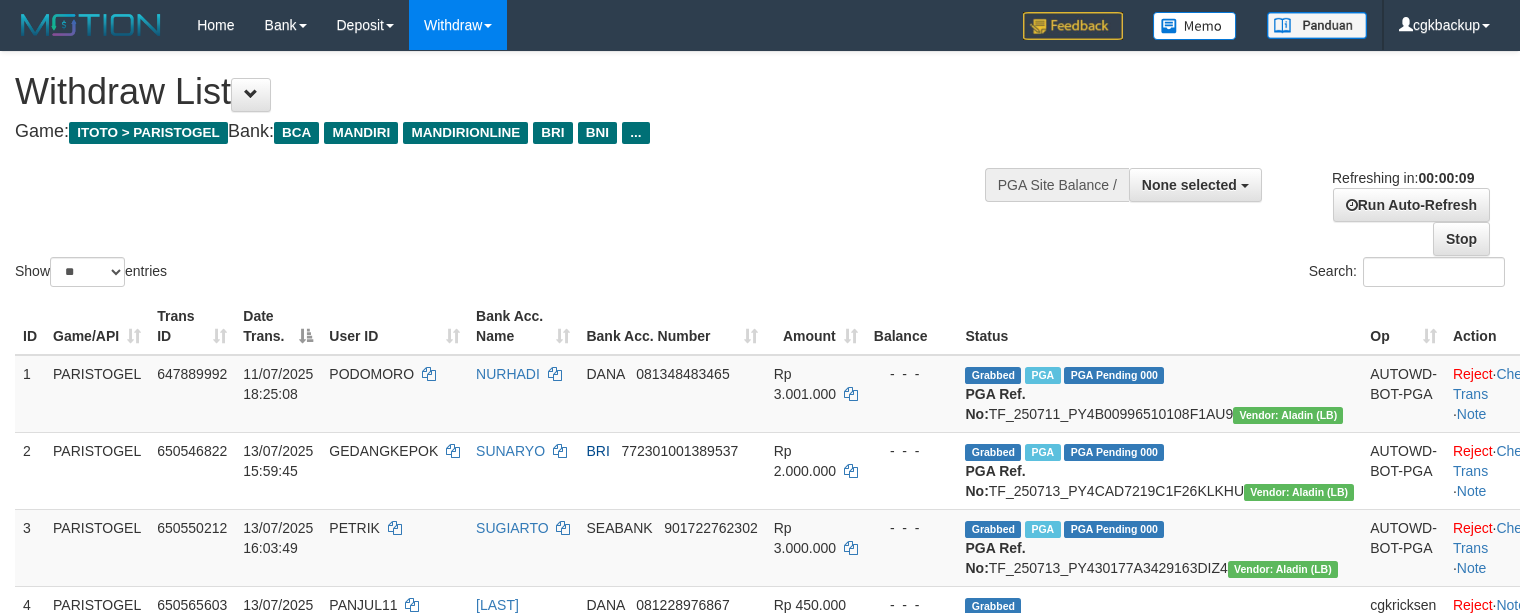 select 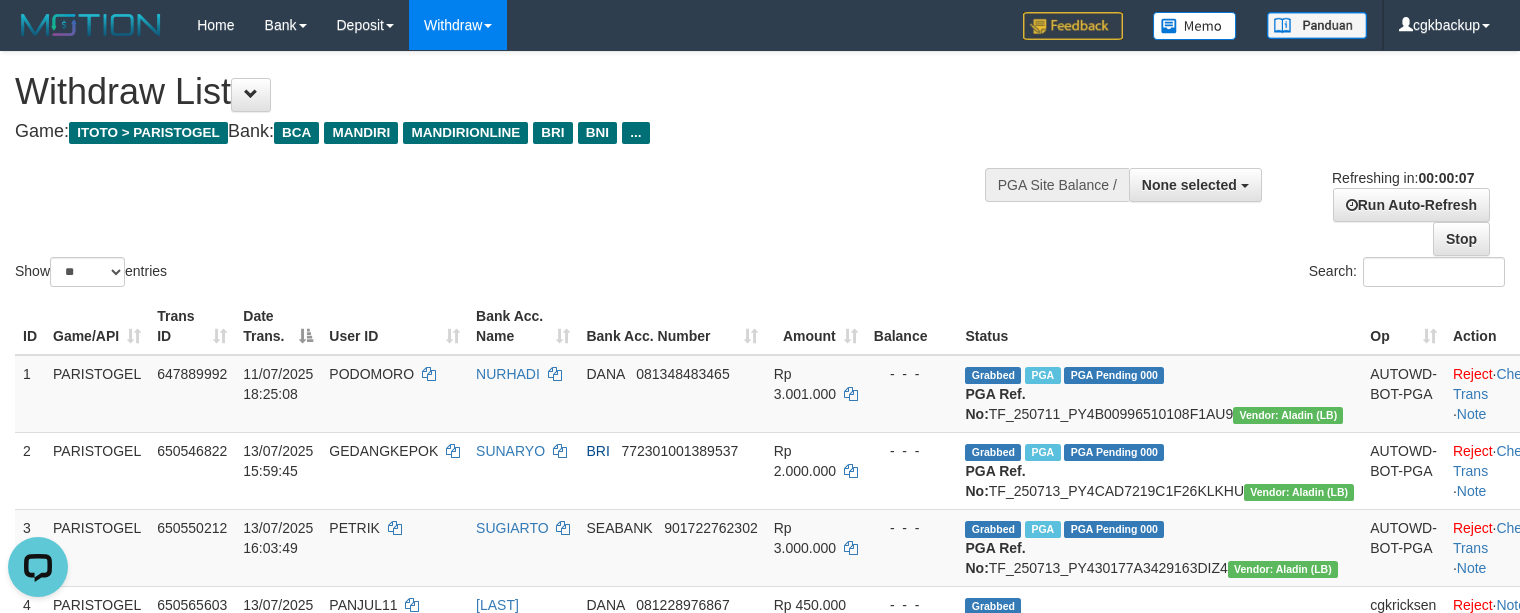 scroll, scrollTop: 0, scrollLeft: 0, axis: both 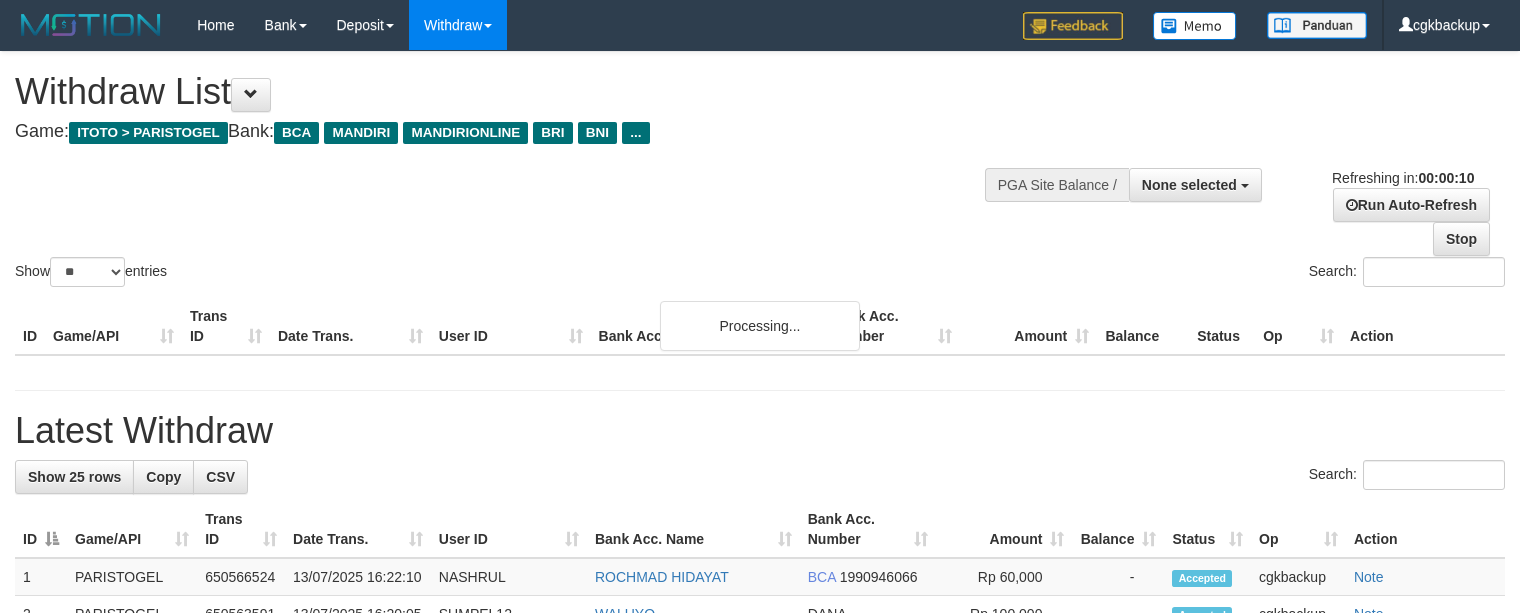 select 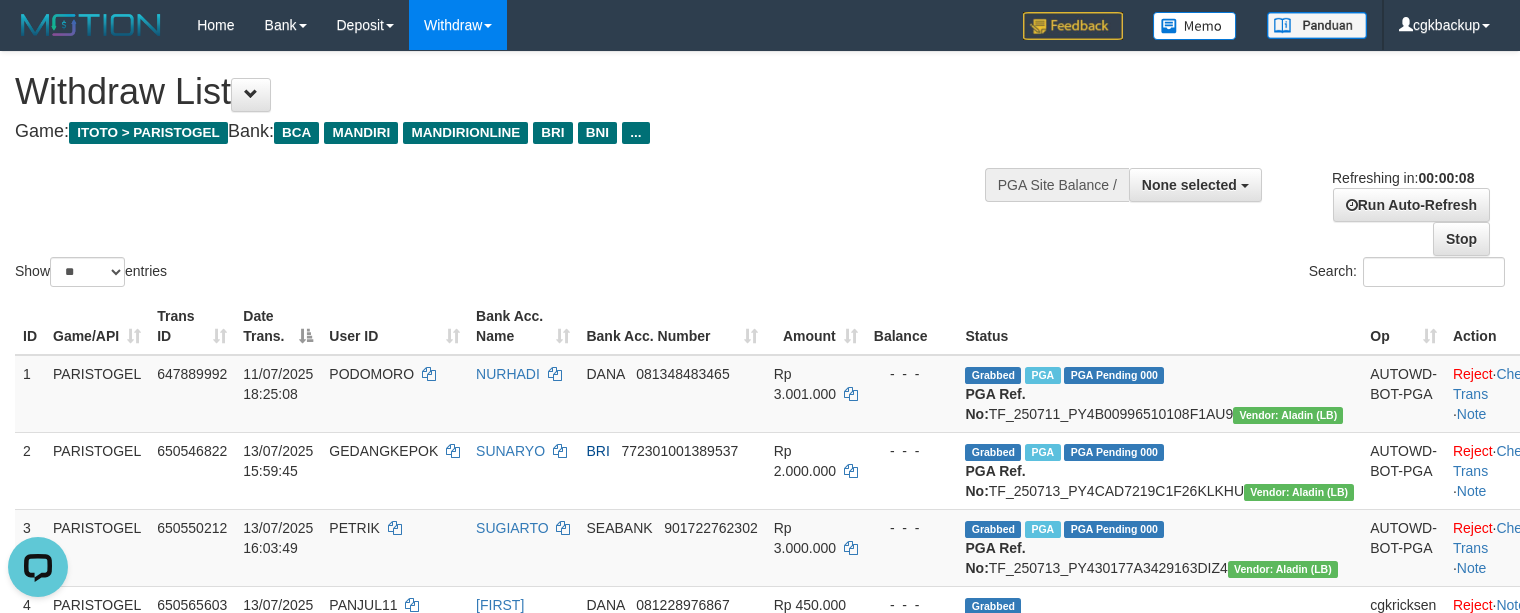 scroll, scrollTop: 0, scrollLeft: 0, axis: both 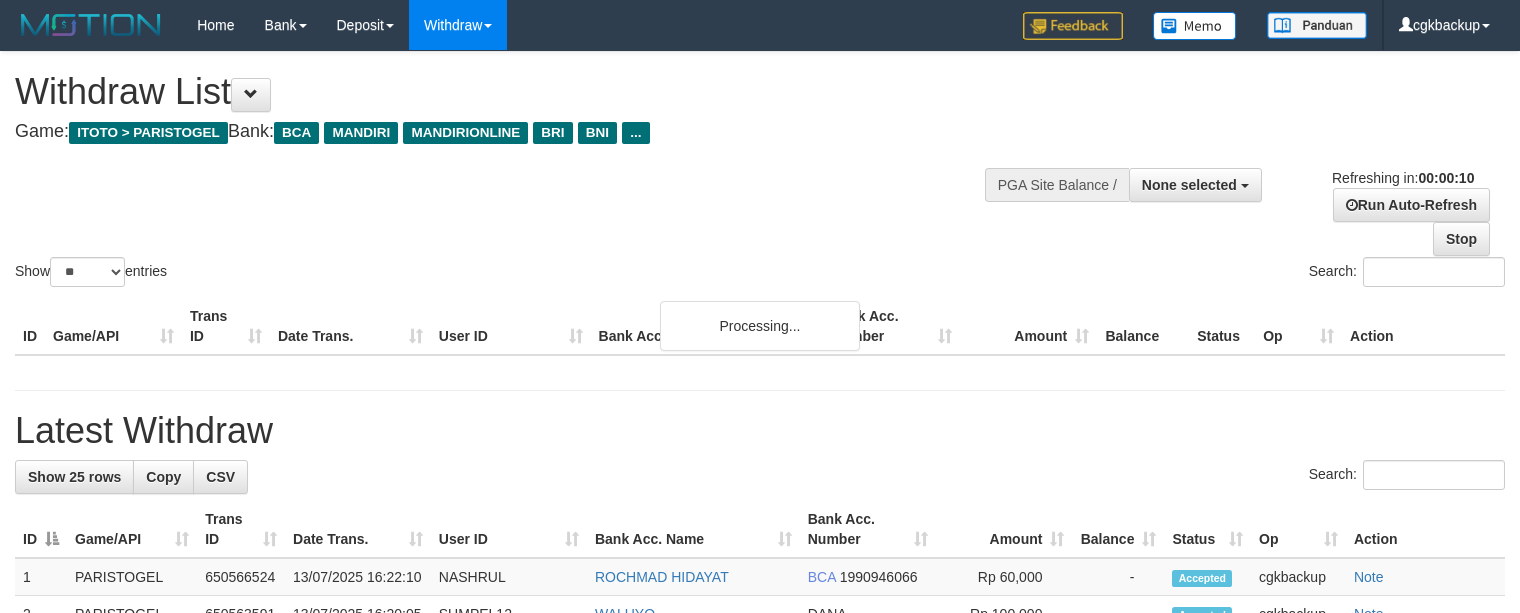 select 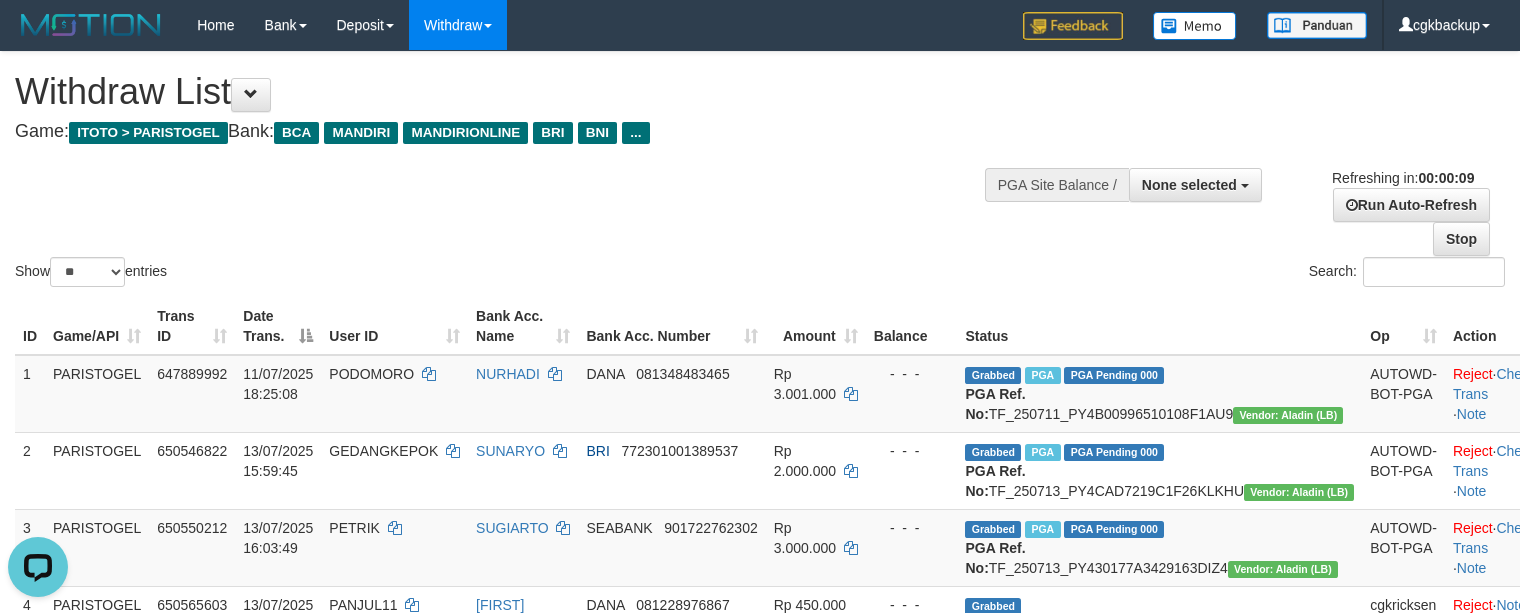 scroll, scrollTop: 0, scrollLeft: 0, axis: both 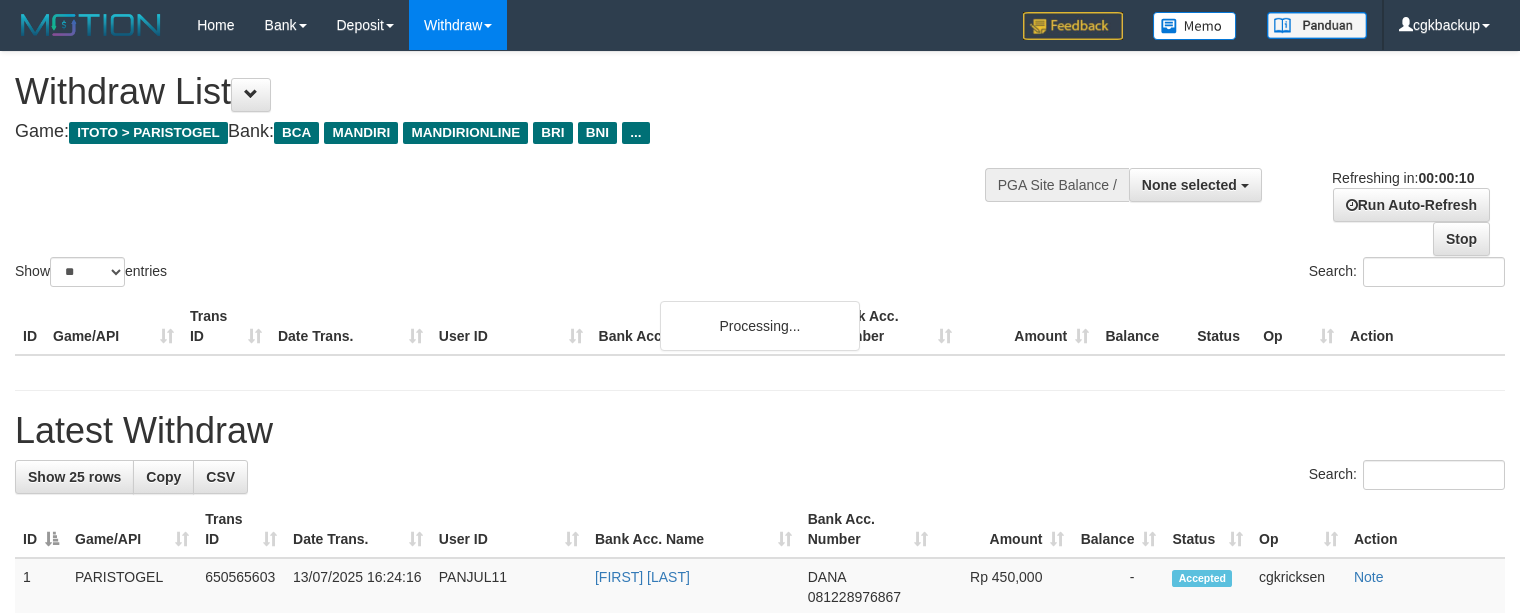 select 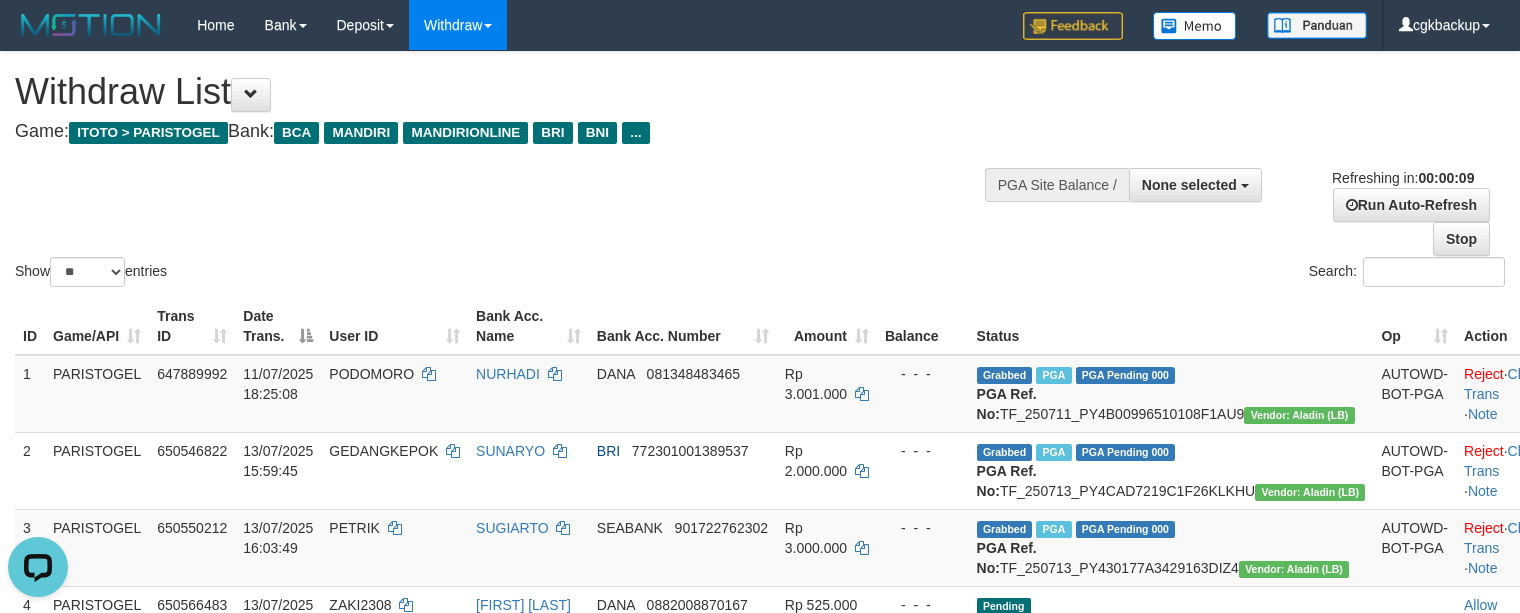 scroll, scrollTop: 0, scrollLeft: 0, axis: both 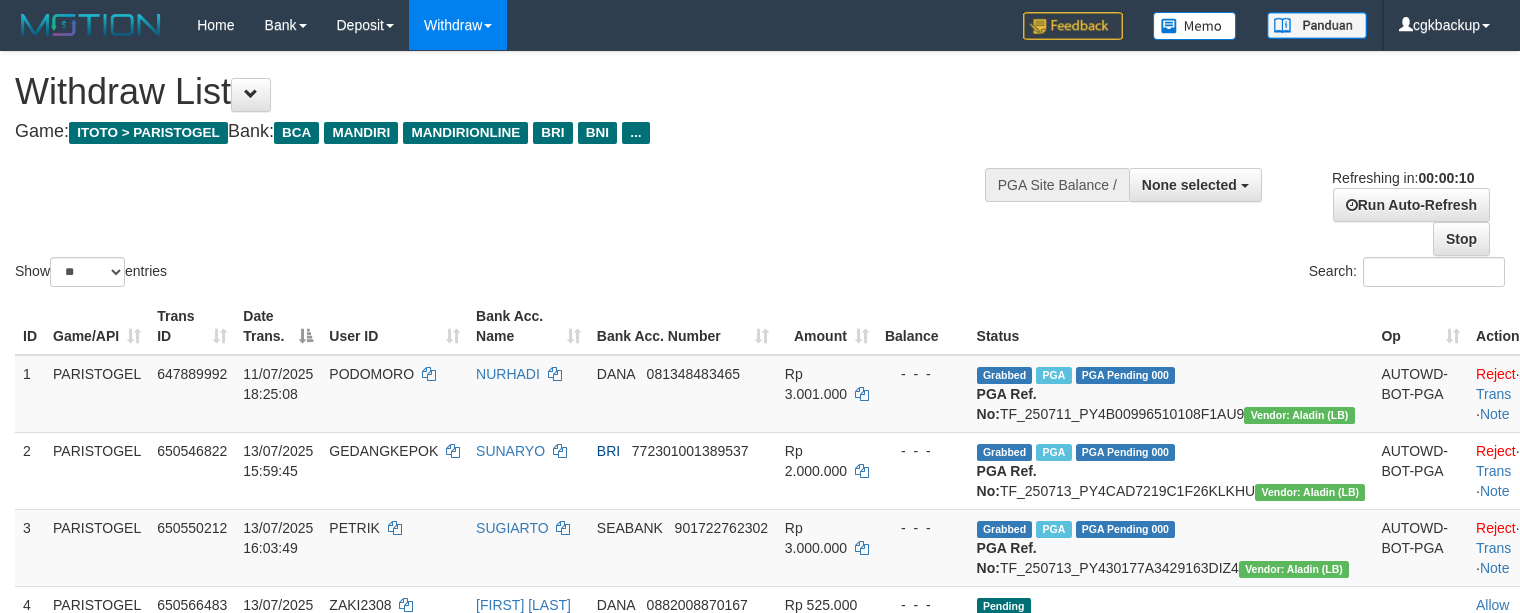 select 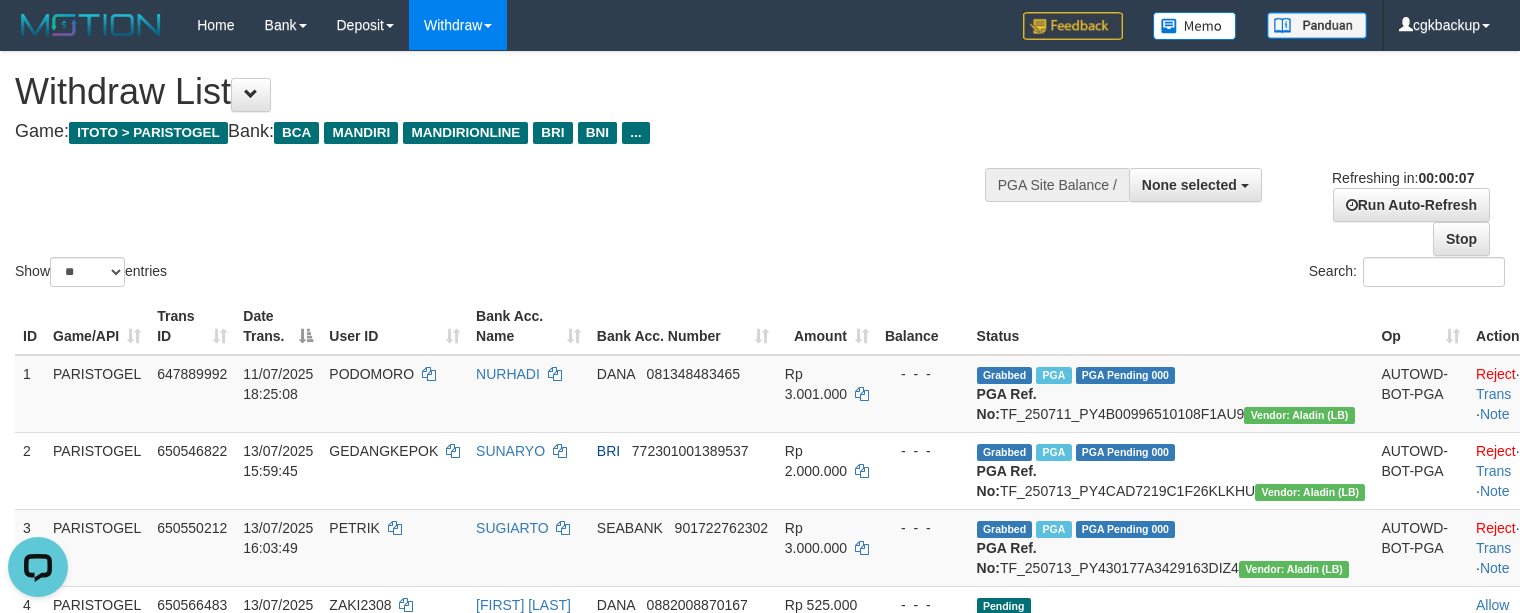 scroll, scrollTop: 0, scrollLeft: 0, axis: both 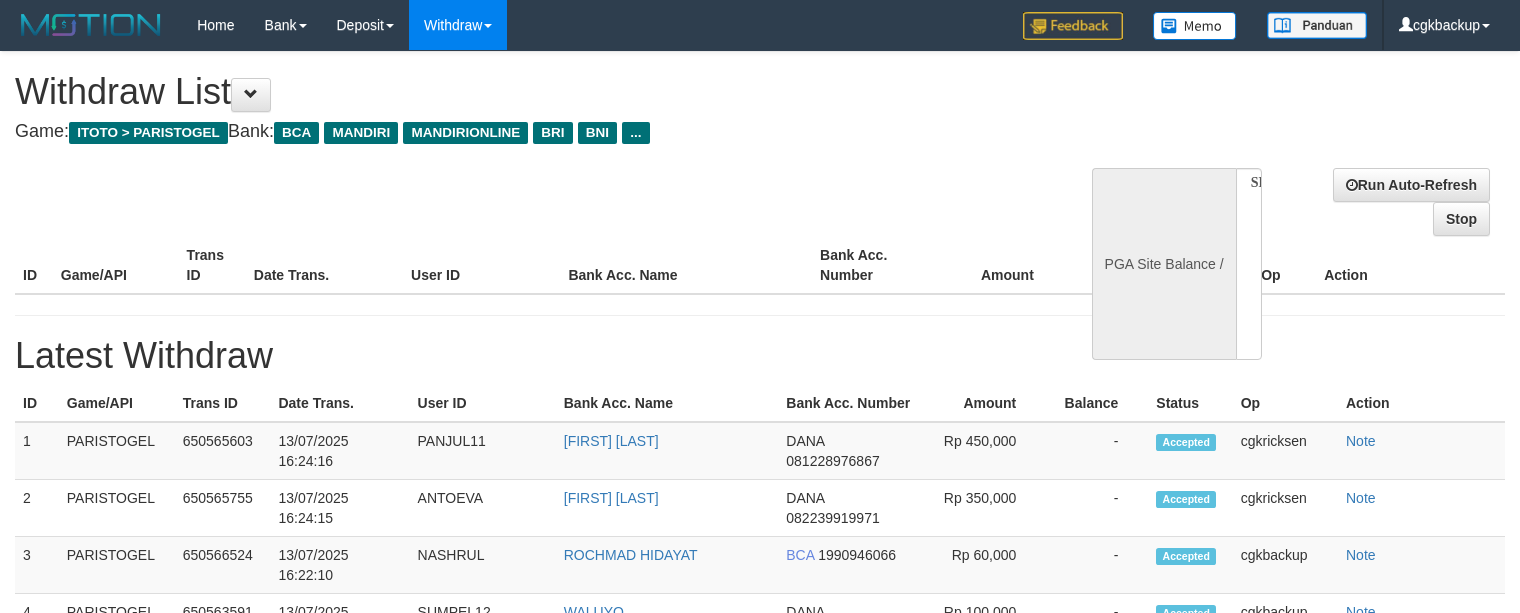select 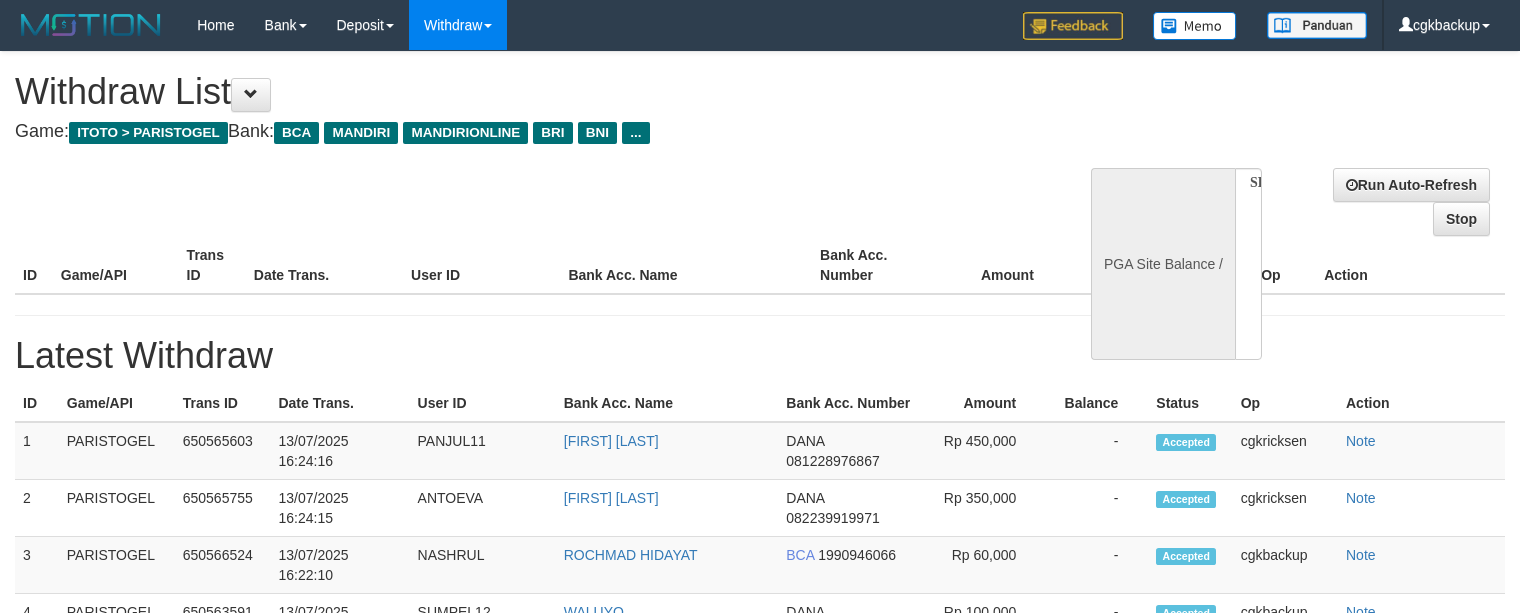 scroll, scrollTop: 0, scrollLeft: 0, axis: both 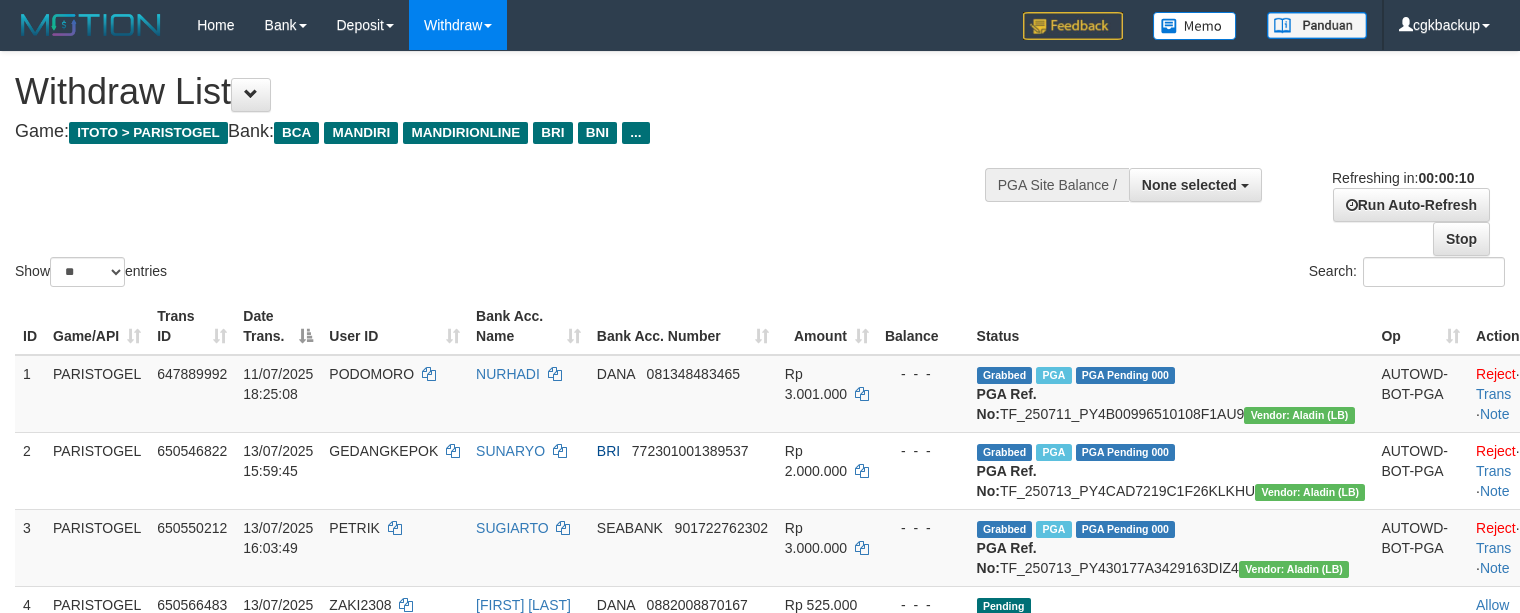 select 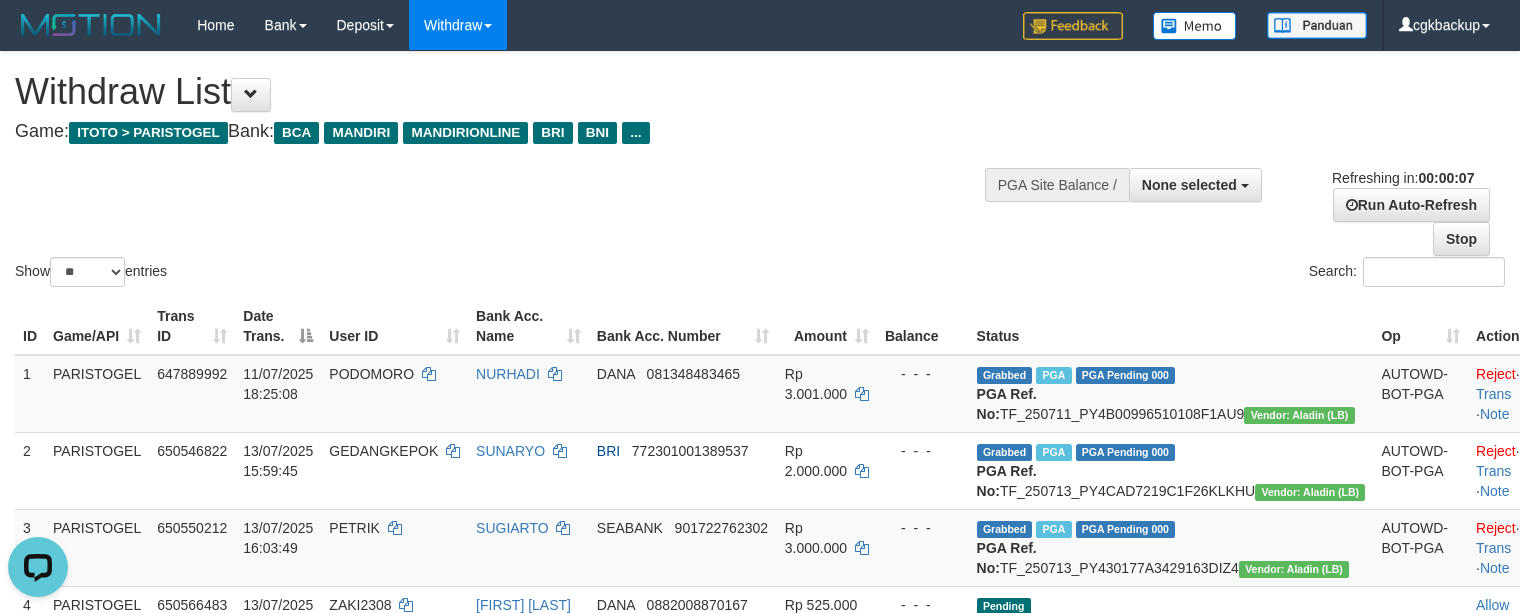 scroll, scrollTop: 0, scrollLeft: 0, axis: both 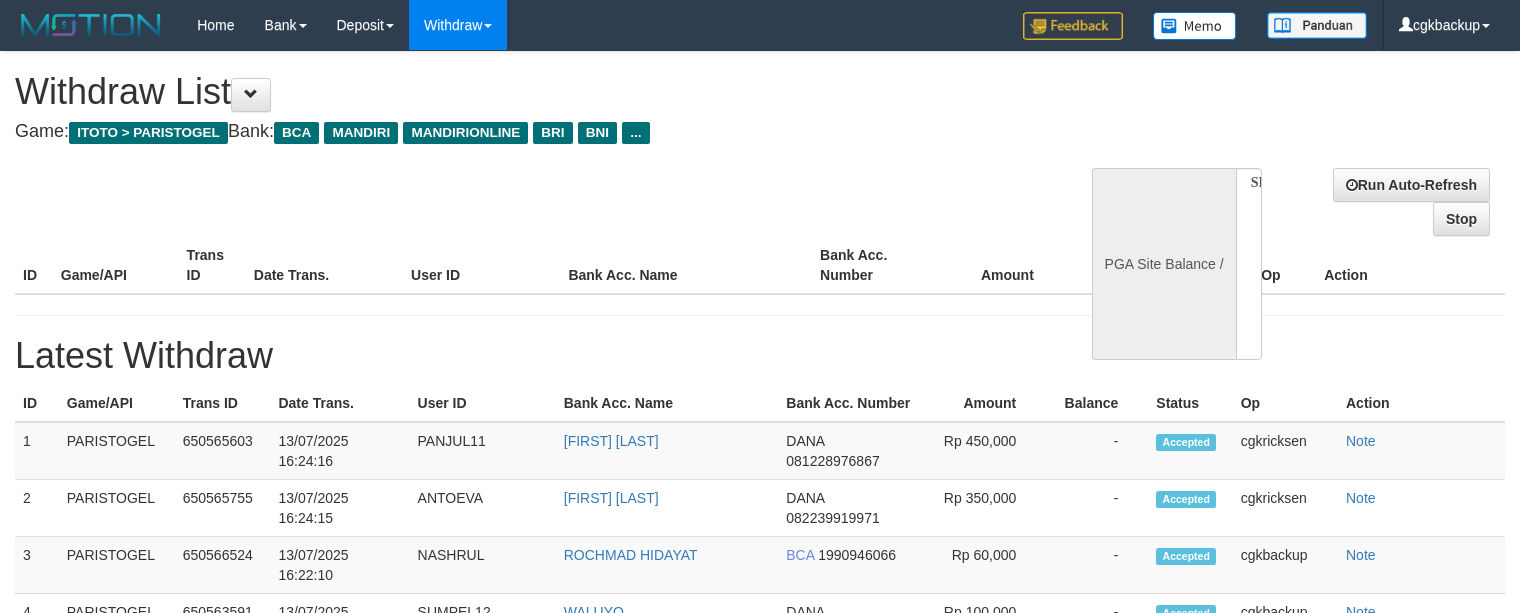 select 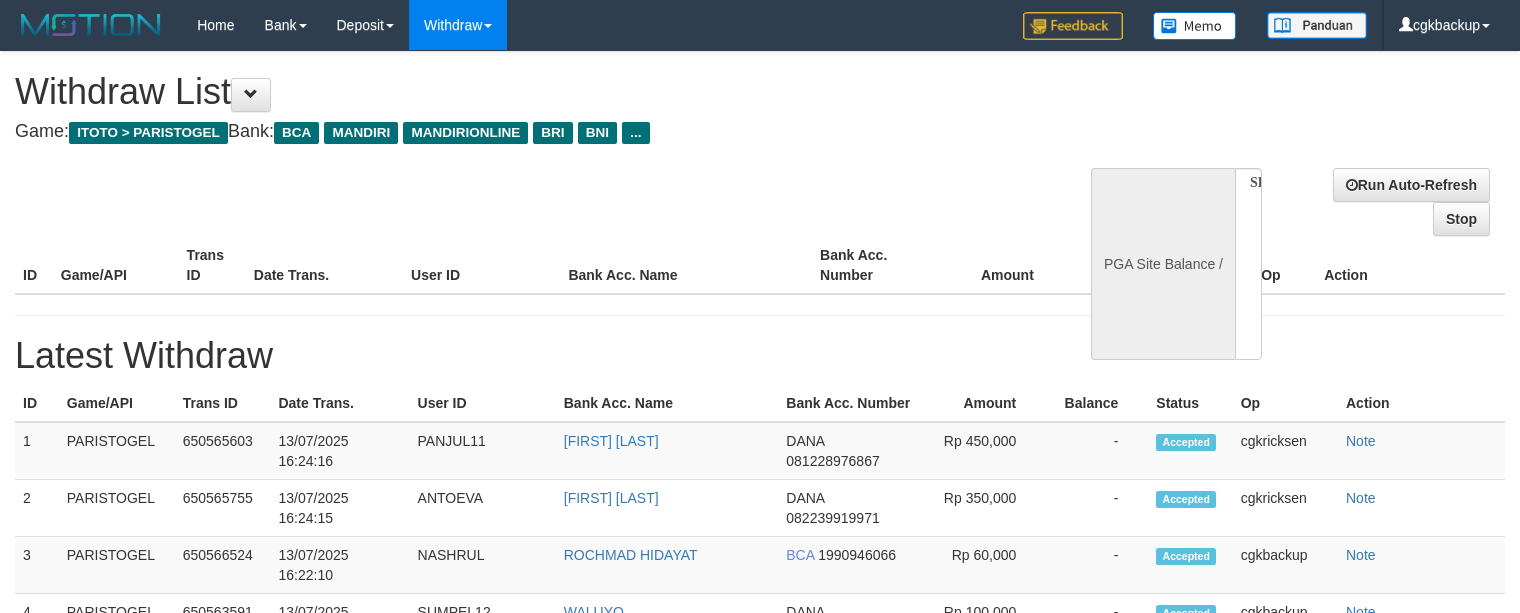 scroll, scrollTop: 0, scrollLeft: 0, axis: both 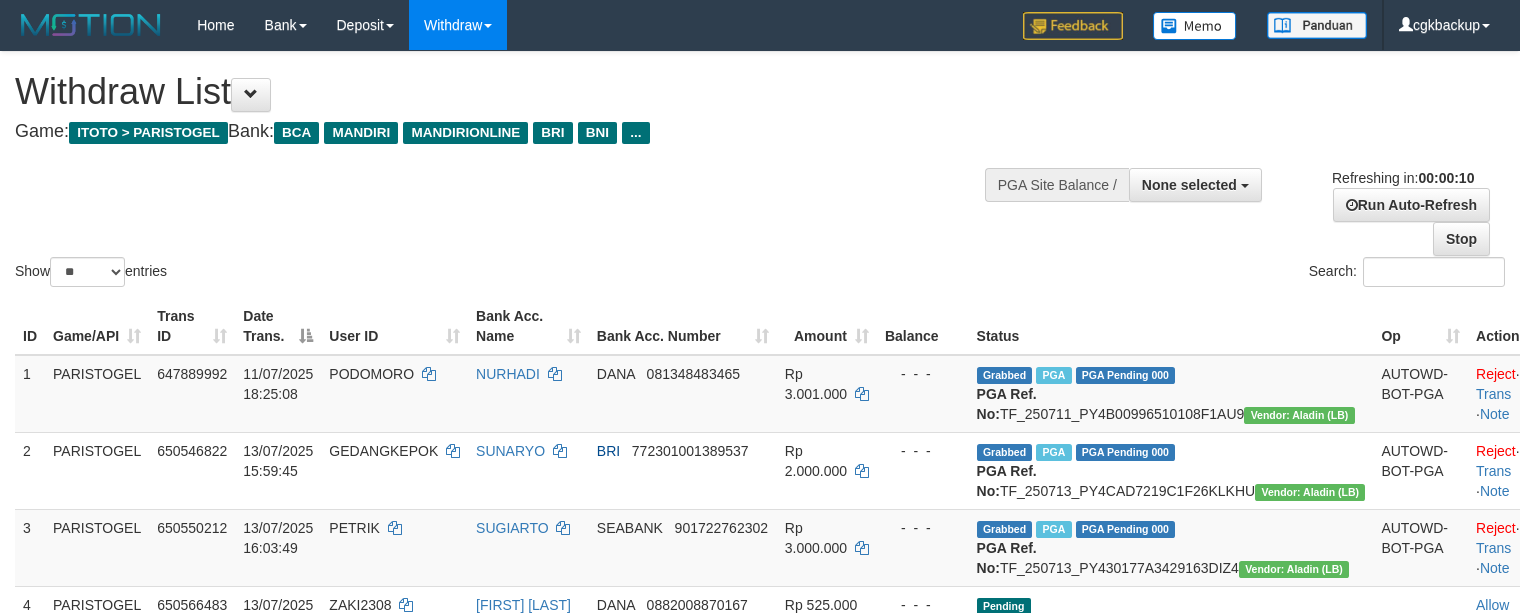 select 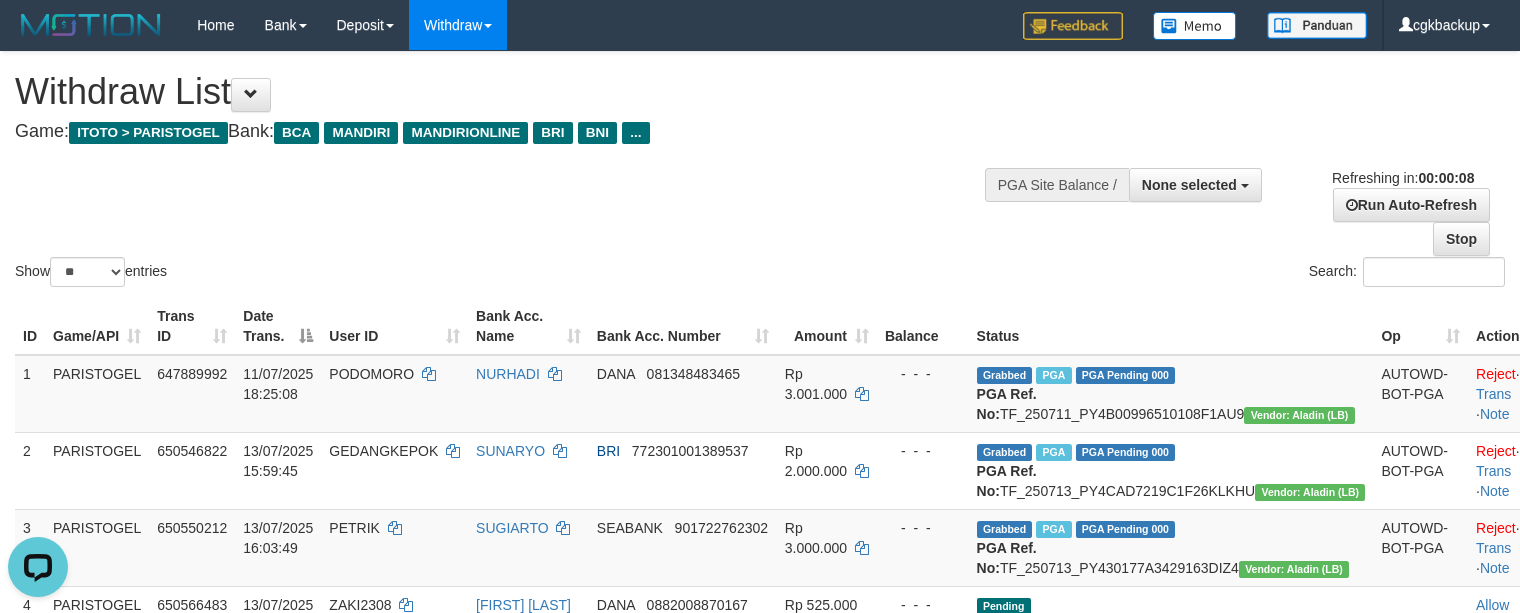scroll, scrollTop: 0, scrollLeft: 0, axis: both 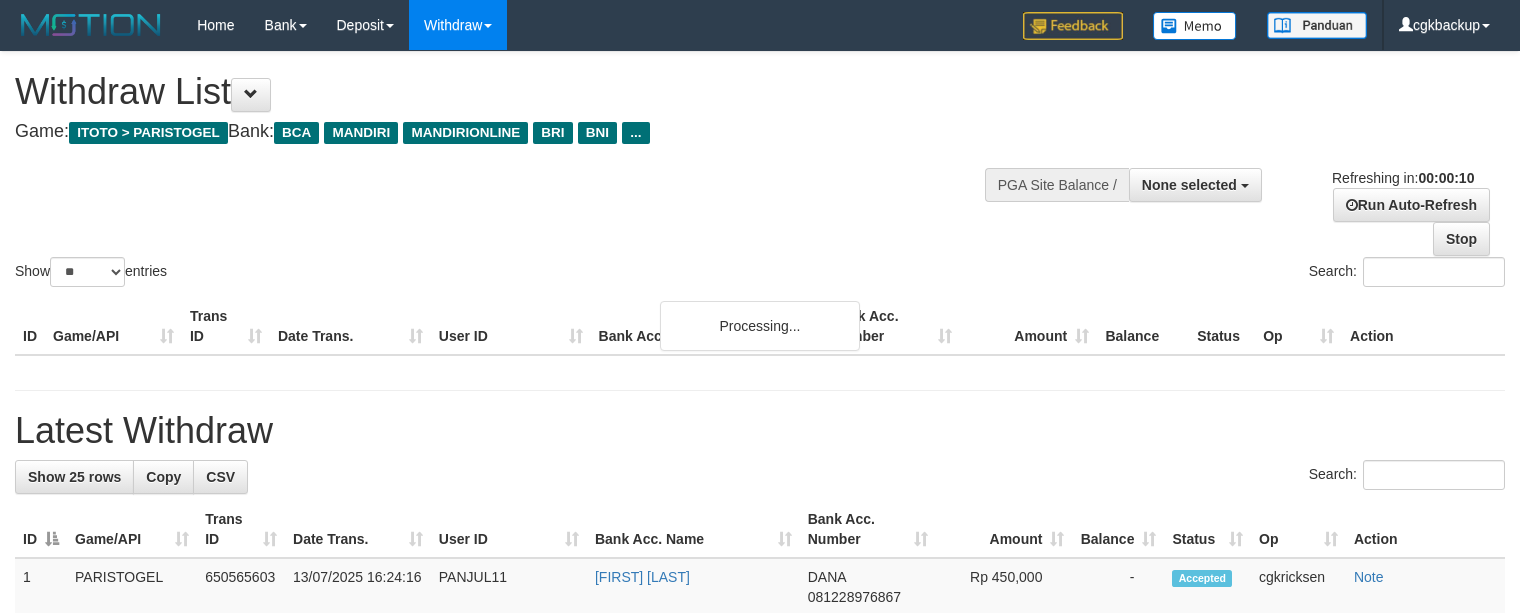 select 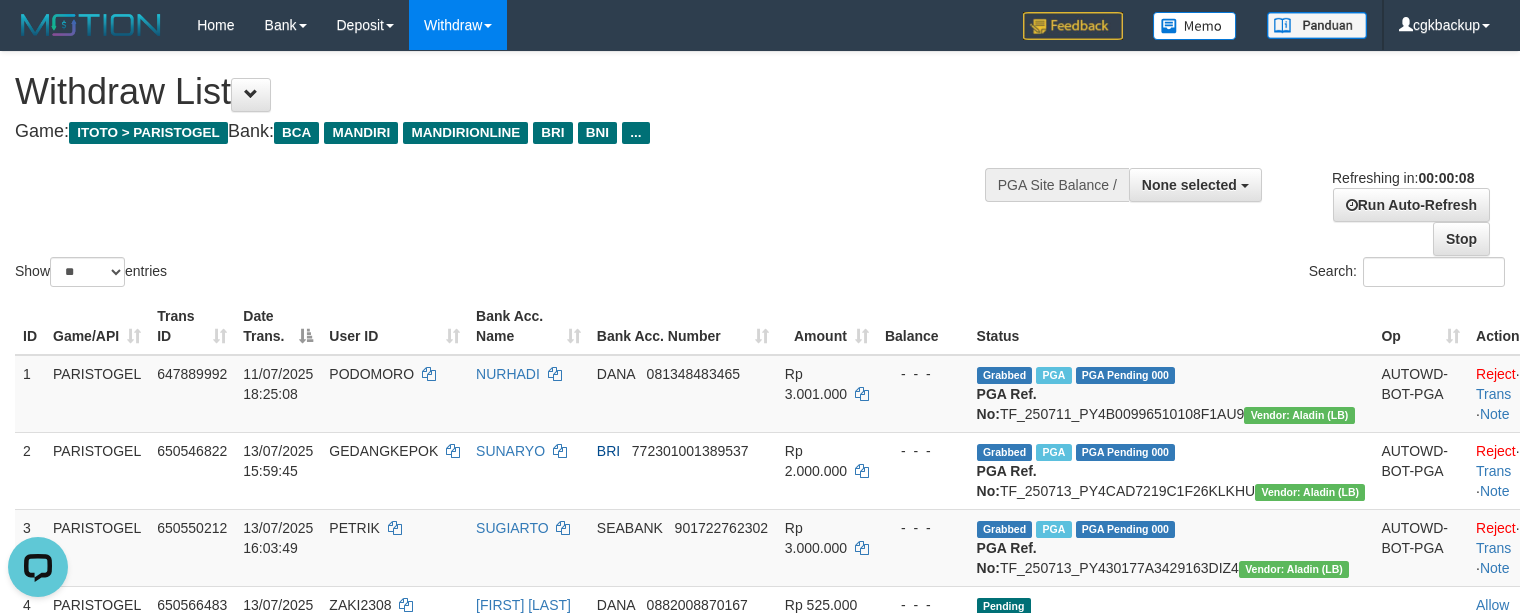 scroll, scrollTop: 0, scrollLeft: 0, axis: both 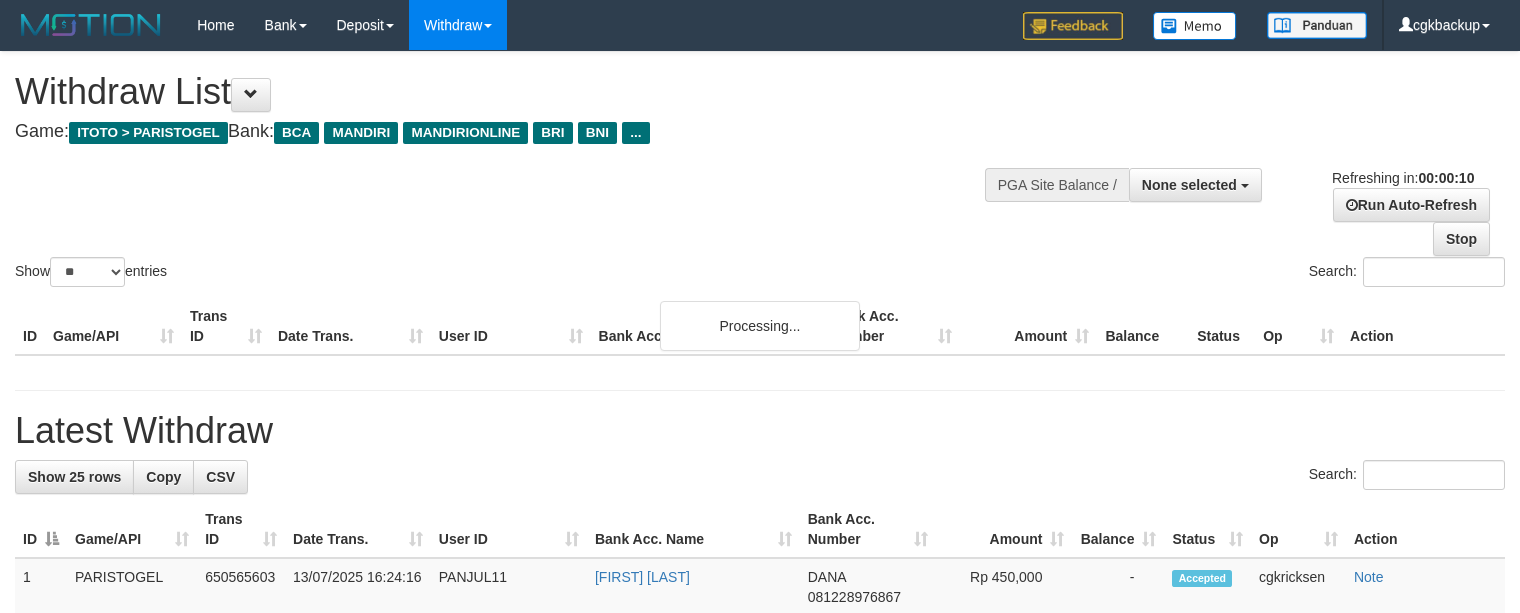 select 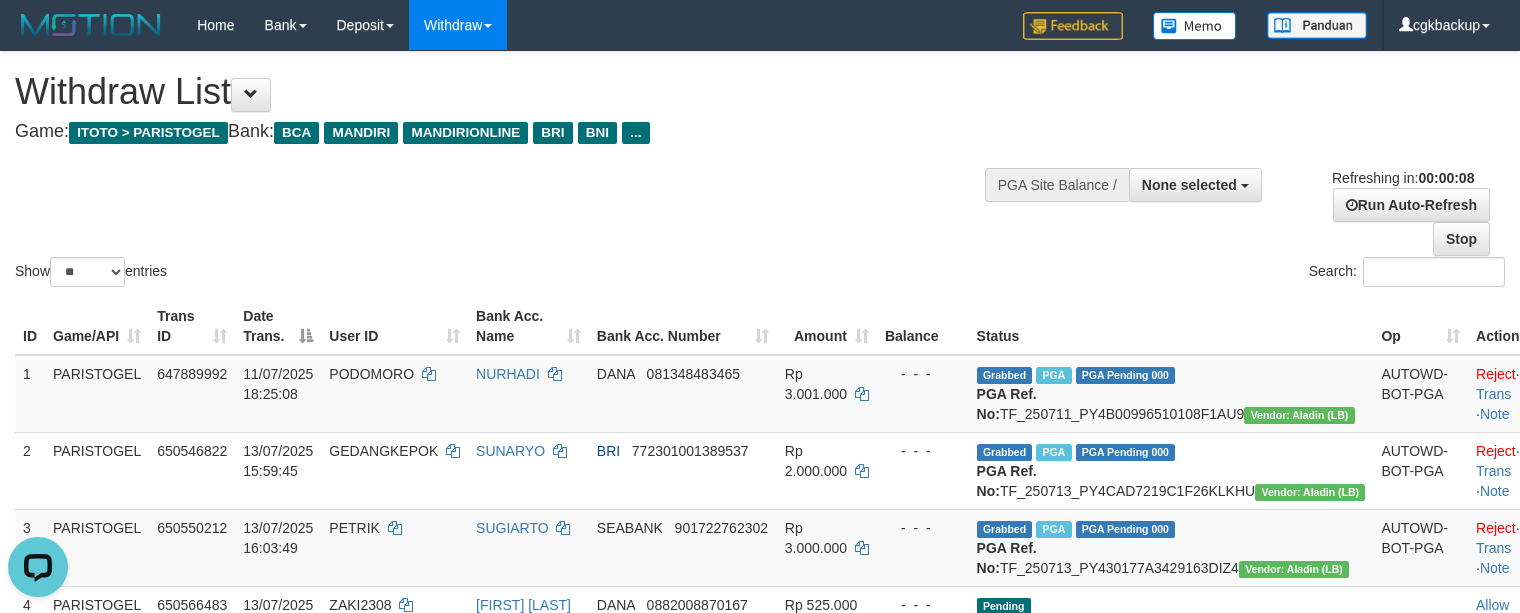 scroll, scrollTop: 0, scrollLeft: 0, axis: both 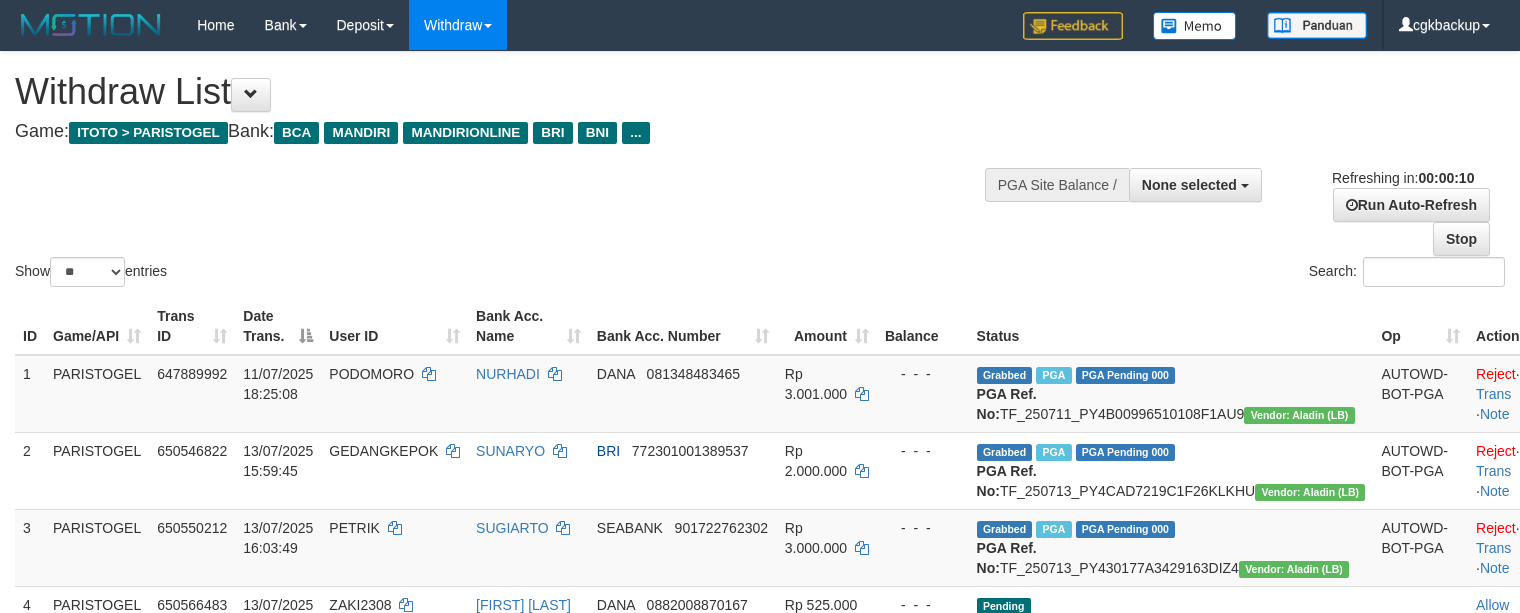 select 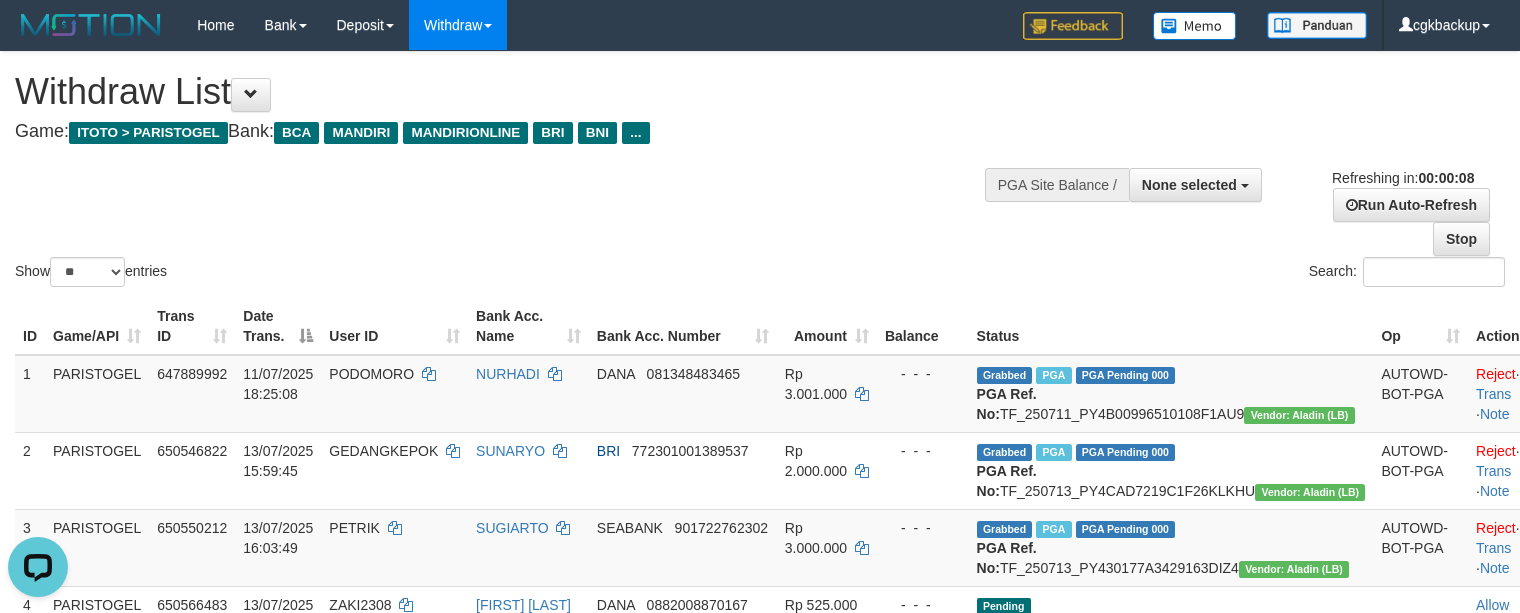scroll, scrollTop: 0, scrollLeft: 0, axis: both 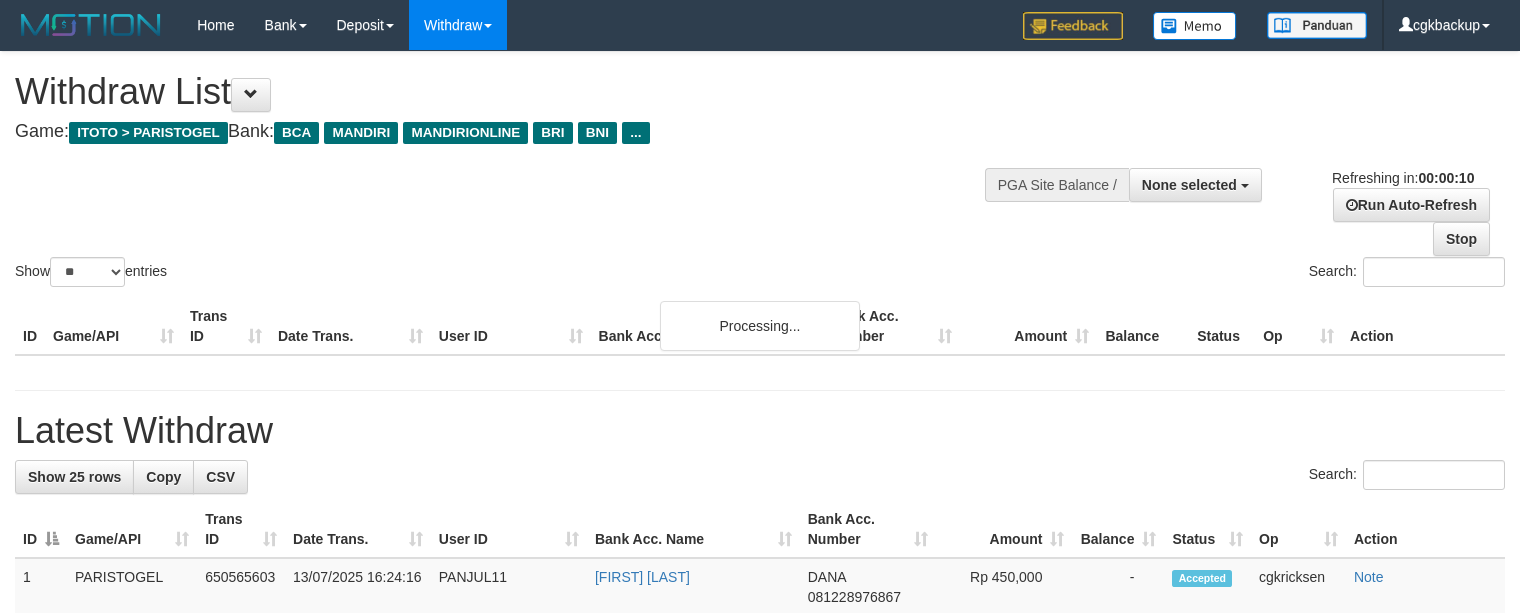 select 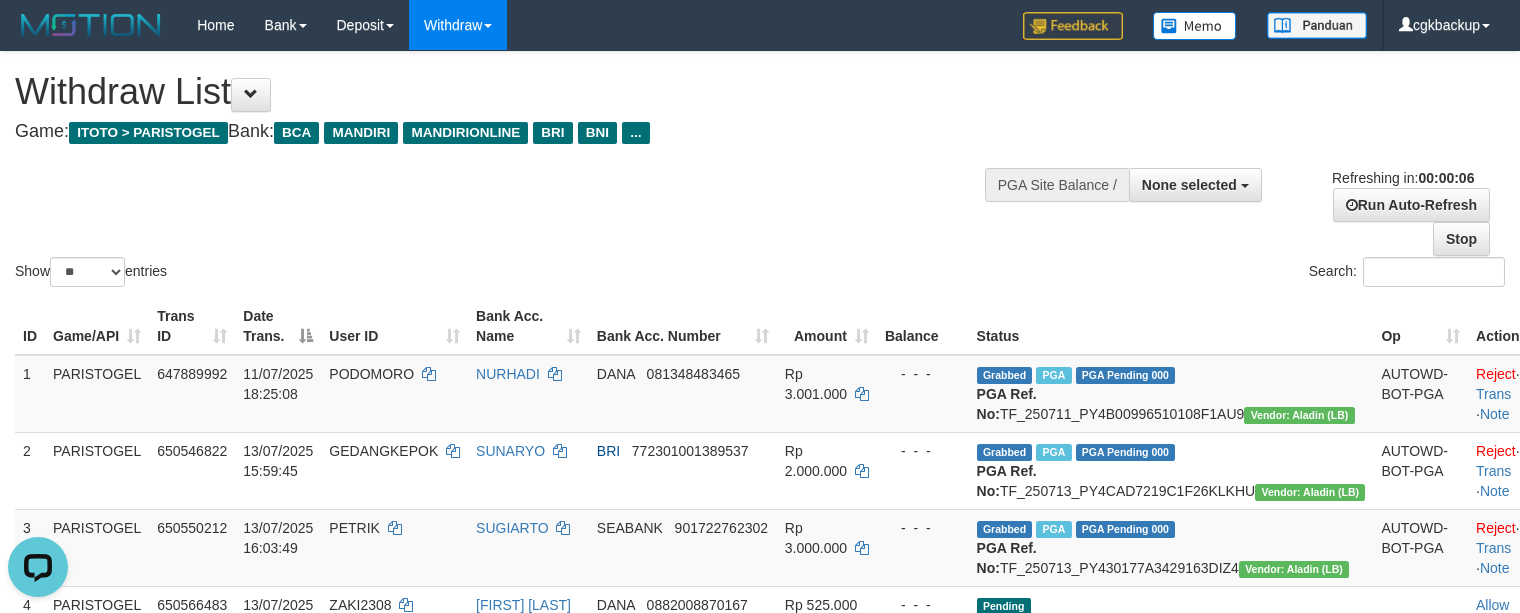 scroll, scrollTop: 0, scrollLeft: 0, axis: both 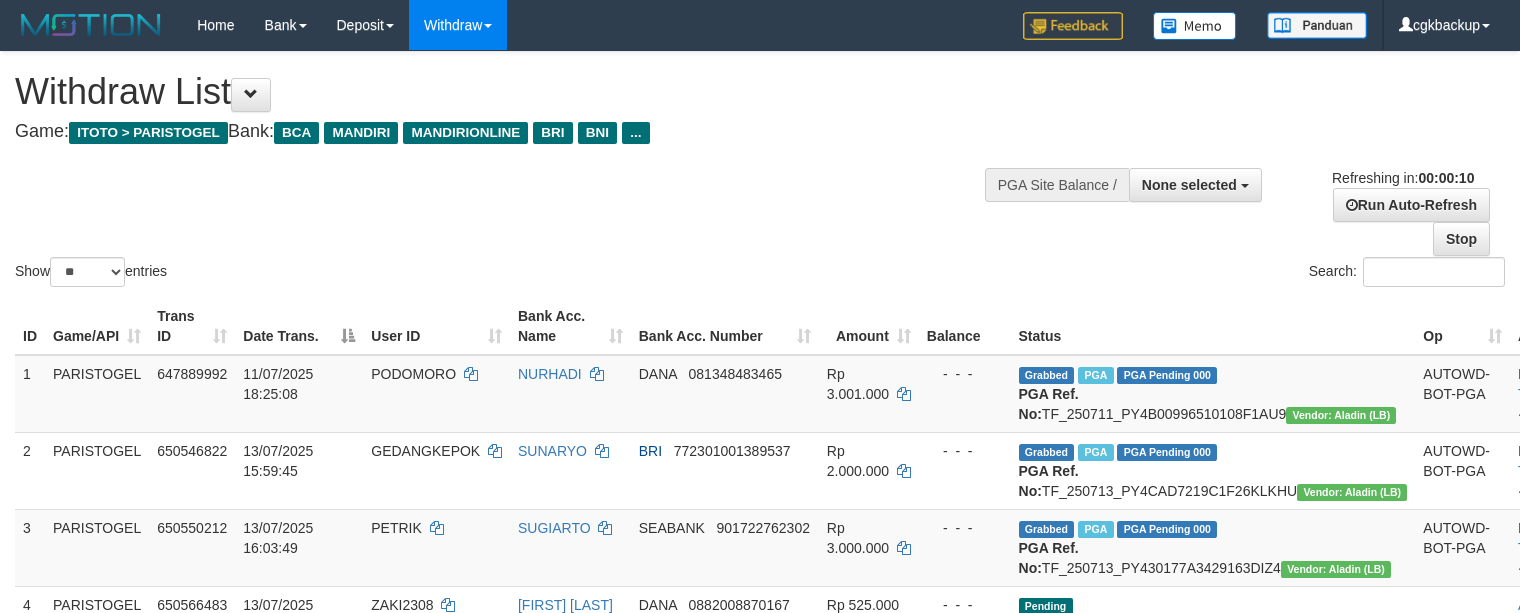select 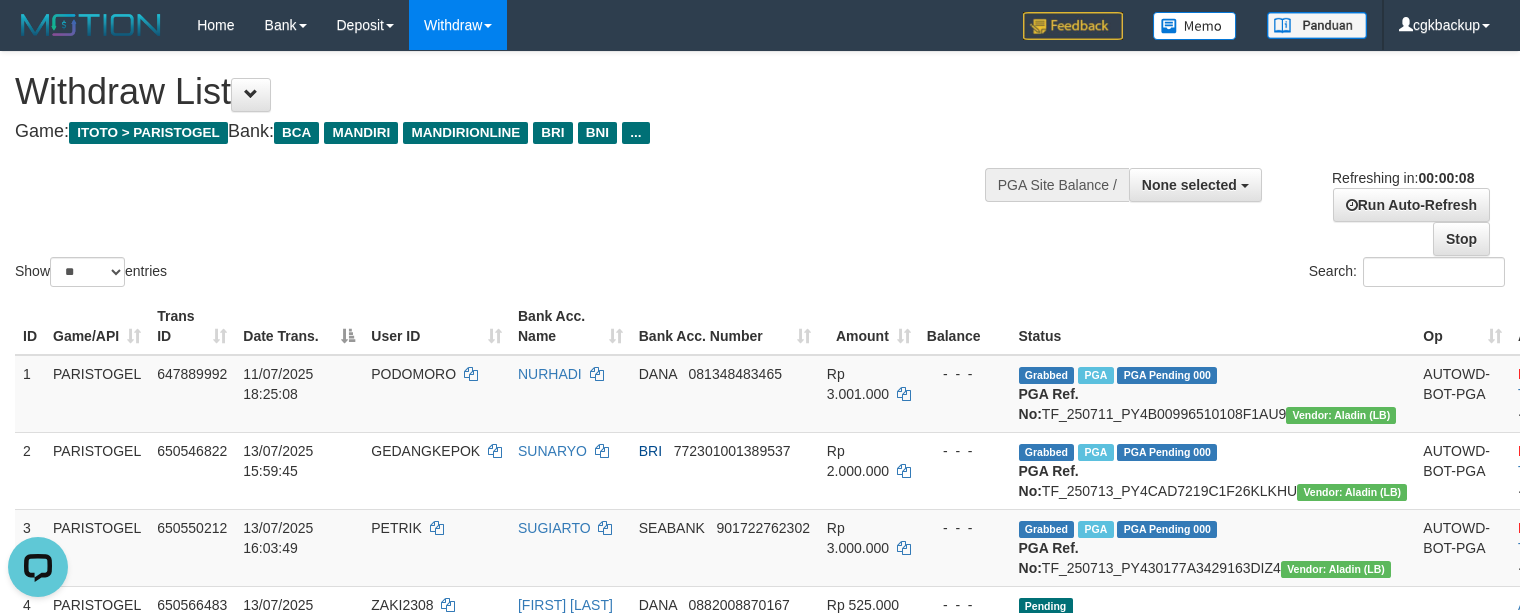 scroll, scrollTop: 0, scrollLeft: 0, axis: both 